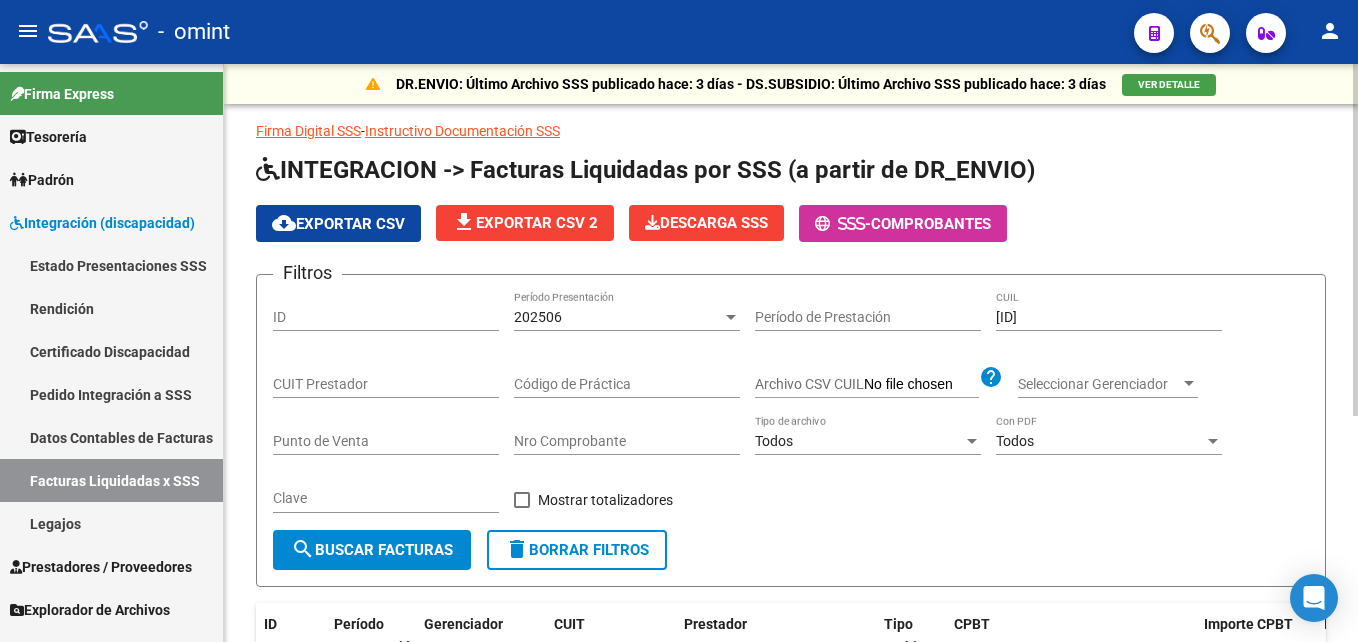 scroll, scrollTop: 0, scrollLeft: 0, axis: both 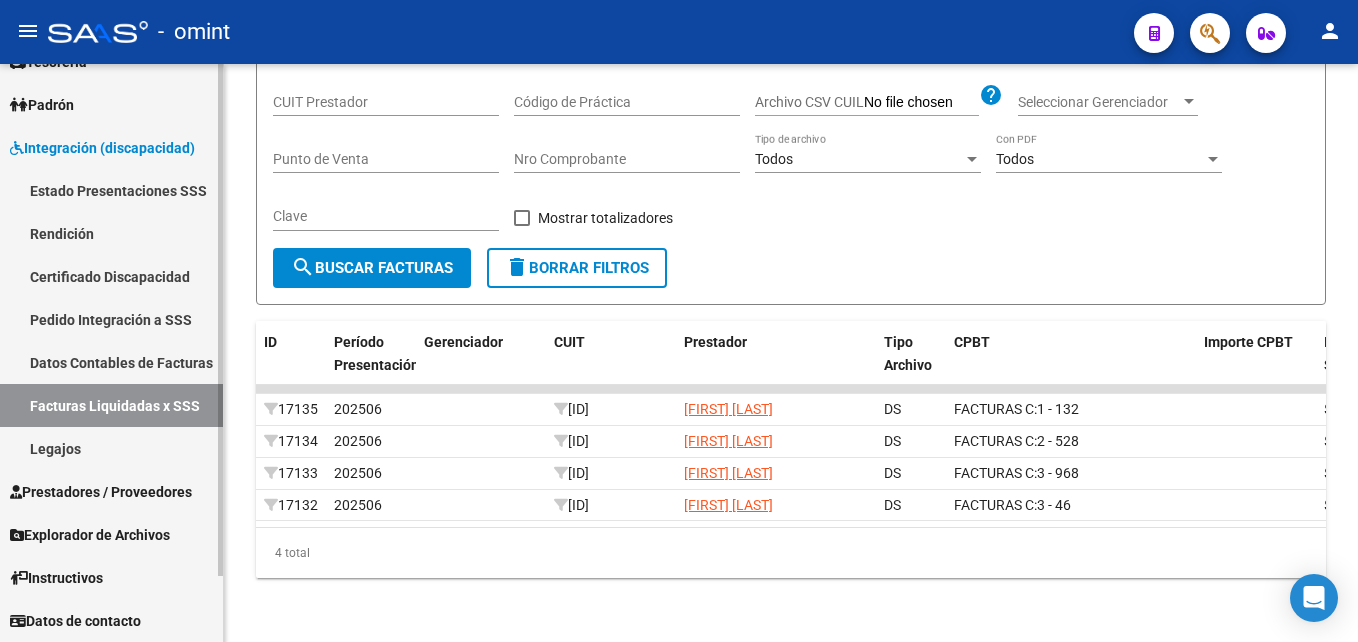 click on "Facturas Liquidadas x SSS" at bounding box center (111, 405) 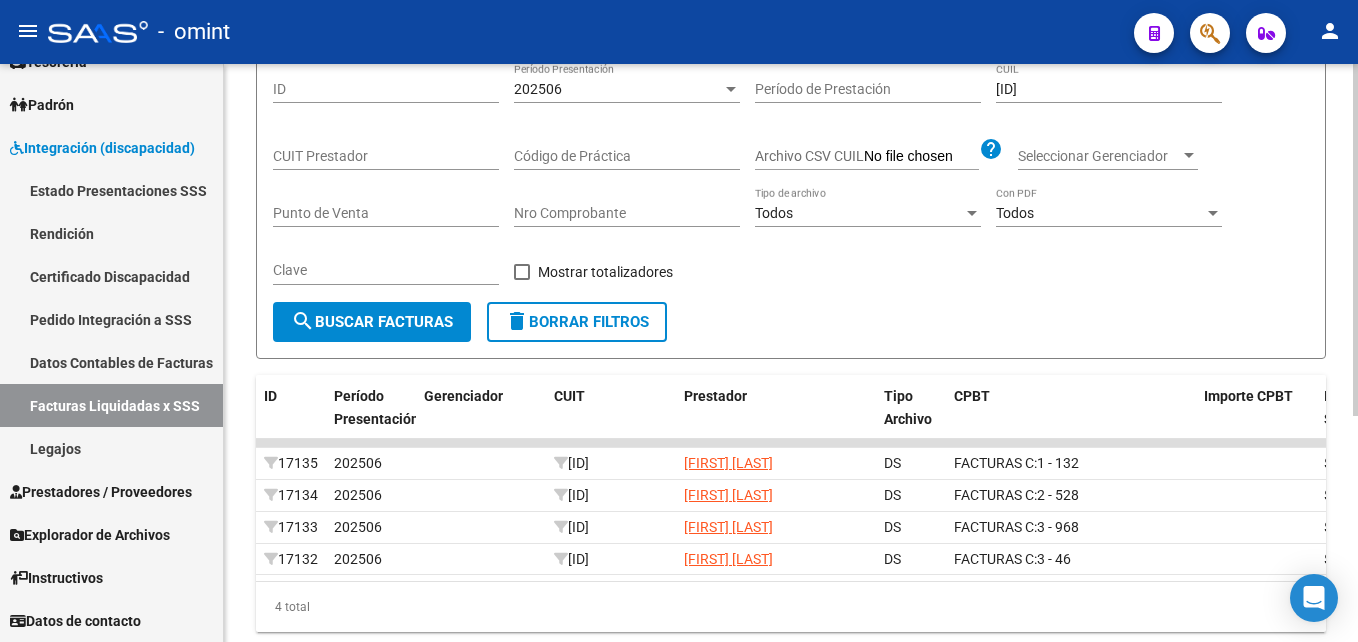 scroll, scrollTop: 171, scrollLeft: 0, axis: vertical 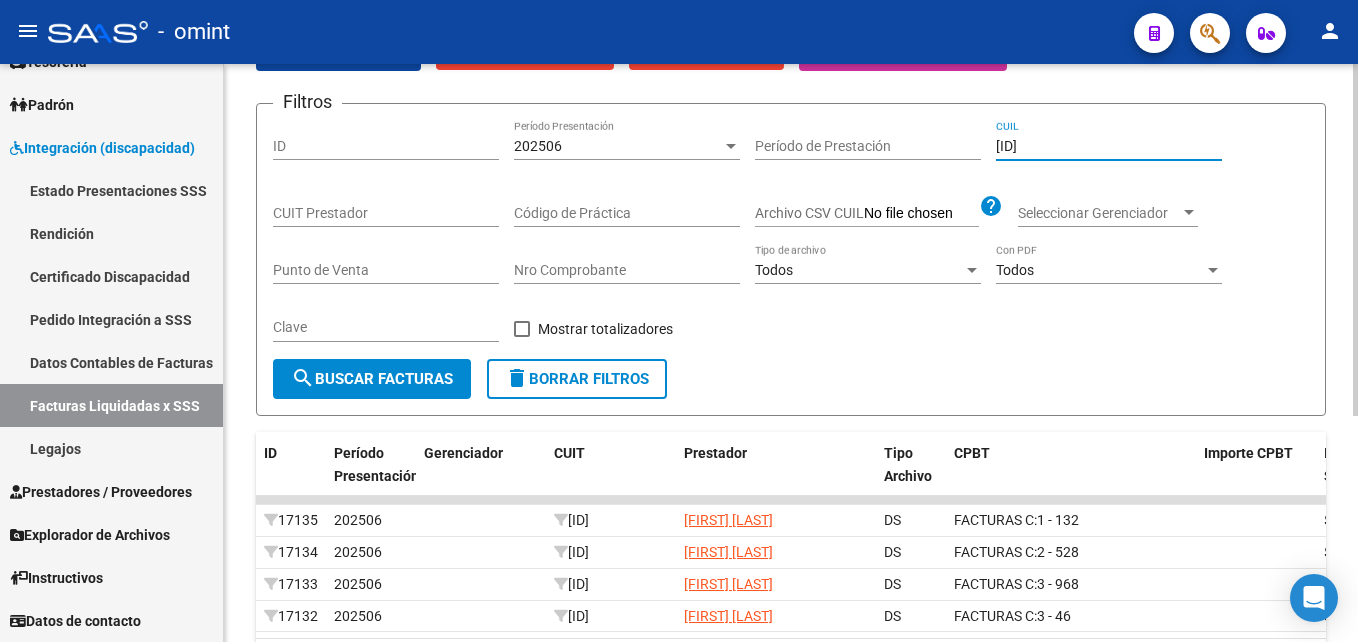 drag, startPoint x: 1088, startPoint y: 142, endPoint x: 919, endPoint y: 123, distance: 170.0647 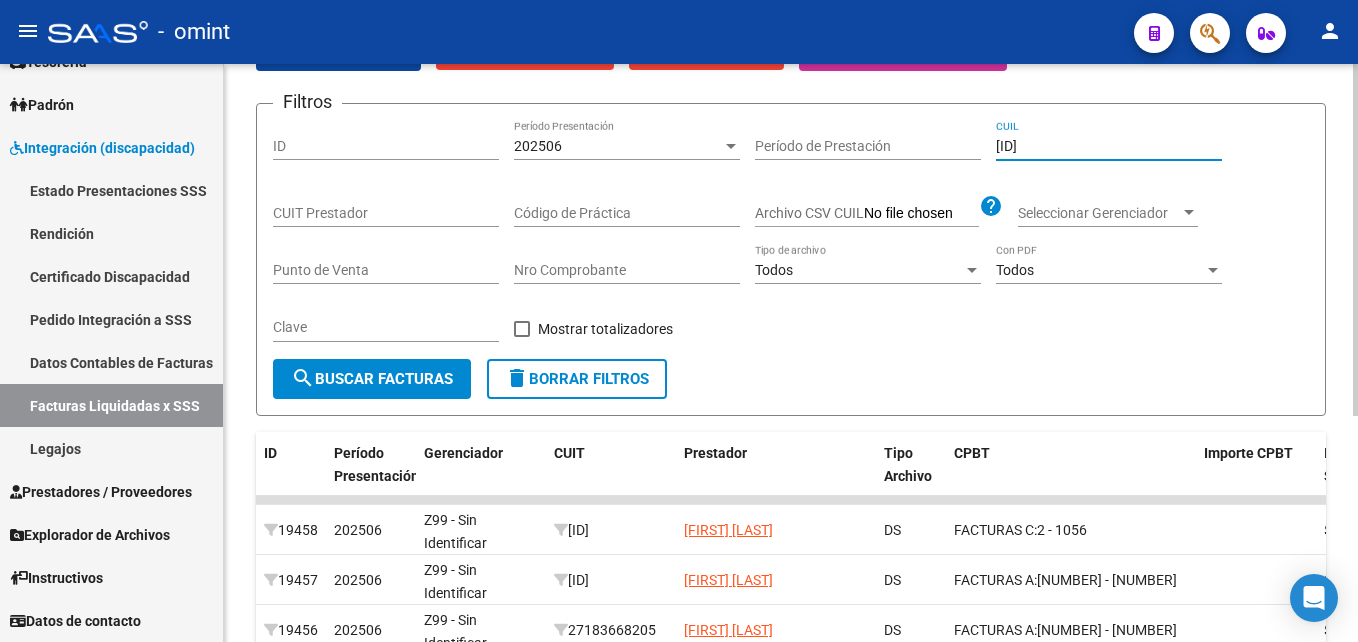click on "202506" at bounding box center (618, 146) 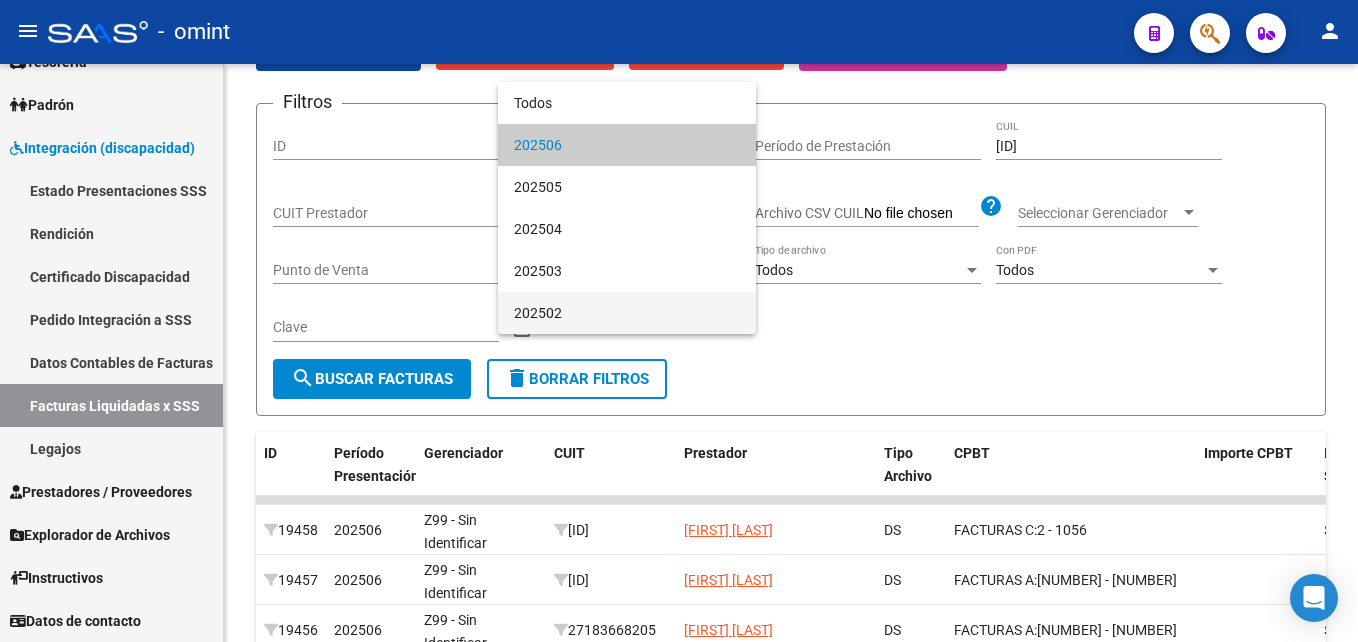click on "202502" at bounding box center (627, 313) 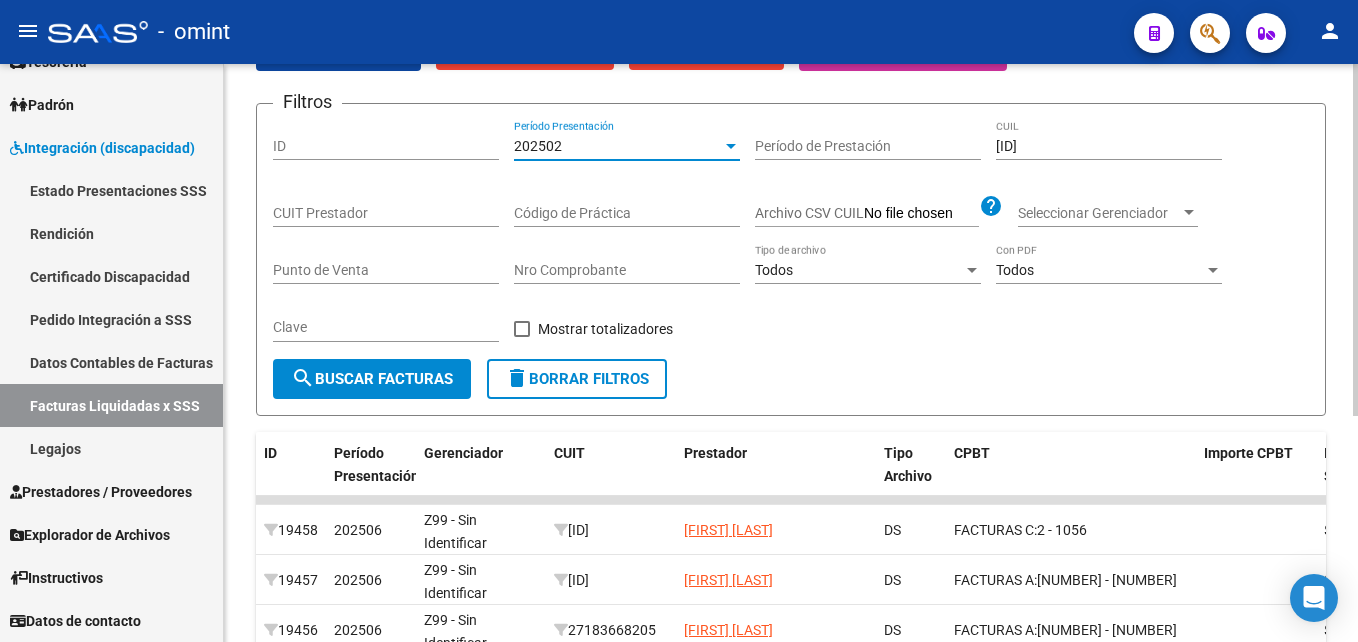 click on "search  Buscar Facturas" 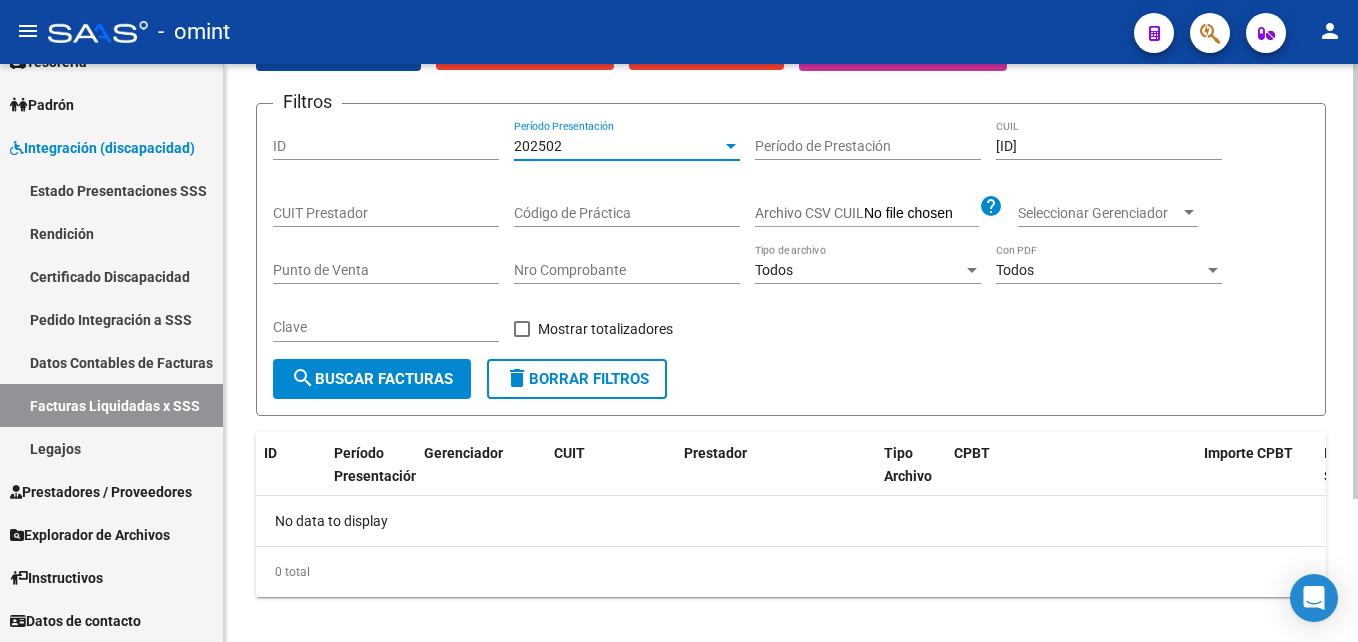 click on "202502" at bounding box center (618, 146) 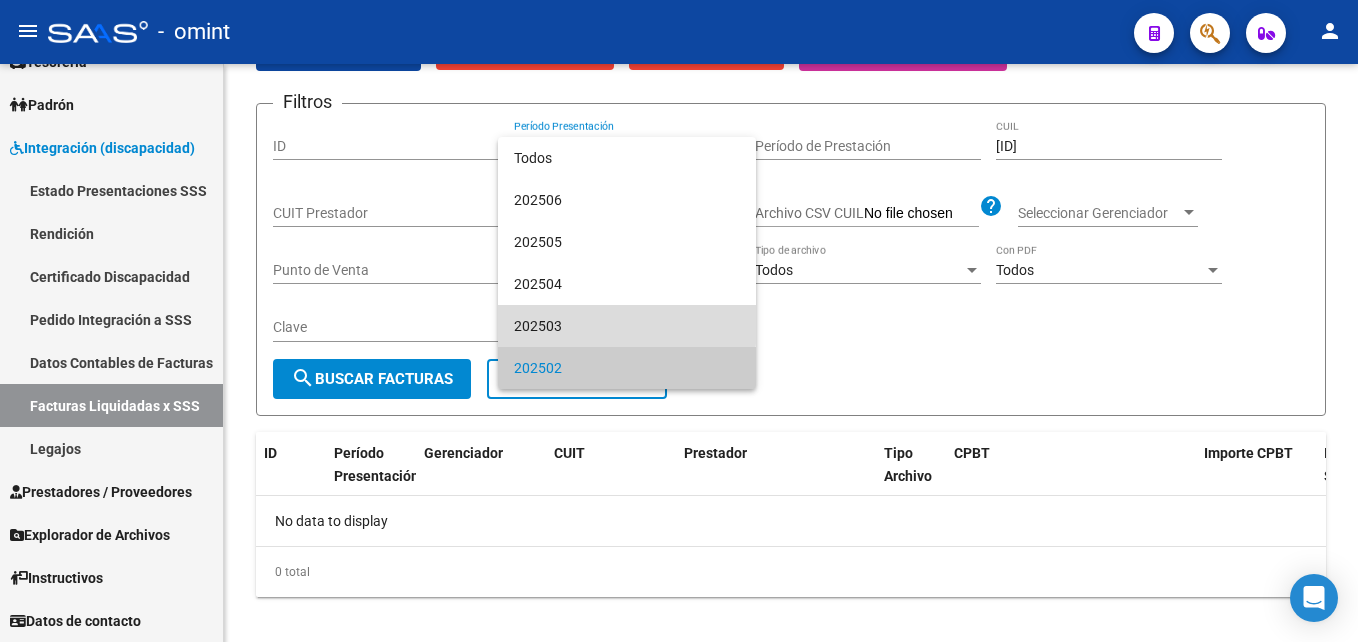 click on "202503" at bounding box center (627, 326) 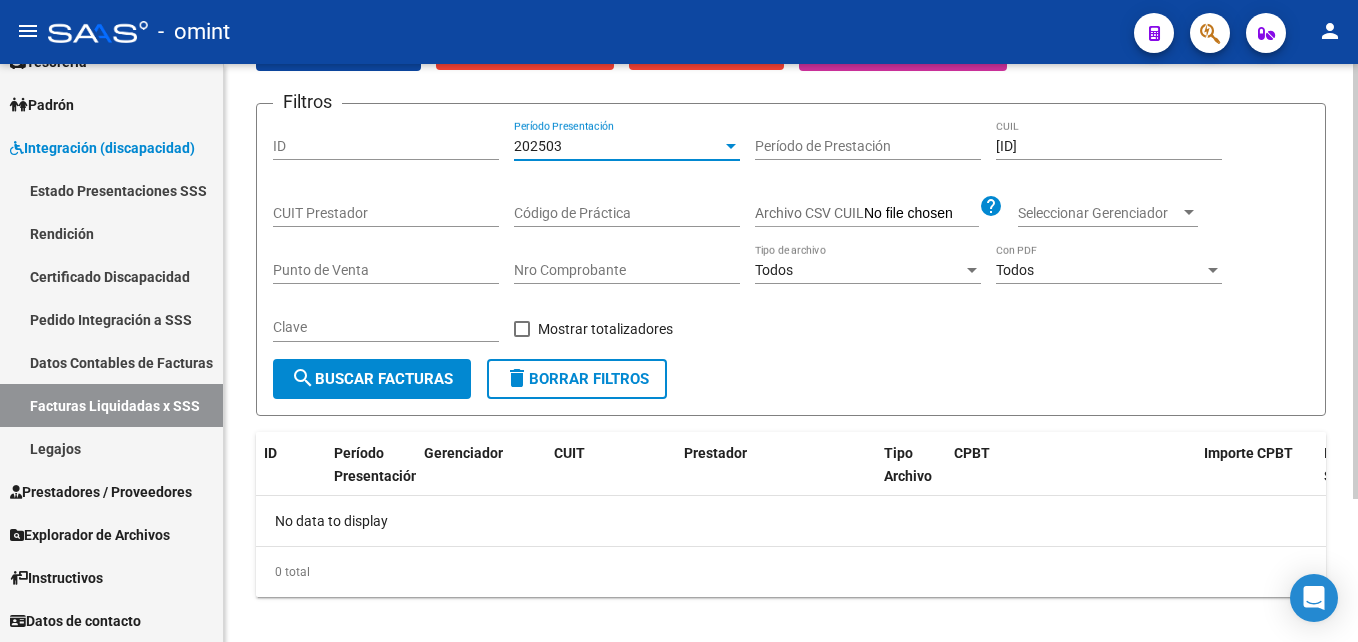 click on "search  Buscar Facturas" 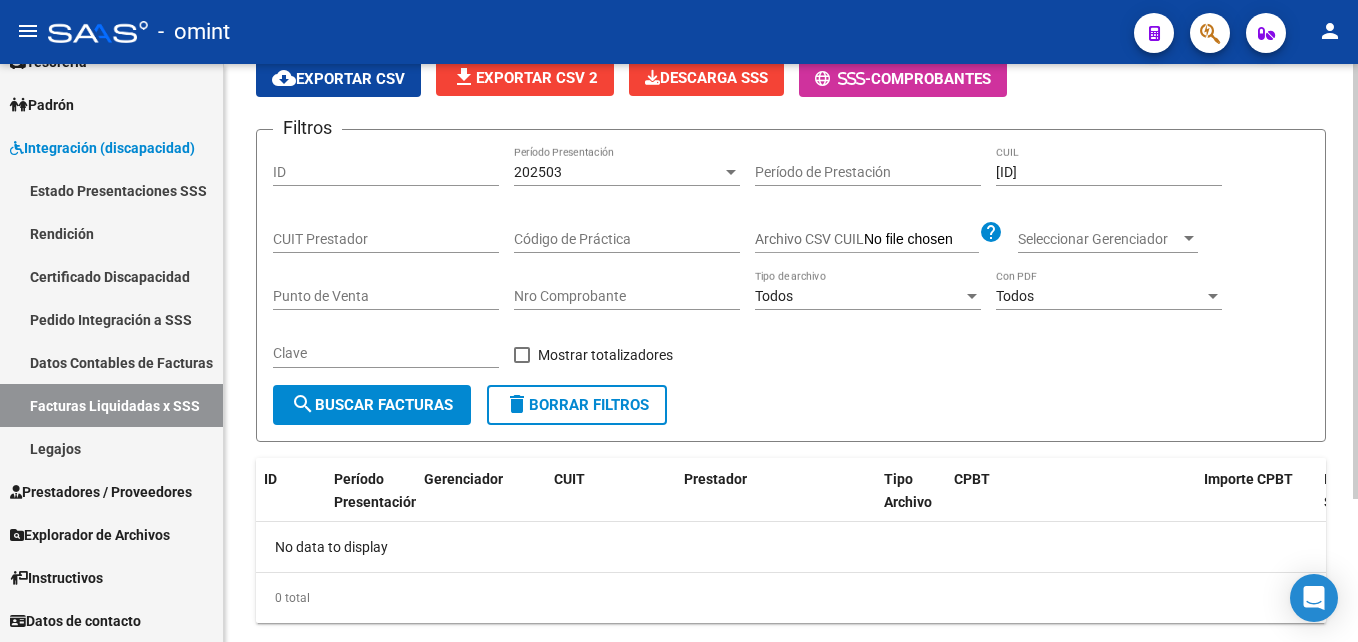scroll, scrollTop: 171, scrollLeft: 0, axis: vertical 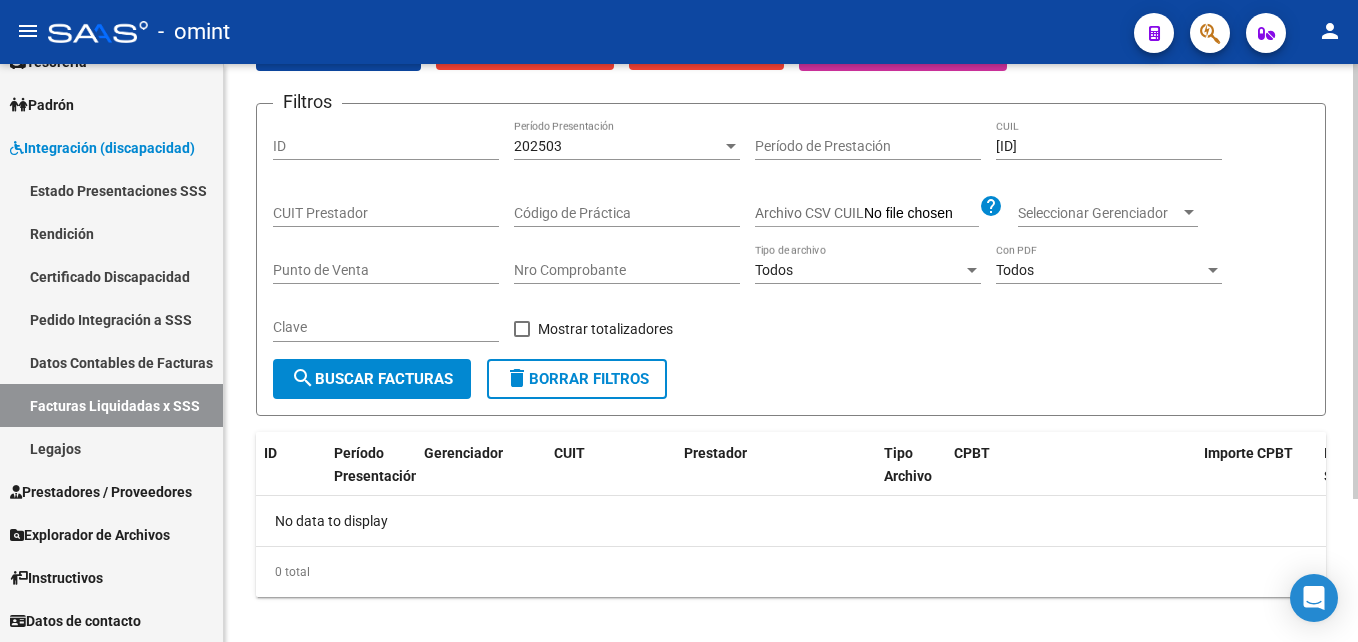 click on "202503" at bounding box center (618, 146) 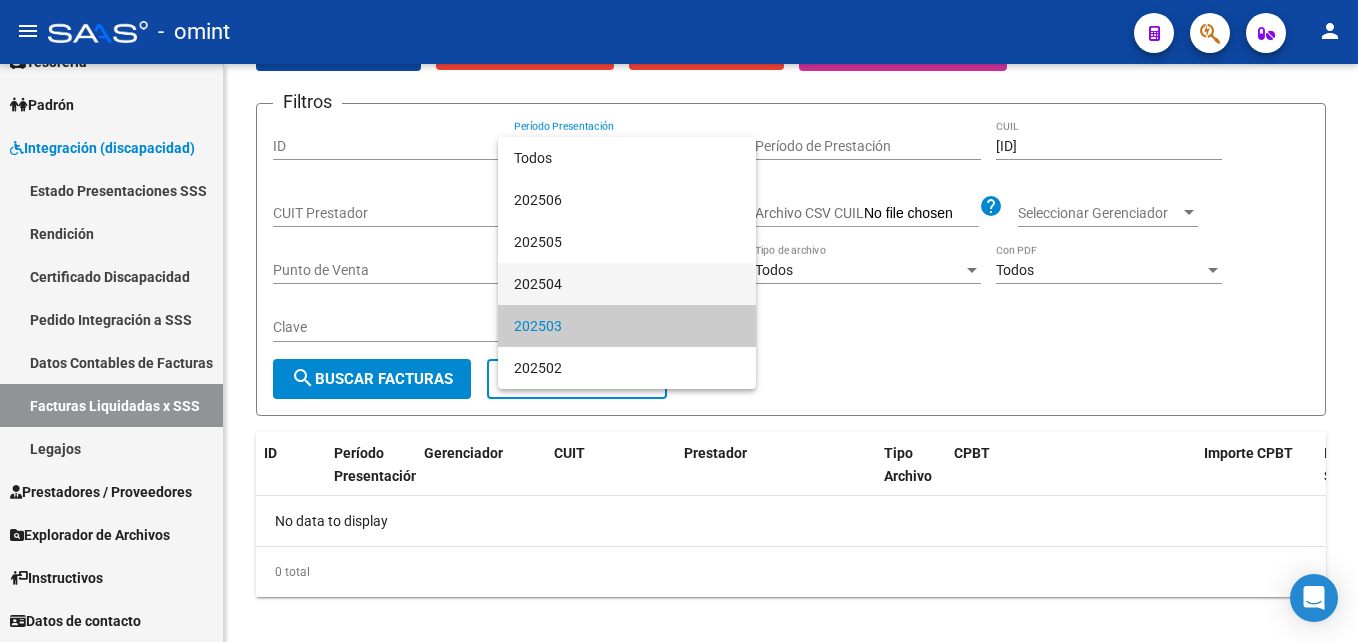 click on "202504" at bounding box center [627, 284] 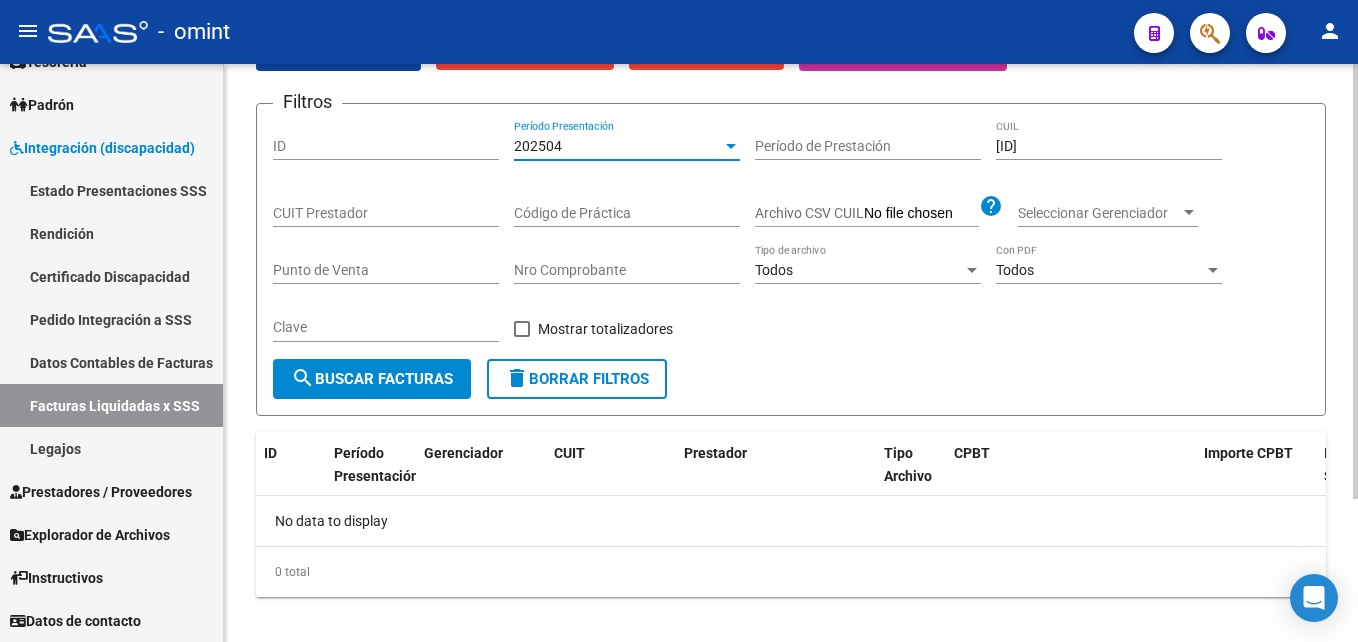 click on "search  Buscar Facturas" 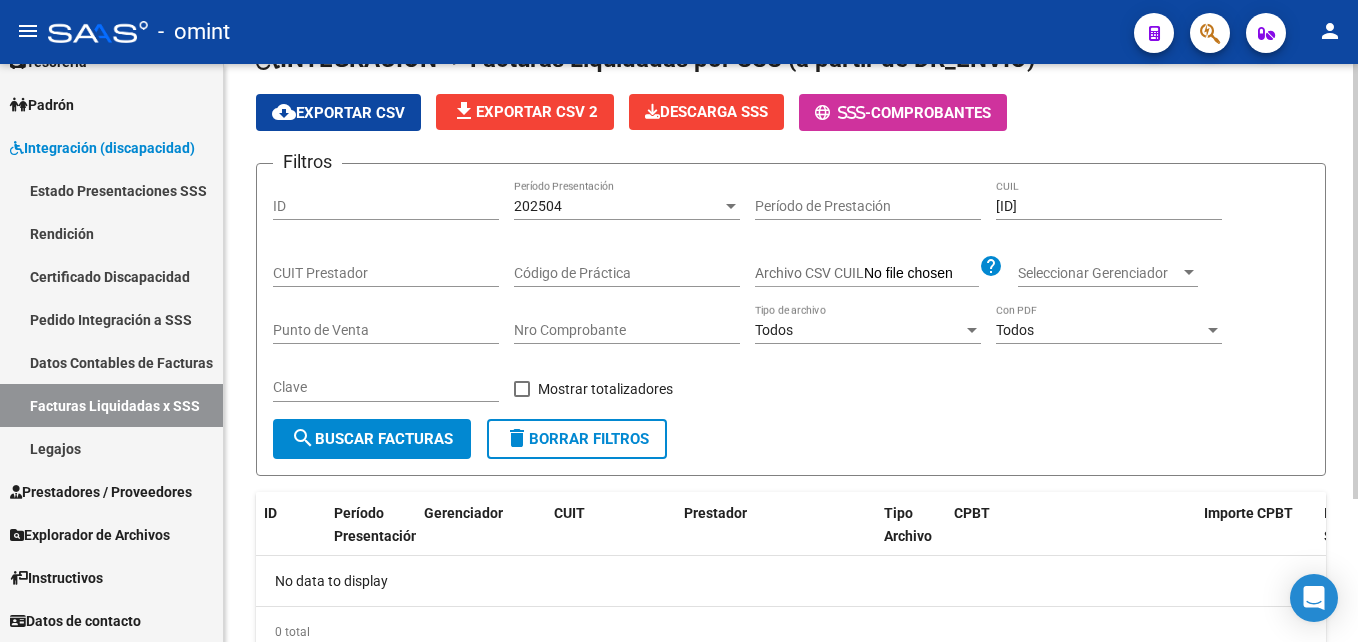 scroll, scrollTop: 0, scrollLeft: 0, axis: both 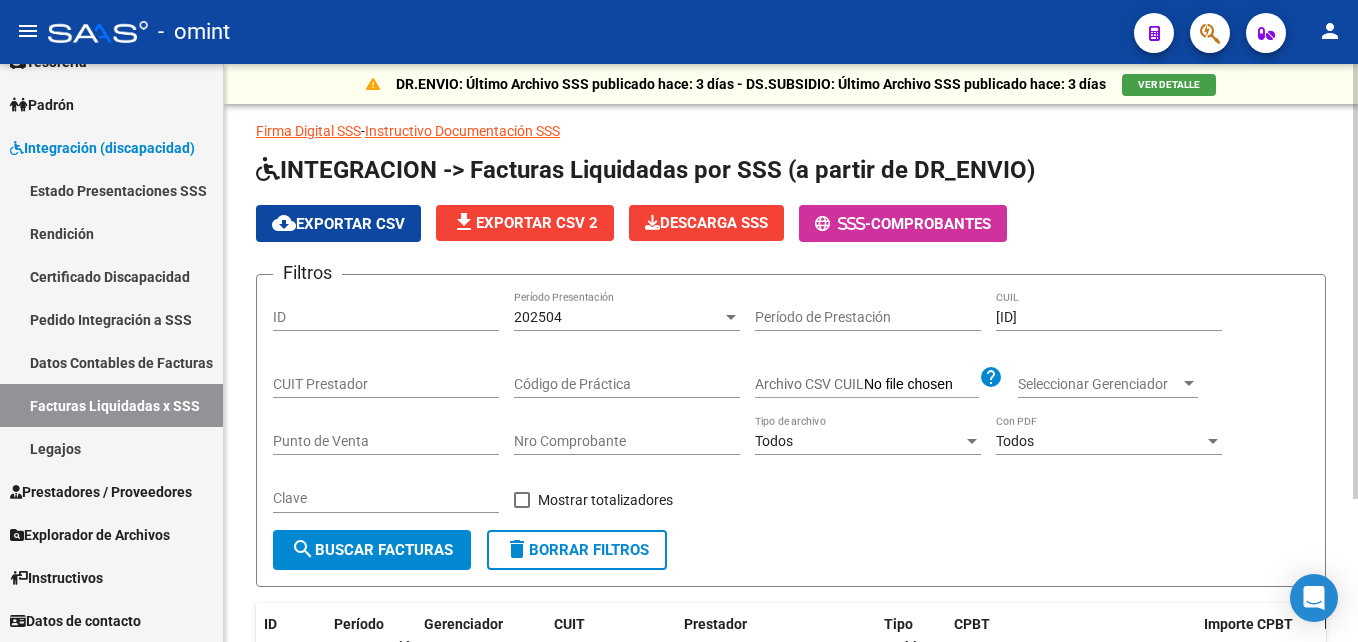 click on "202504" at bounding box center (618, 317) 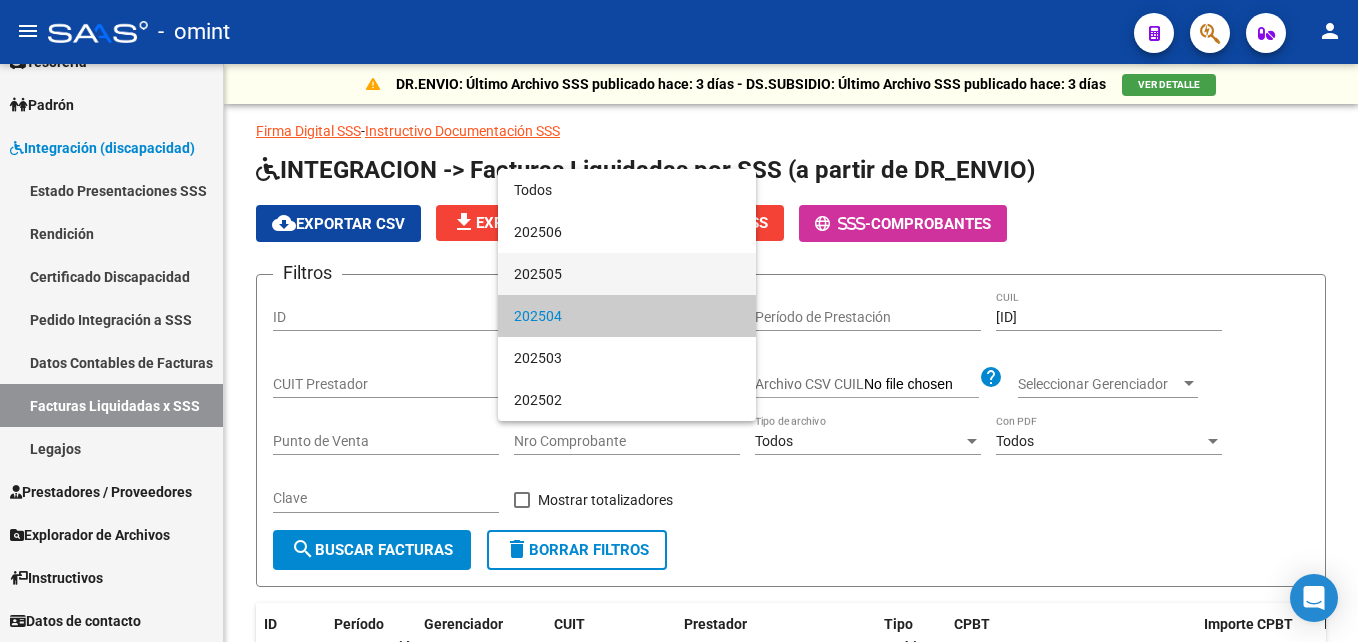 click on "202505" at bounding box center [627, 274] 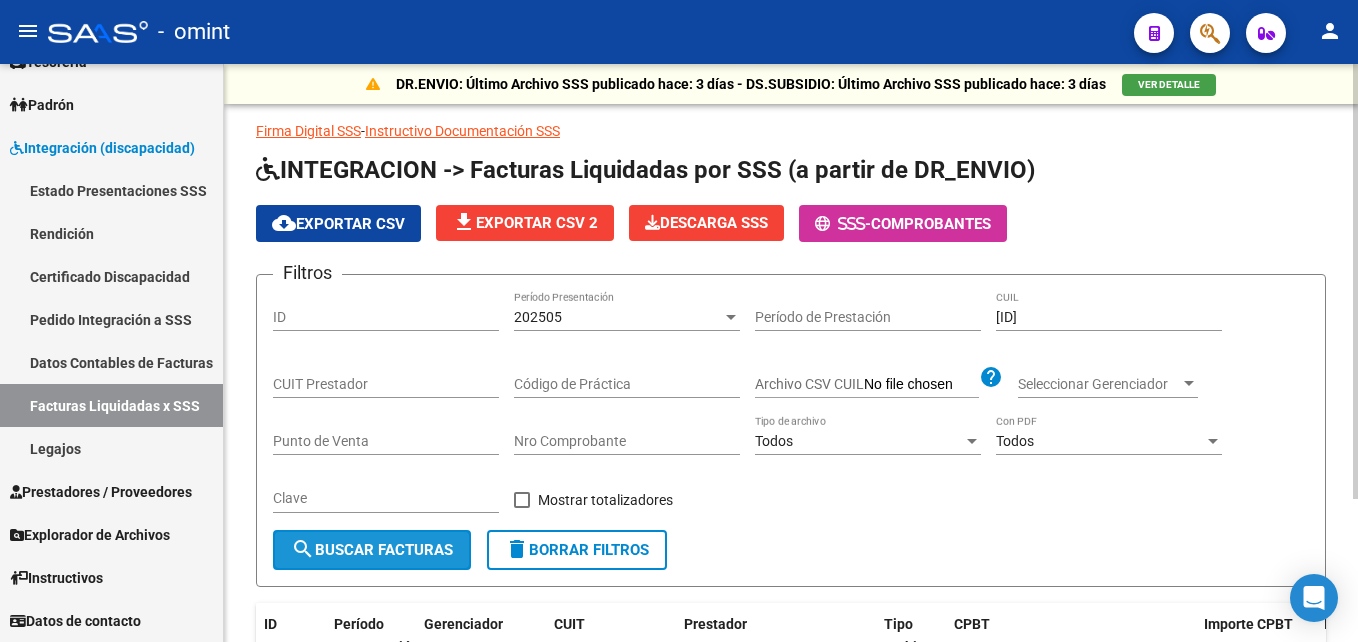 drag, startPoint x: 418, startPoint y: 554, endPoint x: 479, endPoint y: 520, distance: 69.83552 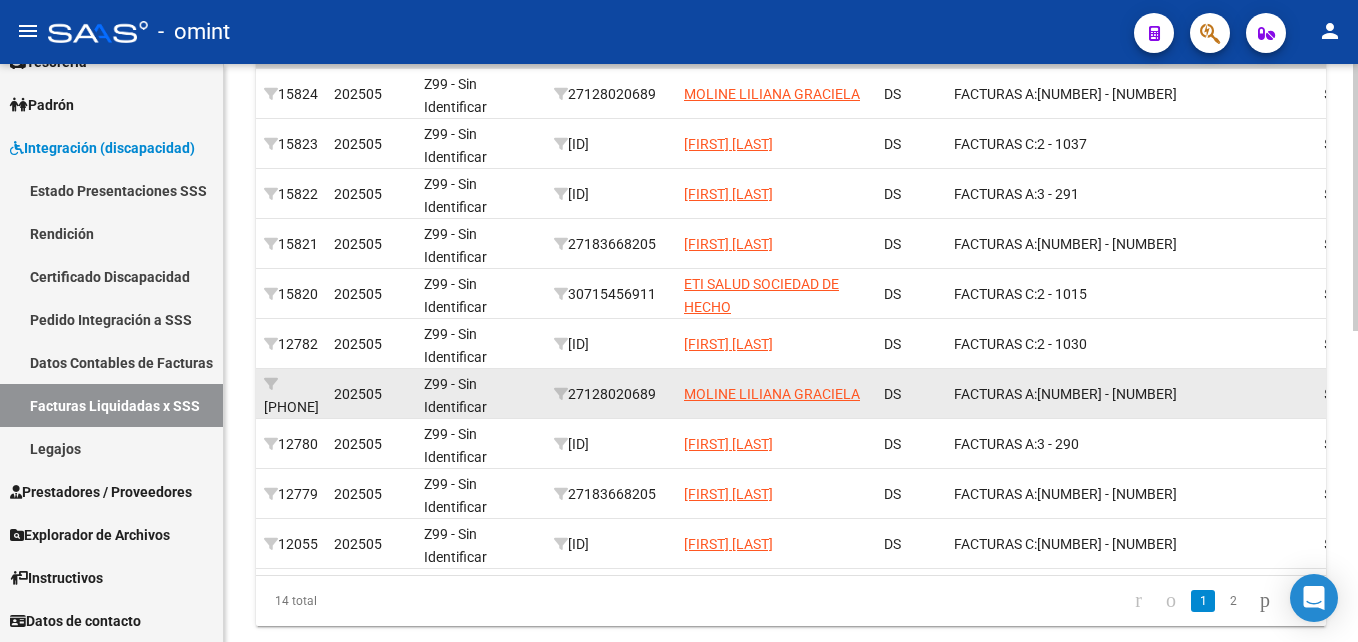 scroll, scrollTop: 671, scrollLeft: 0, axis: vertical 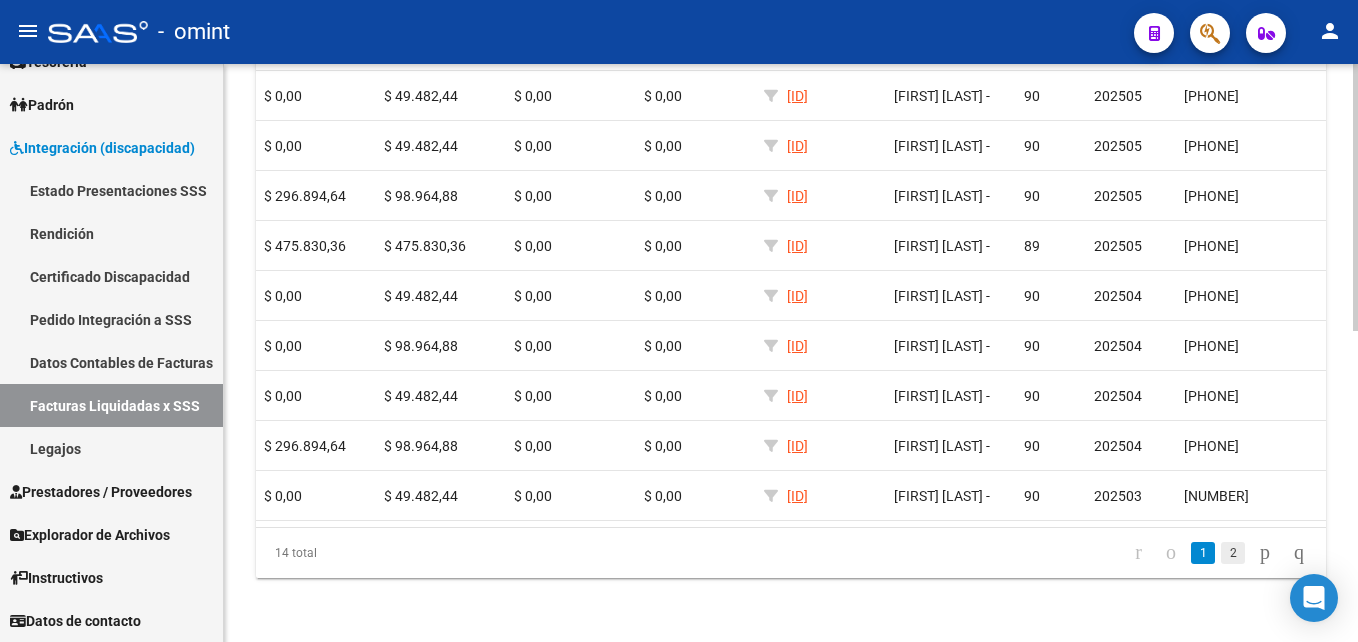 click on "2" 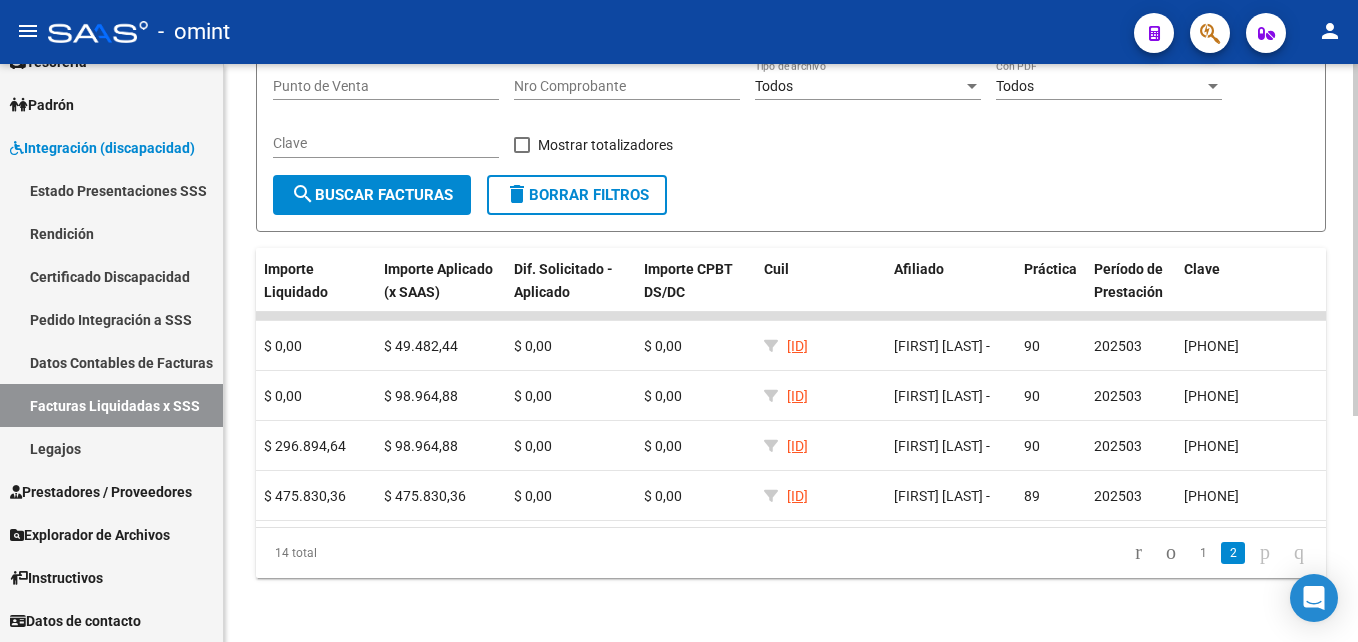 scroll, scrollTop: 371, scrollLeft: 0, axis: vertical 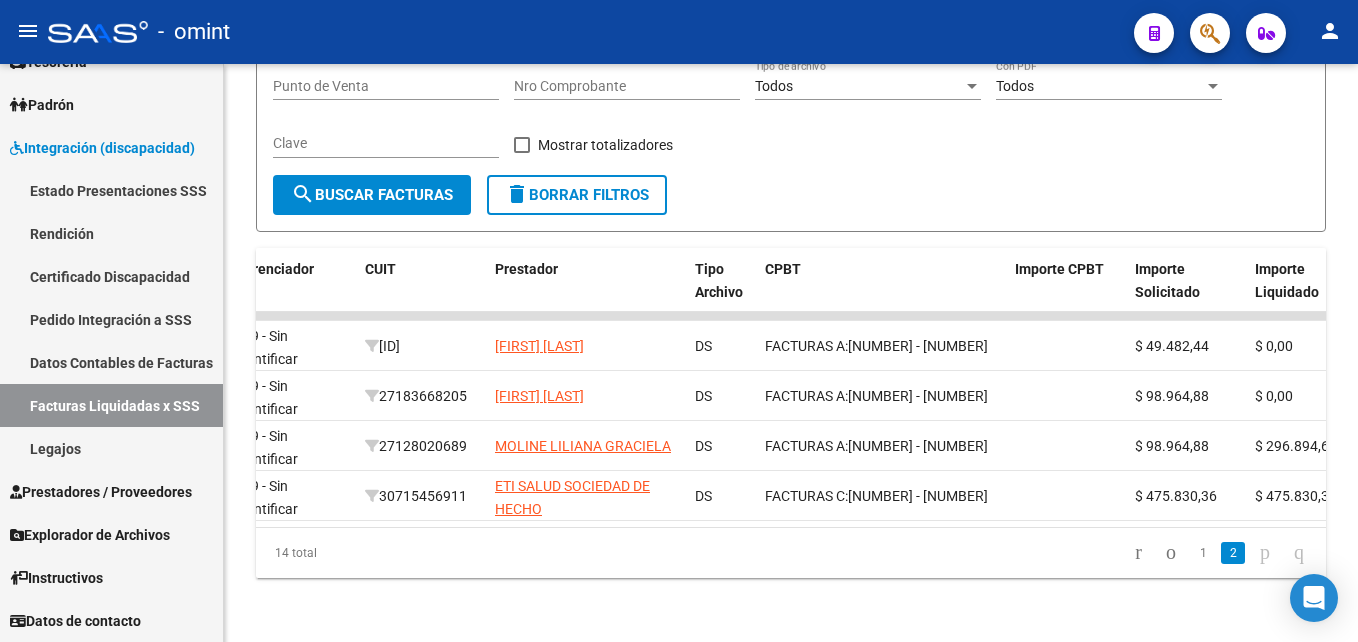 click on "1" 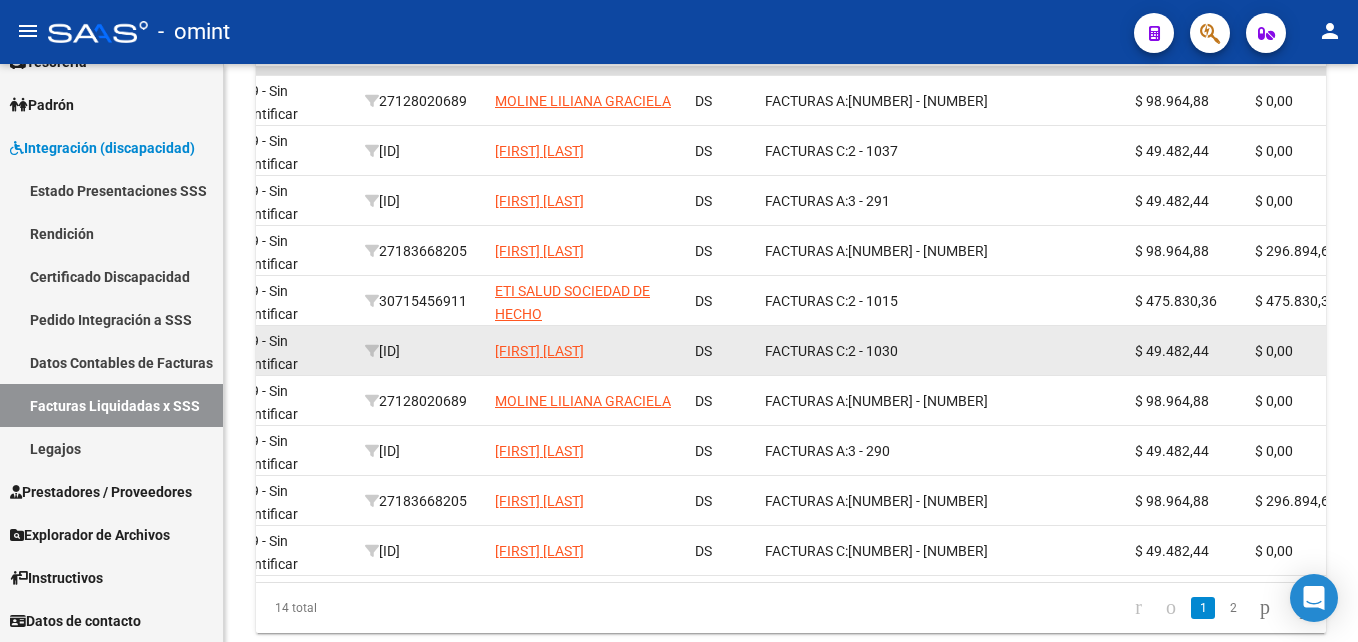 scroll, scrollTop: 571, scrollLeft: 0, axis: vertical 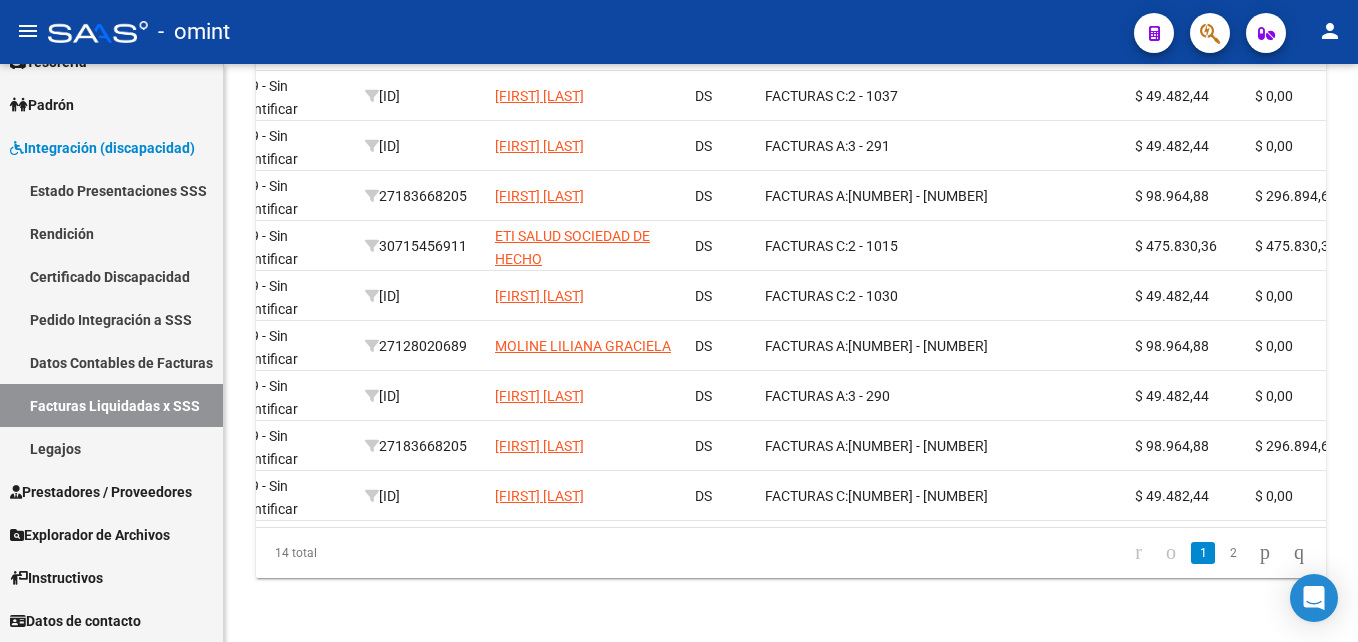click on "2" 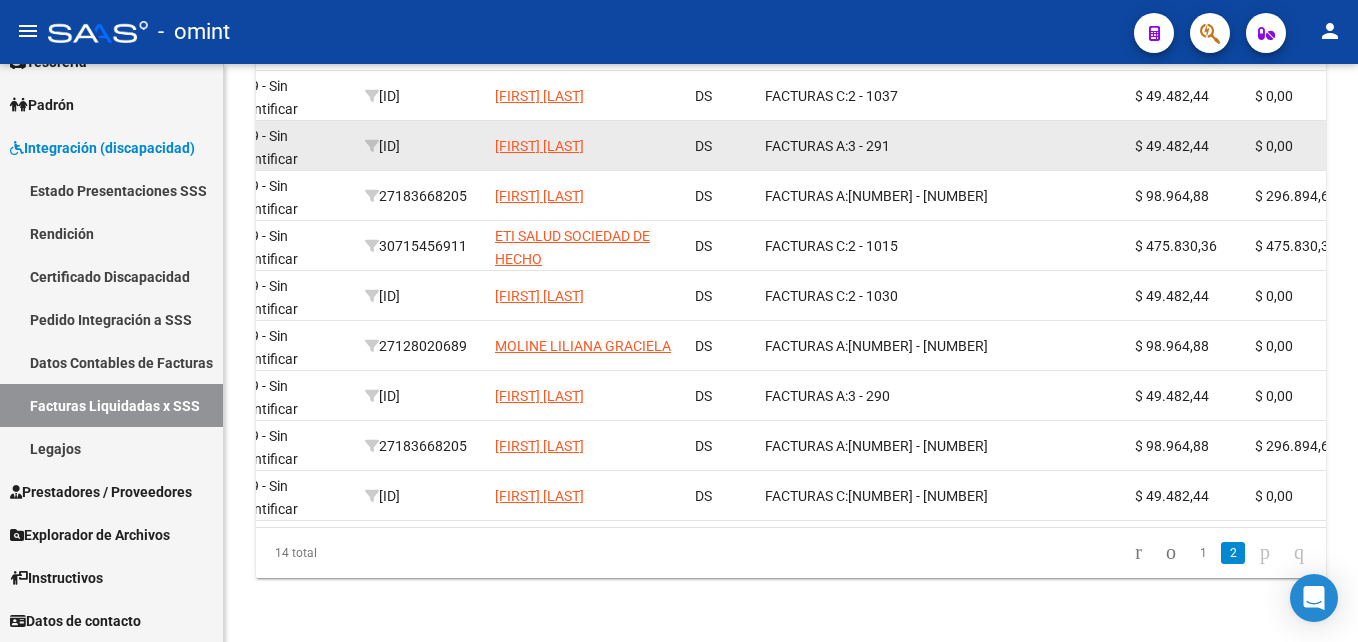 scroll, scrollTop: 371, scrollLeft: 0, axis: vertical 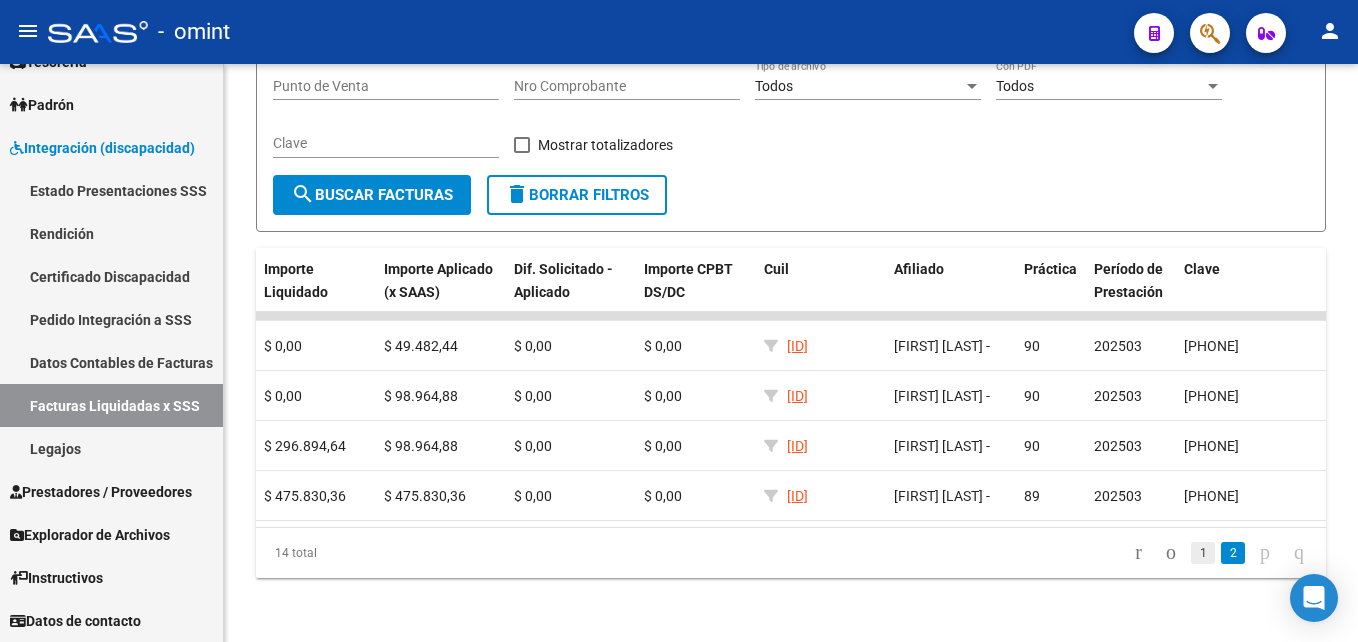 click on "1" 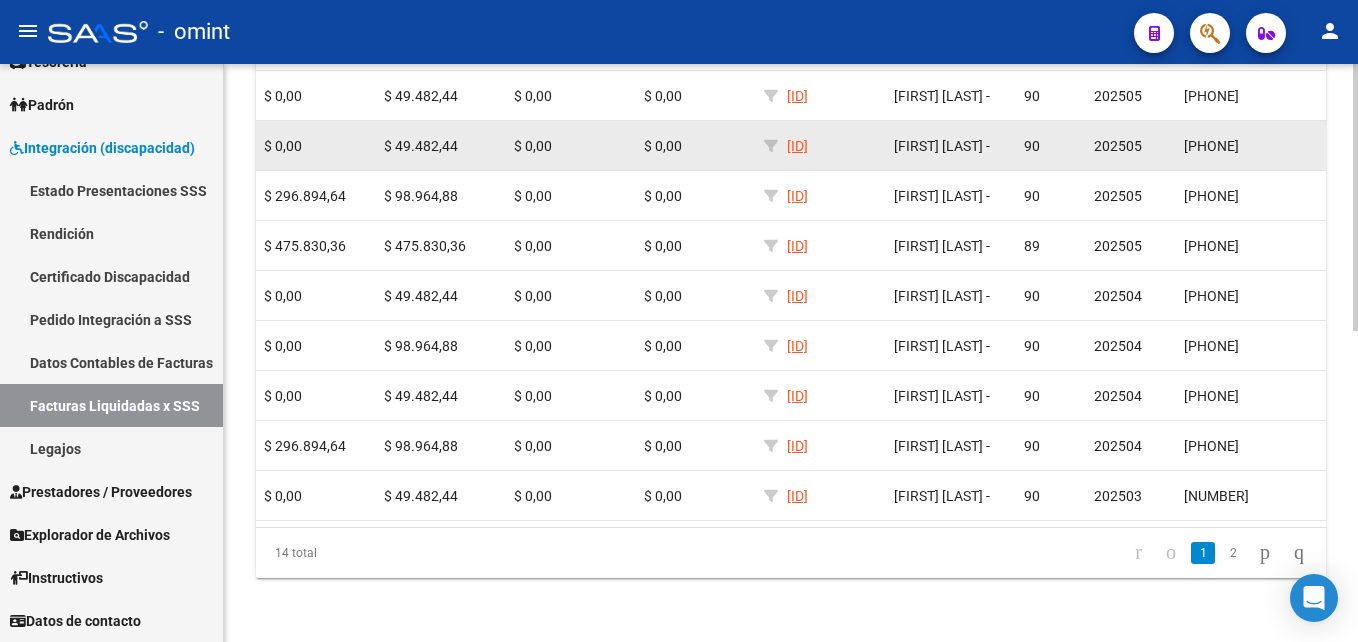 scroll, scrollTop: 671, scrollLeft: 0, axis: vertical 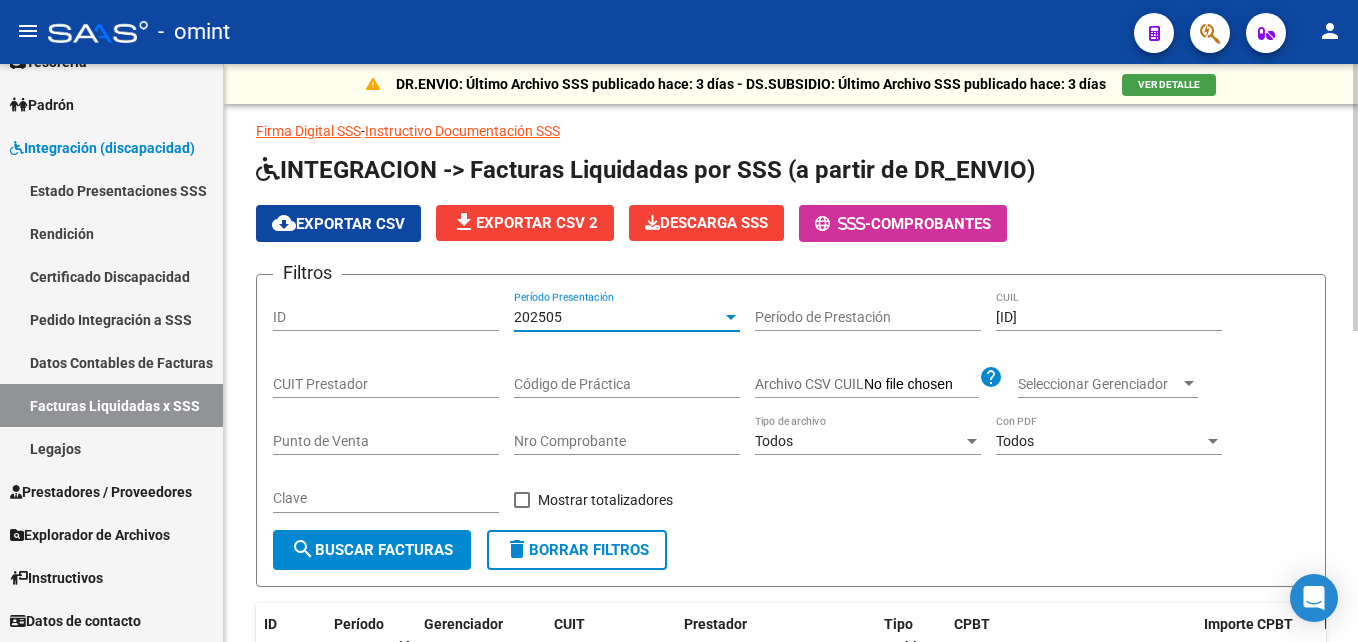 click on "202505" at bounding box center (618, 317) 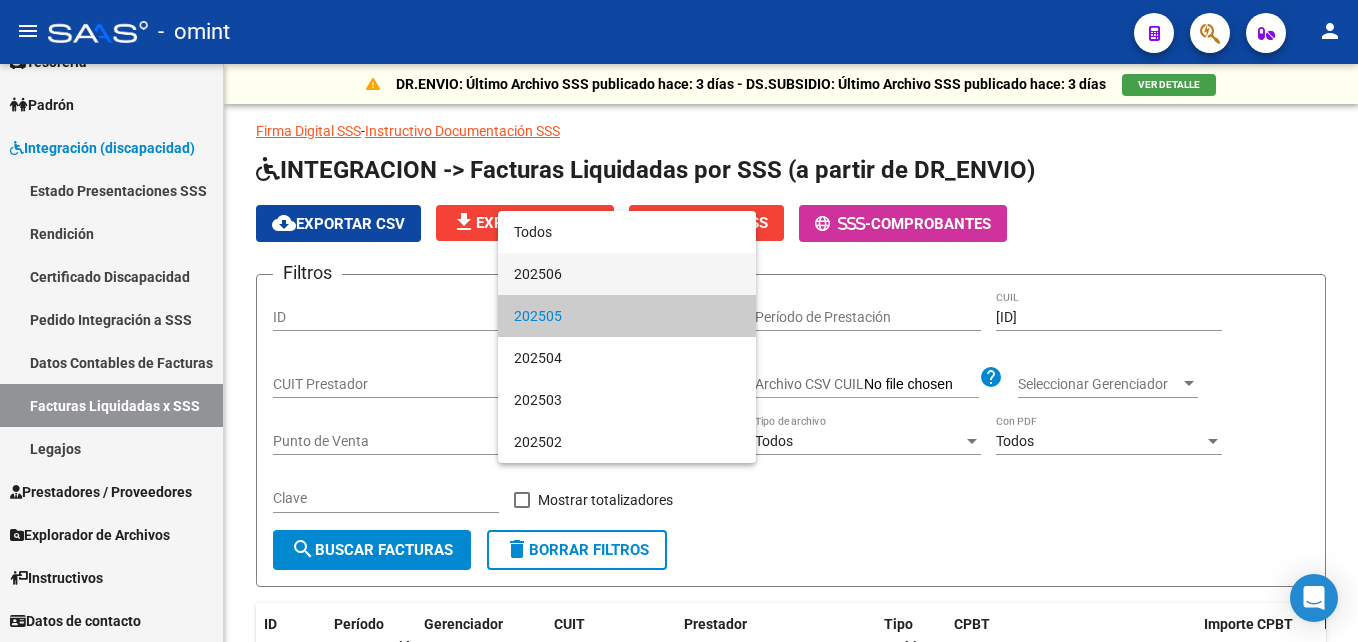 click on "202506" at bounding box center [627, 274] 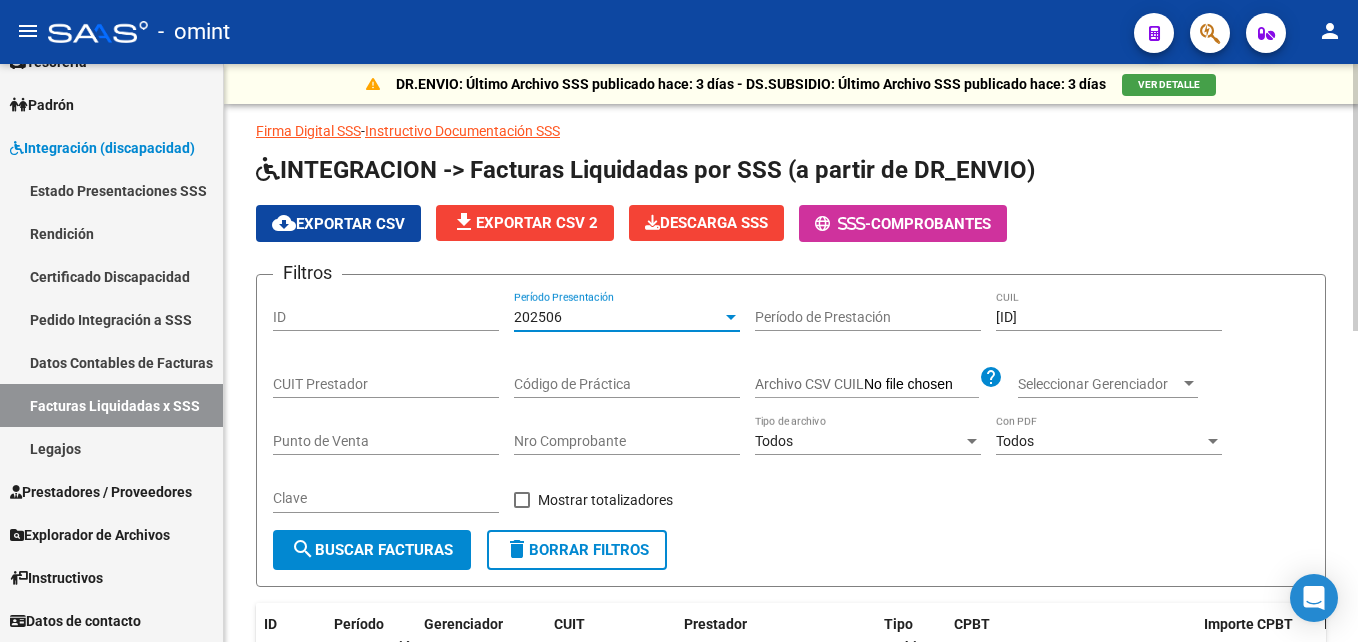 click on "search  Buscar Facturas" 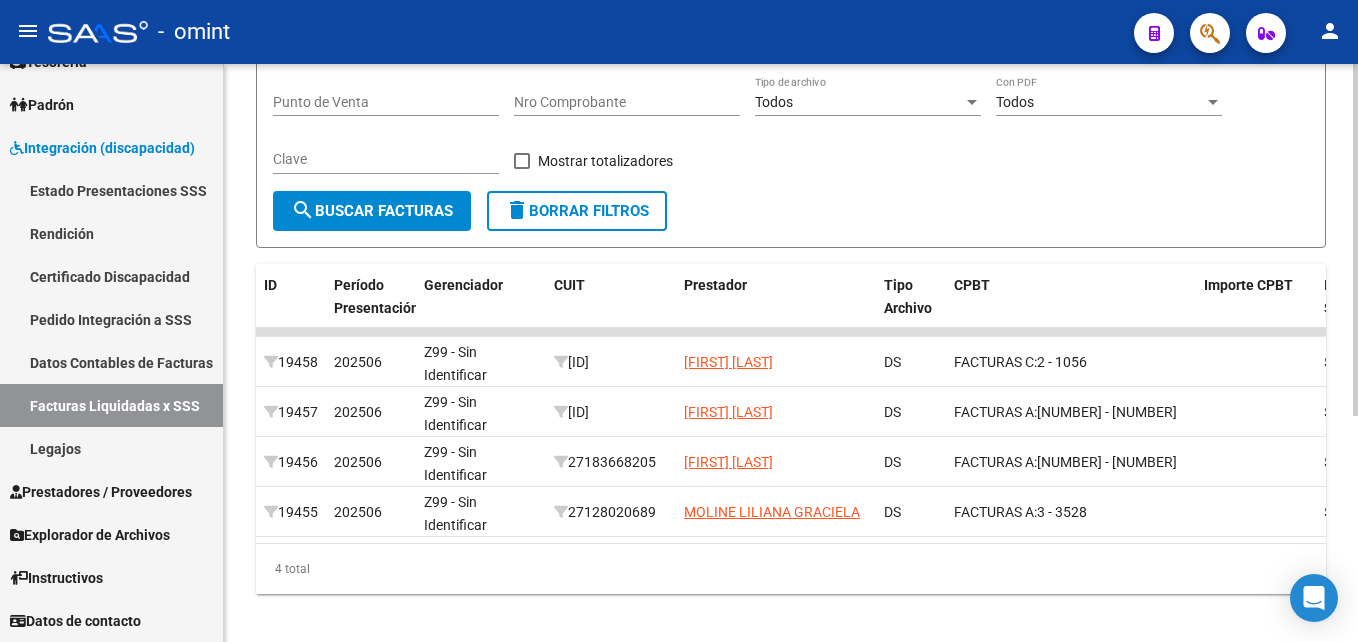 scroll, scrollTop: 371, scrollLeft: 0, axis: vertical 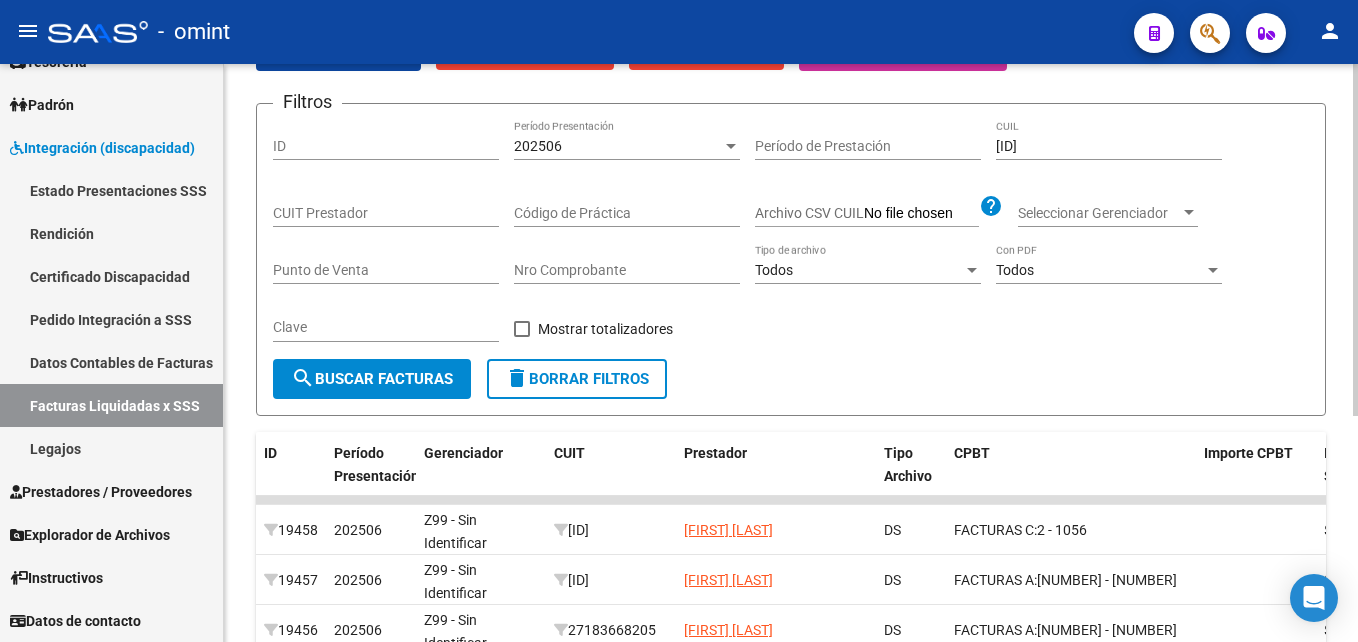 click on "202506 Período Presentación" 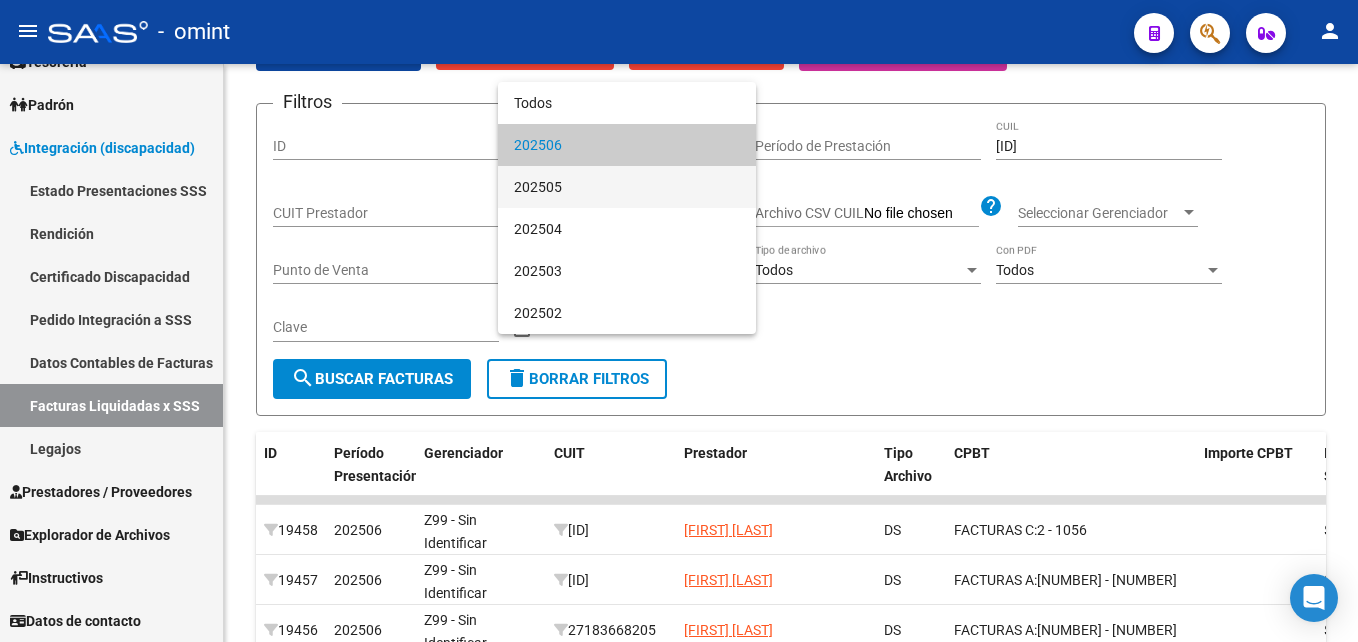 click on "202505" at bounding box center (627, 187) 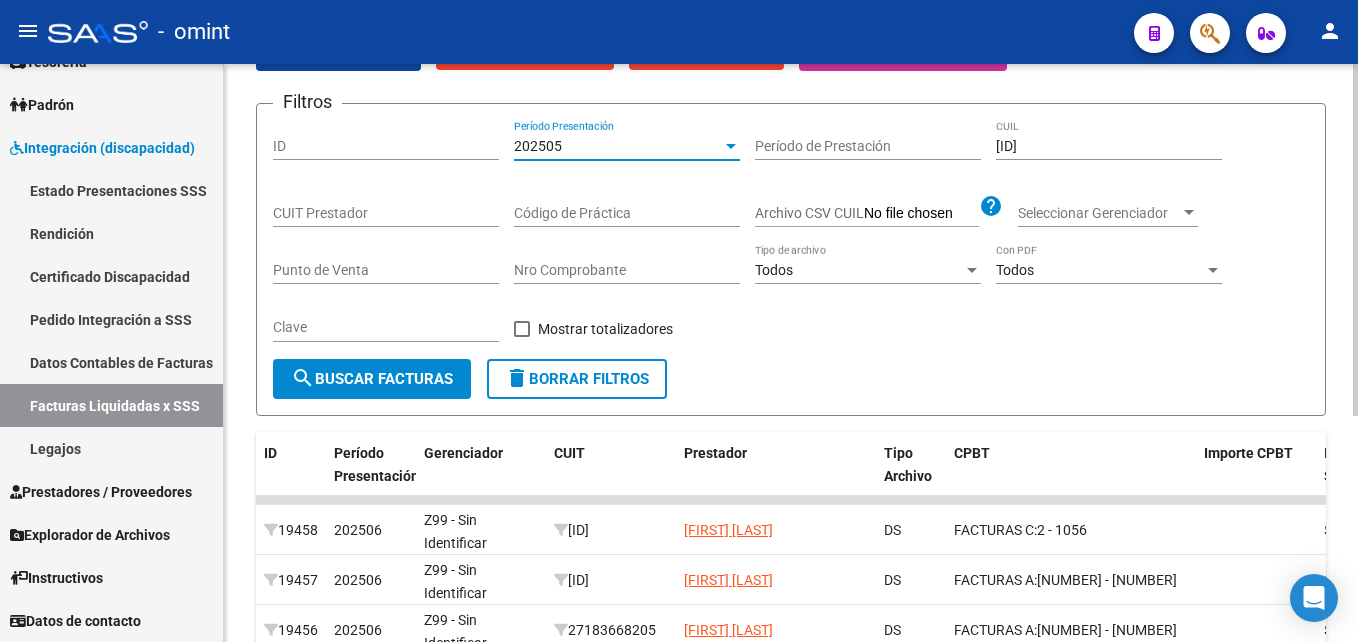 click on "search  Buscar Facturas" 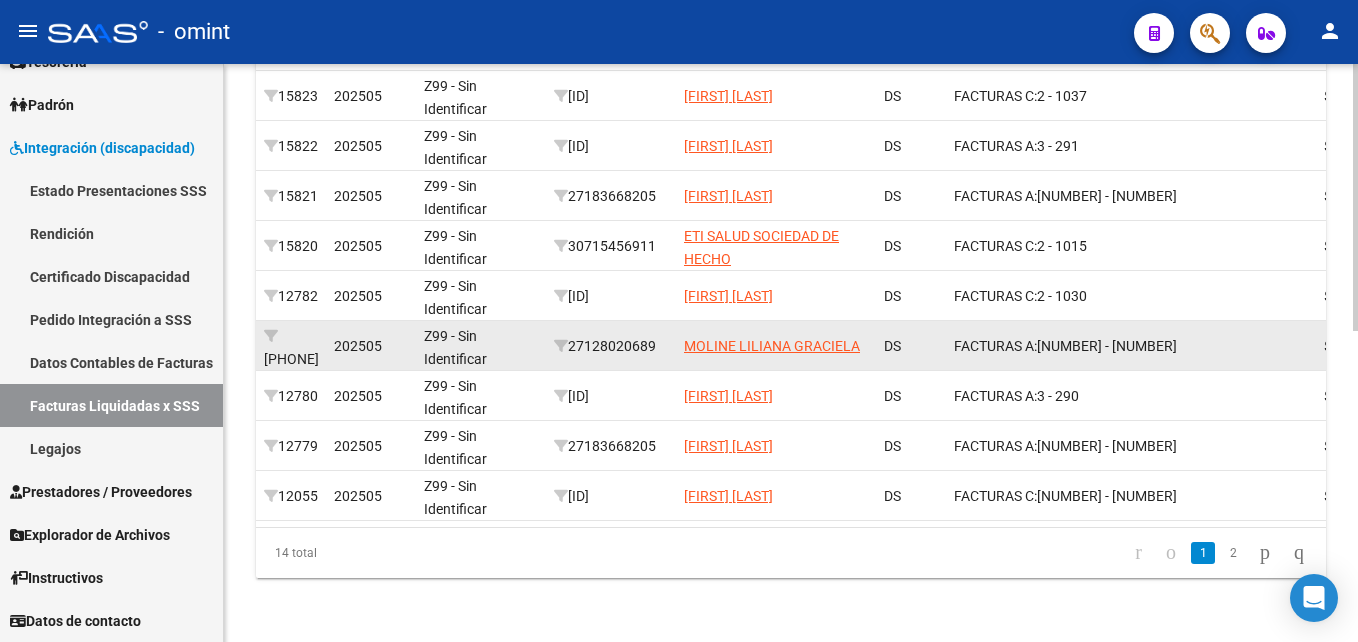 scroll, scrollTop: 671, scrollLeft: 0, axis: vertical 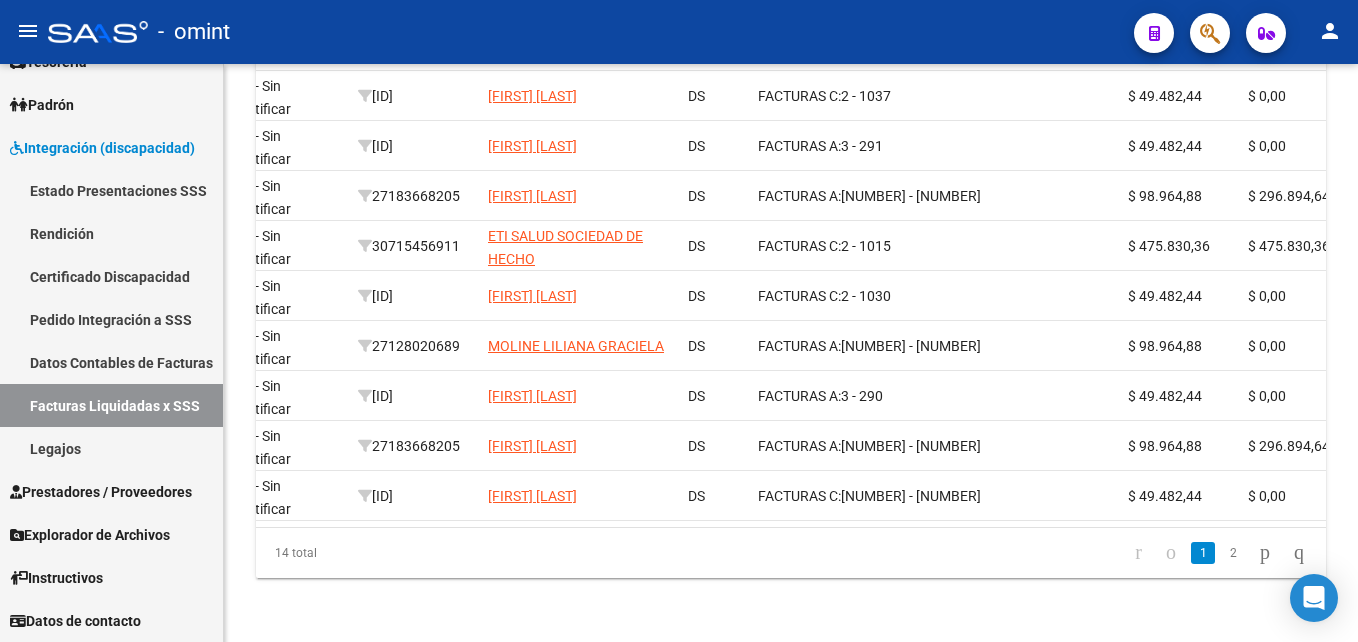 click on "2" 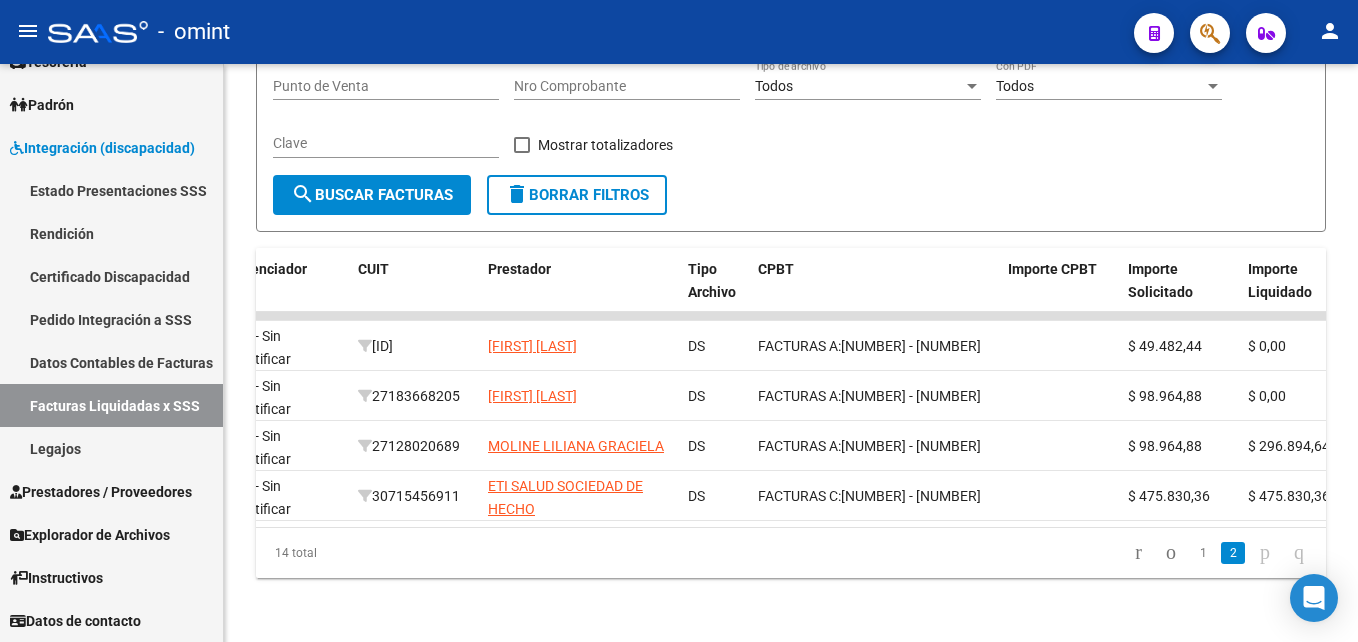 scroll, scrollTop: 371, scrollLeft: 0, axis: vertical 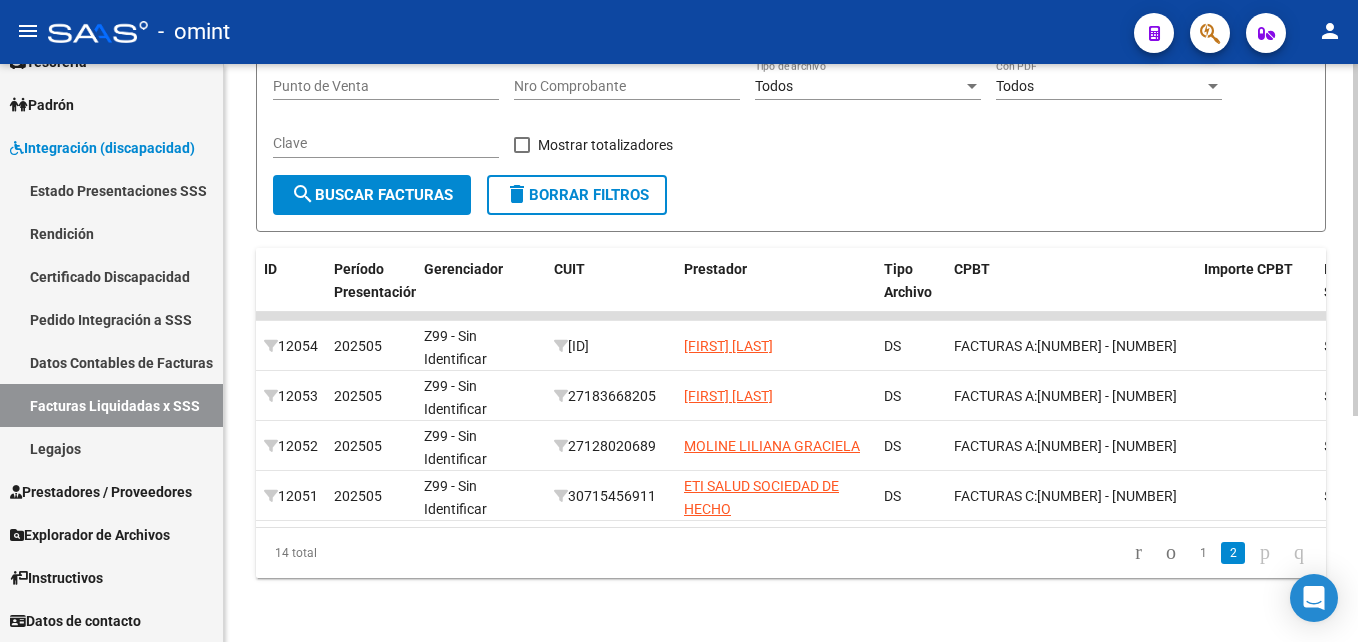 drag, startPoint x: 1180, startPoint y: 557, endPoint x: 1167, endPoint y: 550, distance: 14.764823 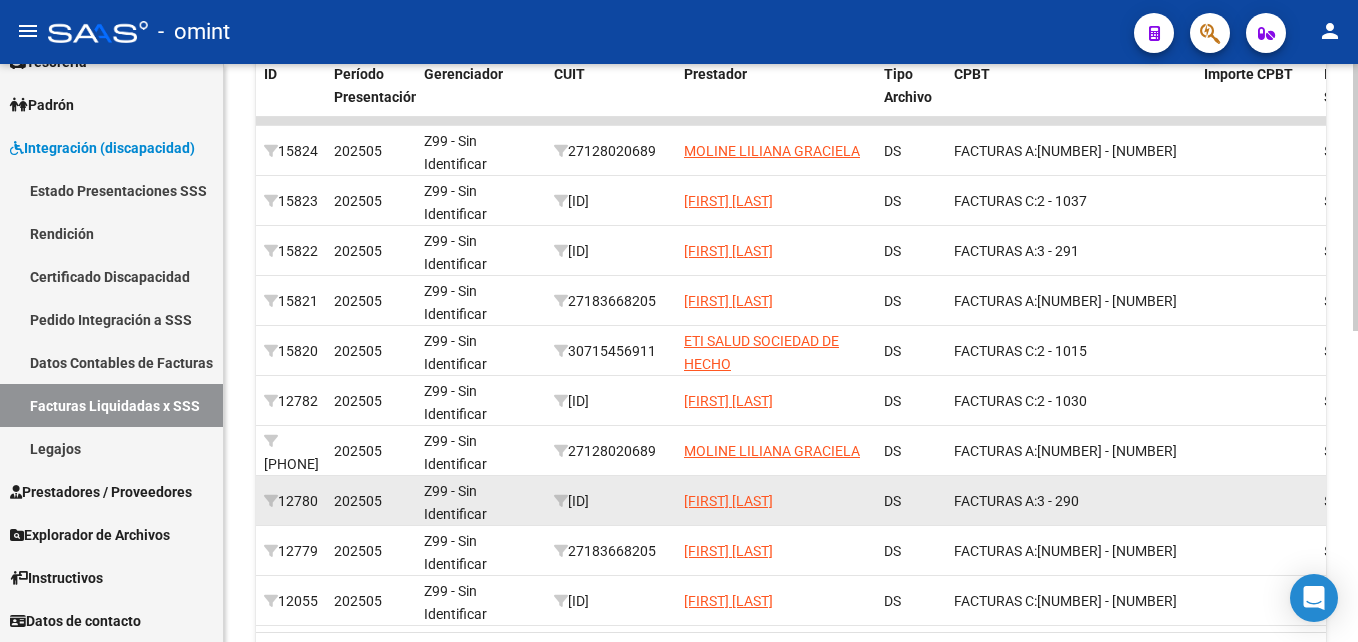 scroll, scrollTop: 671, scrollLeft: 0, axis: vertical 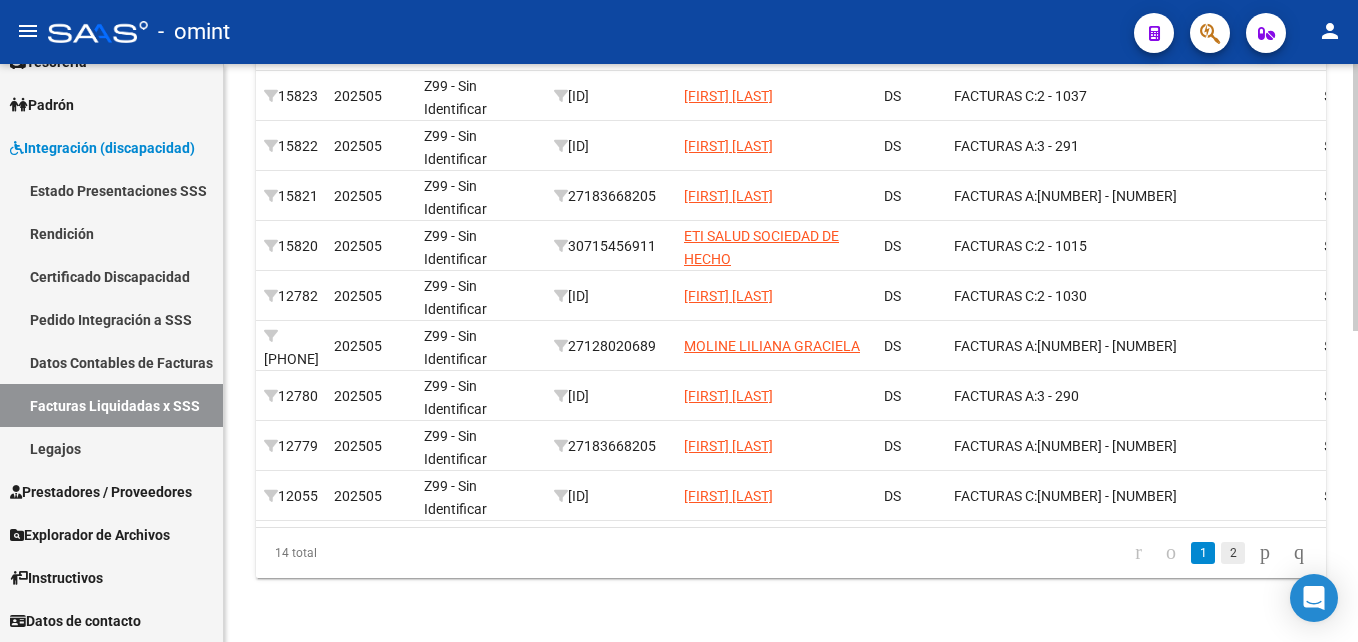 click on "2" 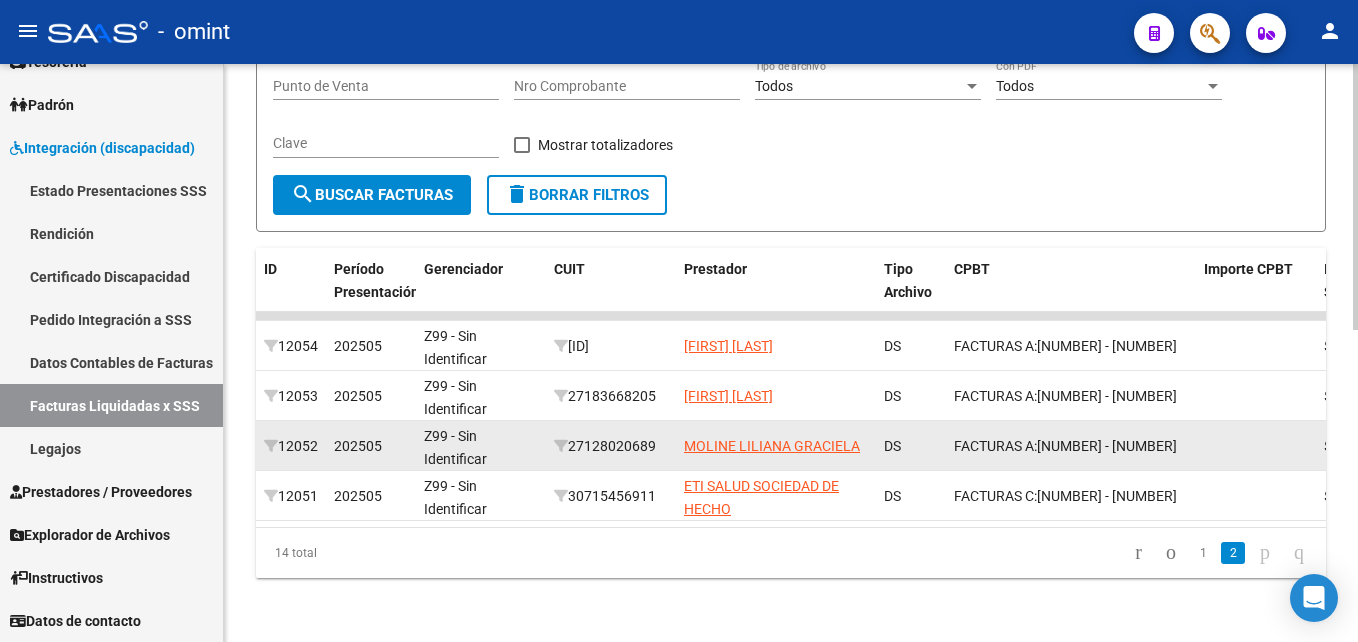 scroll, scrollTop: 371, scrollLeft: 0, axis: vertical 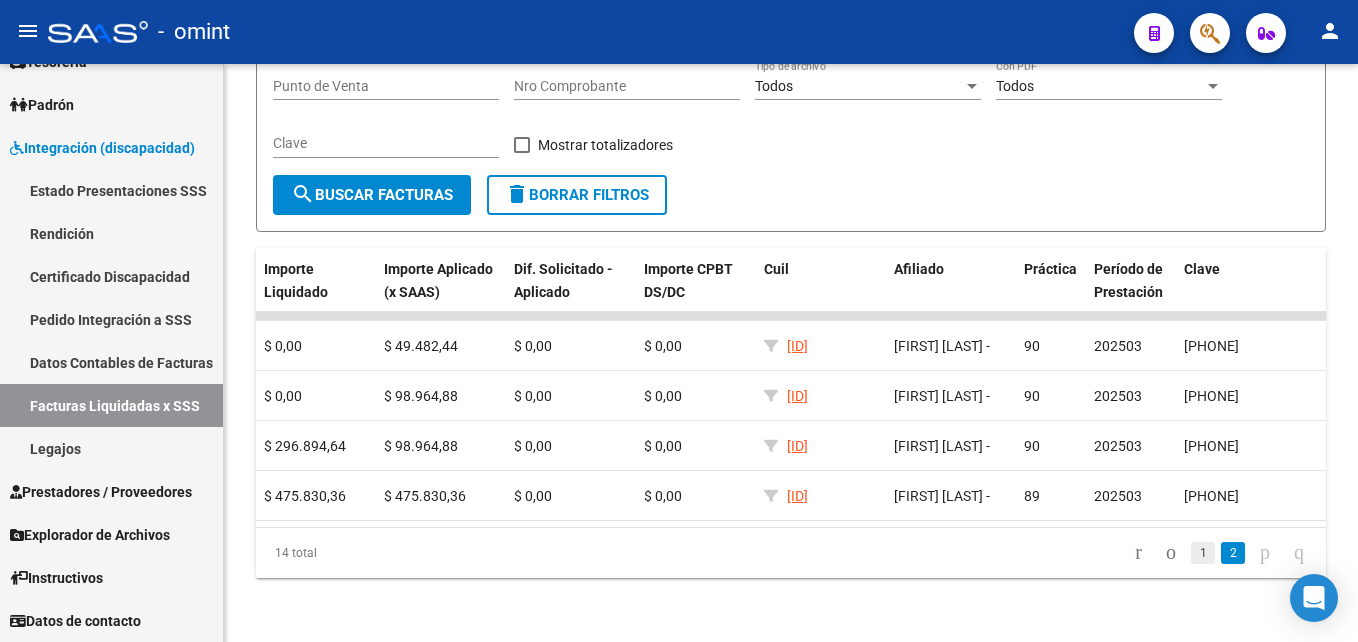 click on "1" 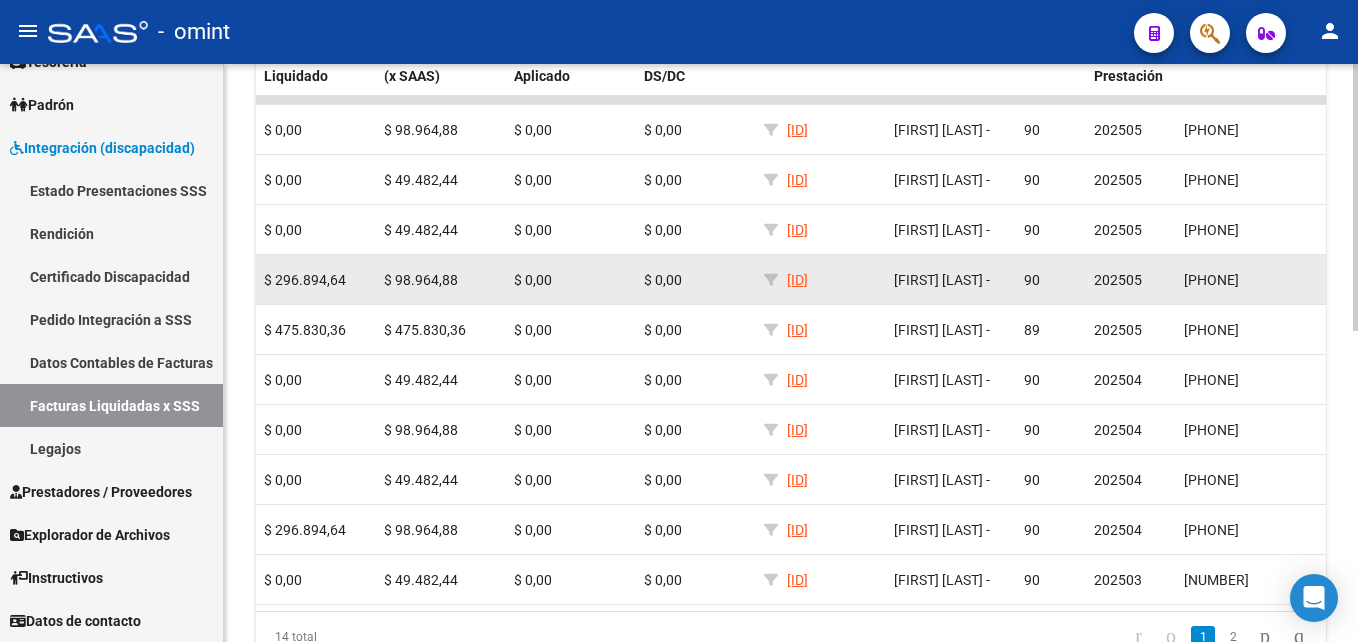 scroll, scrollTop: 671, scrollLeft: 0, axis: vertical 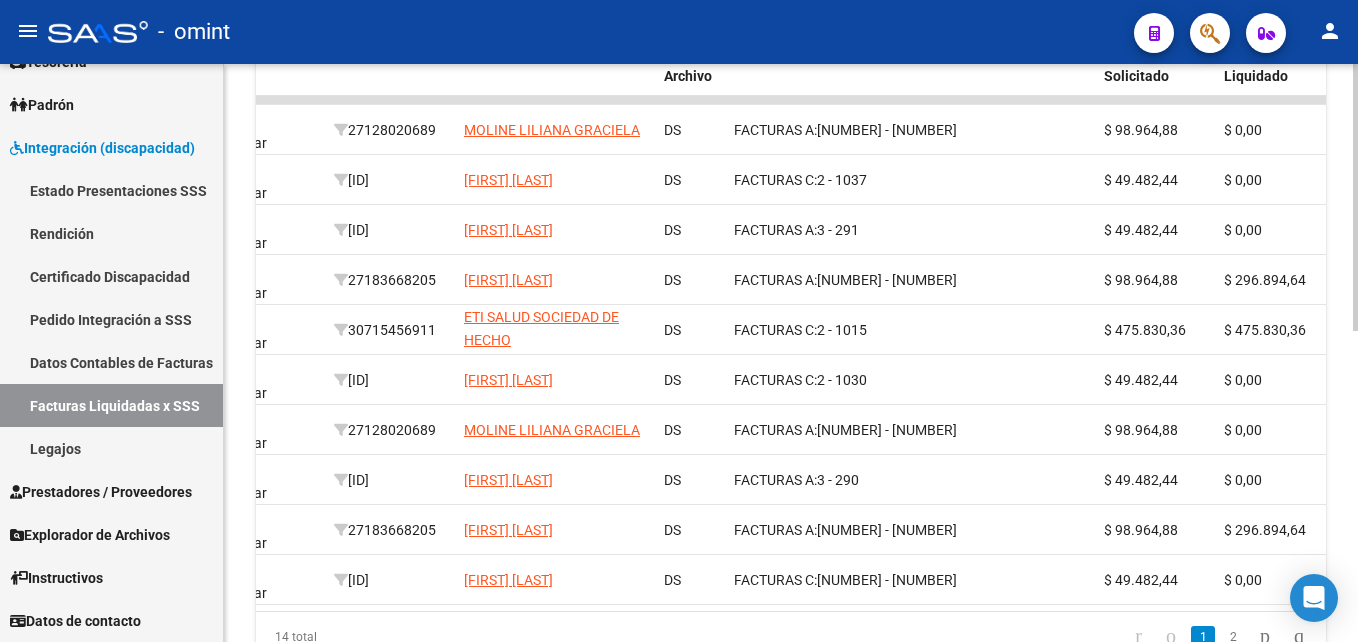 drag, startPoint x: 630, startPoint y: 627, endPoint x: 1007, endPoint y: 610, distance: 377.3831 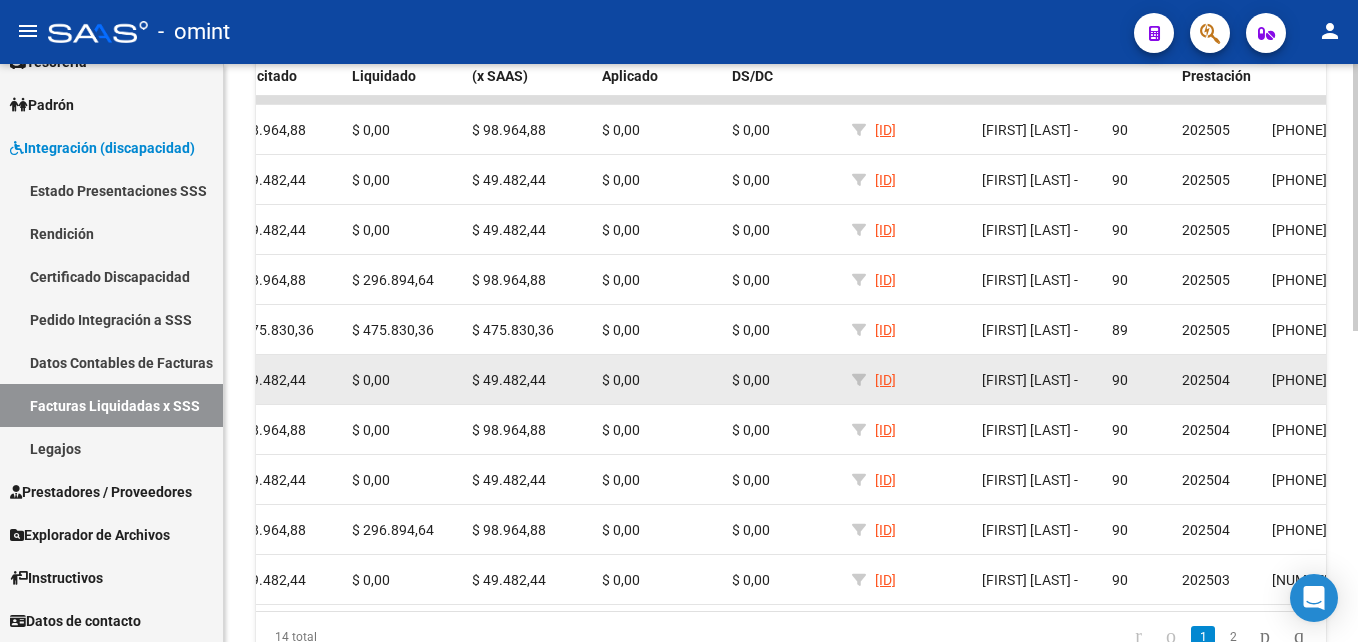 scroll, scrollTop: 0, scrollLeft: 1092, axis: horizontal 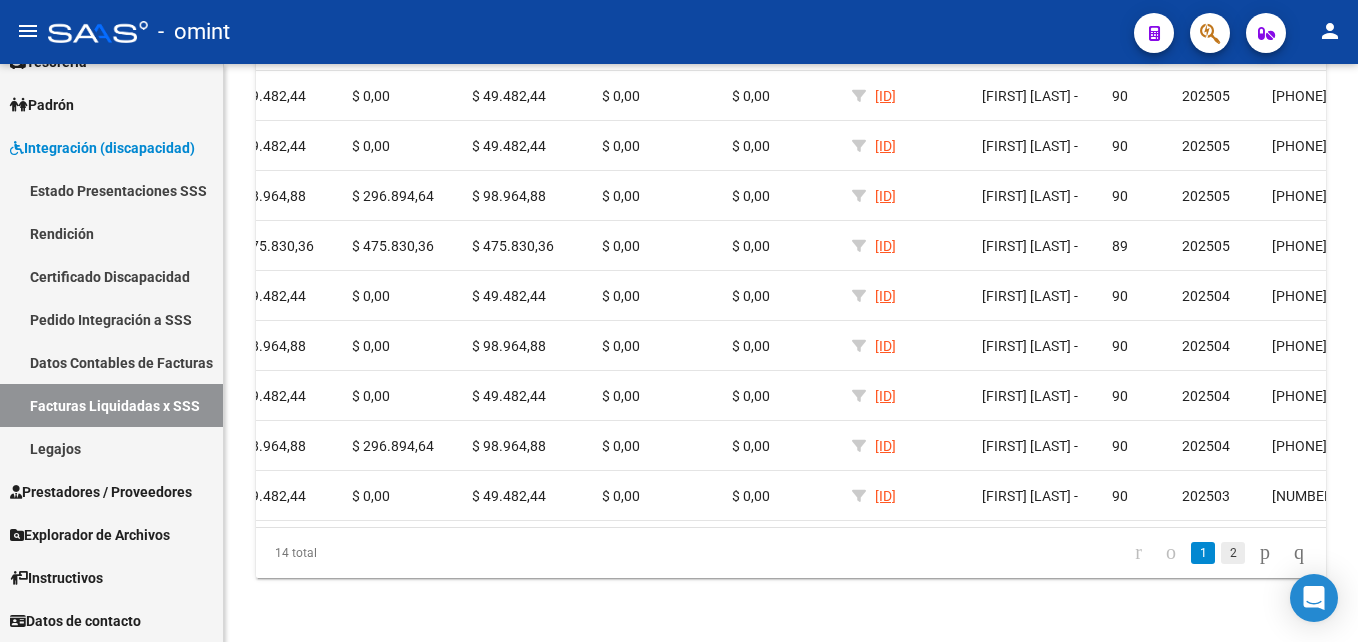 click on "2" 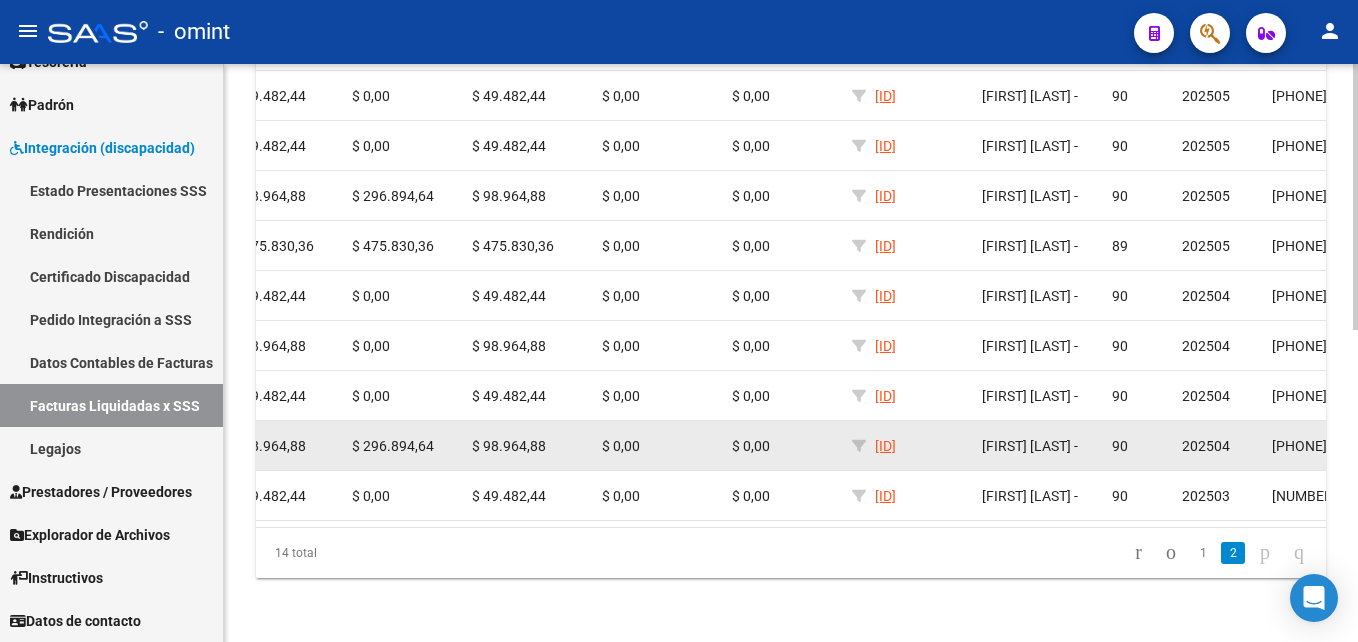 scroll, scrollTop: 371, scrollLeft: 0, axis: vertical 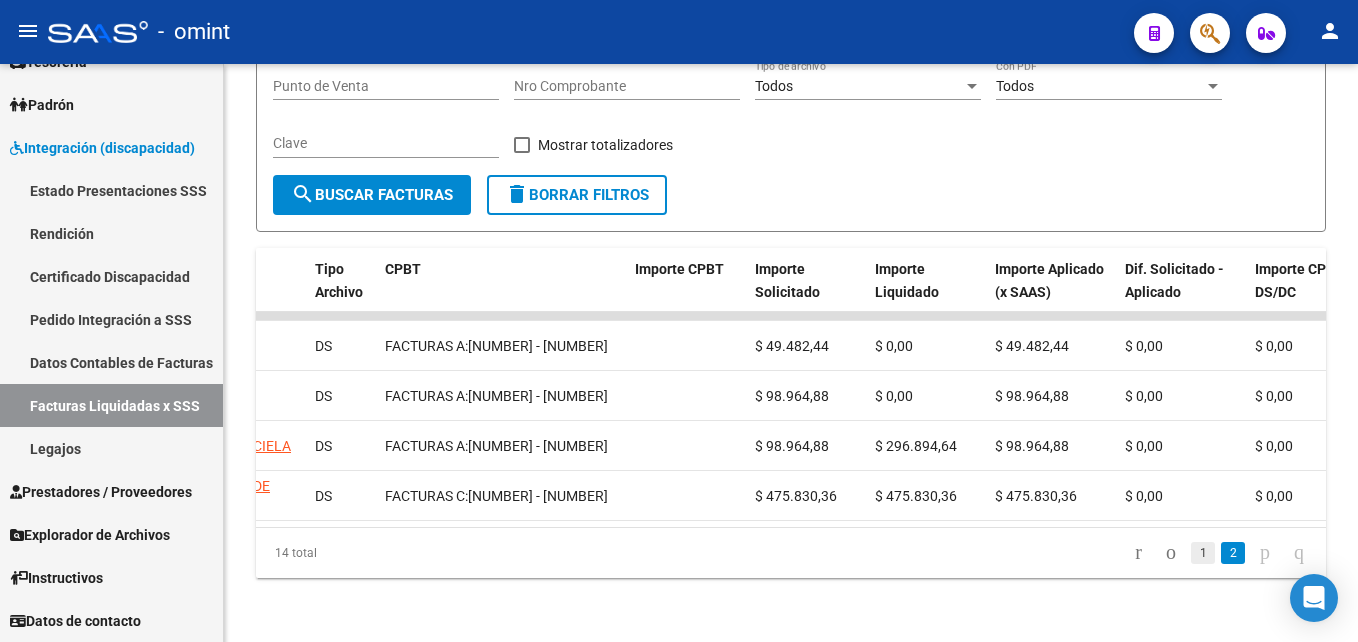 click on "1" 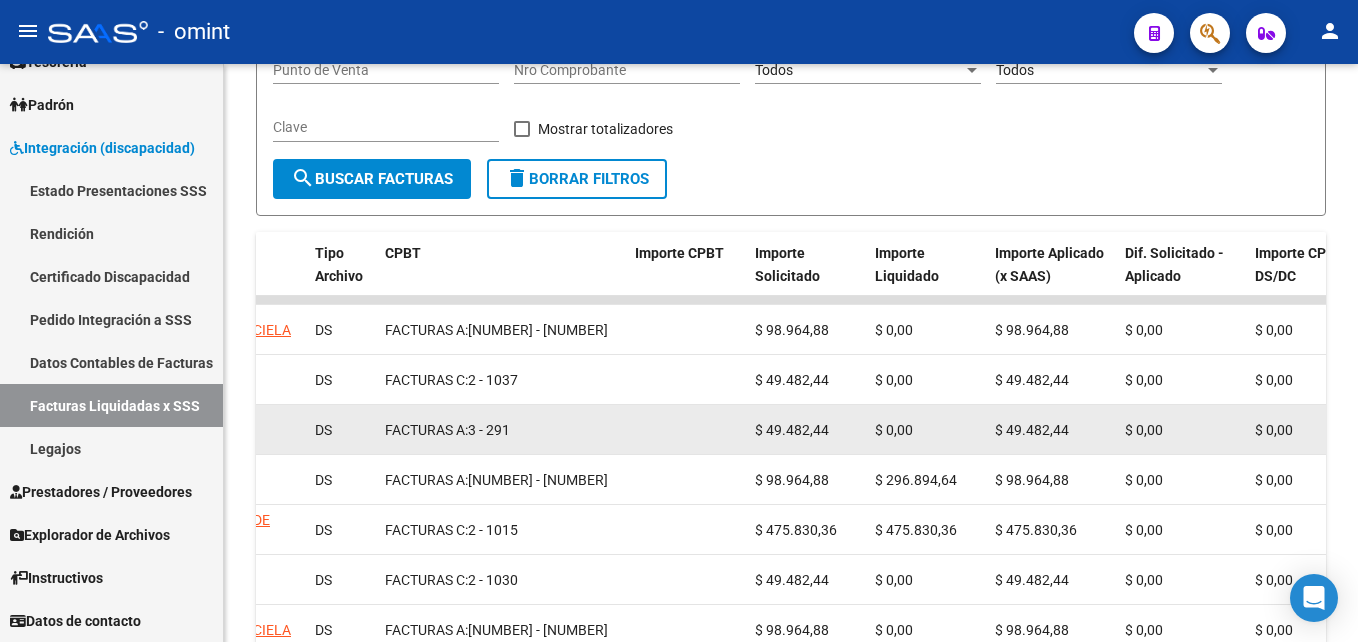 scroll, scrollTop: 671, scrollLeft: 0, axis: vertical 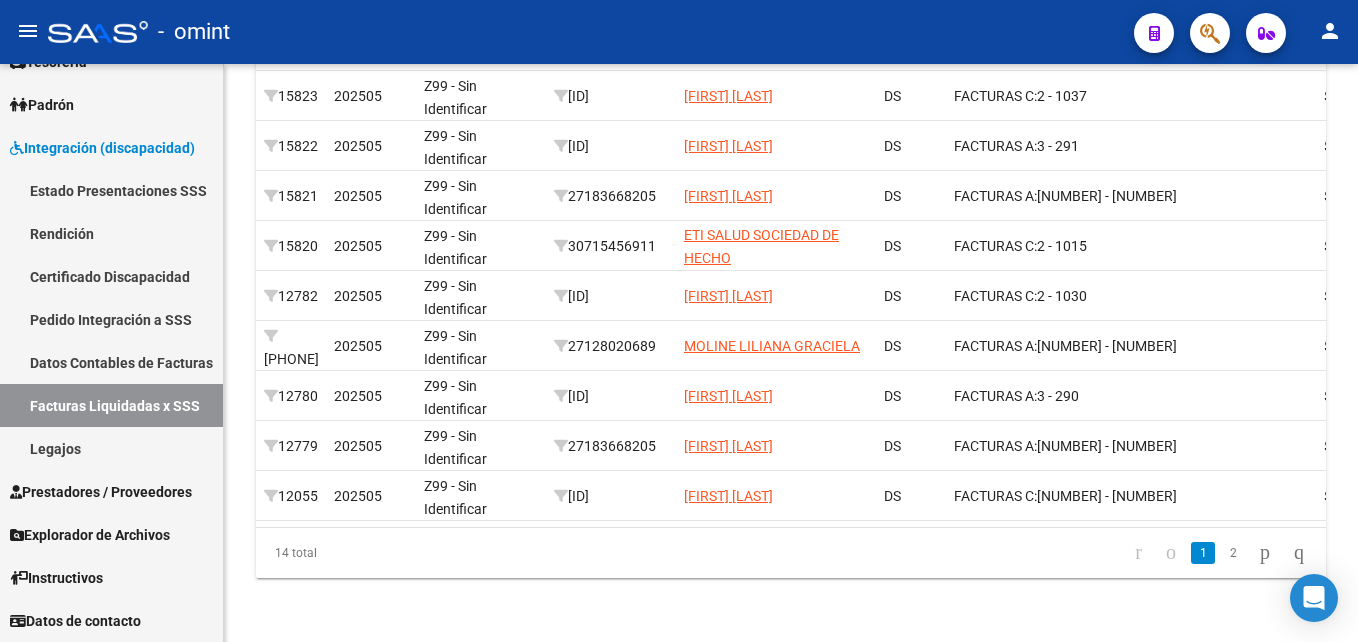 click on "2" 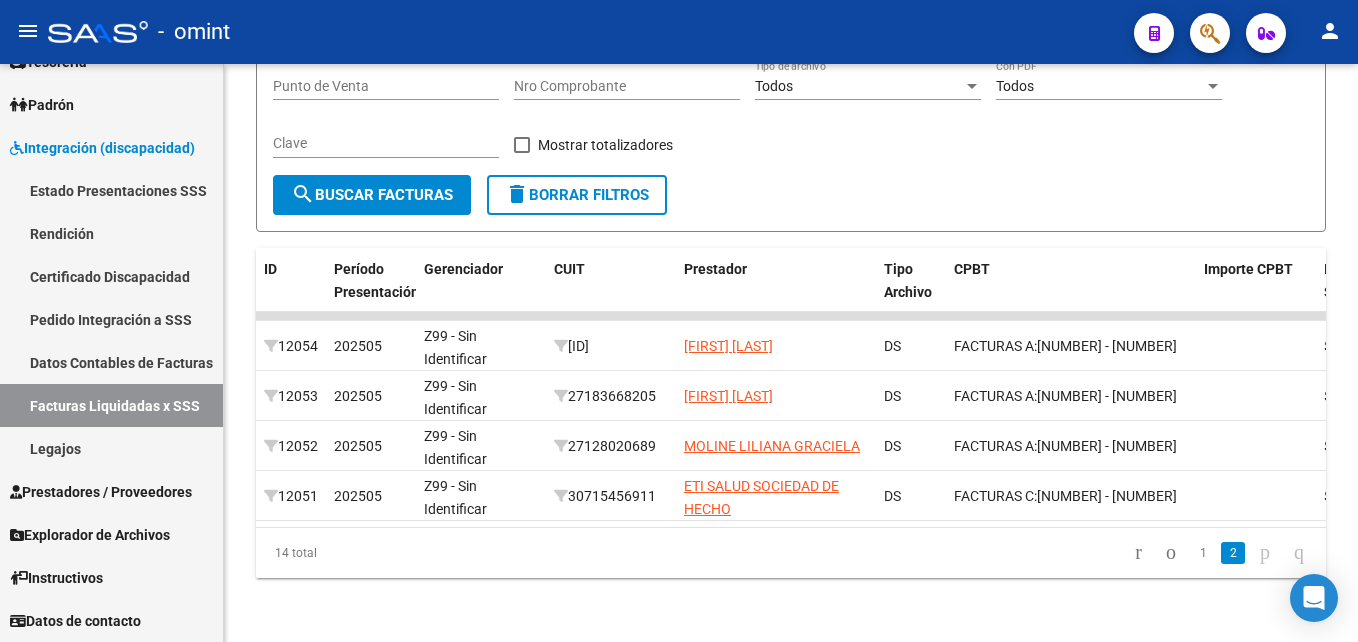scroll, scrollTop: 371, scrollLeft: 0, axis: vertical 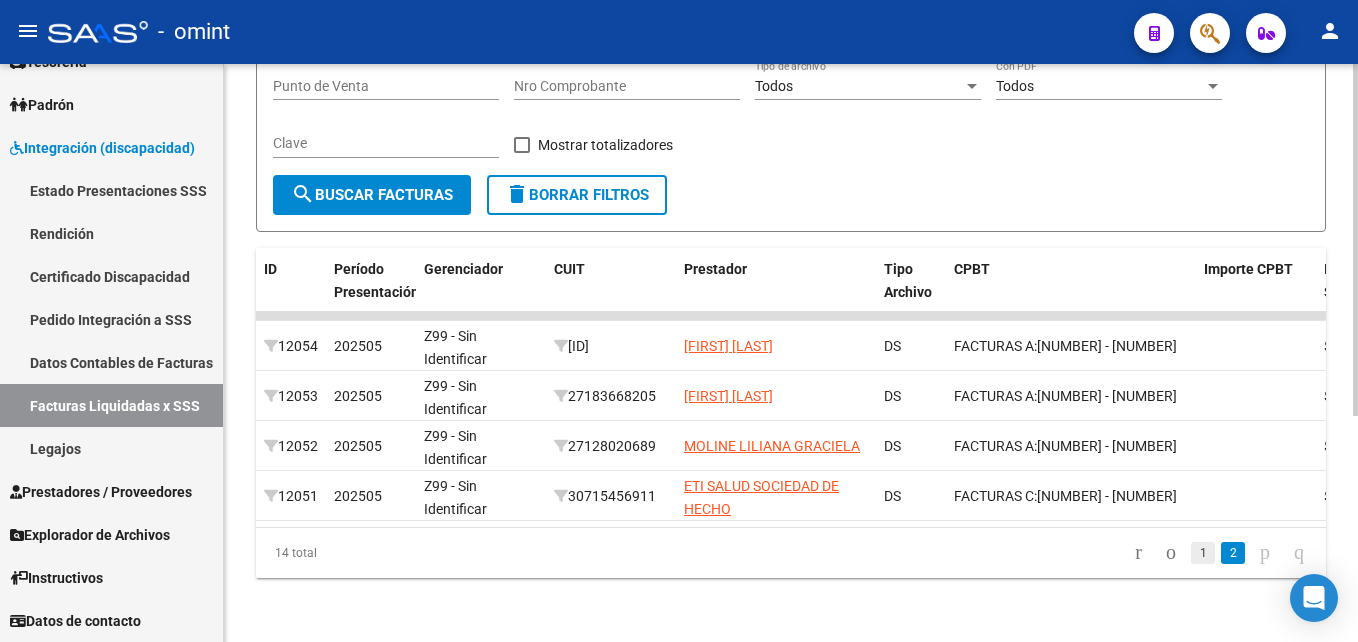 click on "1" 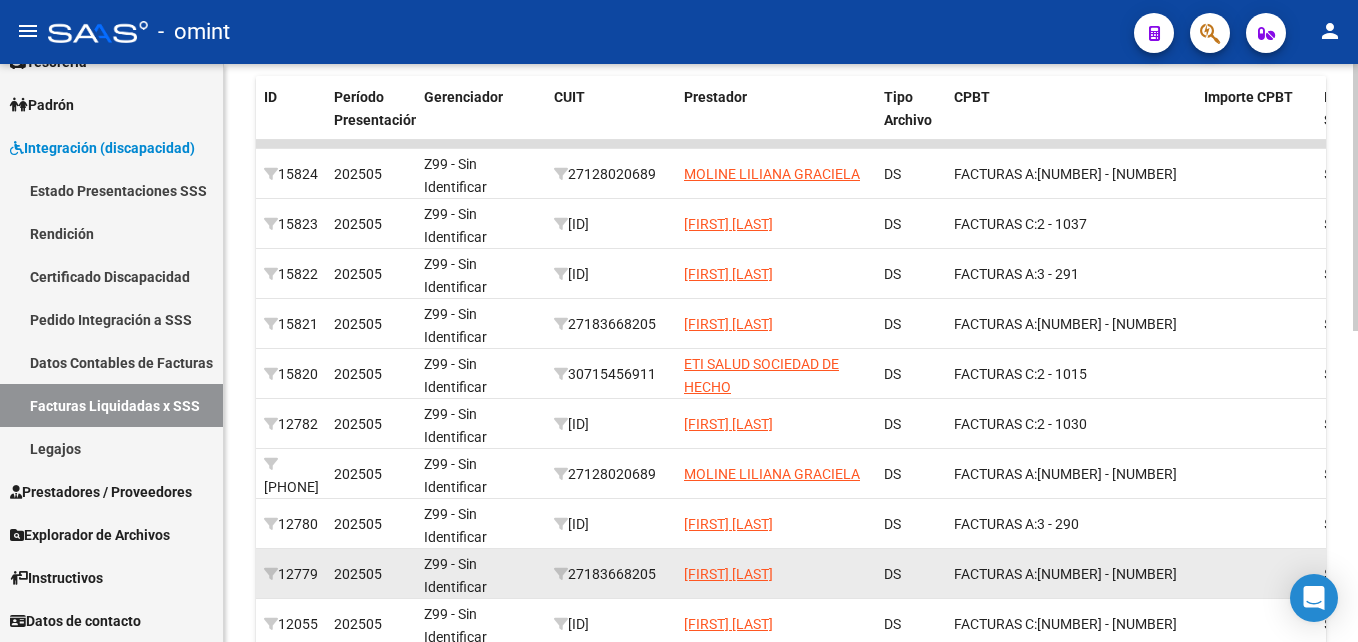 scroll, scrollTop: 671, scrollLeft: 0, axis: vertical 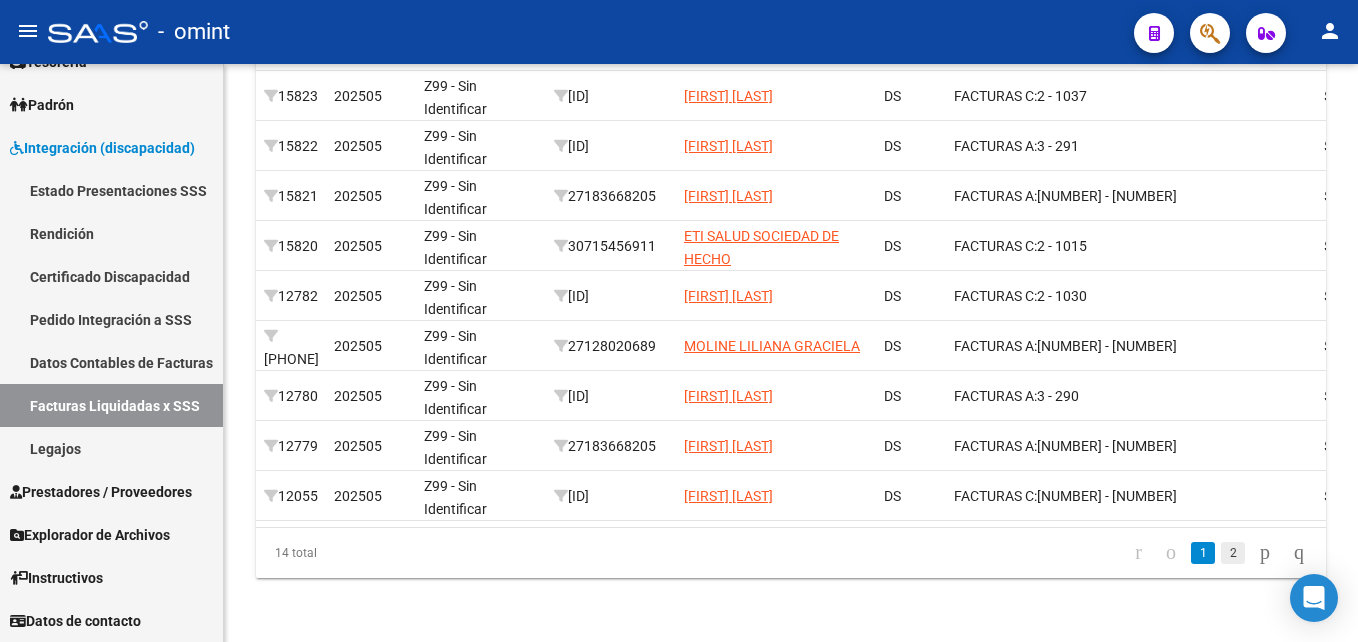 click on "2" 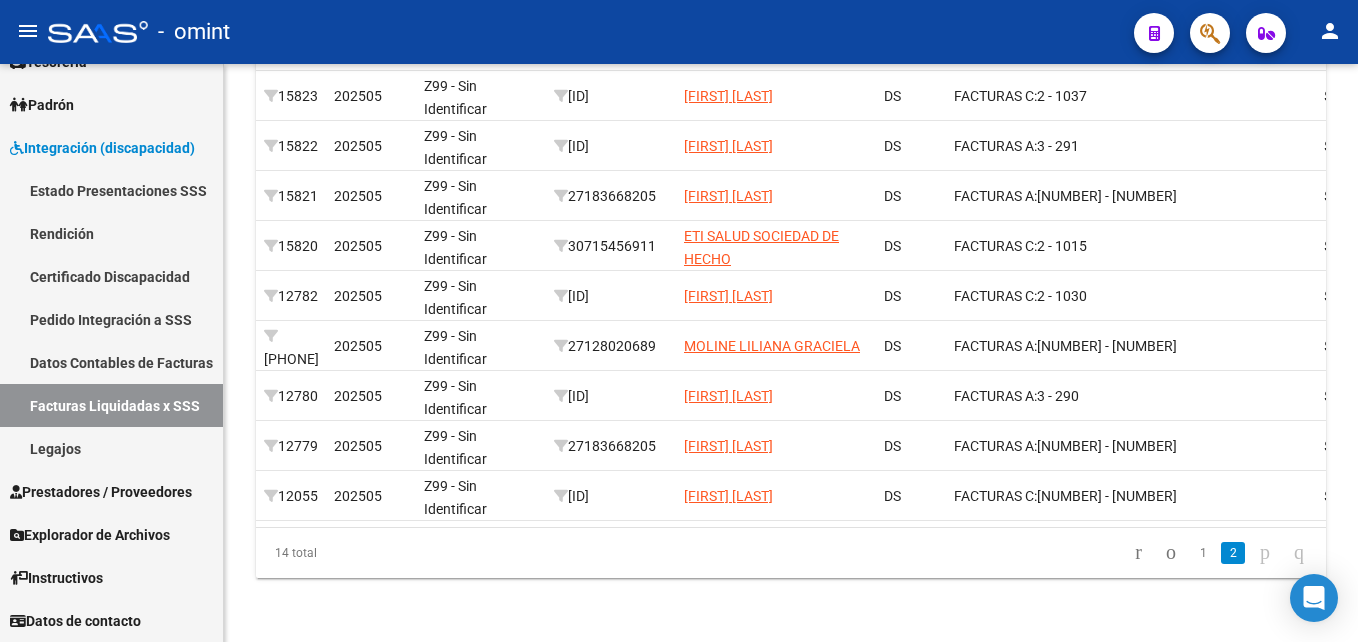 scroll, scrollTop: 371, scrollLeft: 0, axis: vertical 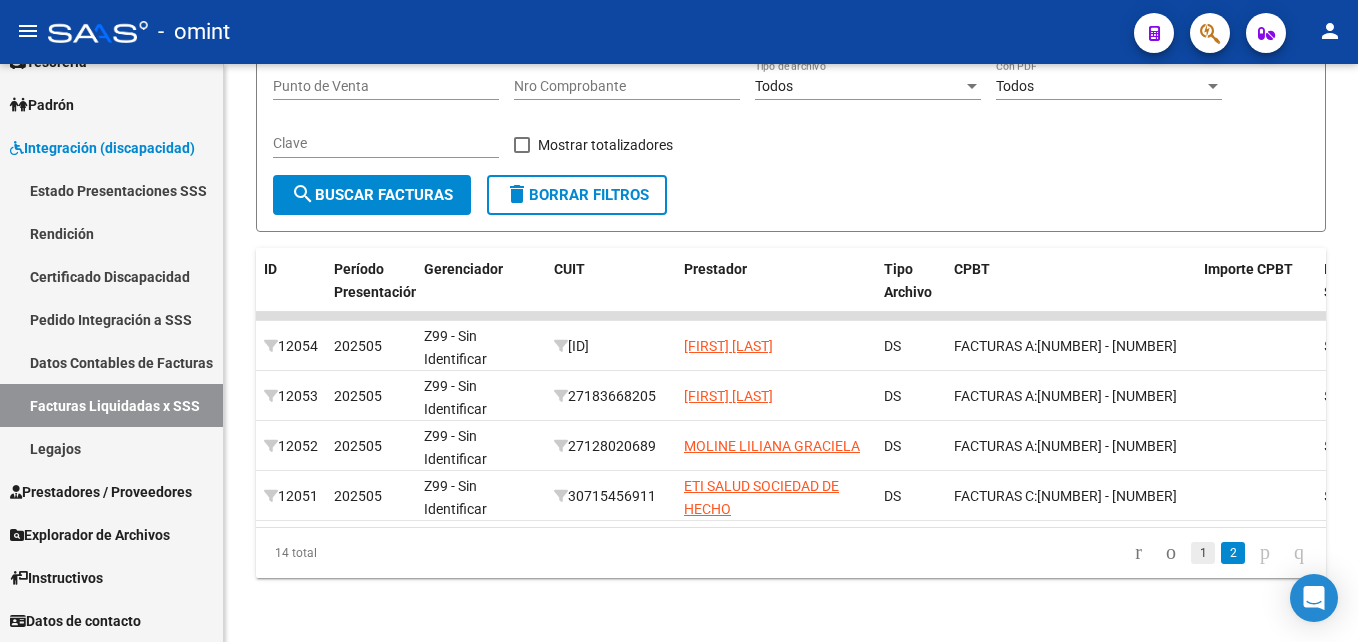 click on "1" 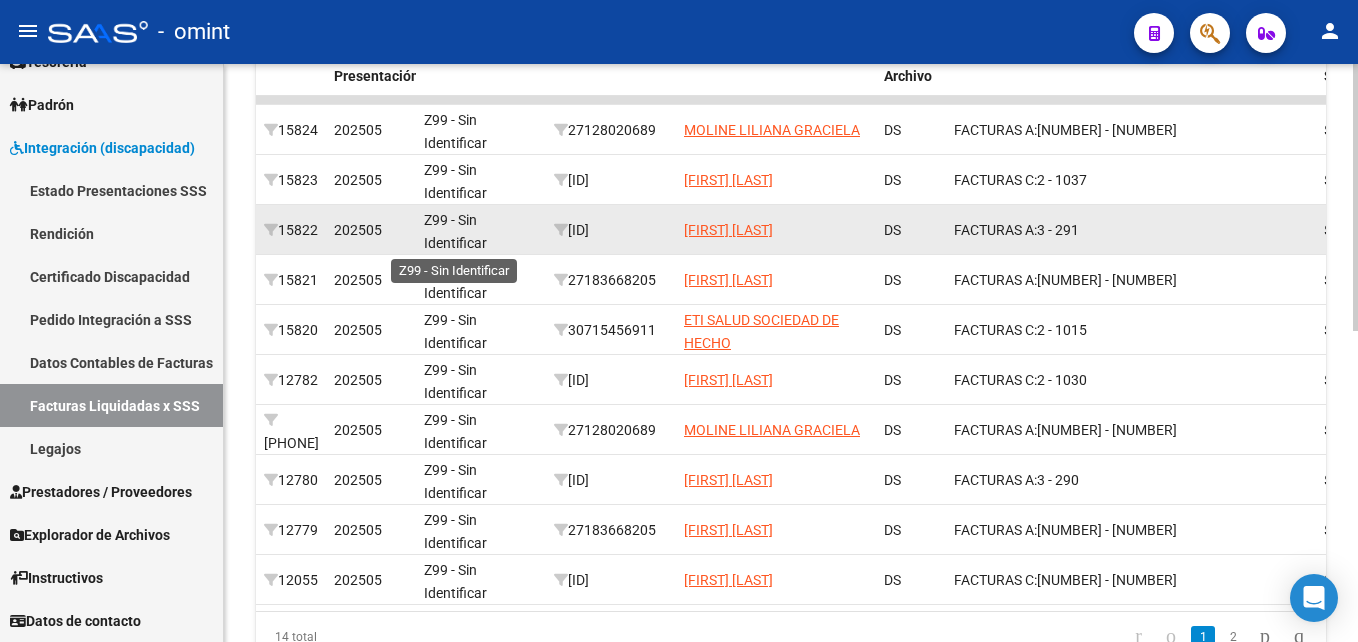scroll, scrollTop: 471, scrollLeft: 0, axis: vertical 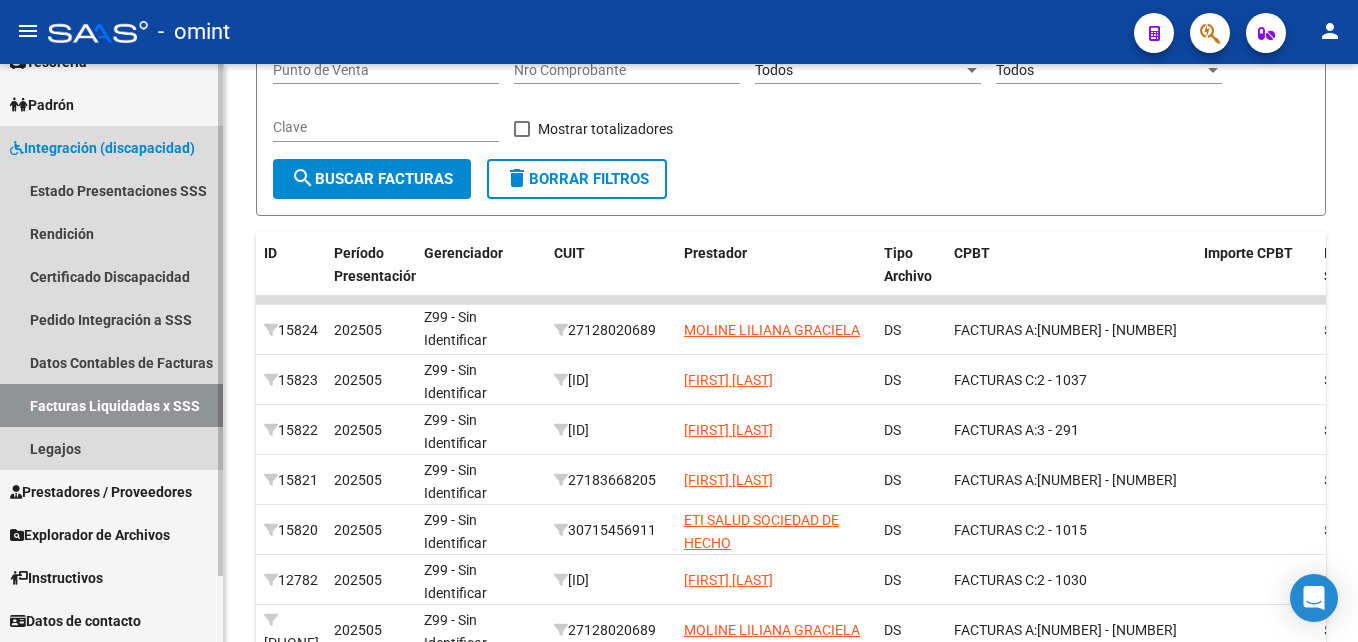 click on "Facturas Liquidadas x SSS" at bounding box center (111, 405) 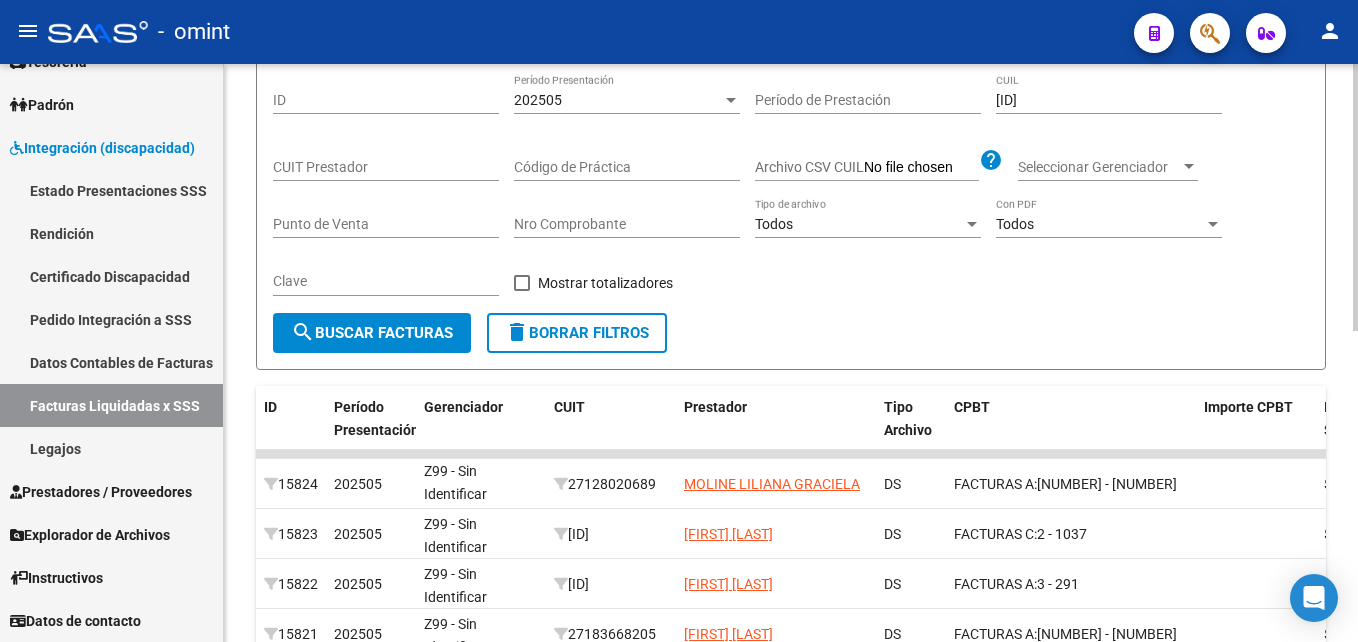 scroll, scrollTop: 71, scrollLeft: 0, axis: vertical 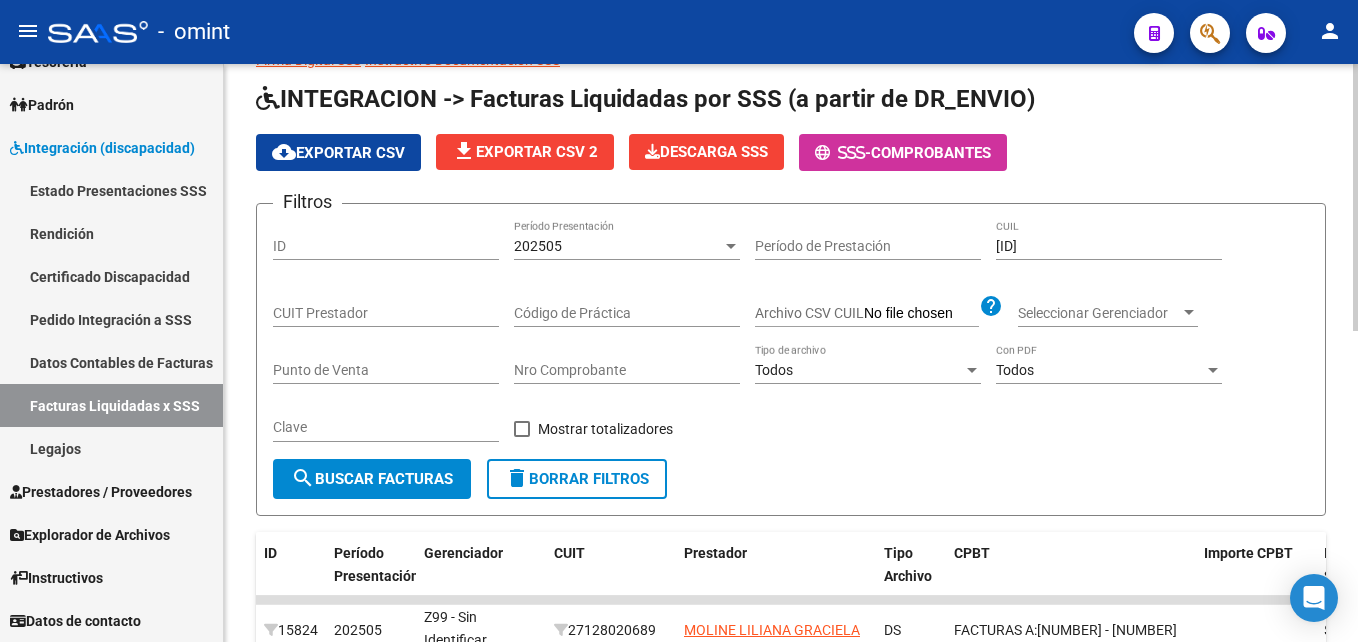 click on "[NUMBER]-[NUMBER]-[NUMBER]" at bounding box center (1109, 246) 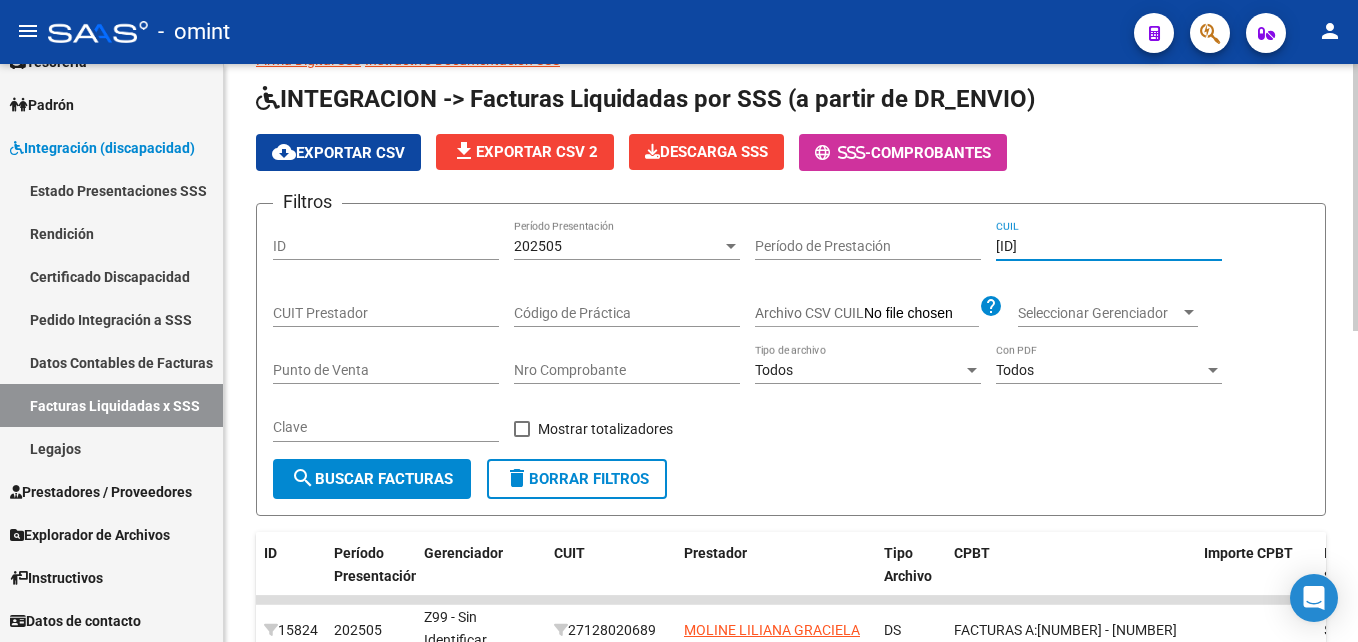 click on "[NUMBER]-[NUMBER]-[NUMBER]" at bounding box center (1109, 246) 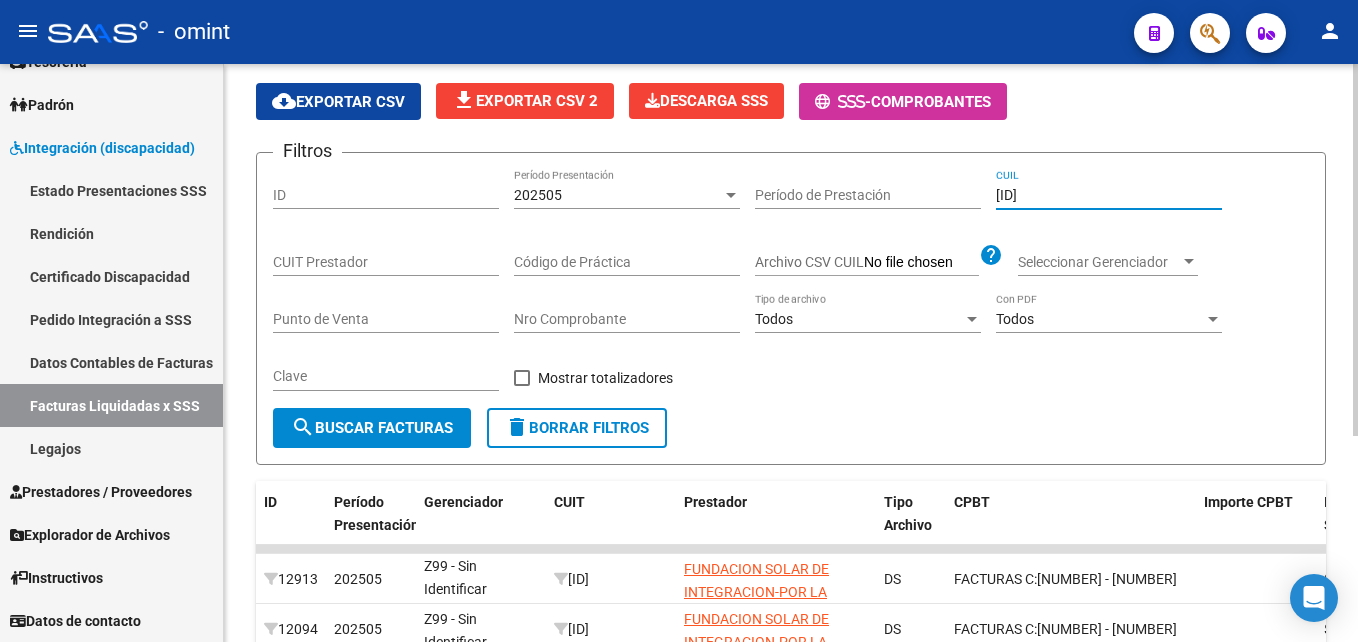 scroll, scrollTop: 121, scrollLeft: 0, axis: vertical 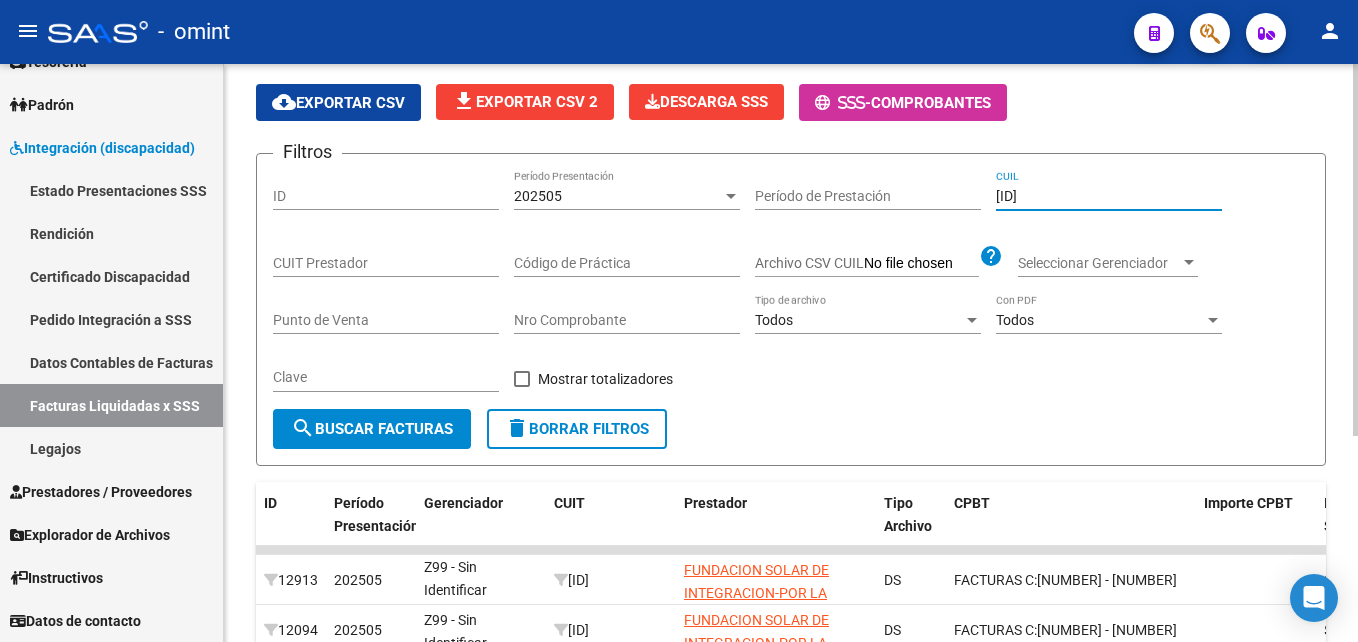 type on "20-46955061-4" 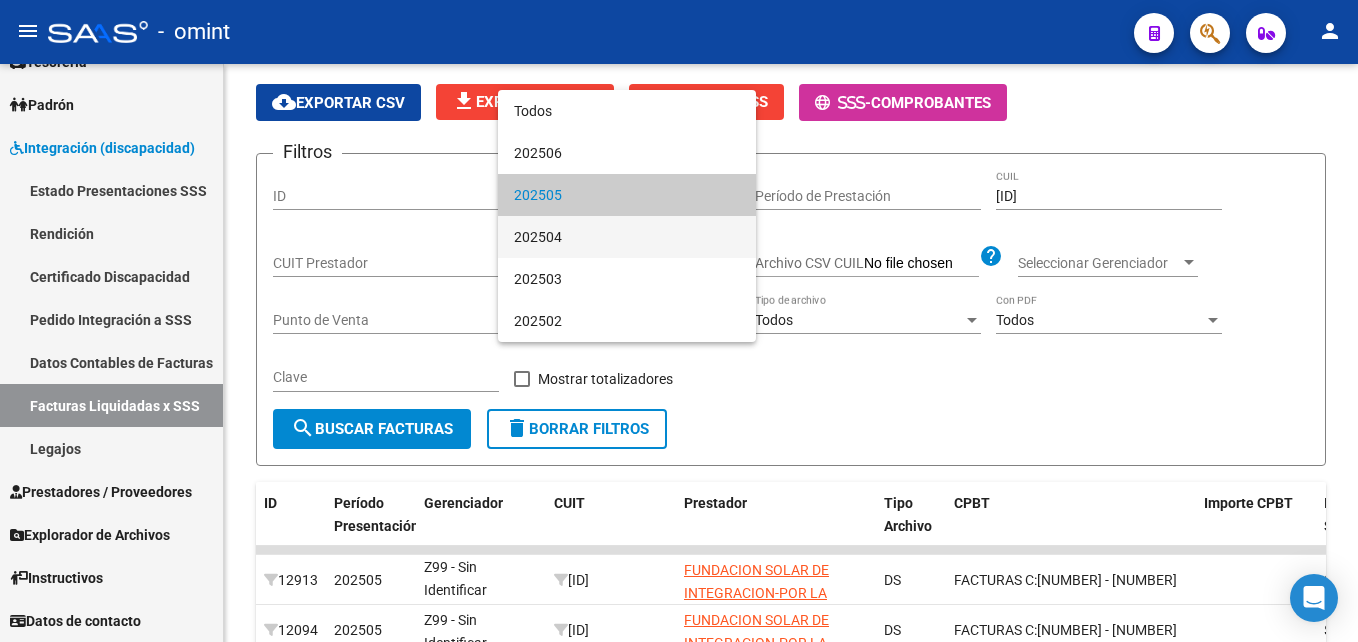 click on "202504" at bounding box center (627, 237) 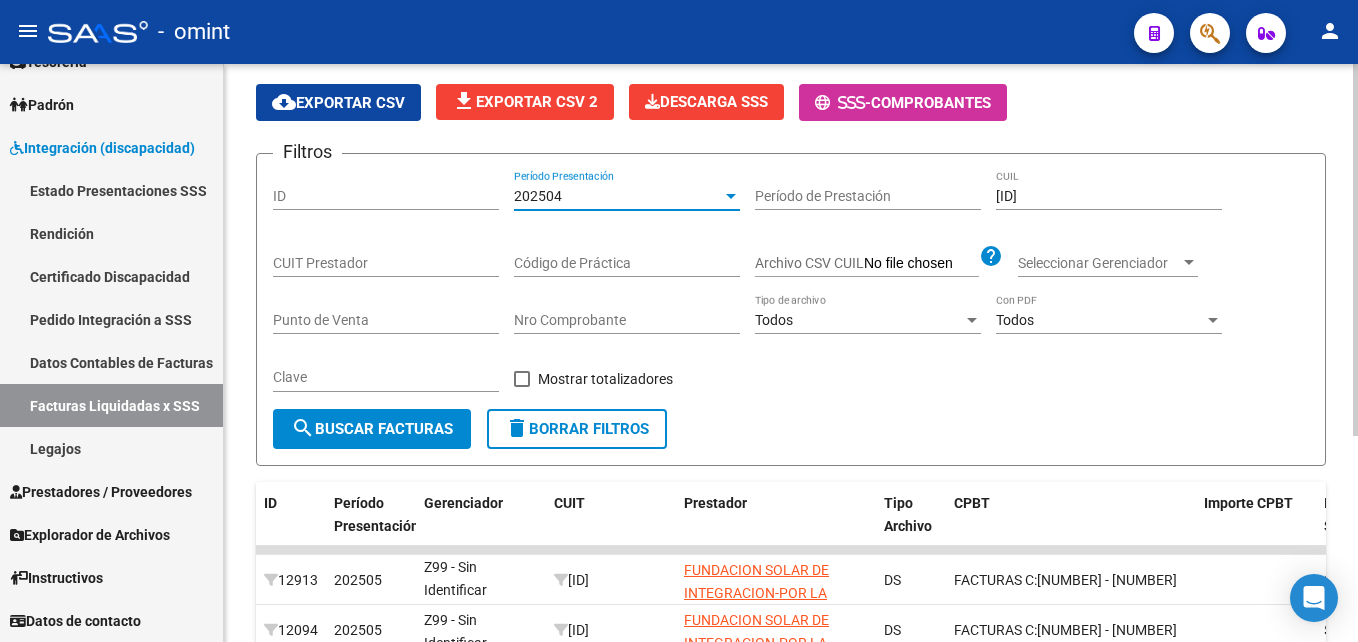 click on "search  Buscar Facturas" 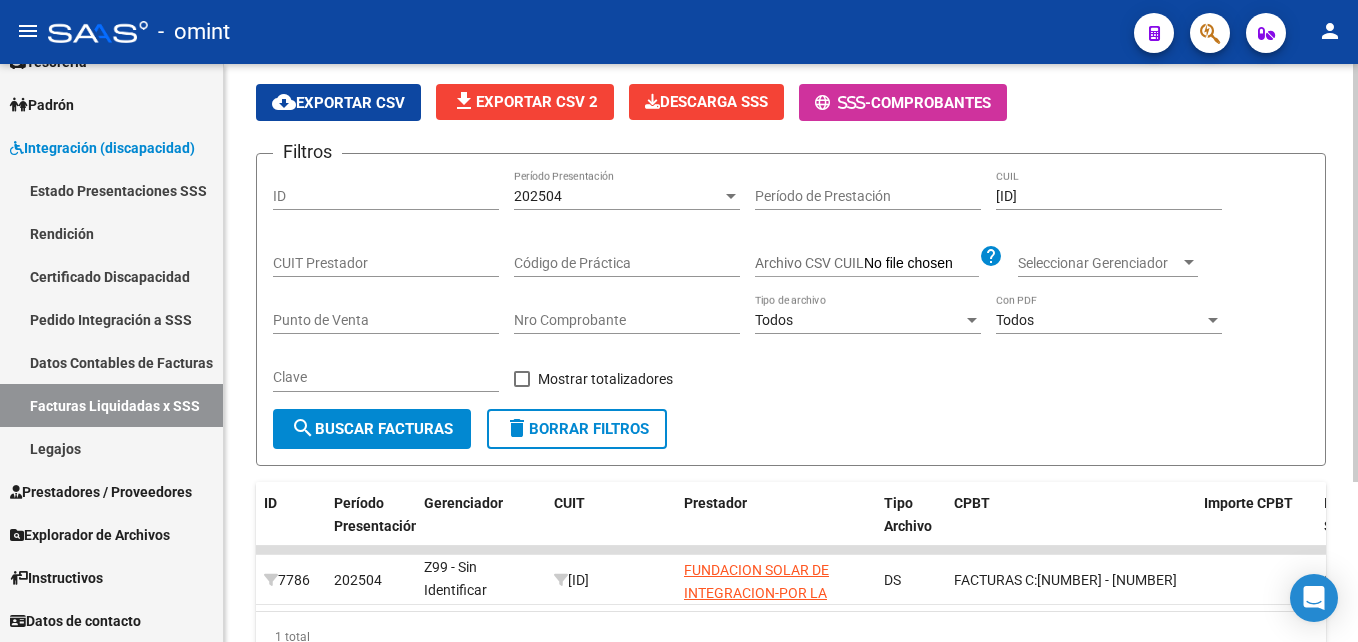click on "202504 Período Presentación" 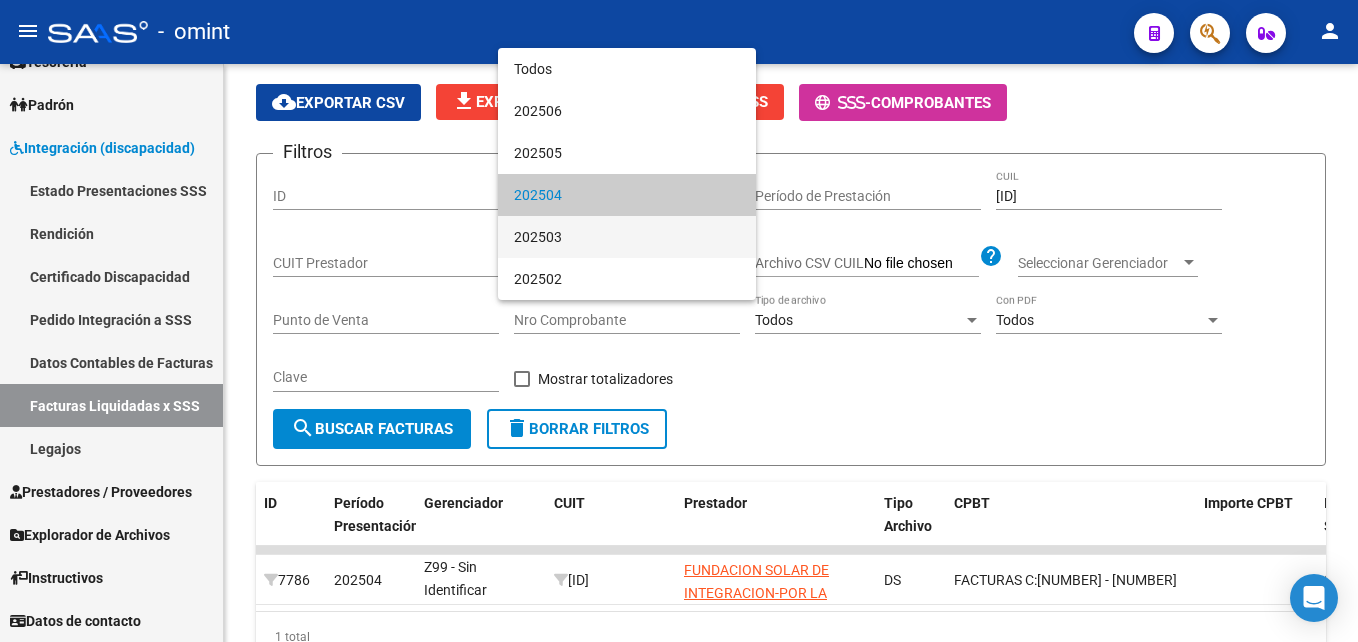 click on "202503" at bounding box center [627, 237] 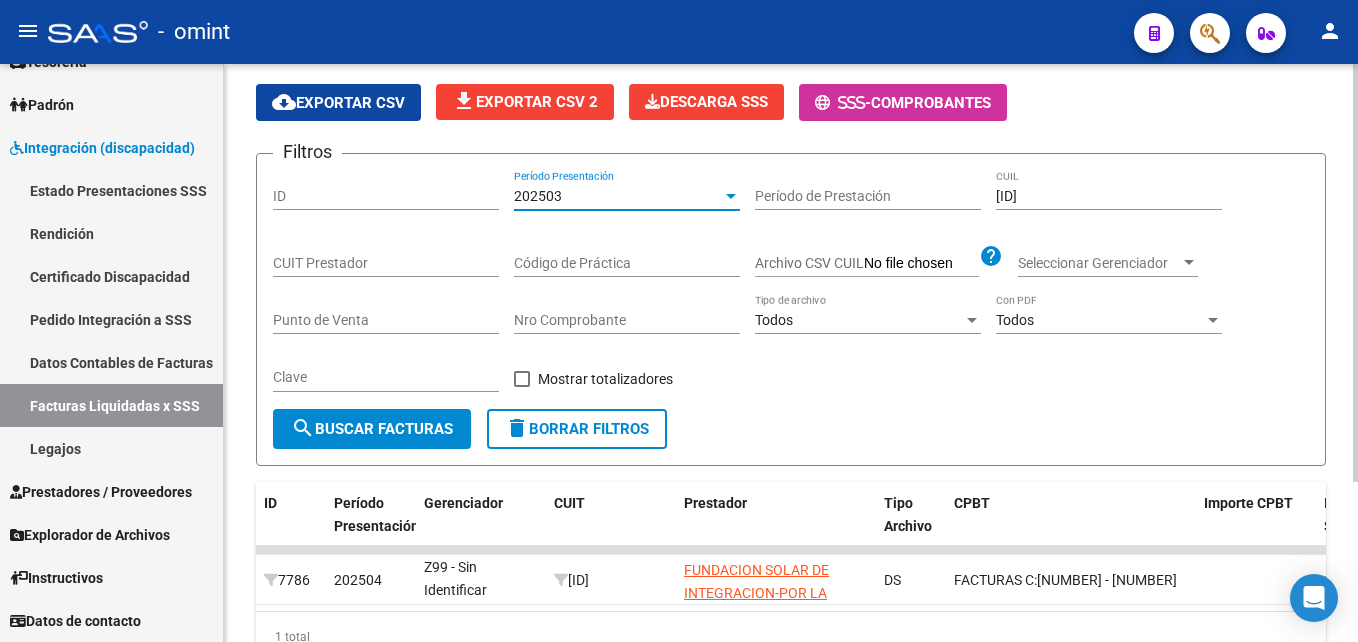click on "Clave" 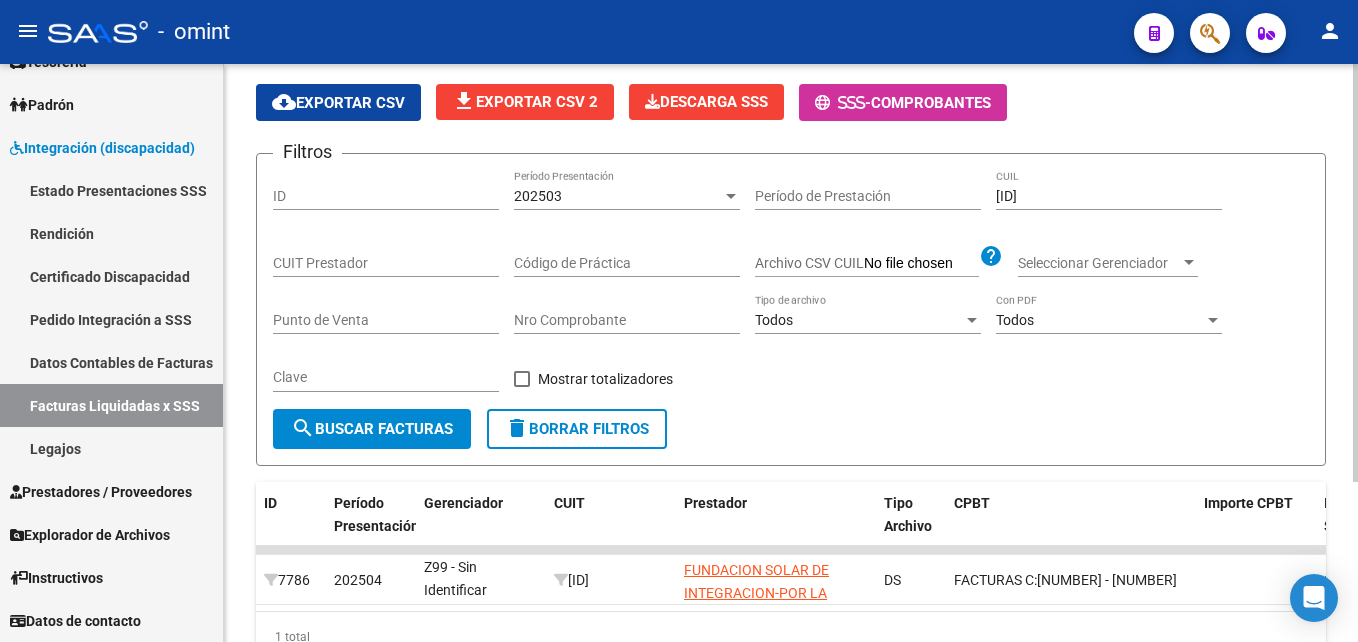 click on "search  Buscar Facturas" 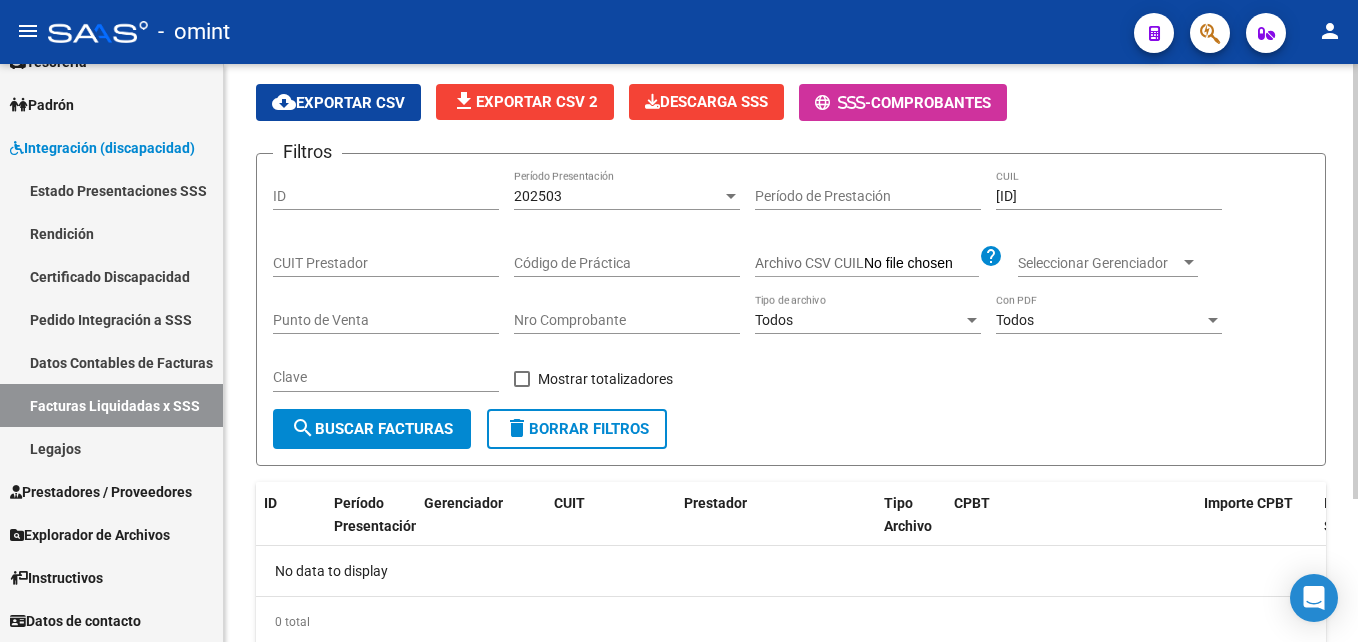 click on "202503" at bounding box center (618, 196) 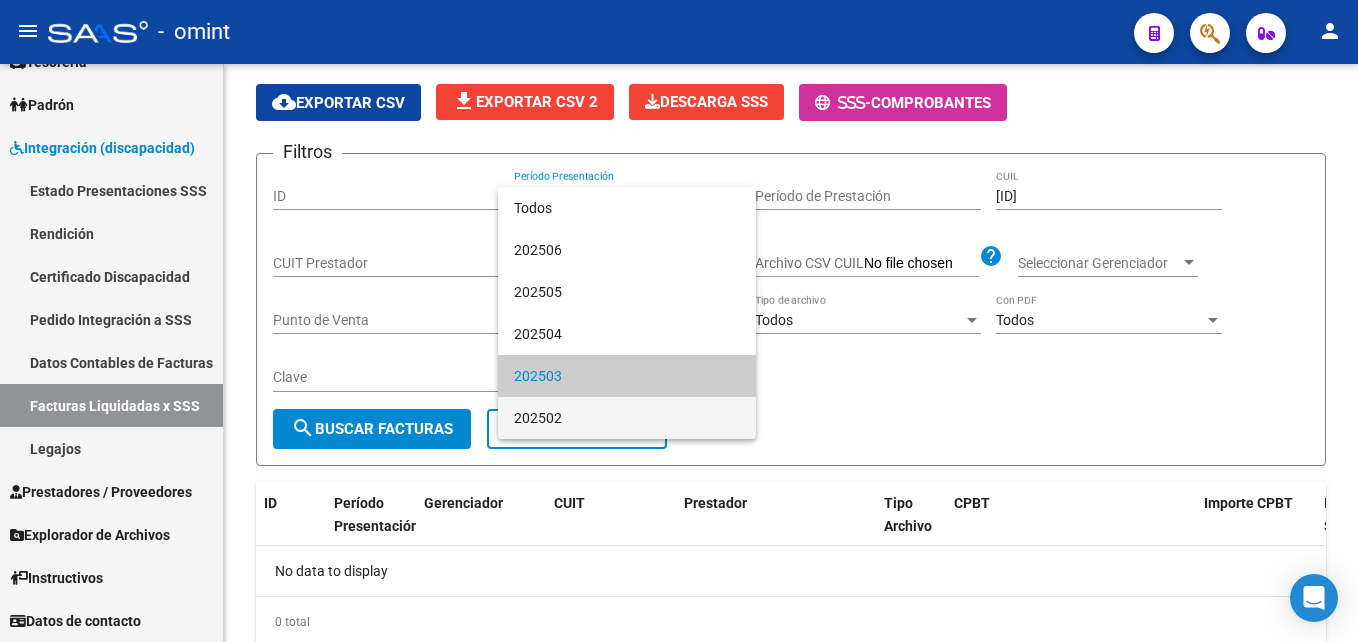 click on "202502" at bounding box center [627, 418] 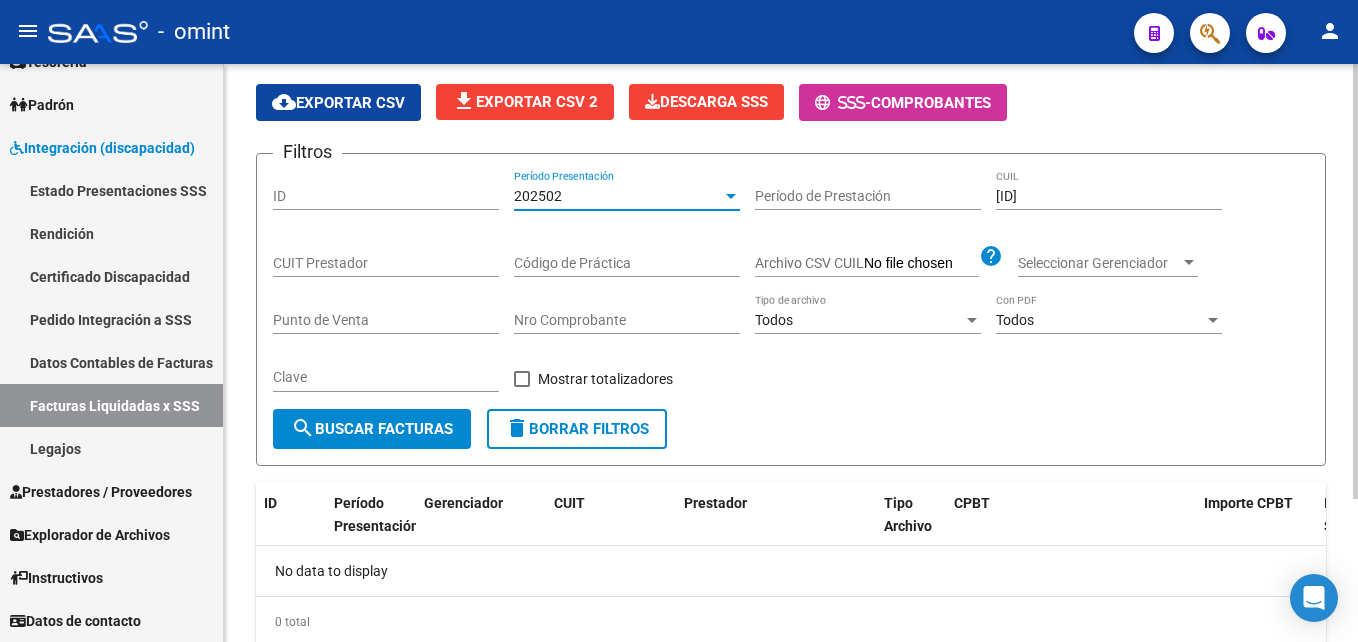 click on "search  Buscar Facturas" 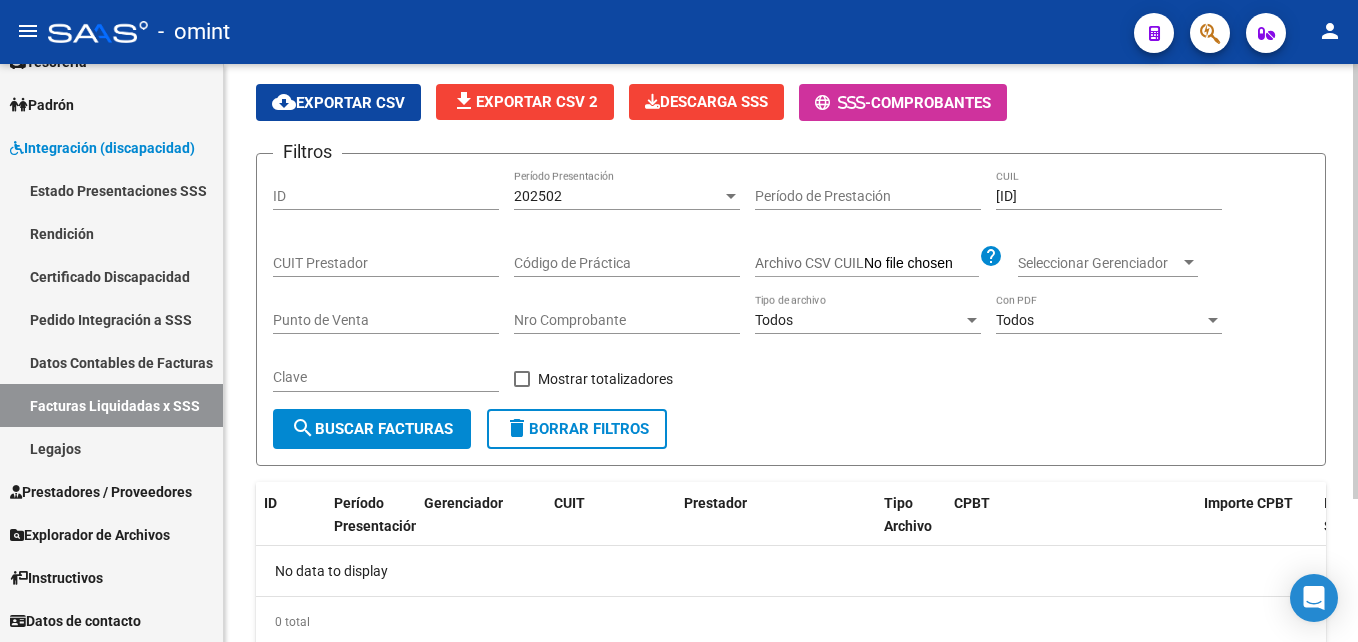 click on "202502" at bounding box center (618, 196) 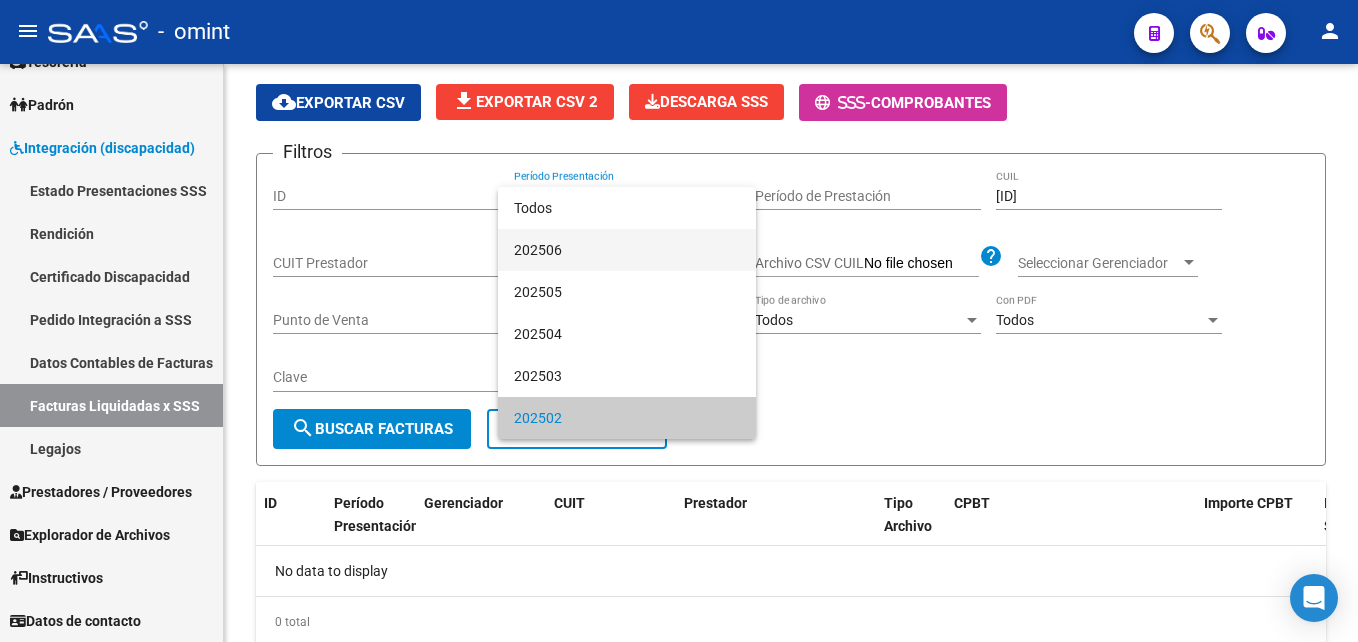 click on "202506" at bounding box center [627, 250] 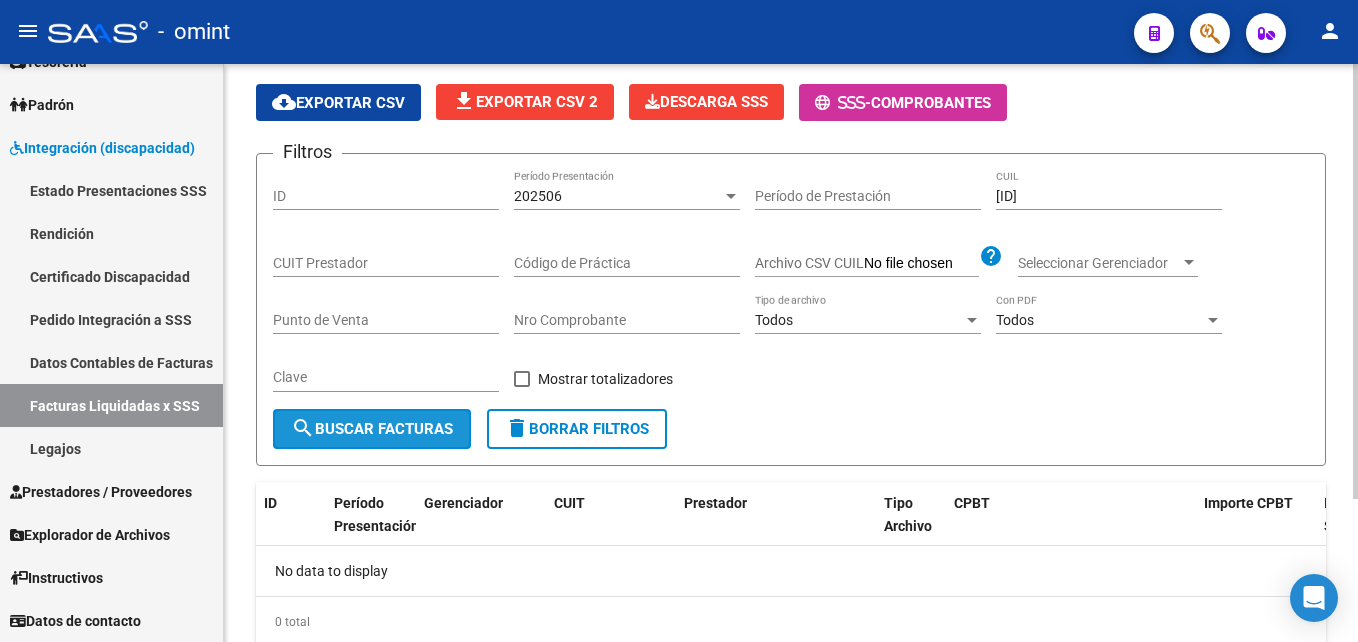 click on "search  Buscar Facturas" 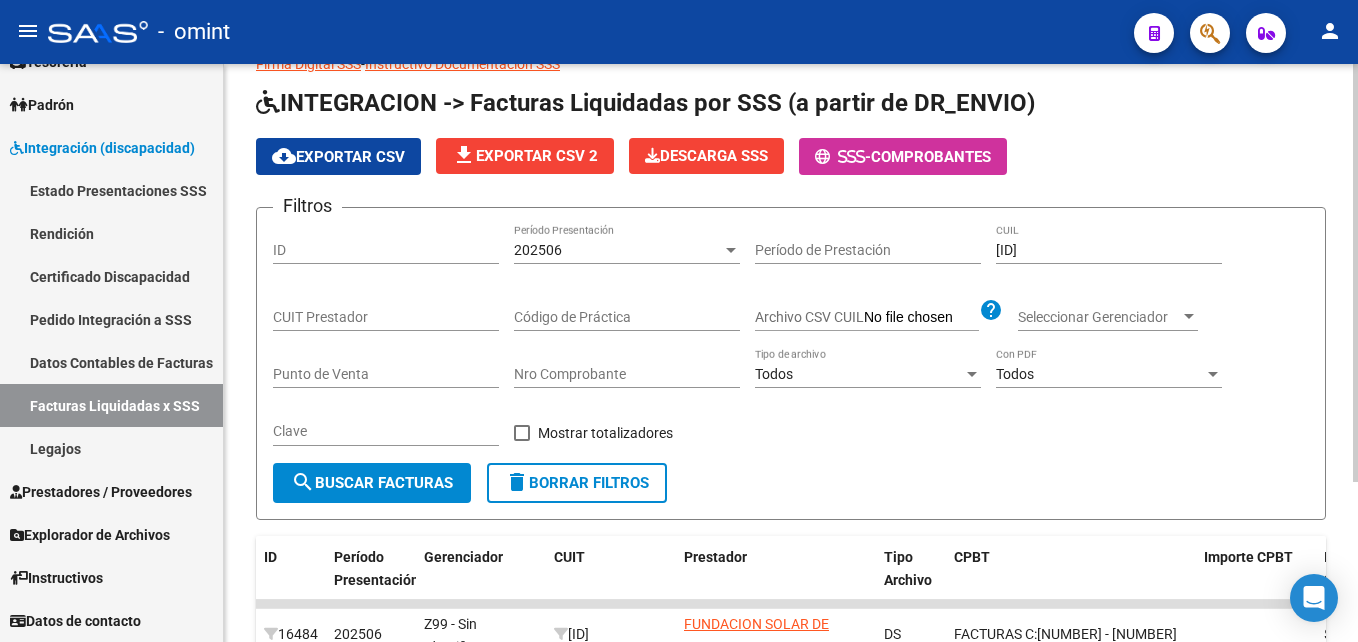 scroll, scrollTop: 21, scrollLeft: 0, axis: vertical 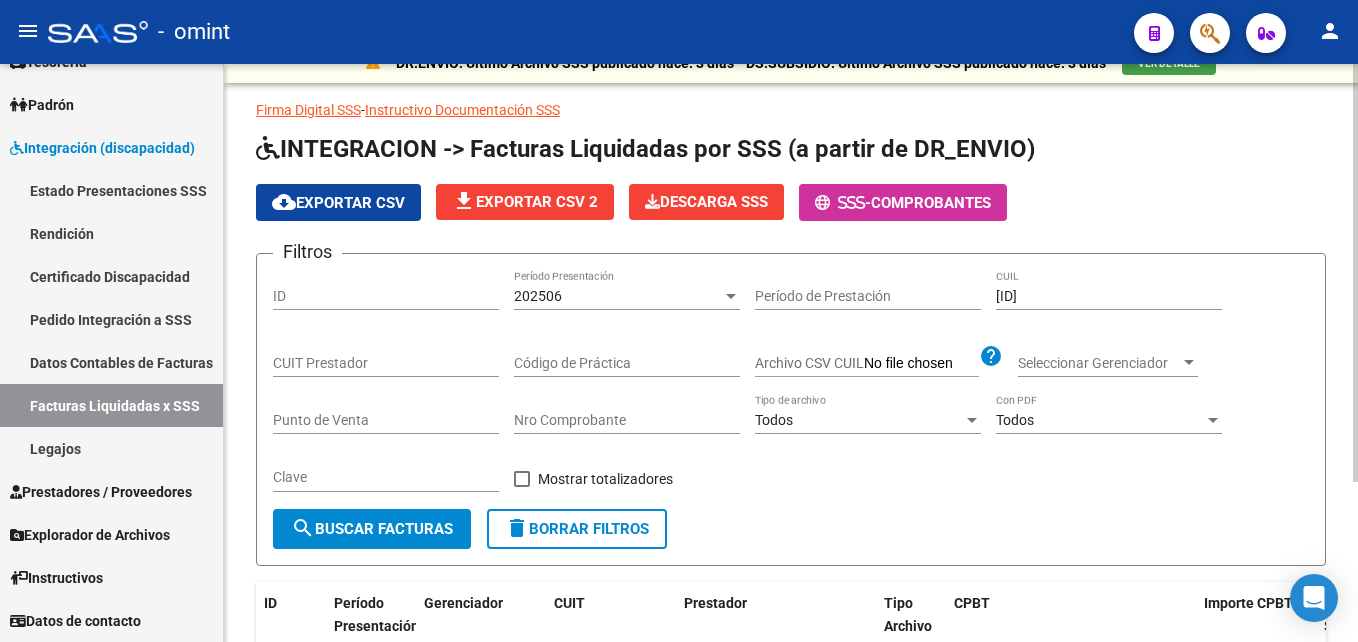 click on "202506" at bounding box center [618, 296] 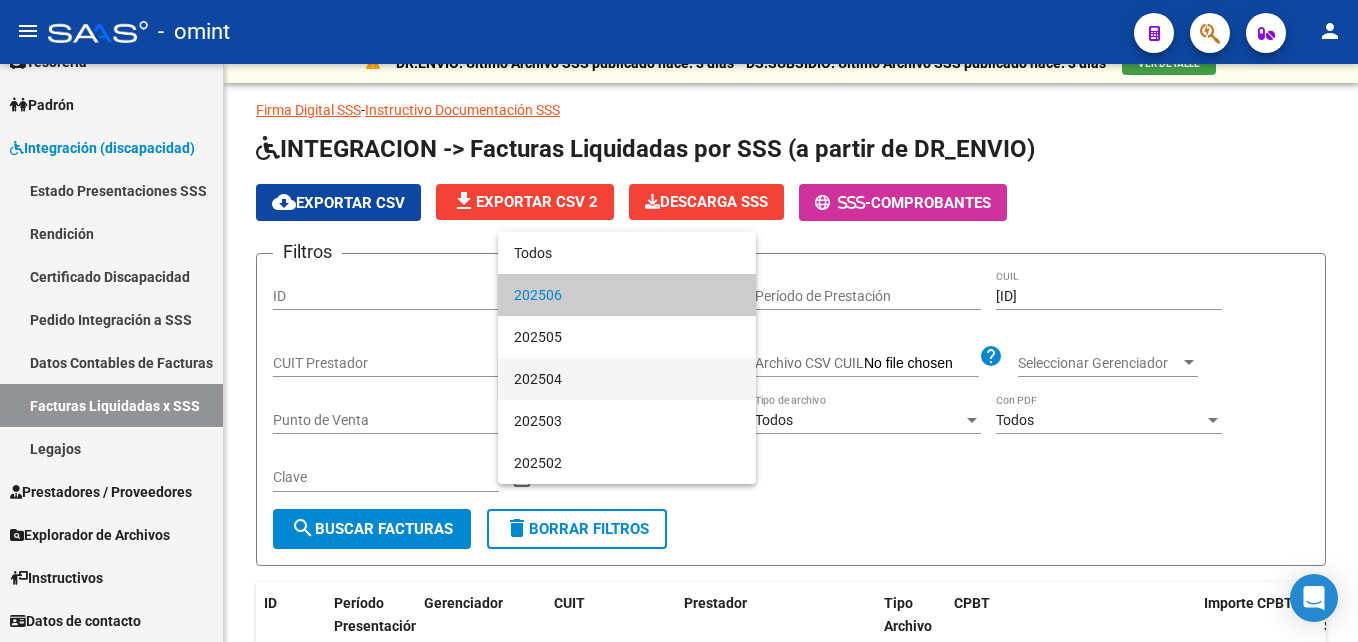 click on "202504" at bounding box center [627, 379] 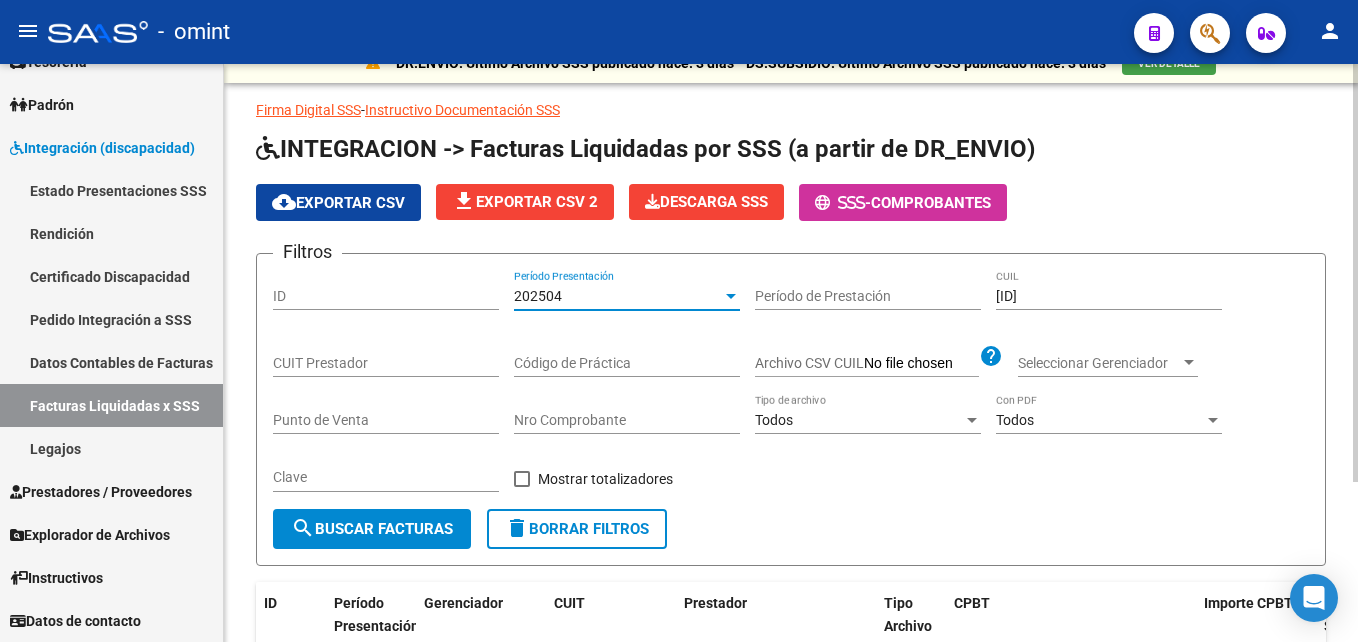 click on "search  Buscar Facturas" 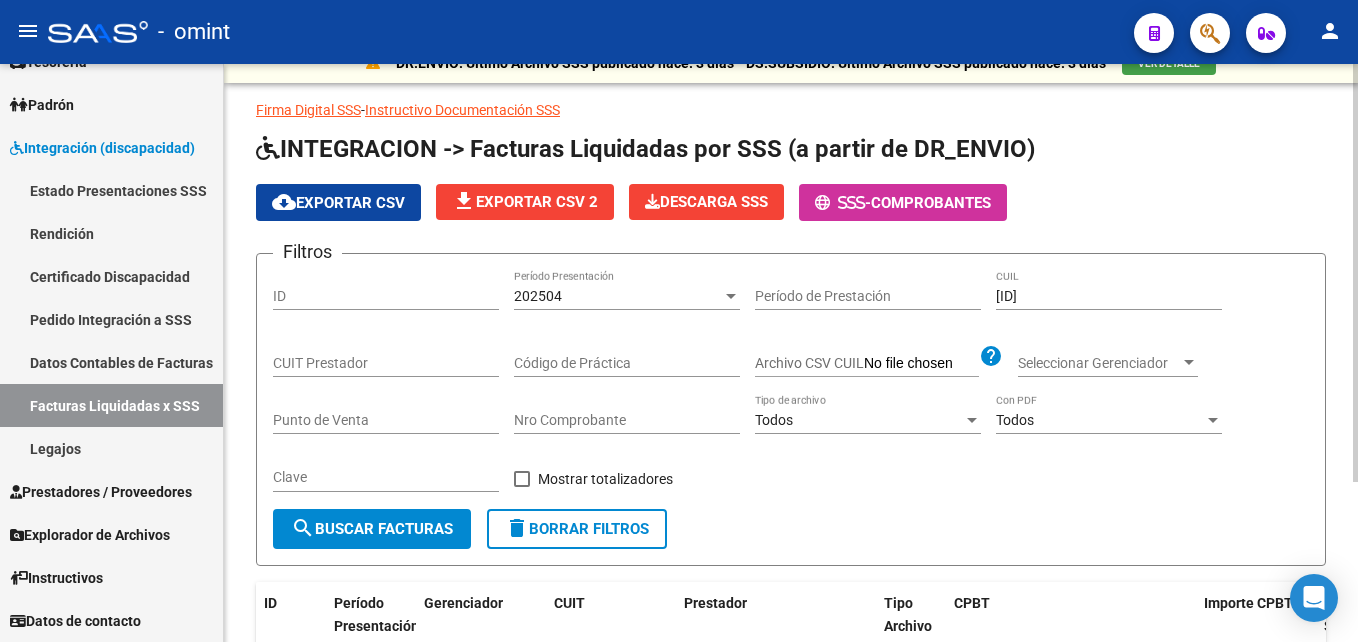 scroll, scrollTop: 121, scrollLeft: 0, axis: vertical 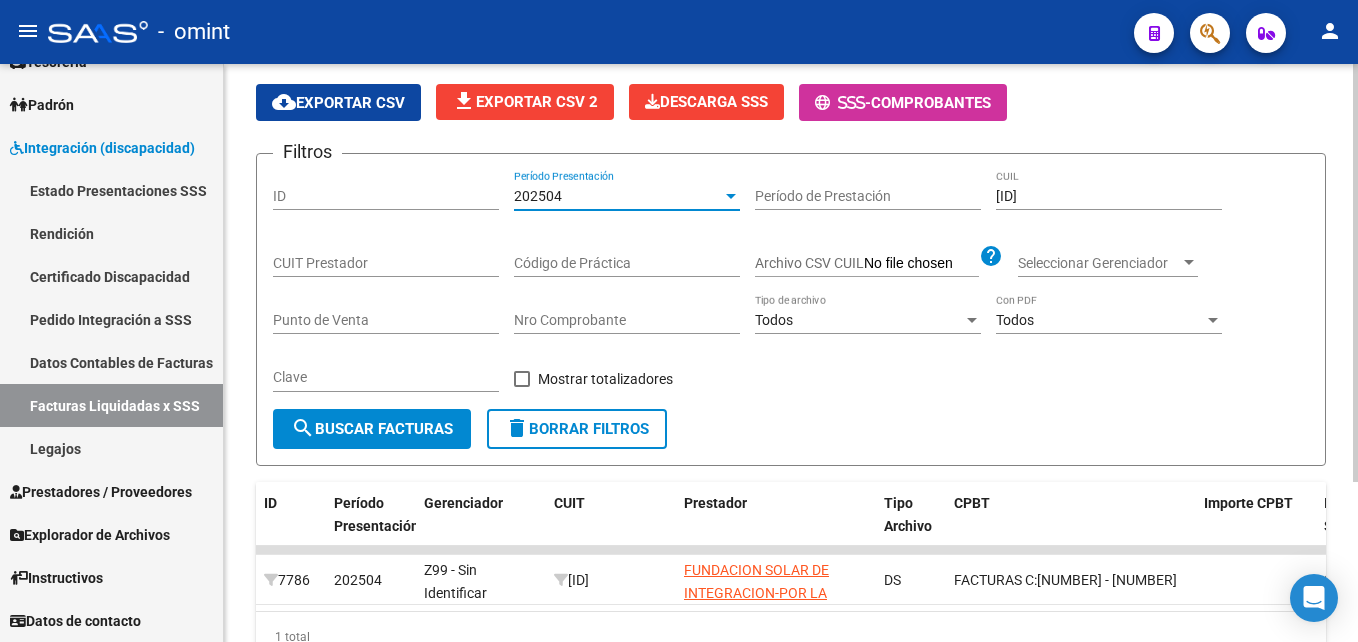click on "202504" at bounding box center [618, 196] 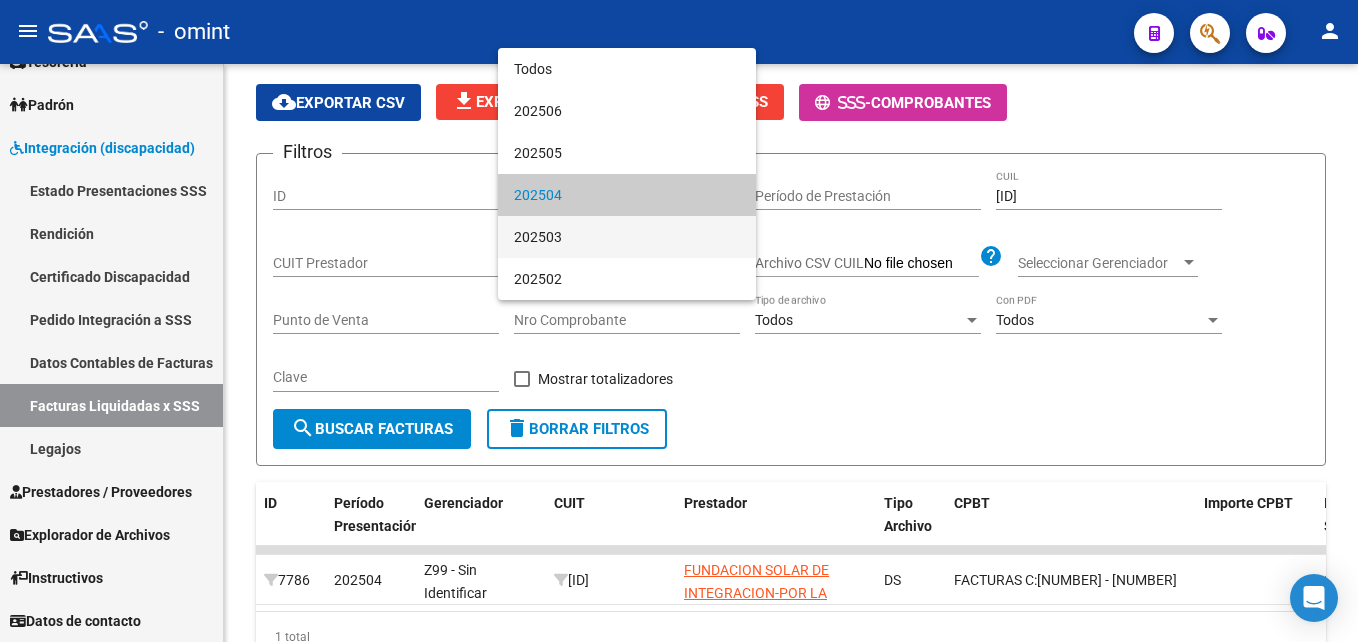 click on "202503" at bounding box center (627, 237) 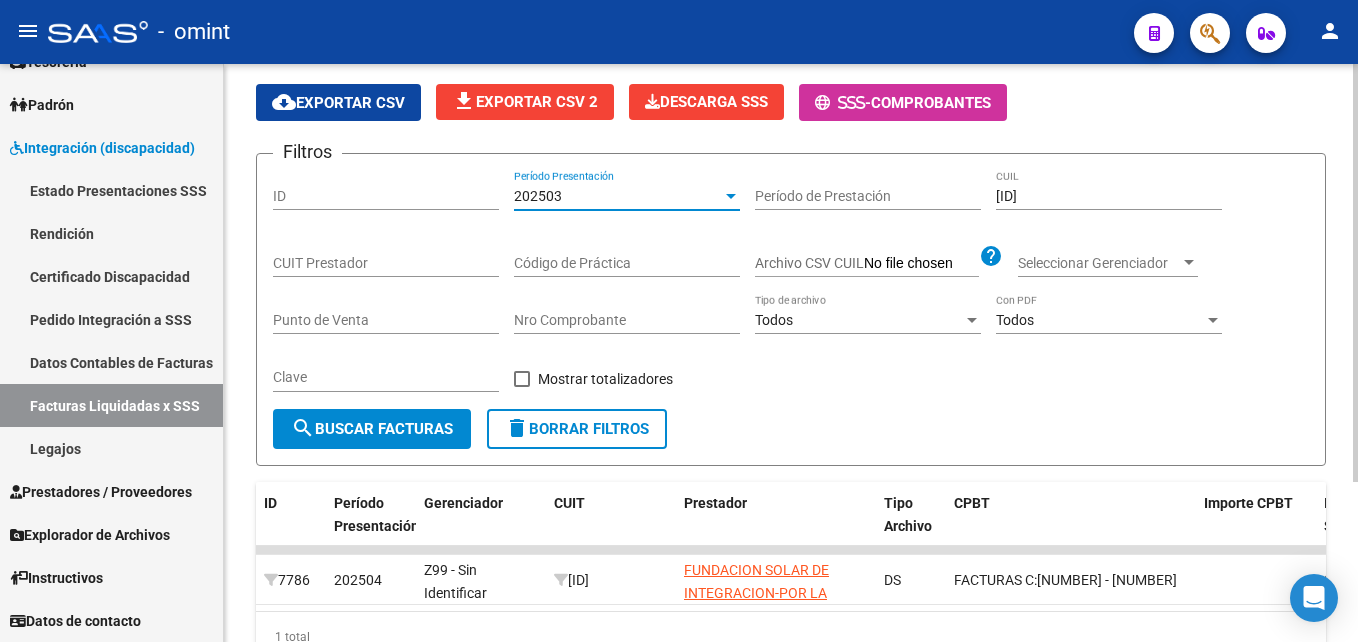 click on "search  Buscar Facturas" 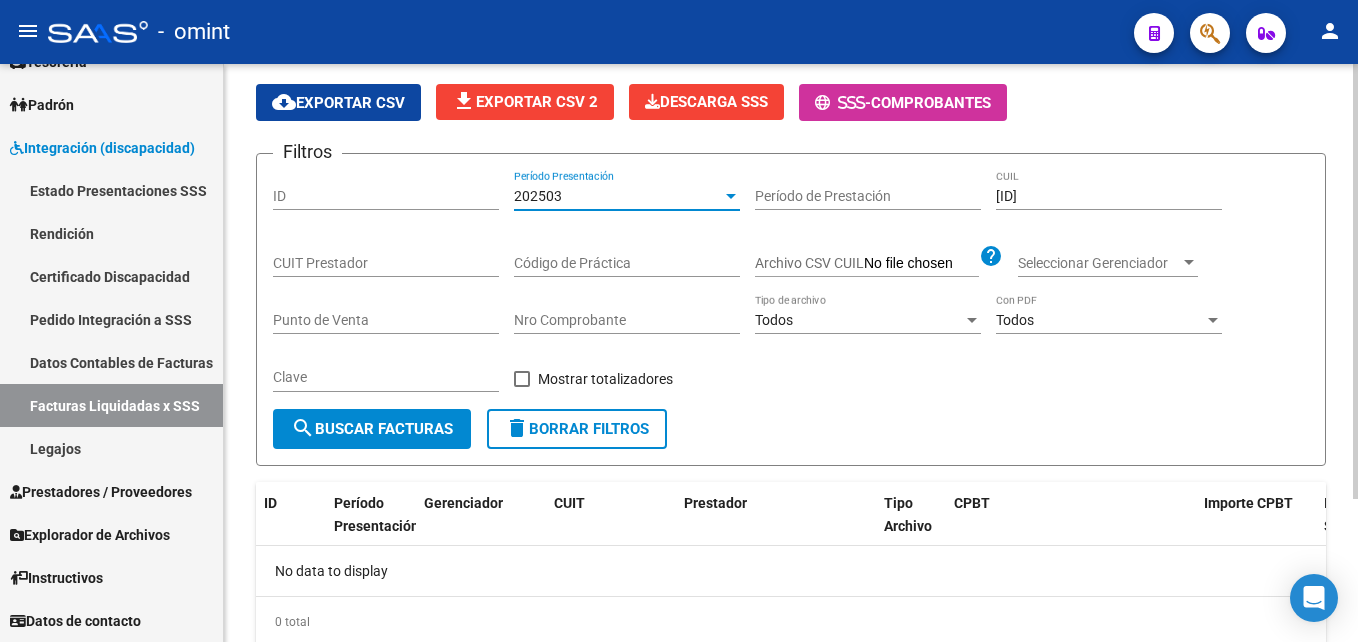 click on "202503" at bounding box center (618, 196) 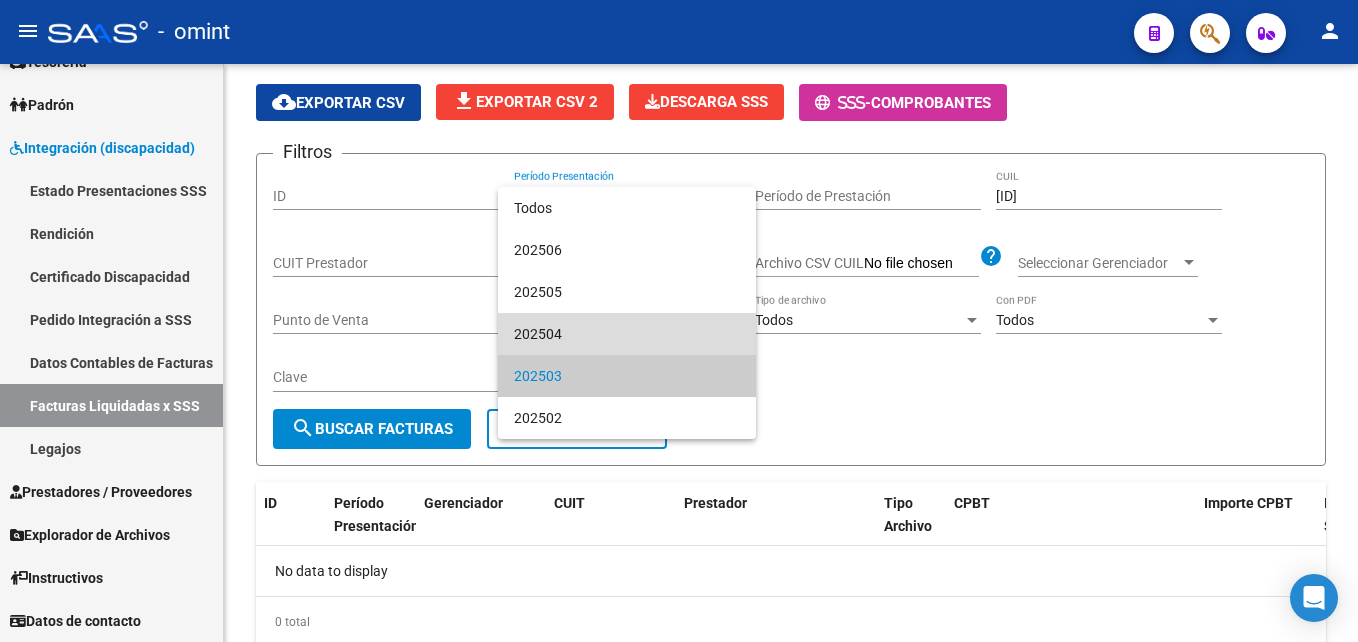 click on "202504" at bounding box center (627, 334) 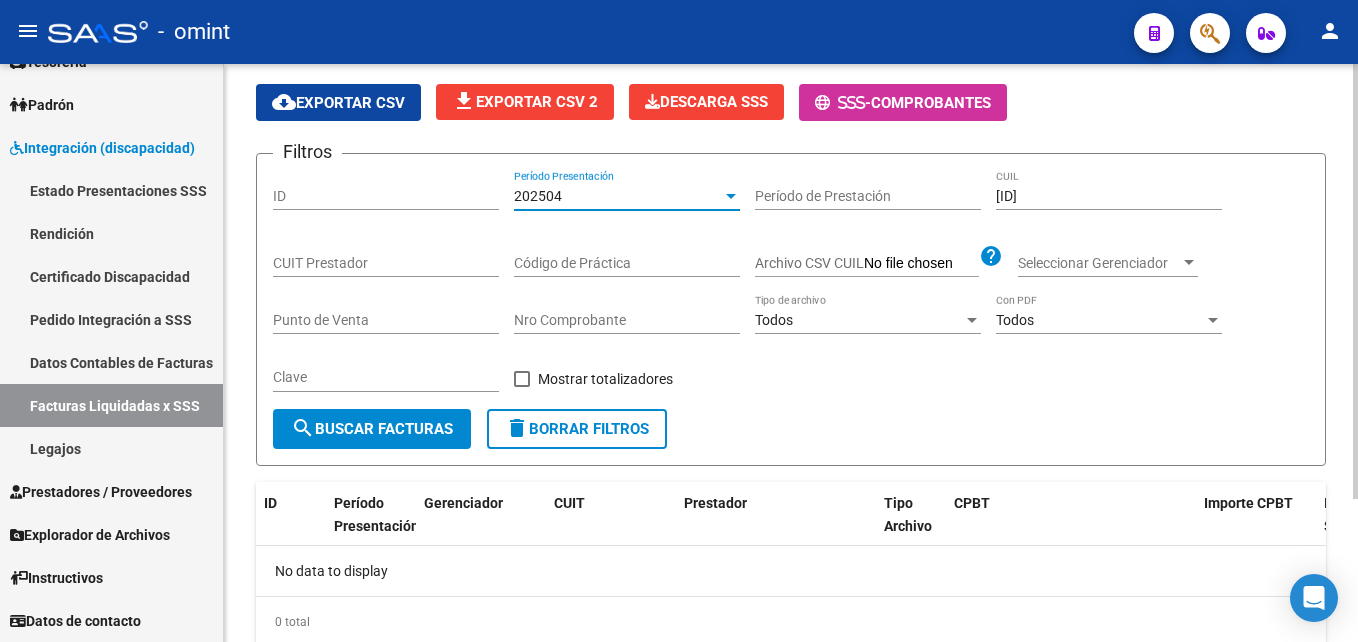 click on "search  Buscar Facturas" 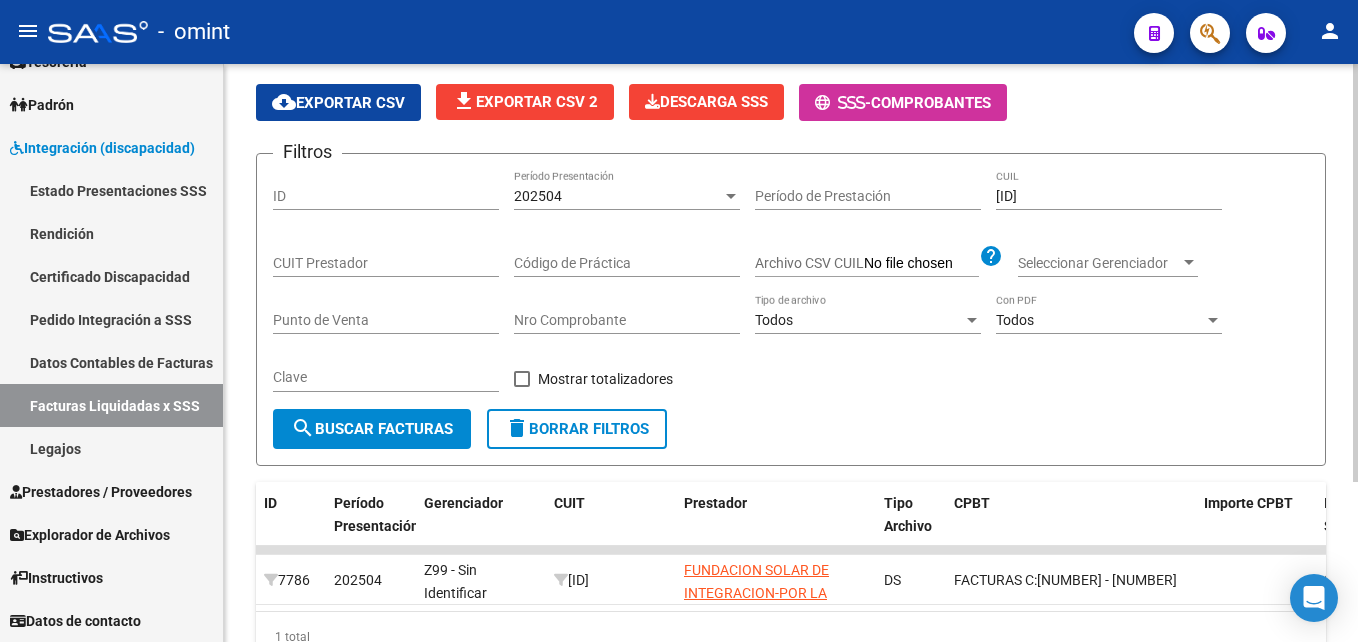 scroll, scrollTop: 221, scrollLeft: 0, axis: vertical 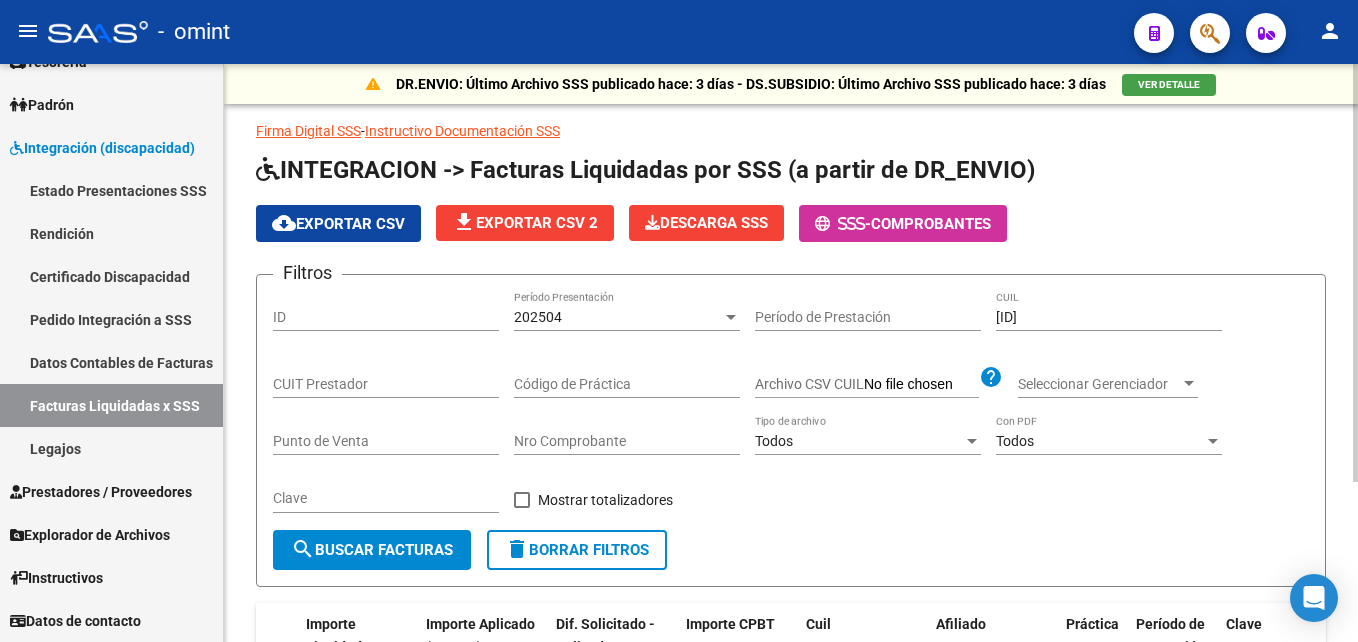 click on "202504 Período Presentación" 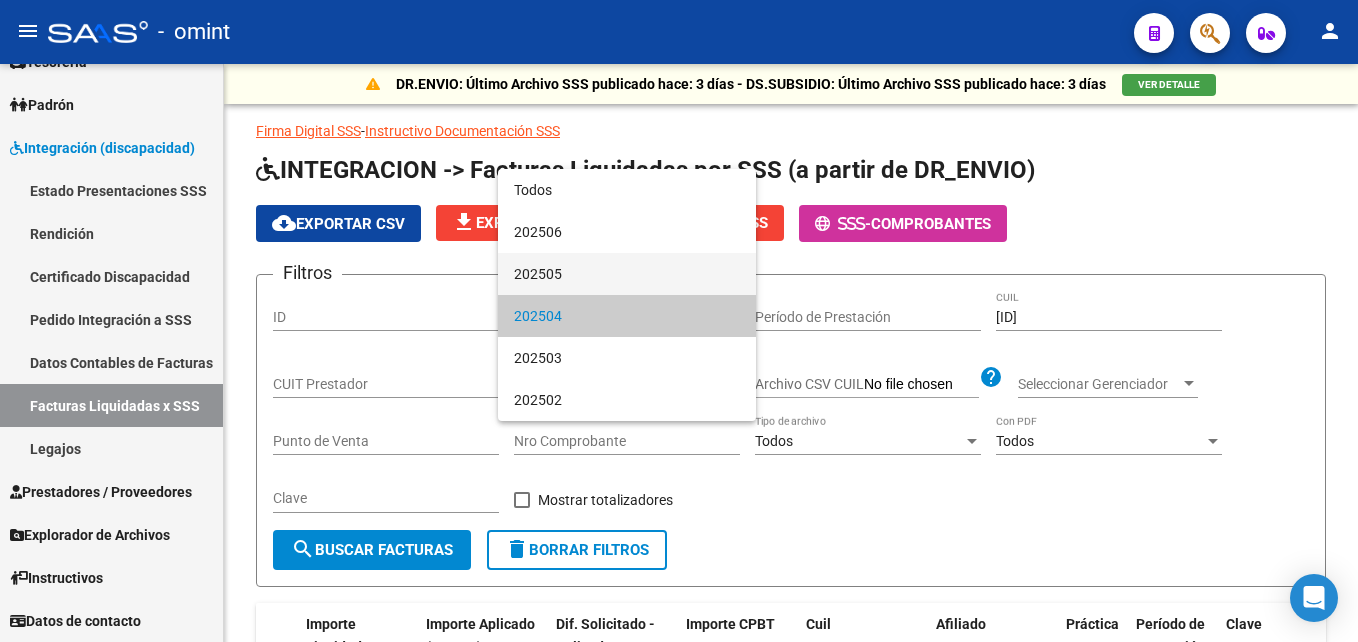 click on "202505" at bounding box center (627, 274) 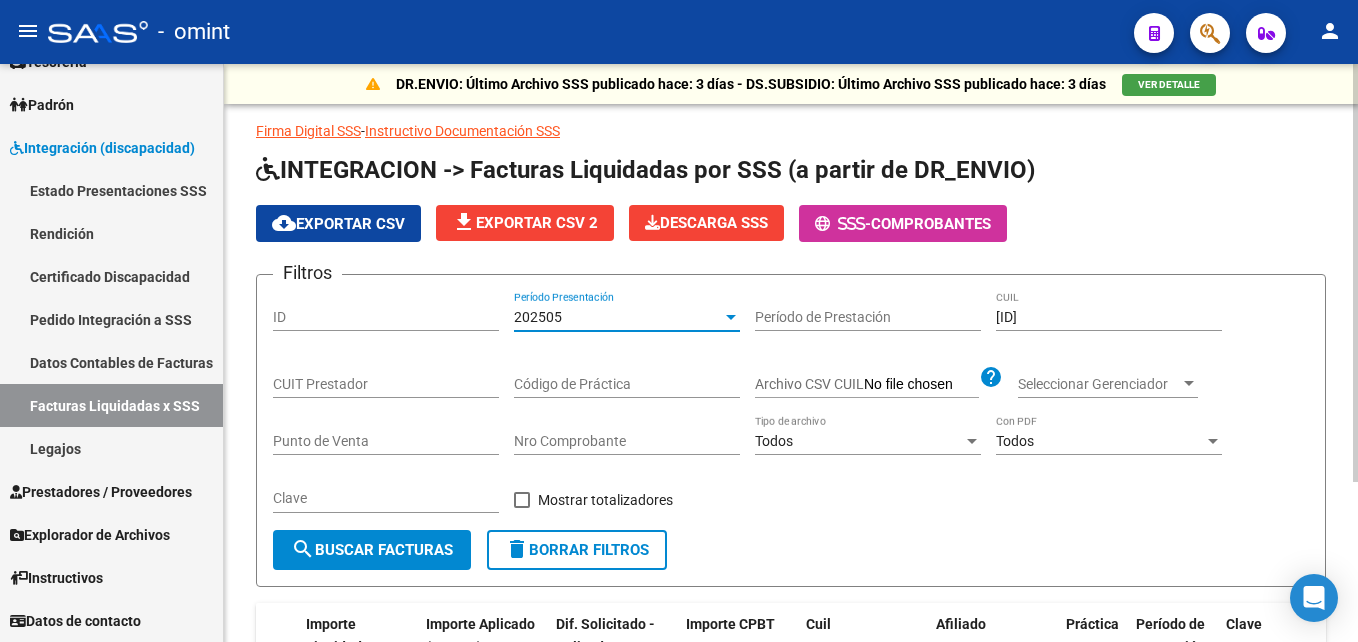 click on "search  Buscar Facturas" 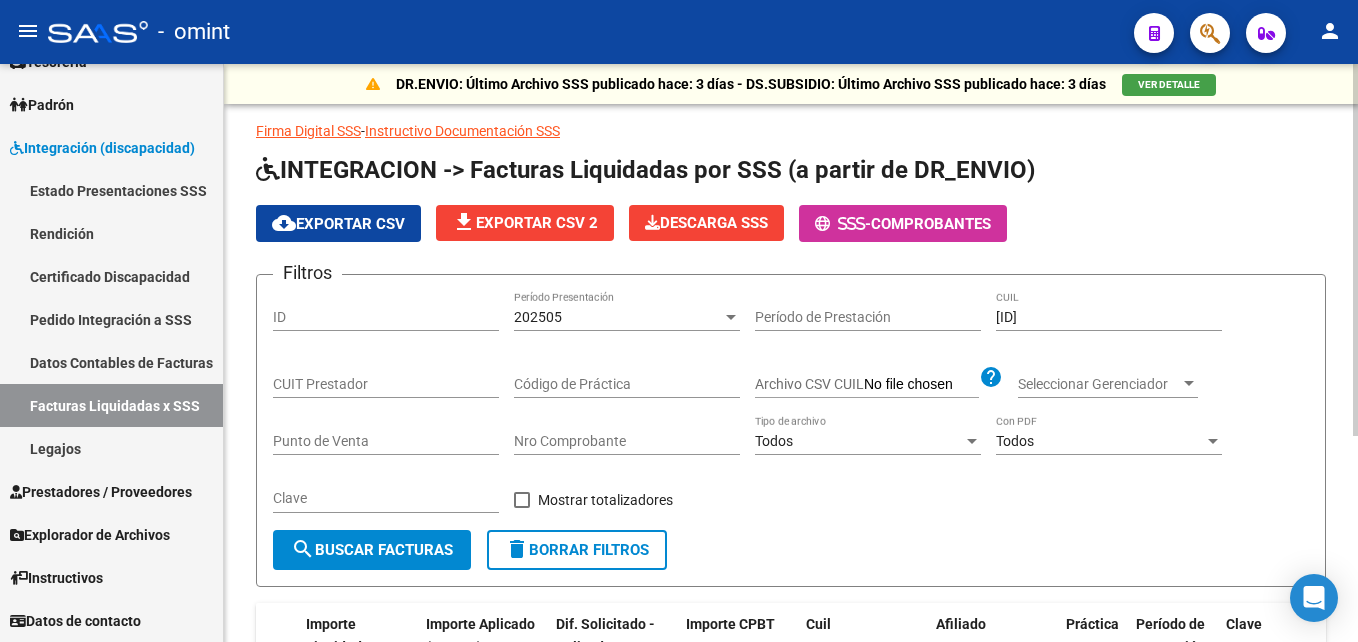 scroll, scrollTop: 321, scrollLeft: 0, axis: vertical 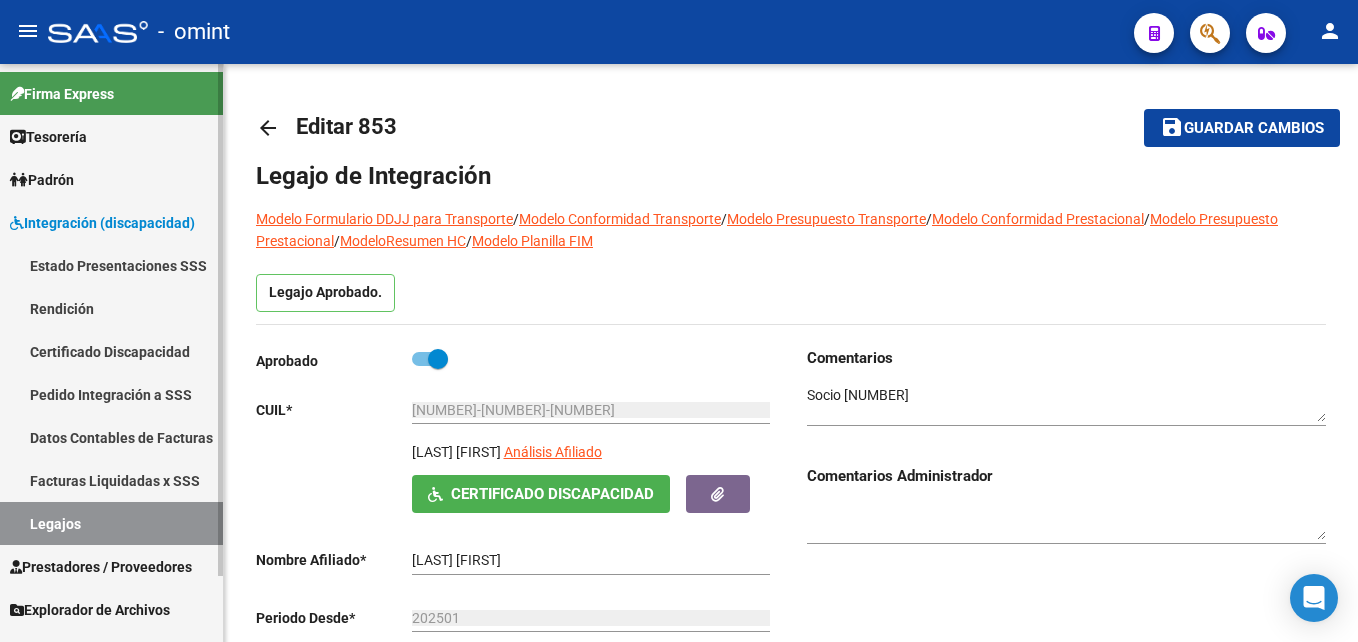 click on "Legajos" at bounding box center (111, 523) 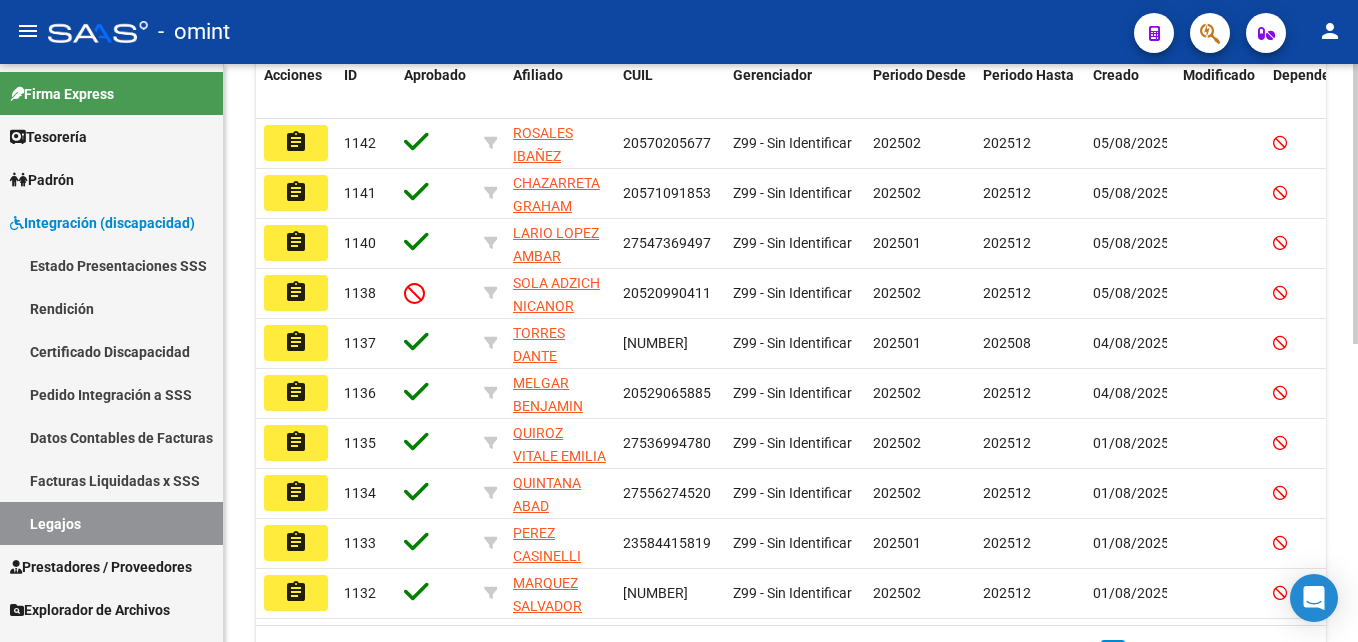 scroll, scrollTop: 300, scrollLeft: 0, axis: vertical 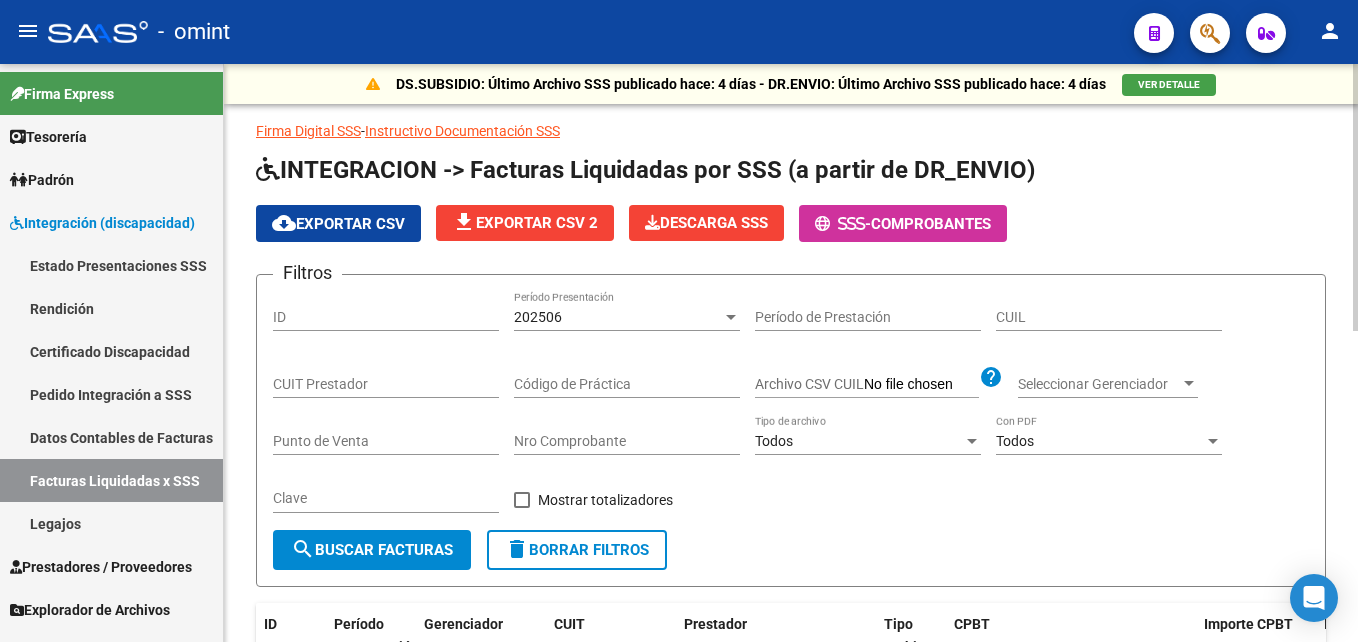 click on "CUIL" 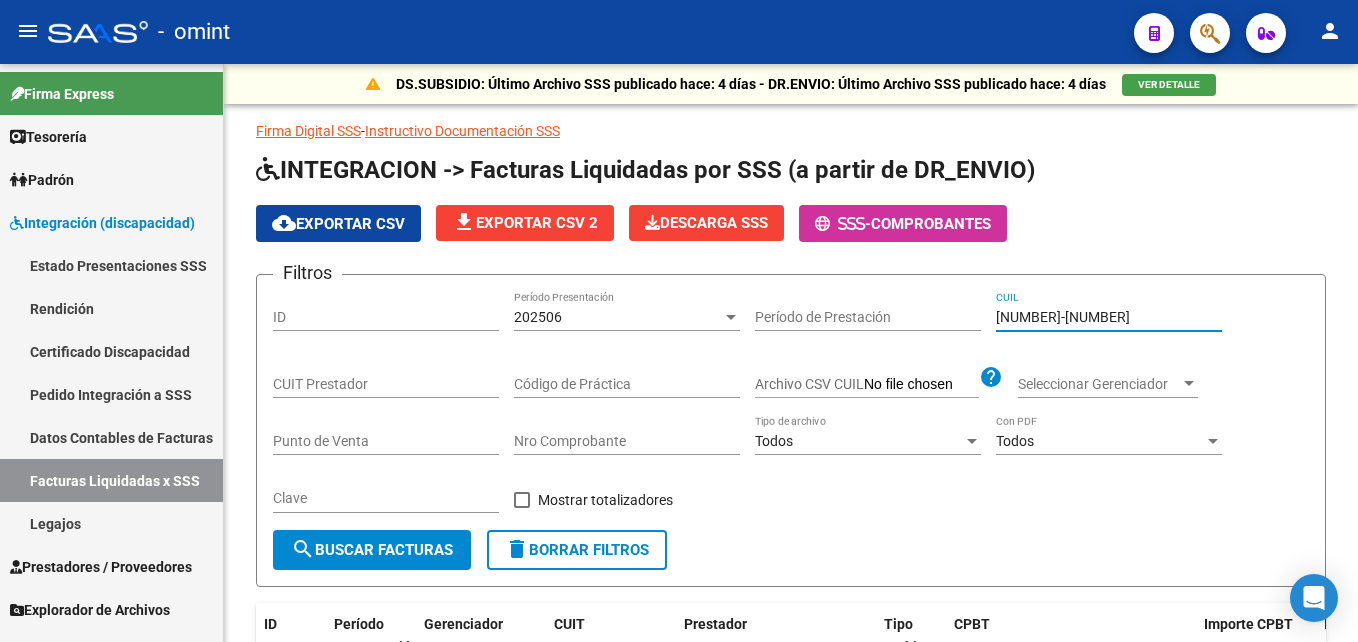 type on "[NUMBER]-[NUMBER]" 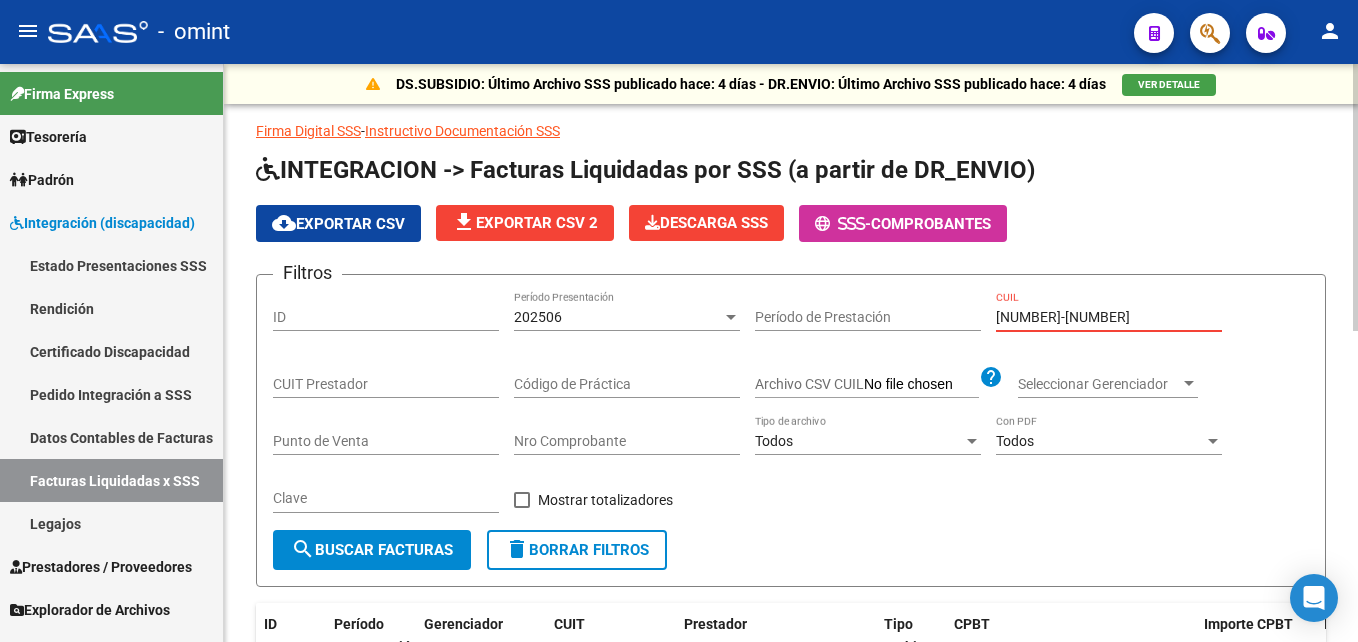 click on "INTEGRACION -> Facturas Liquidadas por SSS (a partir de DR_ENVIO)" 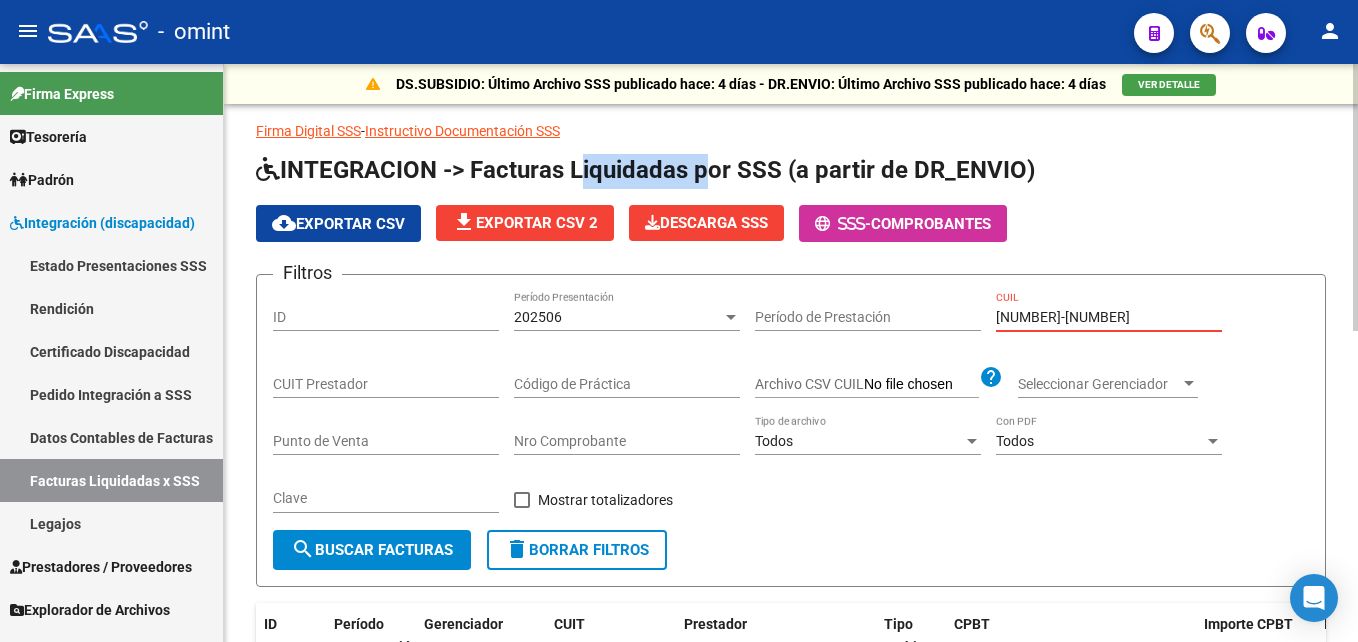 click on "INTEGRACION -> Facturas Liquidadas por SSS (a partir de DR_ENVIO)" 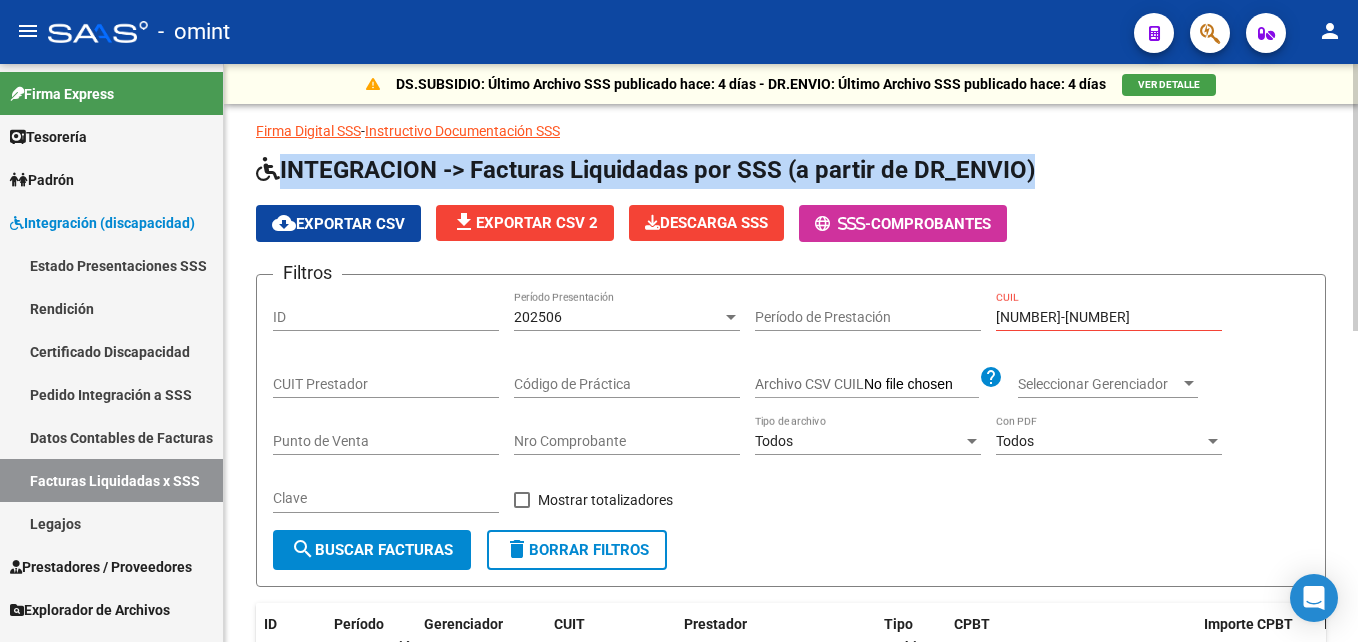 click on "INTEGRACION -> Facturas Liquidadas por SSS (a partir de DR_ENVIO)" 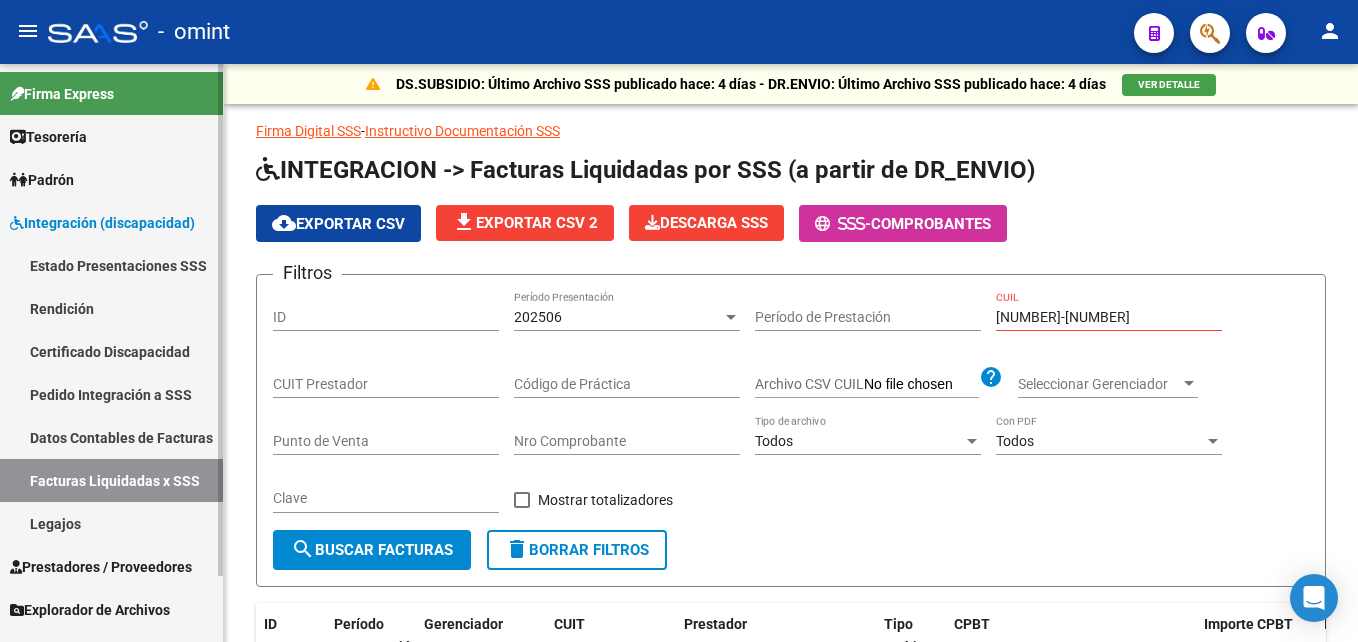 click on "Legajos" at bounding box center [111, 523] 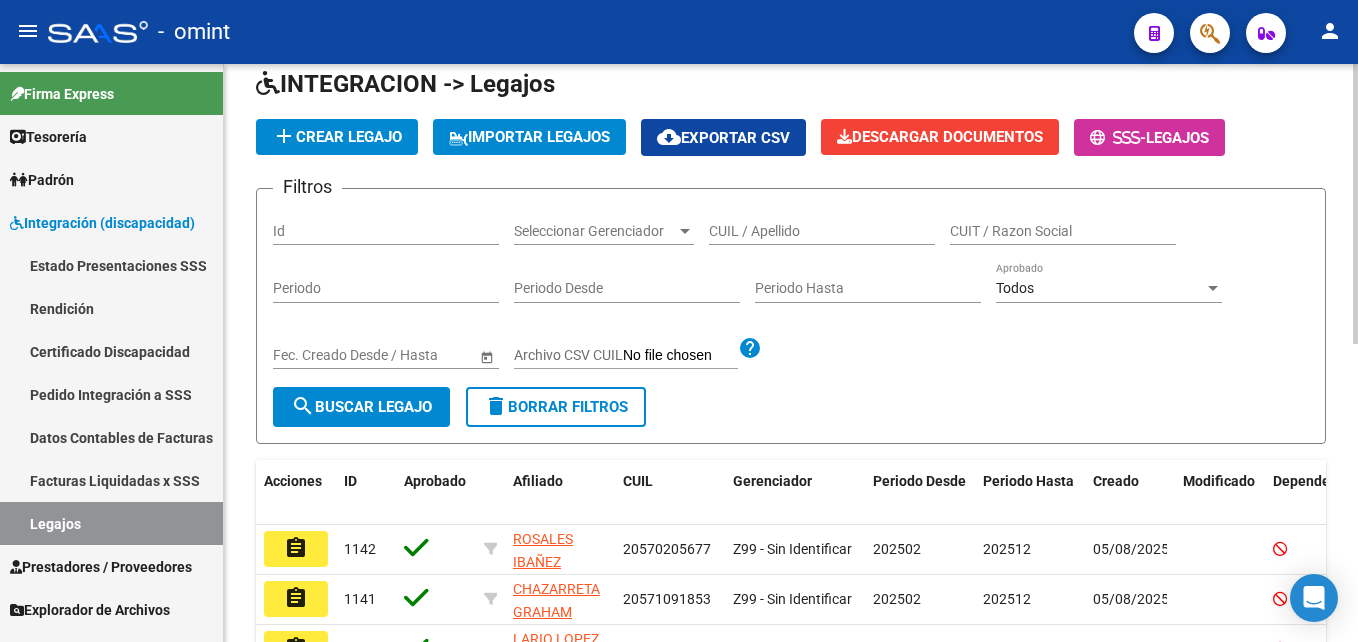 scroll, scrollTop: 0, scrollLeft: 0, axis: both 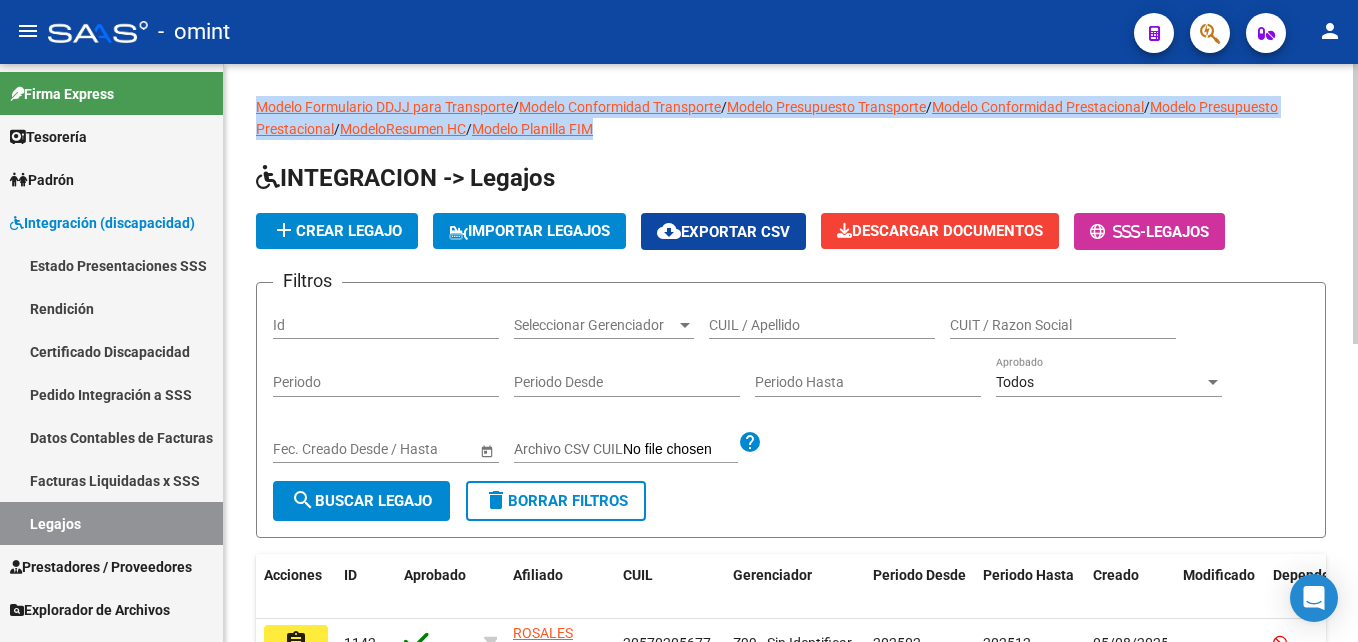 drag, startPoint x: 665, startPoint y: 136, endPoint x: 252, endPoint y: 110, distance: 413.8176 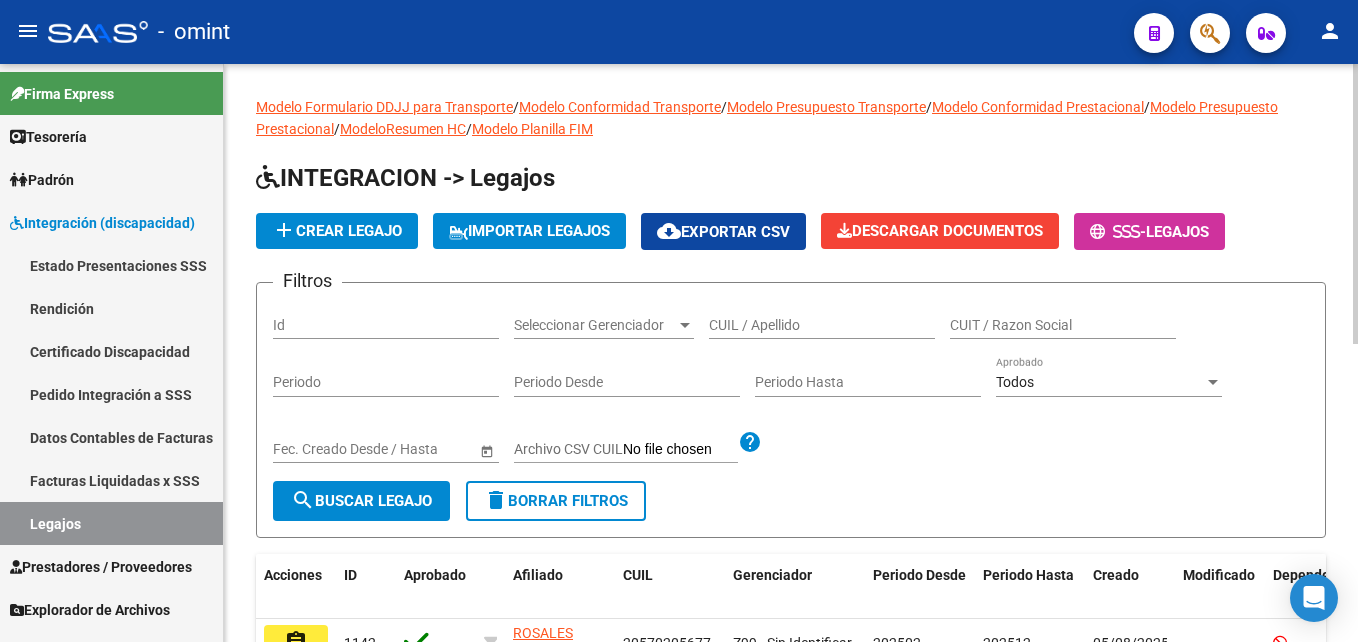 drag, startPoint x: 252, startPoint y: 110, endPoint x: 730, endPoint y: 183, distance: 483.54214 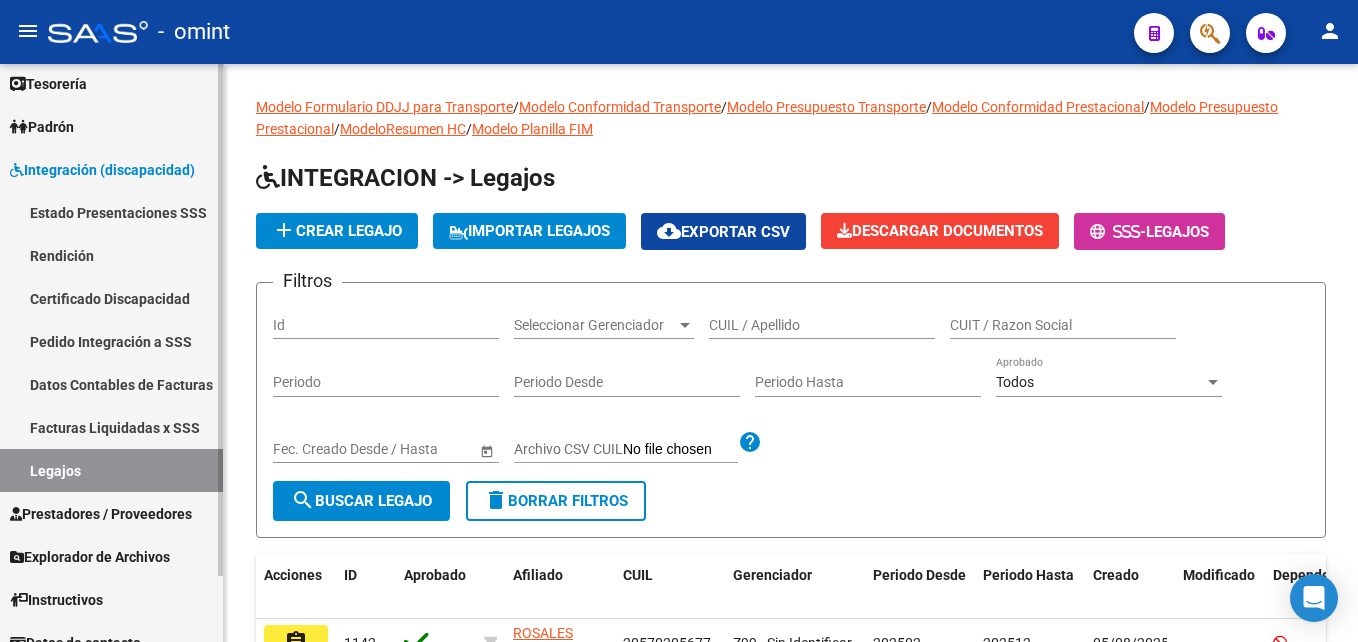 scroll, scrollTop: 75, scrollLeft: 0, axis: vertical 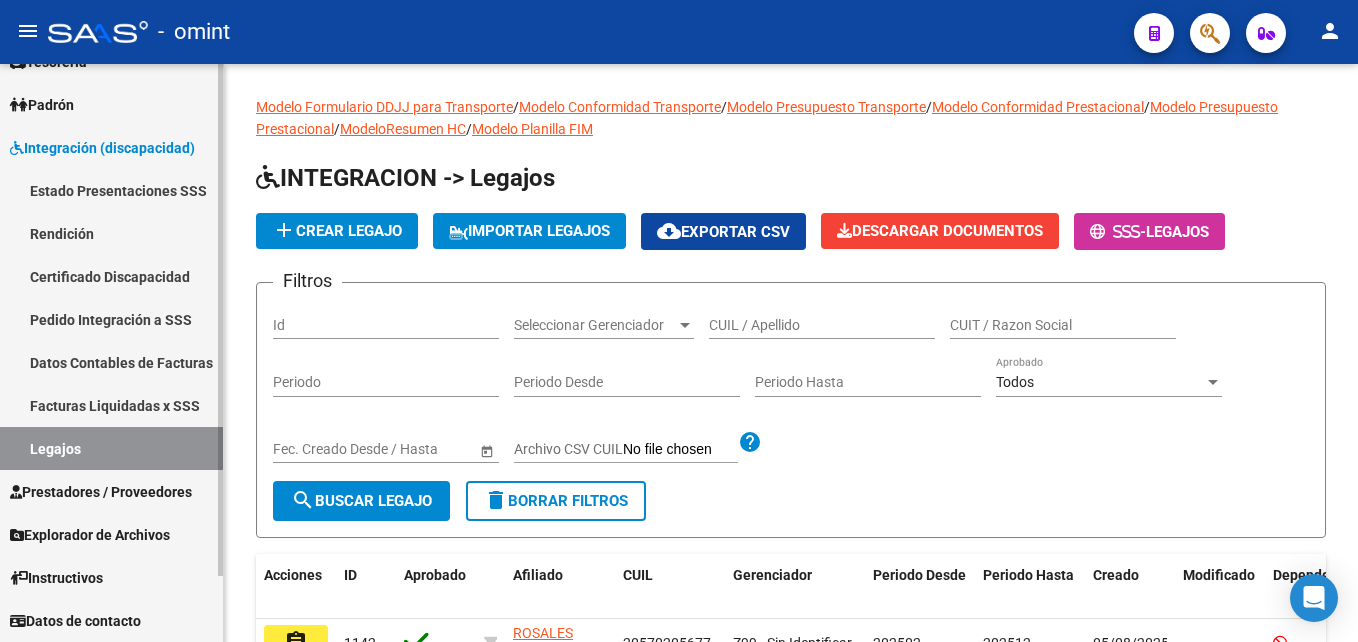 click on "Certificado Discapacidad" at bounding box center (111, 276) 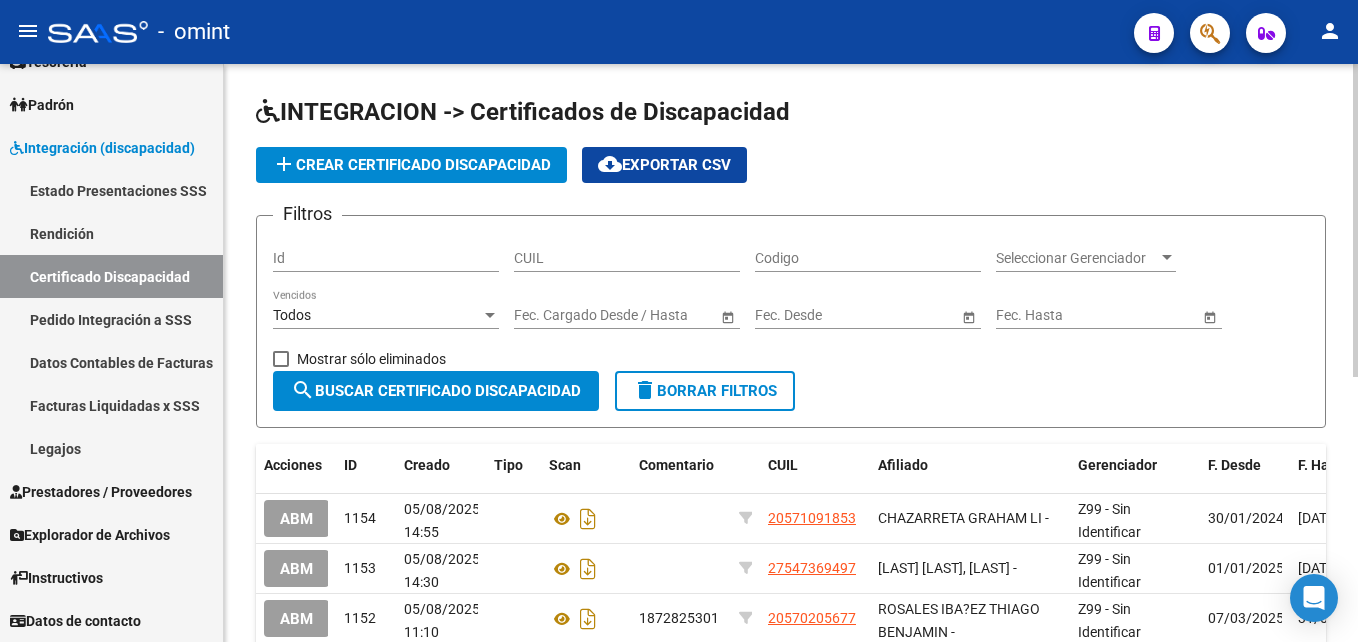 click on "add  Crear Certificado Discapacidad" 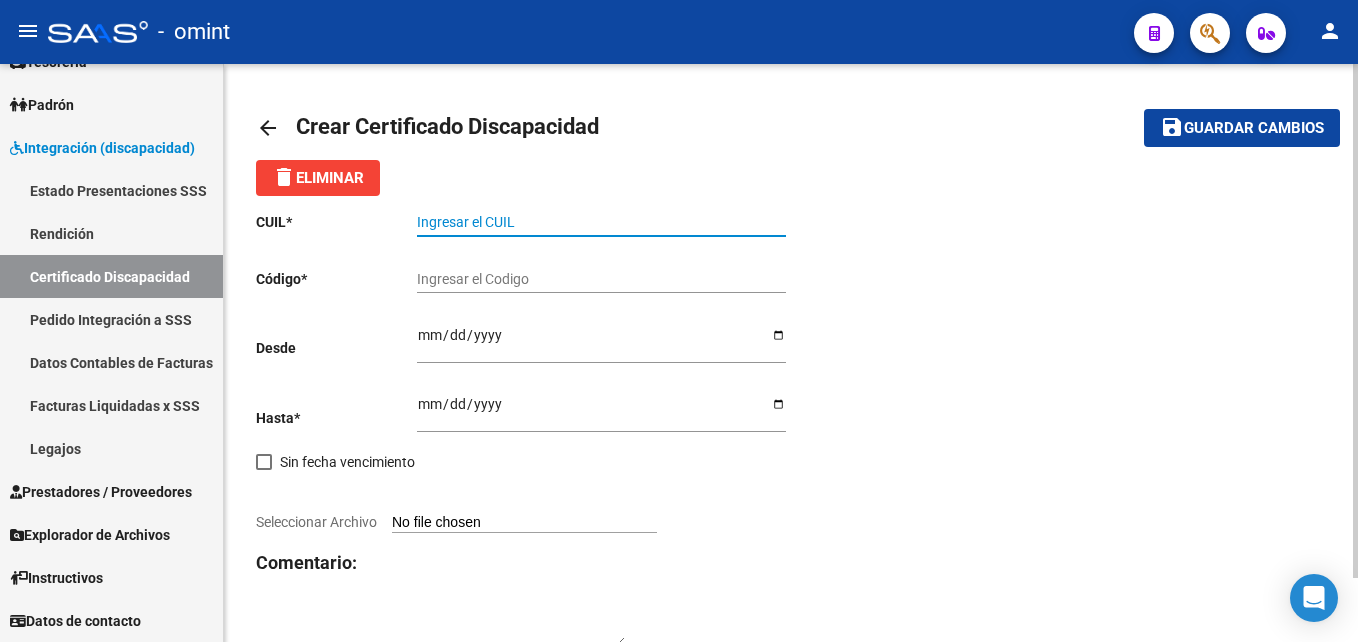 click on "Ingresar el CUIL" at bounding box center (601, 222) 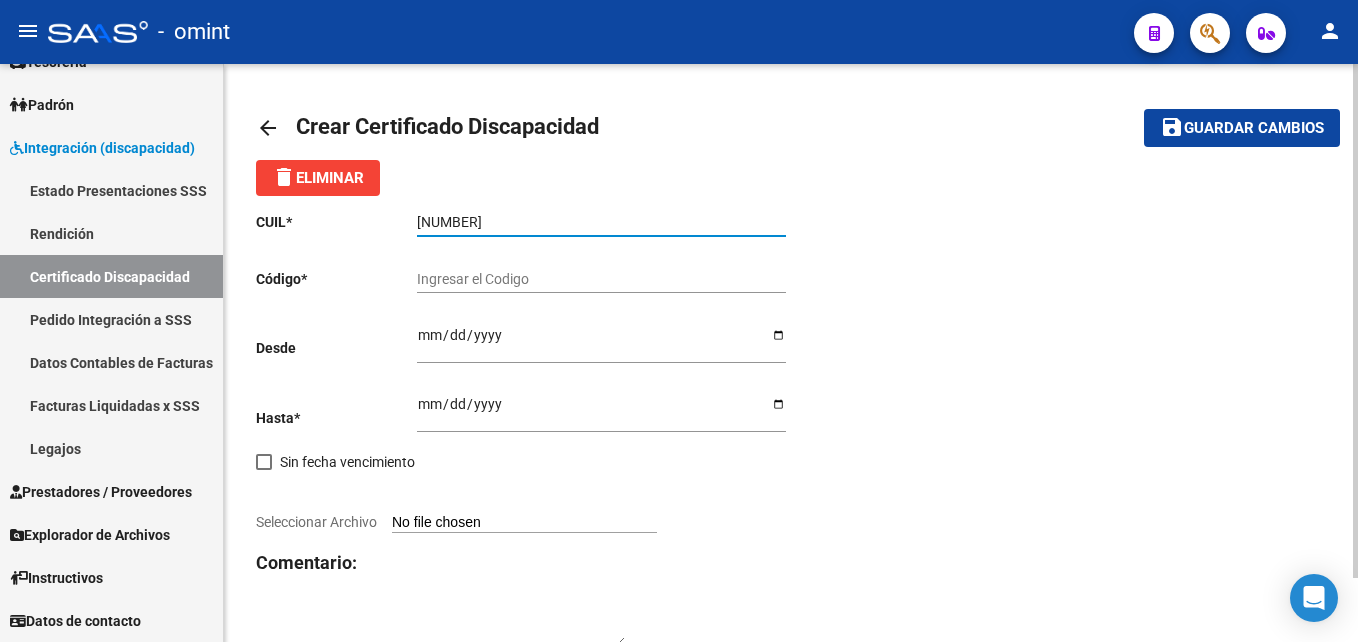 type on "[NUMBER]" 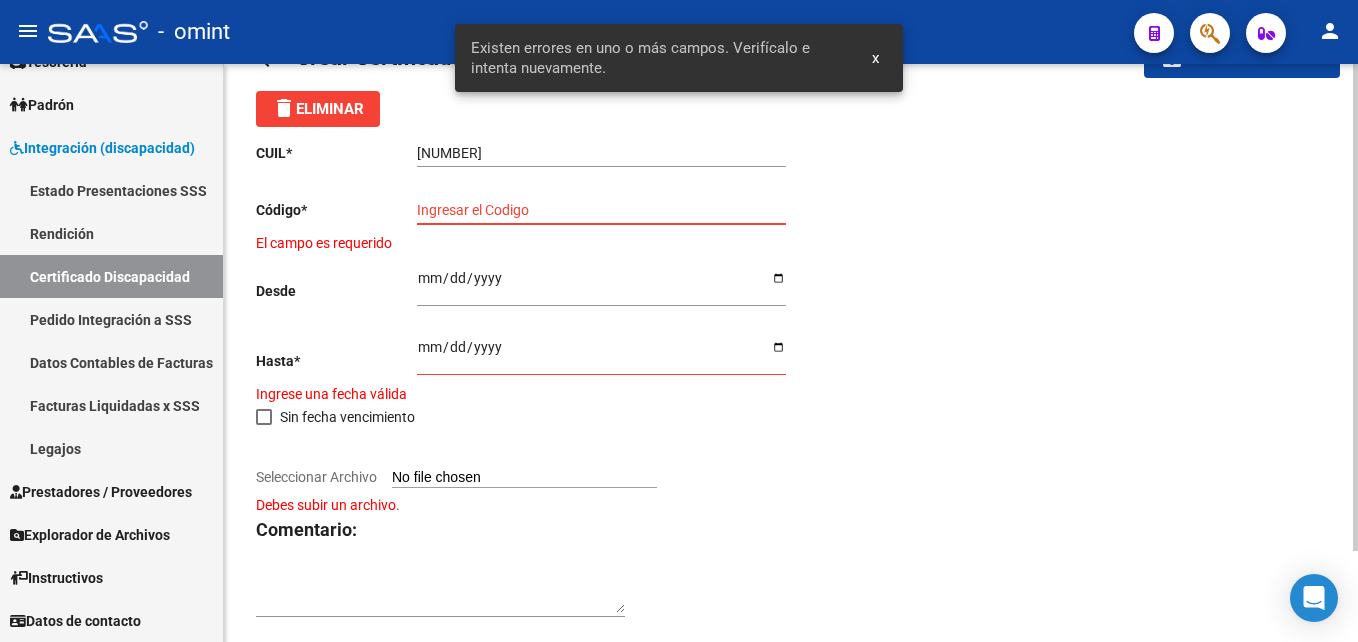 scroll, scrollTop: 100, scrollLeft: 0, axis: vertical 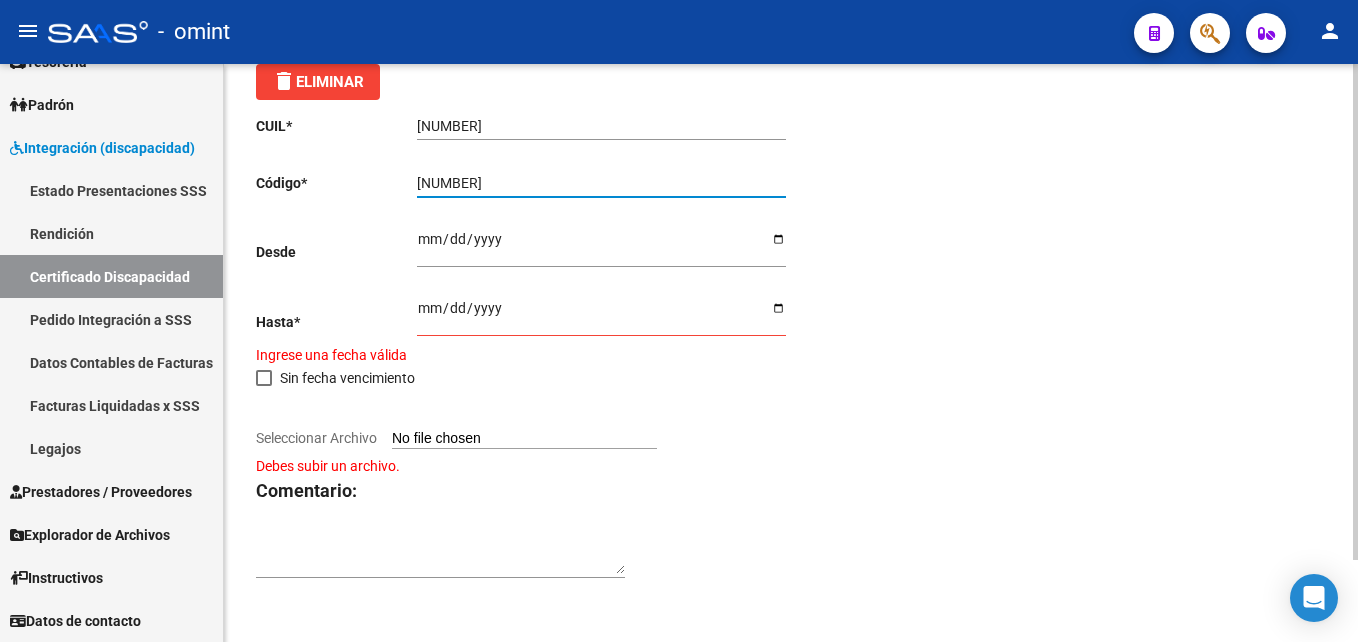 type on "[NUMBER]" 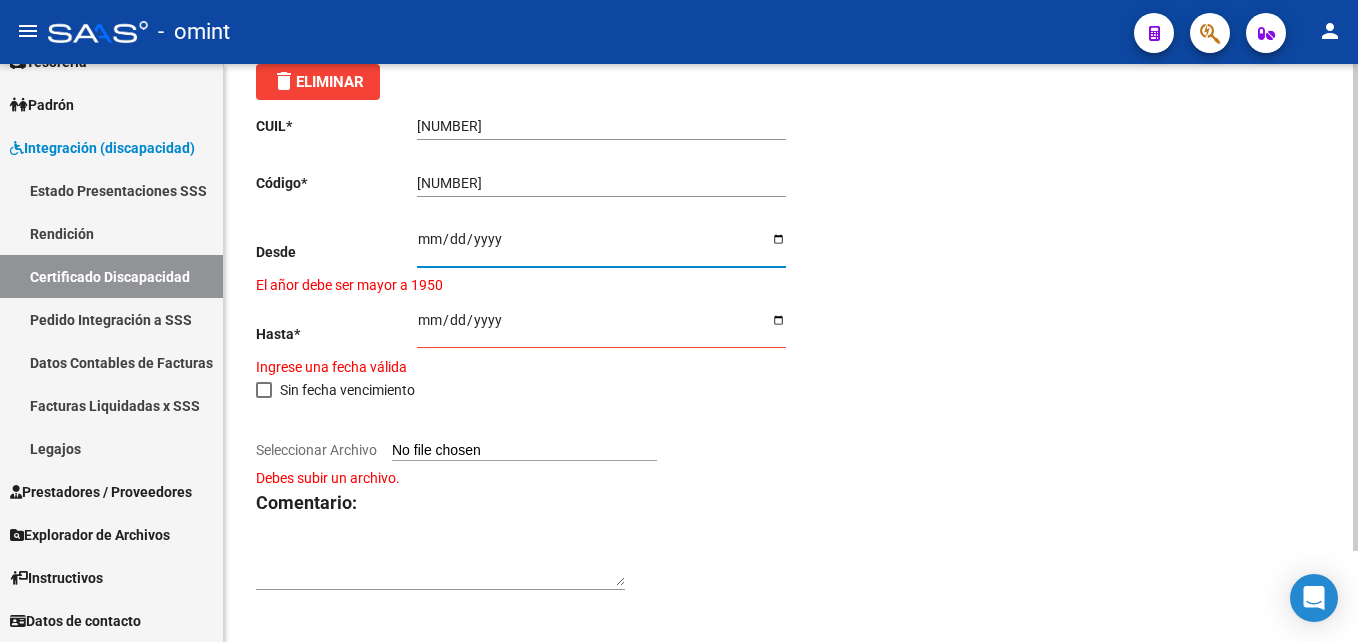 type on "[DATE]" 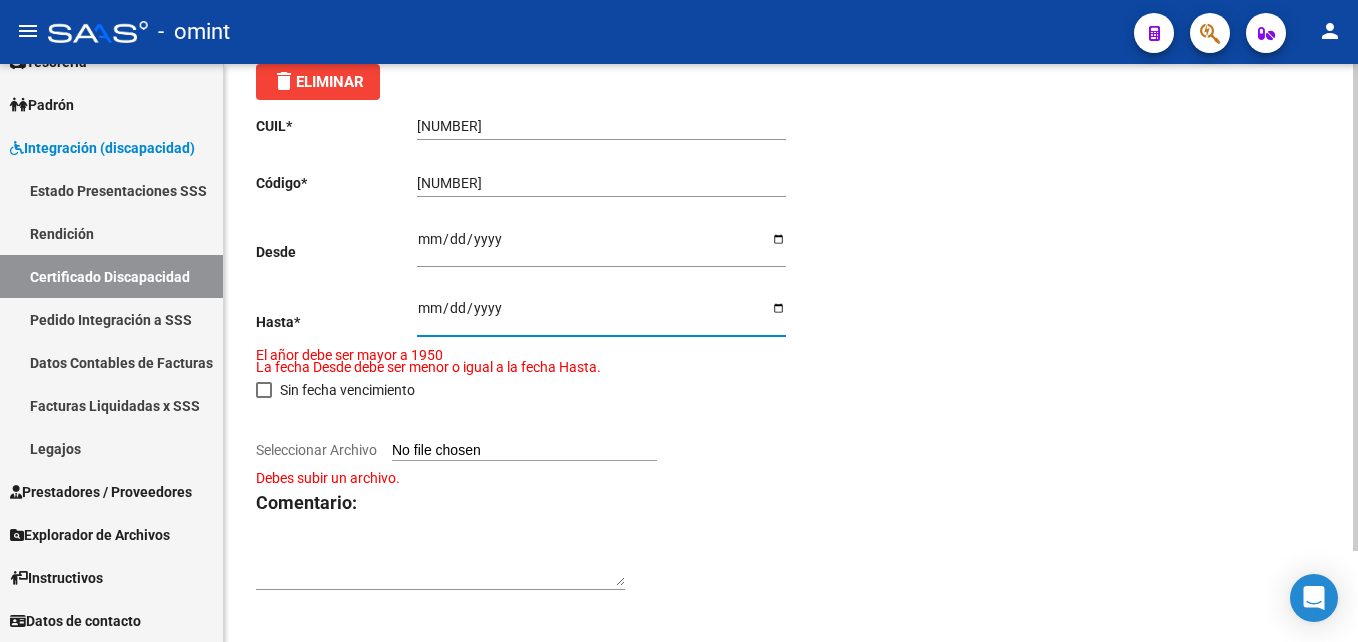 type on "[DATE]" 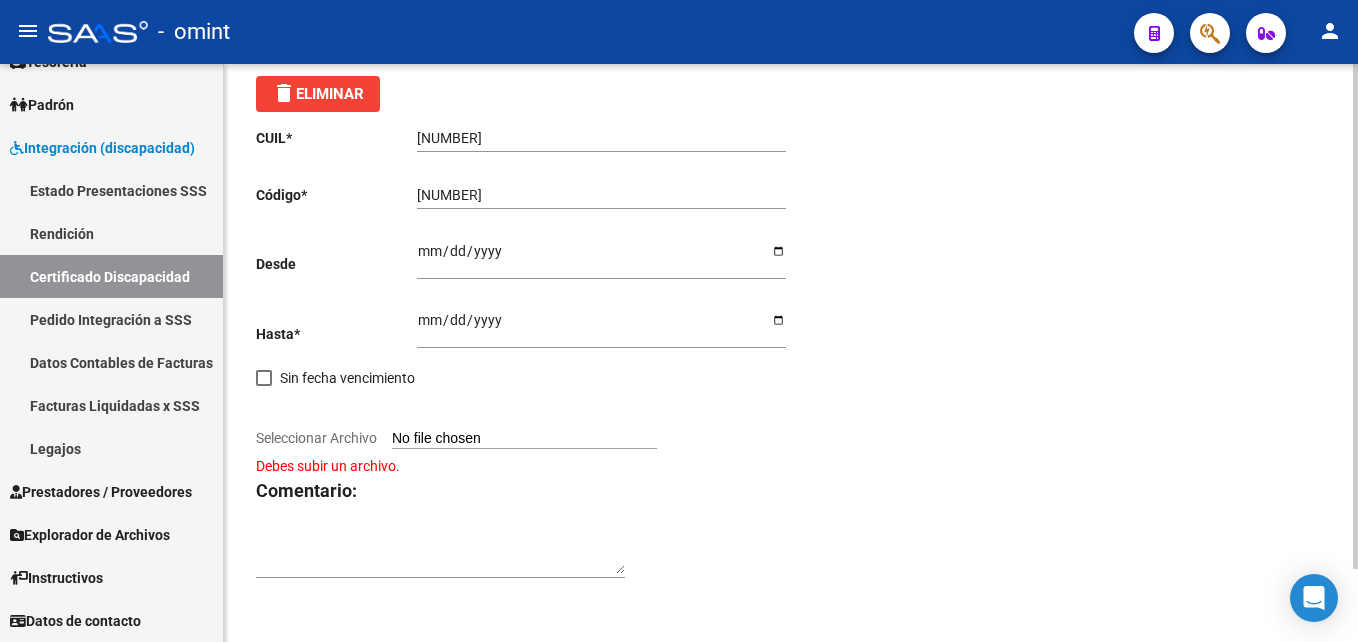 click on "Seleccionar Archivo" at bounding box center (524, 439) 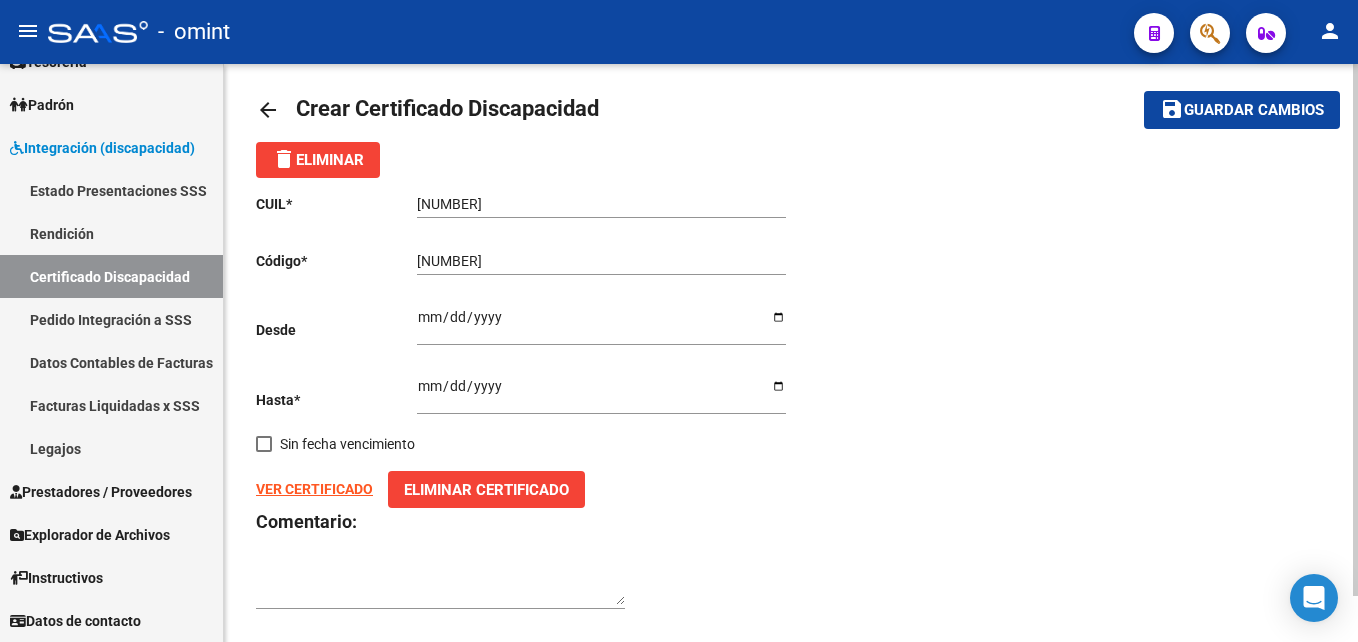 scroll, scrollTop: 0, scrollLeft: 0, axis: both 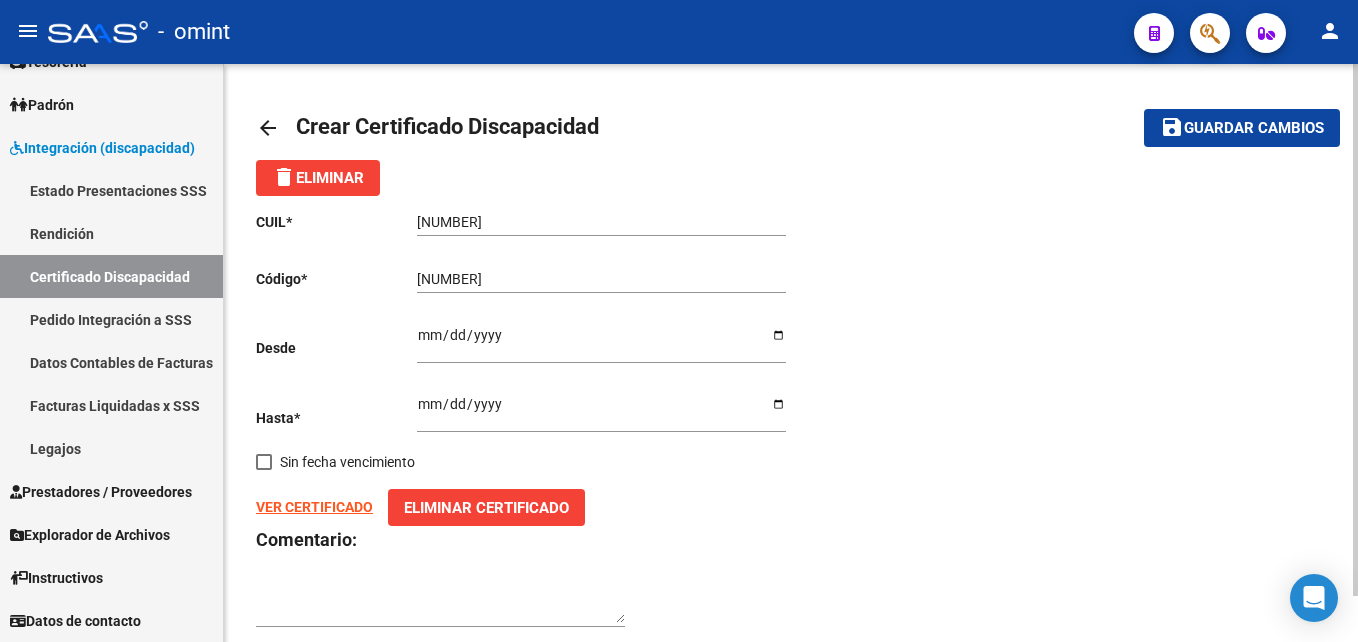 click on "Guardar cambios" 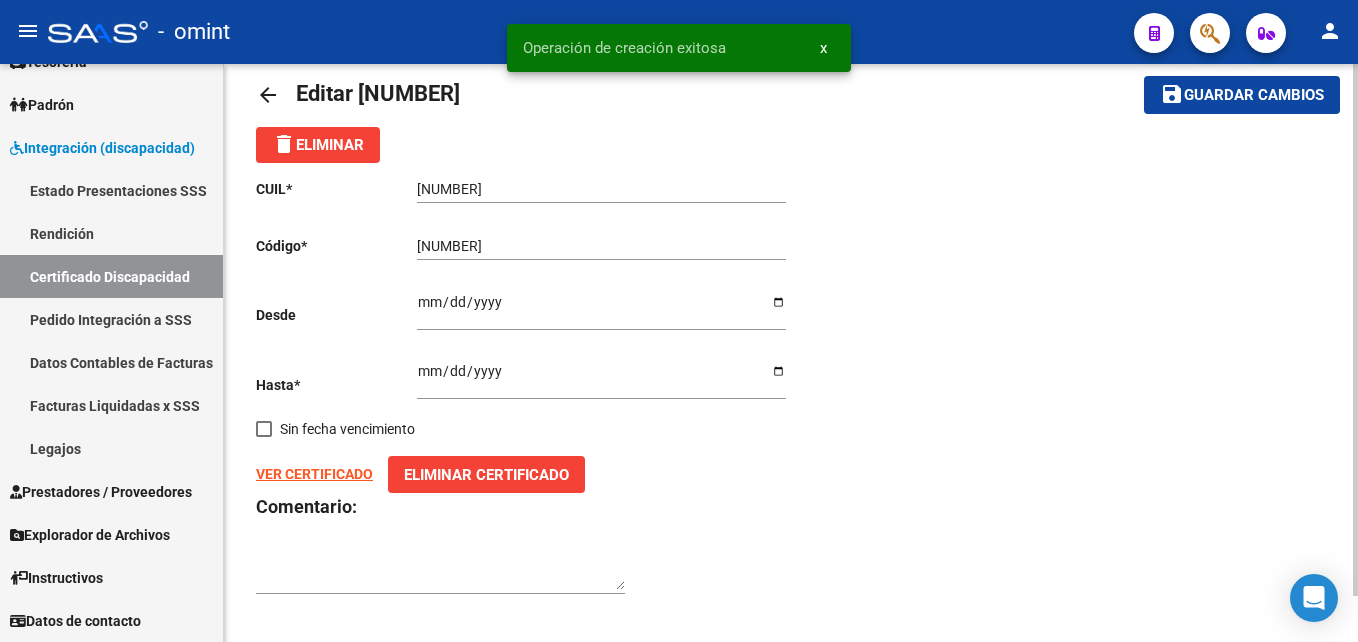 scroll, scrollTop: 50, scrollLeft: 0, axis: vertical 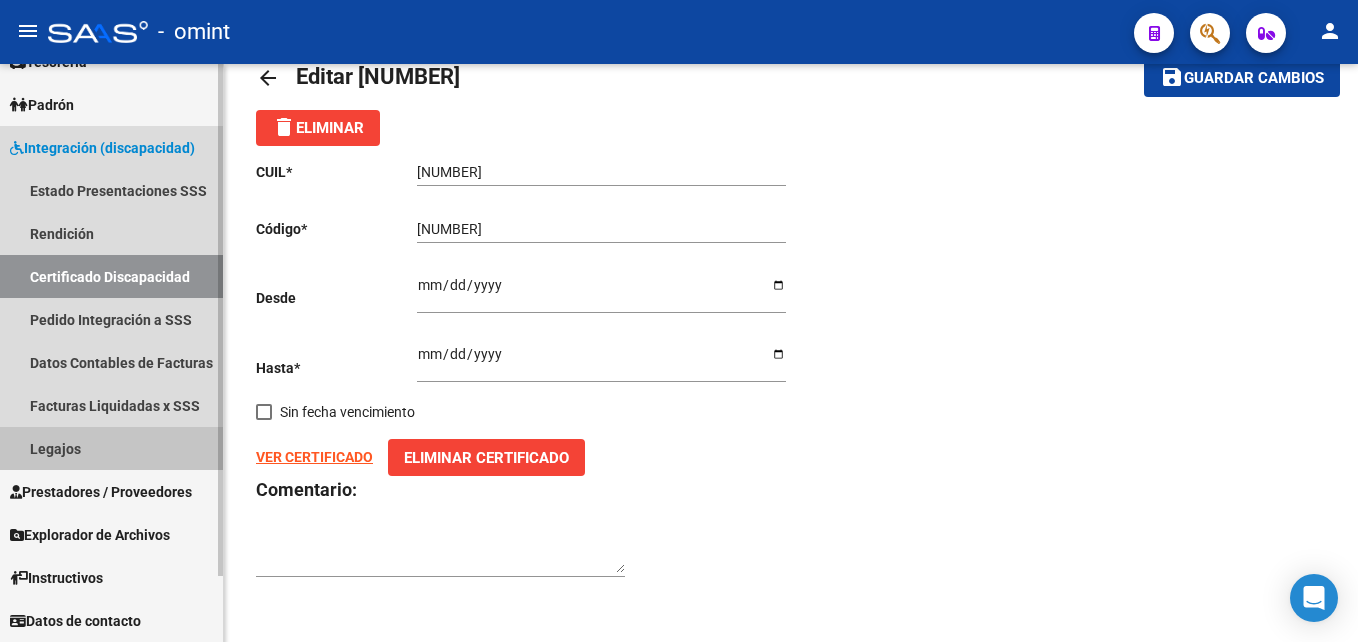 click on "Legajos" at bounding box center (111, 448) 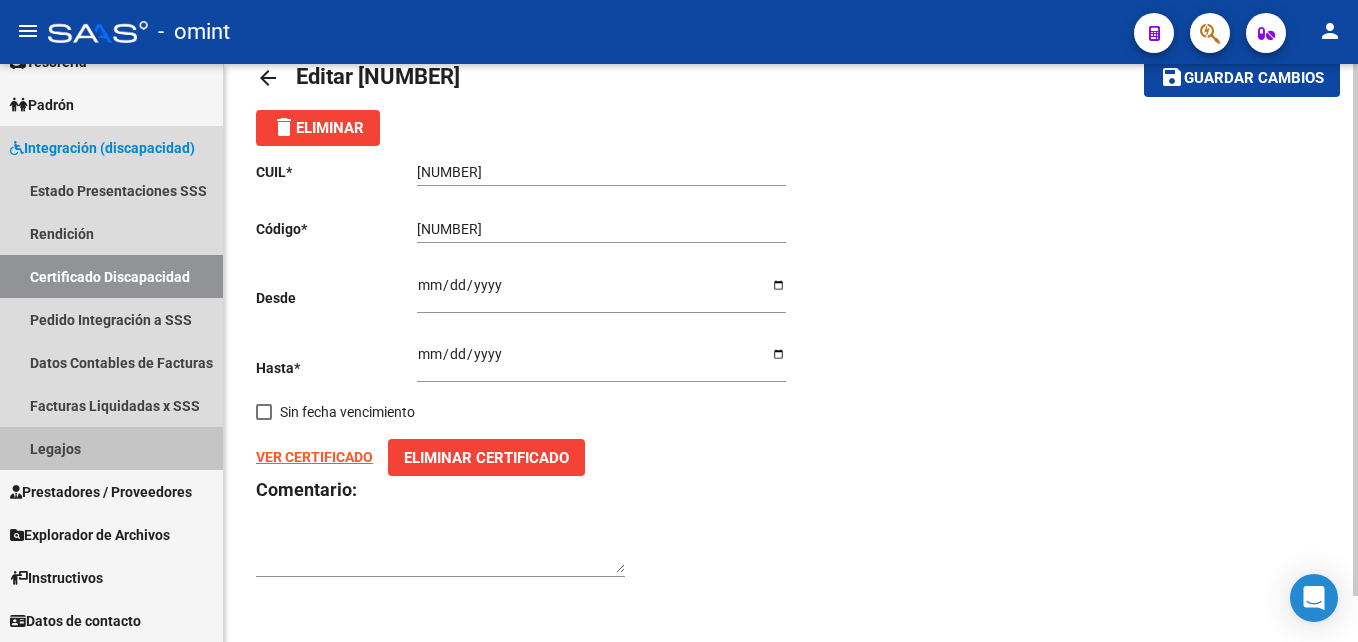 scroll, scrollTop: 0, scrollLeft: 0, axis: both 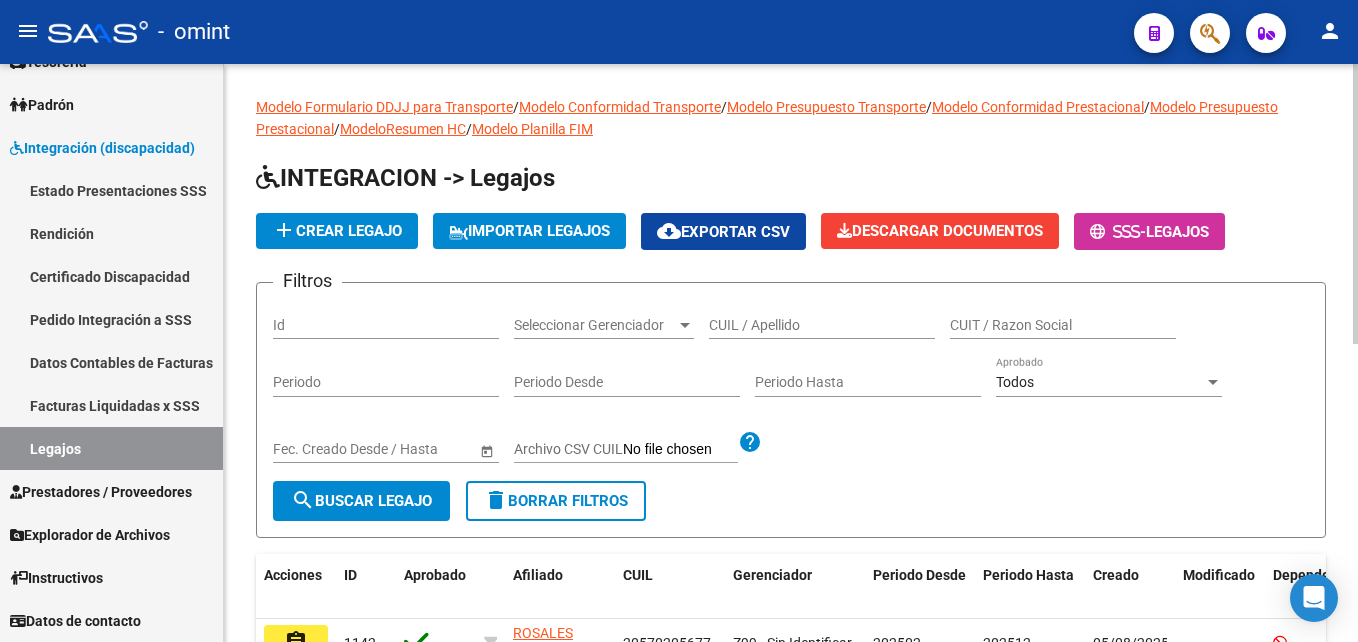 click on "add  Crear Legajo" 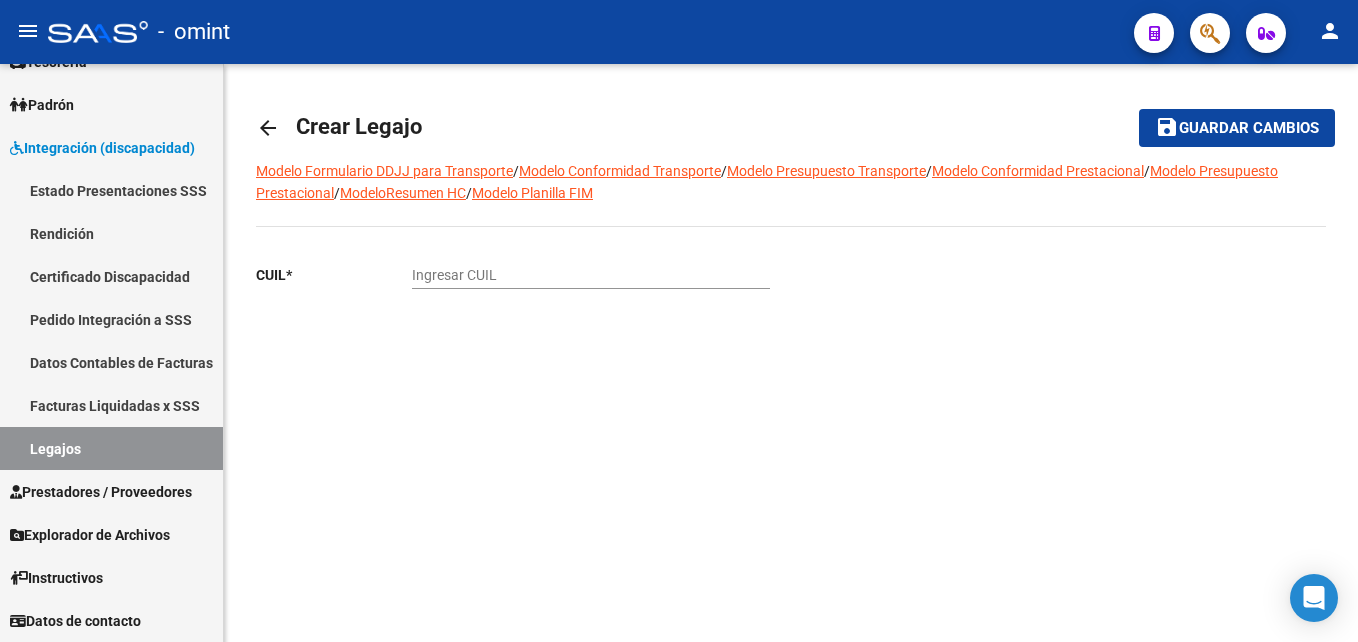 click on "Ingresar CUIL" at bounding box center (591, 275) 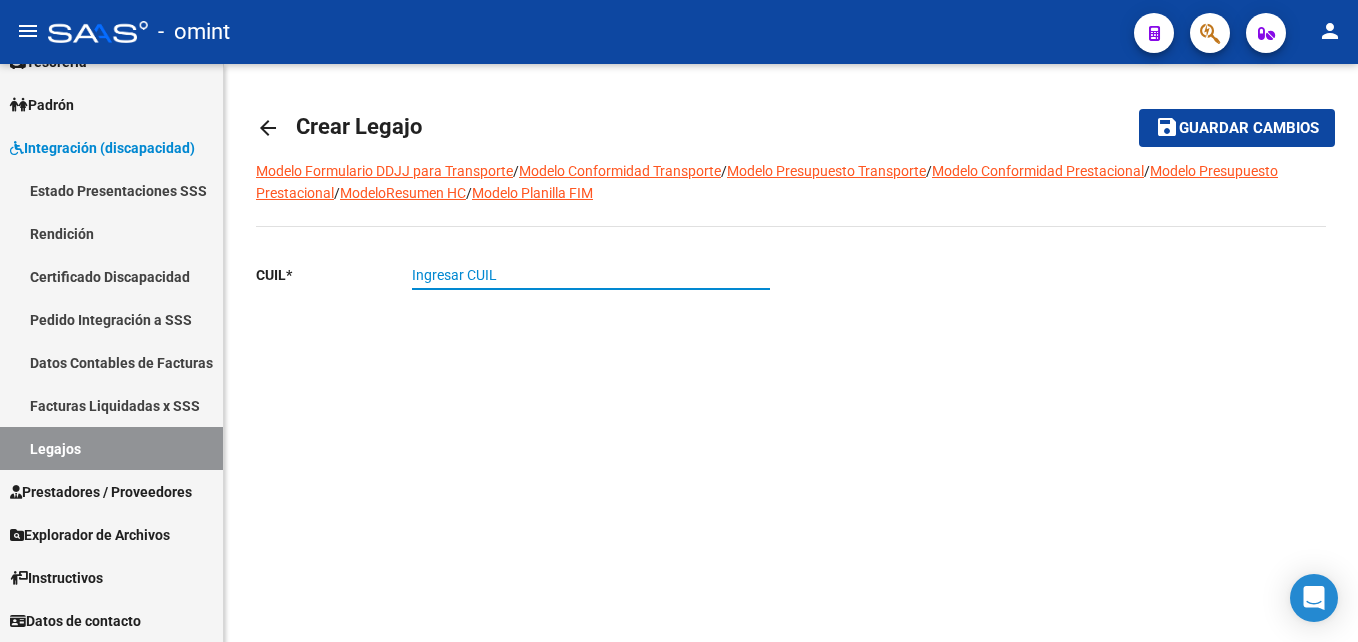 paste on "[NUMBER]" 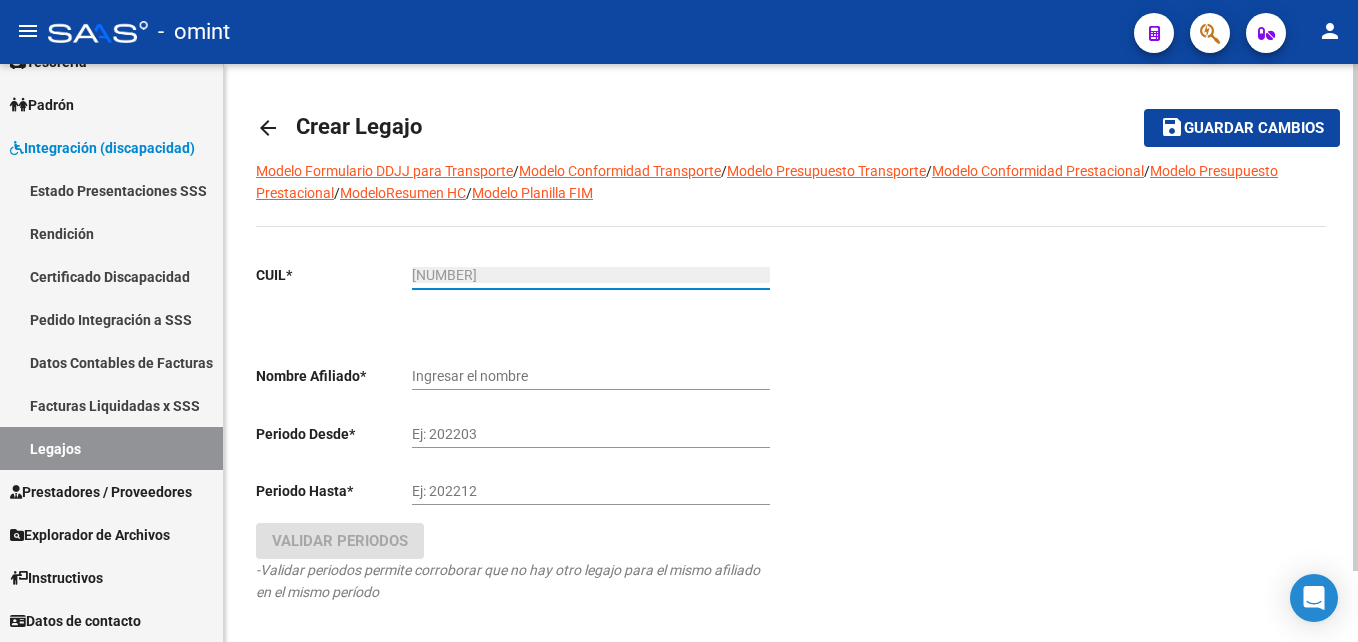 type on "ALBAÑIL MARIA TRINIDAD" 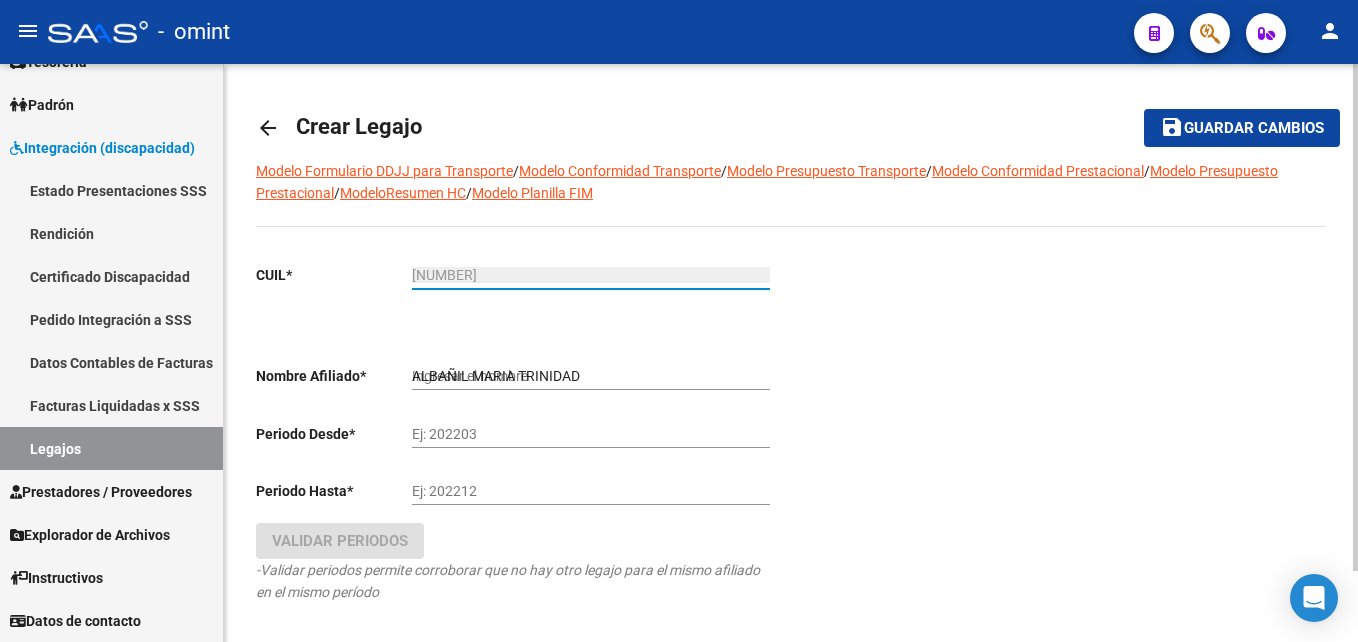 type on "[NUMBER]" 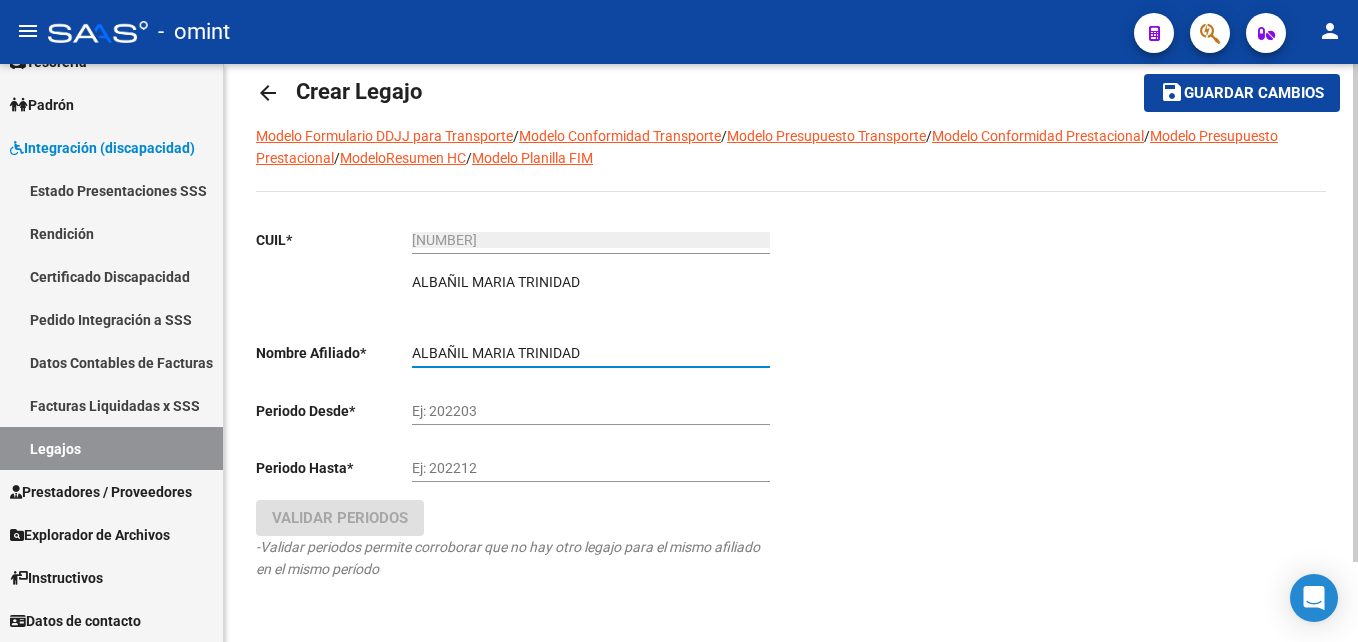 scroll, scrollTop: 93, scrollLeft: 0, axis: vertical 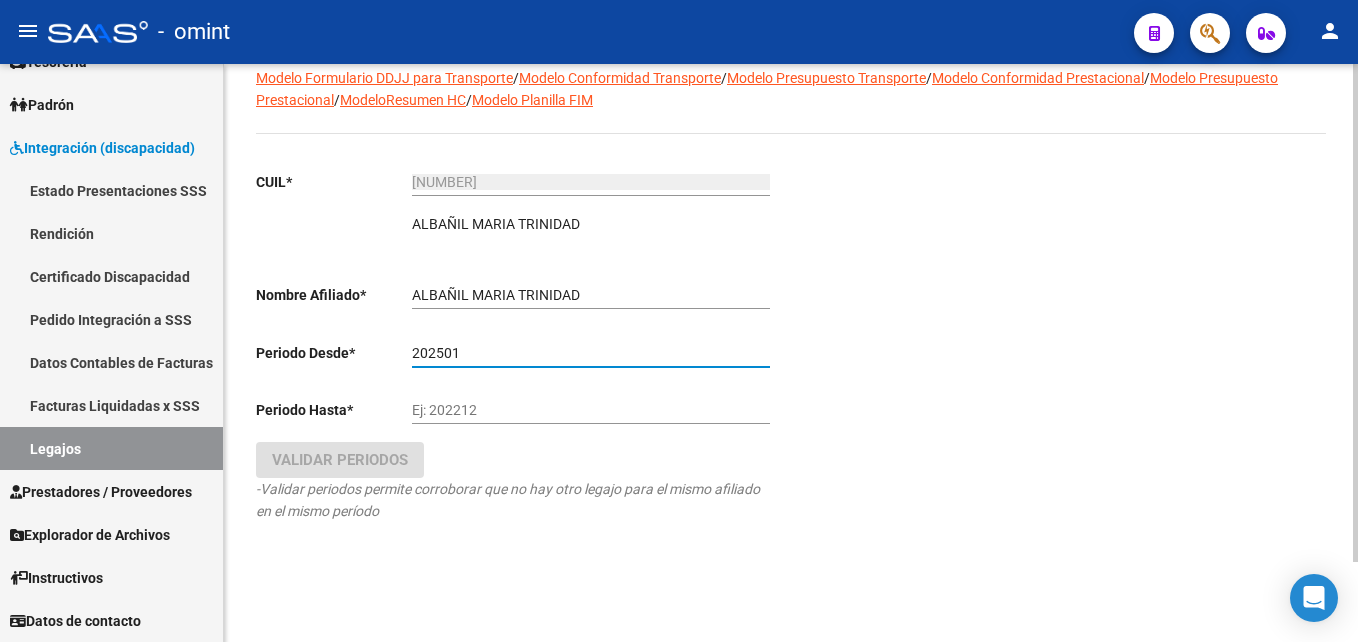 type on "202501" 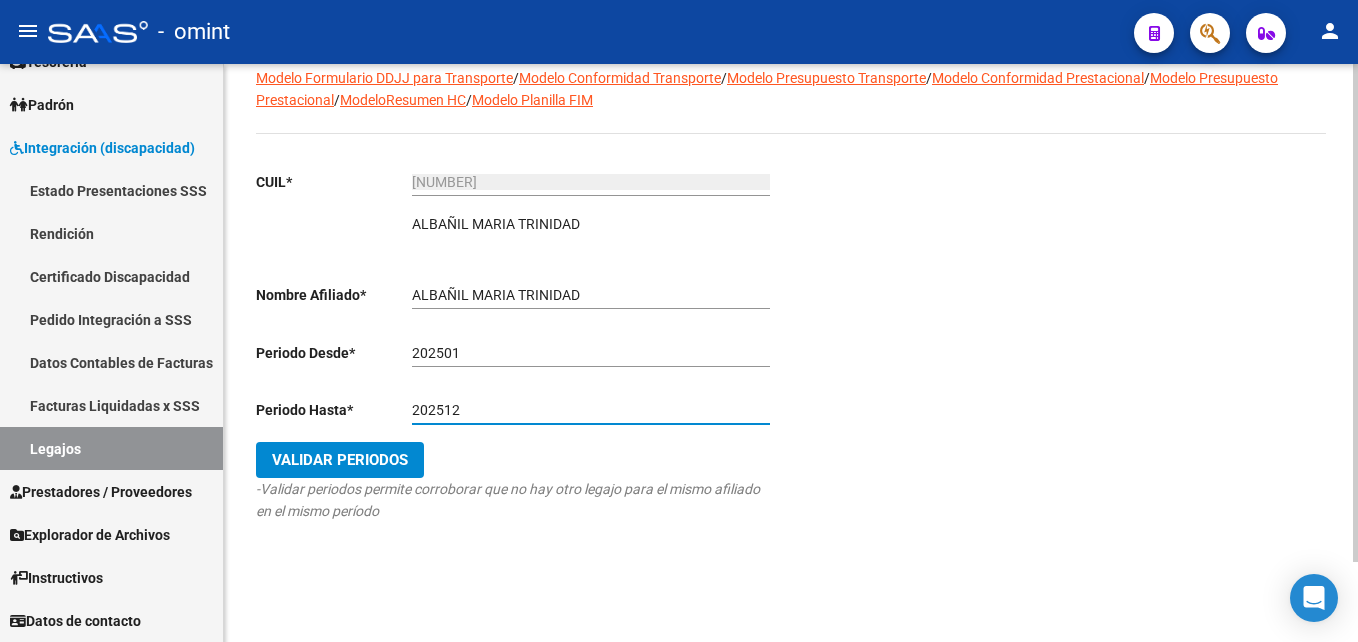type on "202512" 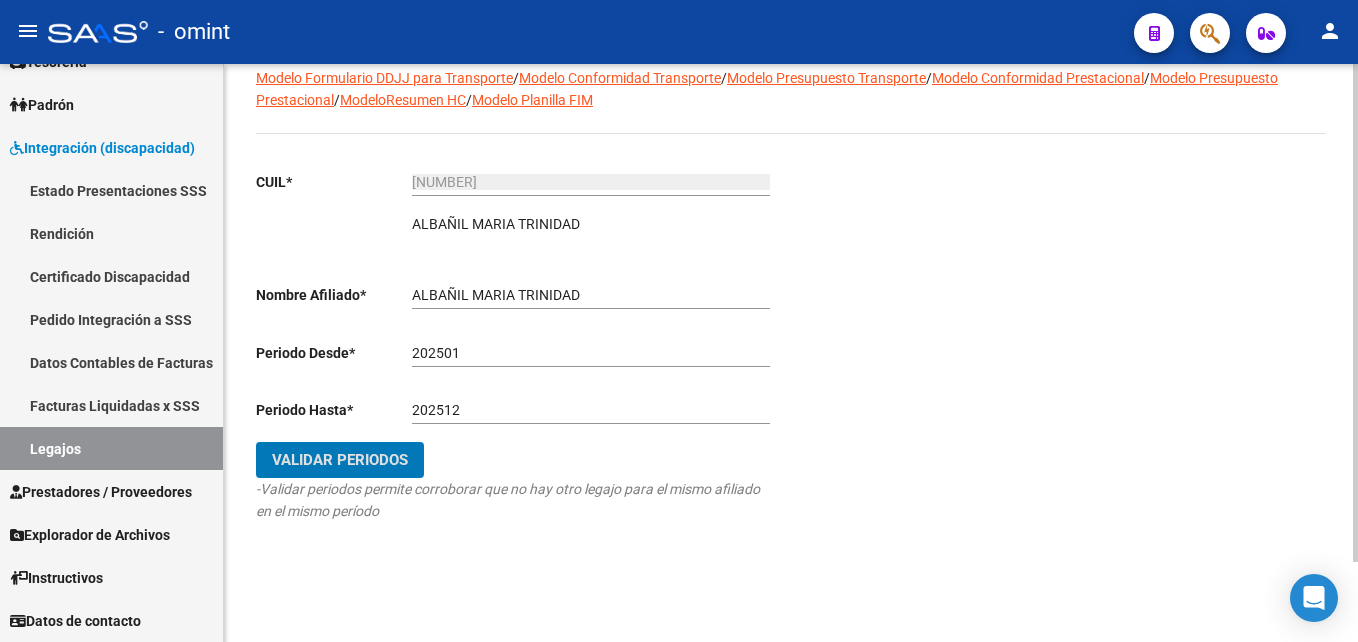 type 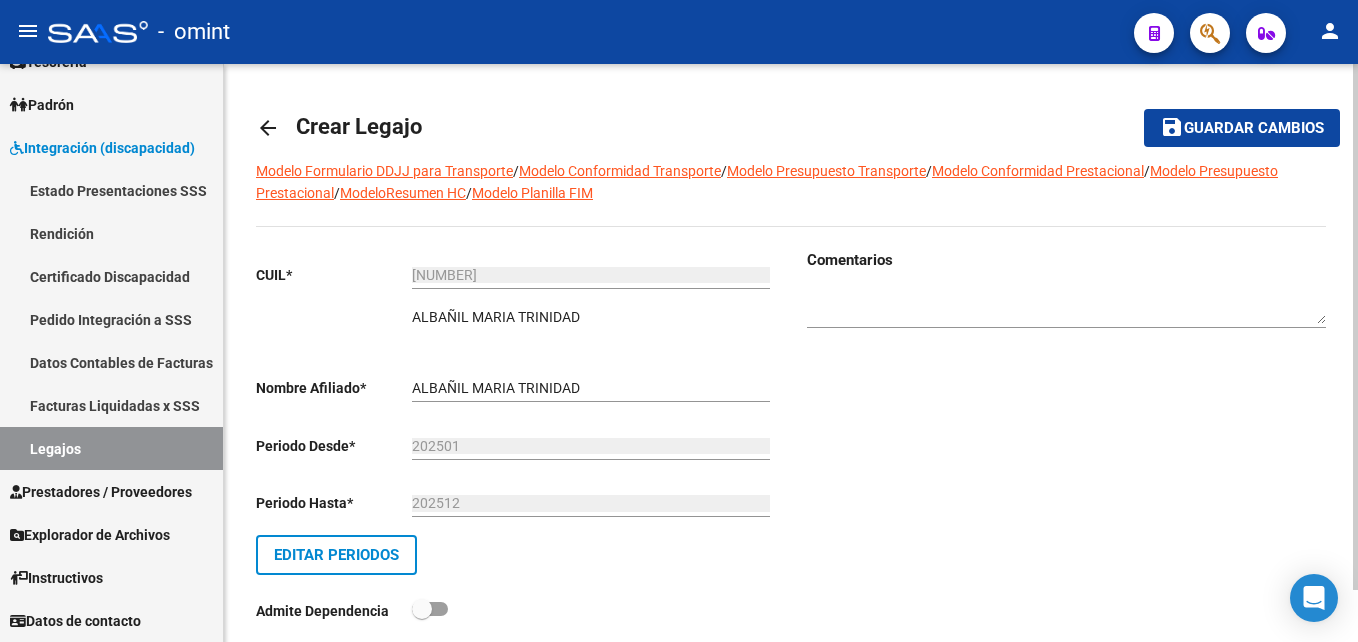 scroll, scrollTop: 57, scrollLeft: 0, axis: vertical 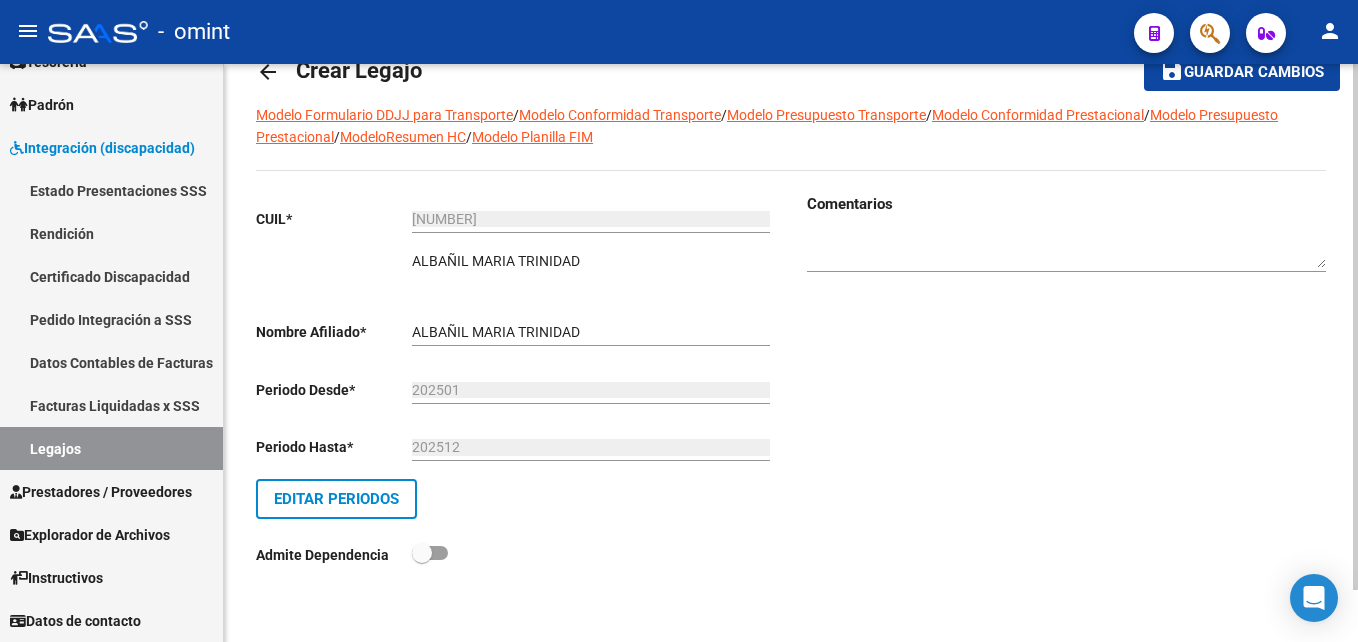 click at bounding box center (1066, 250) 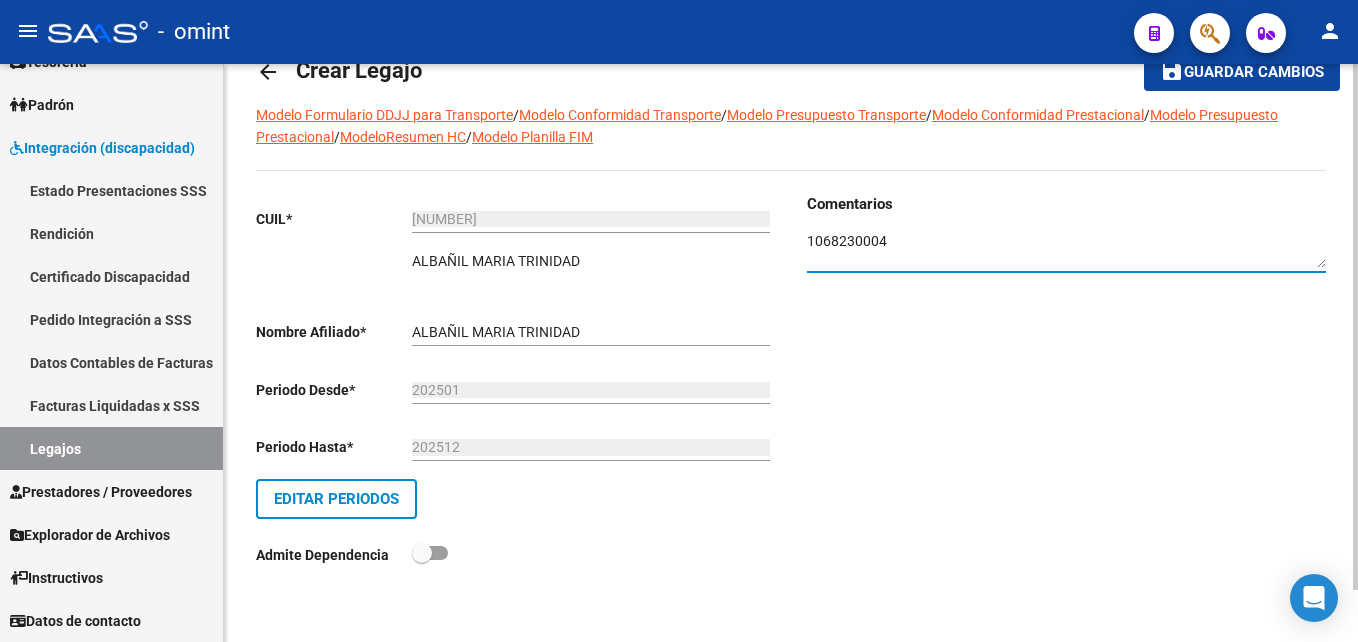 scroll, scrollTop: 0, scrollLeft: 0, axis: both 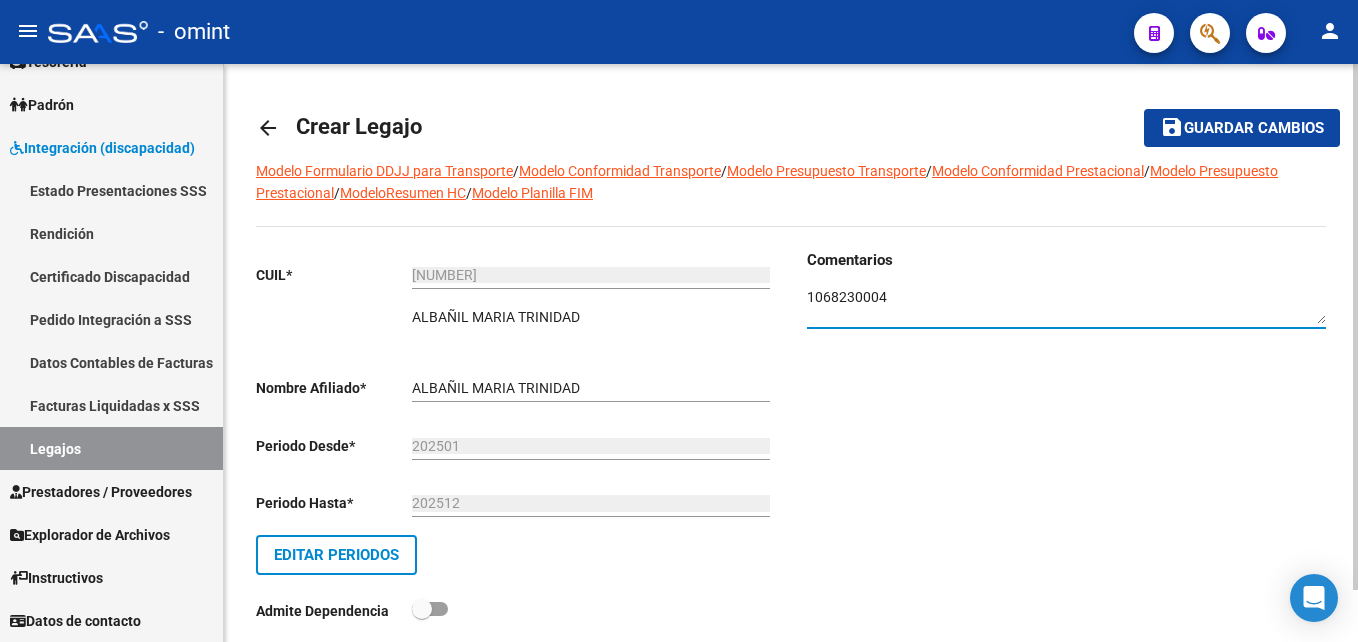 type on "1068230004" 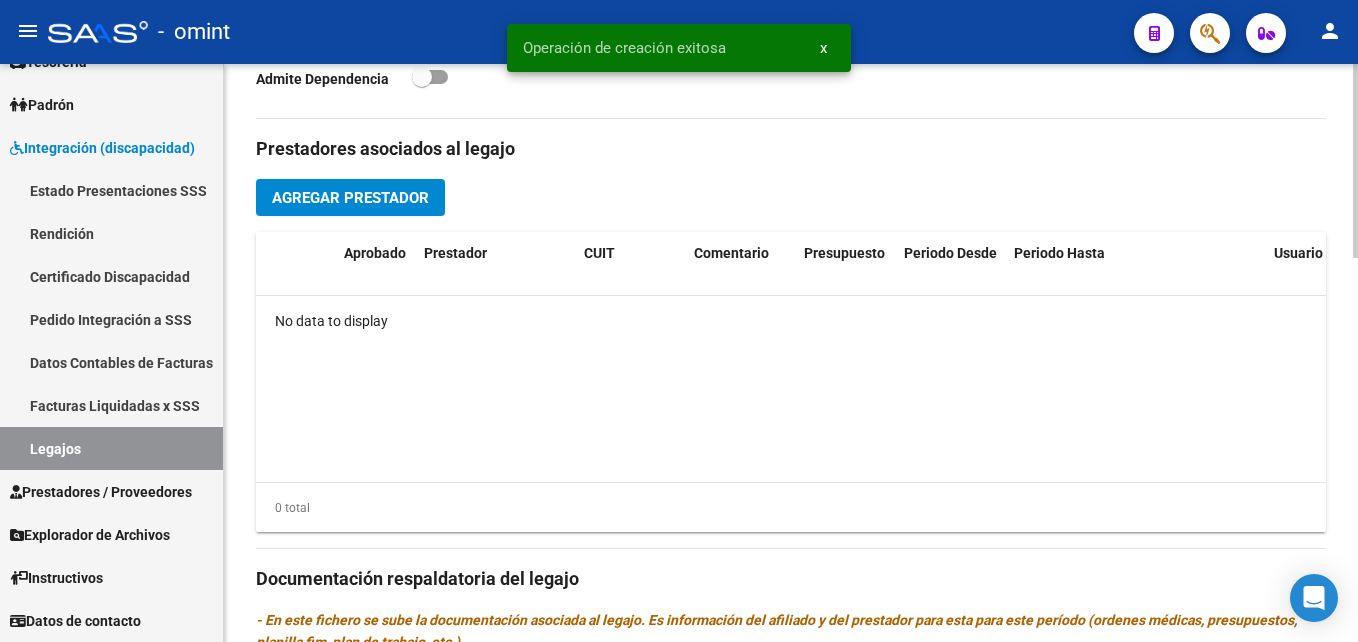 scroll, scrollTop: 1100, scrollLeft: 0, axis: vertical 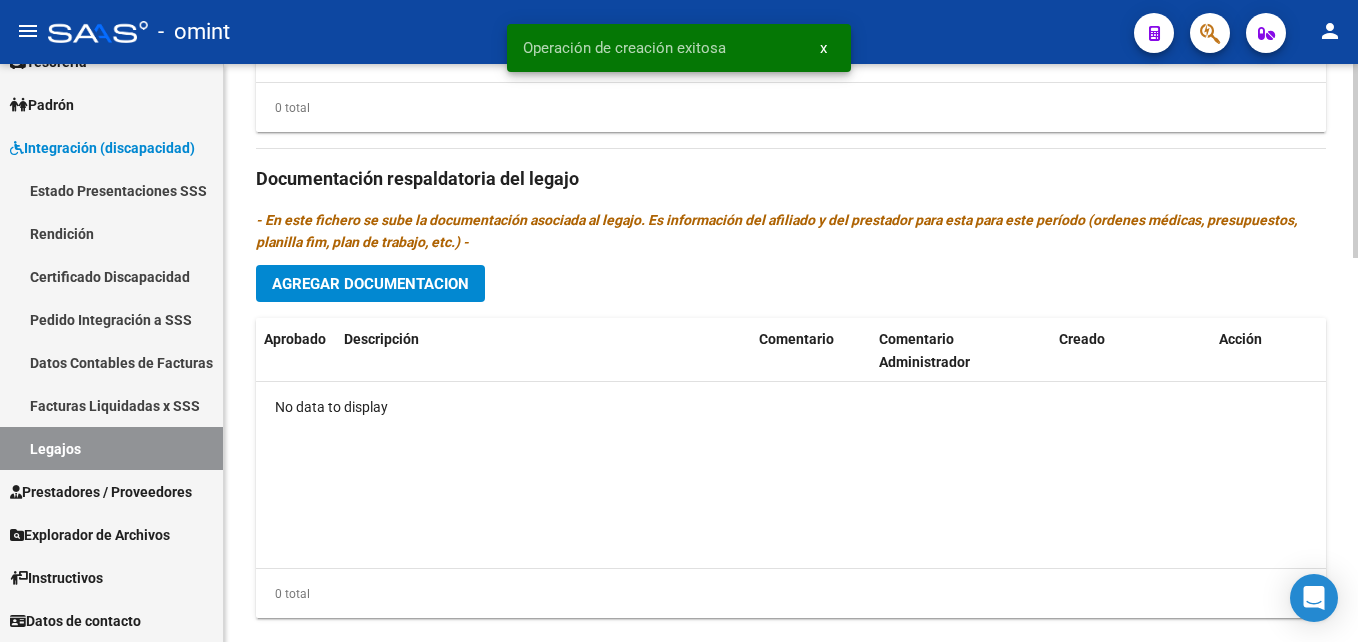 click on "Agregar Documentacion" 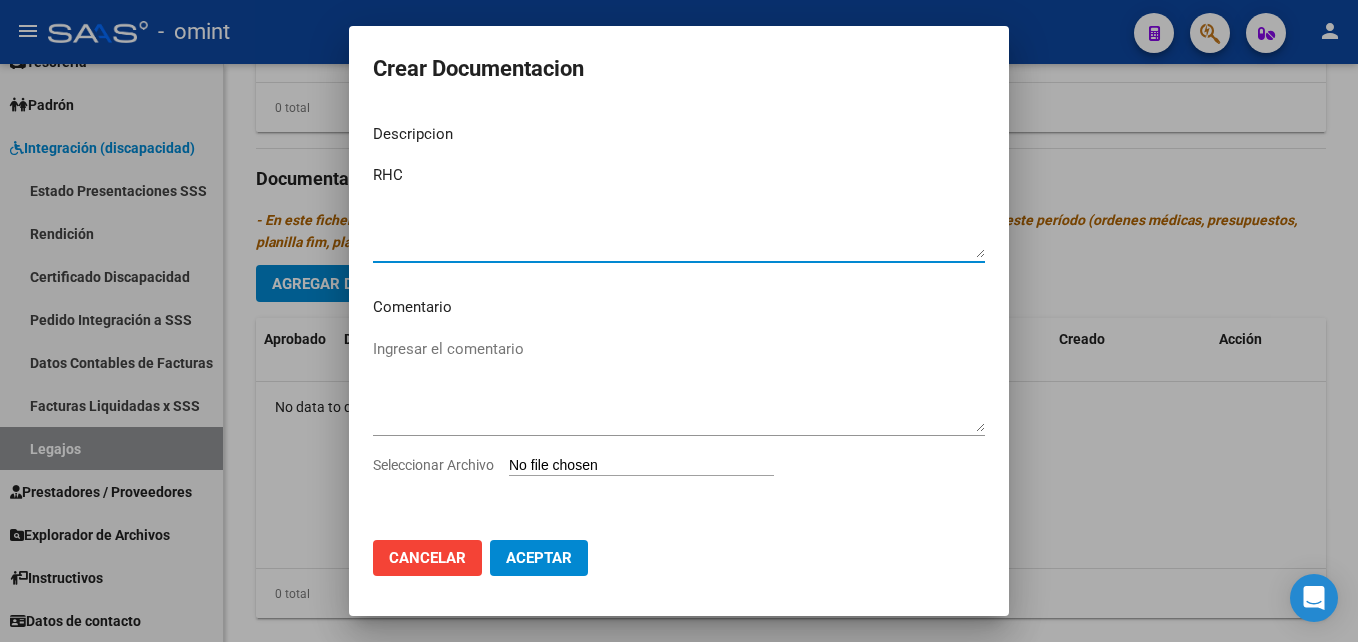 type on "RHC" 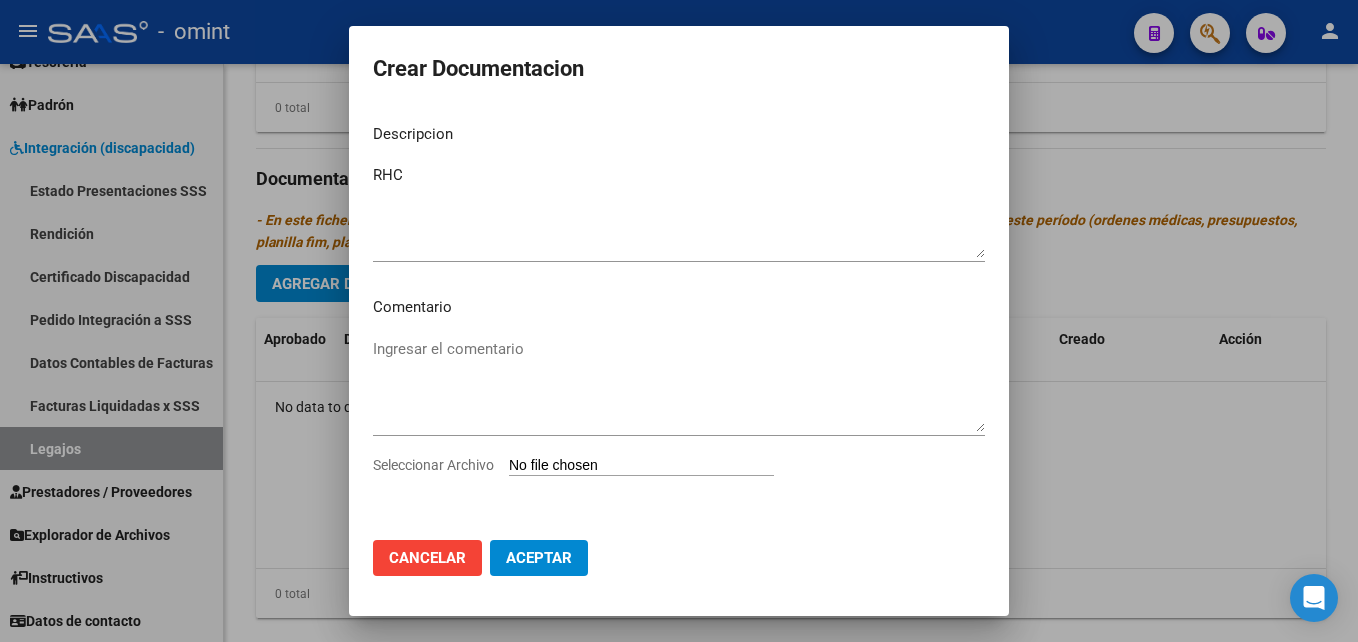 type on "C:\fakepath\RHC.pdf" 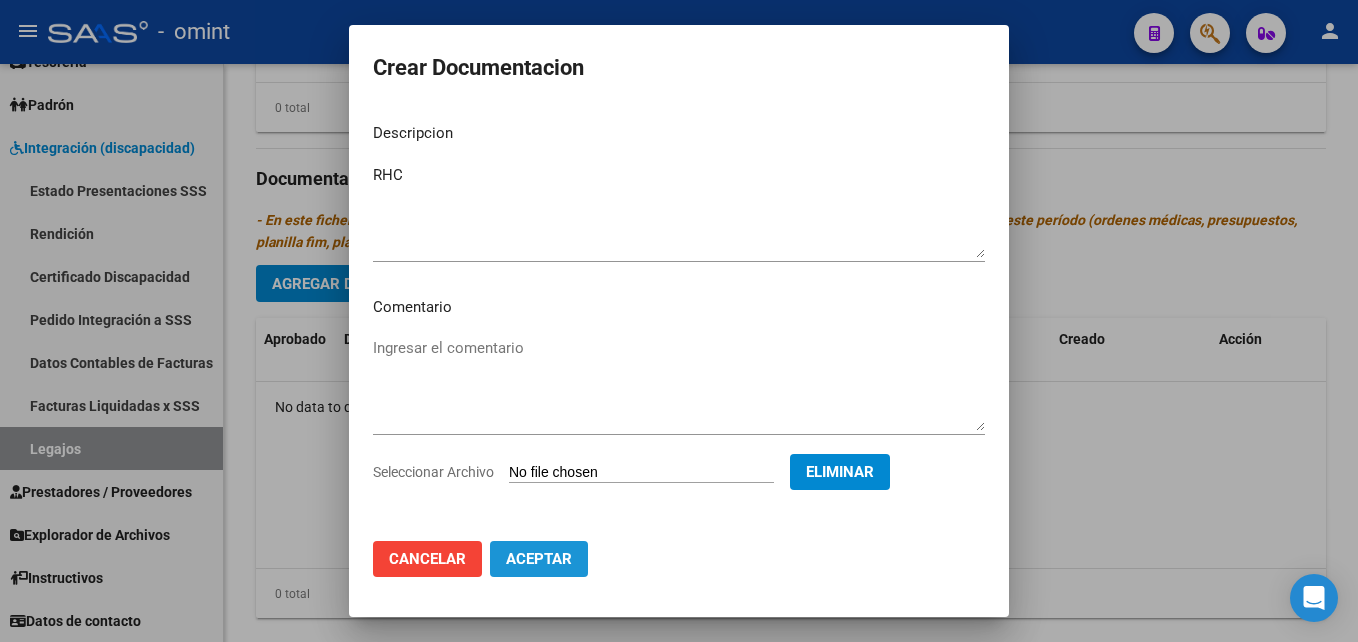 click on "Aceptar" 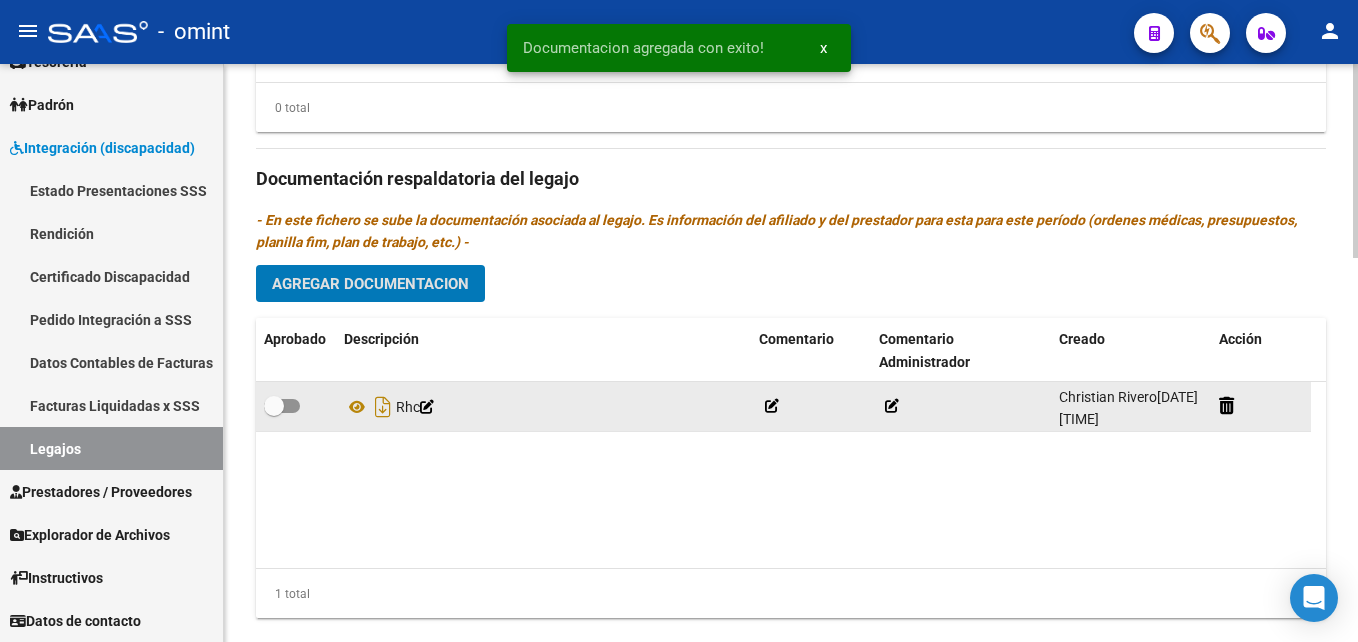 click at bounding box center (282, 406) 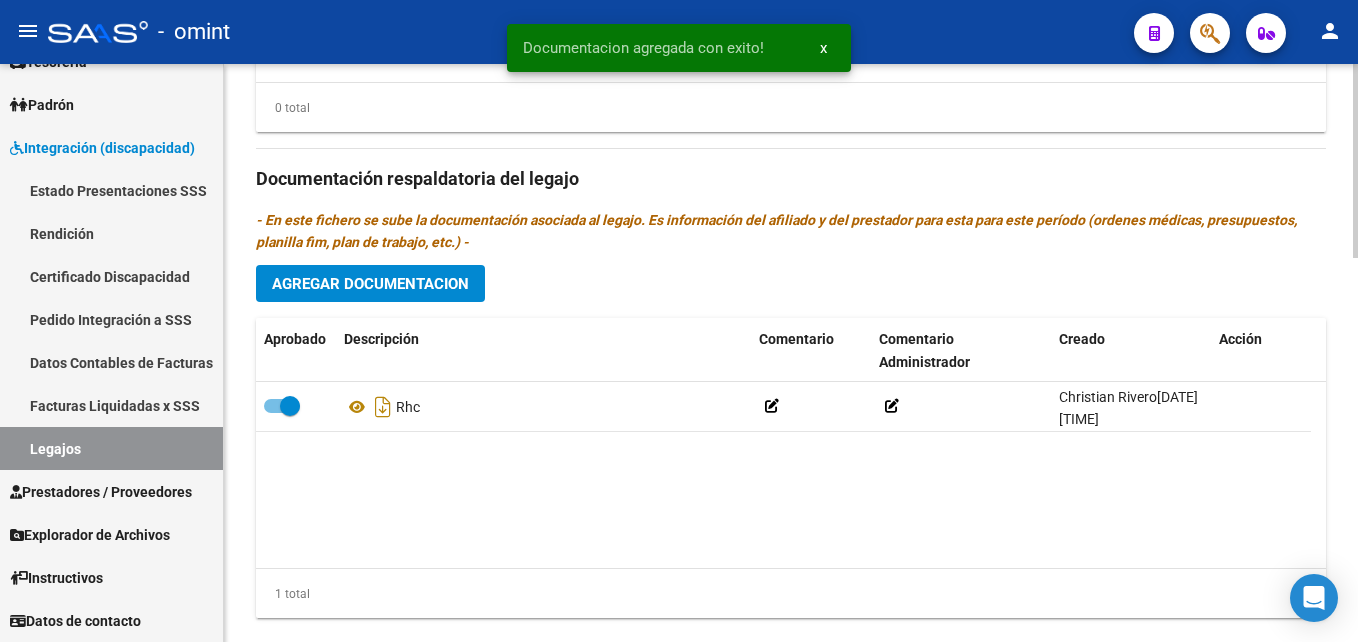 click on "Agregar Documentacion" 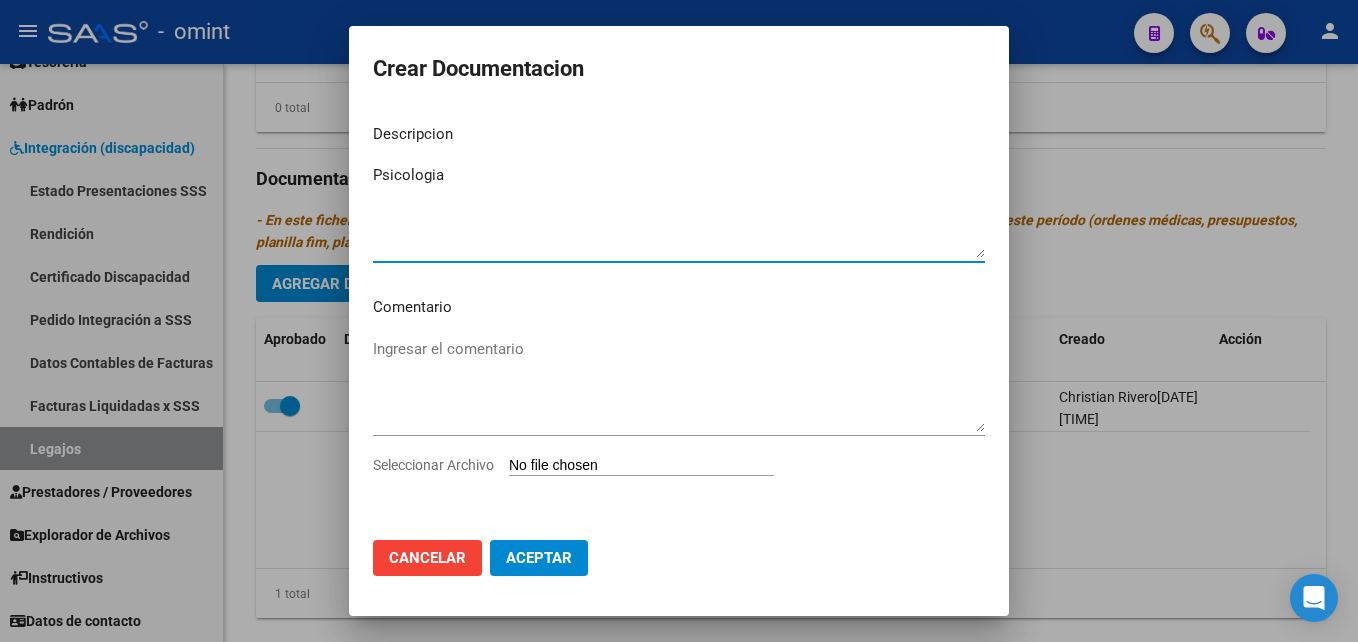 type on "Psicologia" 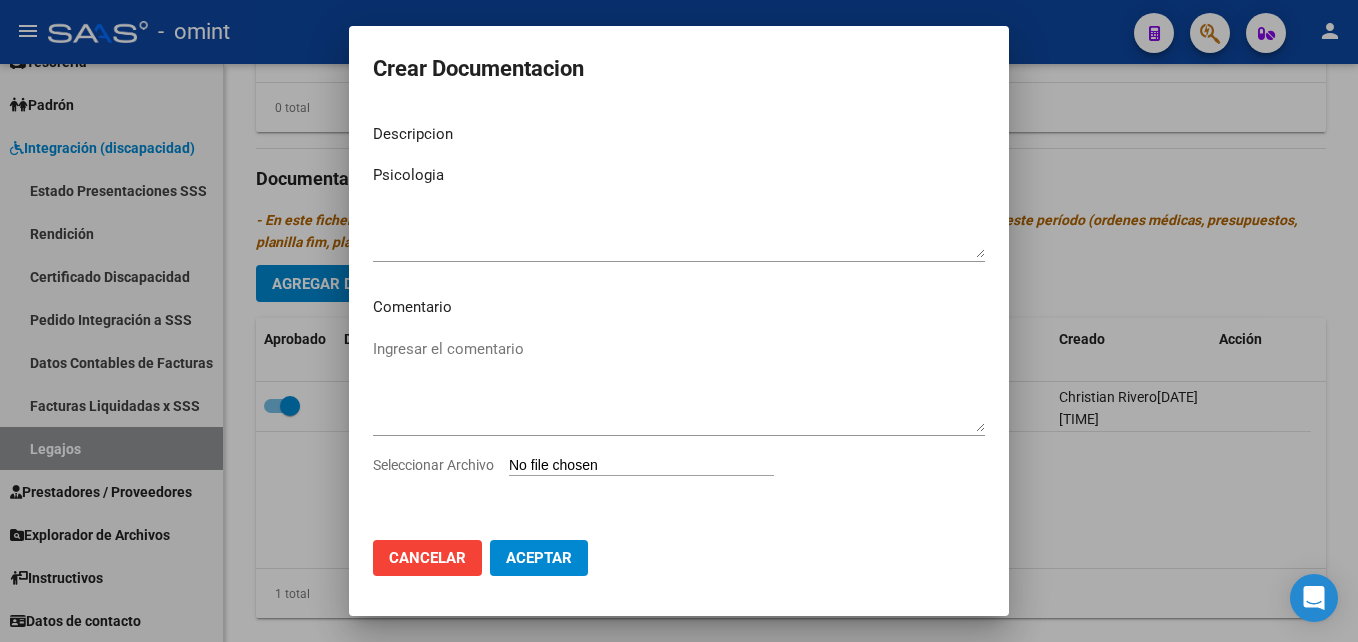 click on "Seleccionar Archivo" at bounding box center (641, 466) 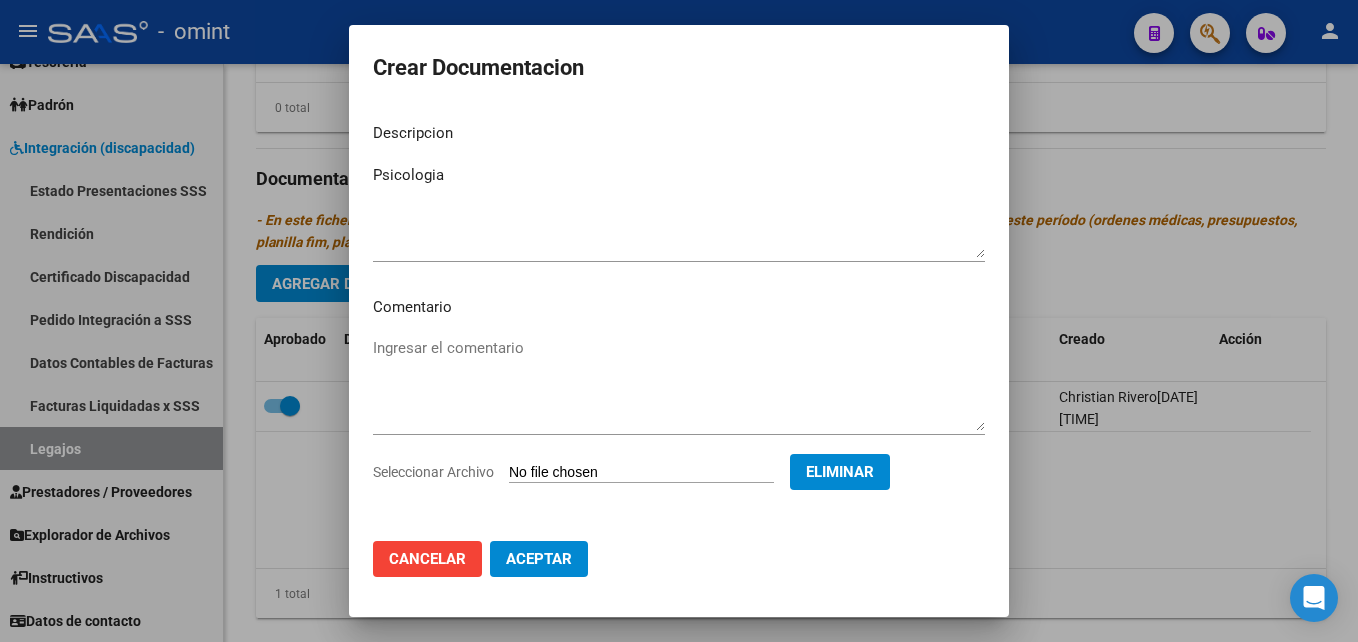 click on "Aceptar" 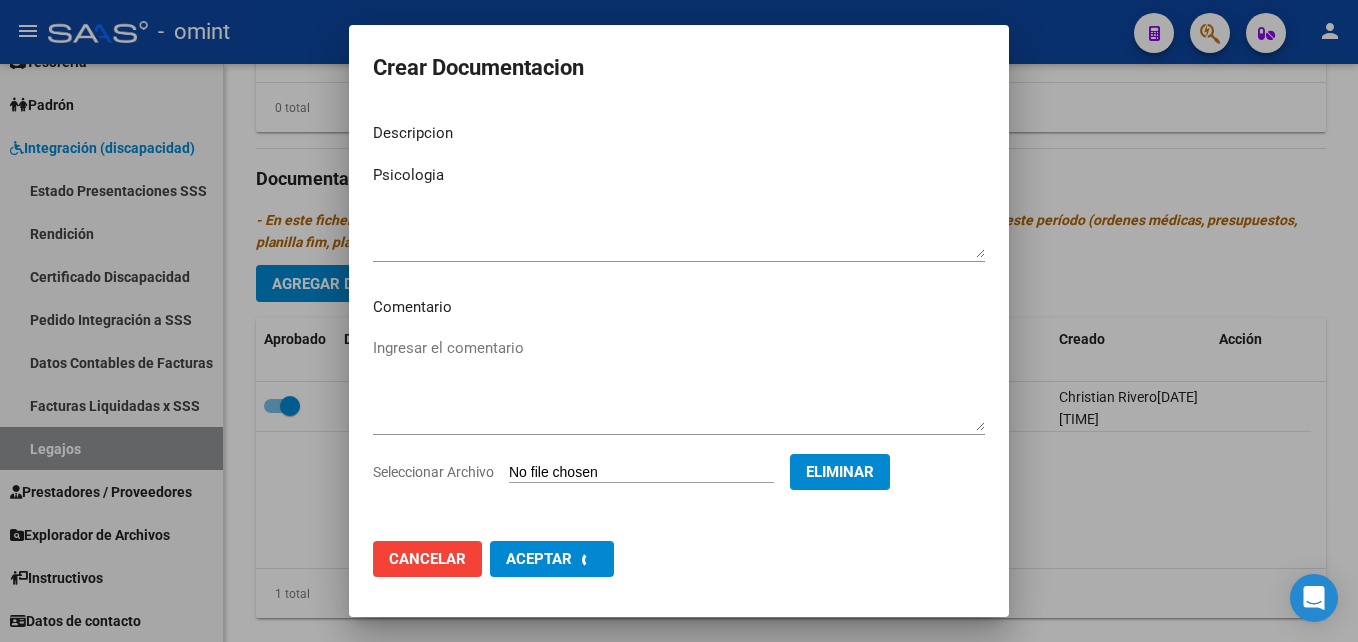 checkbox on "false" 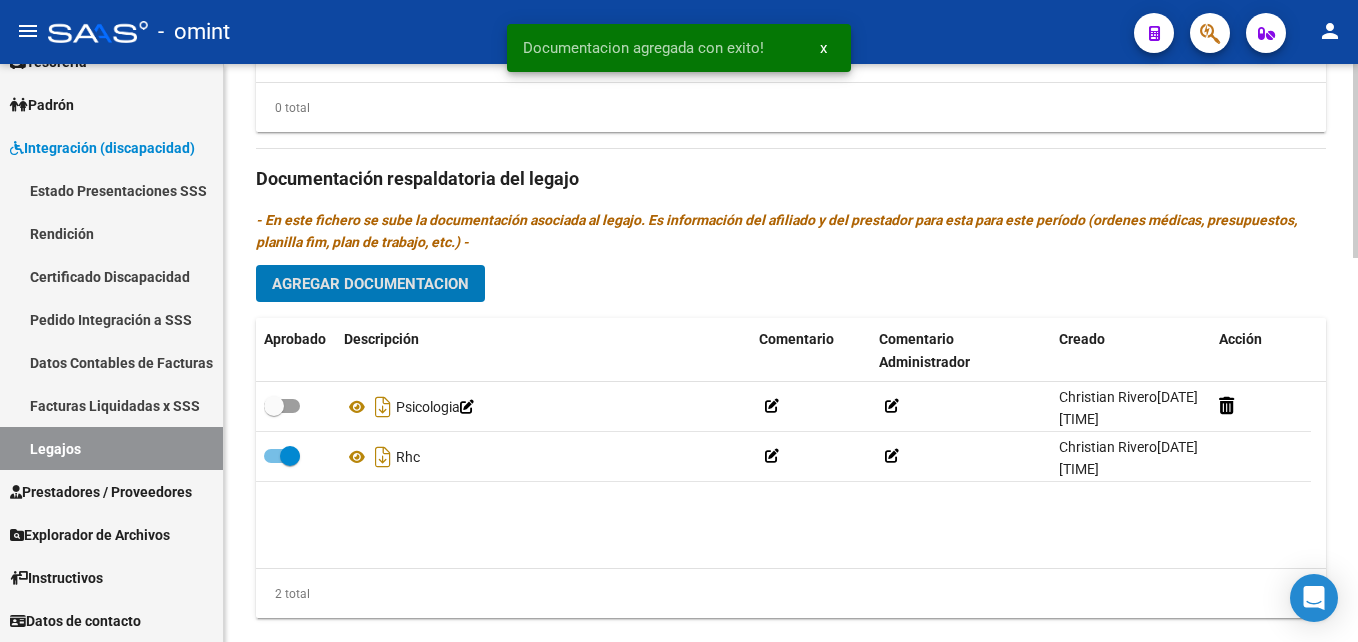 click on "Agregar Documentacion" 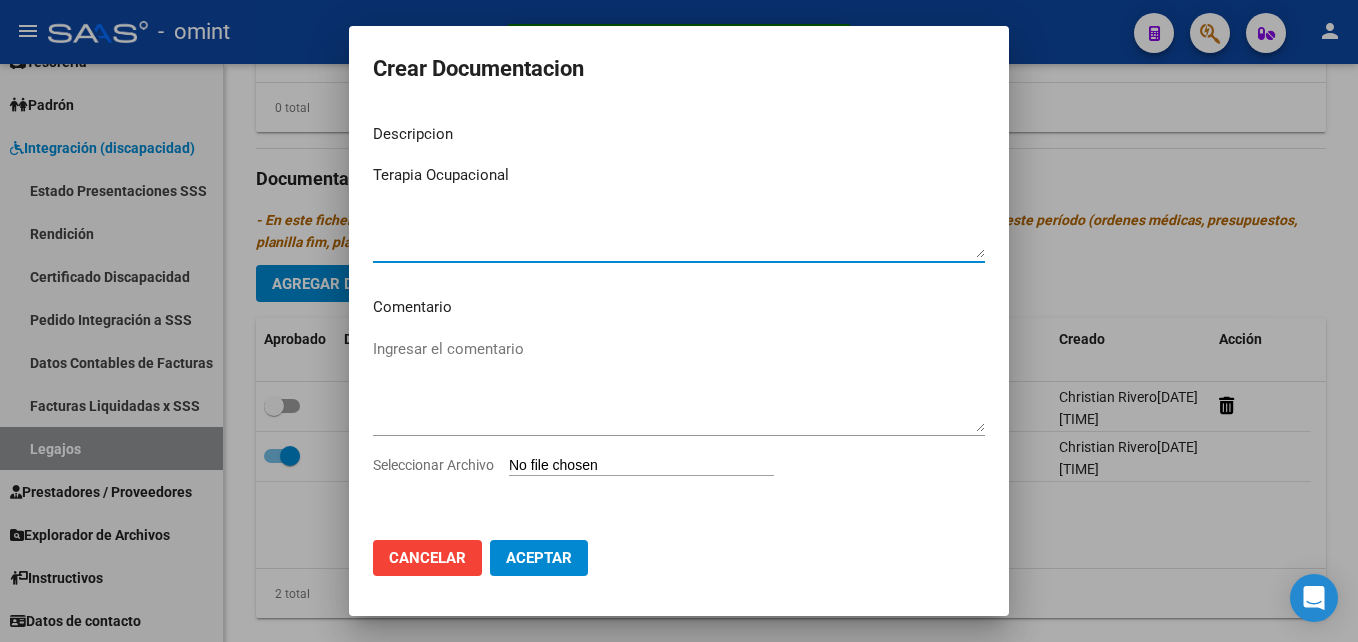 type on "Terapia Ocupacional" 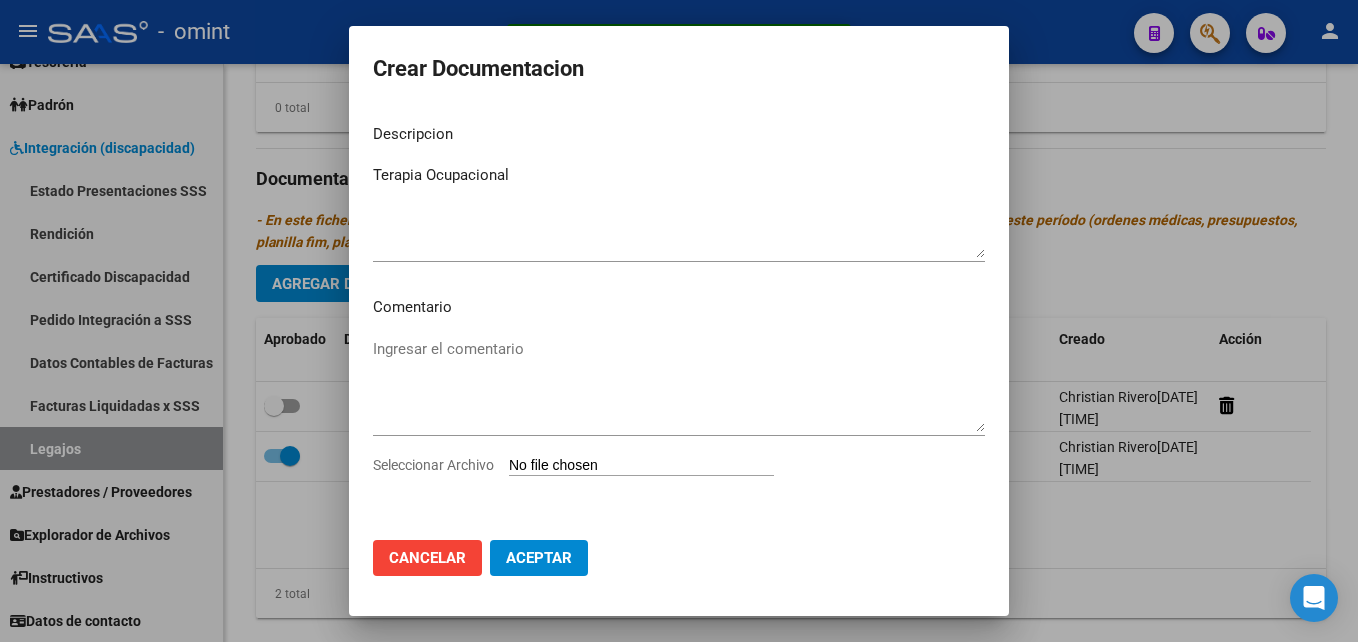 click on "Seleccionar Archivo" at bounding box center (641, 466) 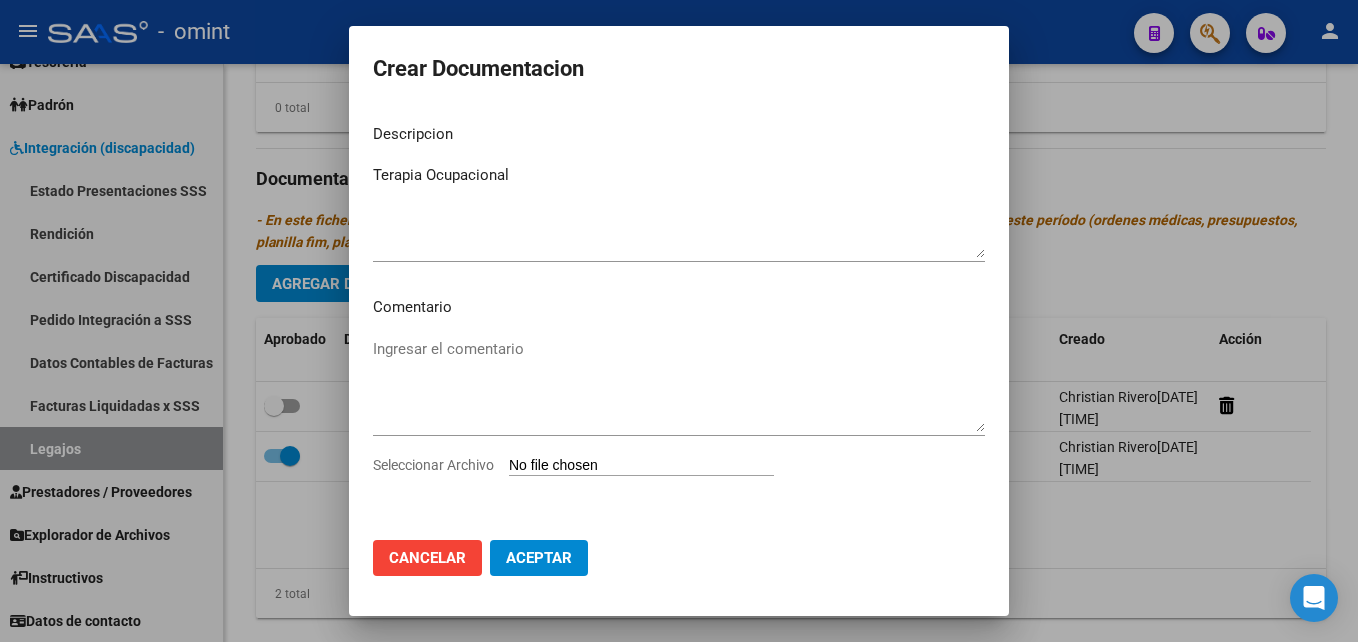 type on "C:\fakepath\Terapia Ocupacional.pdf" 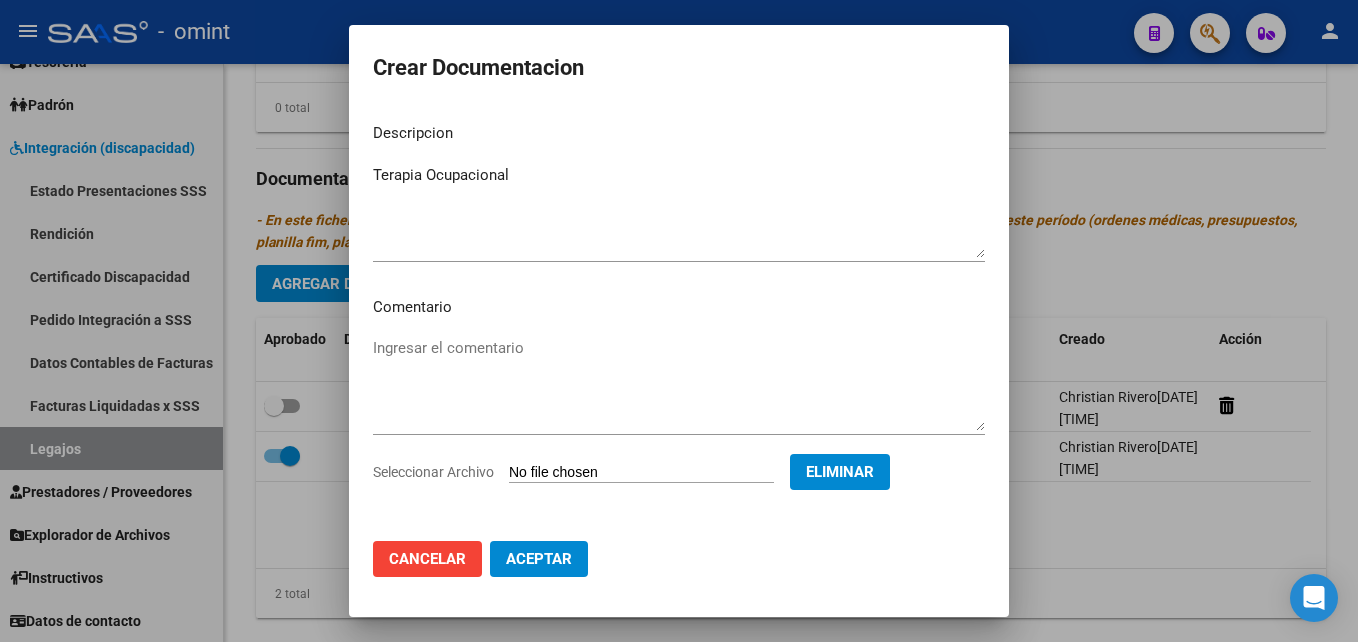 click on "Aceptar" 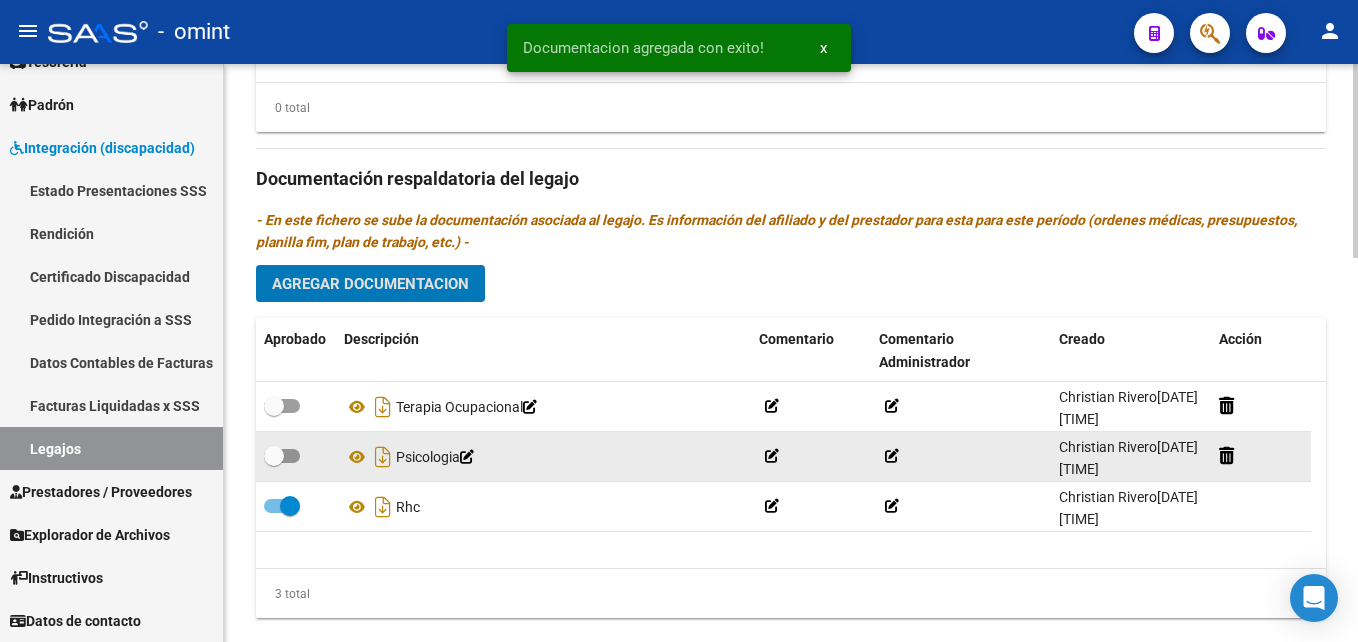click at bounding box center (282, 456) 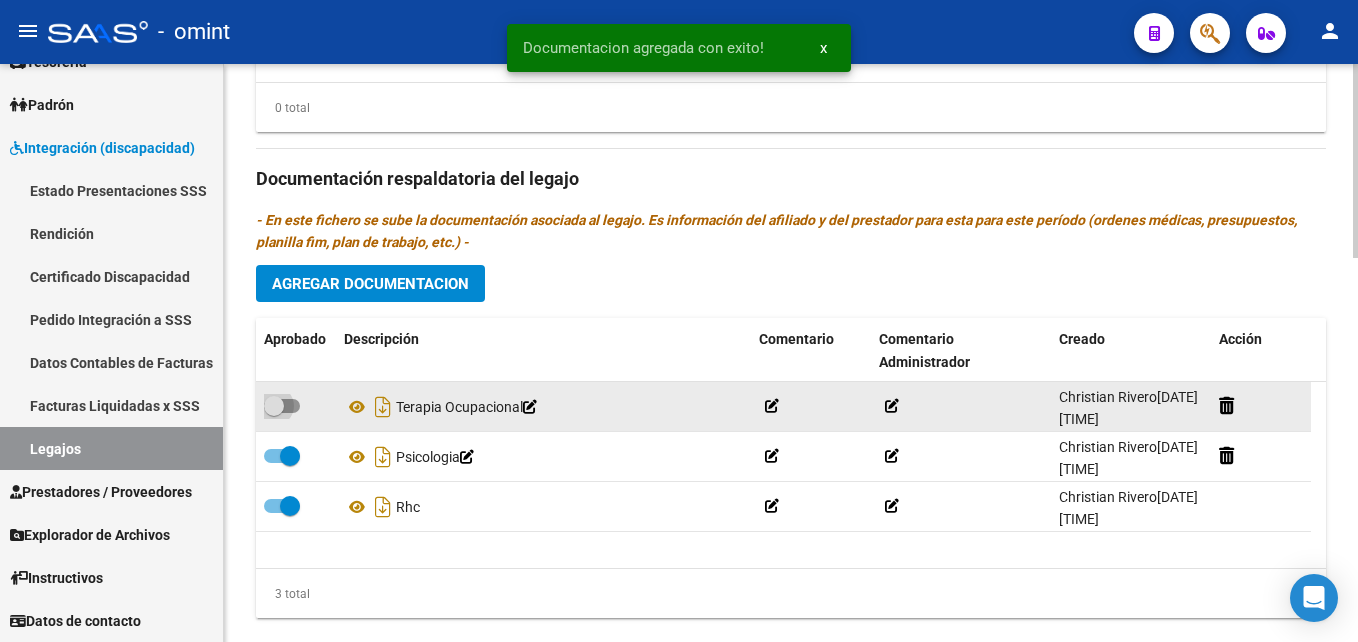 click at bounding box center [282, 406] 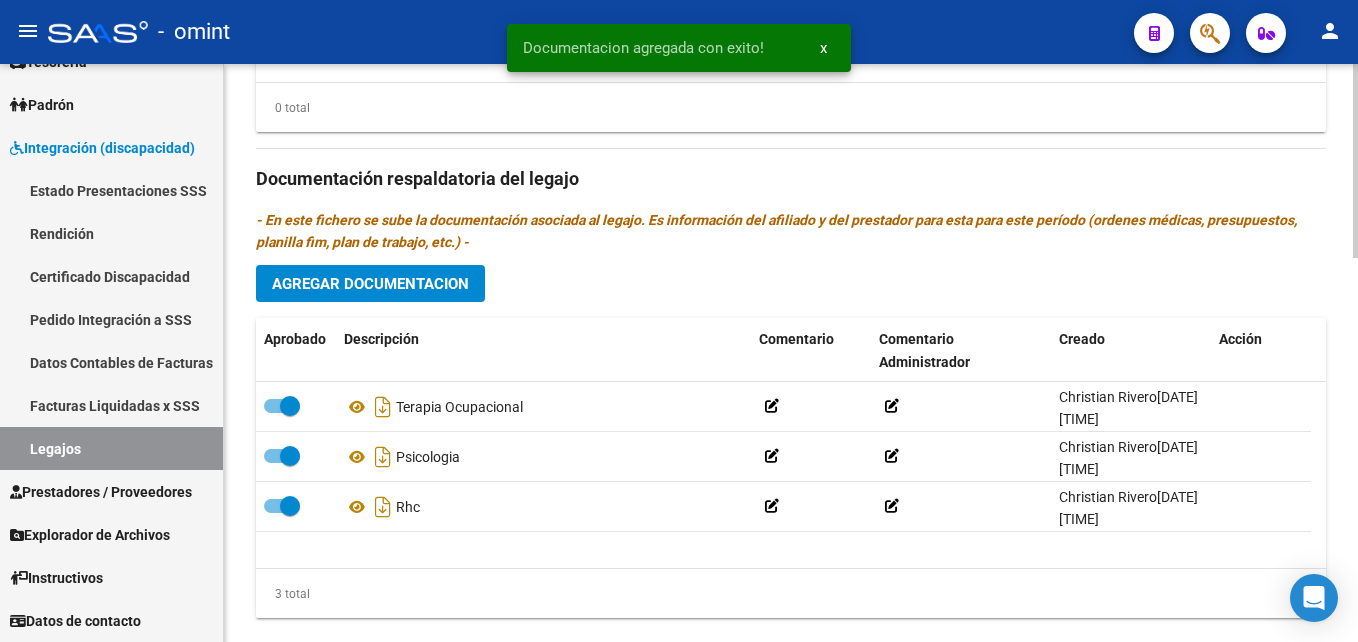 click on "Agregar Documentacion" 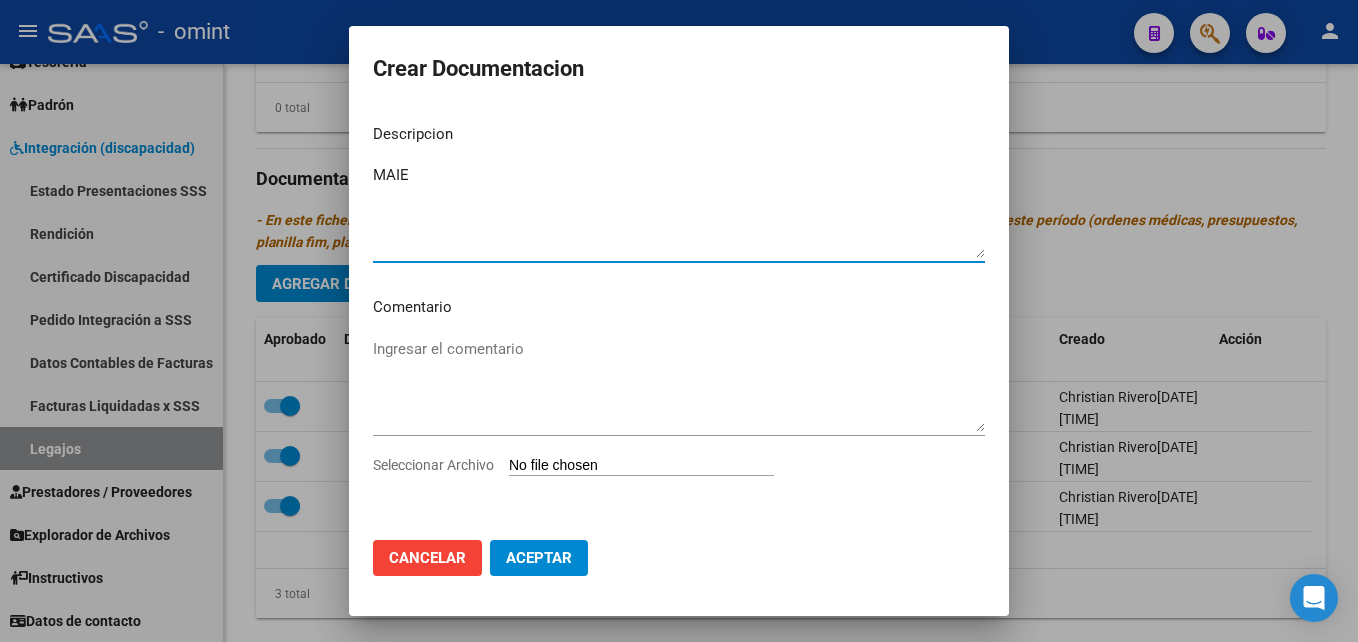type on "MAIE" 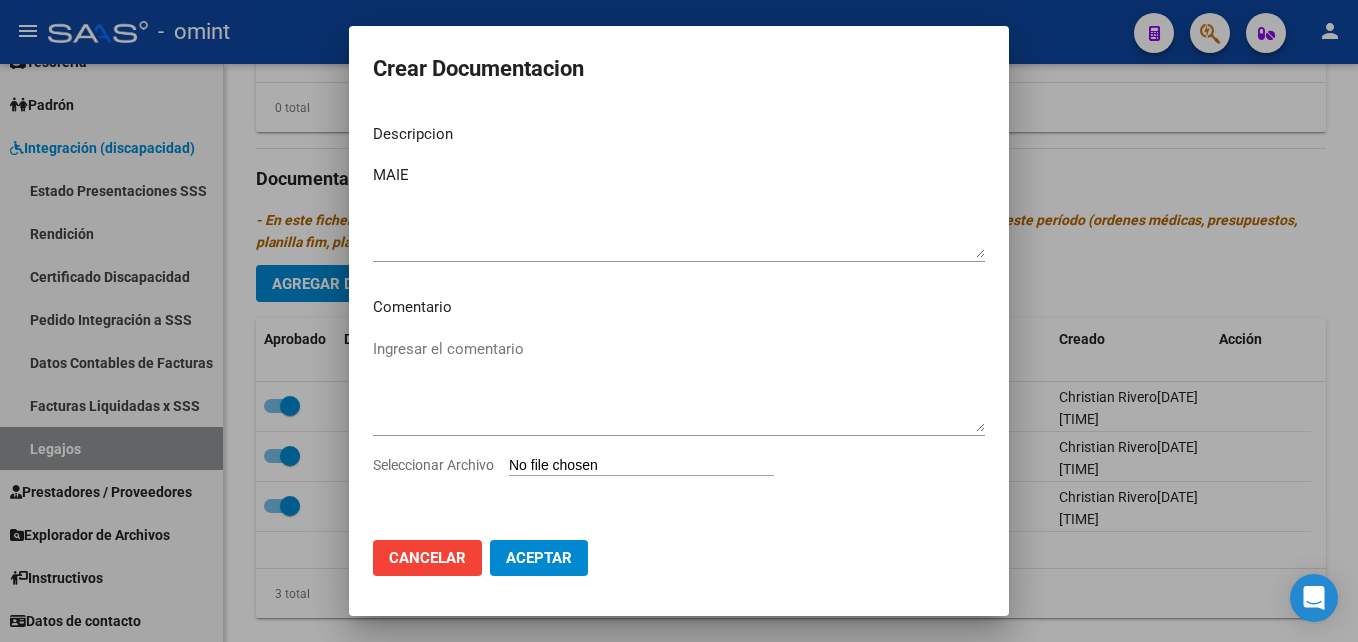 type on "C:\fakepath\MAIE.pdf" 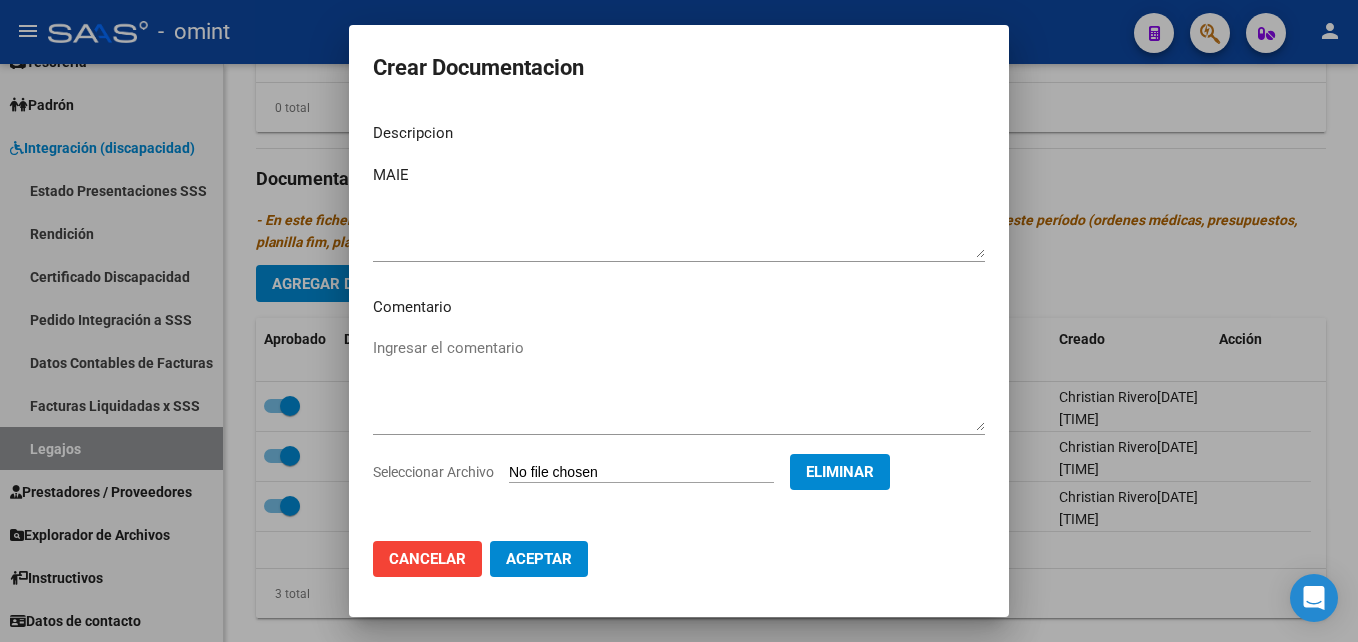 click on "Aceptar" 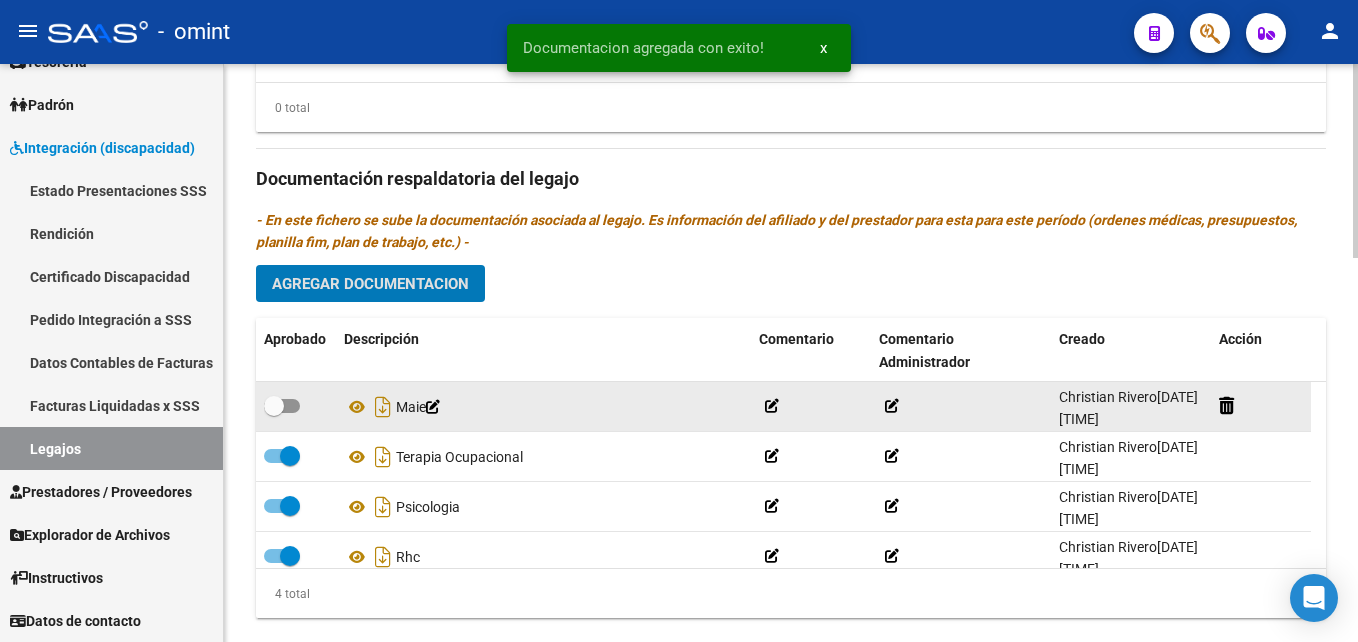 click at bounding box center (274, 406) 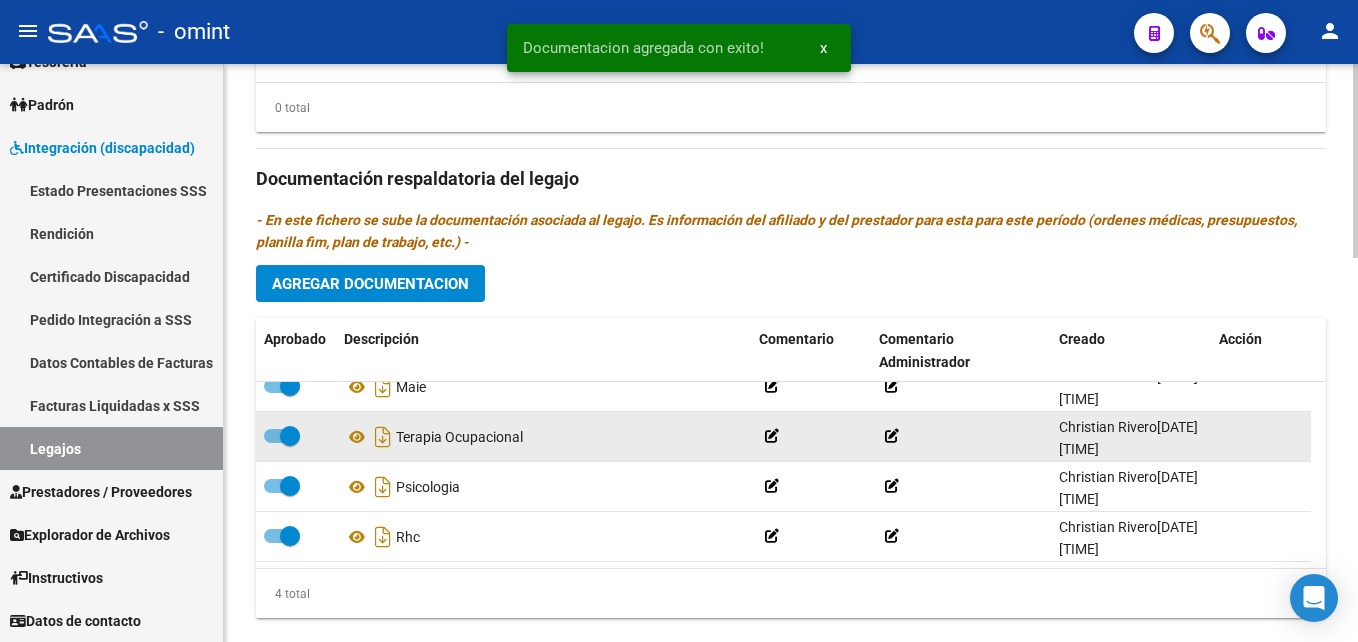 scroll, scrollTop: 0, scrollLeft: 0, axis: both 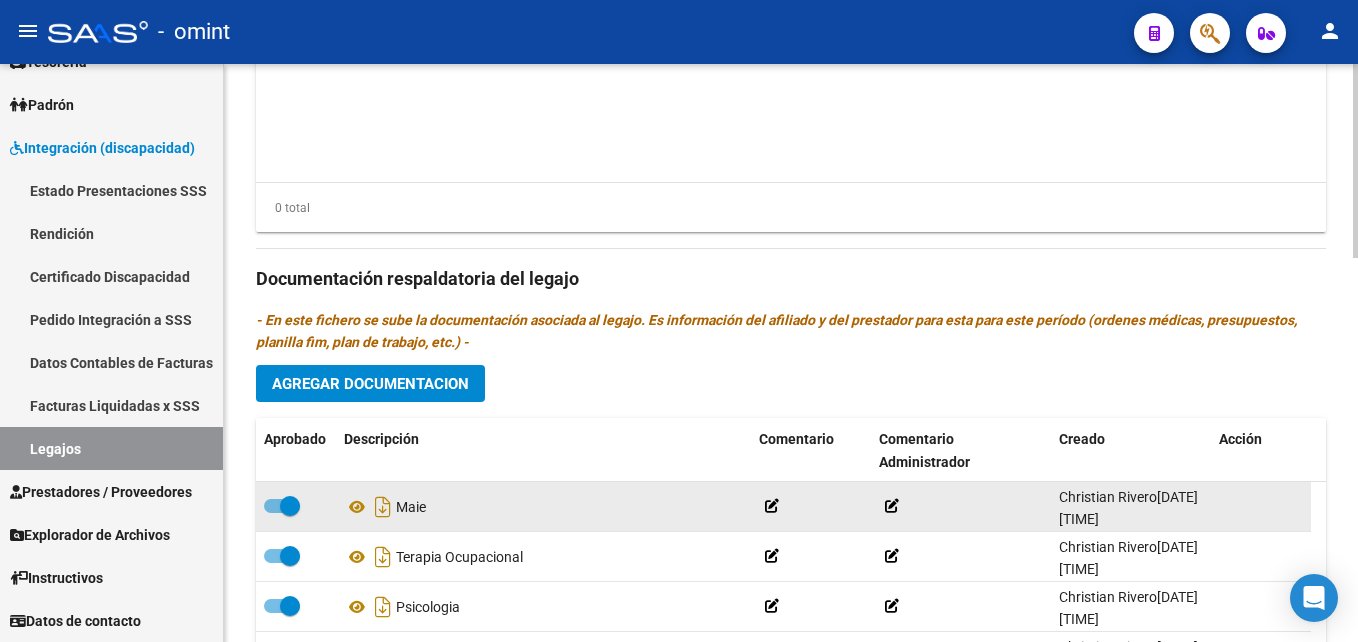 click at bounding box center [282, 506] 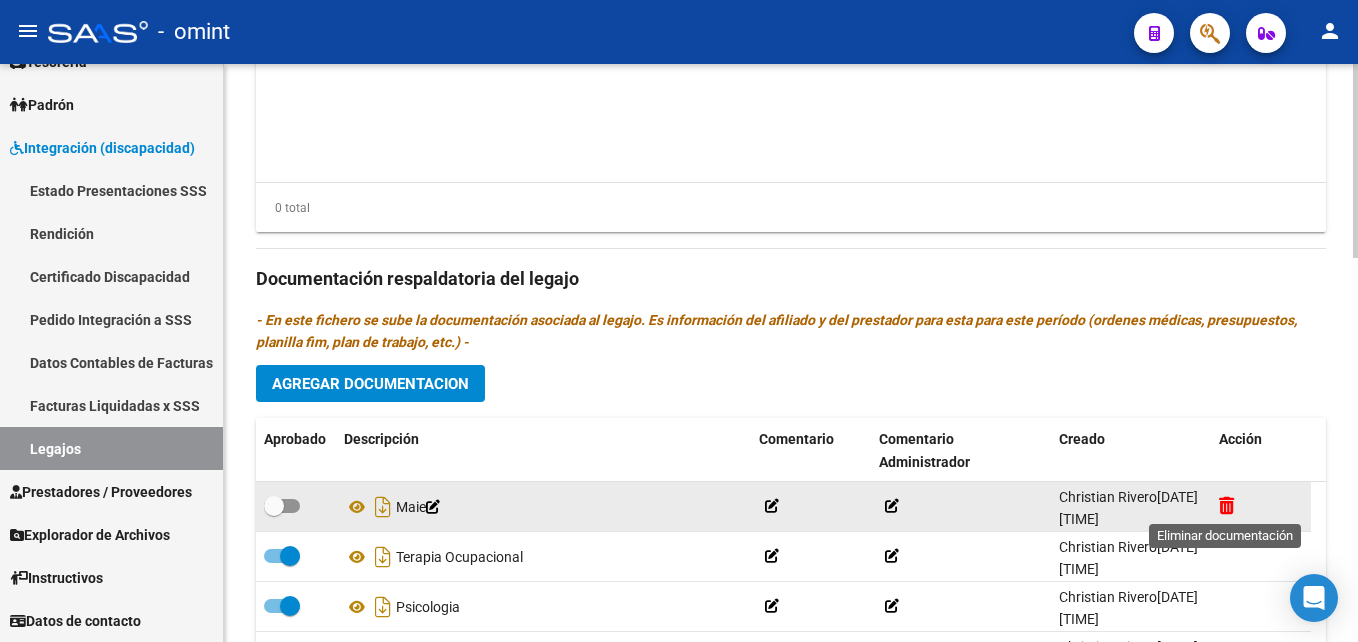 click 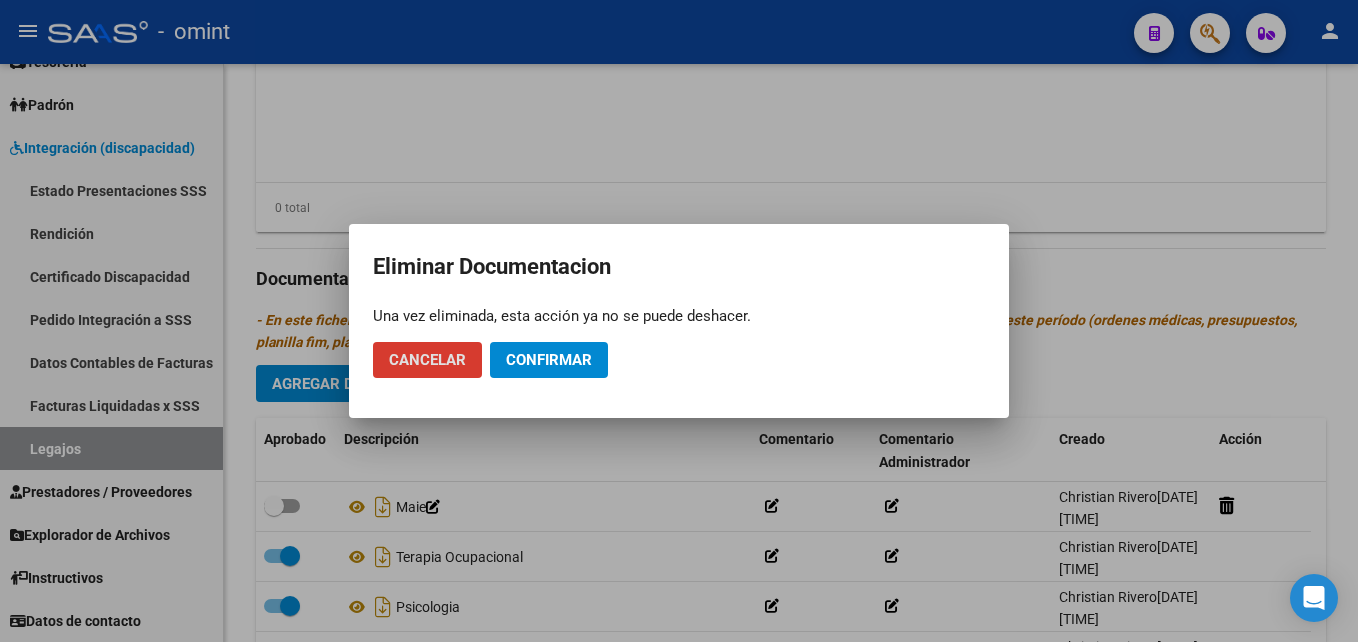click on "Confirmar" 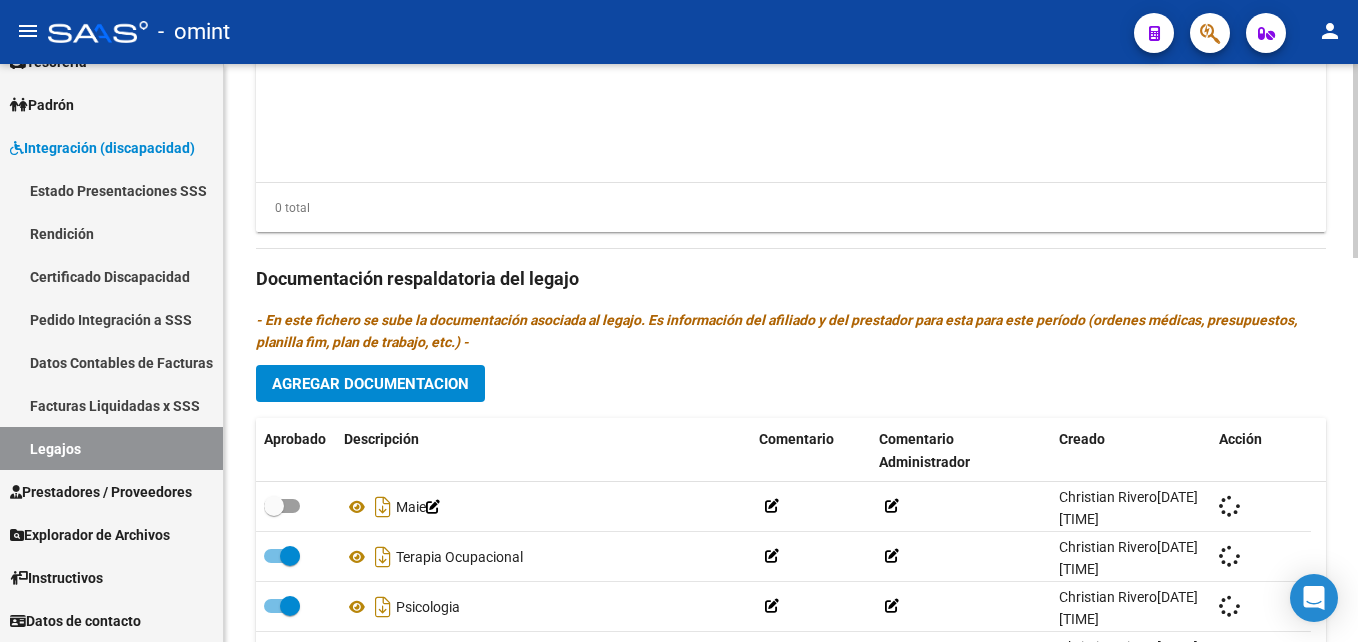 checkbox on "true" 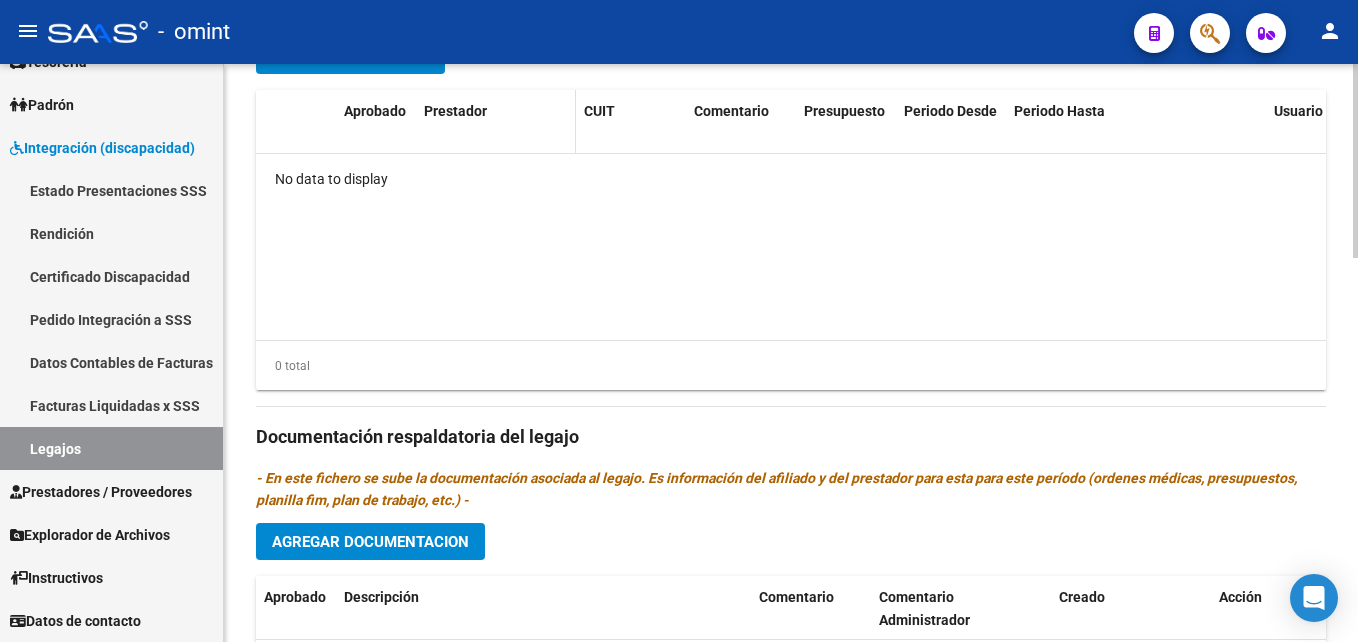 scroll, scrollTop: 742, scrollLeft: 0, axis: vertical 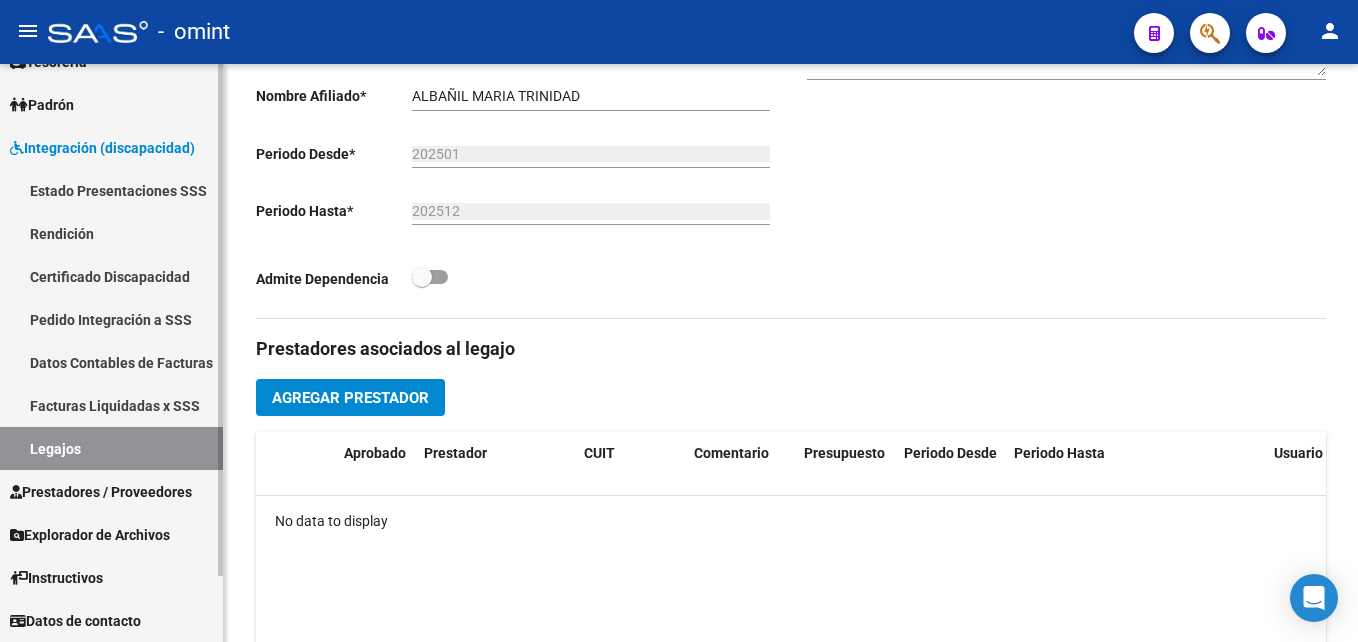 click on "Legajos" at bounding box center (111, 448) 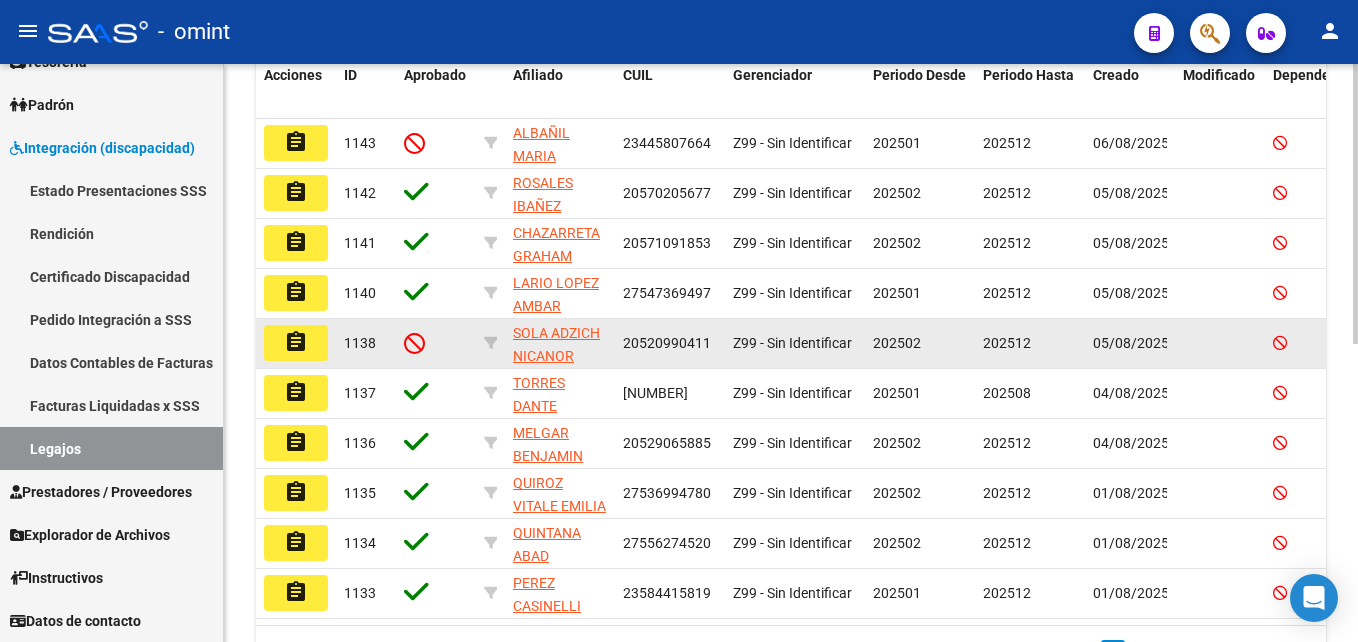 scroll, scrollTop: 400, scrollLeft: 0, axis: vertical 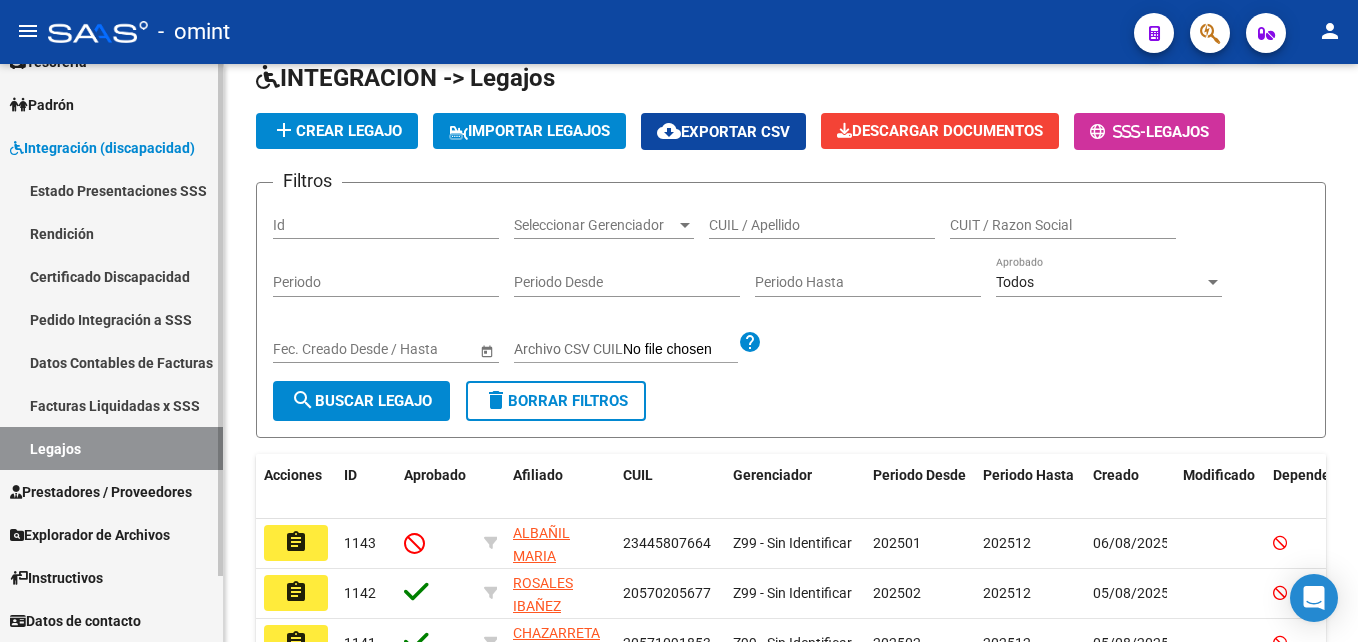 click on "Legajos" at bounding box center (111, 448) 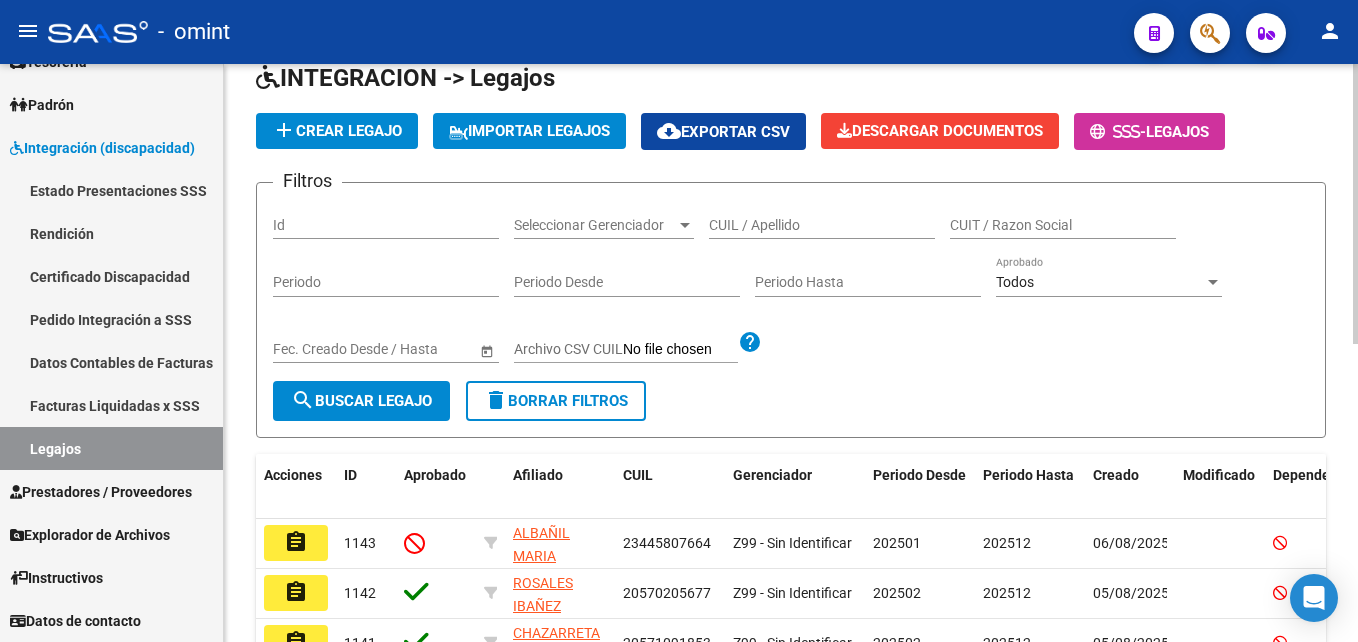 click on "CUIT / Razon Social" at bounding box center [1063, 225] 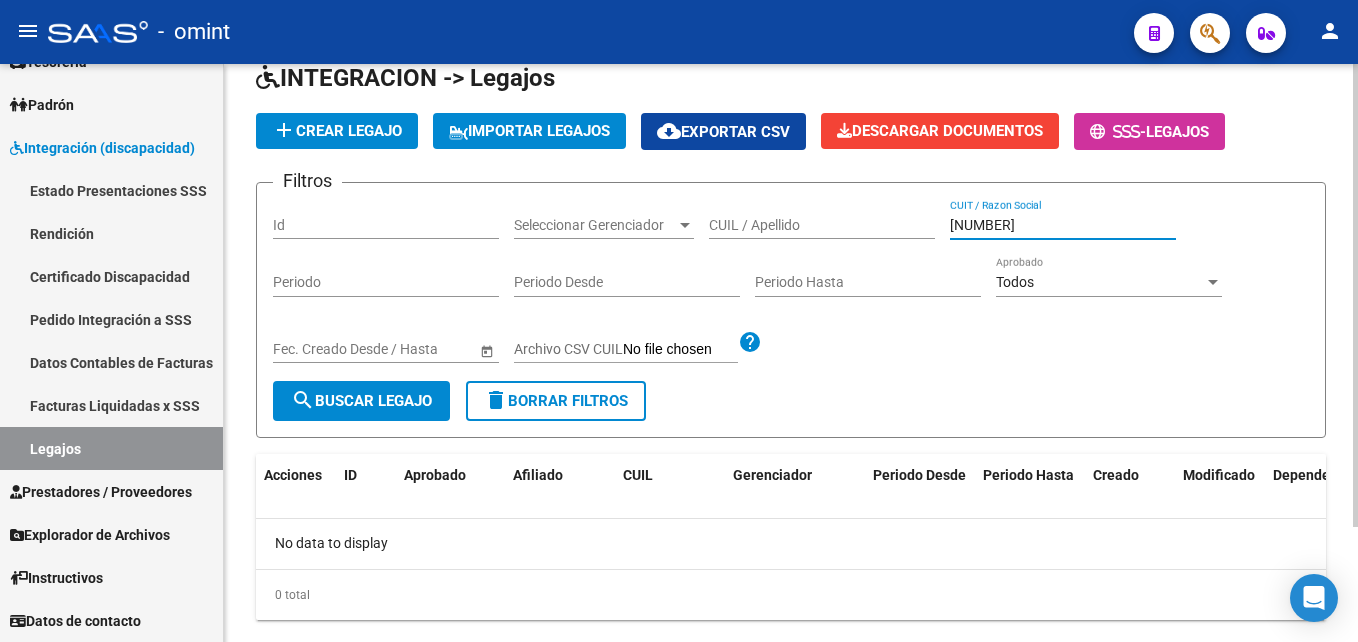 type on "[NUMBER]-[NUMBER]-[NUMBER]" 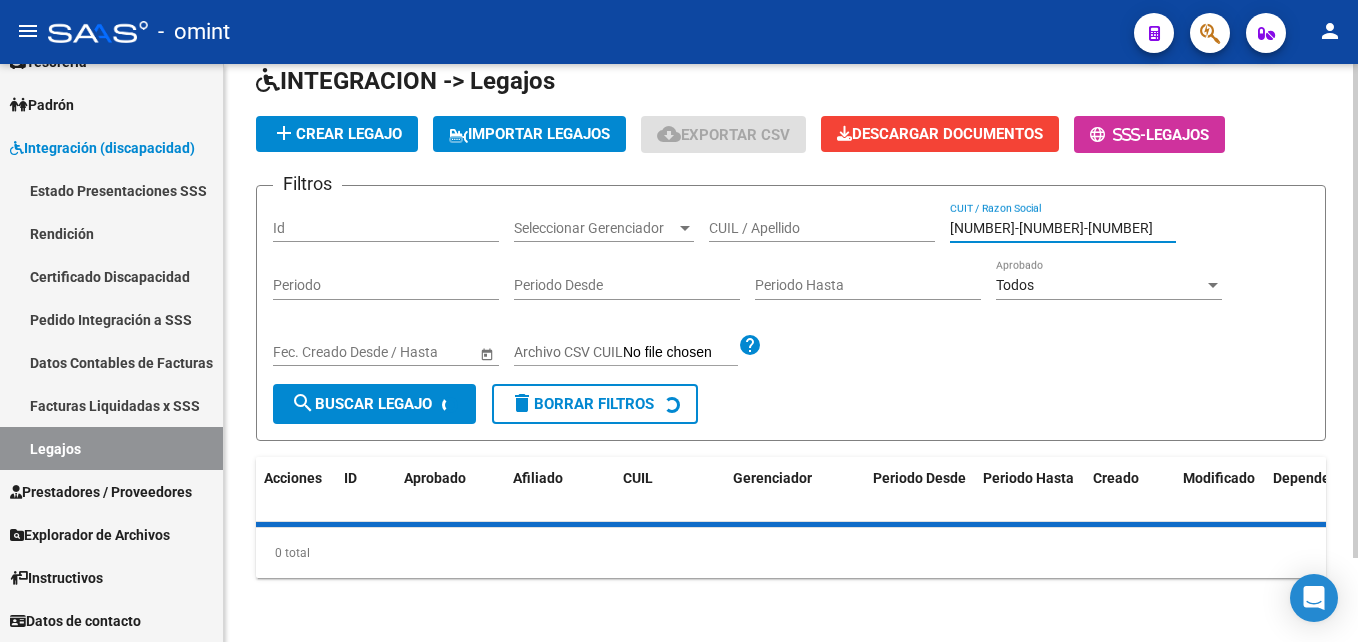 scroll, scrollTop: 100, scrollLeft: 0, axis: vertical 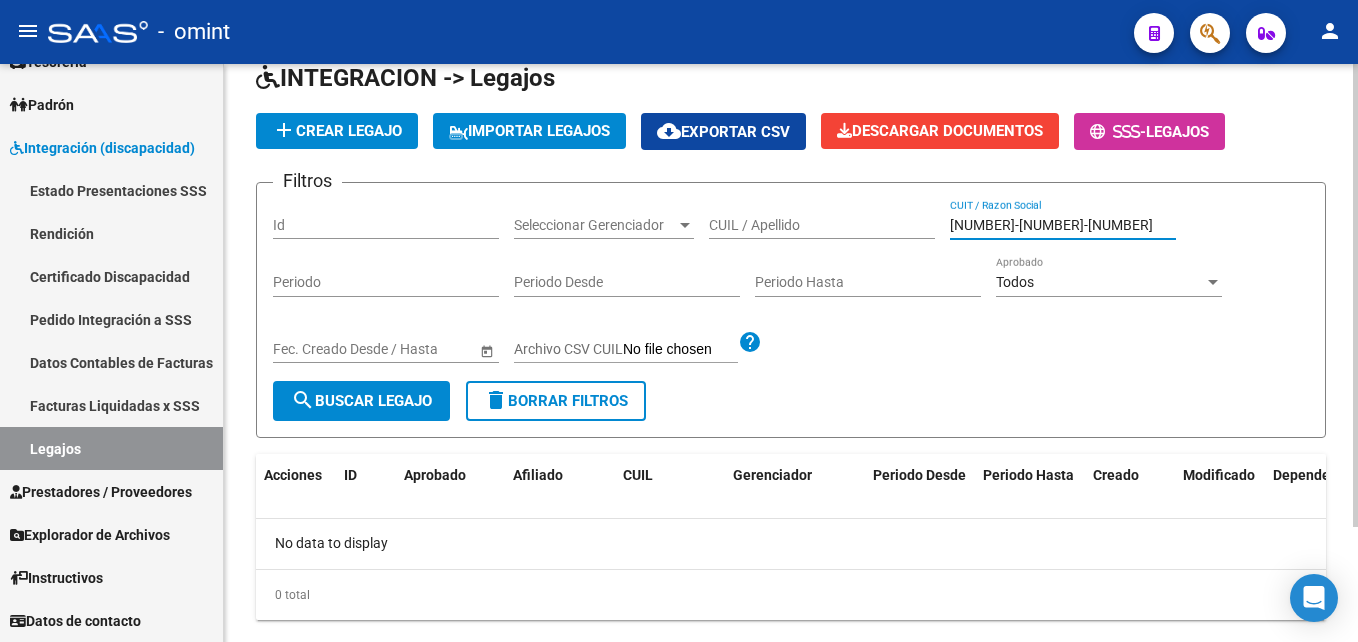 drag, startPoint x: 1057, startPoint y: 218, endPoint x: 892, endPoint y: 220, distance: 165.01212 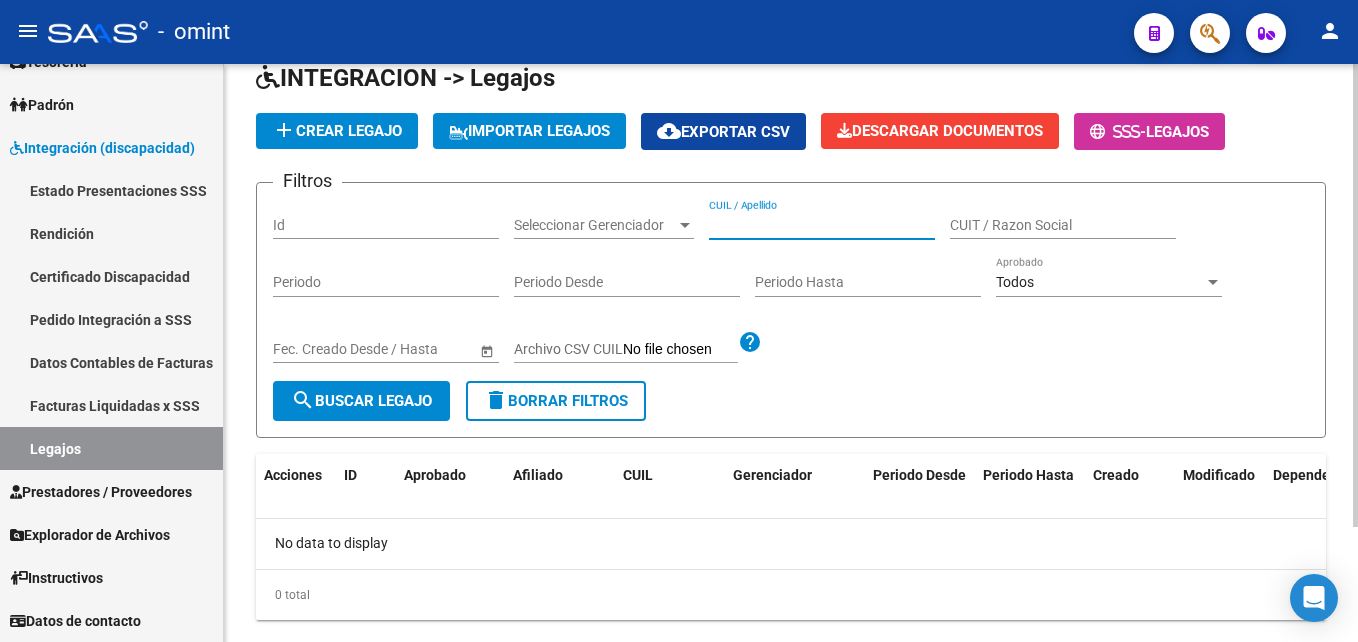 click on "CUIL / Apellido" at bounding box center (822, 225) 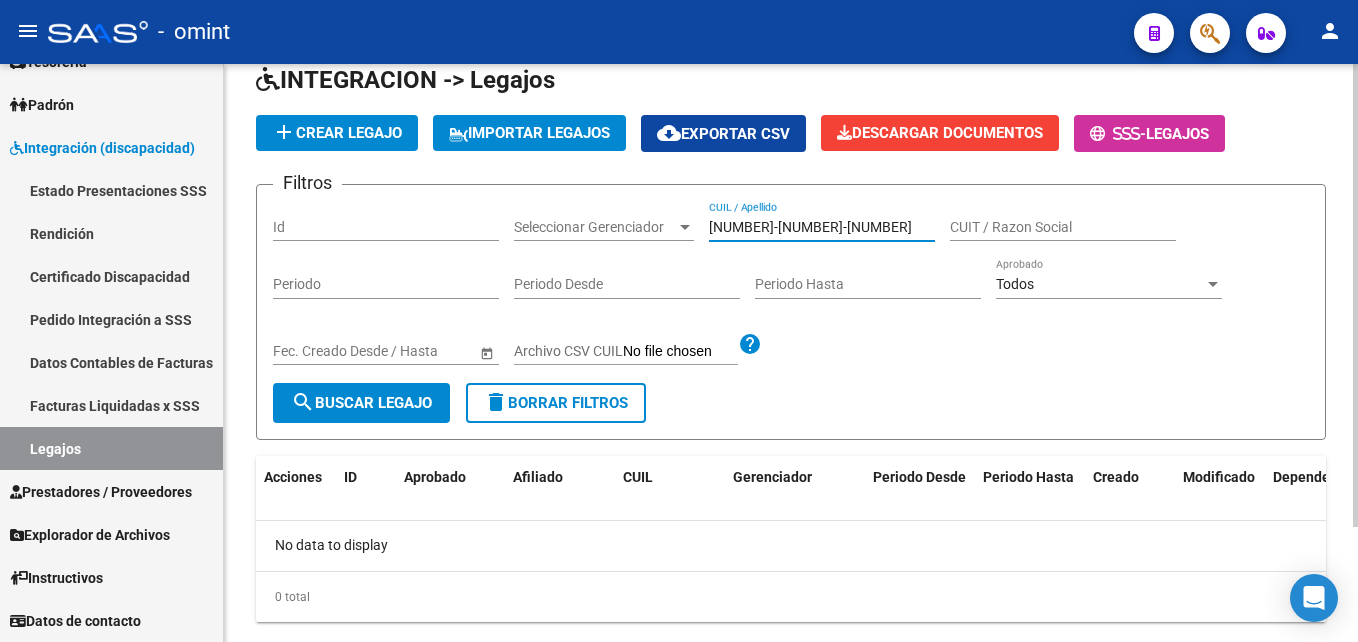 scroll, scrollTop: 100, scrollLeft: 0, axis: vertical 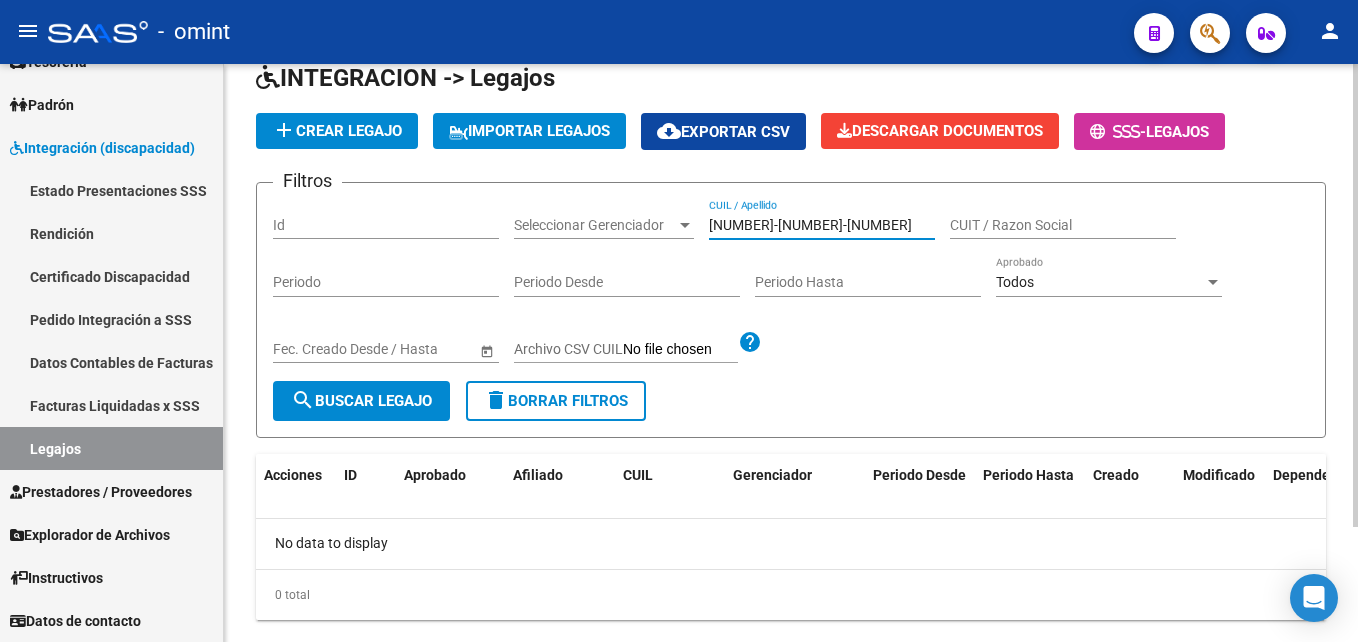 click on "[NUMBER]-[NUMBER]-[NUMBER]" at bounding box center [822, 225] 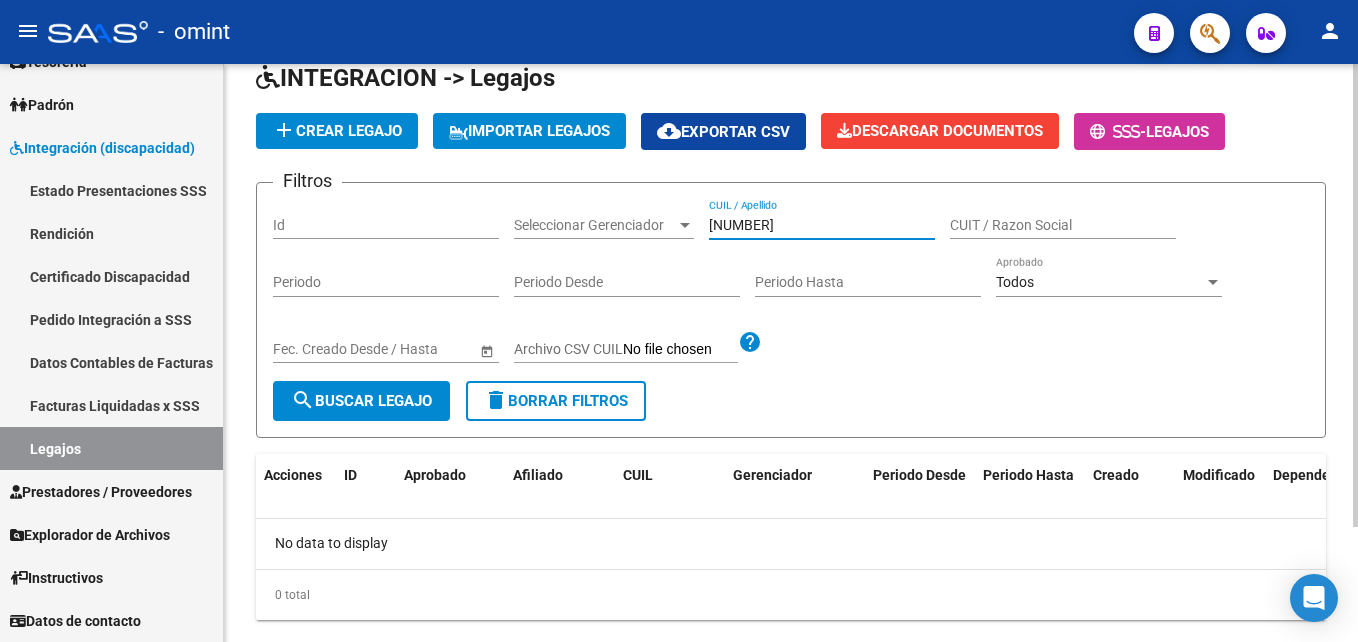 click on "[NUMBER]" at bounding box center (822, 225) 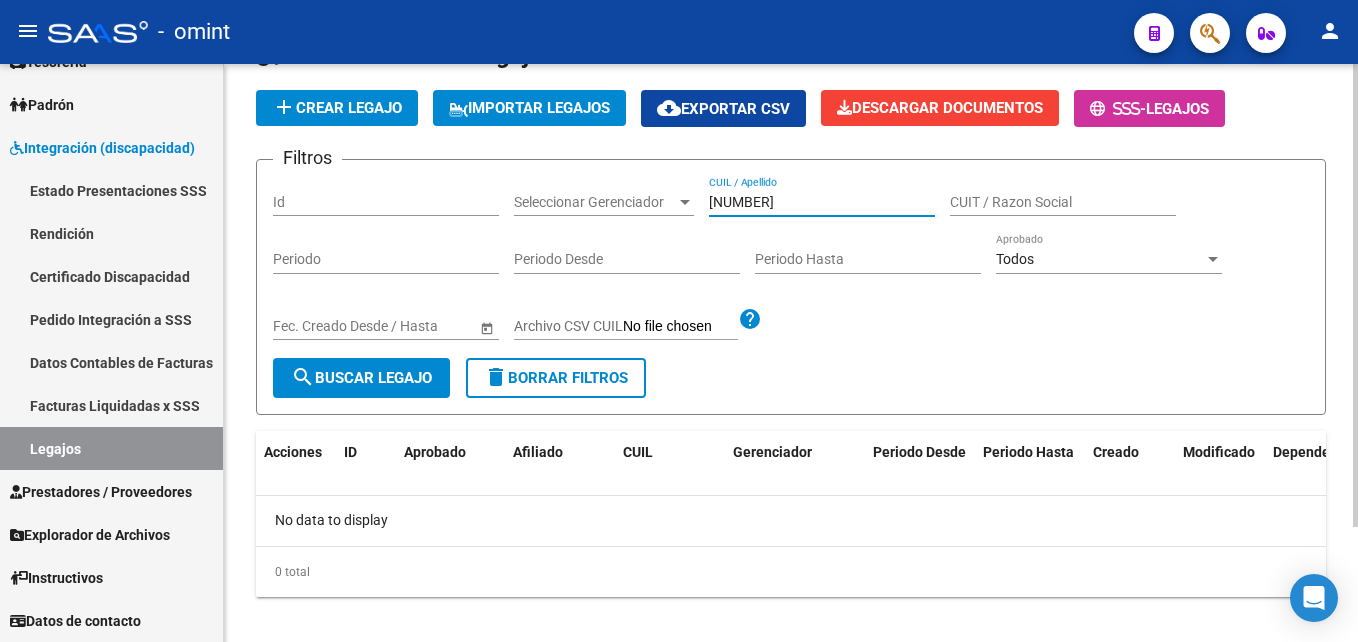 scroll, scrollTop: 143, scrollLeft: 0, axis: vertical 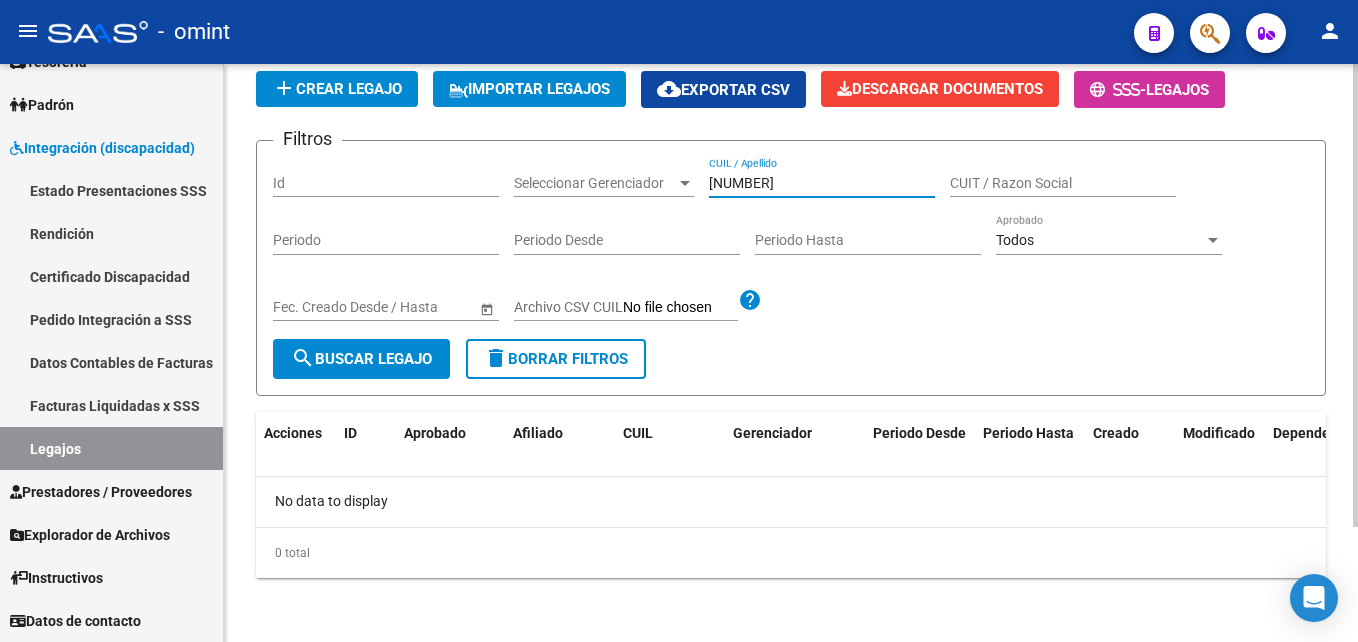 click on "[NUMBER]" at bounding box center (822, 183) 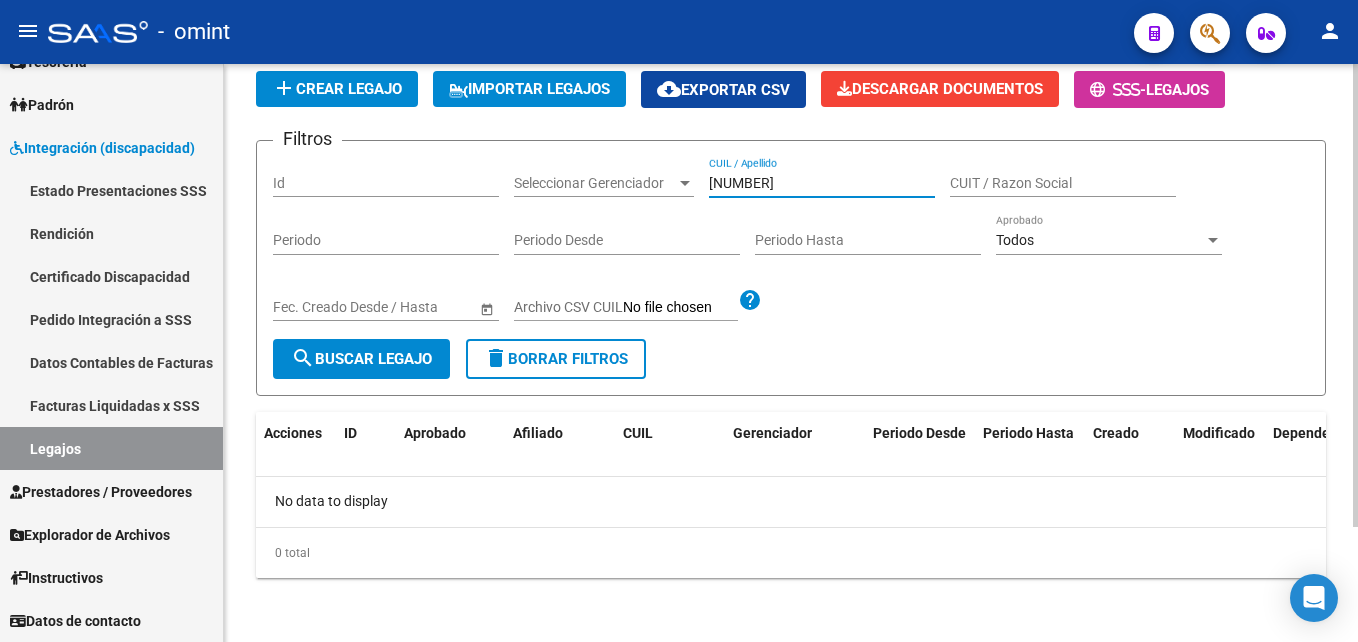 type on "[NUMBER]" 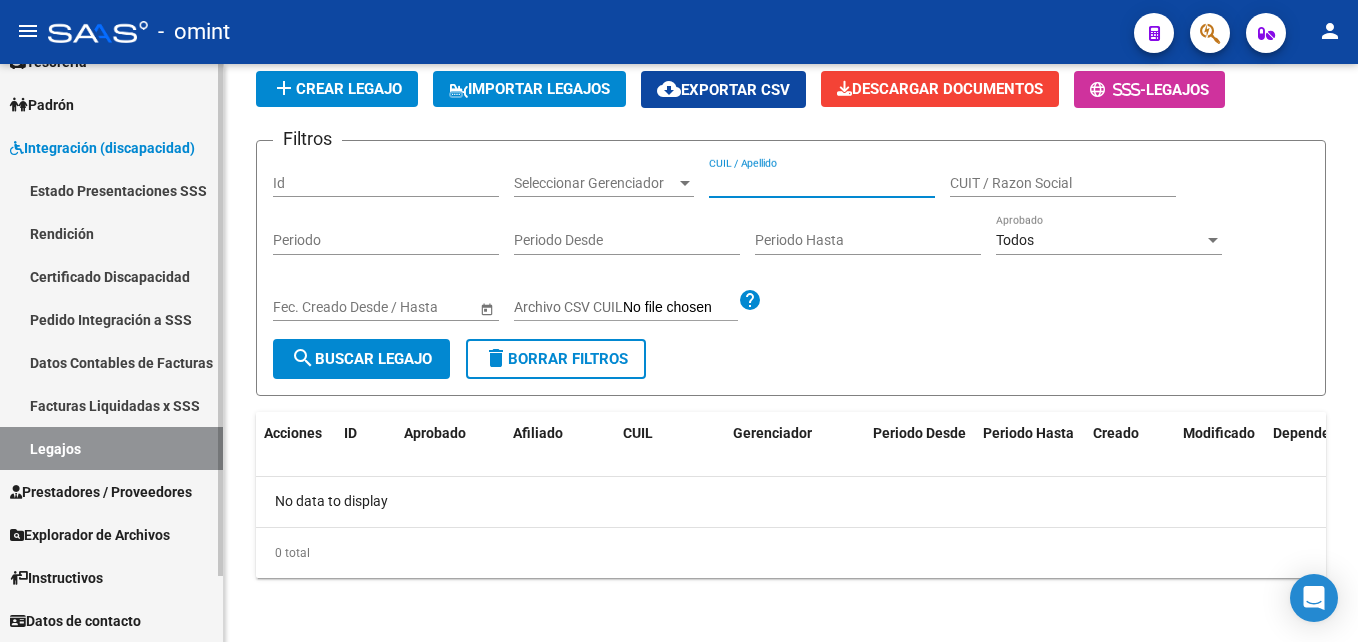 type 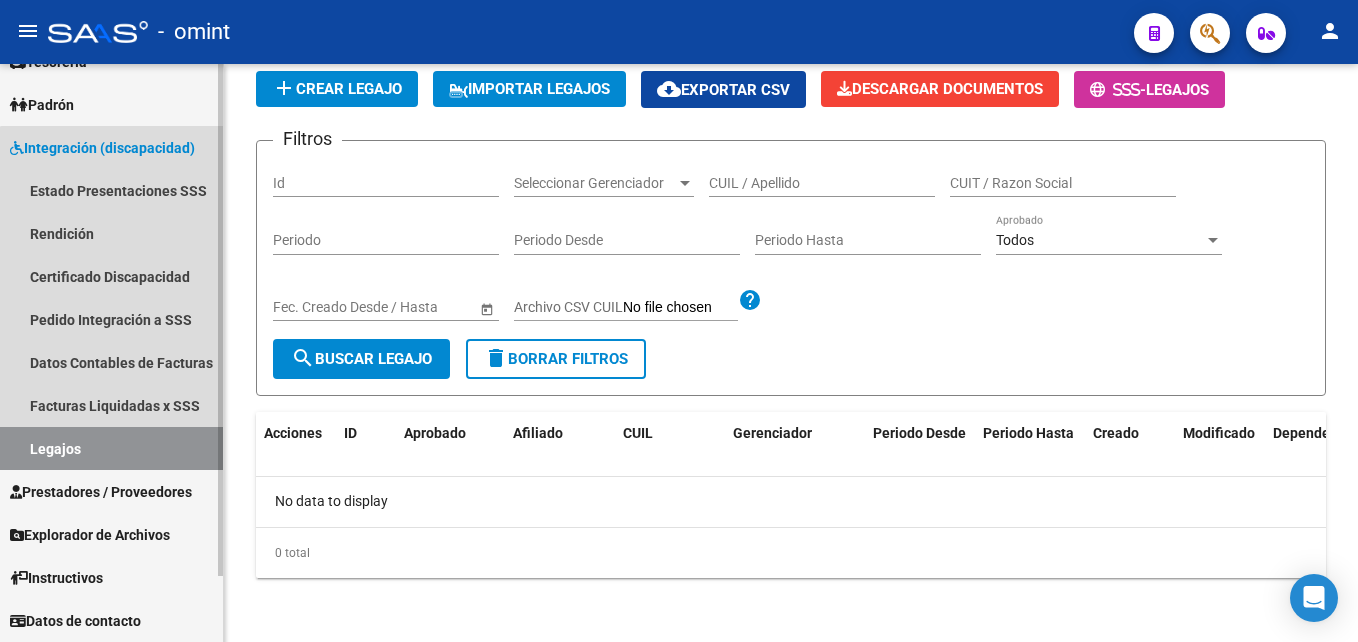 click on "Legajos" at bounding box center (111, 448) 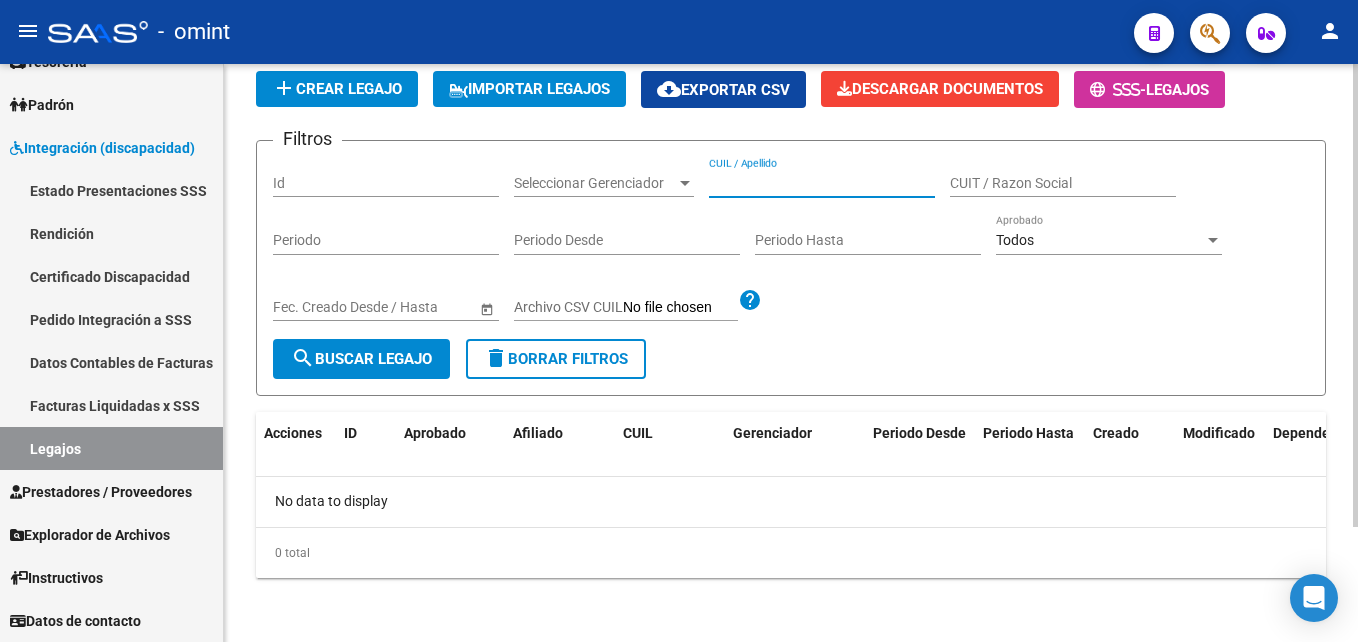 click on "CUIL / Apellido" at bounding box center (822, 183) 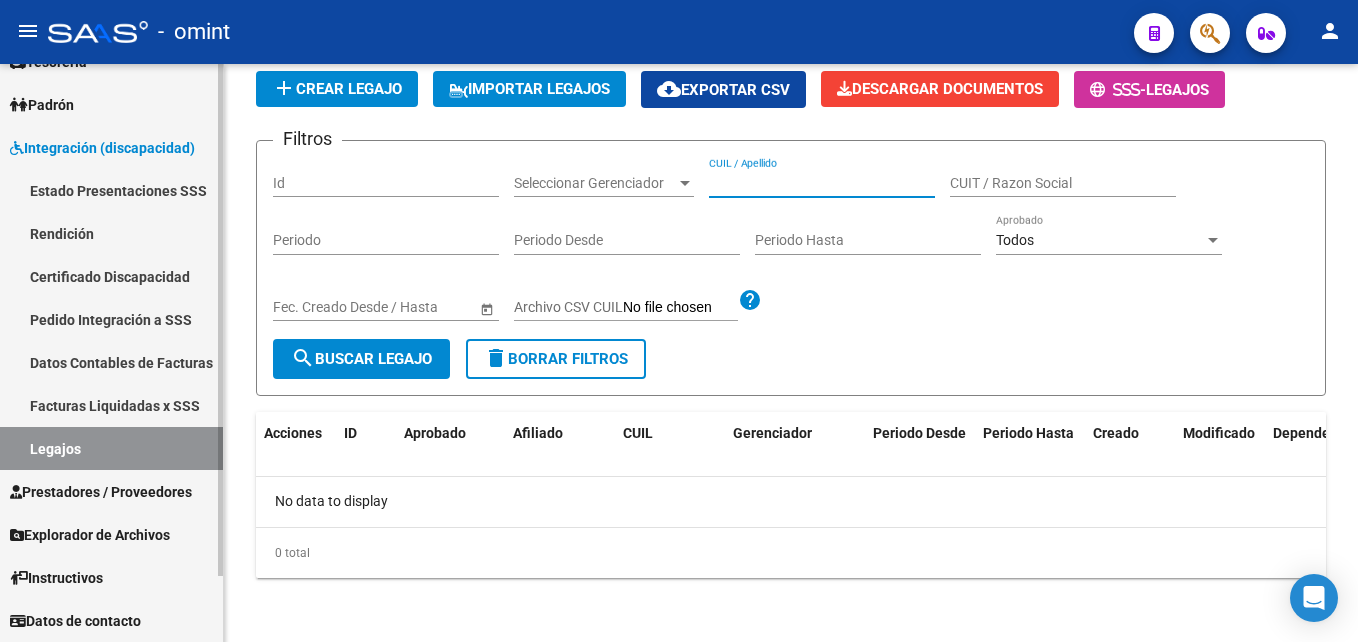 click on "Padrón" at bounding box center [42, 105] 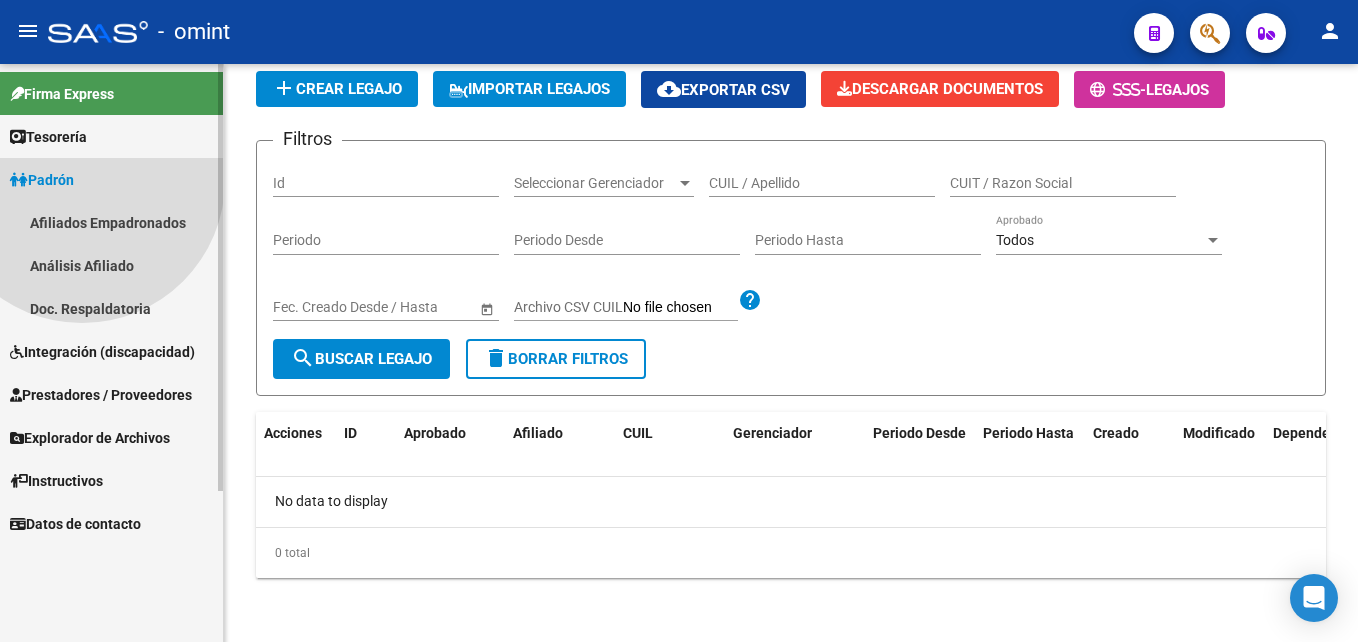 scroll, scrollTop: 0, scrollLeft: 0, axis: both 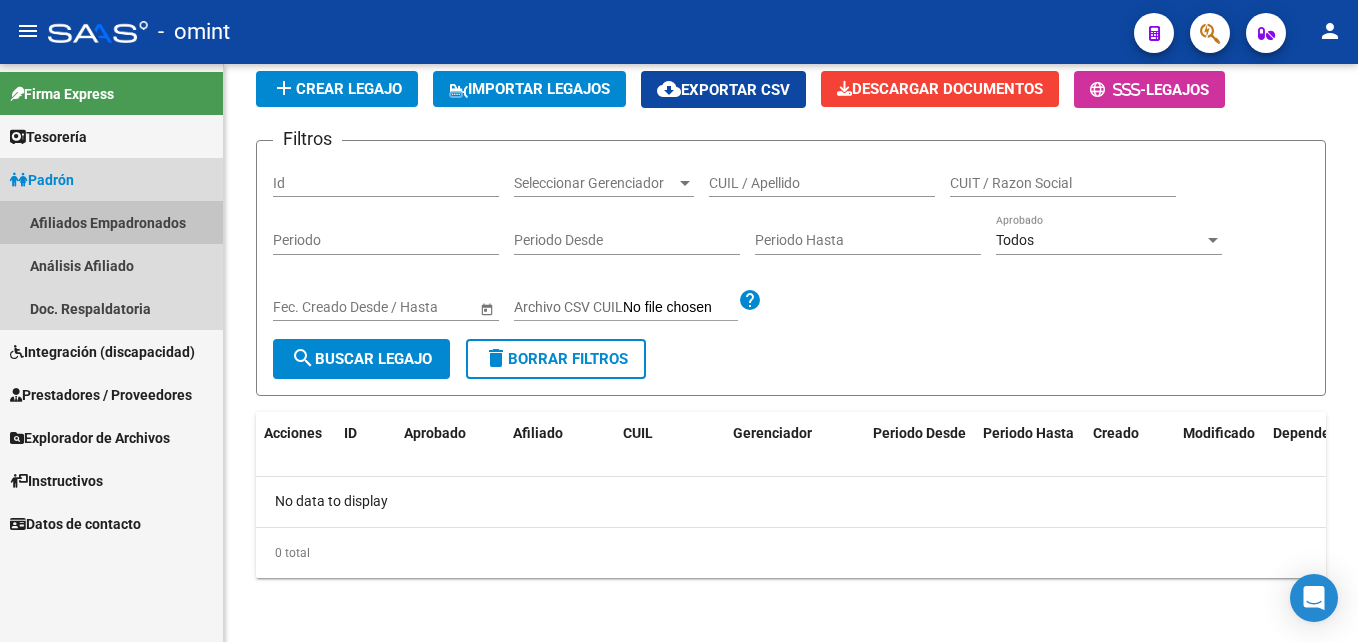 click on "Afiliados Empadronados" at bounding box center (111, 222) 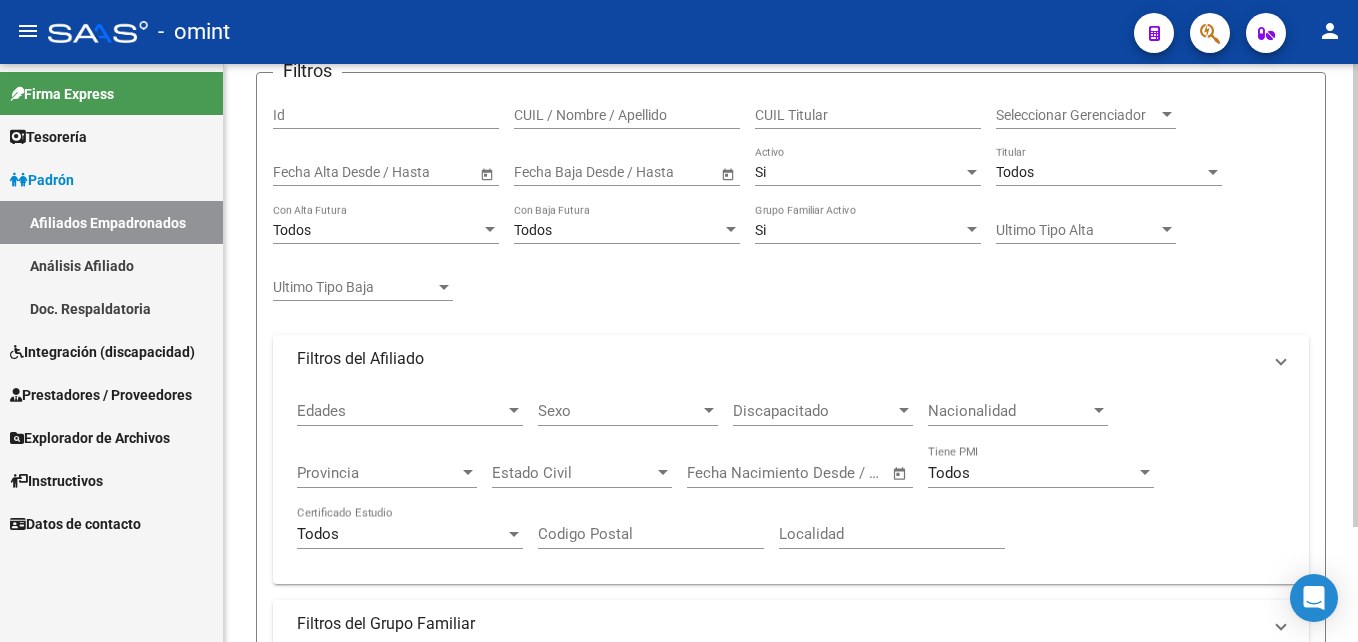 scroll, scrollTop: 0, scrollLeft: 0, axis: both 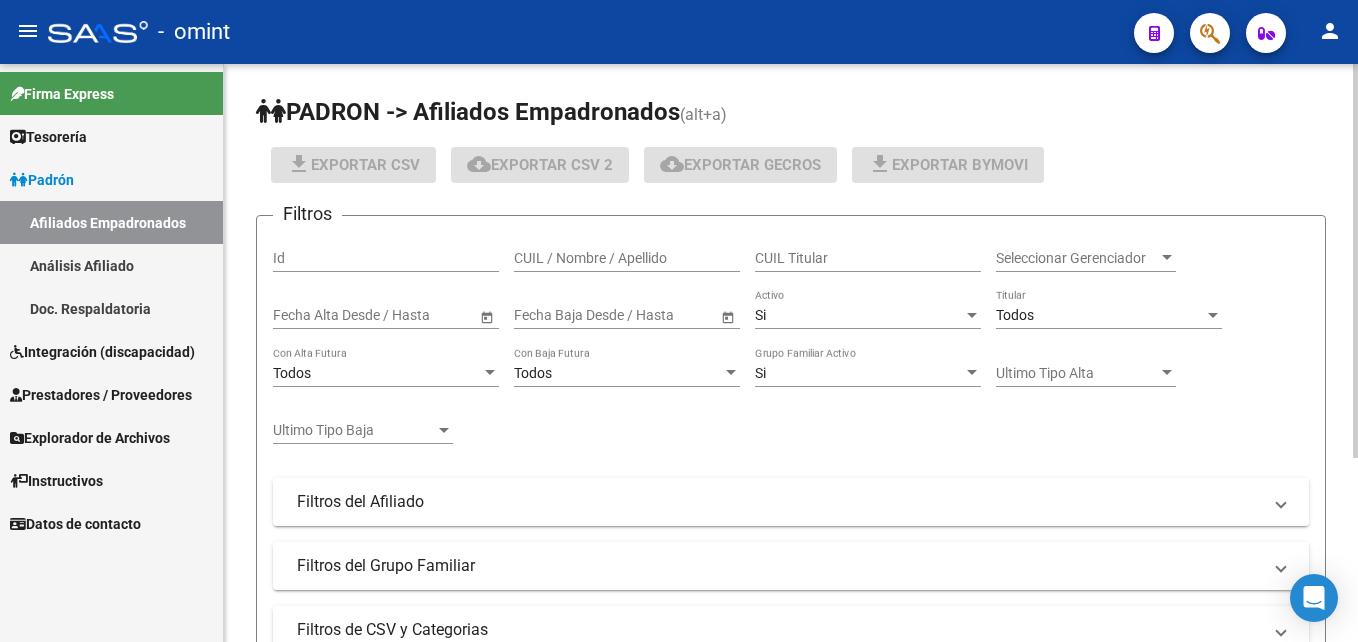 click on "CUIL / Nombre / Apellido" at bounding box center (627, 258) 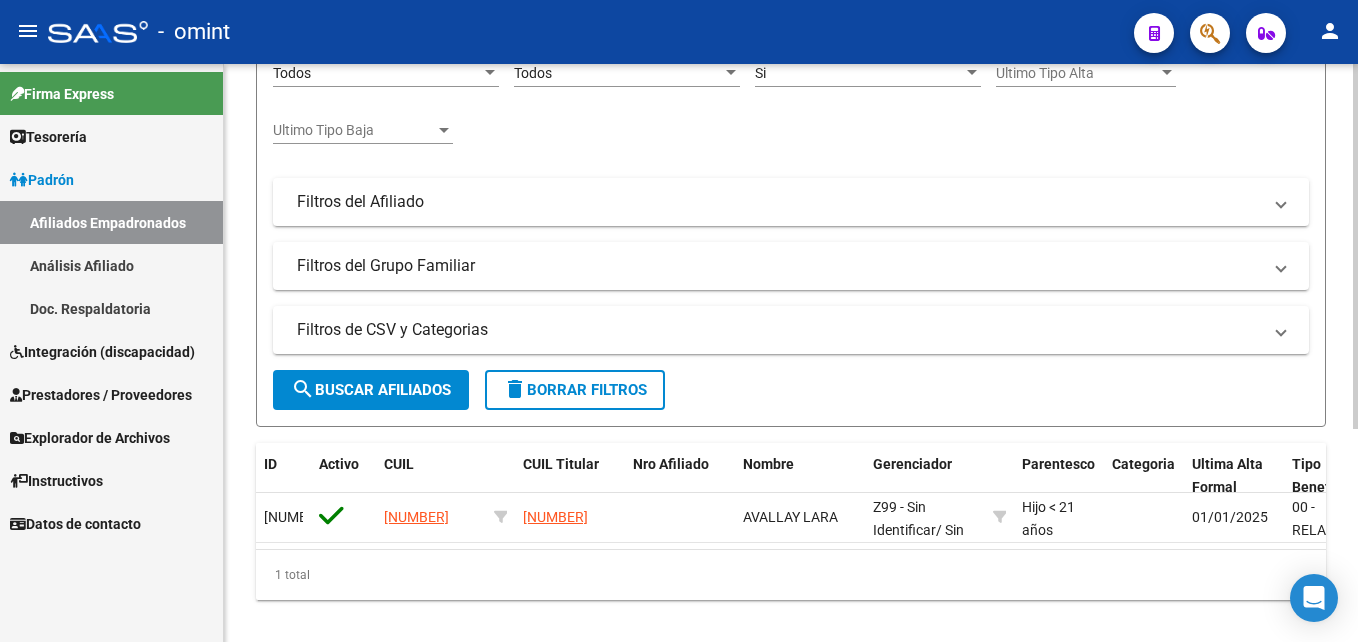 scroll, scrollTop: 0, scrollLeft: 0, axis: both 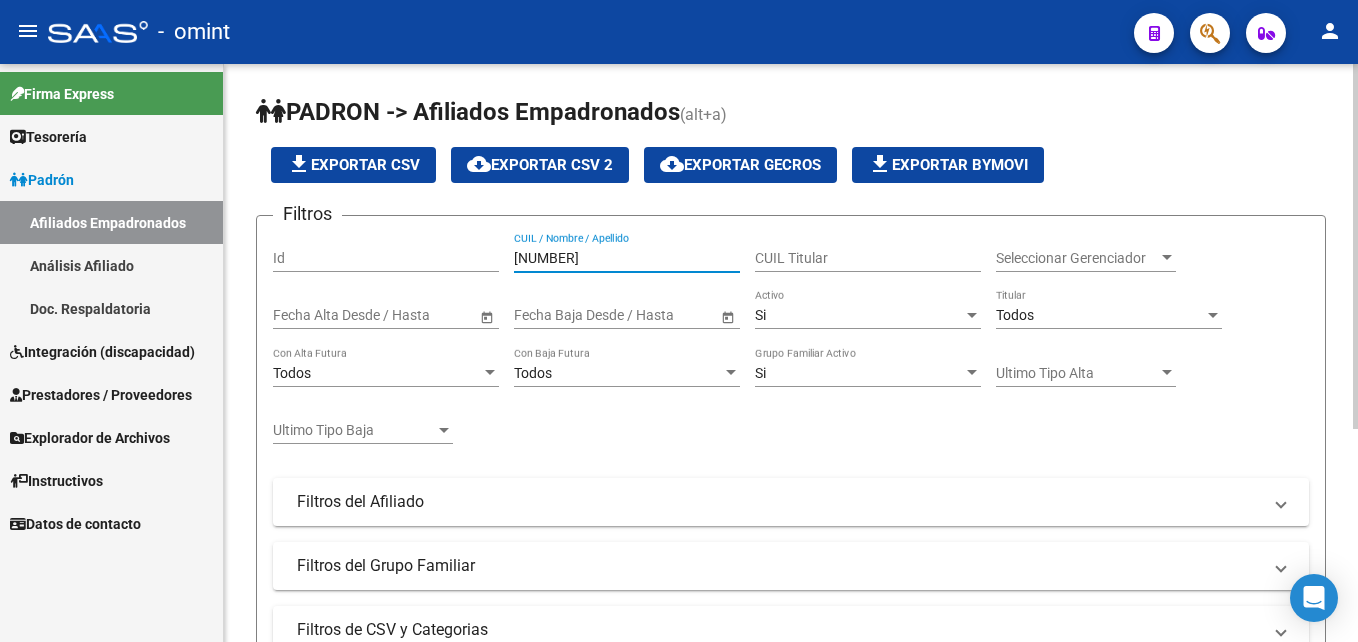 click on "[NUMBER]" at bounding box center (627, 258) 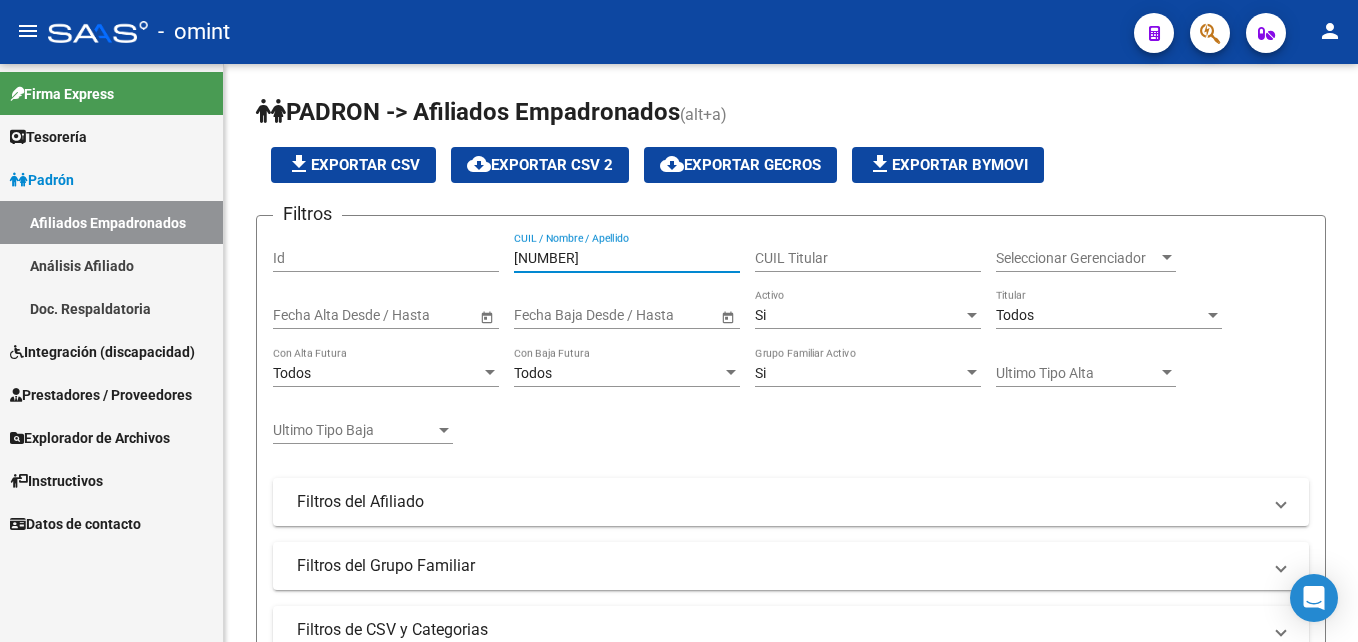 type on "[NUMBER]" 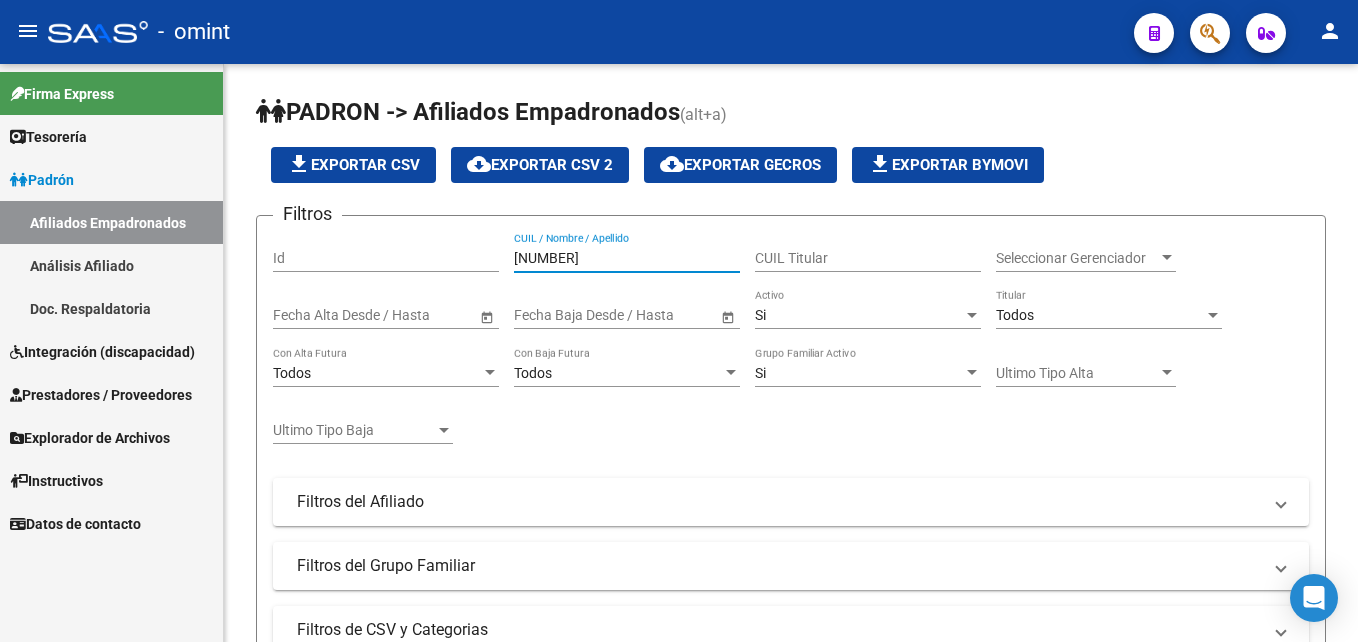 click on "Integración (discapacidad)" at bounding box center (102, 352) 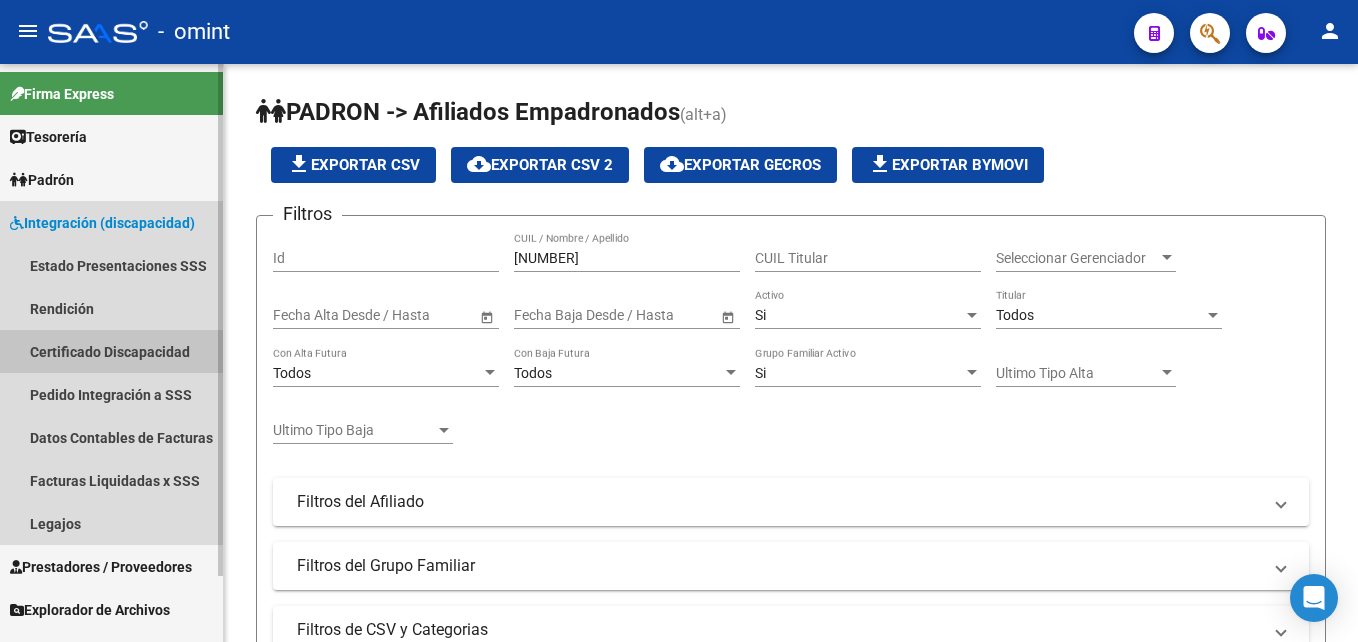 click on "Certificado Discapacidad" at bounding box center (111, 351) 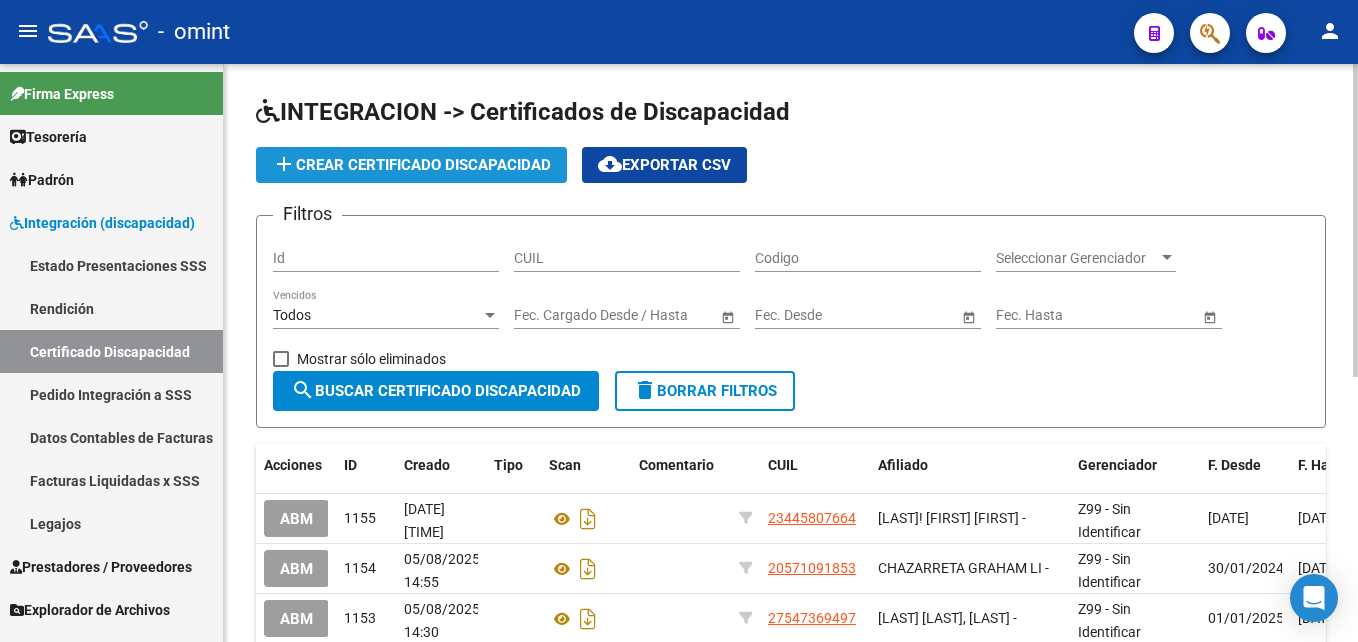 click on "add  Crear Certificado Discapacidad" 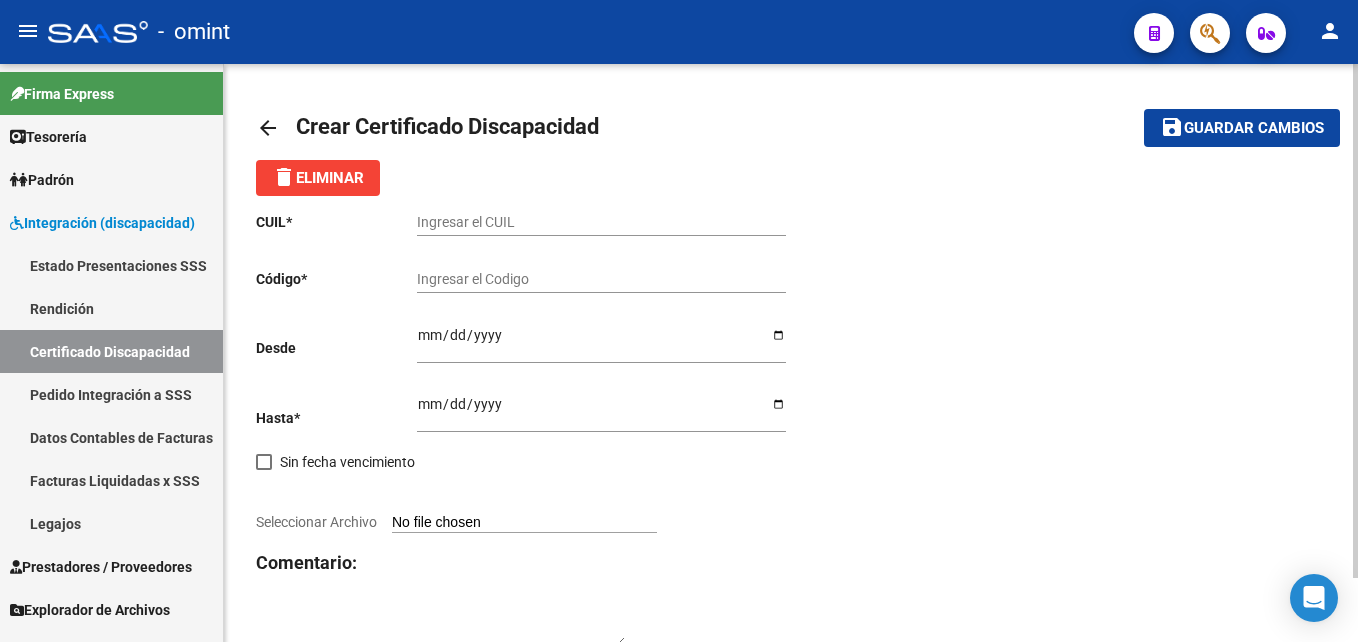 click on "Ingresar el CUIL" at bounding box center [601, 222] 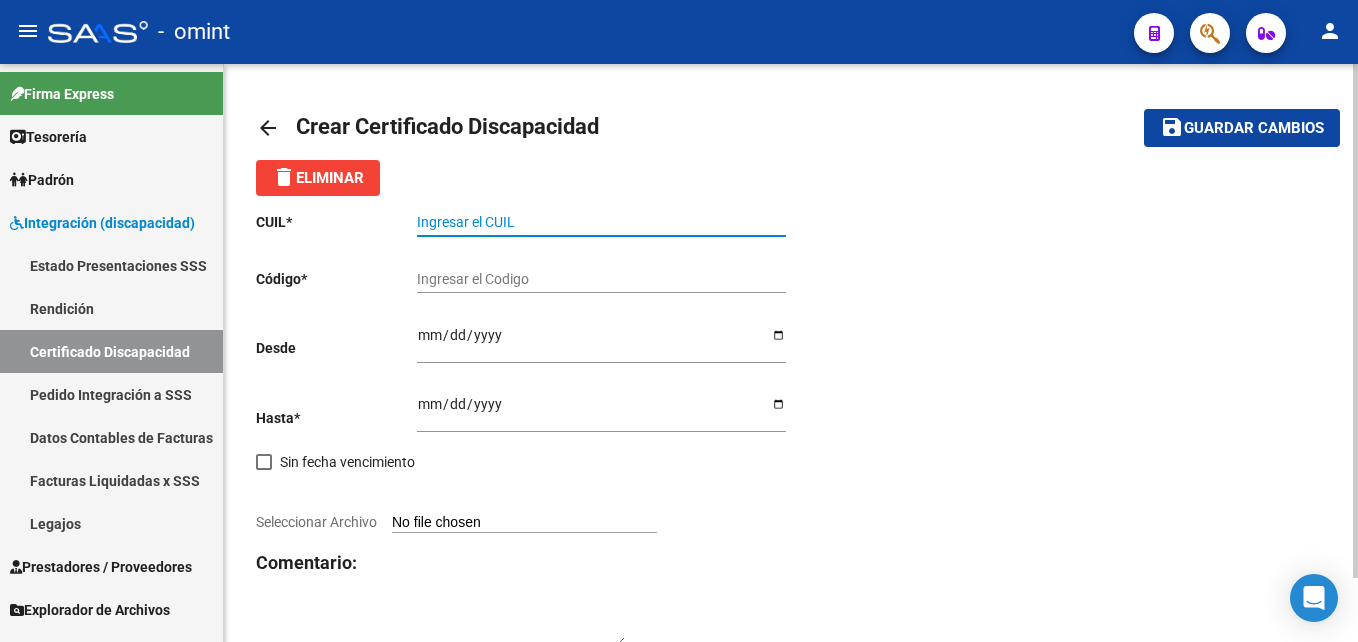 paste on "[NUMBER]-[NUMBER]-[NUMBER]" 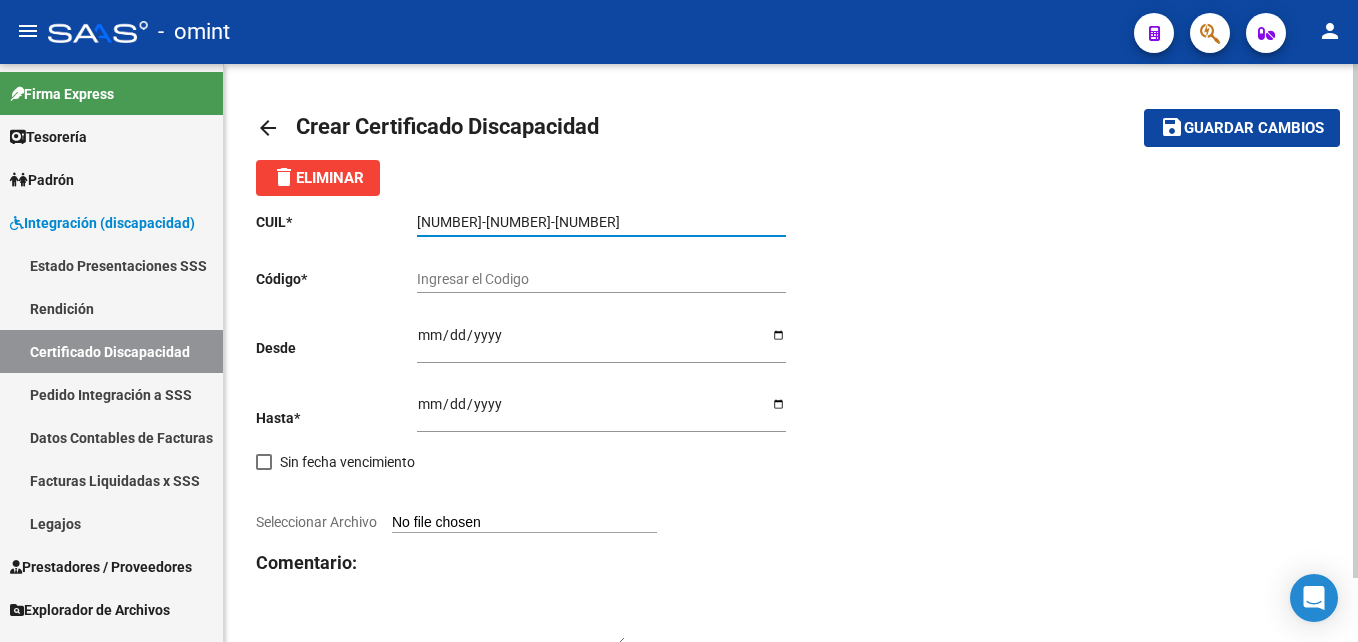 type on "[NUMBER]-[NUMBER]-[NUMBER]" 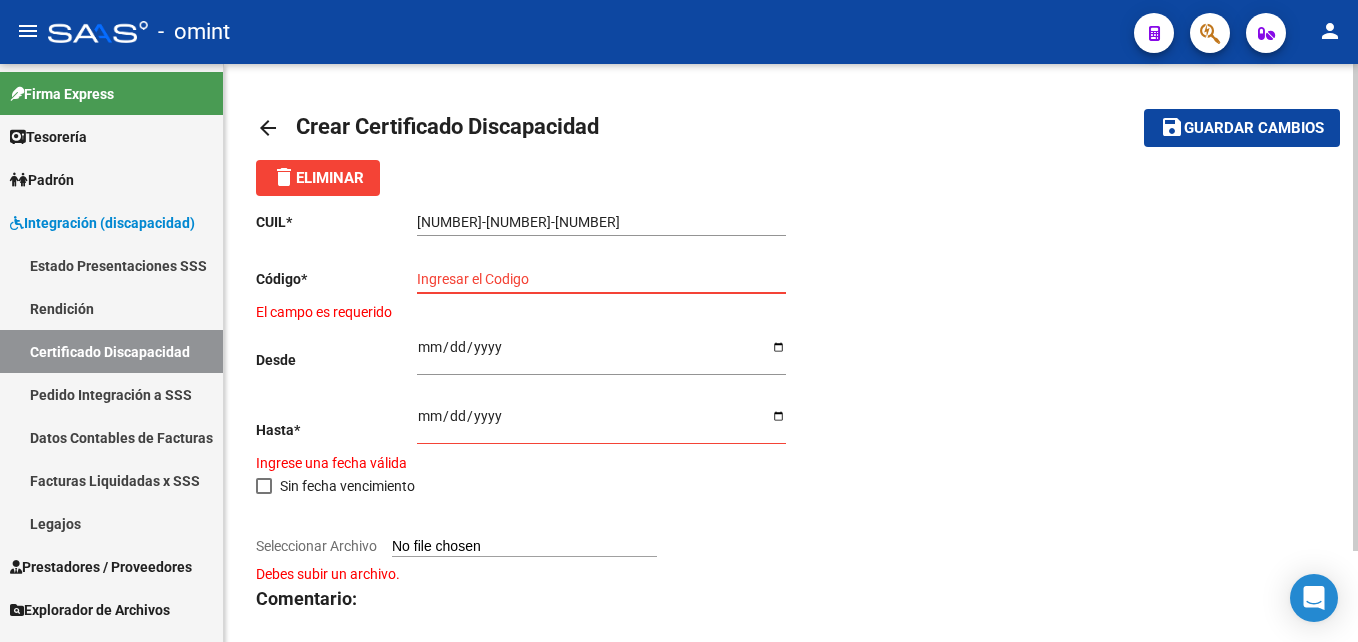 click on "Ingresar el Codigo" 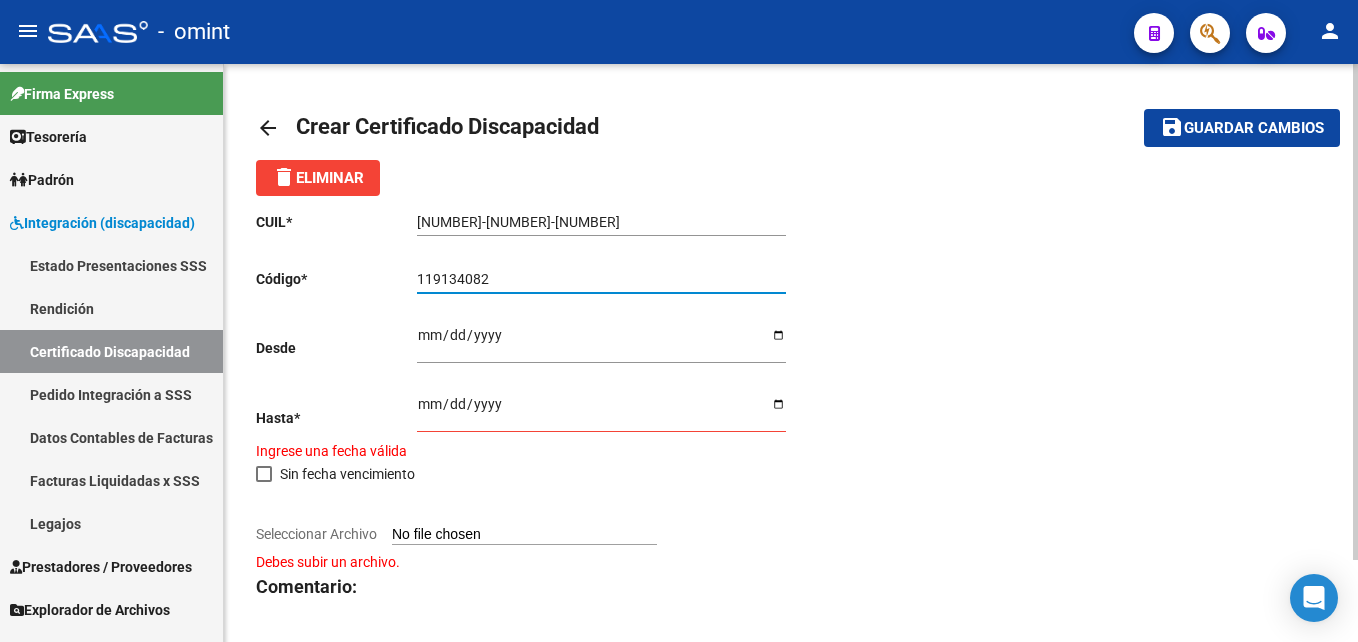 type on "119134082" 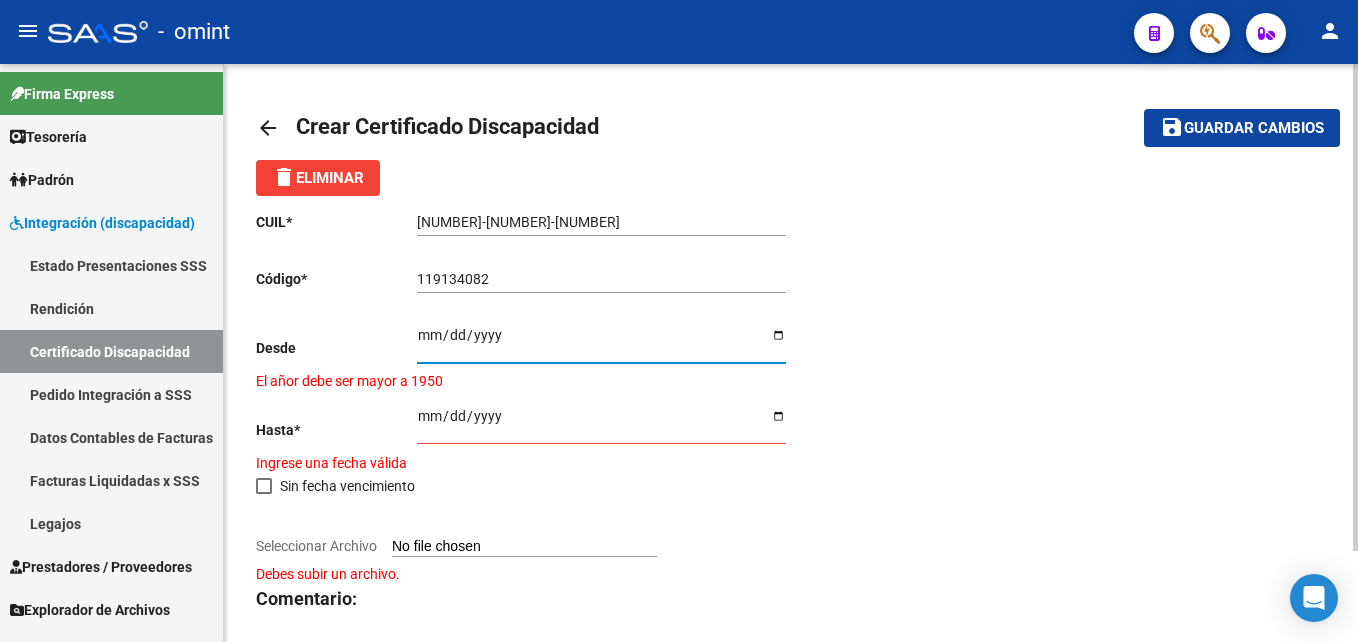 type on "[DATE]" 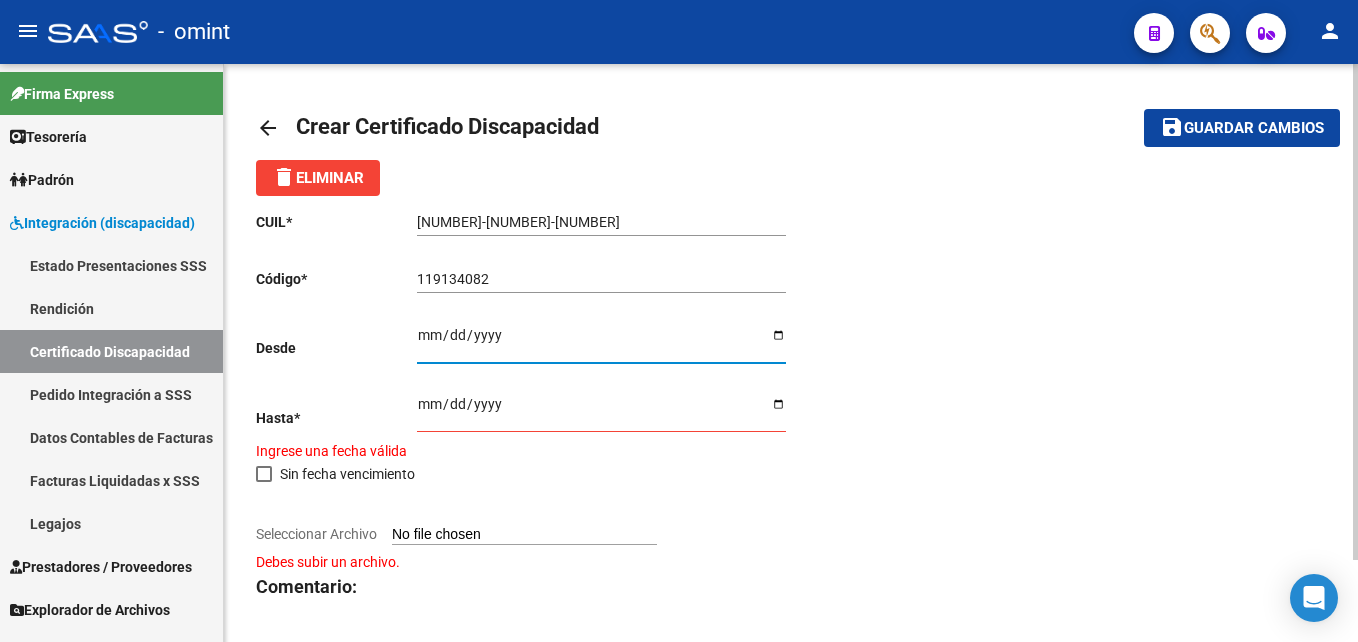 click on "Ingresar fec. Hasta" at bounding box center (601, 411) 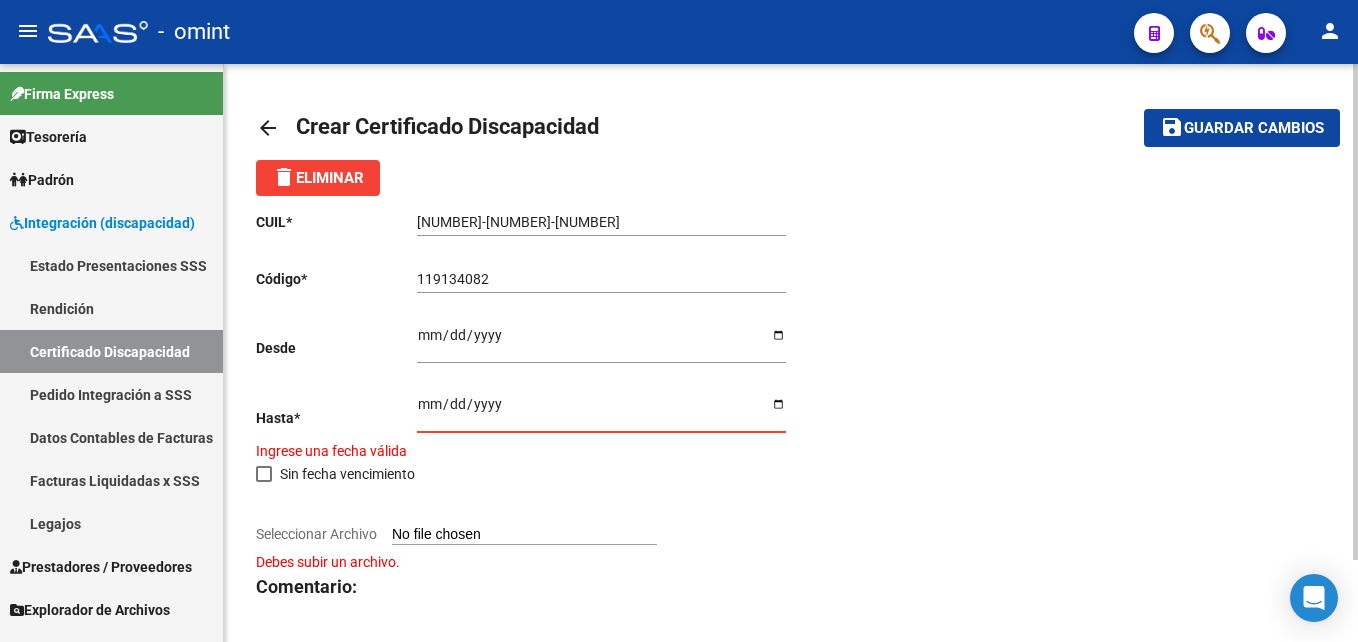 click on "Ingresar fec. Hasta" at bounding box center [601, 411] 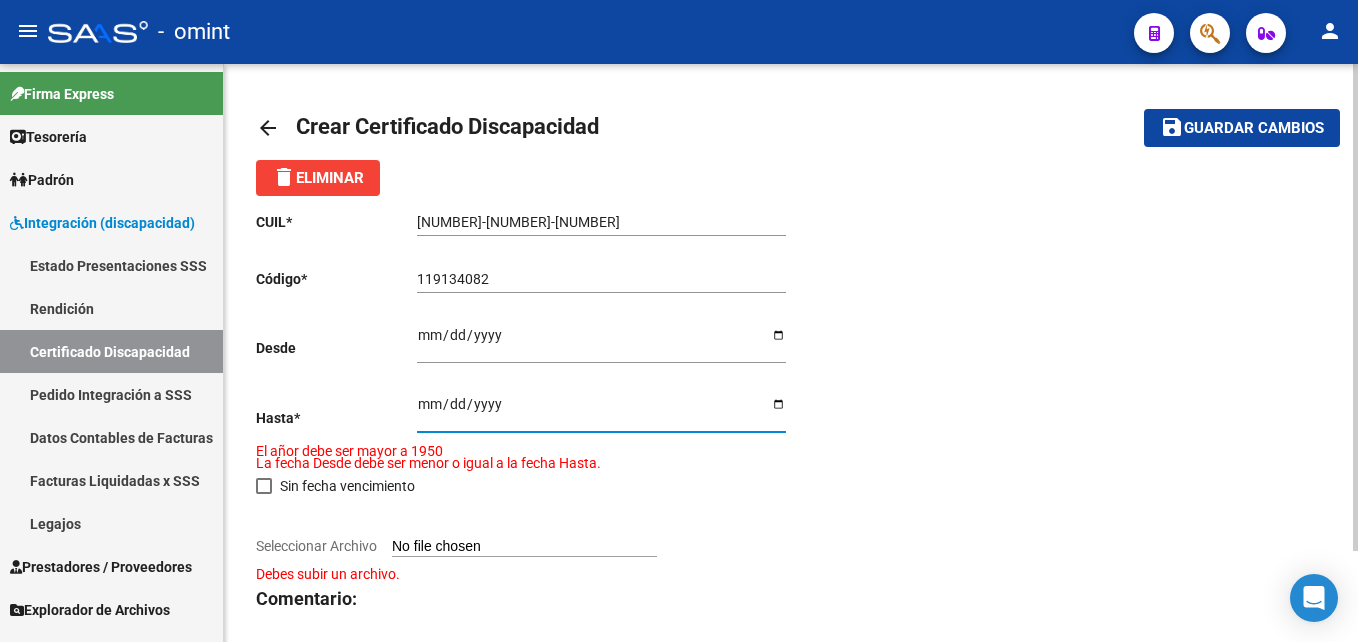type on "2026-10-04" 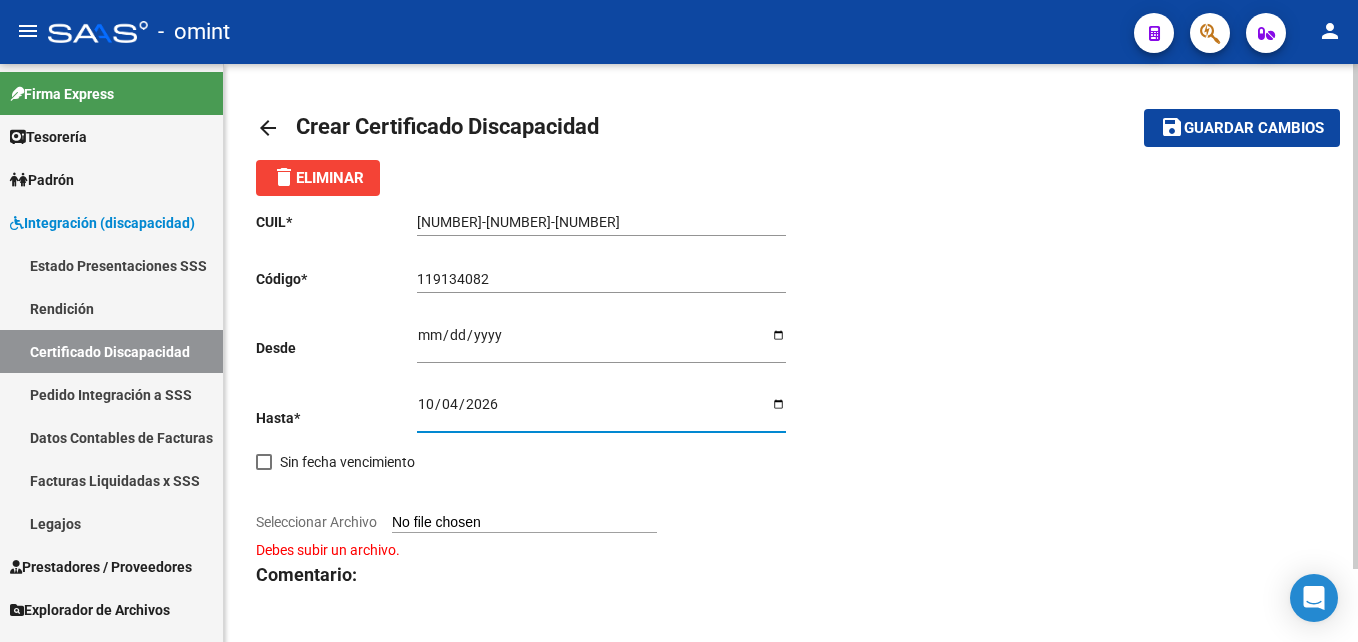 click on "Seleccionar Archivo" at bounding box center (524, 523) 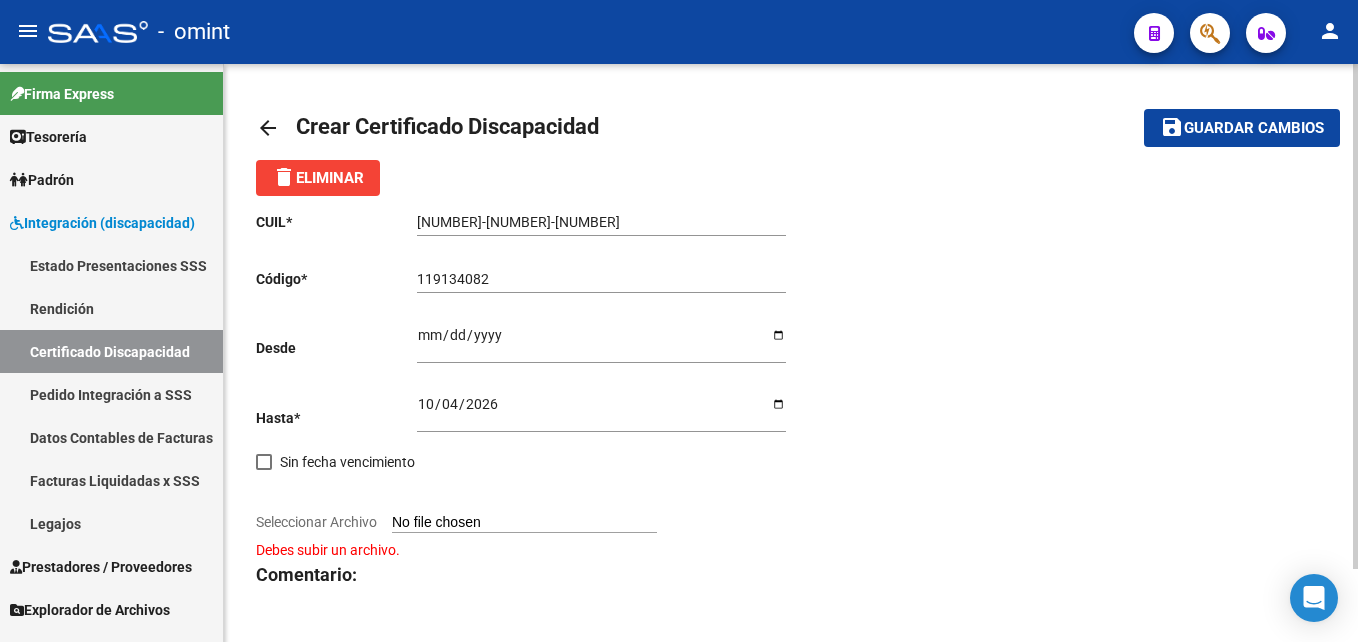 type on "C:\fakepath\CUD.pdf" 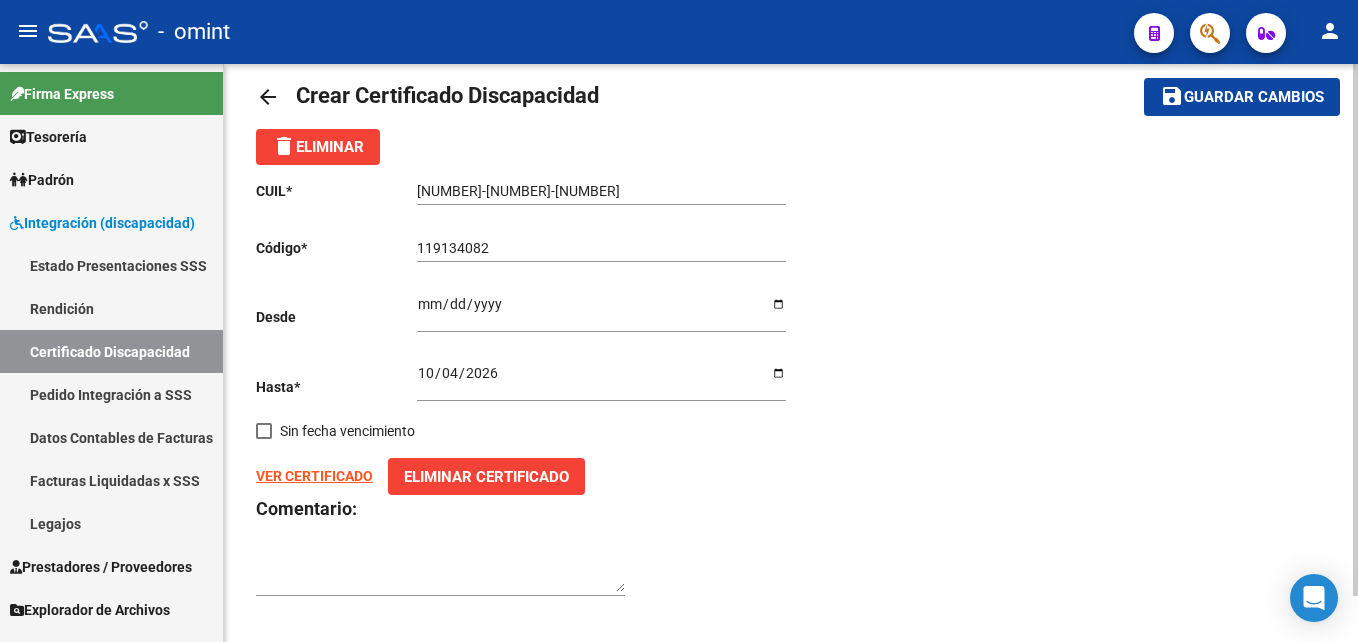 scroll, scrollTop: 0, scrollLeft: 0, axis: both 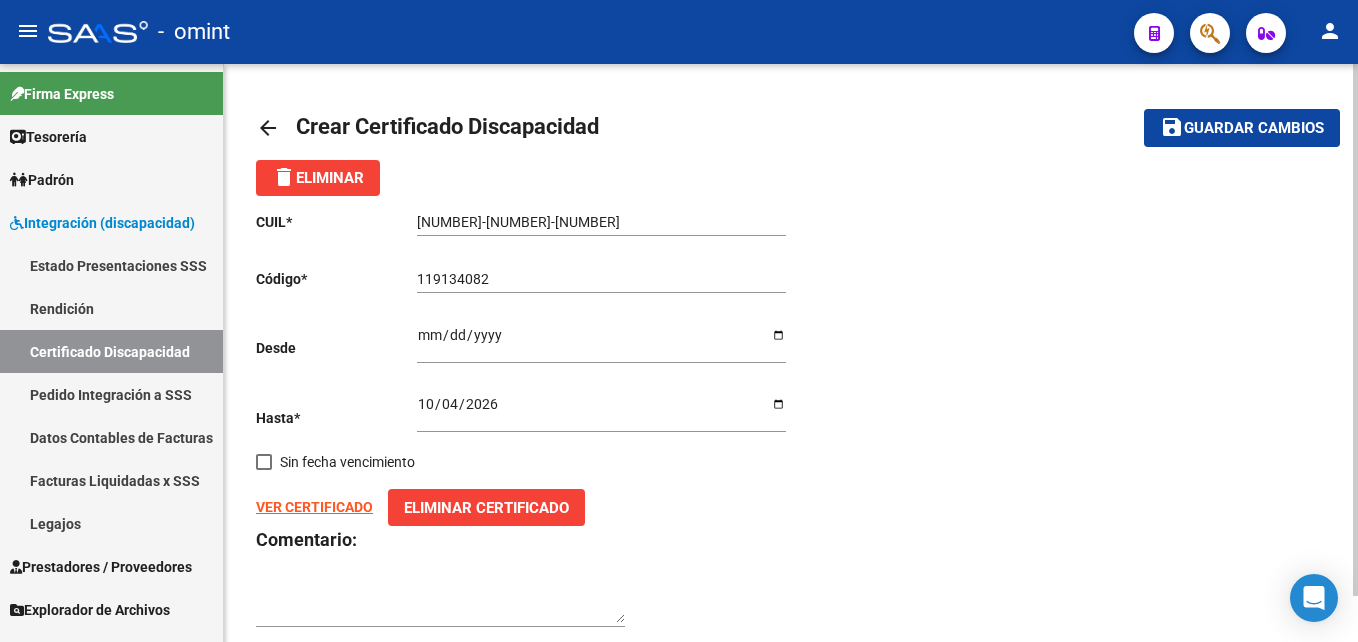 click on "save Guardar cambios" 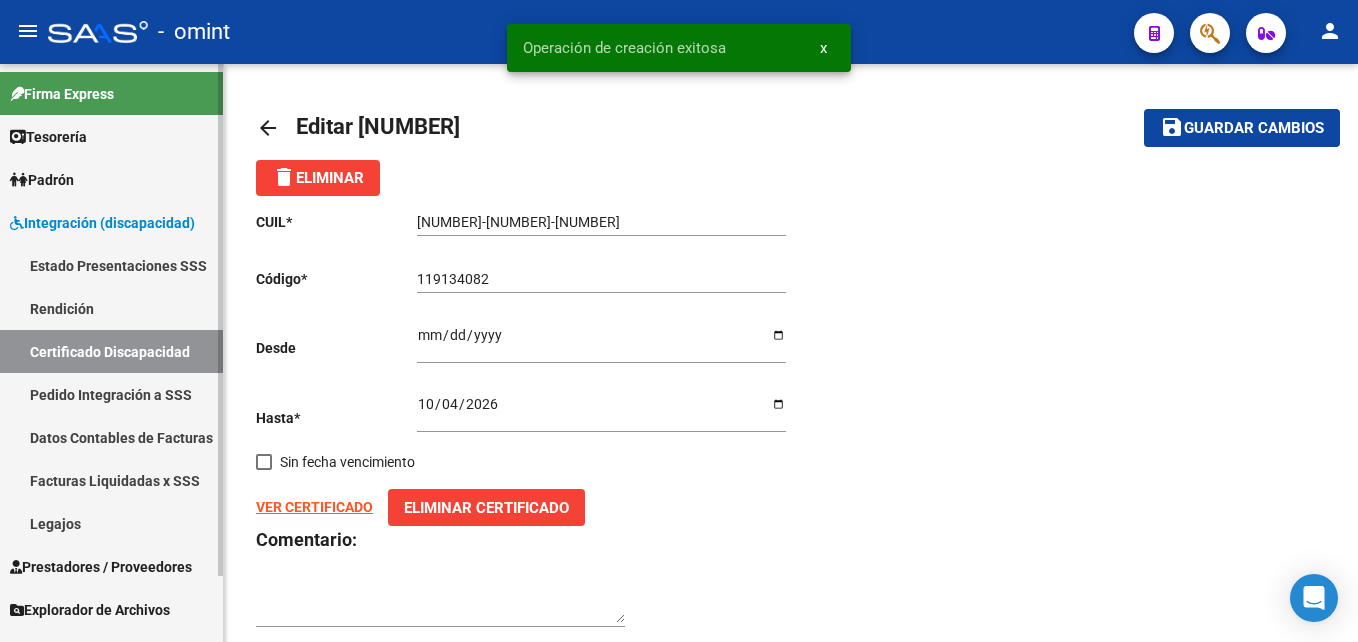 click on "Legajos" at bounding box center (111, 523) 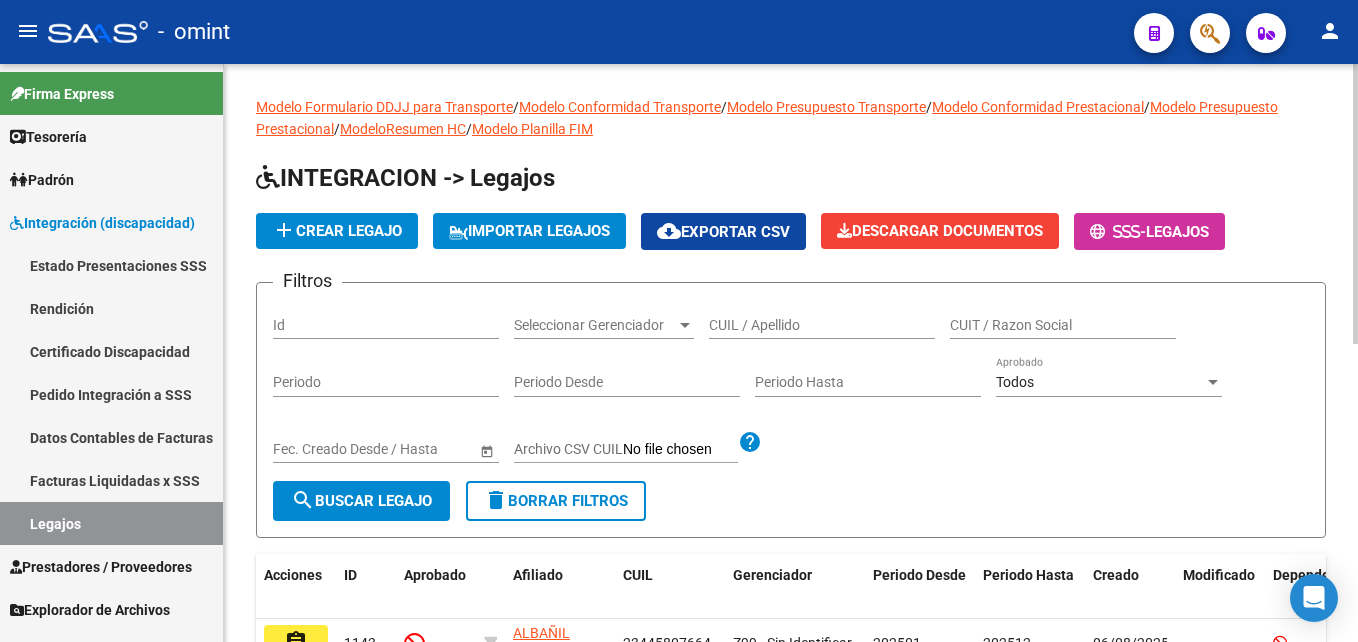 click on "add  Crear Legajo" 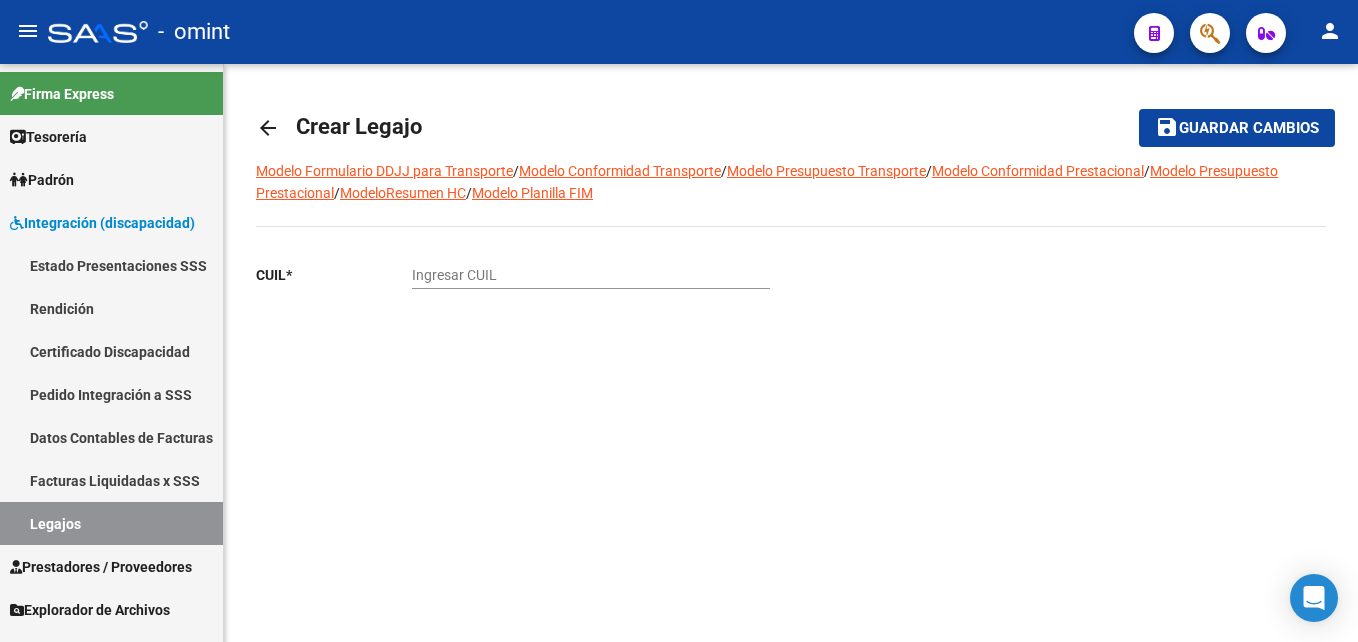 click on "Ingresar CUIL" at bounding box center (591, 275) 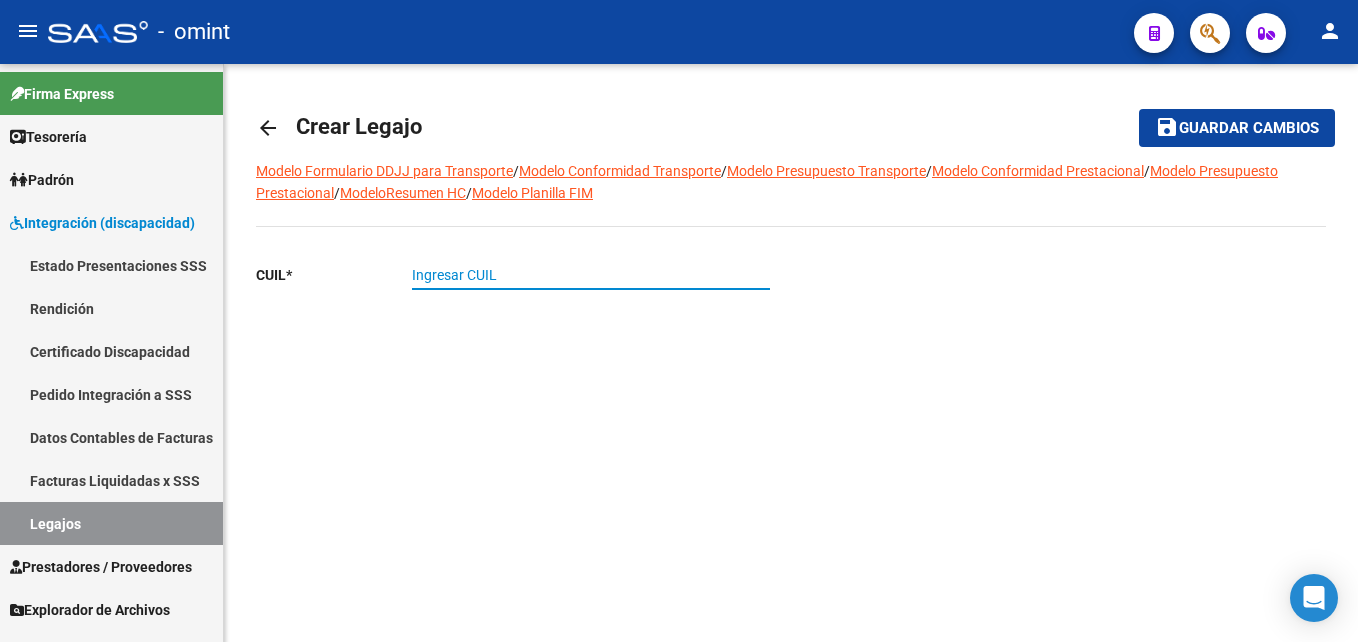 paste on "[NUMBER]-[NUMBER]-[NUMBER]" 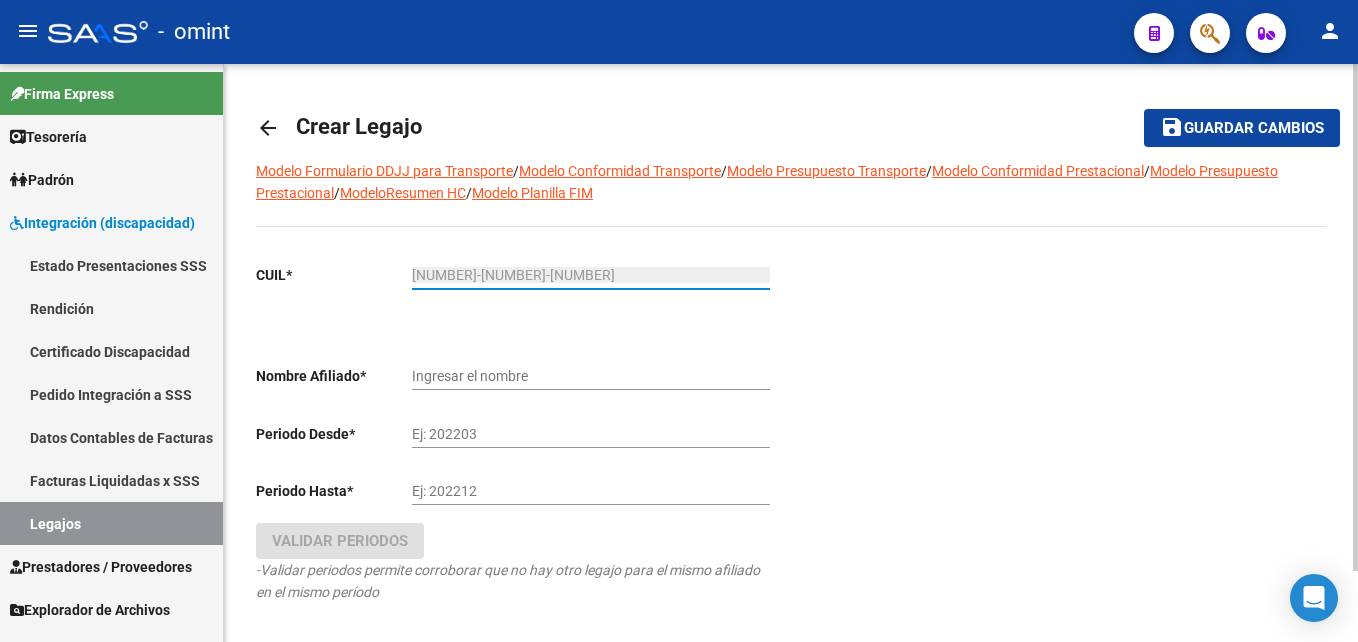 type on "AVALLAY LARA" 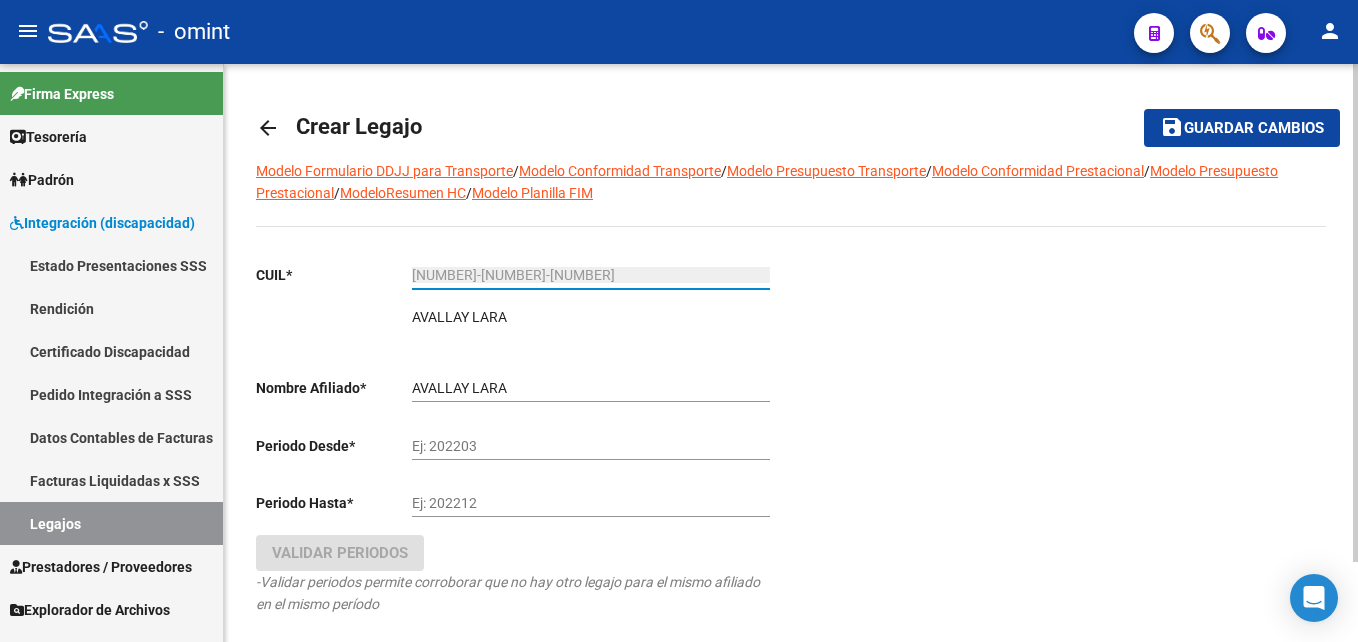 type on "[NUMBER]-[NUMBER]-[NUMBER]" 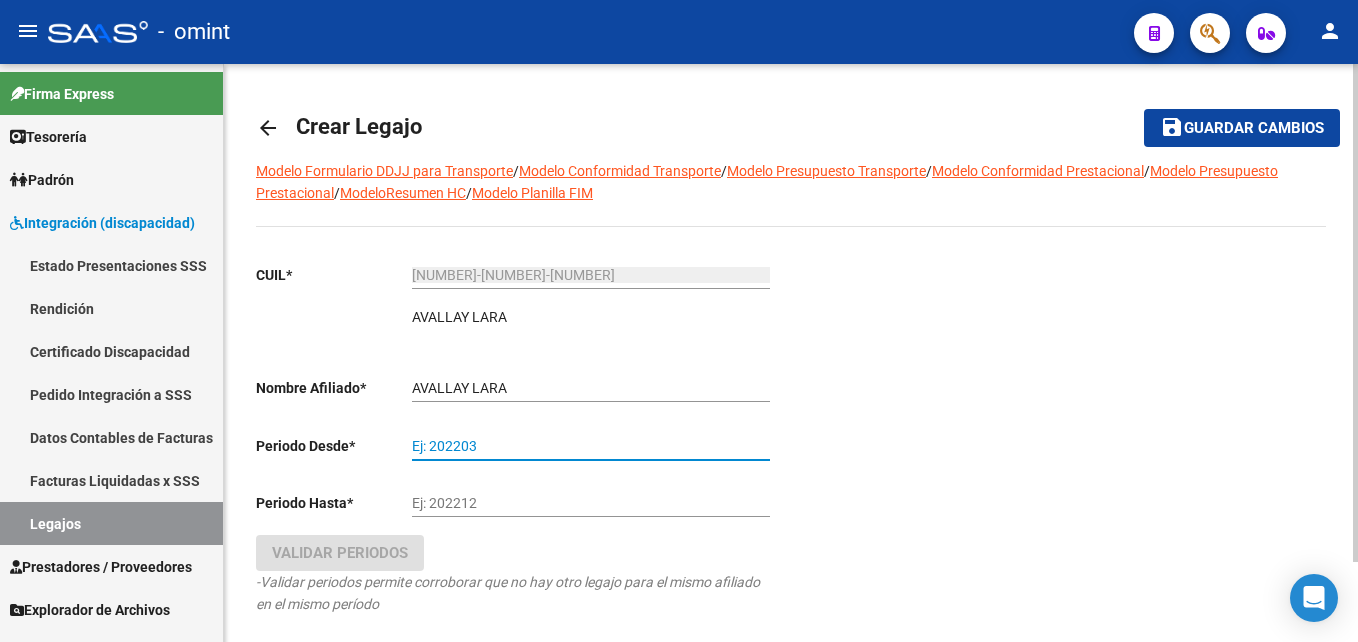 click on "Ej: 202203" at bounding box center [591, 446] 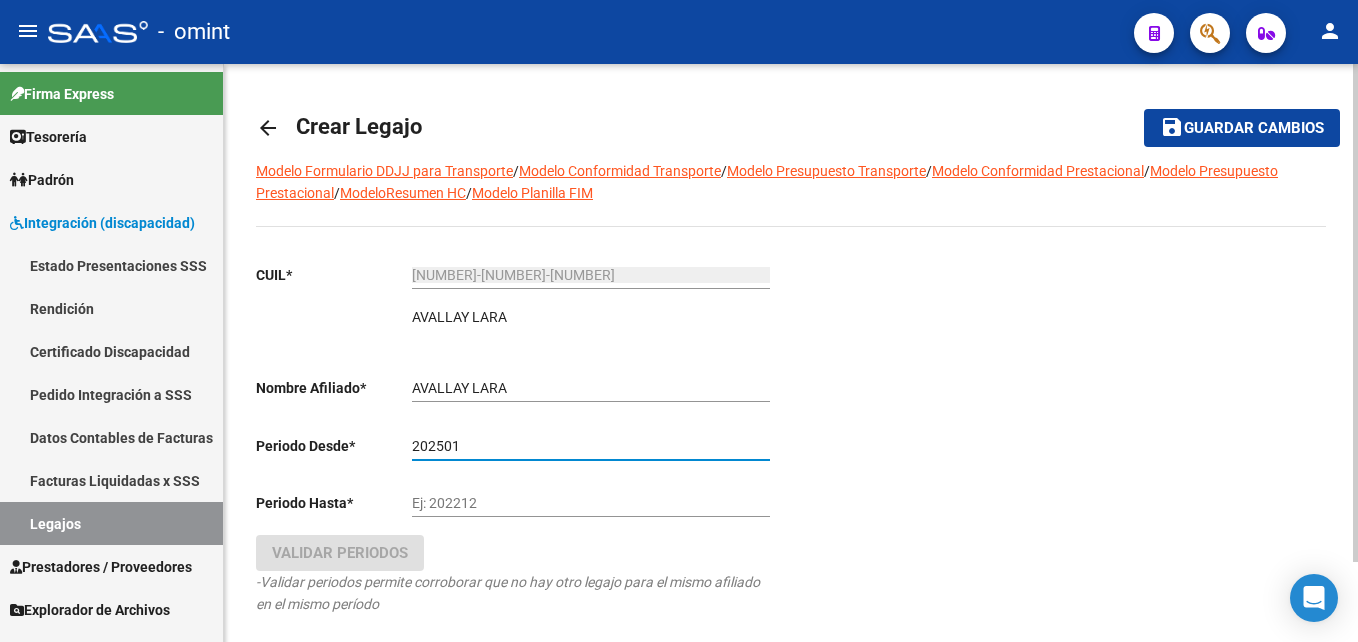 type on "202501" 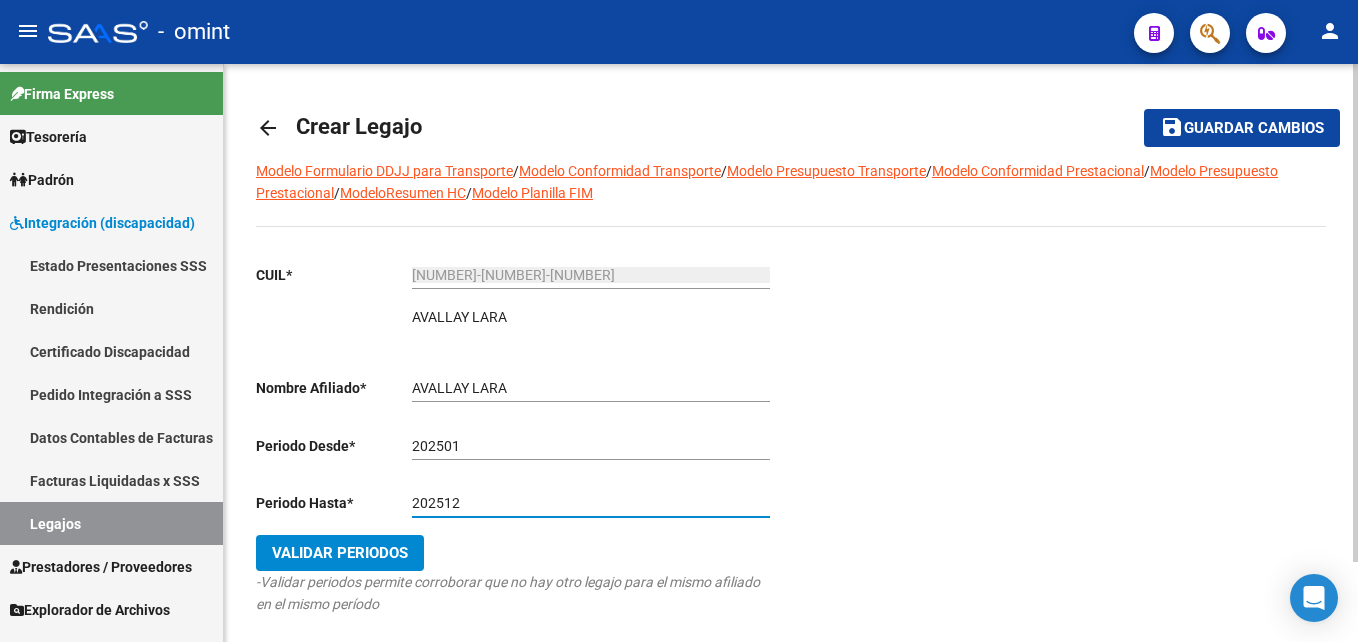 type on "202512" 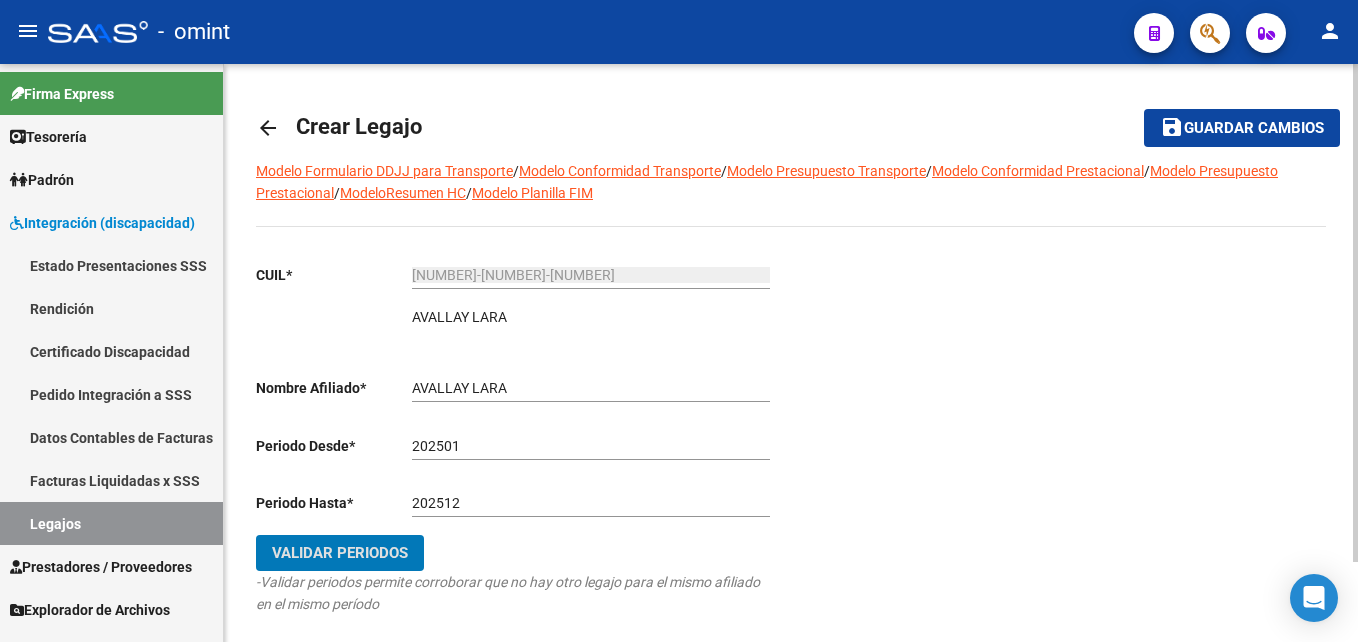 type 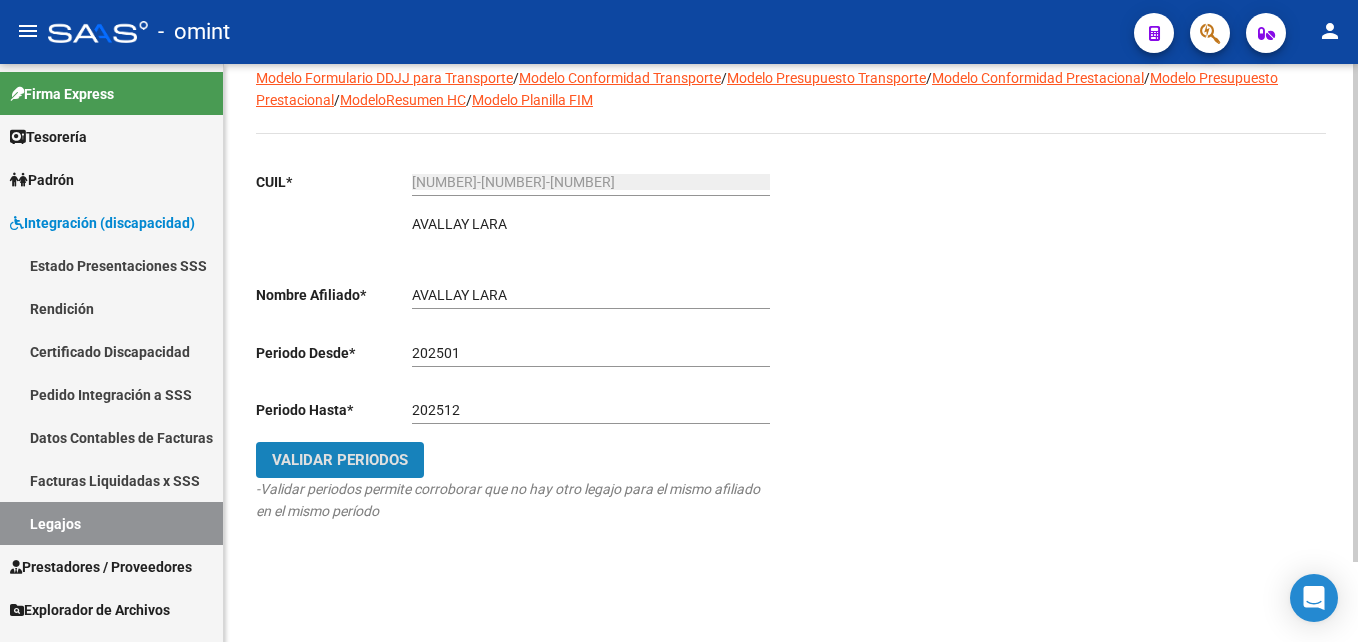 click on "Validar Periodos" 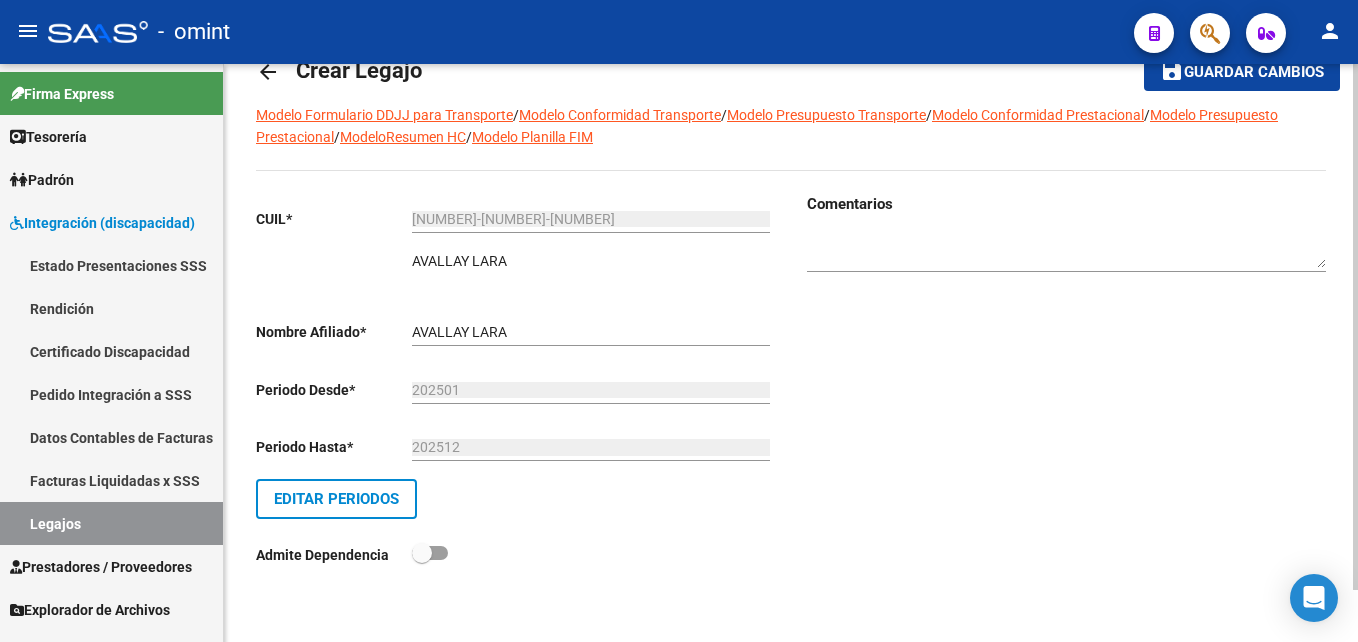scroll, scrollTop: 57, scrollLeft: 0, axis: vertical 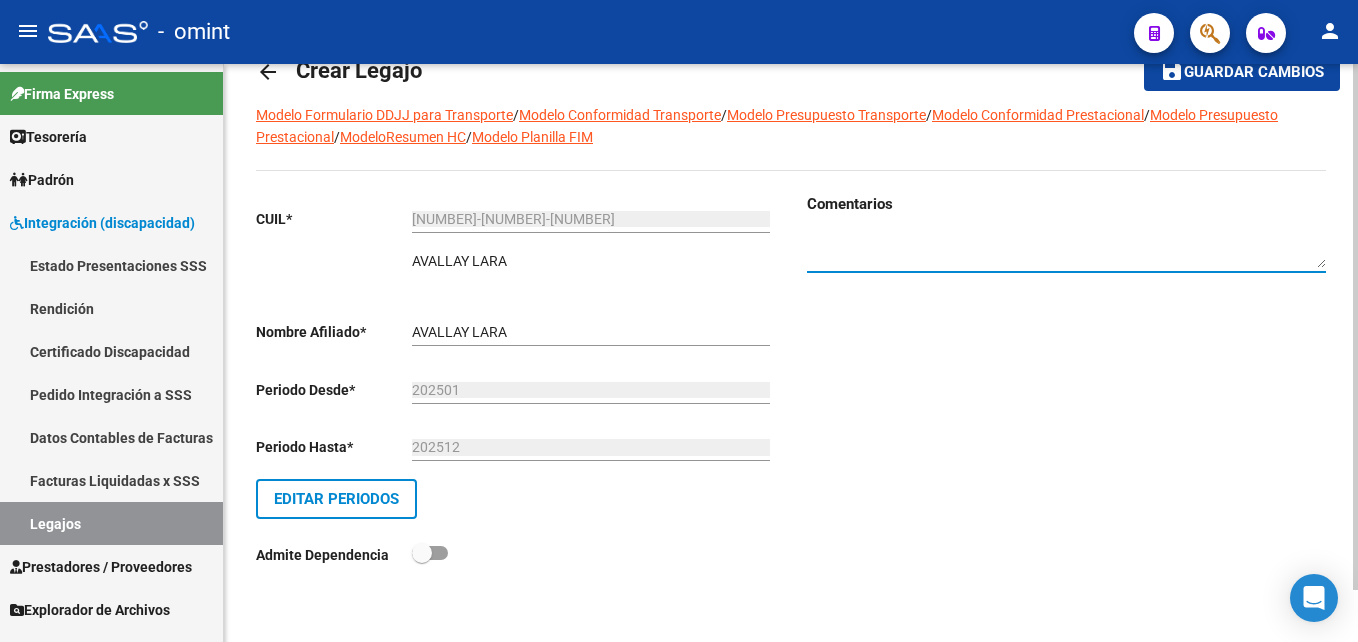 paste on "1226096406" 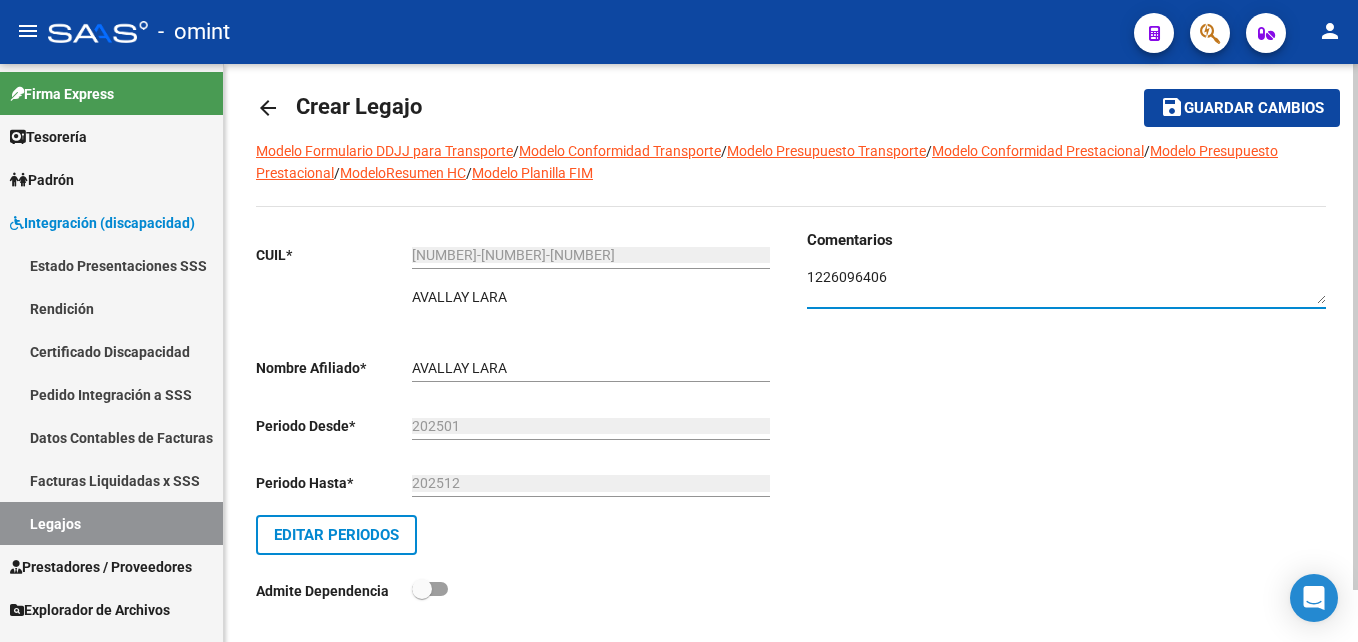 scroll, scrollTop: 0, scrollLeft: 0, axis: both 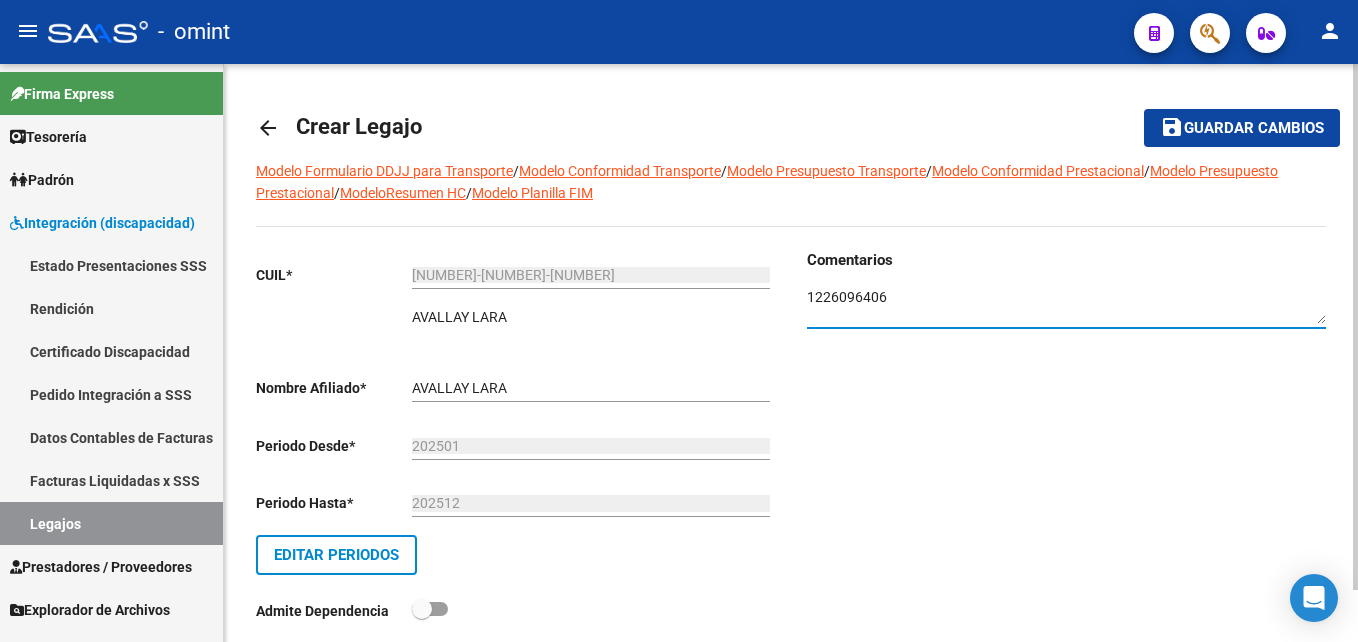 type on "1226096406" 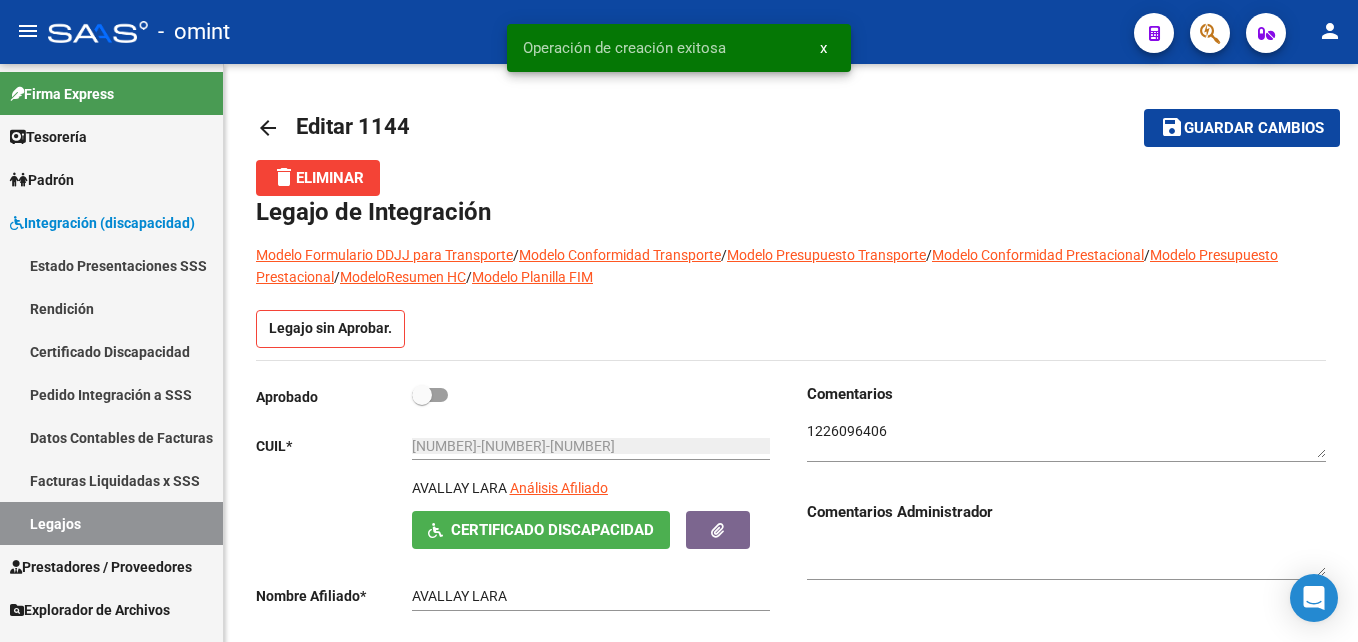 click on "x" at bounding box center [823, 48] 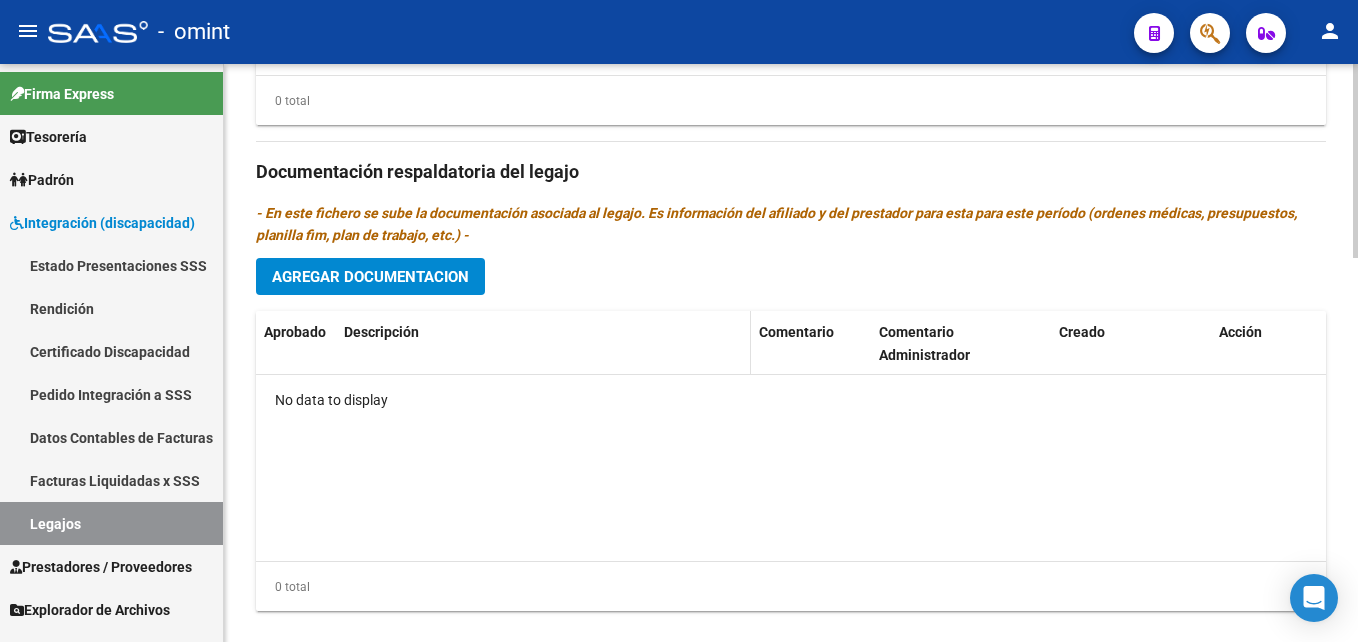 scroll, scrollTop: 1142, scrollLeft: 0, axis: vertical 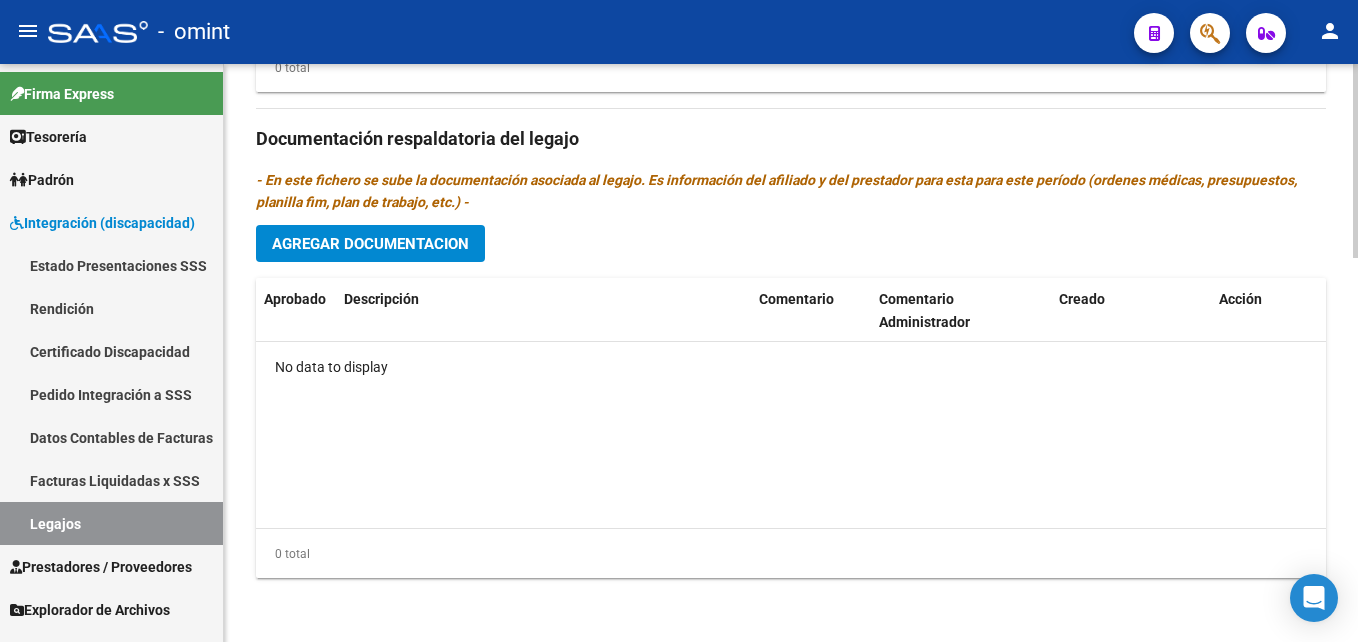 click on "Agregar Documentacion" 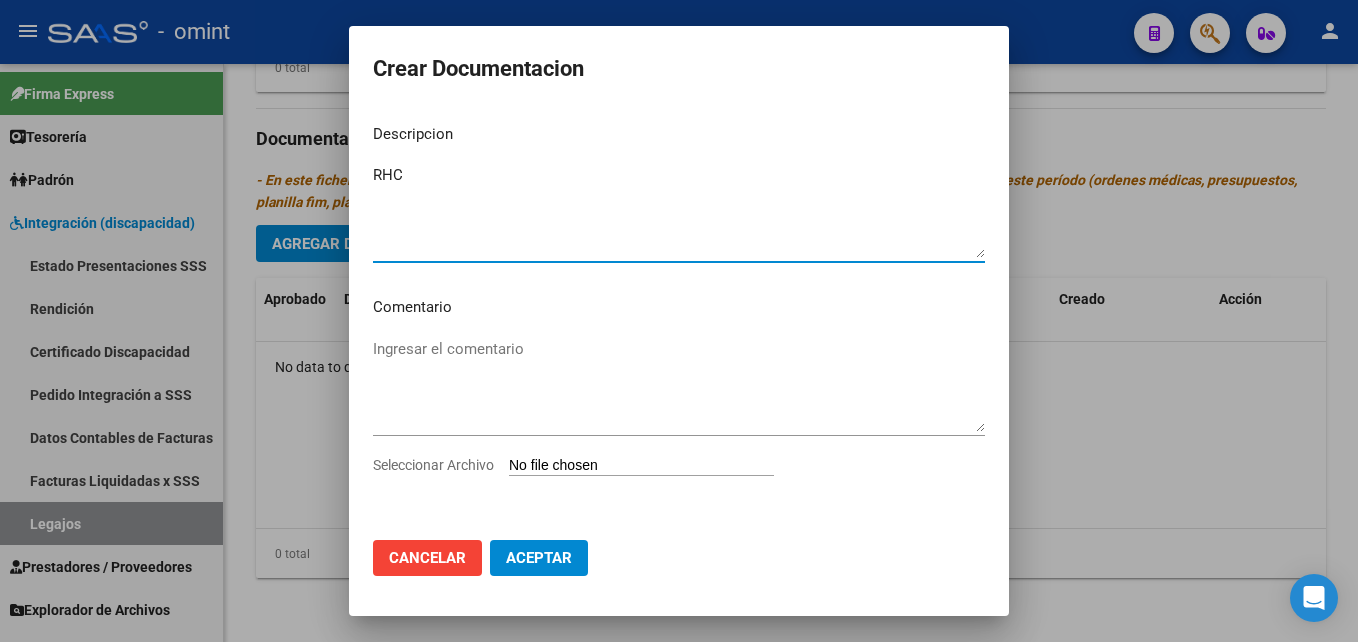 type on "RHC" 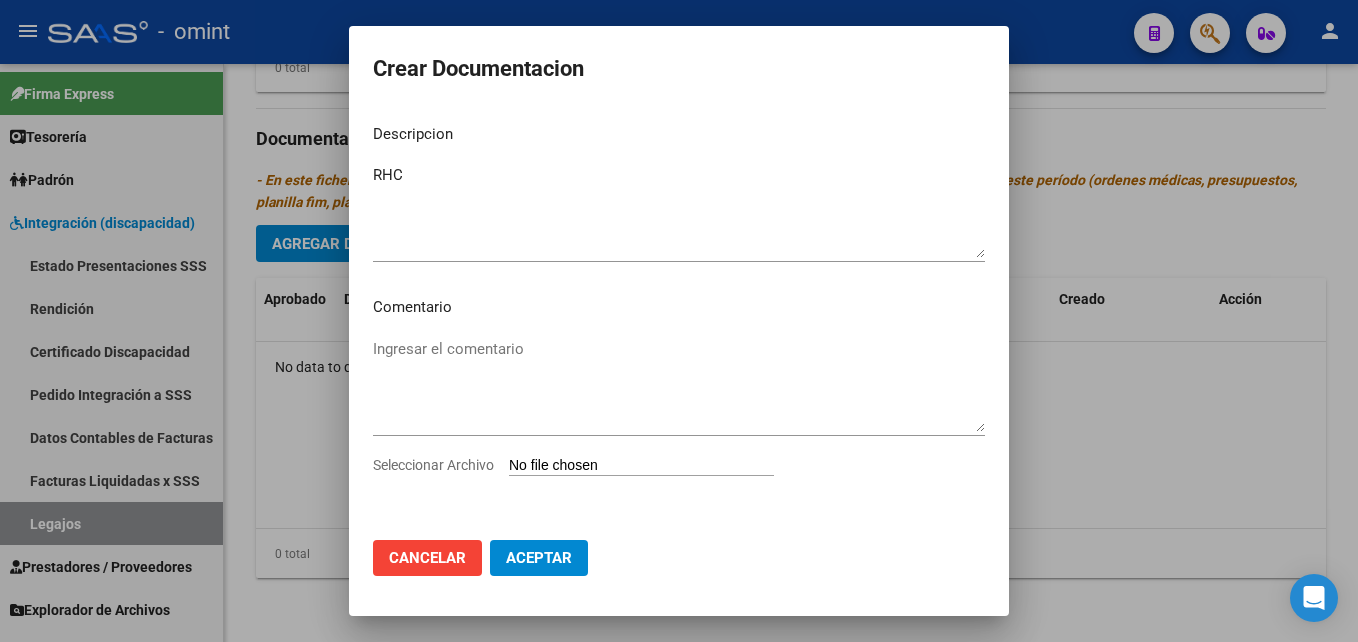 click on "Seleccionar Archivo" at bounding box center (641, 466) 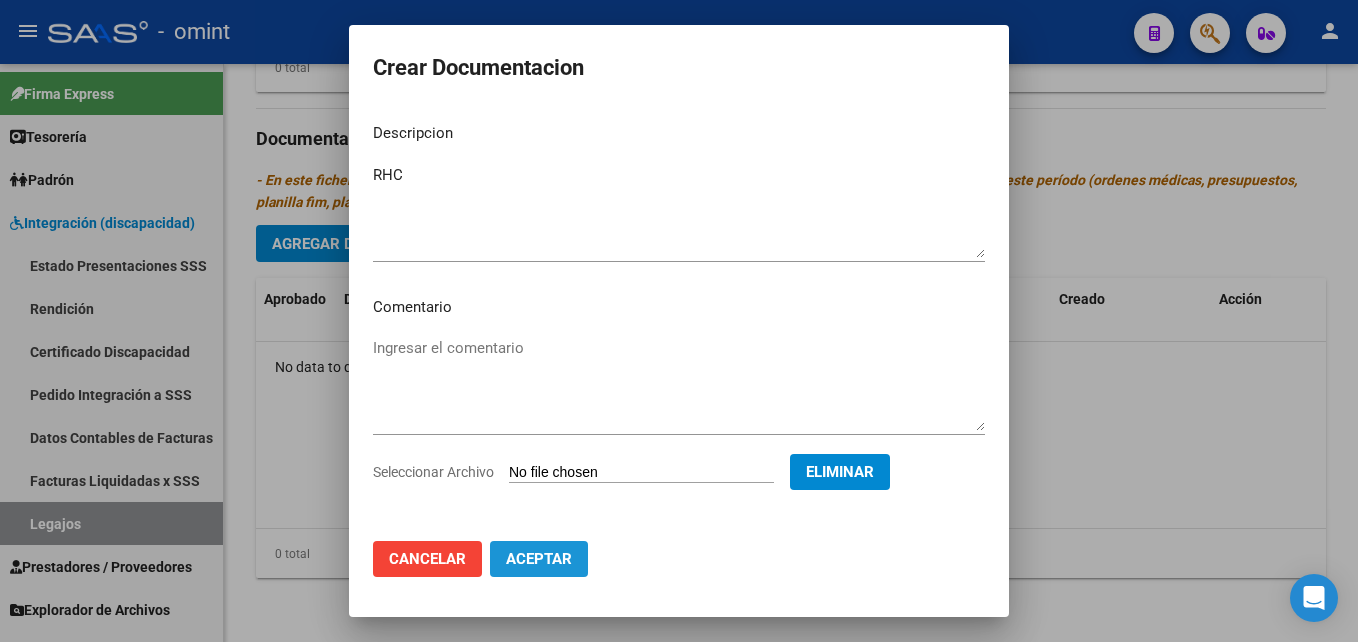 click on "Aceptar" 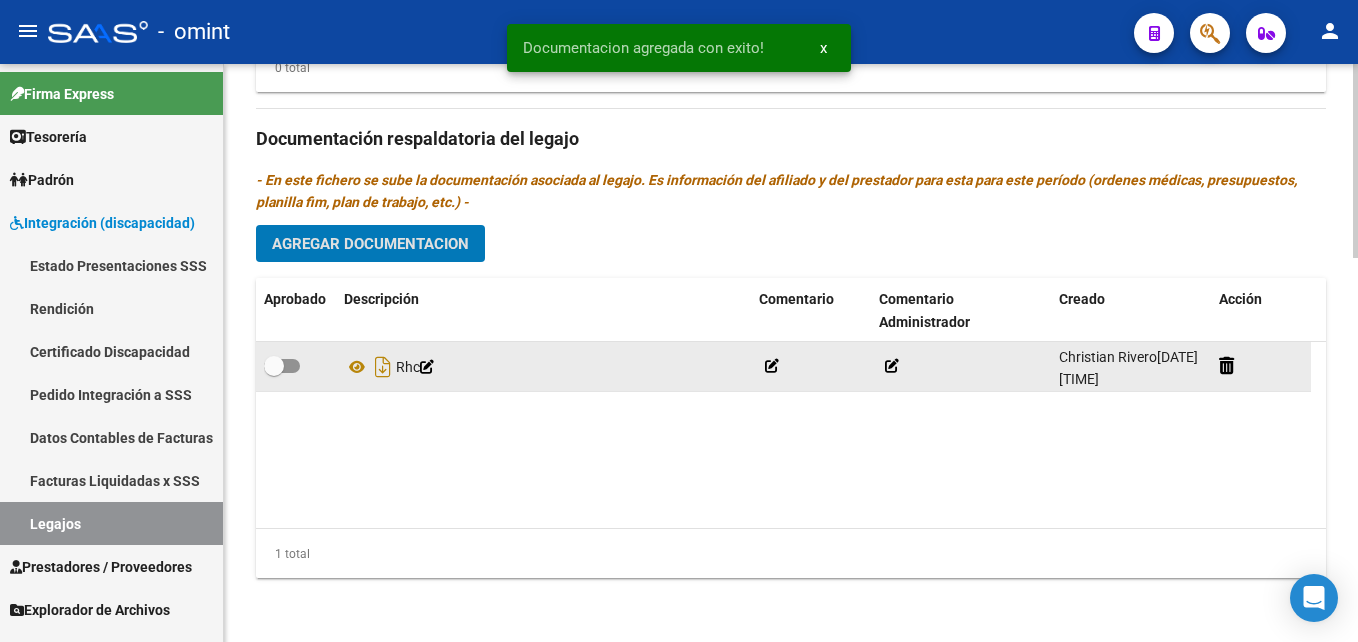click at bounding box center (274, 366) 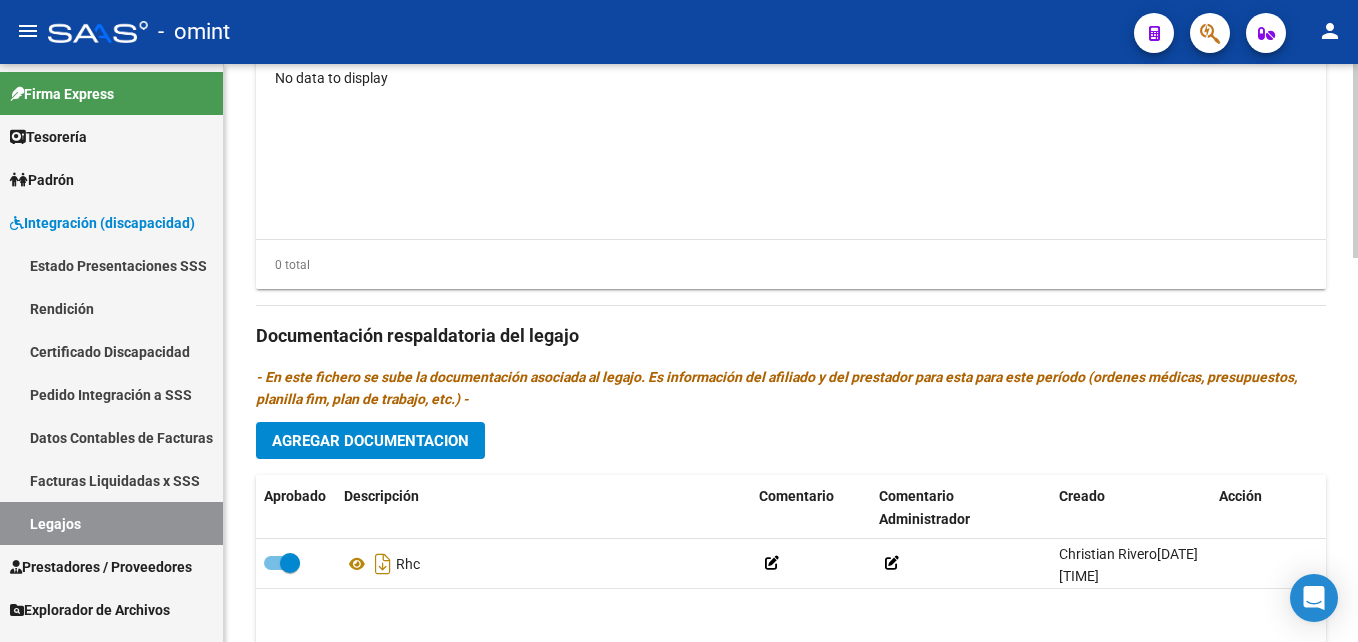 scroll, scrollTop: 942, scrollLeft: 0, axis: vertical 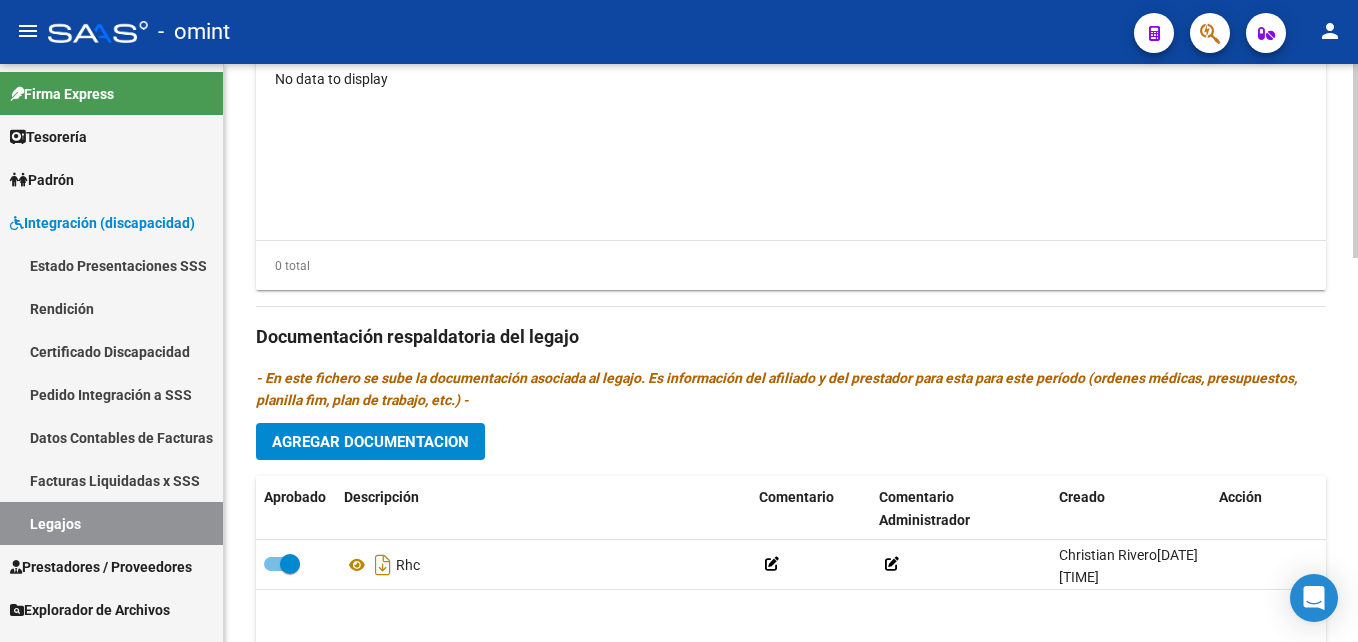click on "Agregar Documentacion" 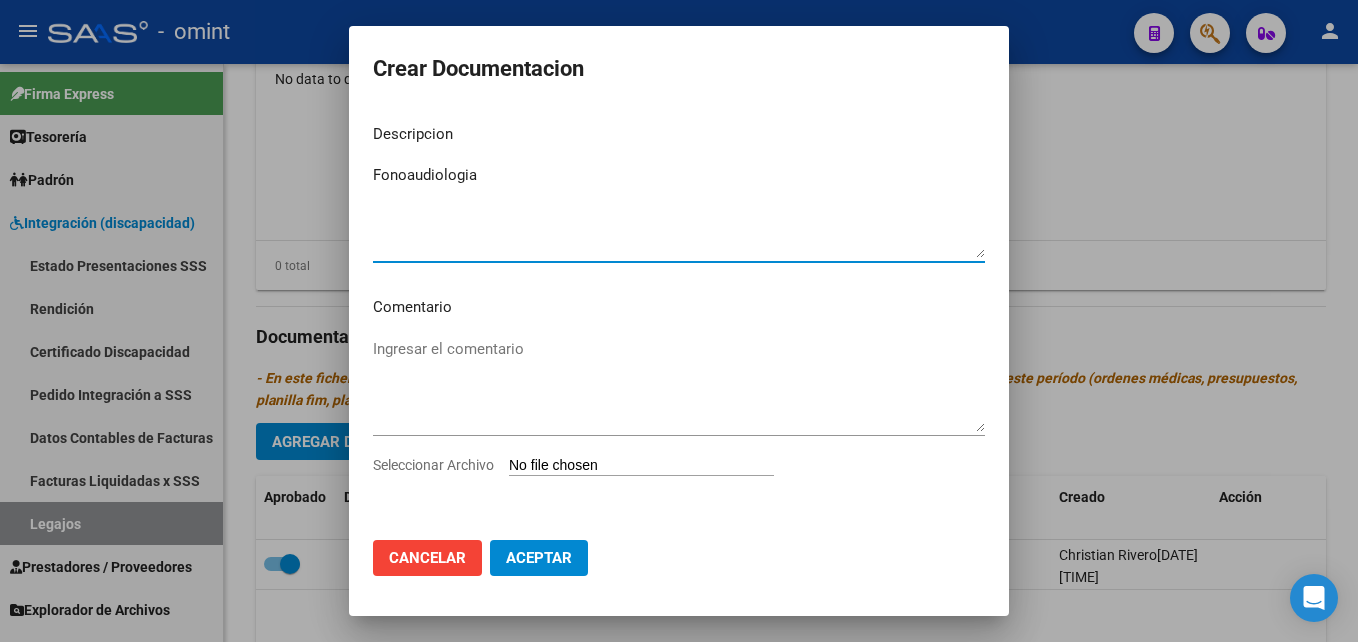 type on "Fonoaudiologia" 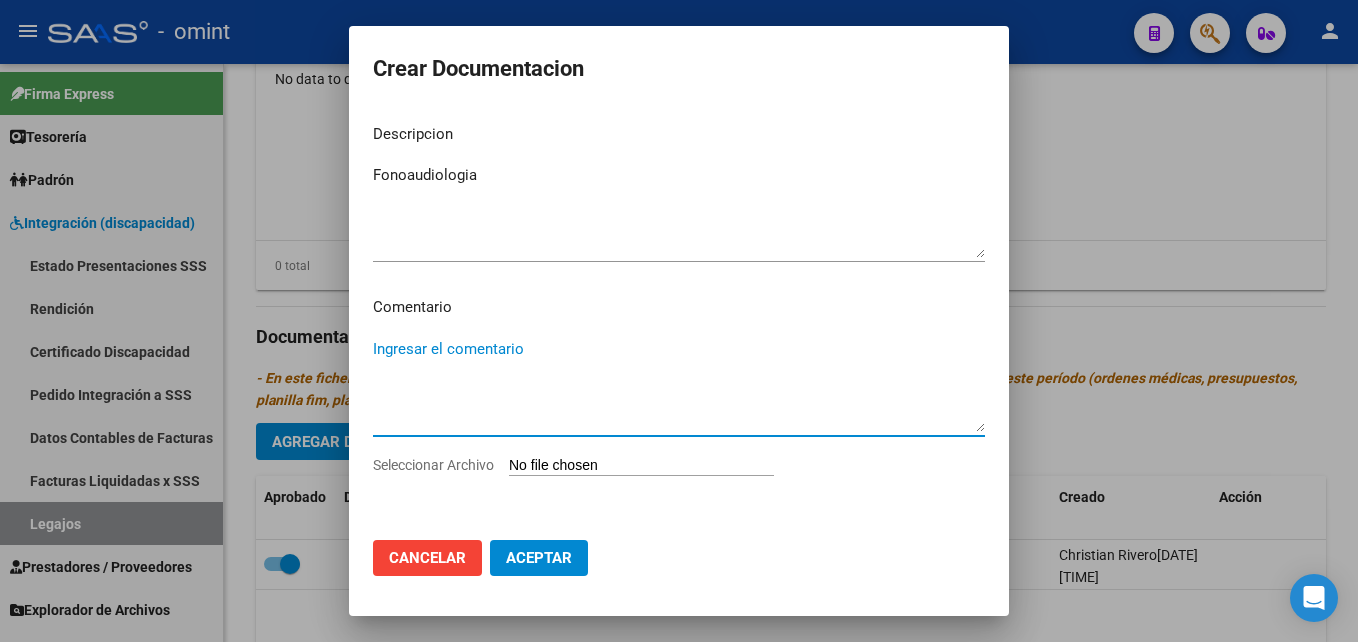 click on "Seleccionar Archivo" at bounding box center [641, 466] 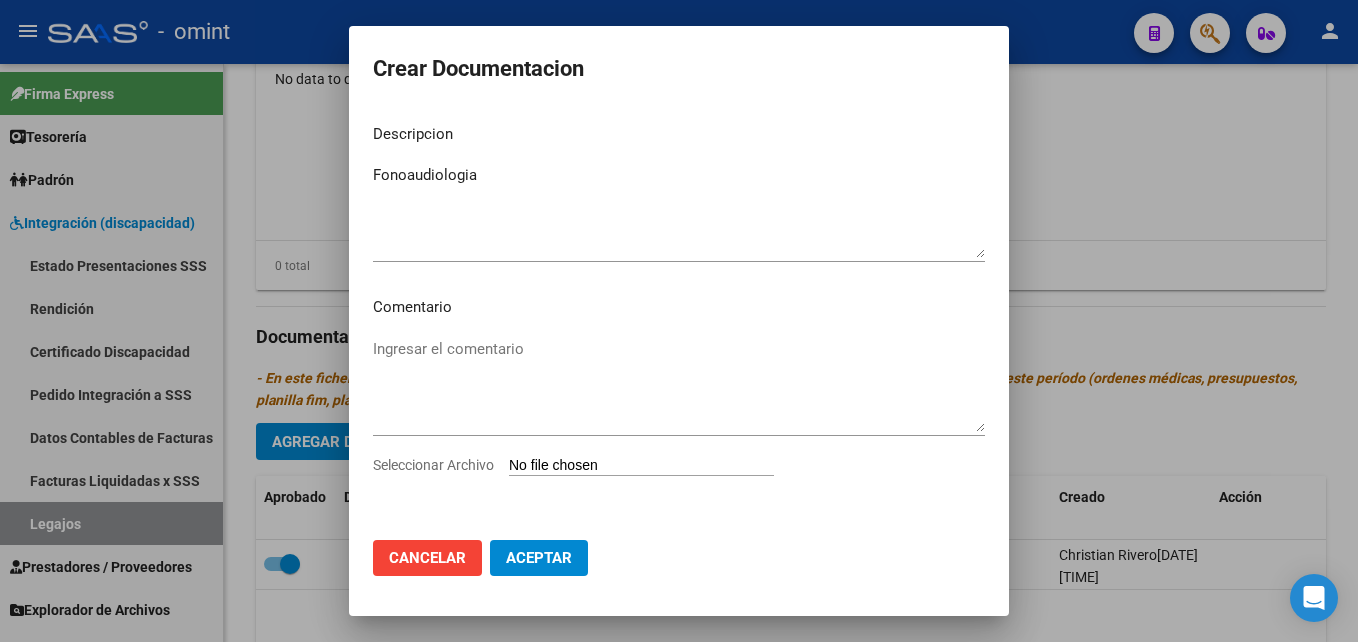 type on "C:\fakepath\Fonoaudiologia.pdf" 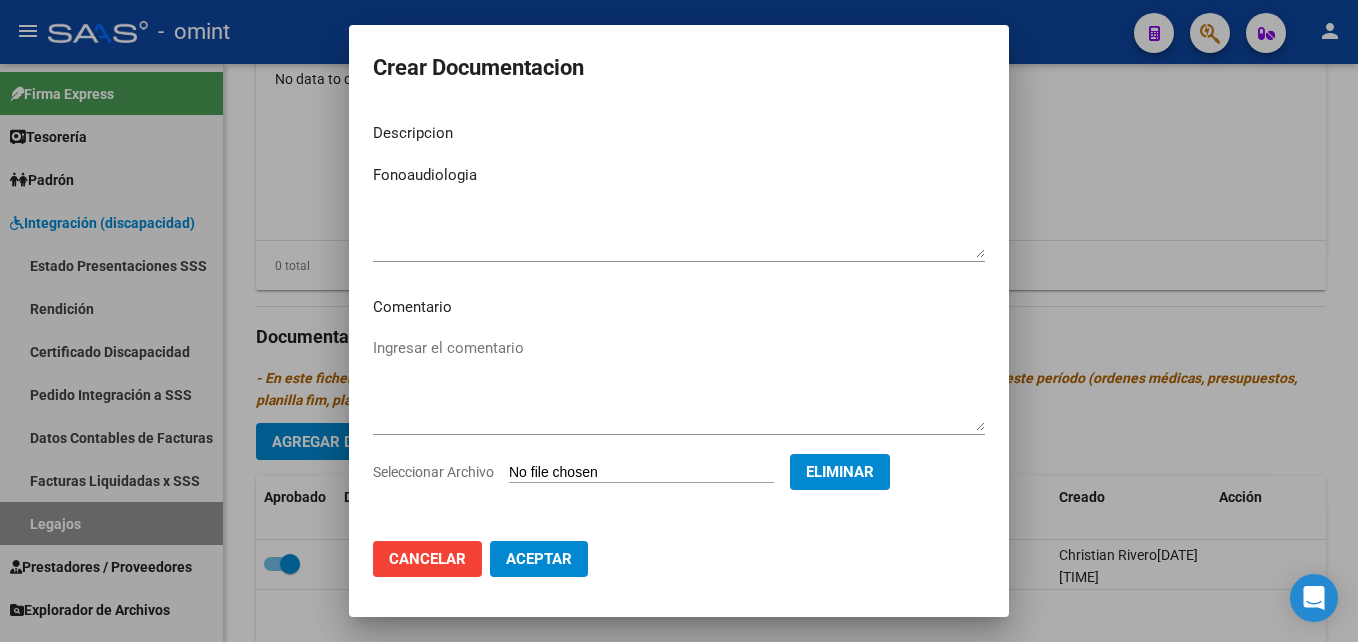 click on "Aceptar" 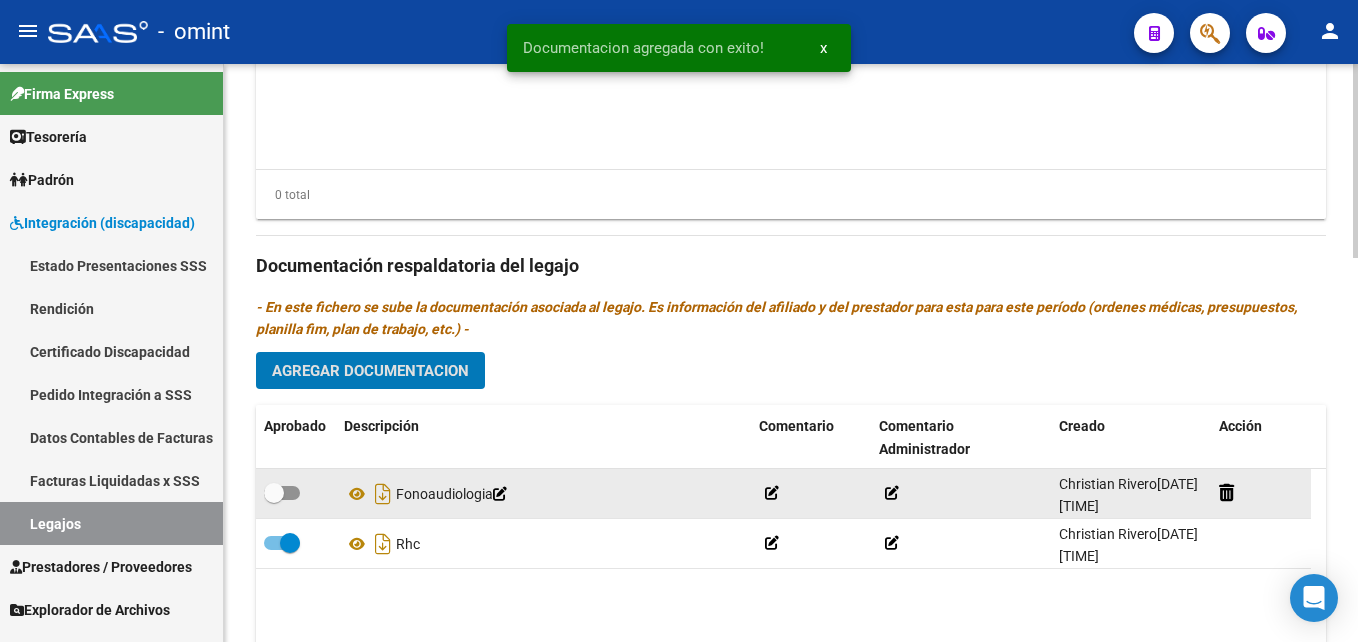 scroll, scrollTop: 1042, scrollLeft: 0, axis: vertical 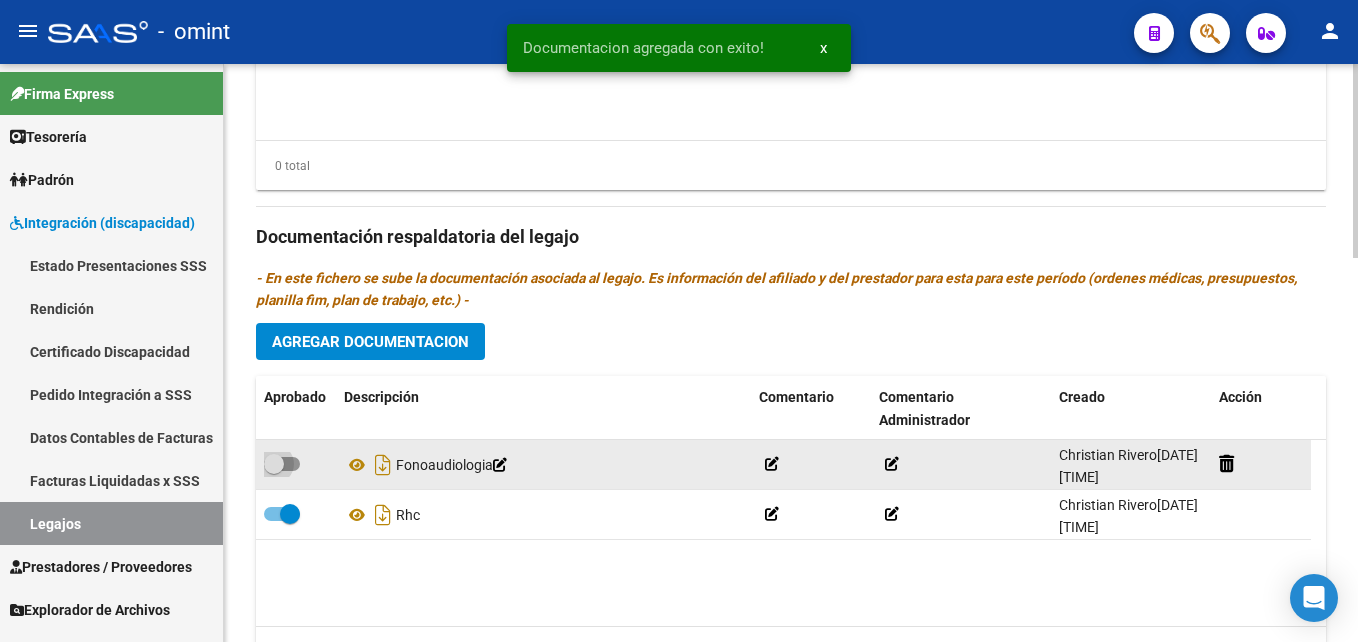 click at bounding box center [282, 464] 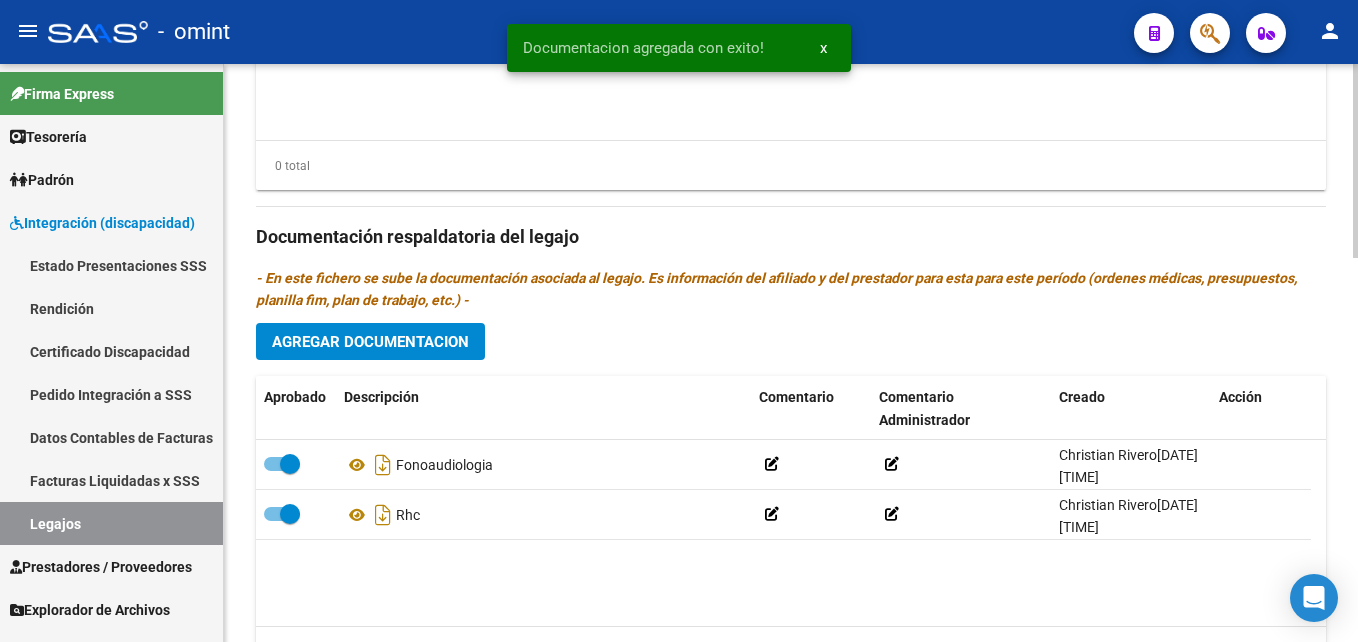 click on "Agregar Documentacion" 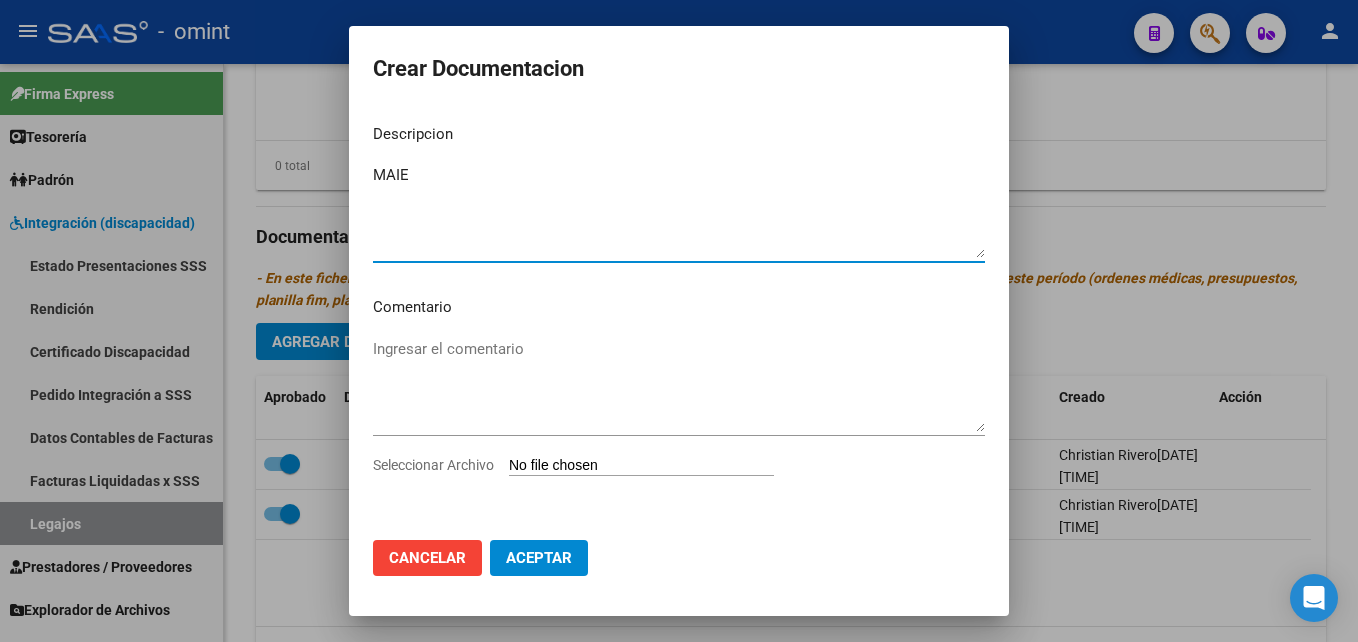 type on "MAIE" 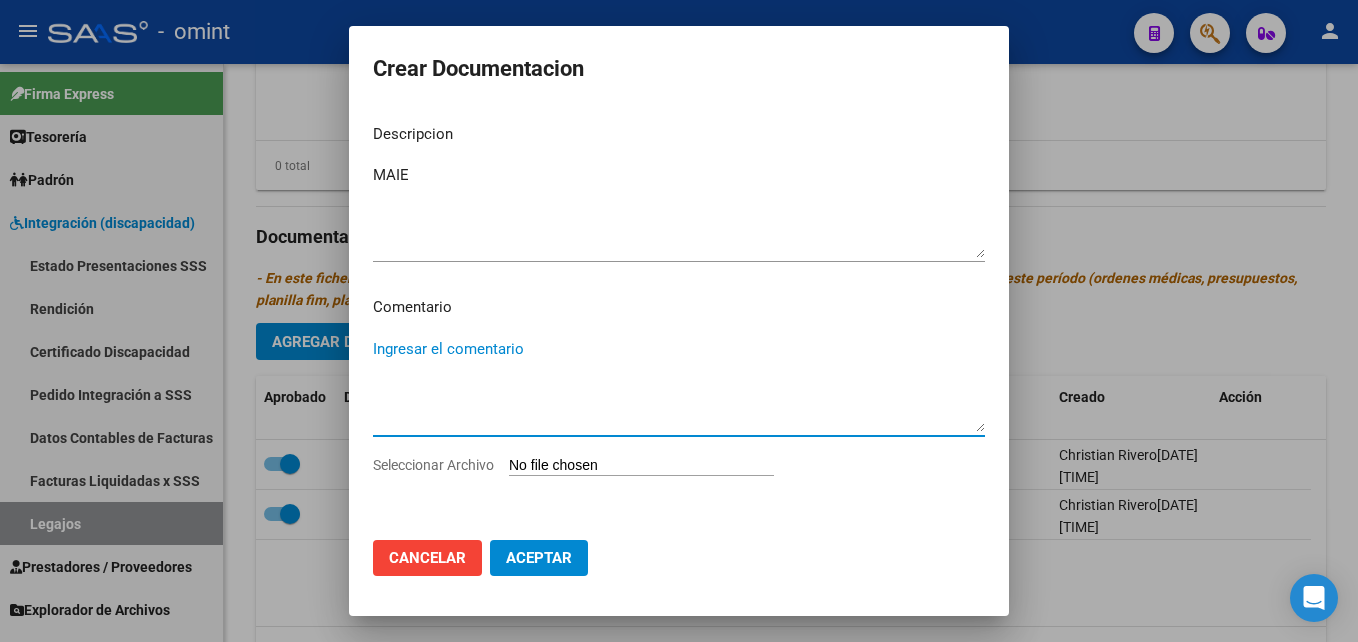 click on "Seleccionar Archivo" at bounding box center [641, 466] 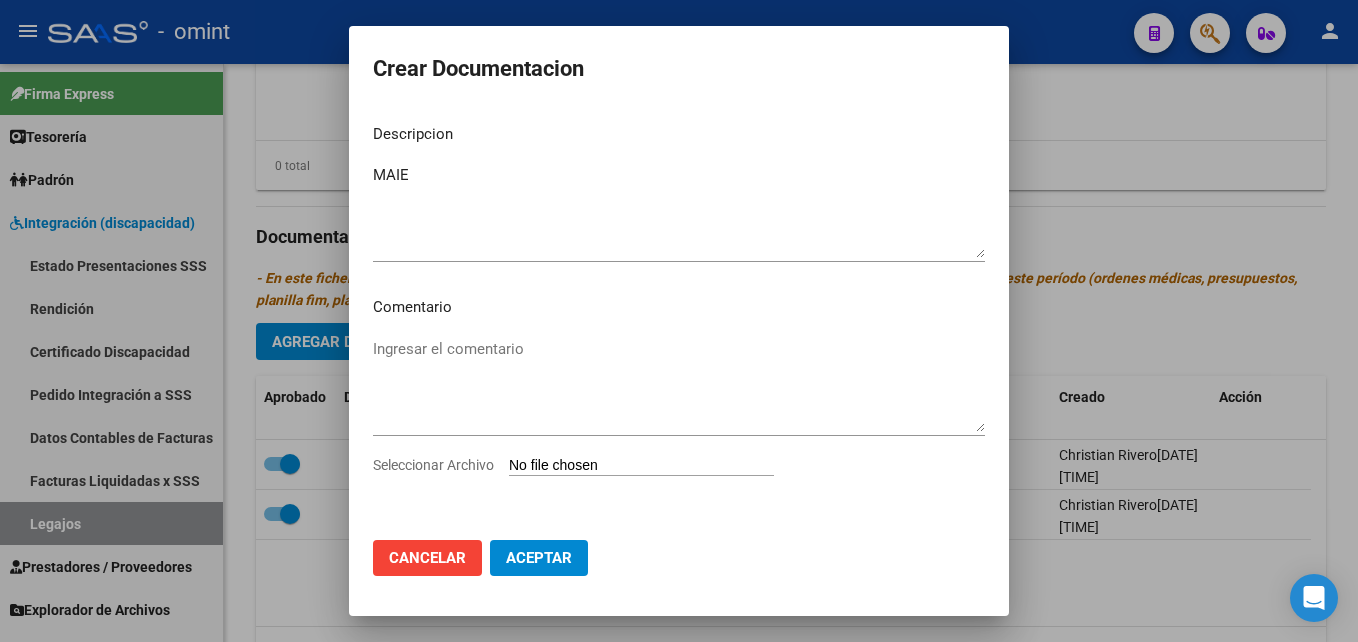 type on "C:\fakepath\MAIE.pdf" 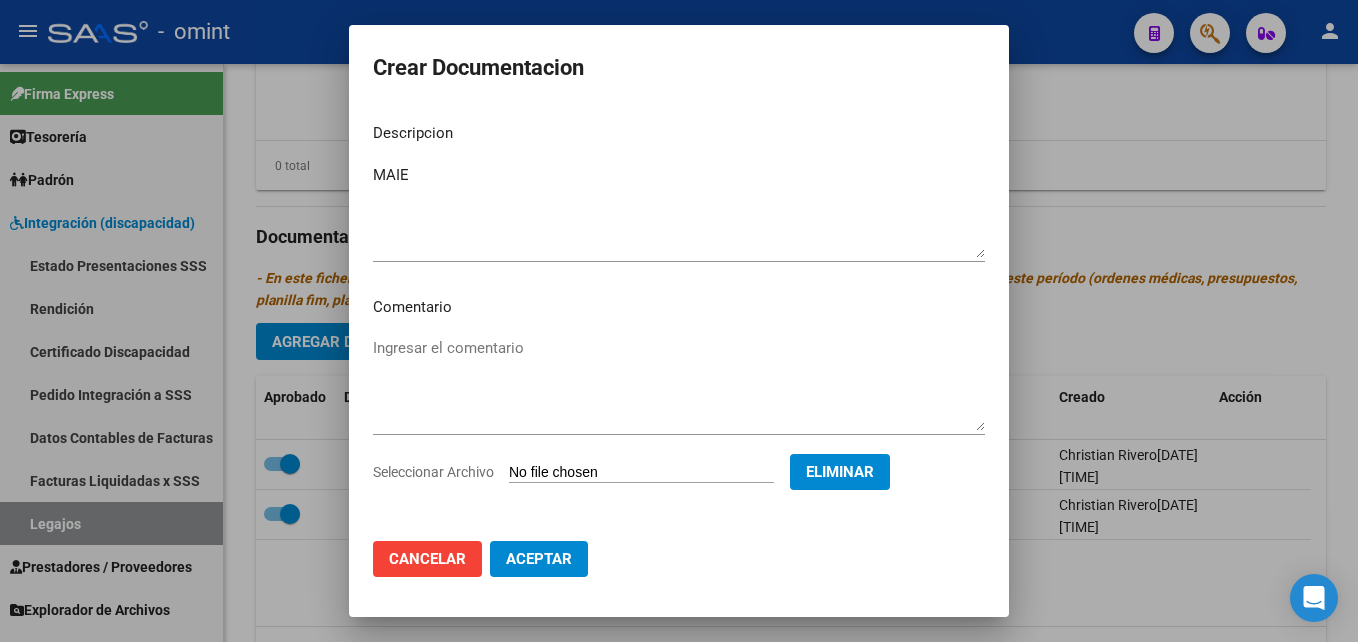 click on "Aceptar" 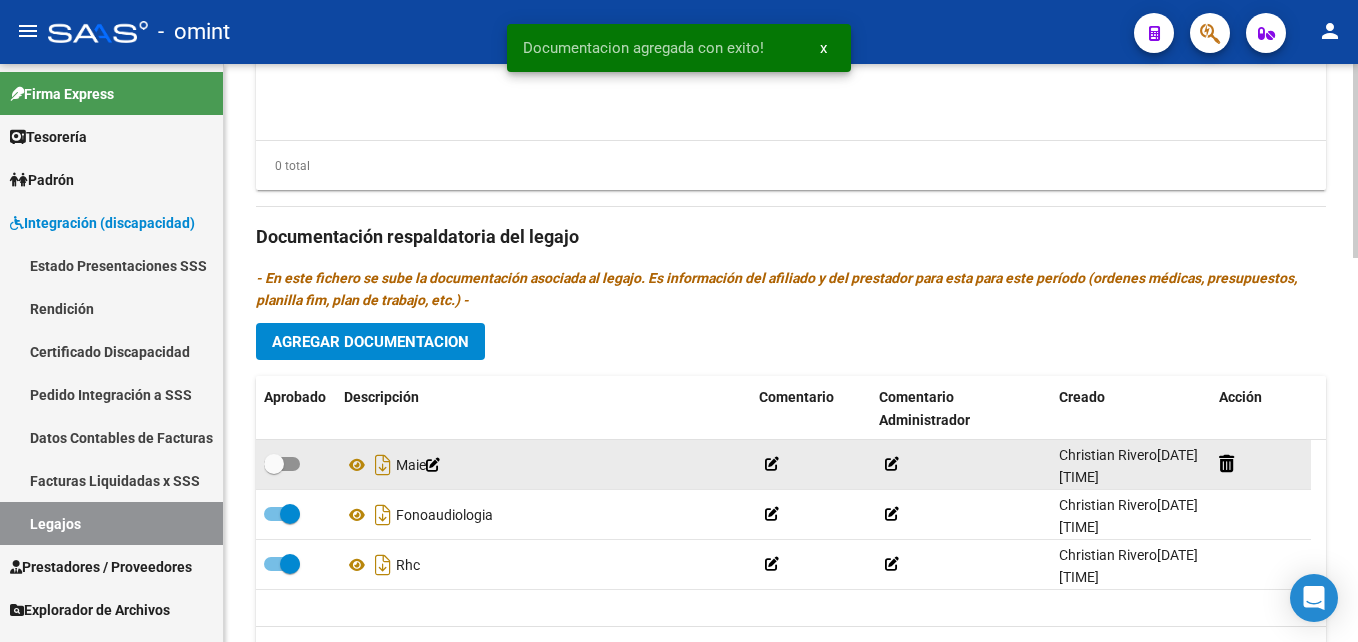 click 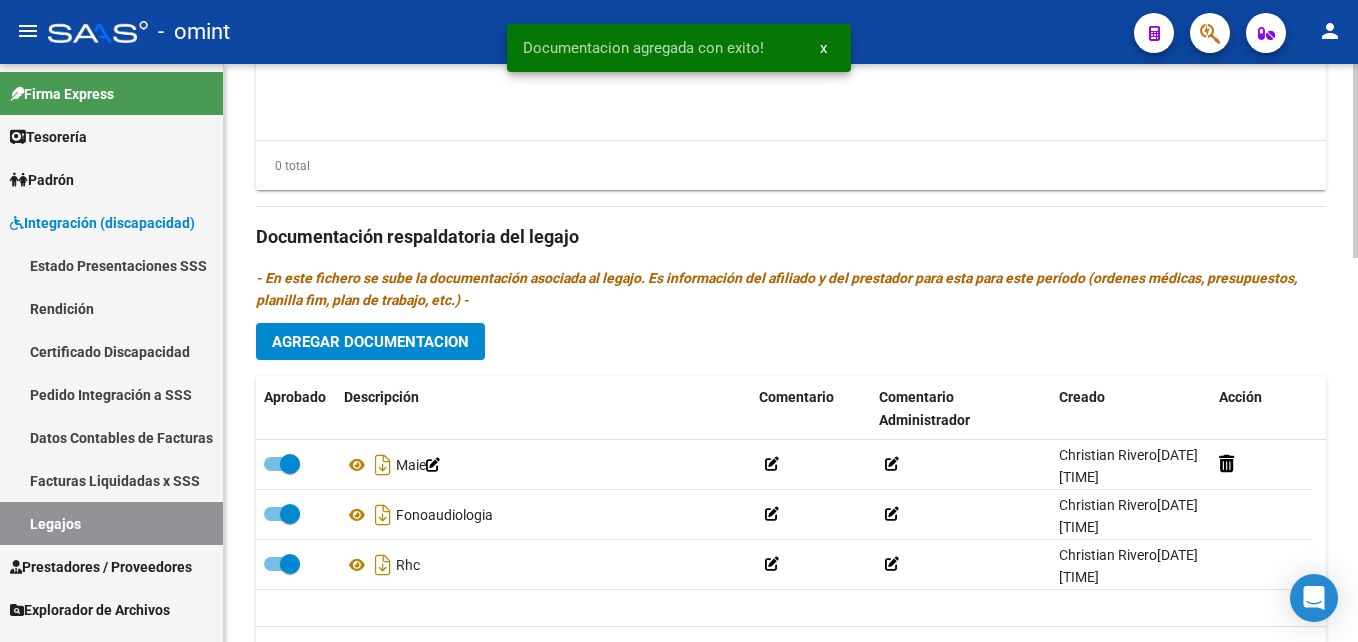 click on "Agregar Documentacion" 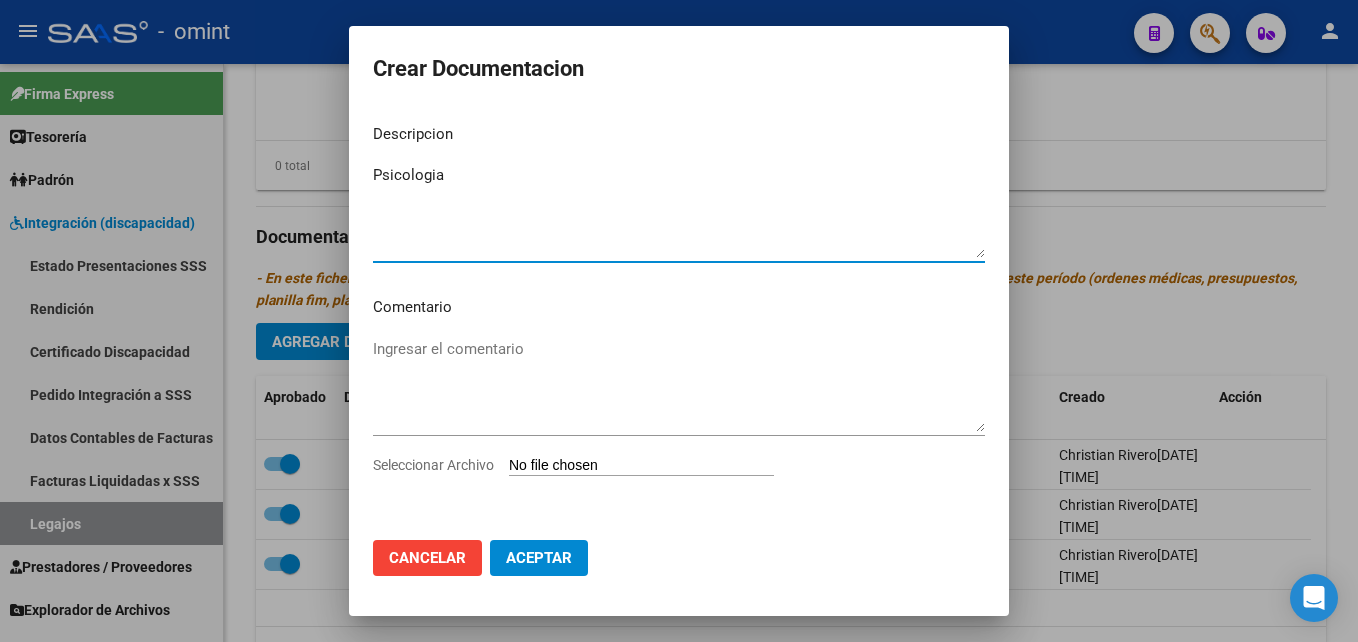 type on "Psicologia" 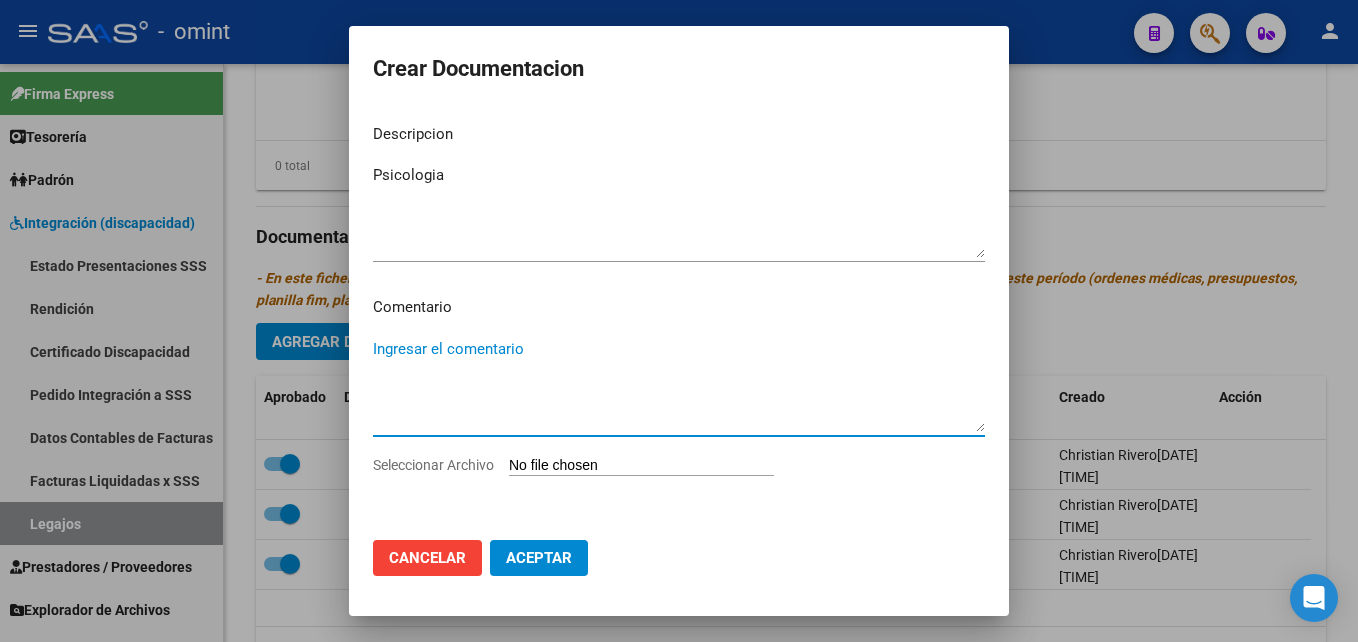 click on "Seleccionar Archivo" at bounding box center [641, 466] 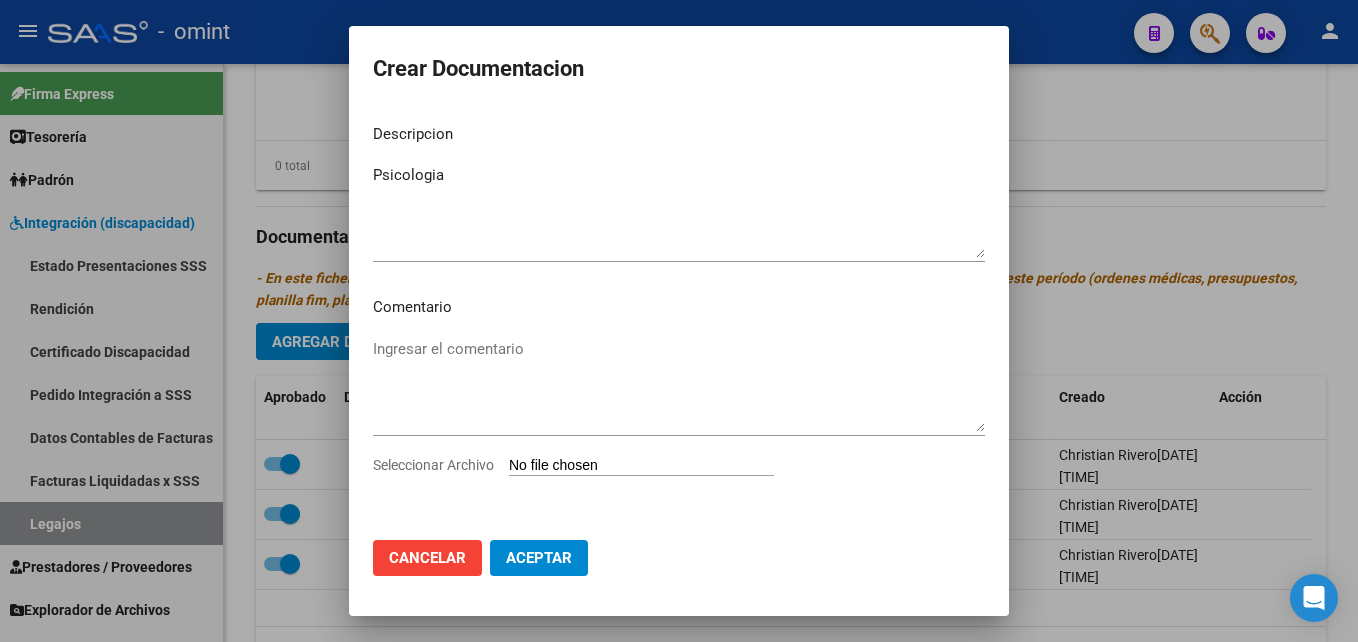 type on "C:\fakepath\Psicologia.pdf" 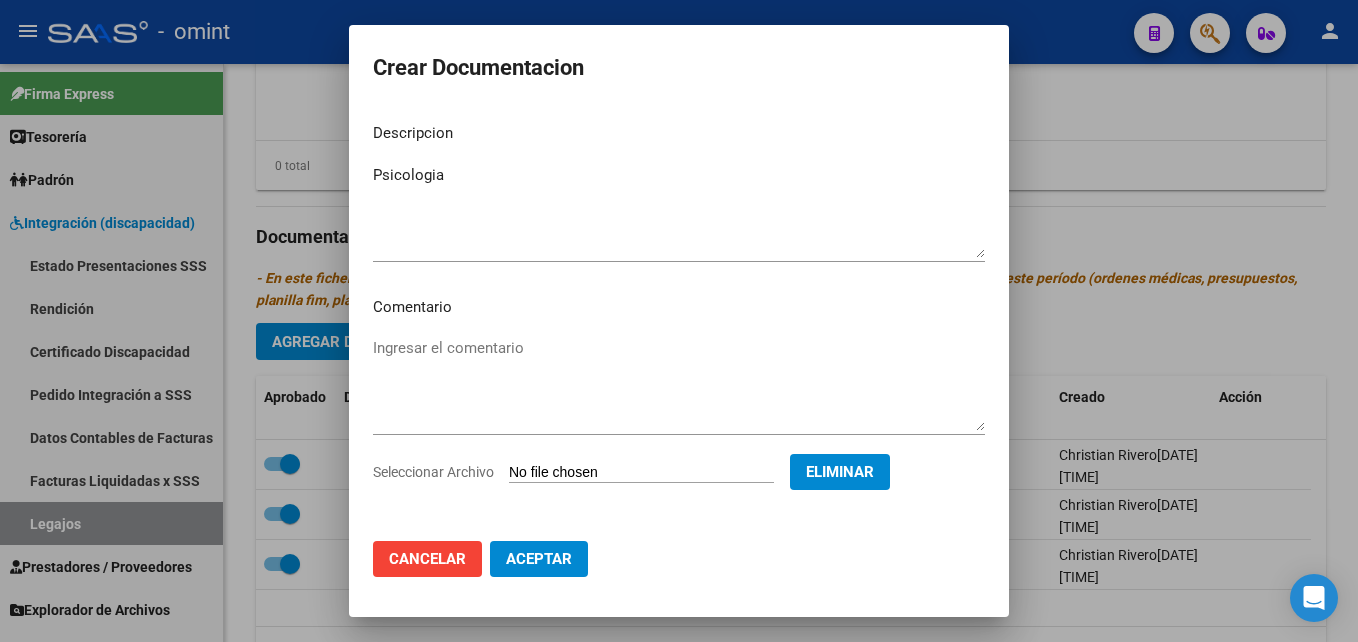 click on "Aceptar" 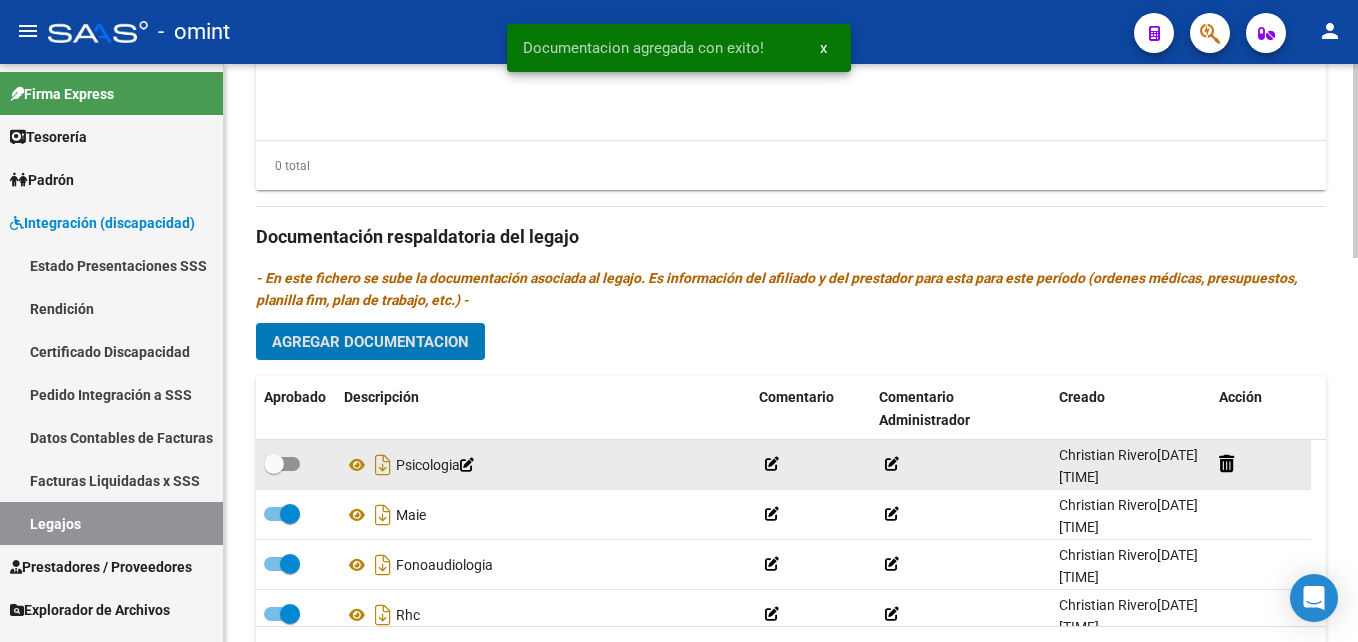 click at bounding box center (282, 464) 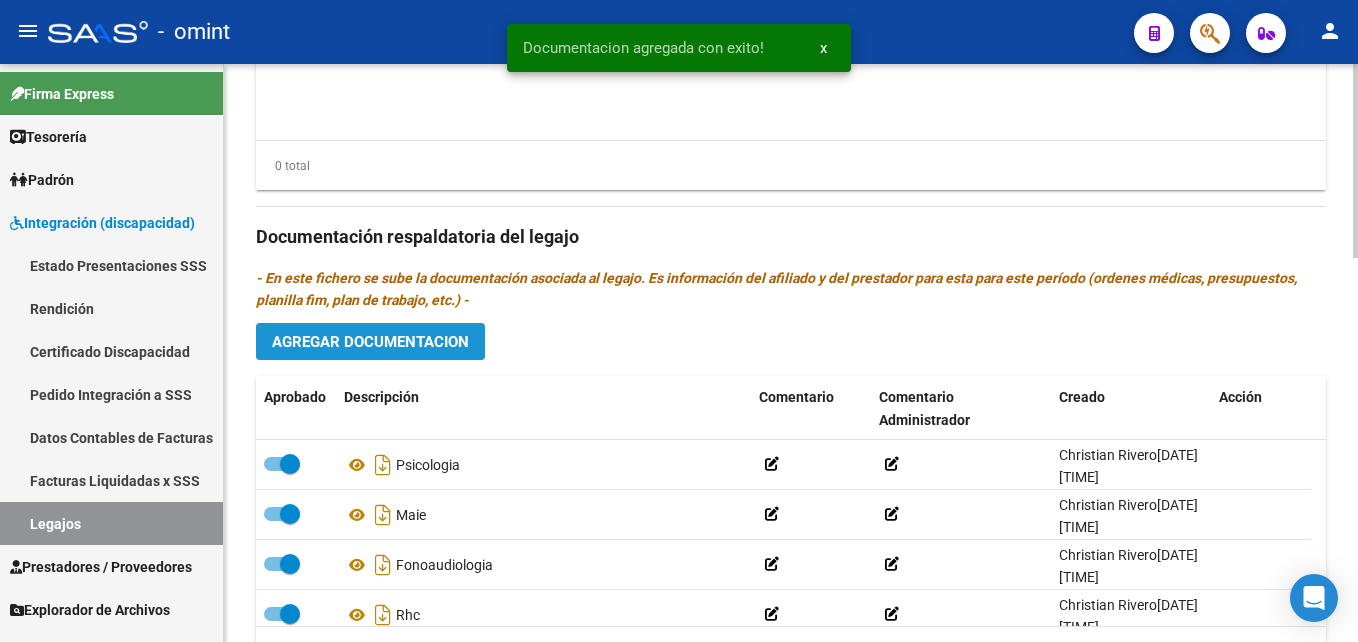 click on "Agregar Documentacion" 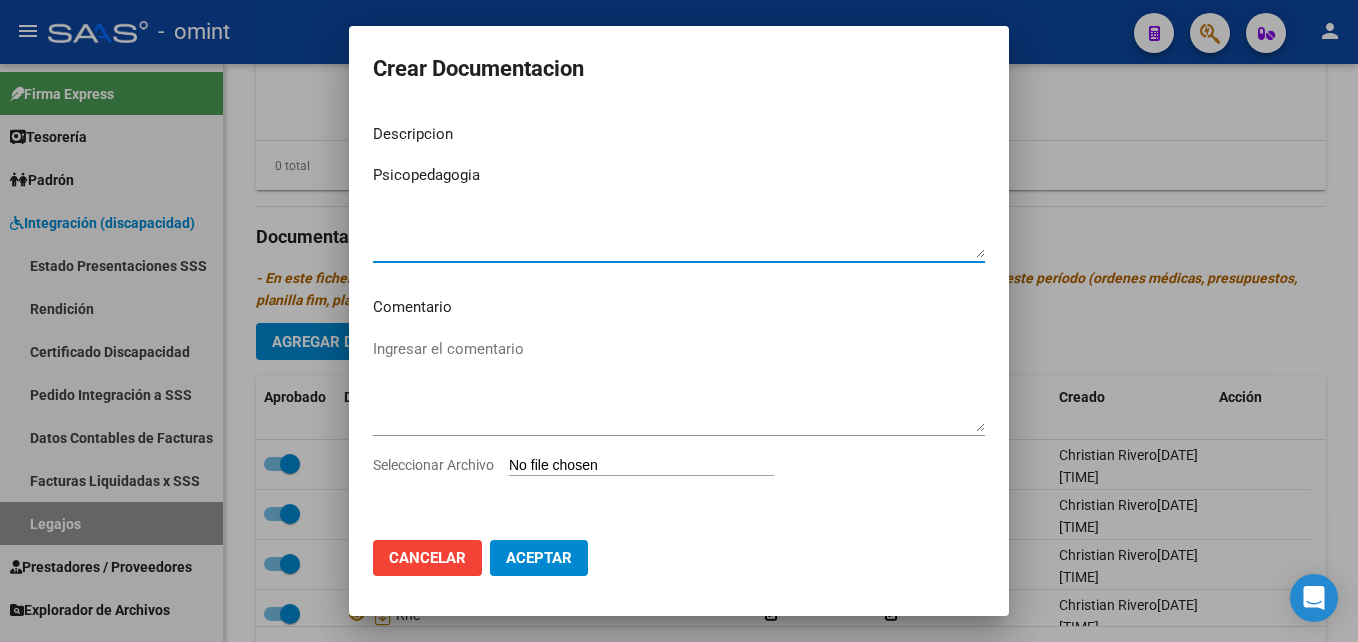 type on "Psicopedagogia" 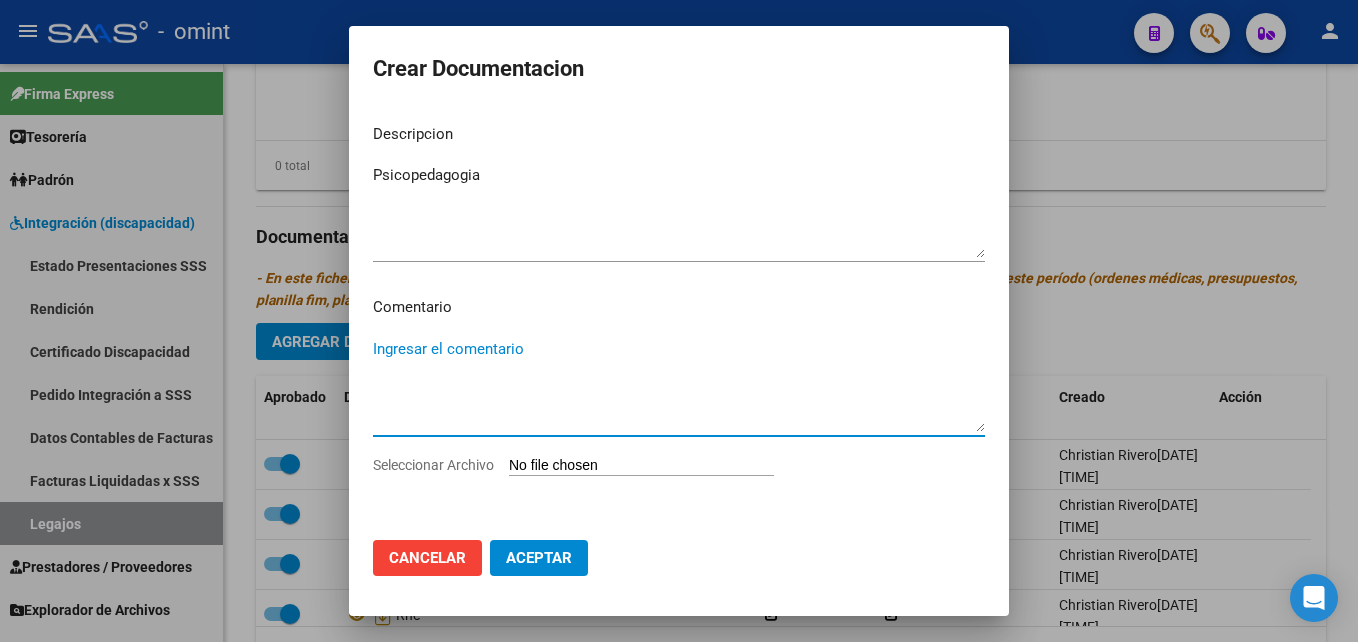 click on "Seleccionar Archivo" at bounding box center (679, 473) 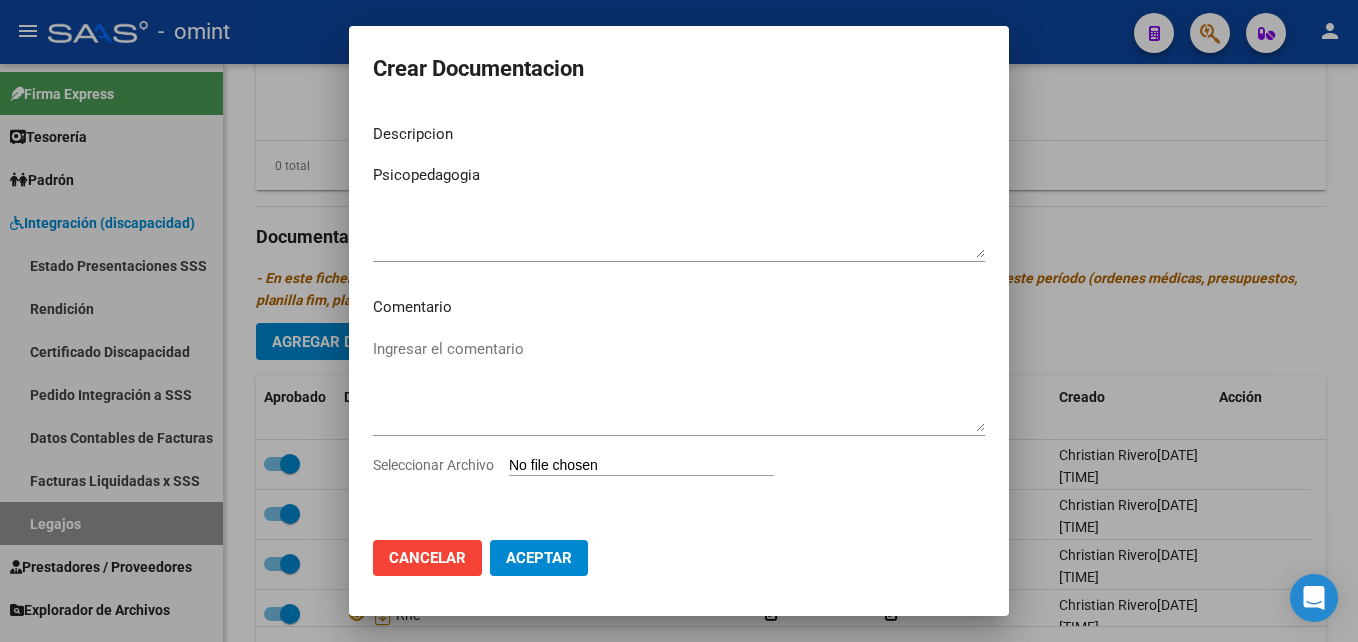 click on "Seleccionar Archivo" at bounding box center (641, 466) 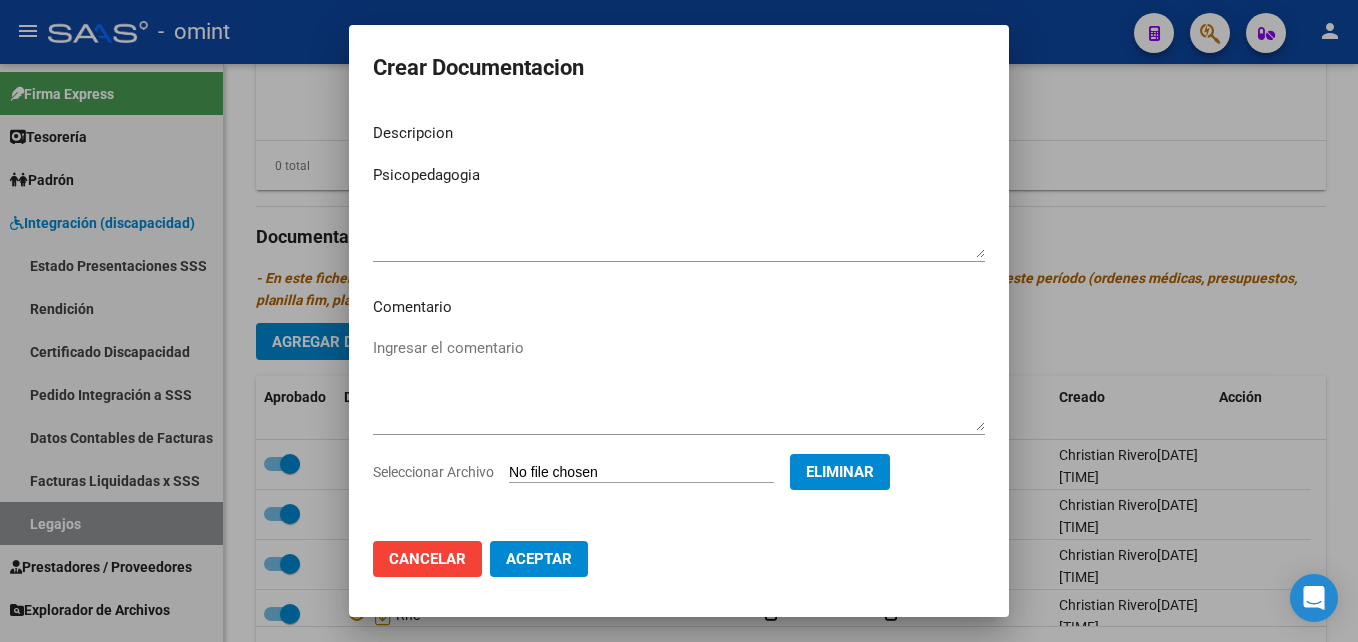 click on "Aceptar" 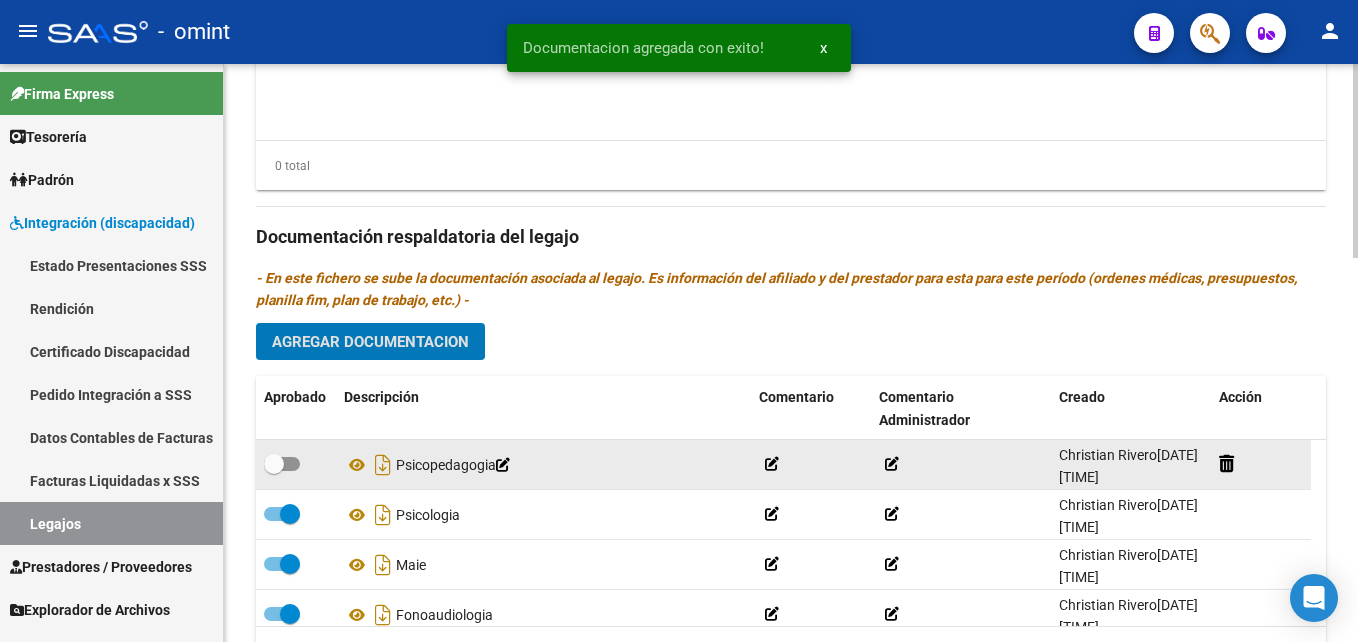click at bounding box center (282, 464) 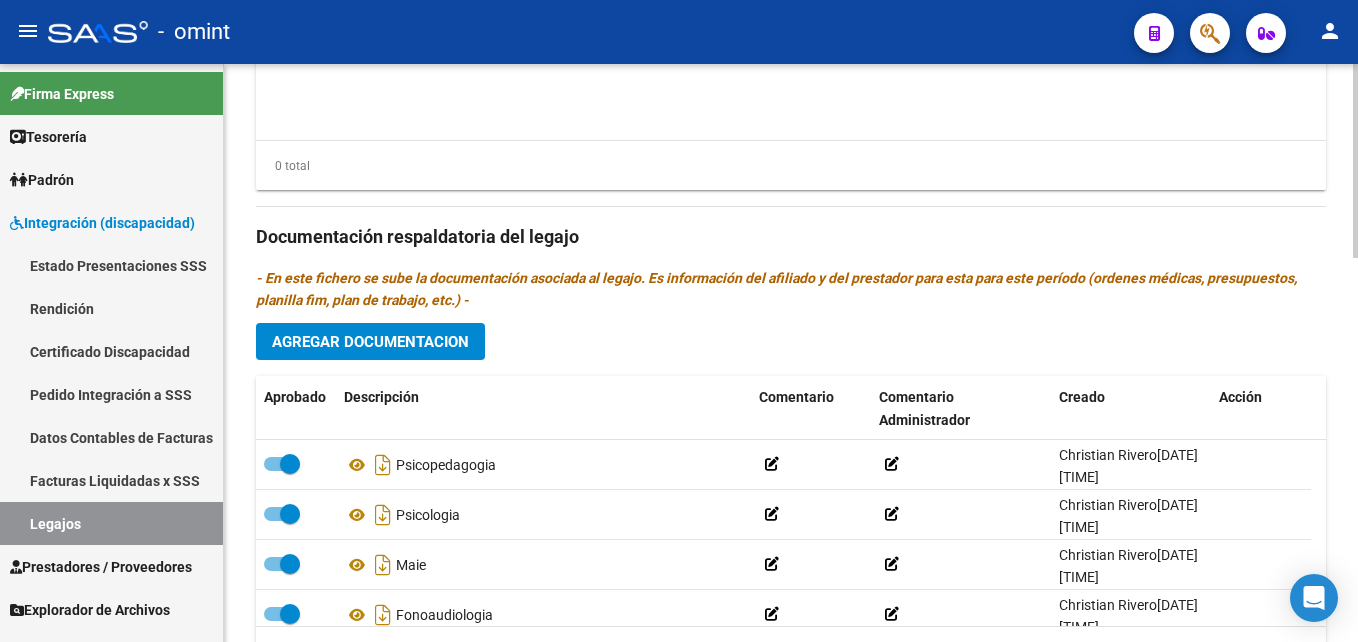 click on "Agregar Documentacion" 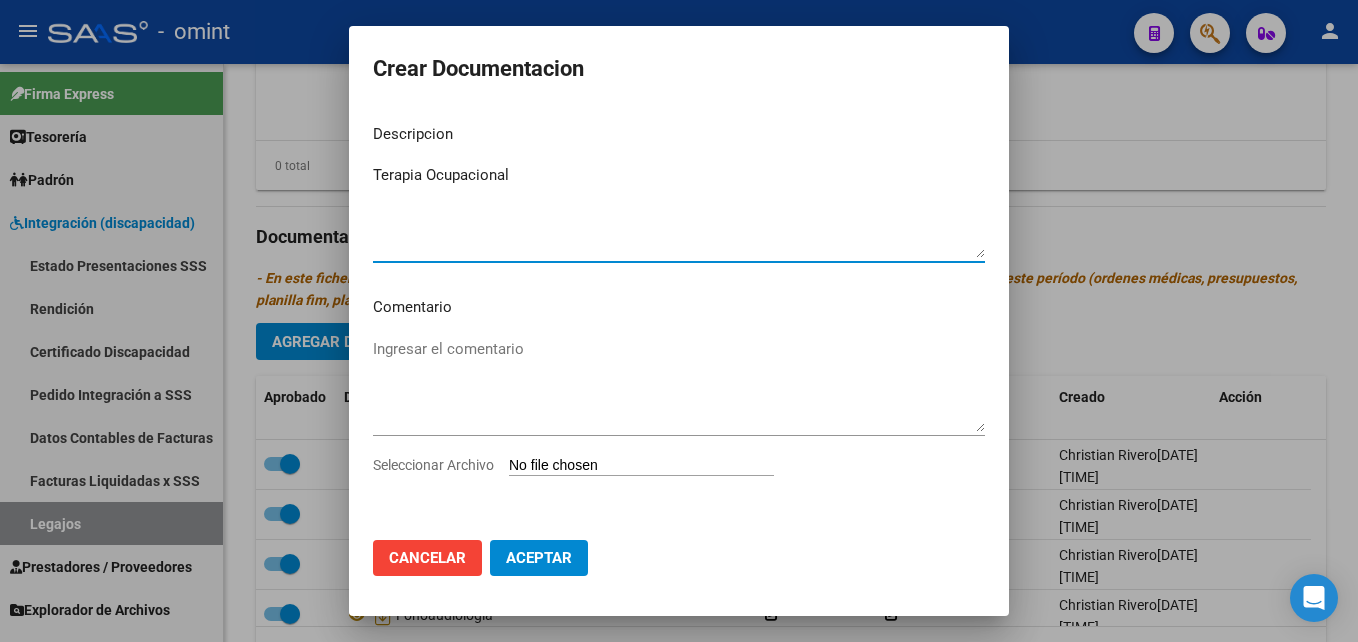 type on "Terapia Ocupacional" 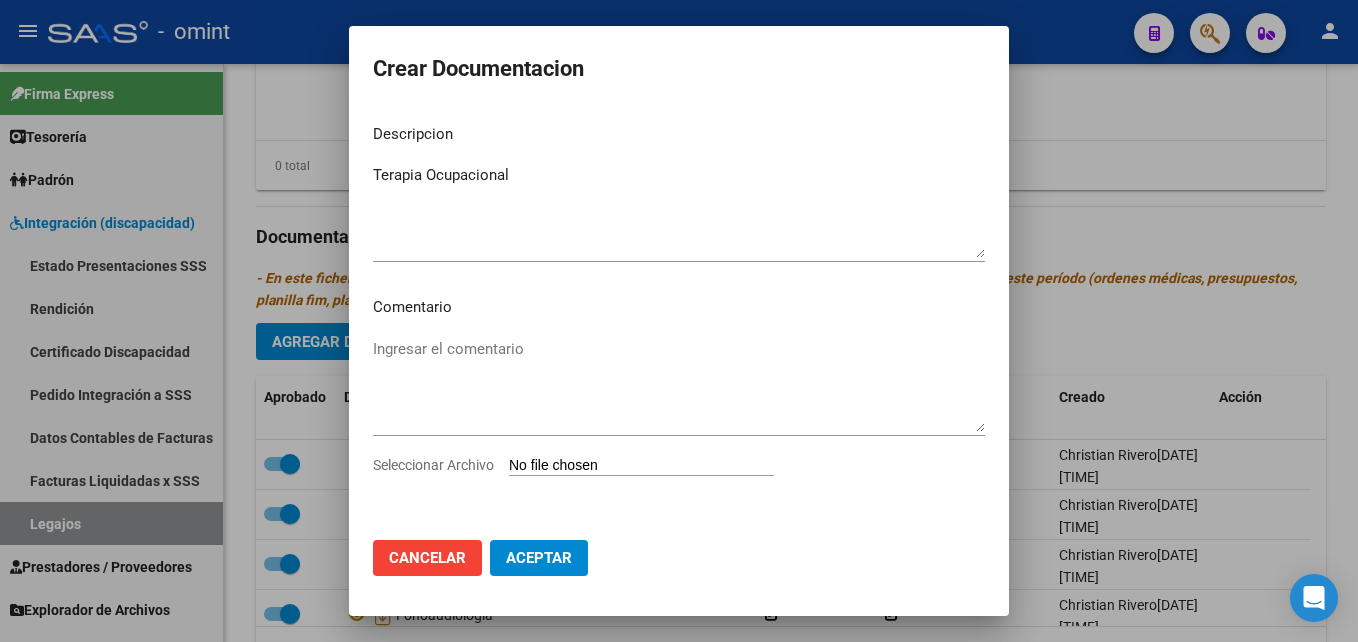 type on "C:\fakepath\Terapia Ocupacional.pdf" 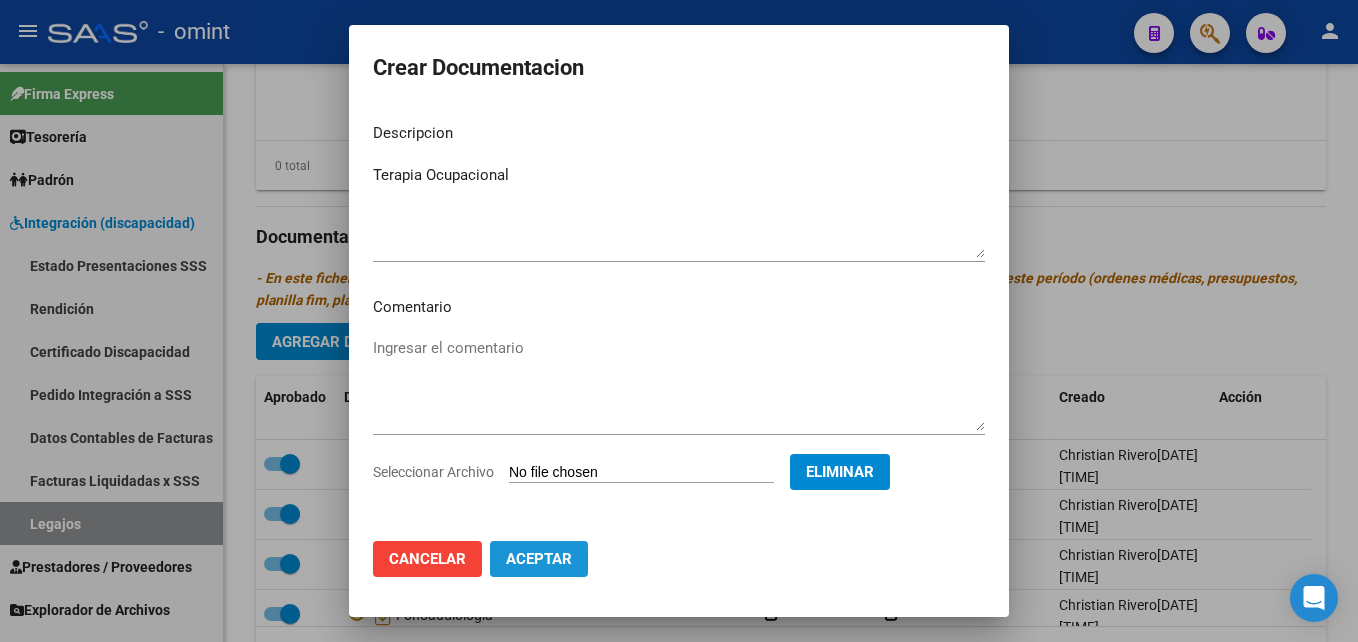 click on "Aceptar" 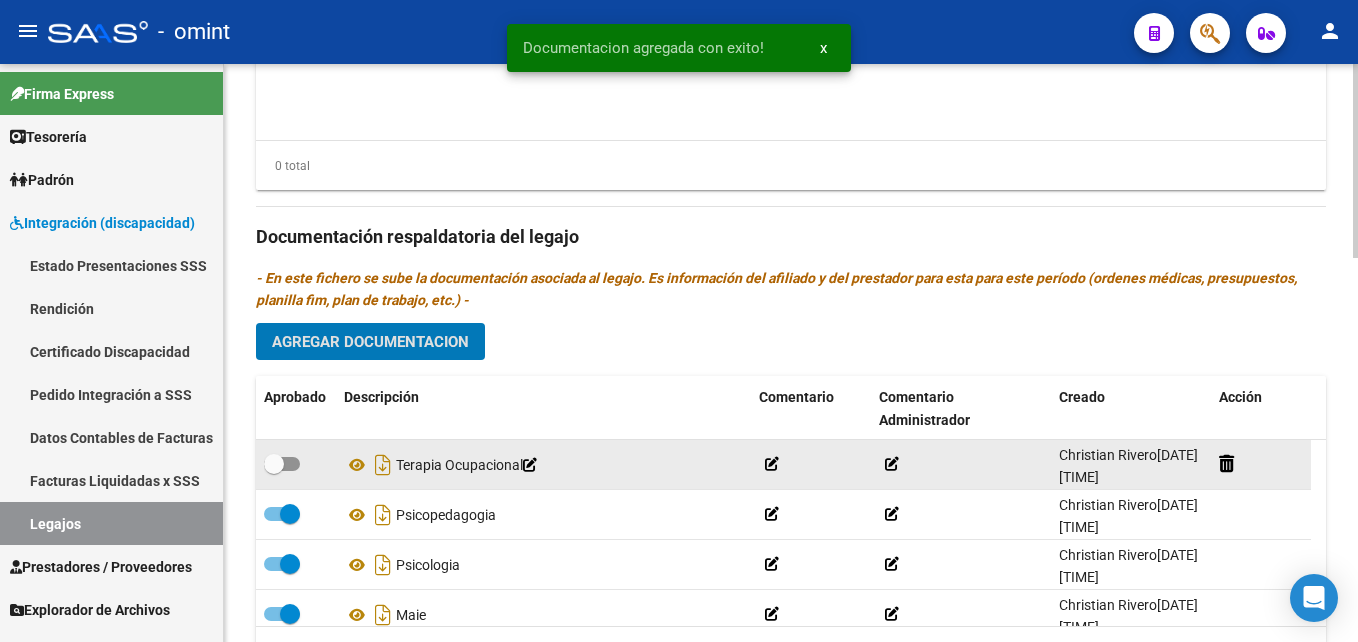 click at bounding box center (282, 464) 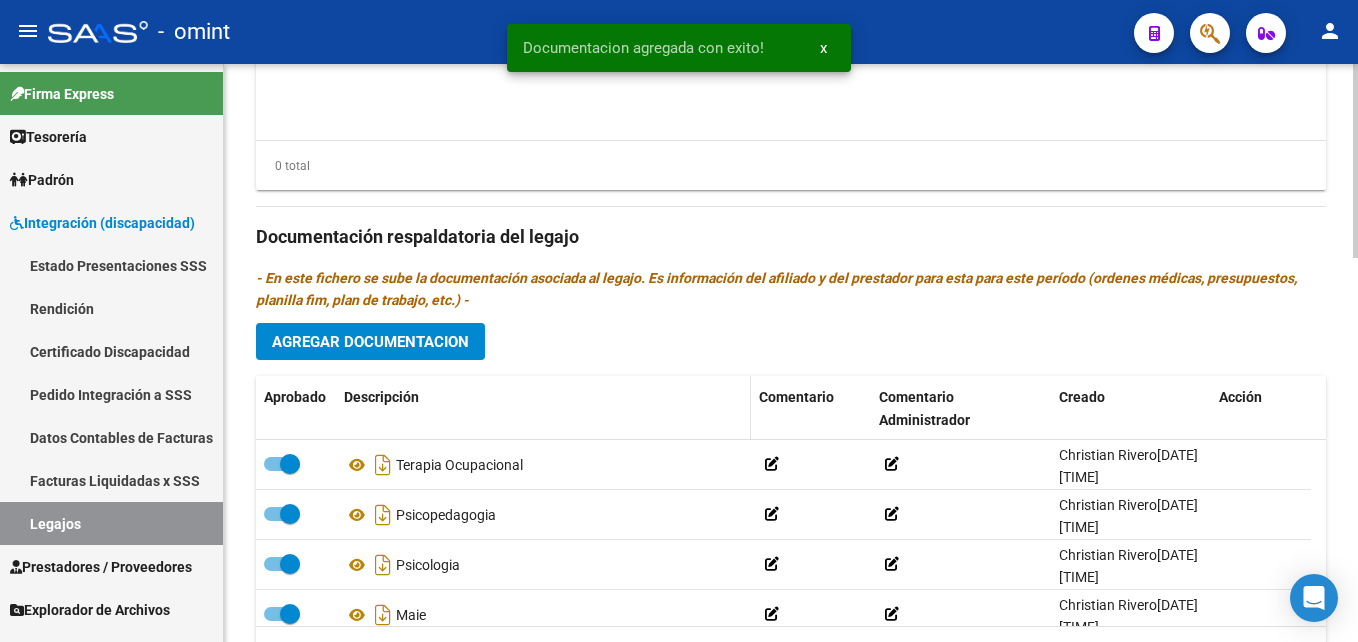 scroll, scrollTop: 1142, scrollLeft: 0, axis: vertical 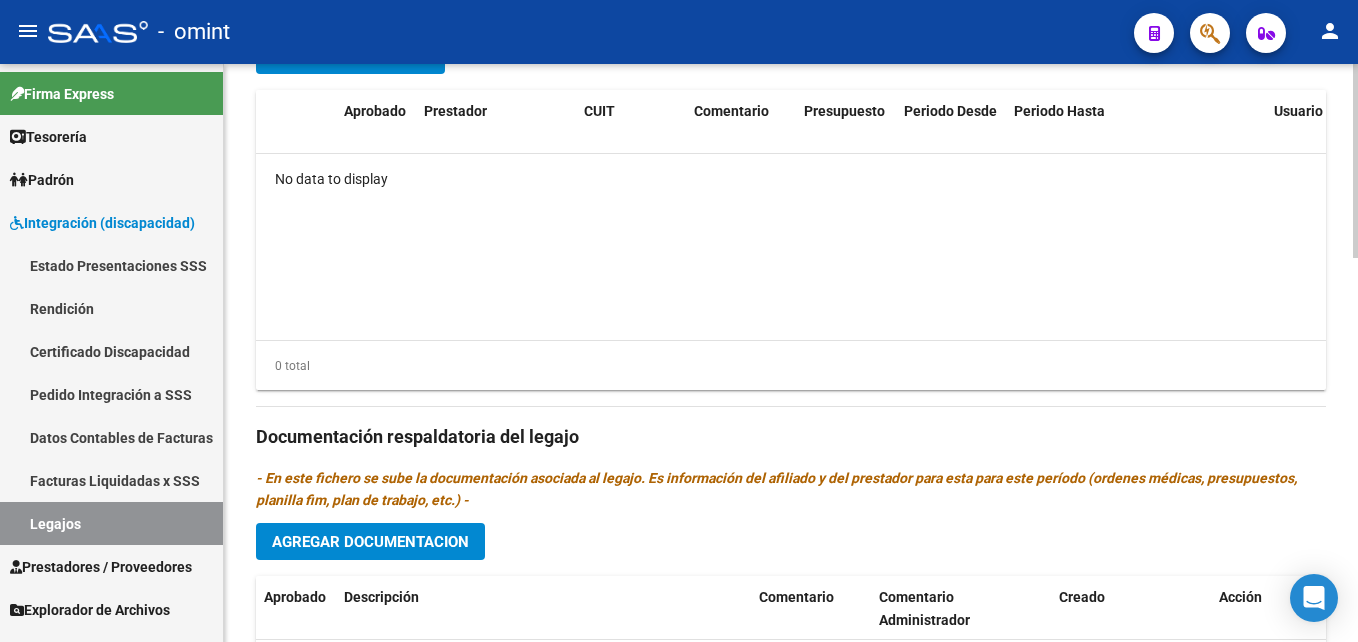 click on "Agregar Prestador" 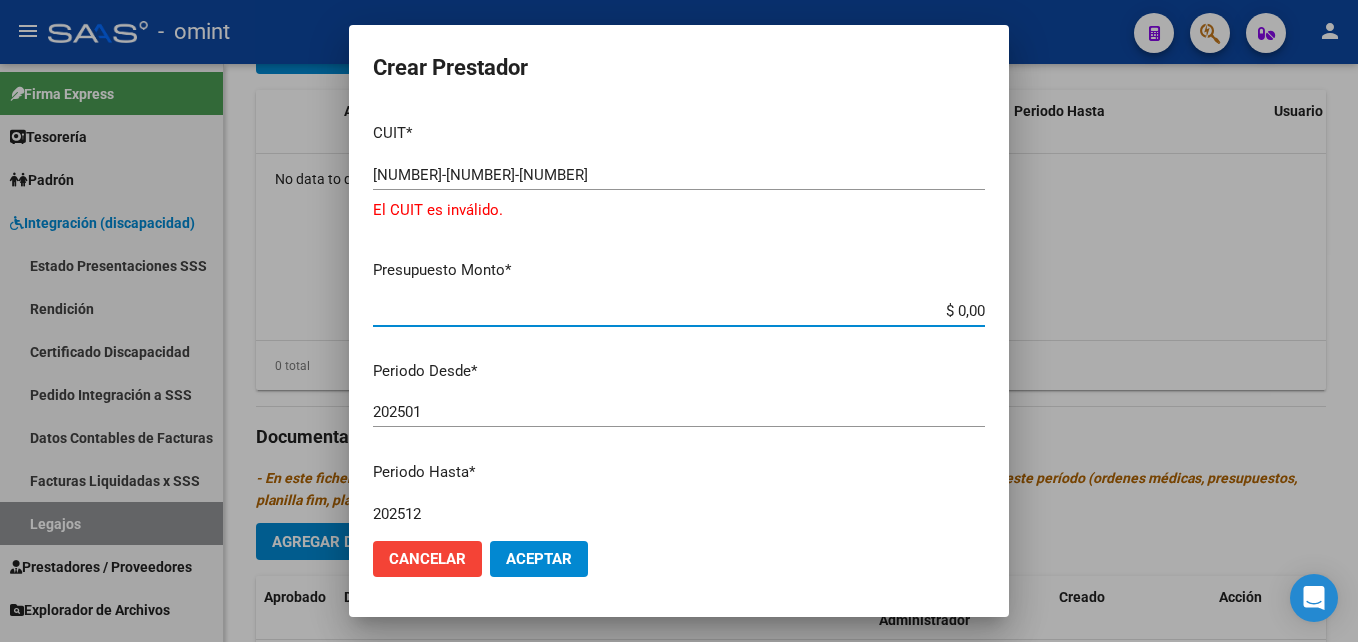 click on "[NUMBER]-[NUMBER]-[NUMBER]" at bounding box center [679, 175] 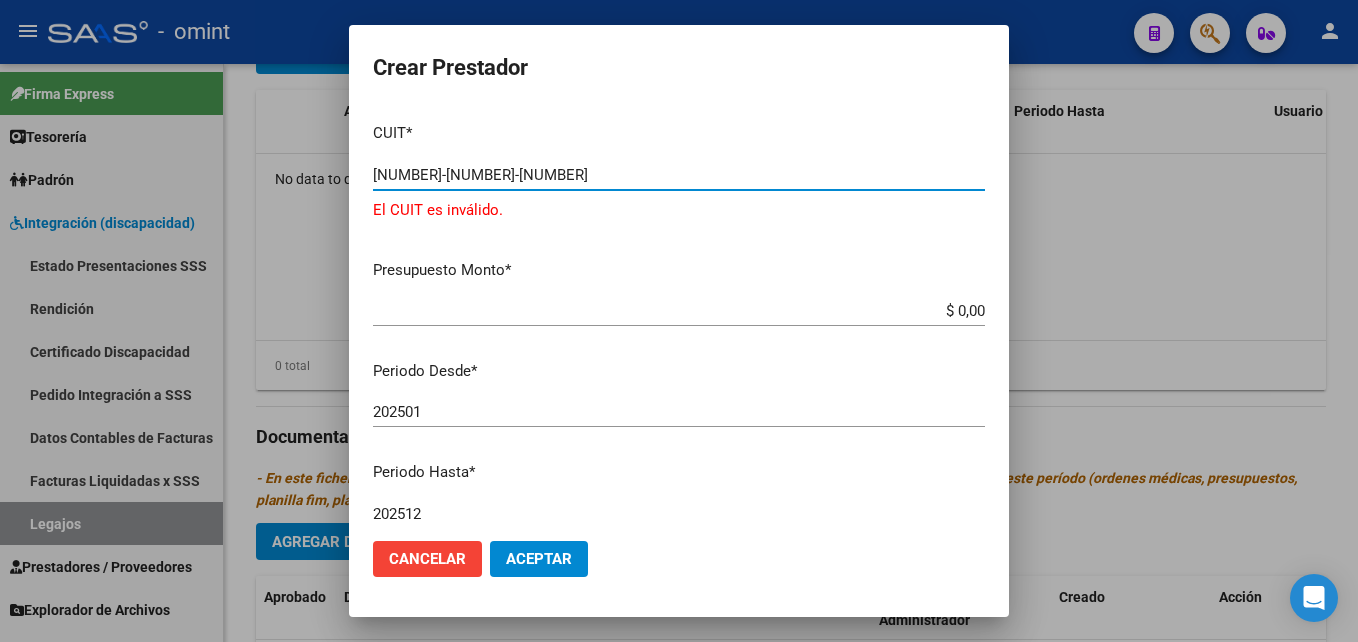 click on "[NUMBER]-[NUMBER]-[NUMBER]" at bounding box center [679, 175] 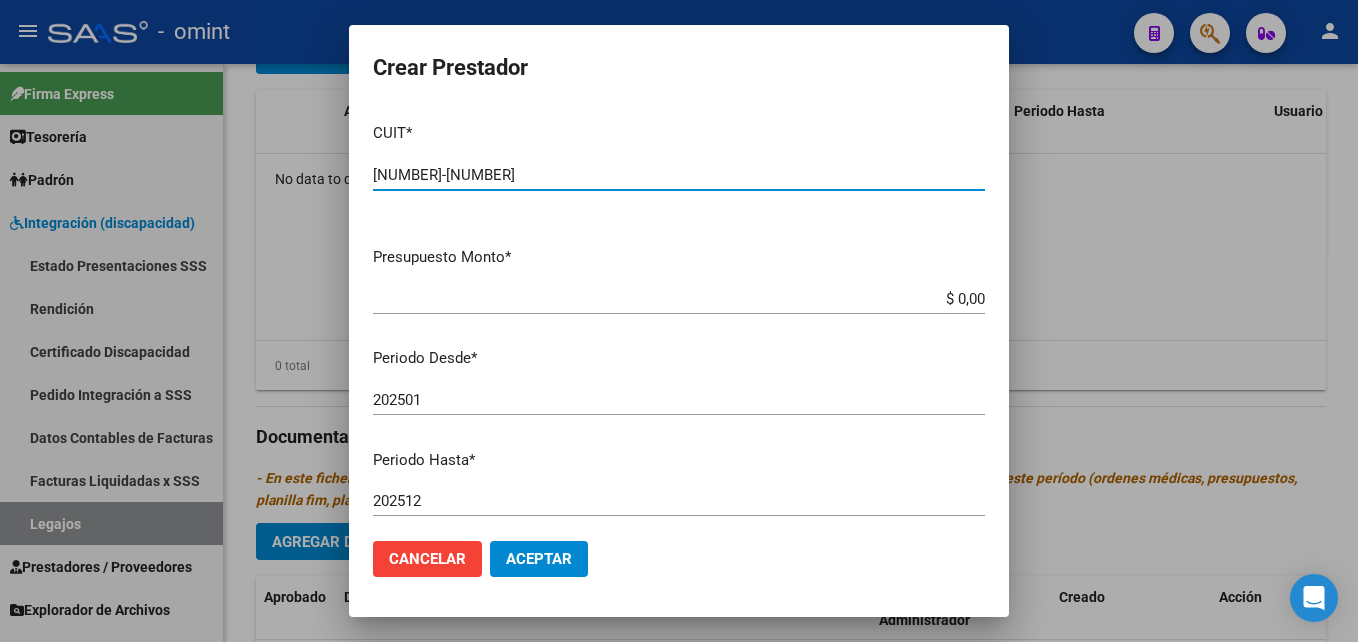type on "[NUMBER]-[NUMBER]" 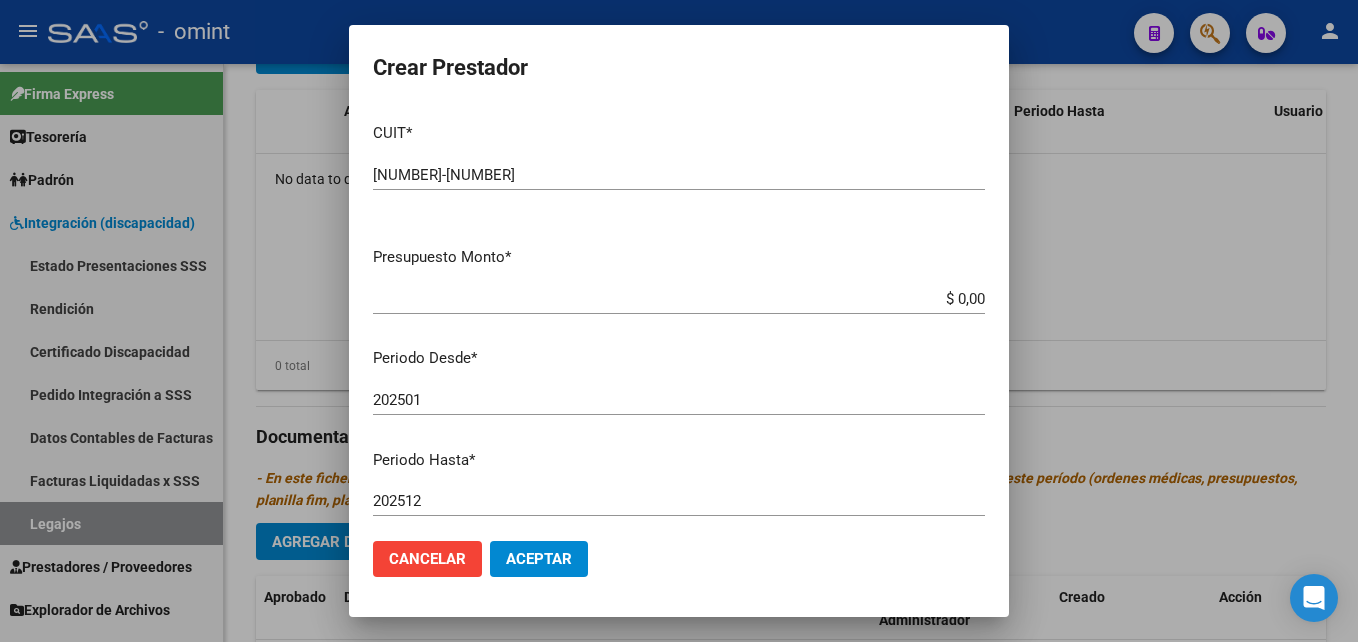 click on "$ 0,00" at bounding box center (679, 299) 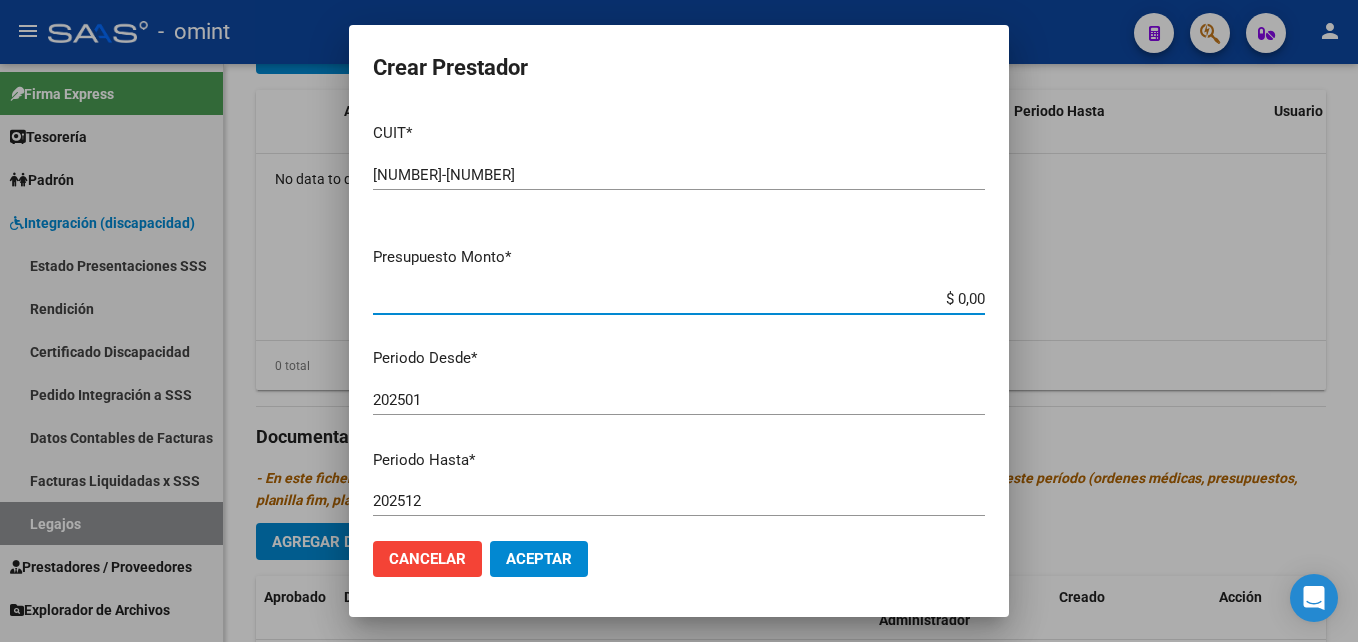 click on "$ 0,00" at bounding box center [679, 299] 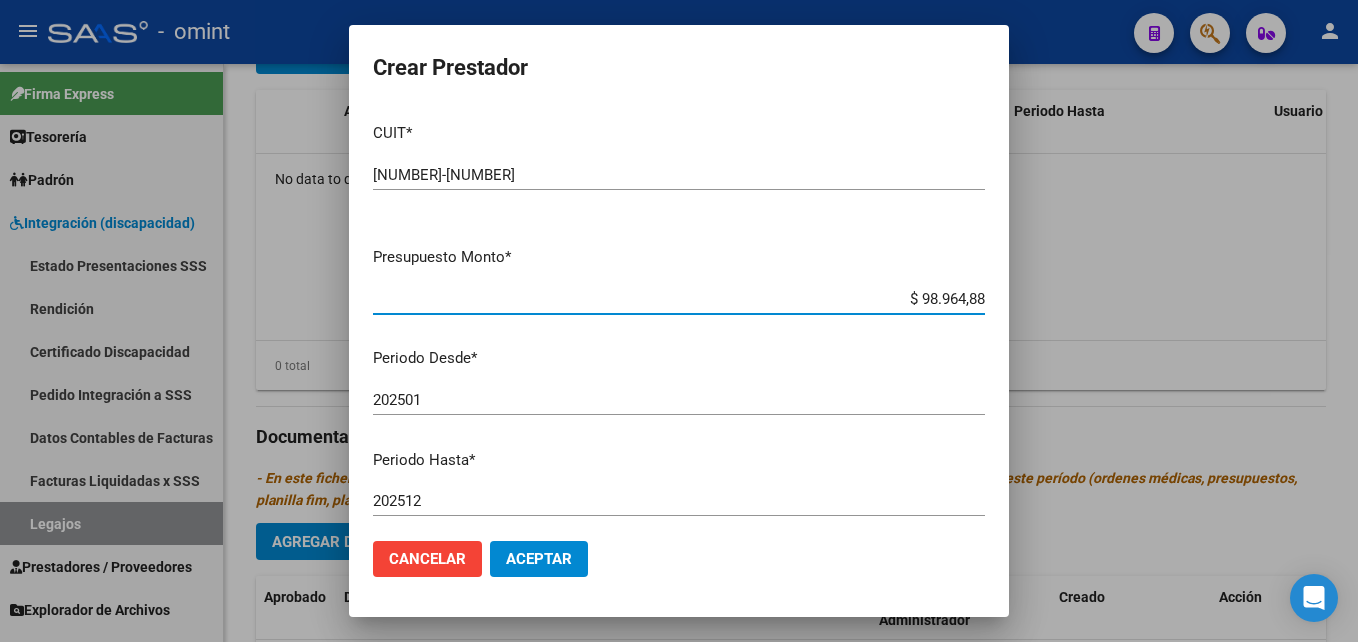 type on "$ 98.964,88" 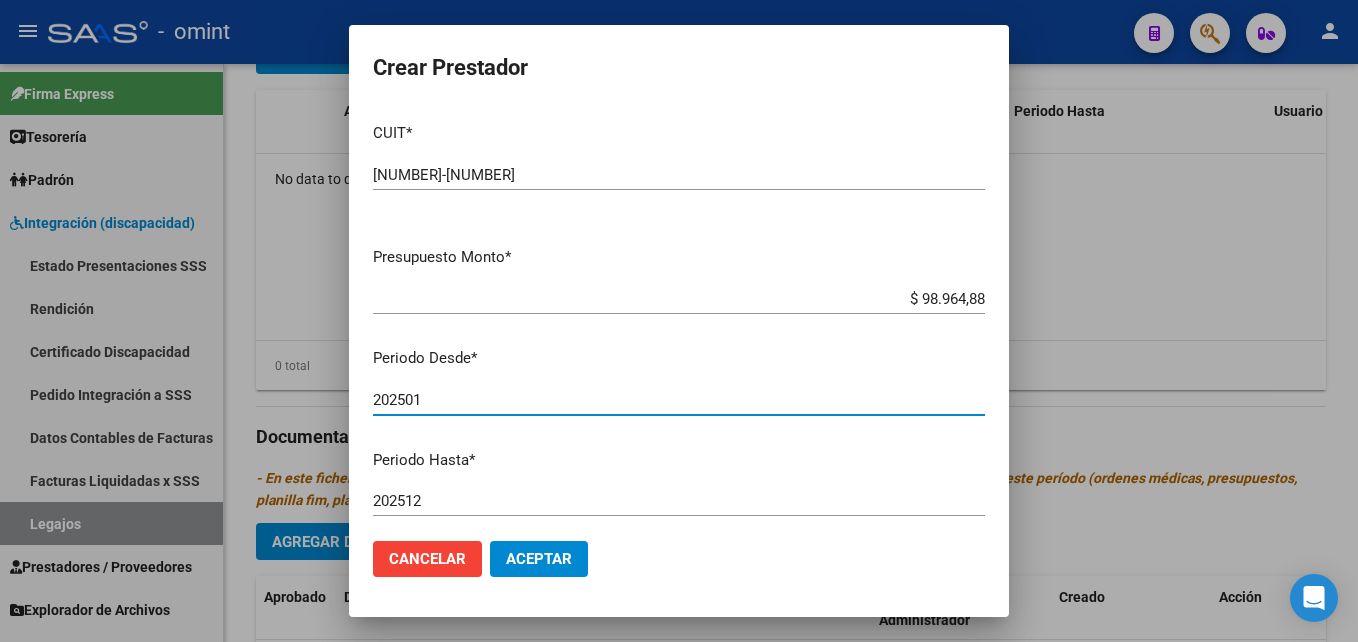 click on "202501" at bounding box center [679, 400] 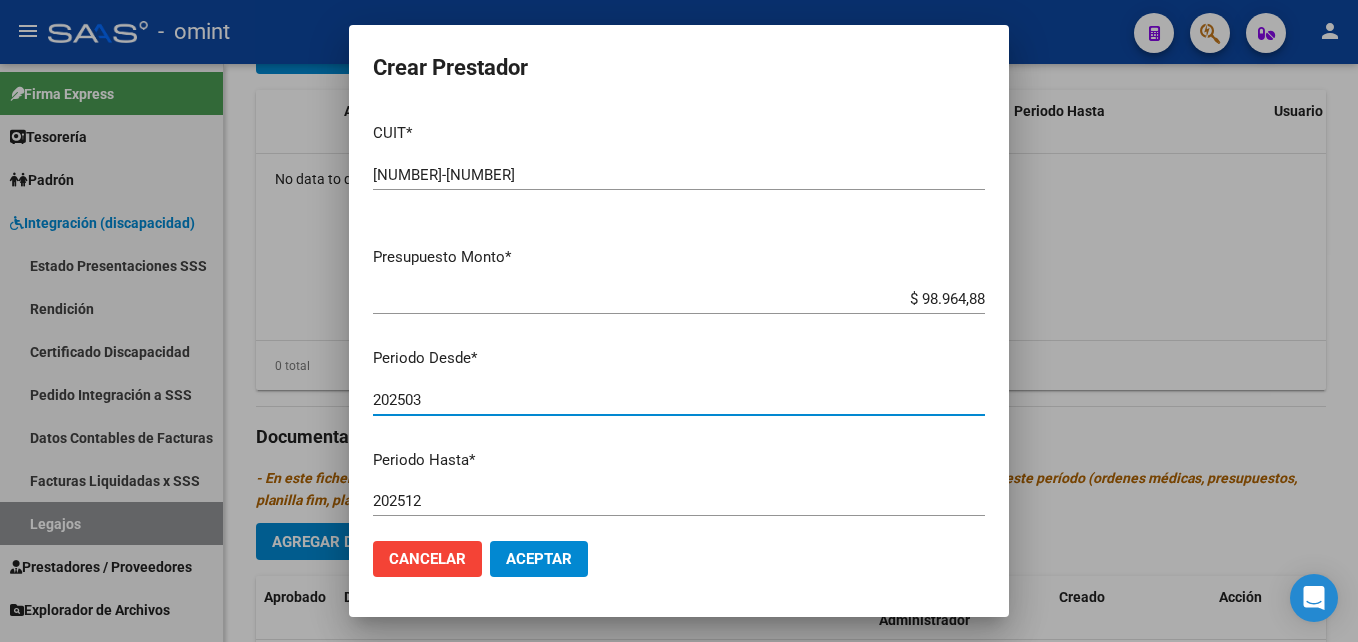 type on "202503" 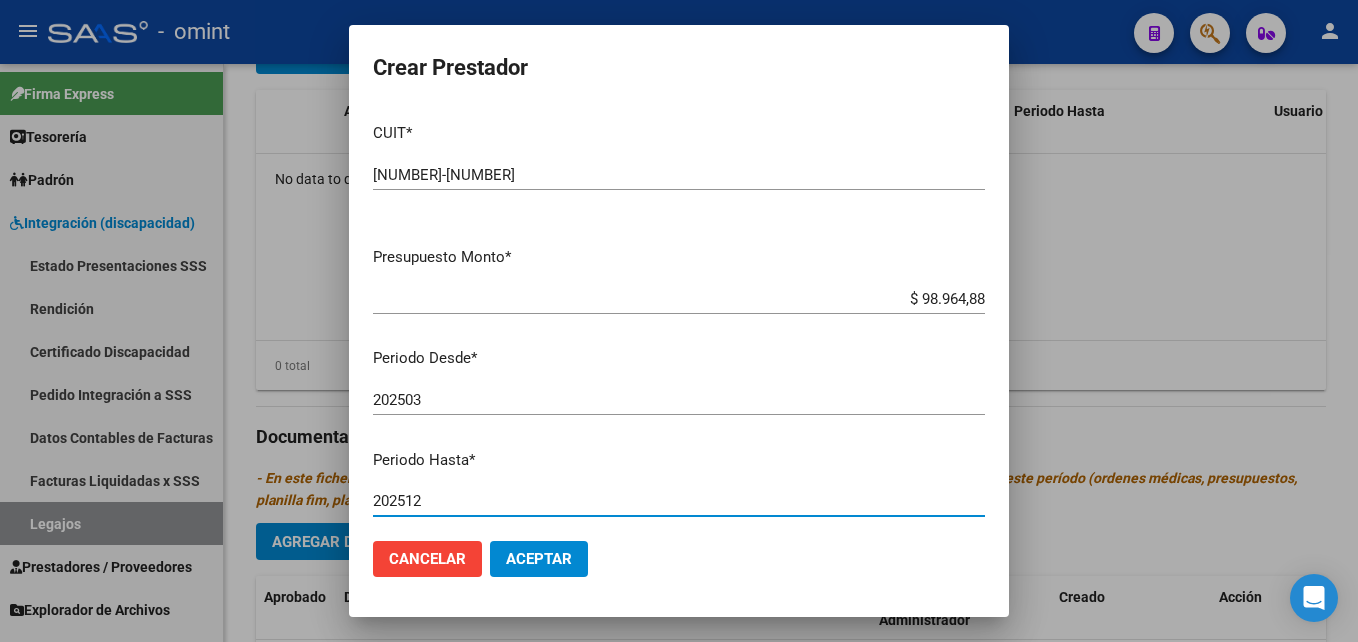 click on "202512" at bounding box center [679, 501] 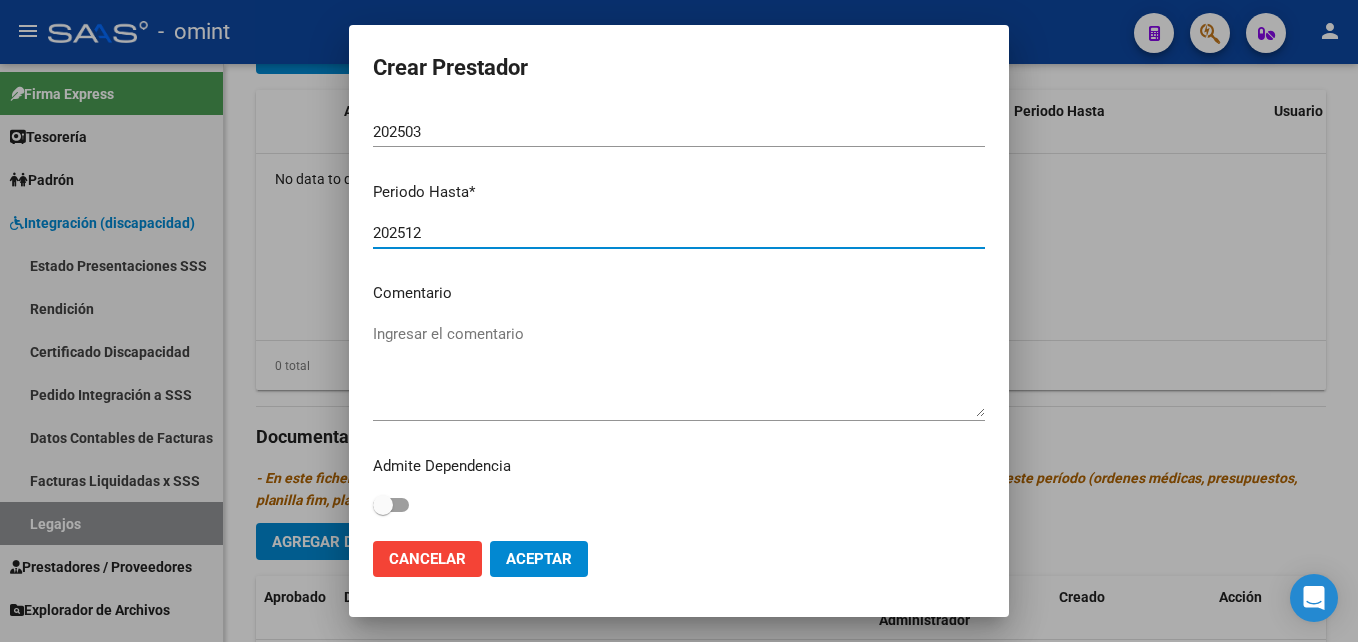 scroll, scrollTop: 0, scrollLeft: 0, axis: both 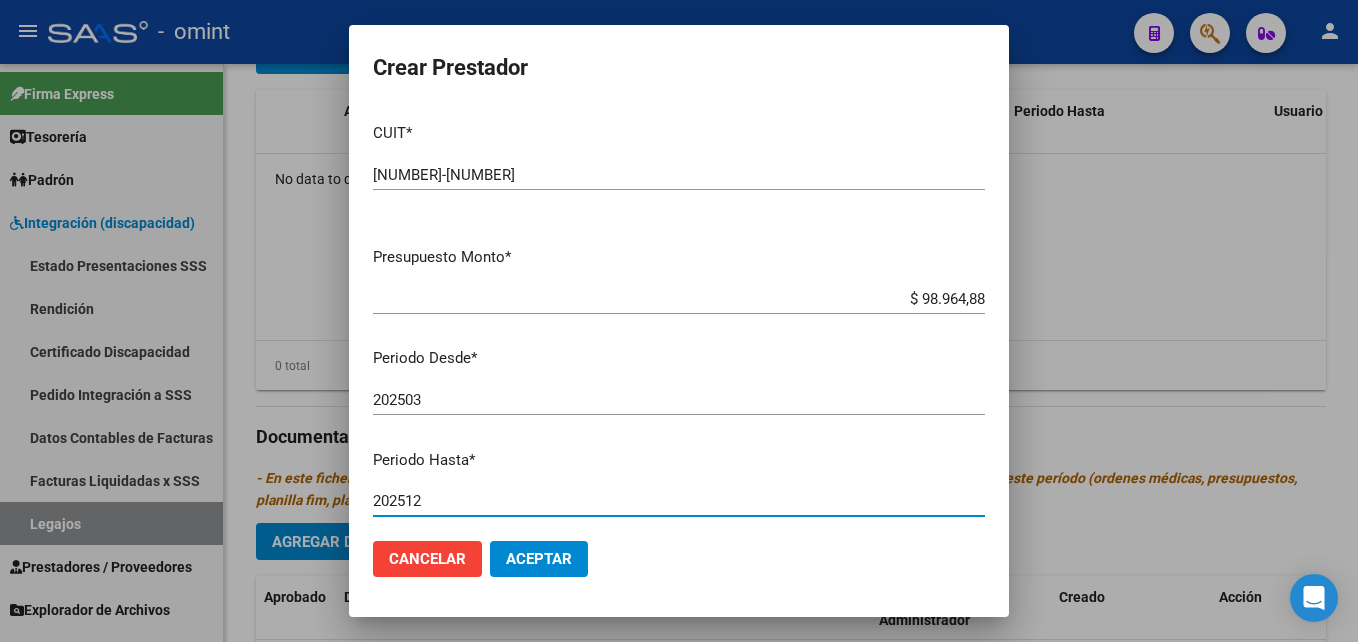 click on "Aceptar" 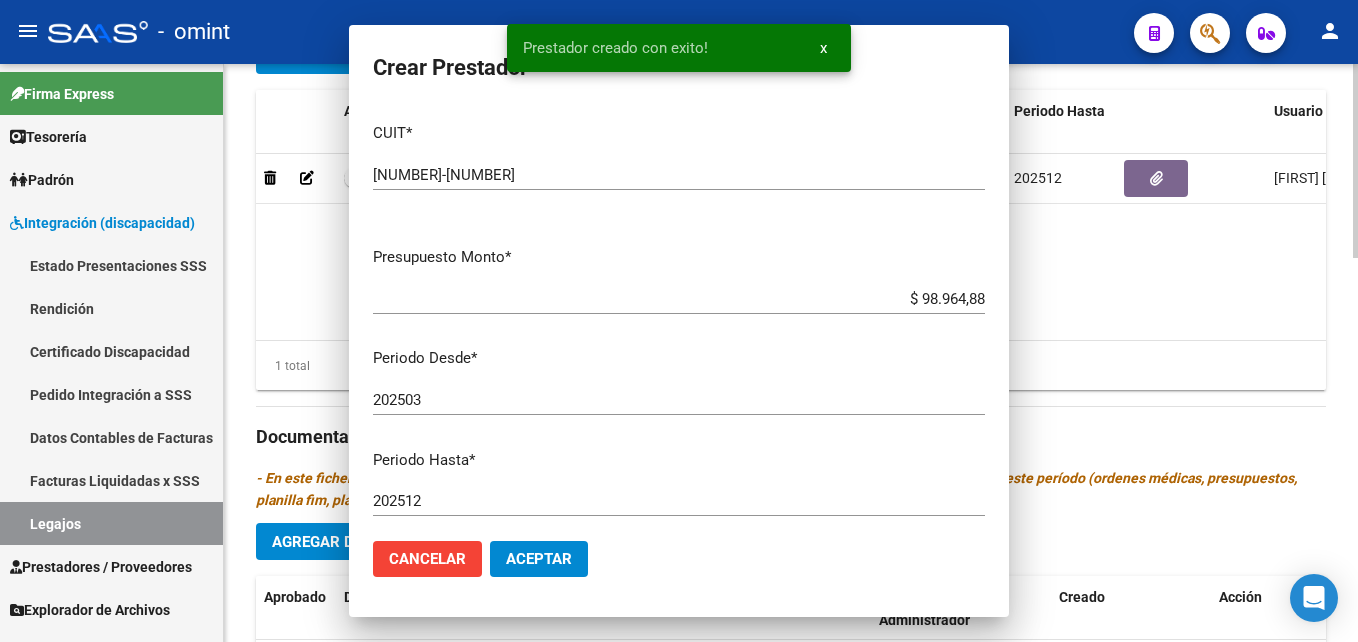 scroll, scrollTop: 817, scrollLeft: 0, axis: vertical 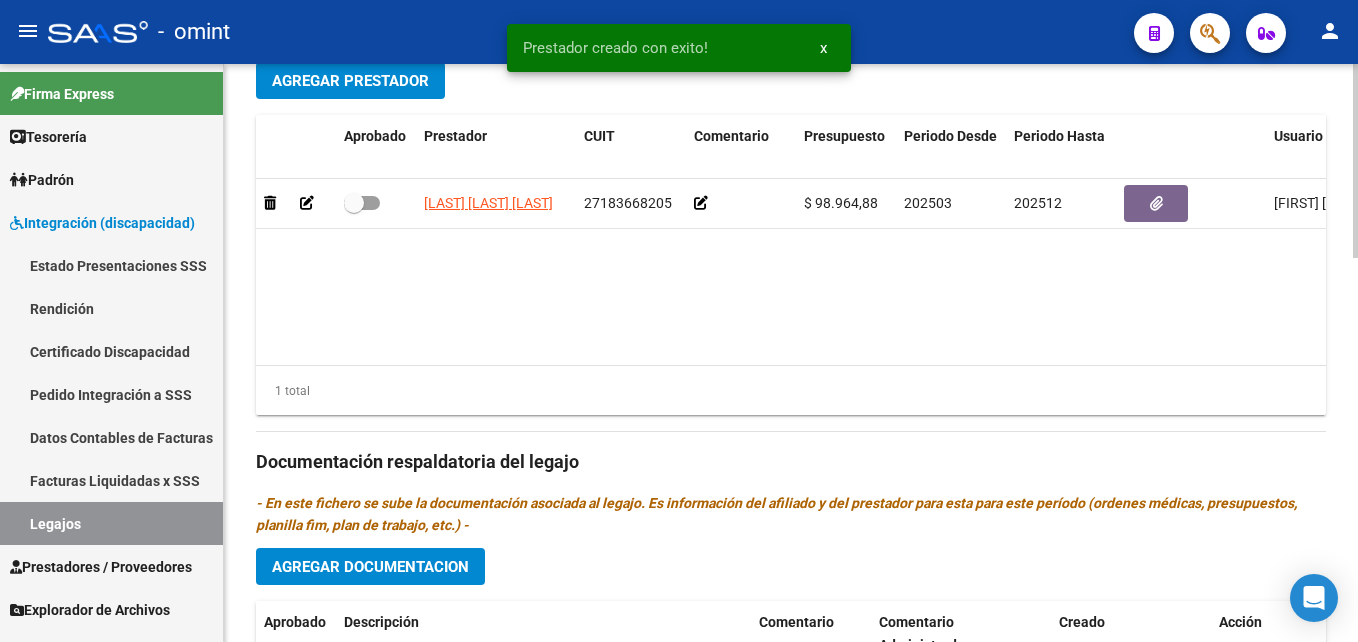 drag, startPoint x: 612, startPoint y: 367, endPoint x: 643, endPoint y: 365, distance: 31.06445 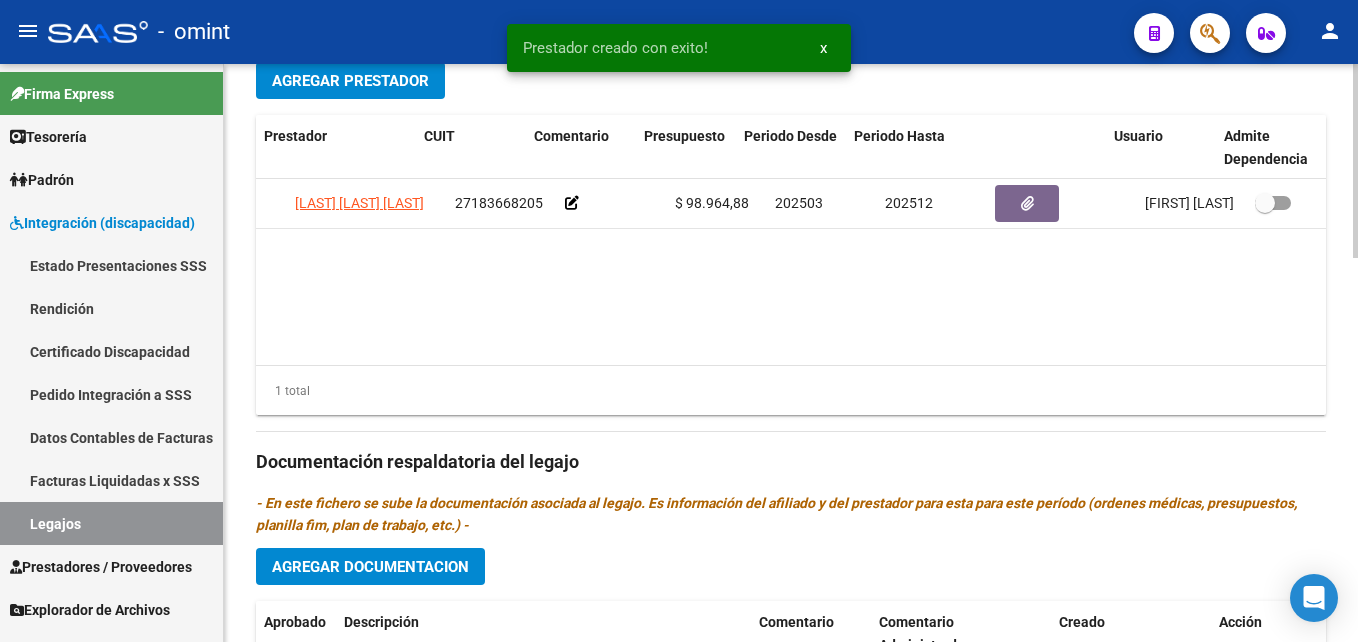 scroll, scrollTop: 0, scrollLeft: 160, axis: horizontal 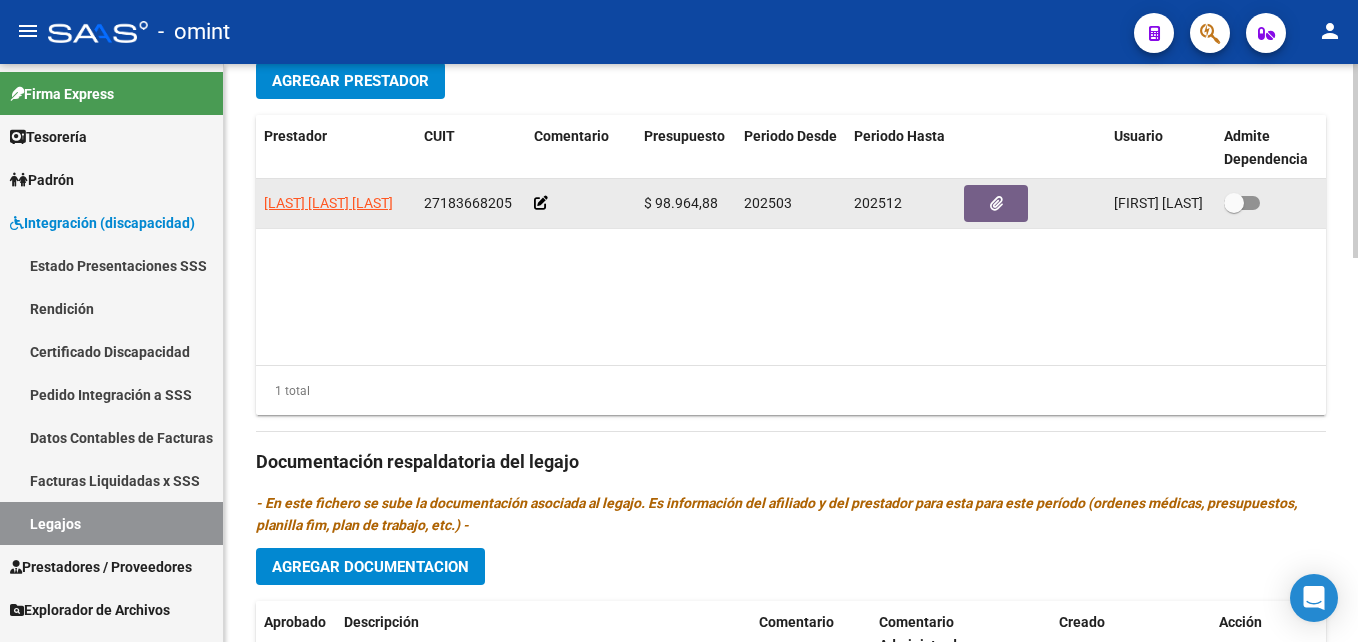 click 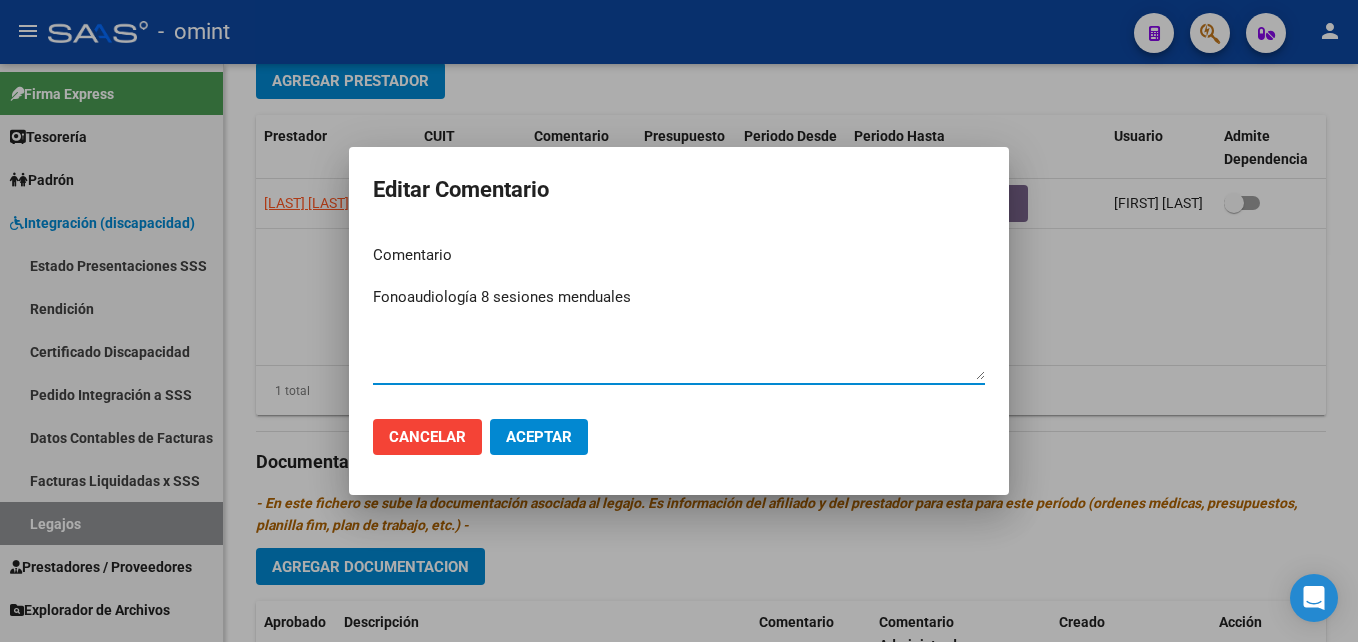 type on "Fonoaudiología 8 sesiones menduales" 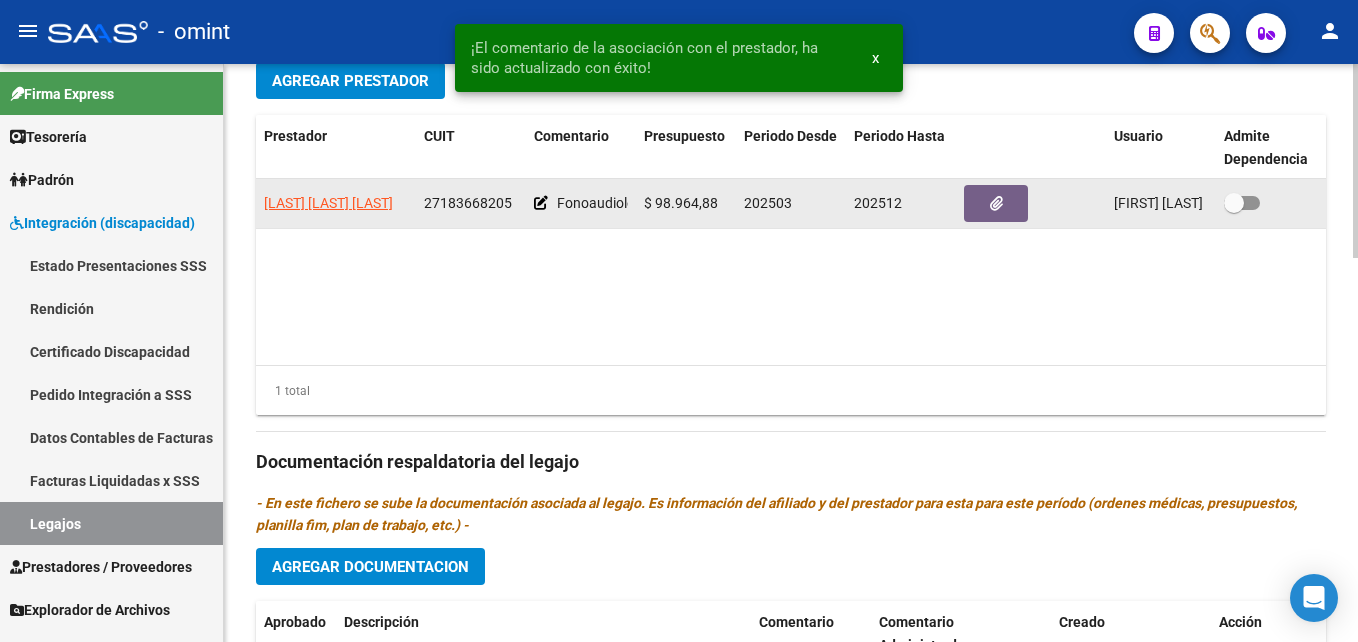 click 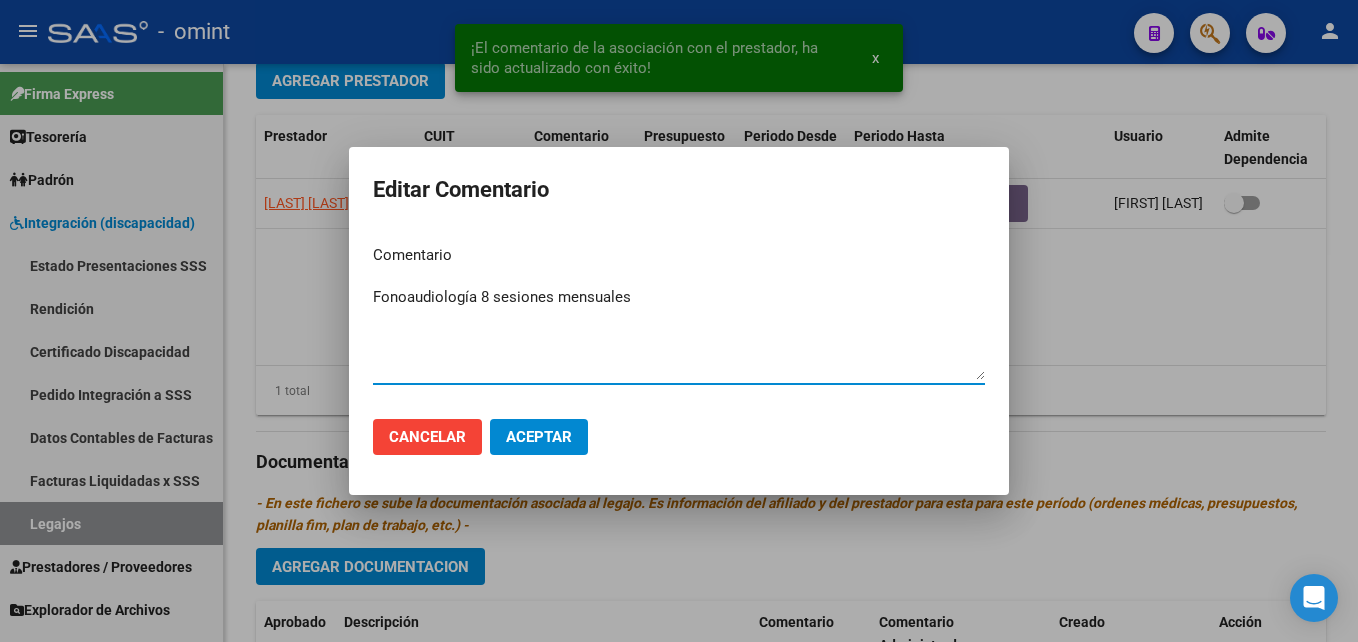 type on "Fonoaudiología 8 sesiones mensuales" 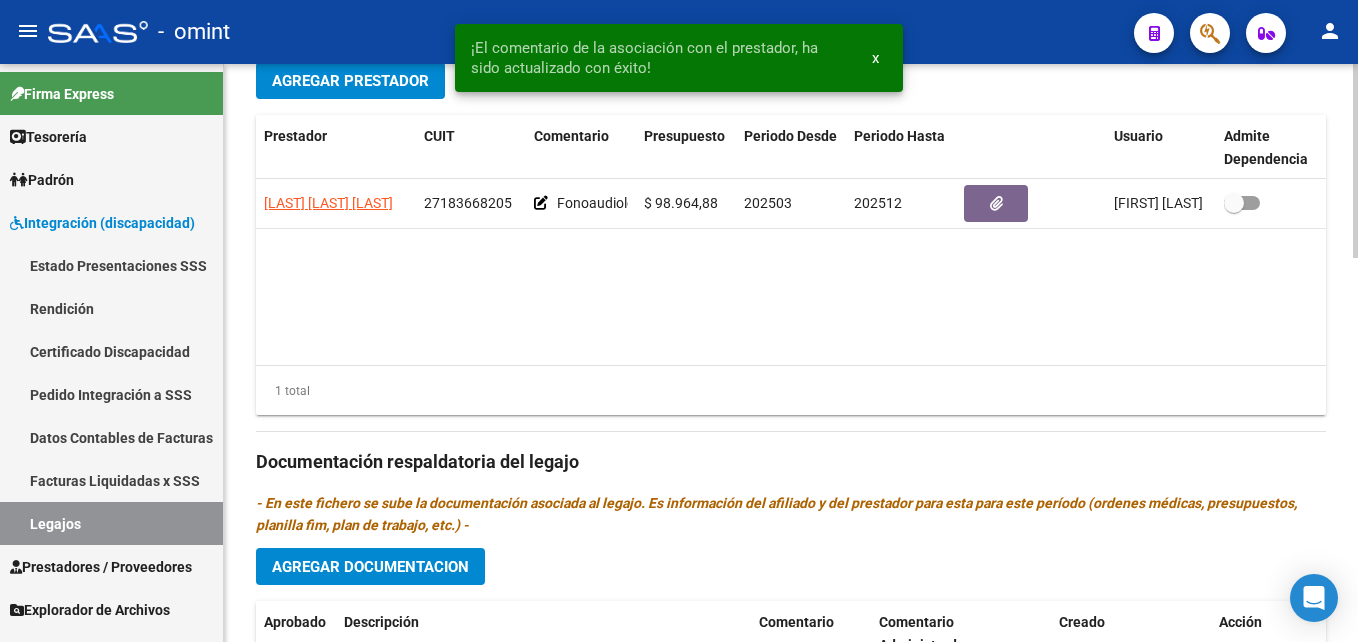 click on "[LAST] [FIRST] [MIDDLE] [NUMBER]     Fonoaudiología 8 sesiones mensuales  $ 98.964,88 [NUMBER] [NUMBER] [FIRST] [LAST]   [DATE]" 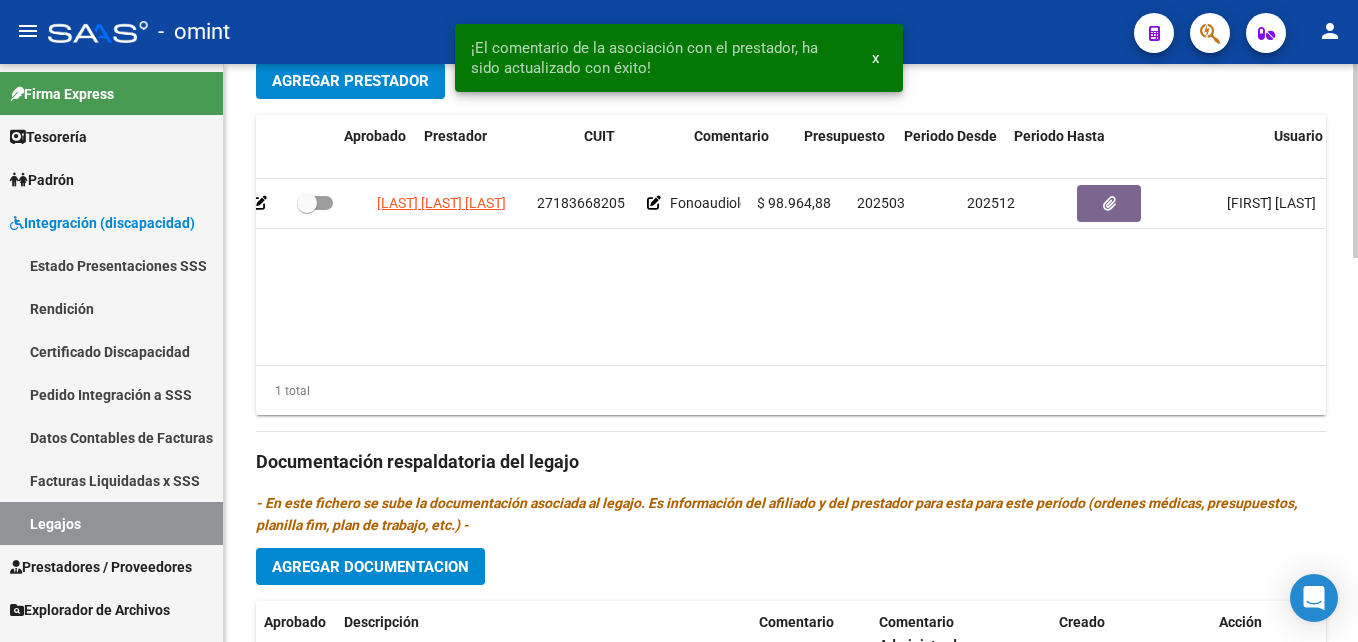 scroll, scrollTop: 0, scrollLeft: 0, axis: both 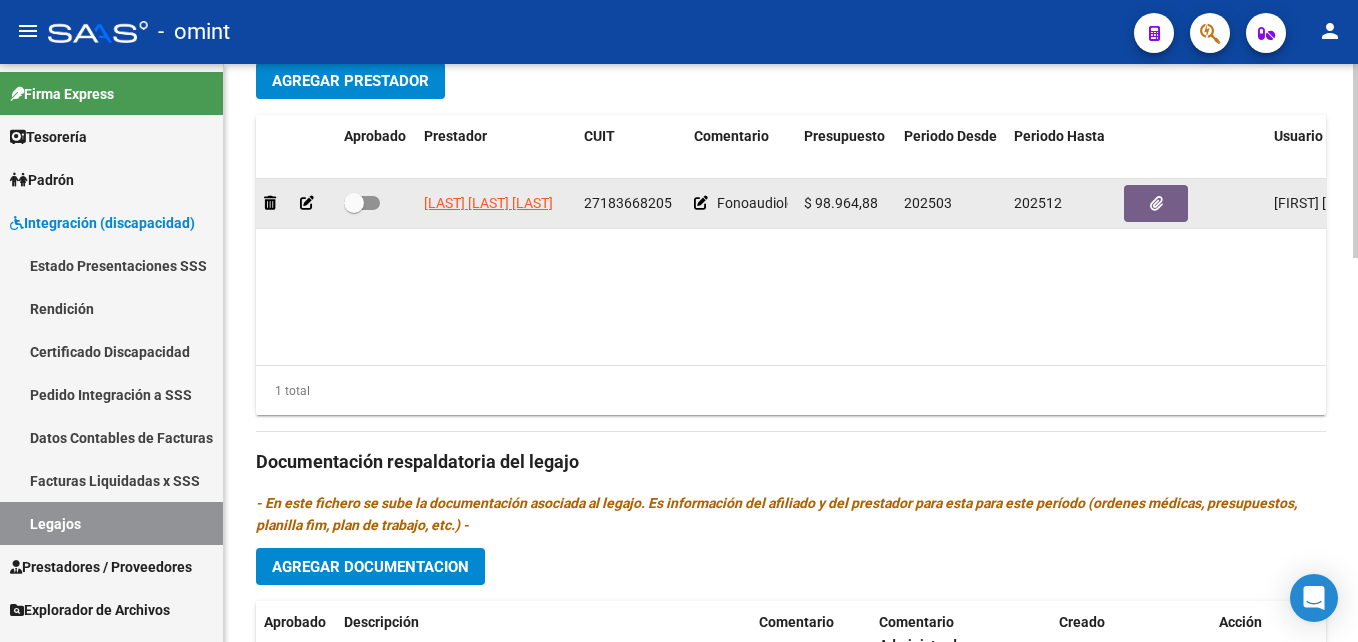 click 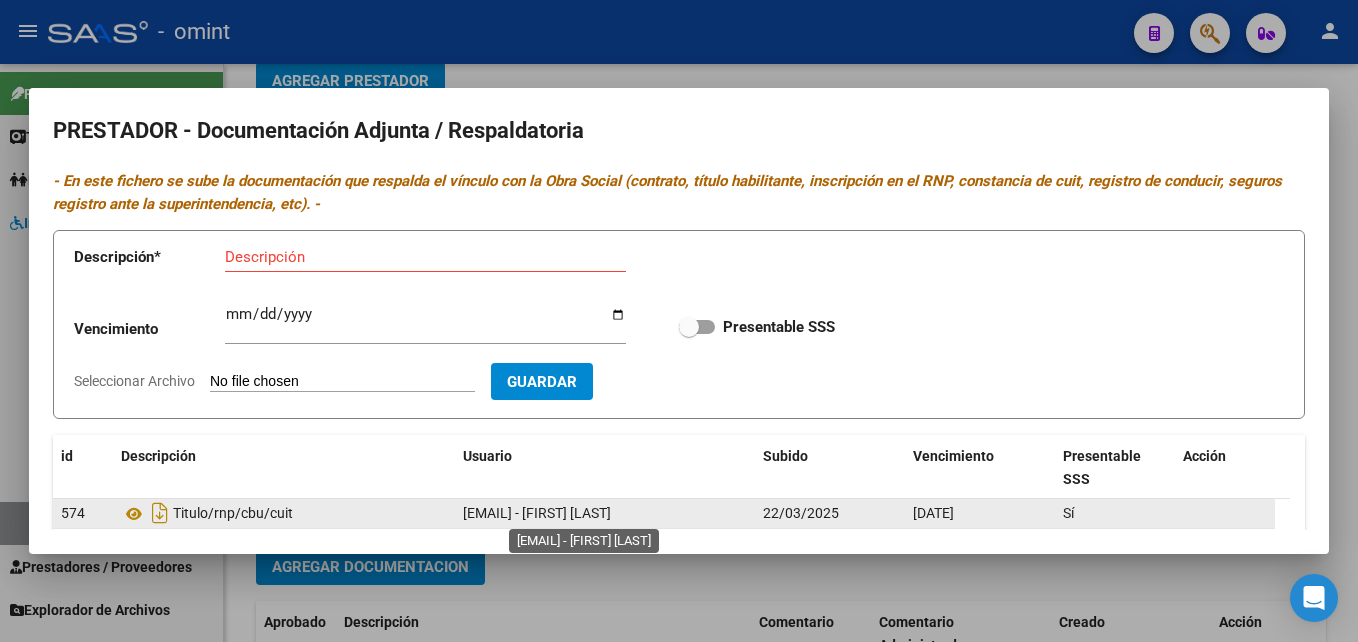 click on "[EMAIL] - [FIRST] [LAST]" 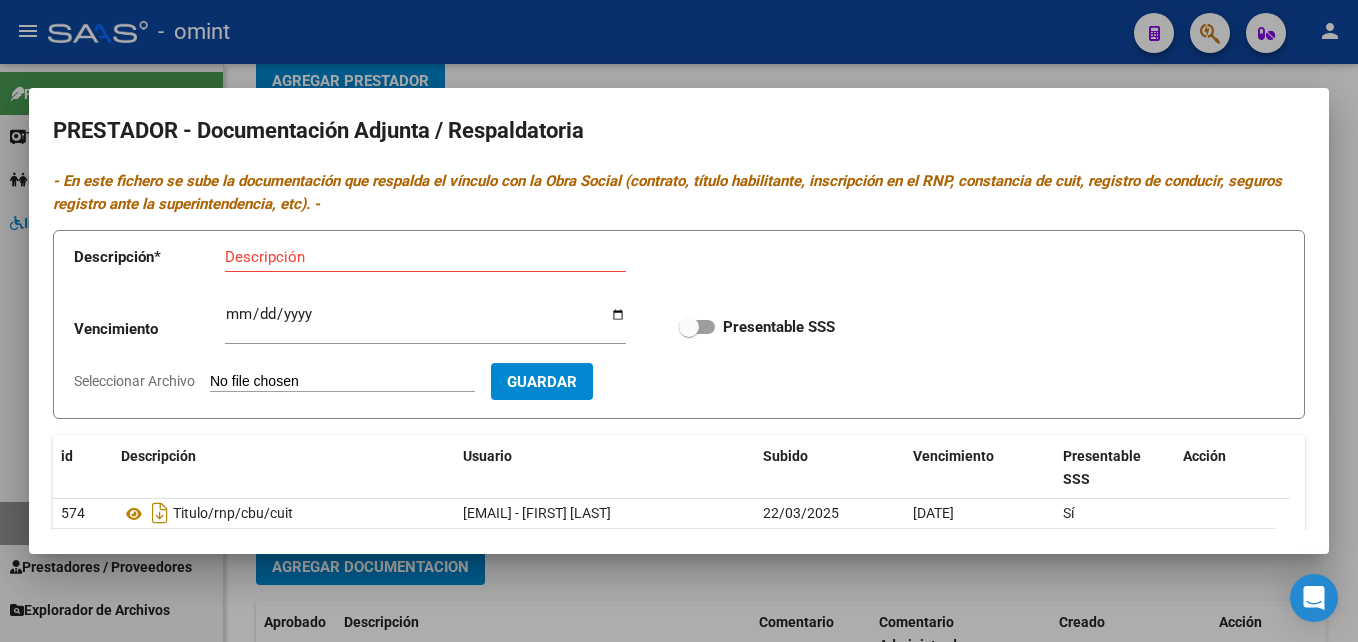 click at bounding box center [679, 321] 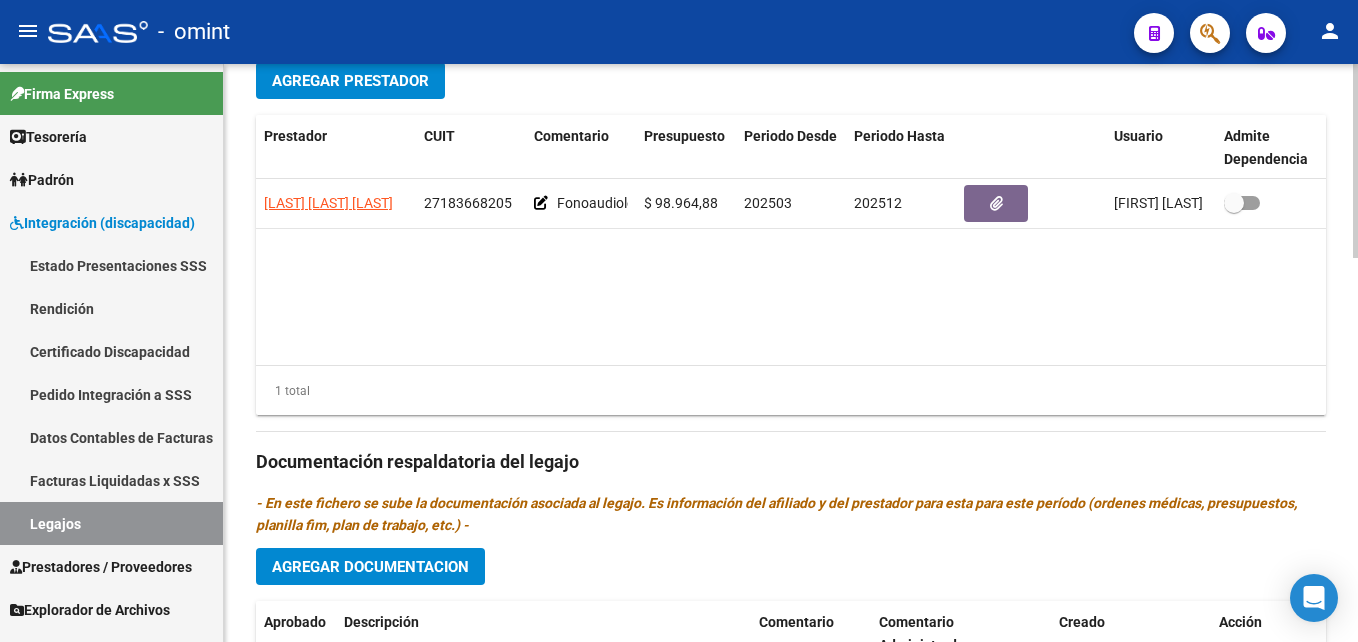 scroll, scrollTop: 0, scrollLeft: 0, axis: both 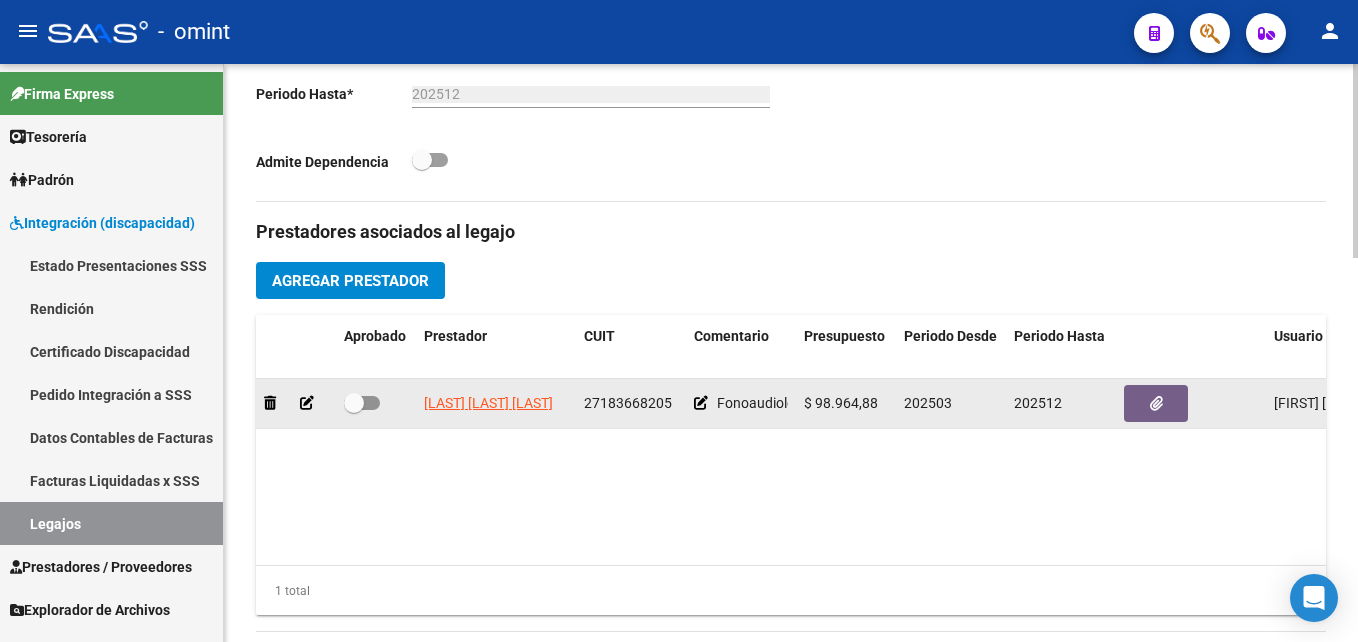 click 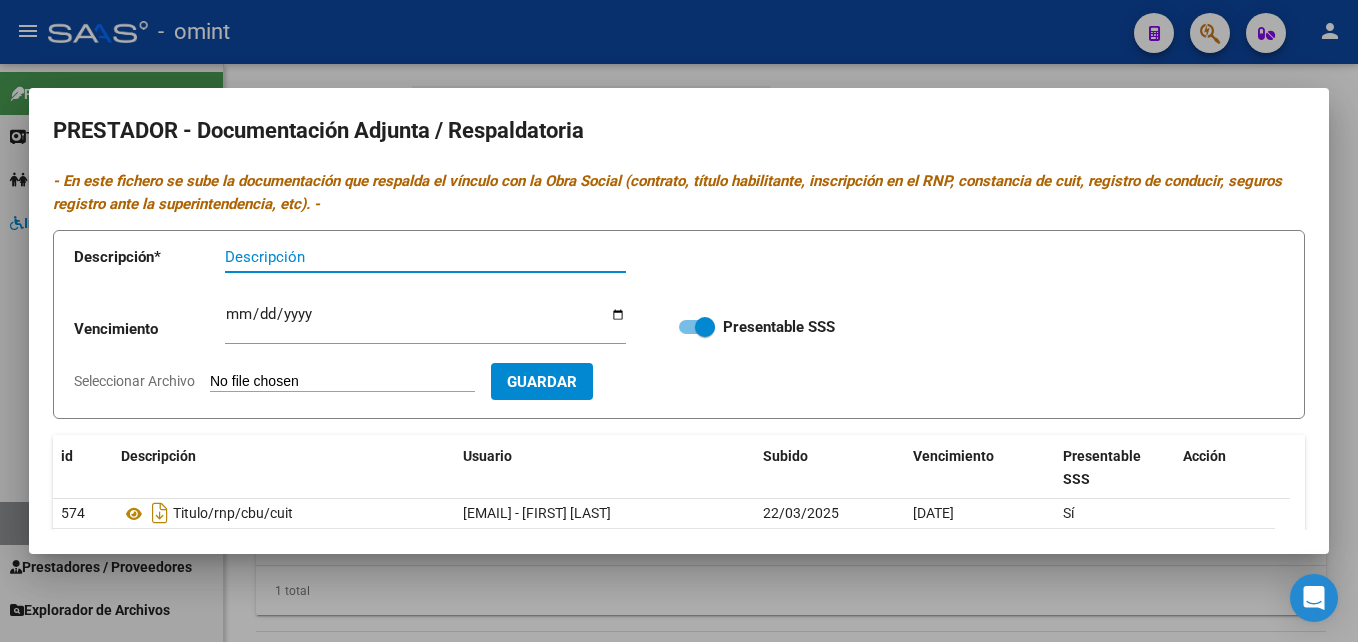type 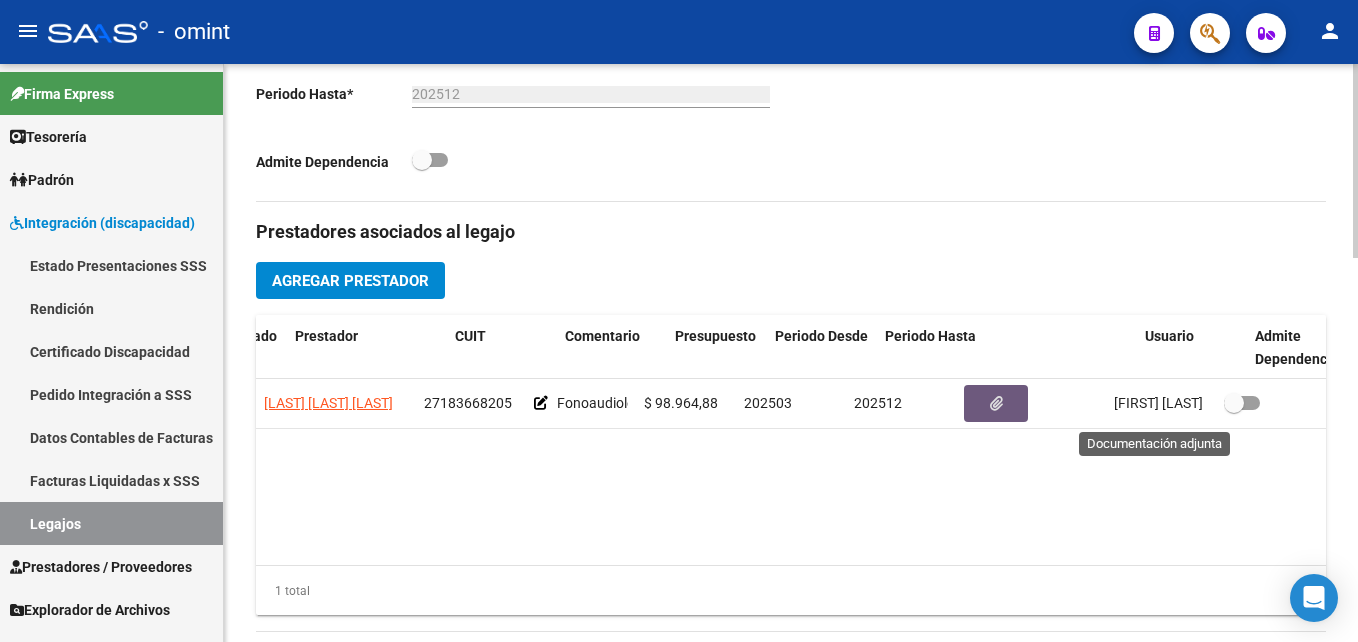 scroll, scrollTop: 0, scrollLeft: 0, axis: both 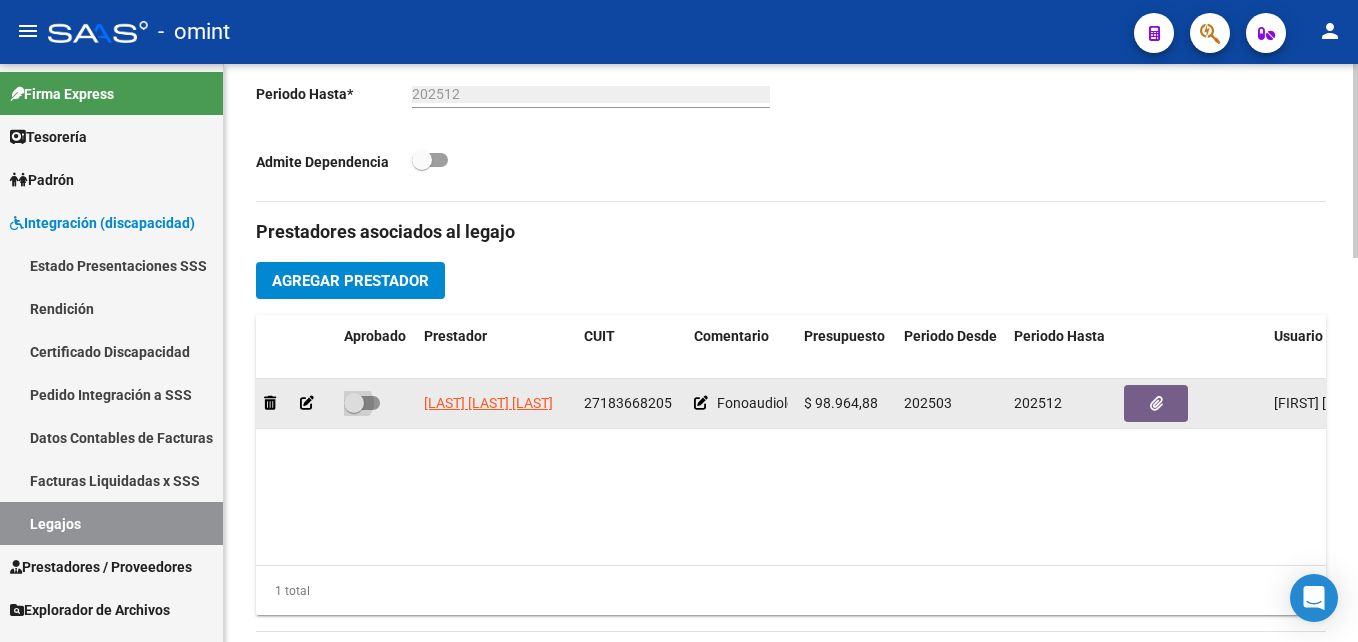 click at bounding box center (354, 403) 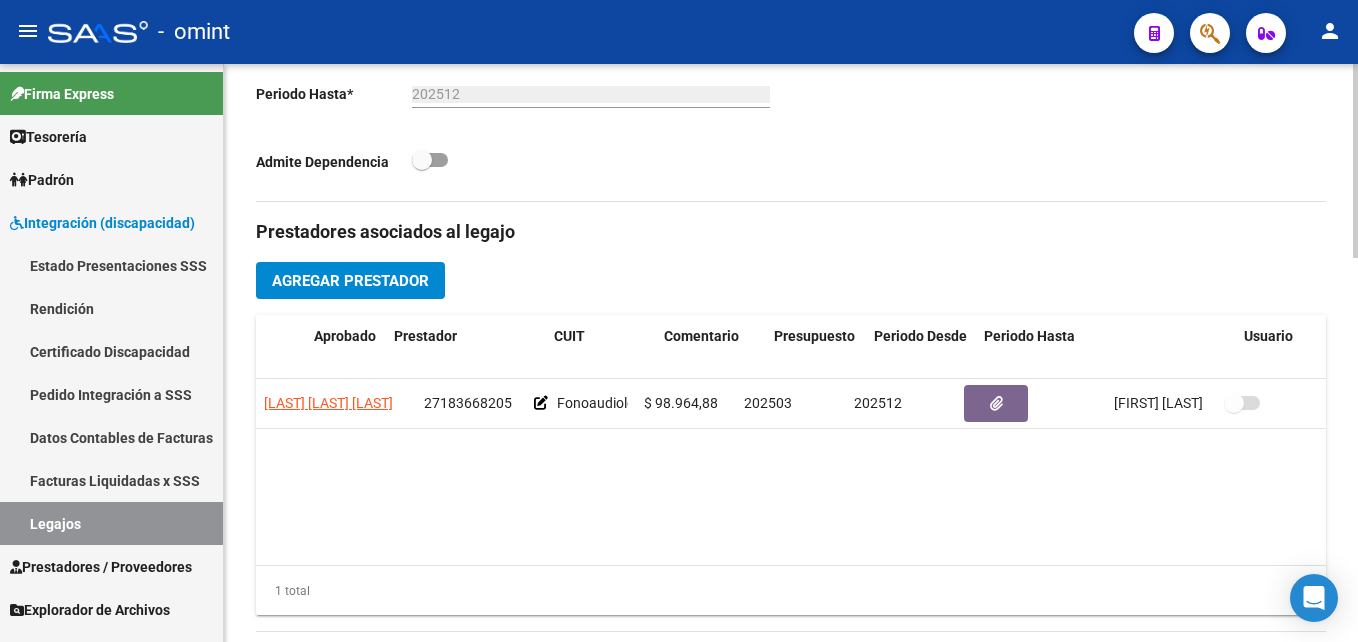 scroll, scrollTop: 0, scrollLeft: 0, axis: both 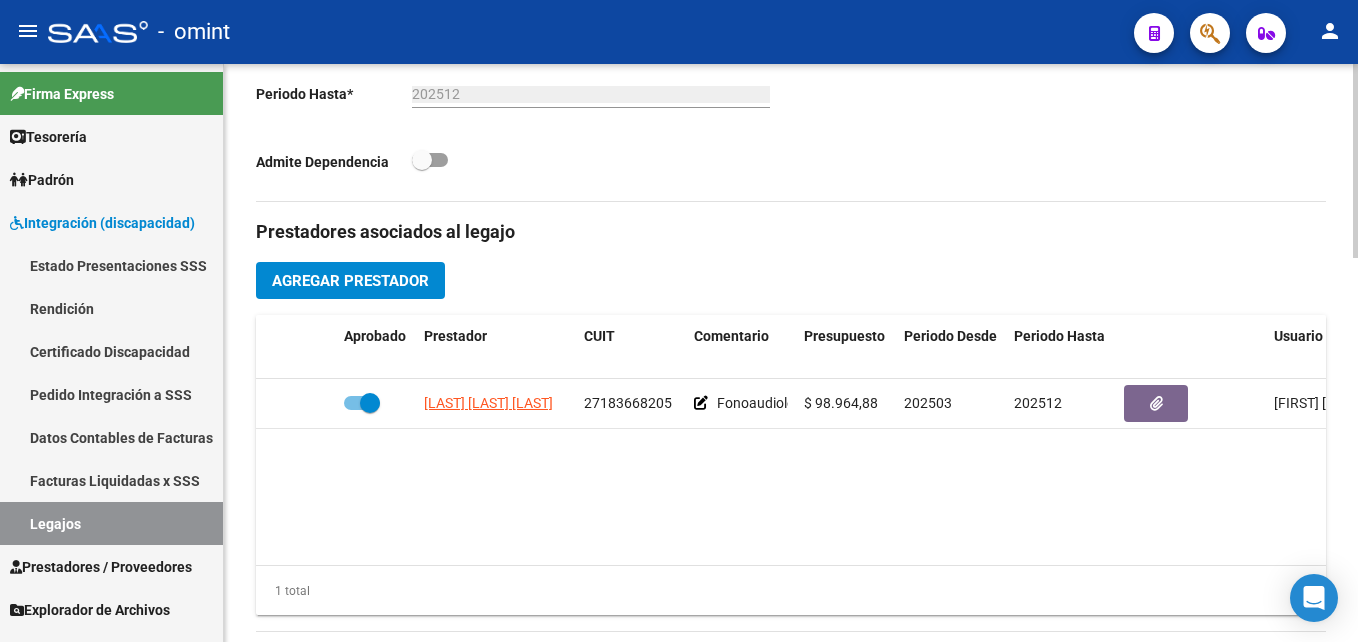 click on "Agregar Prestador" 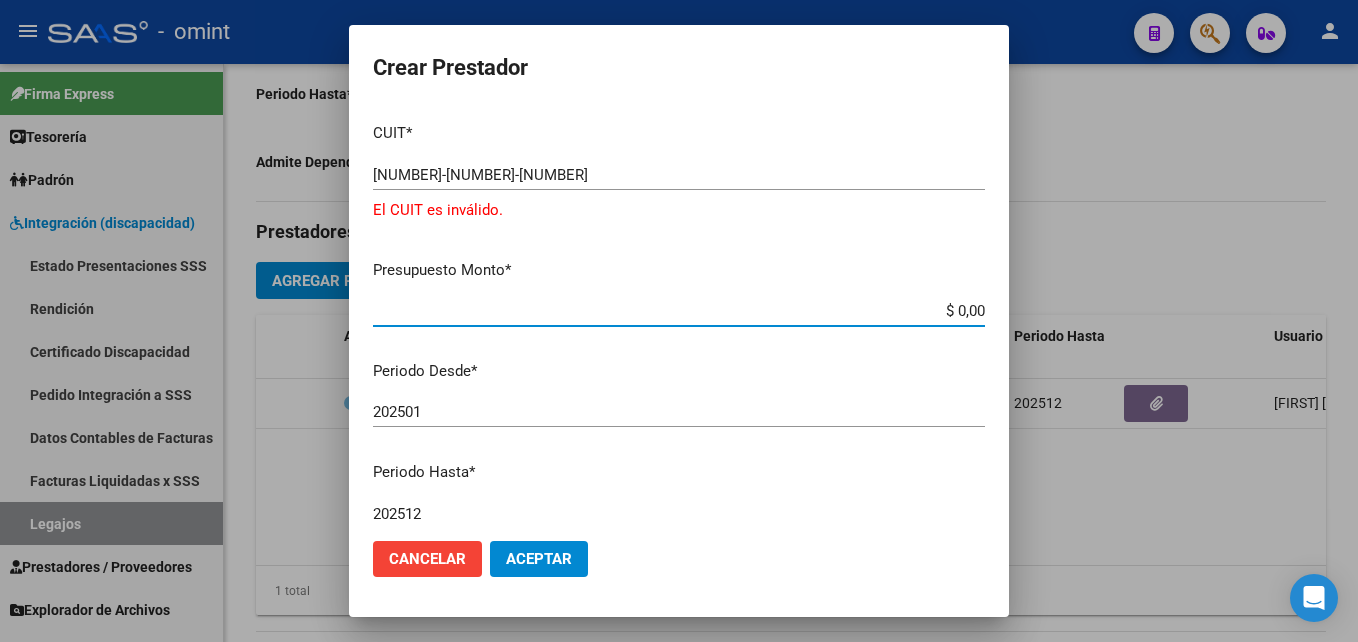click on "[NUMBER]-[NUMBER]-[NUMBER]" at bounding box center [679, 175] 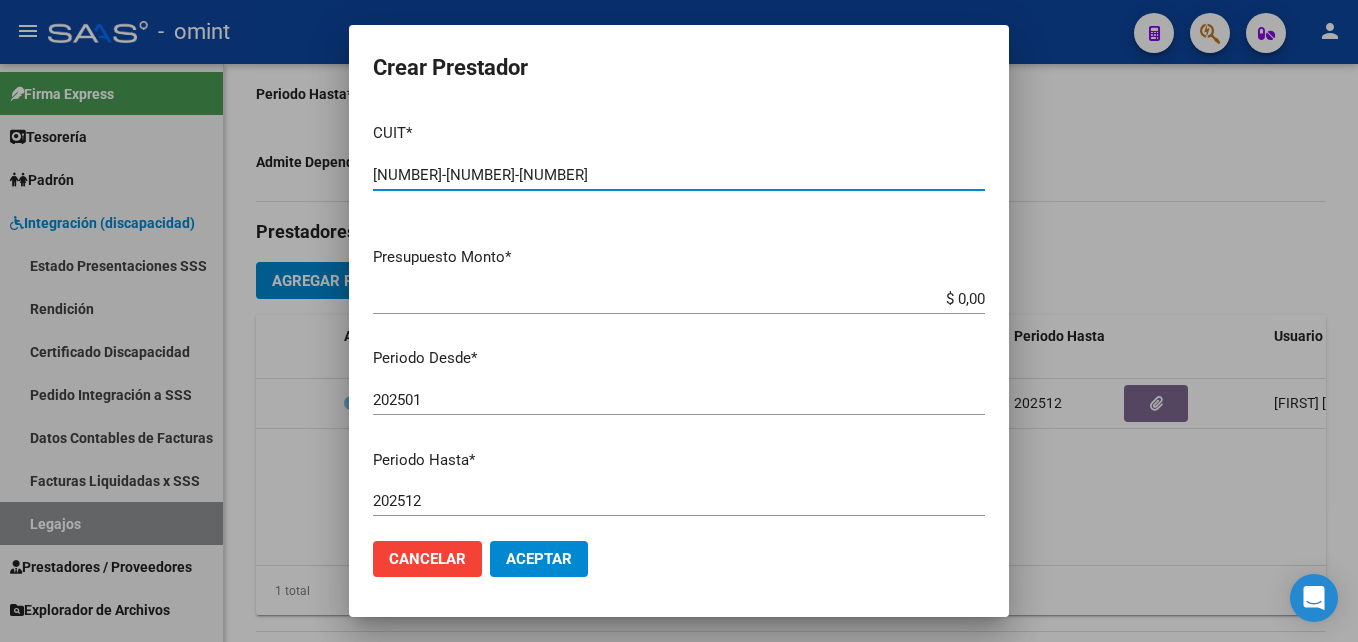 type on "[NUMBER]-[NUMBER]-[NUMBER]" 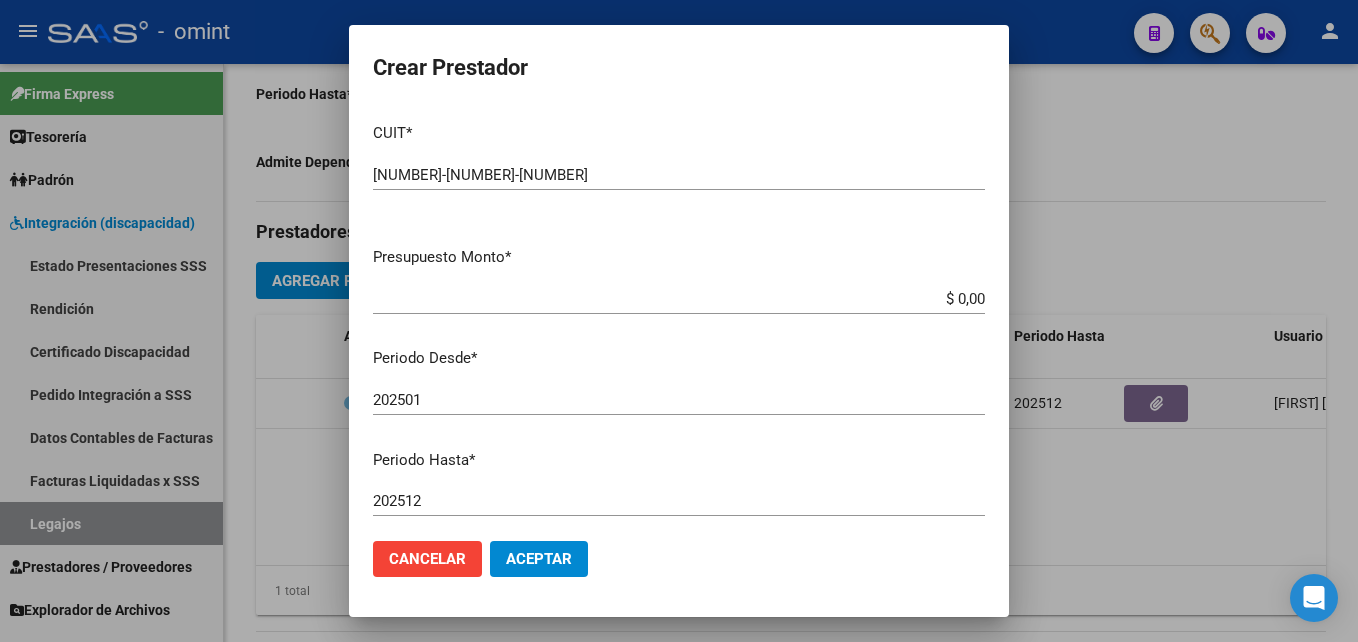 click on "$ 0,00" at bounding box center [679, 299] 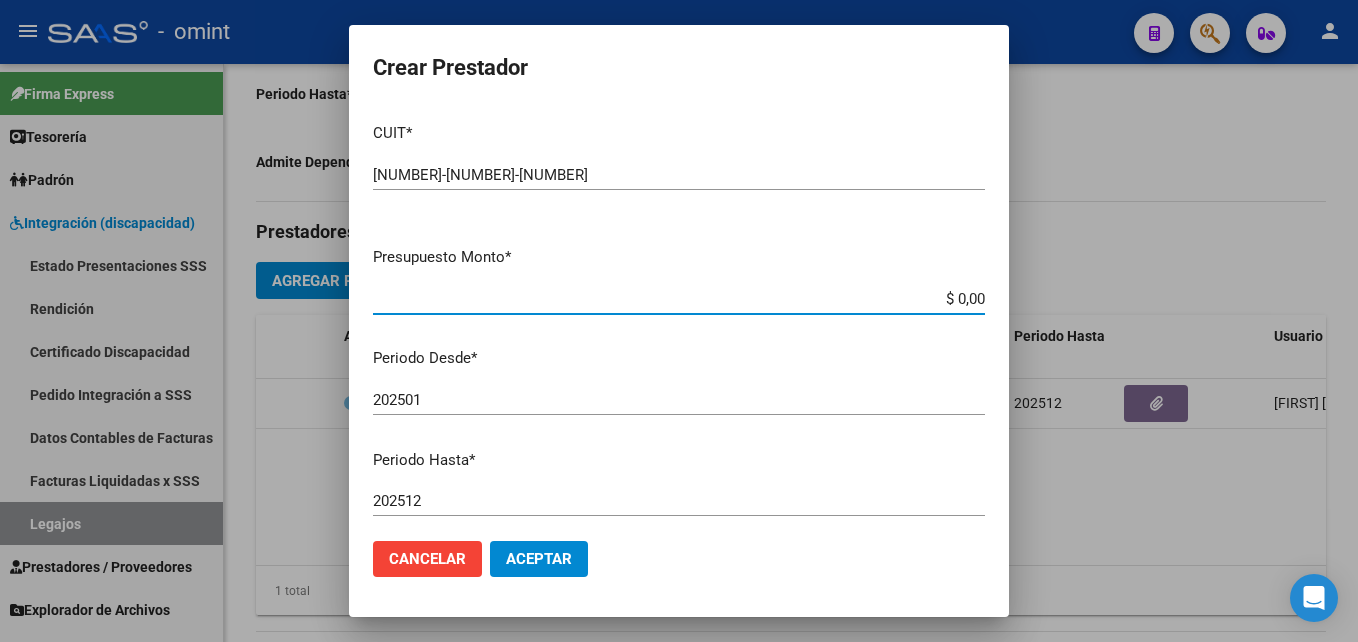 click on "$ 0,00" at bounding box center [679, 299] 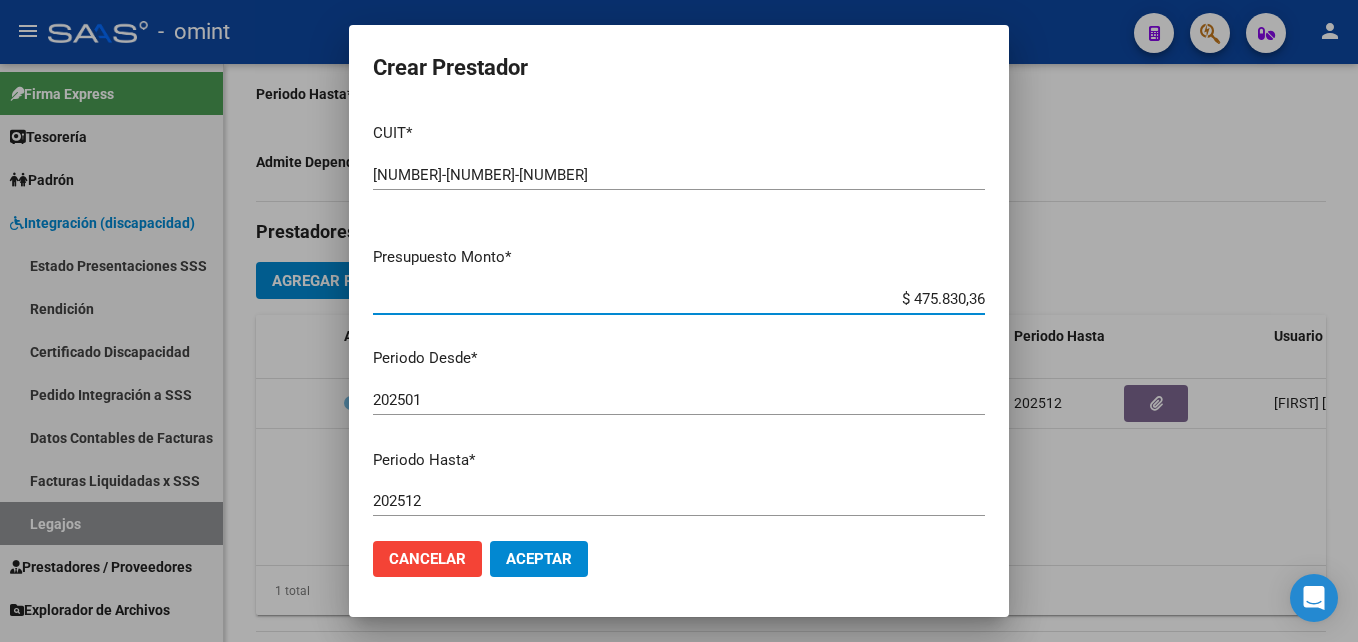 type on "$ 475.830,36" 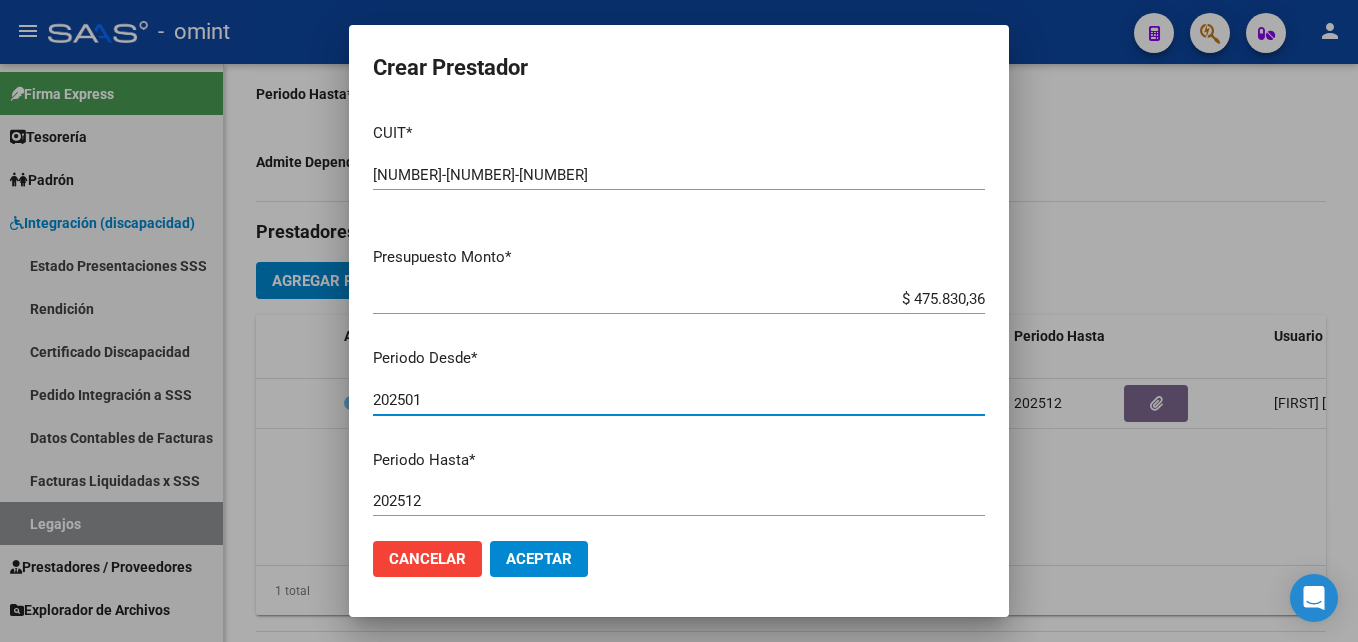 click on "202501" at bounding box center [679, 400] 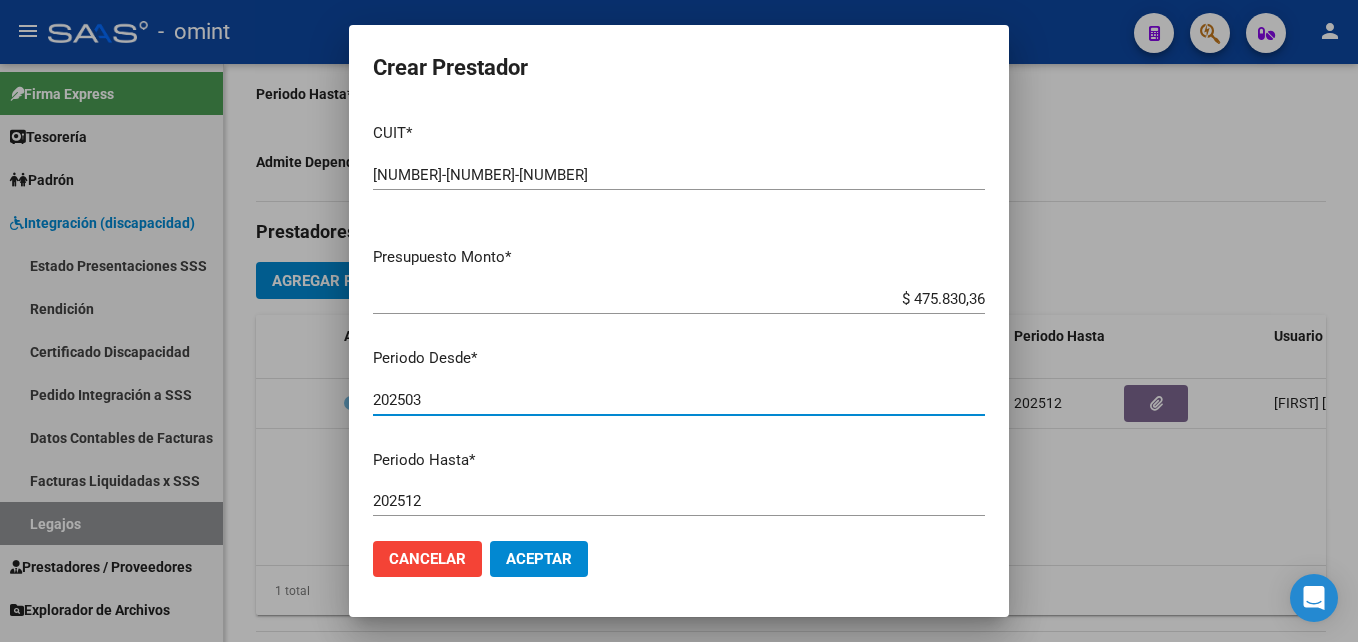 type on "202503" 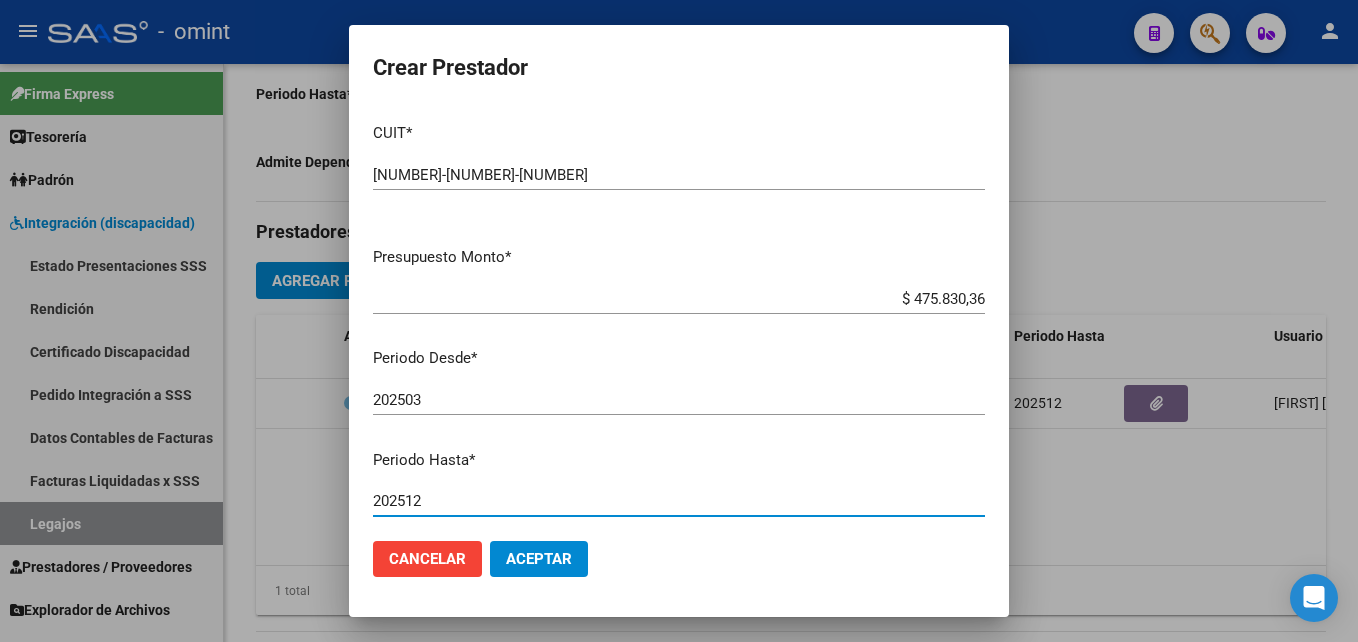 click on "202512" at bounding box center (679, 501) 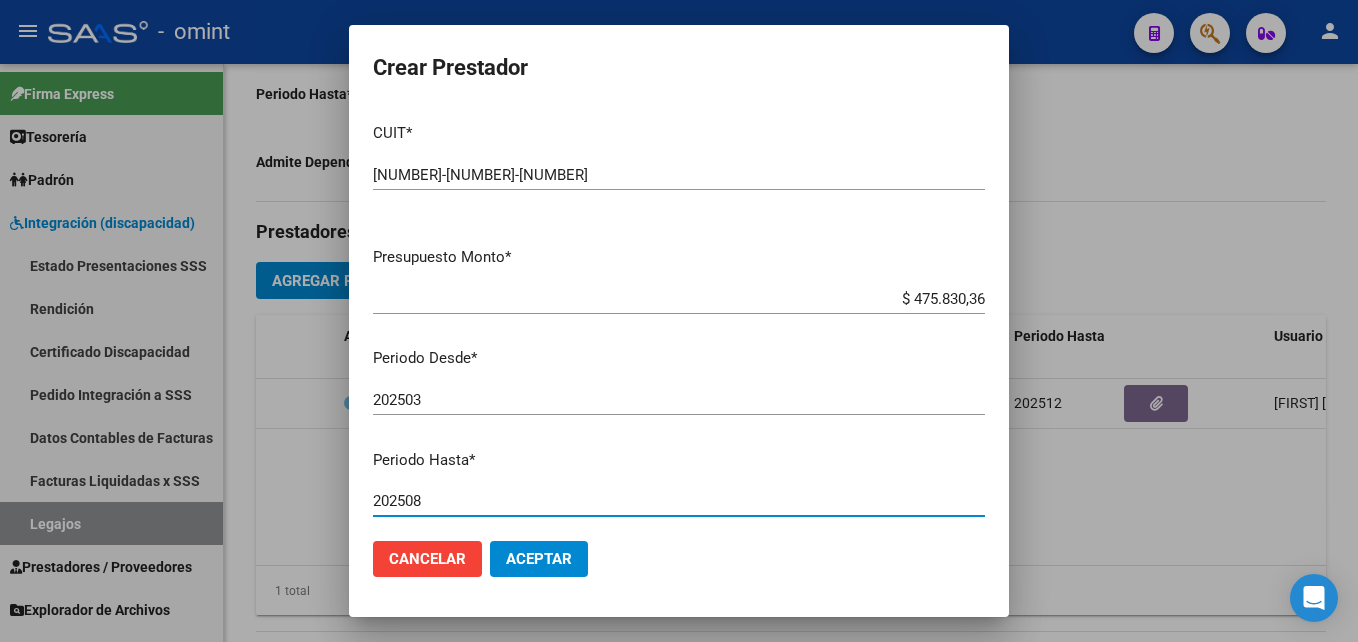 type on "202508" 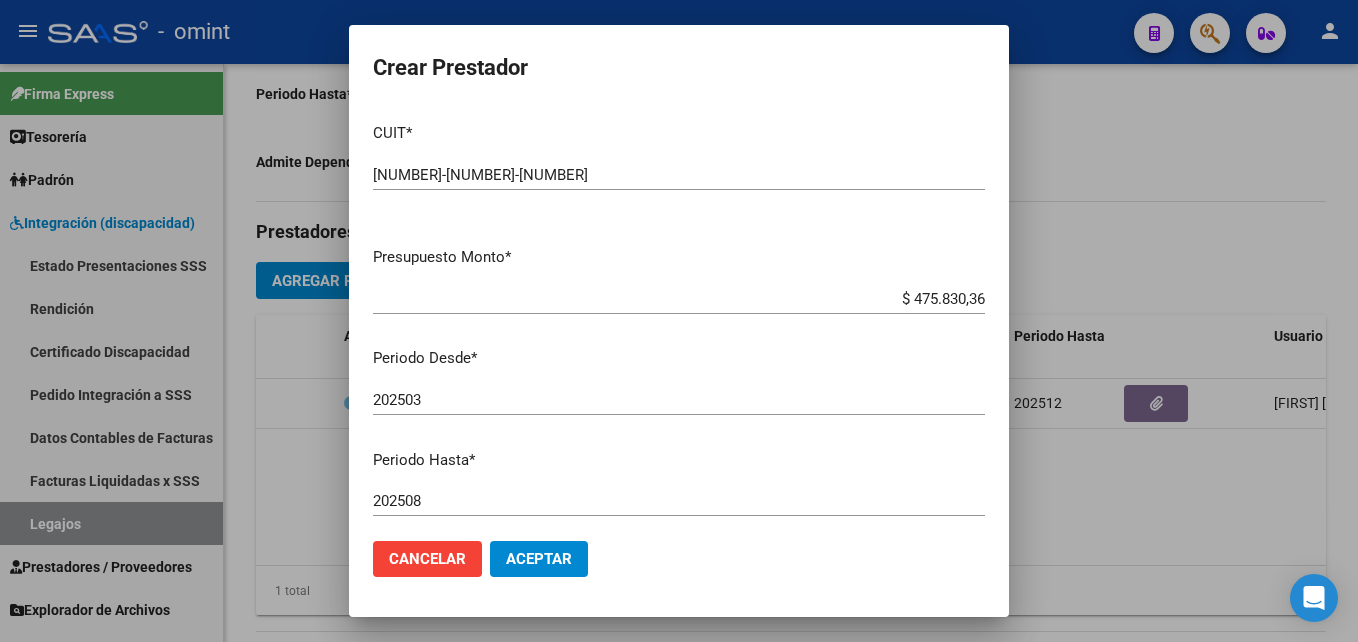 scroll, scrollTop: 268, scrollLeft: 0, axis: vertical 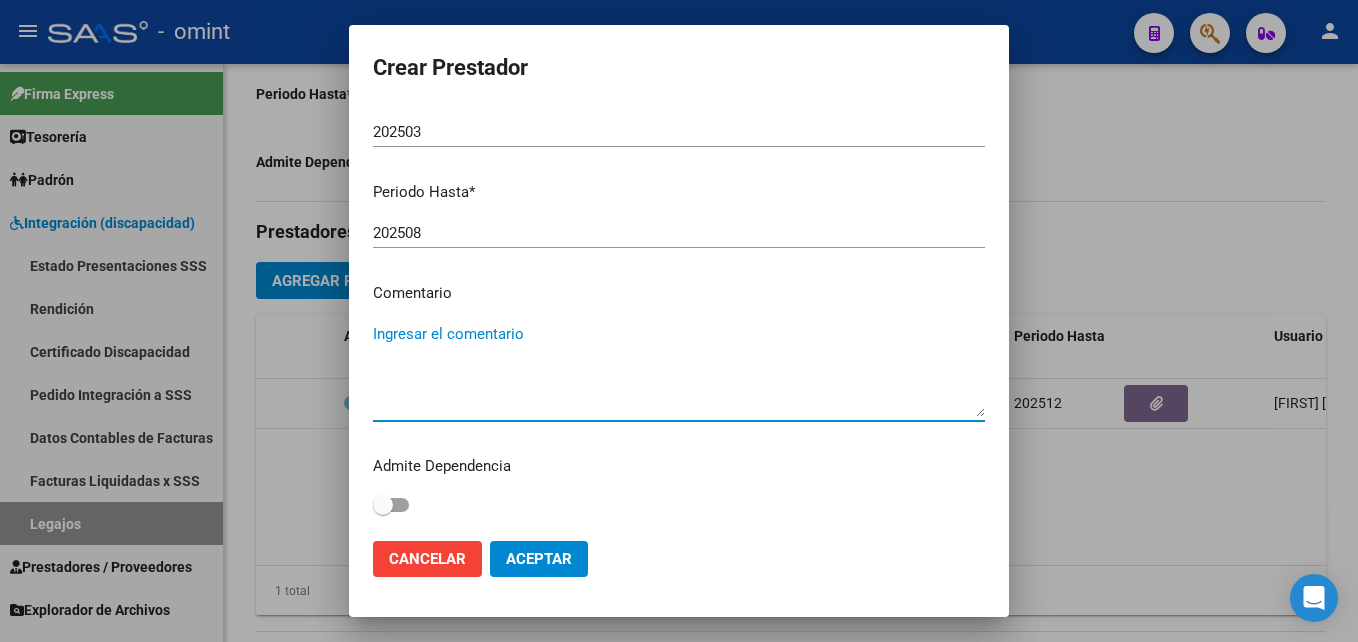 click on "Aceptar" 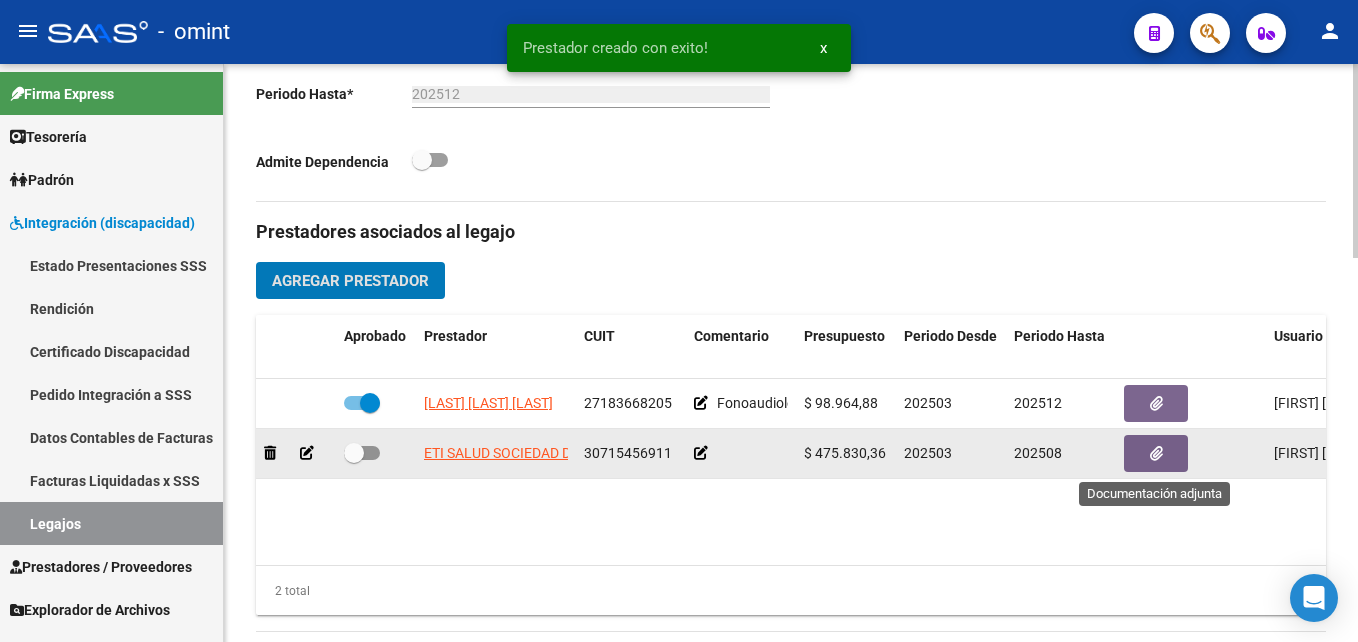 click 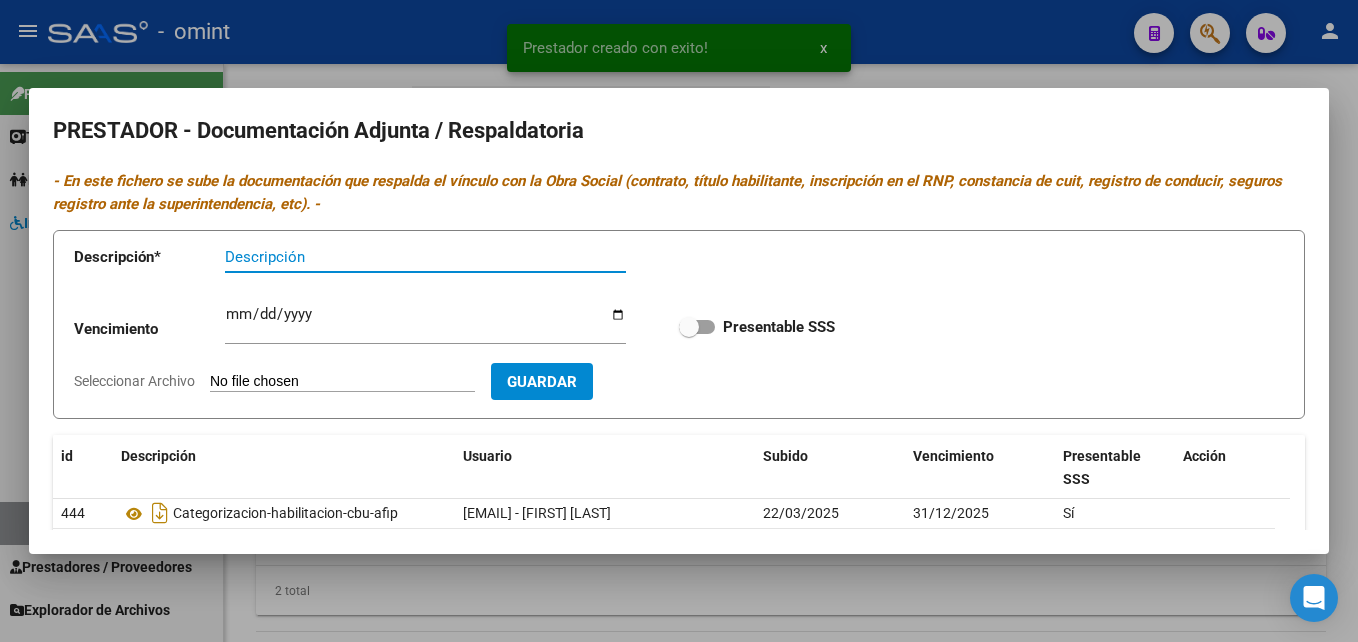 click at bounding box center [689, 327] 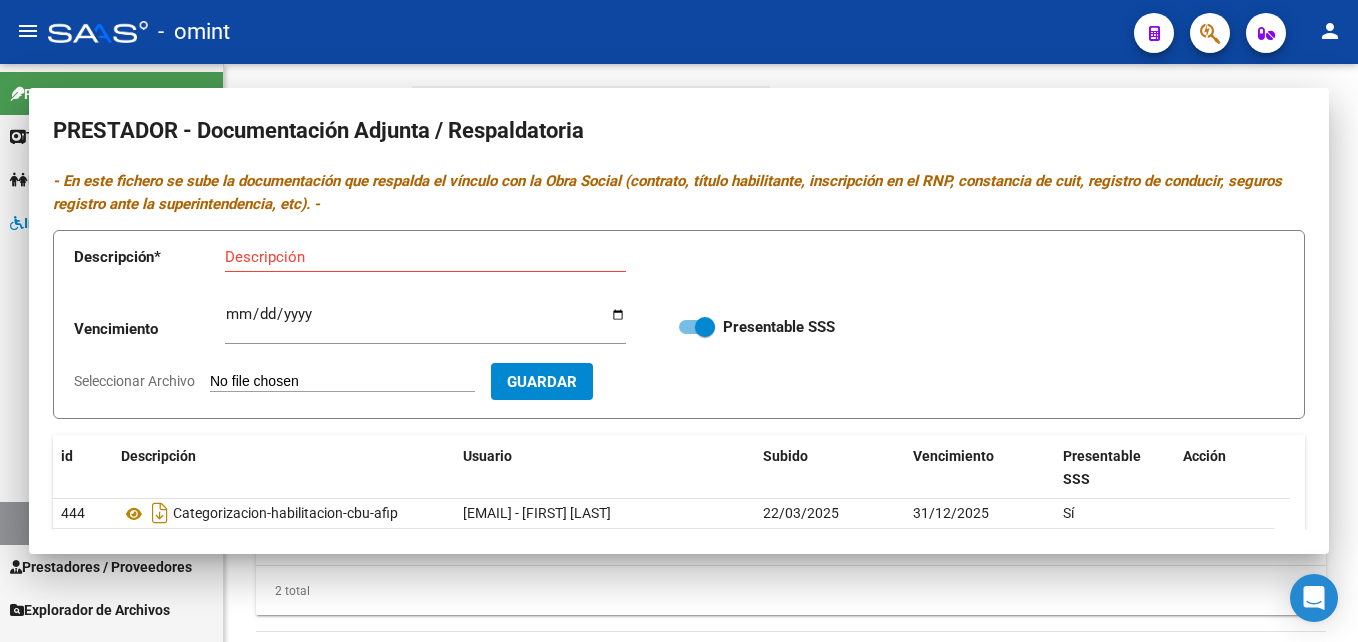 type 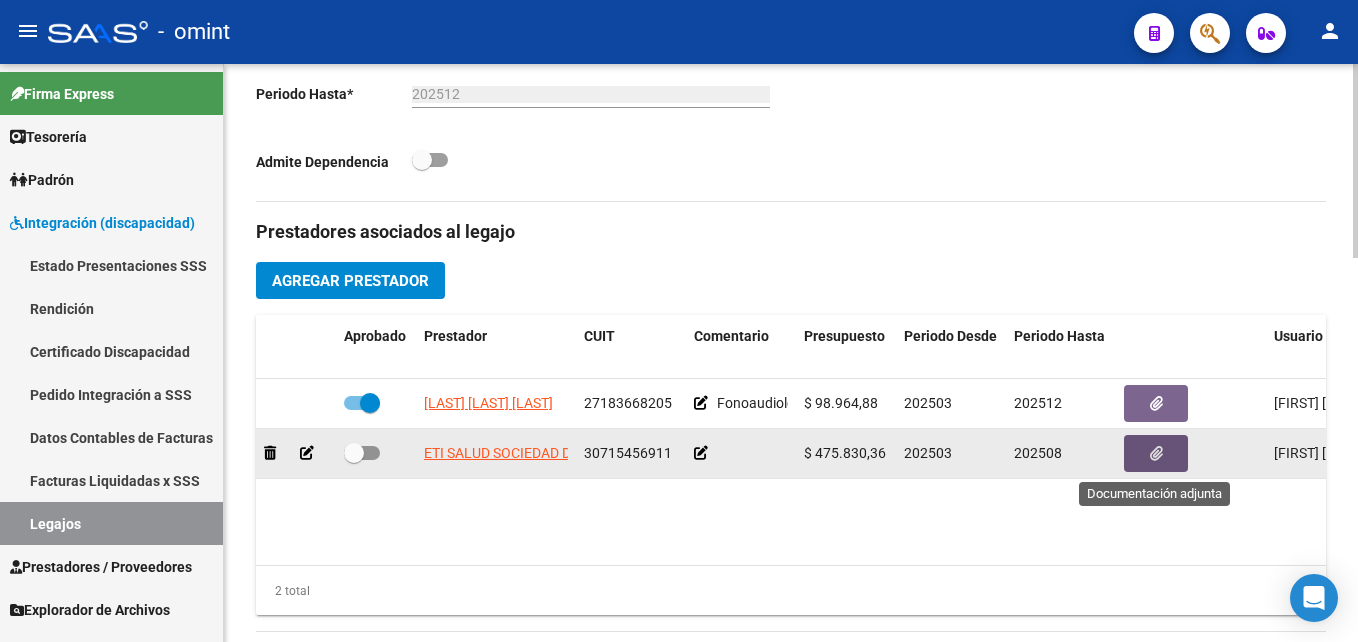 click 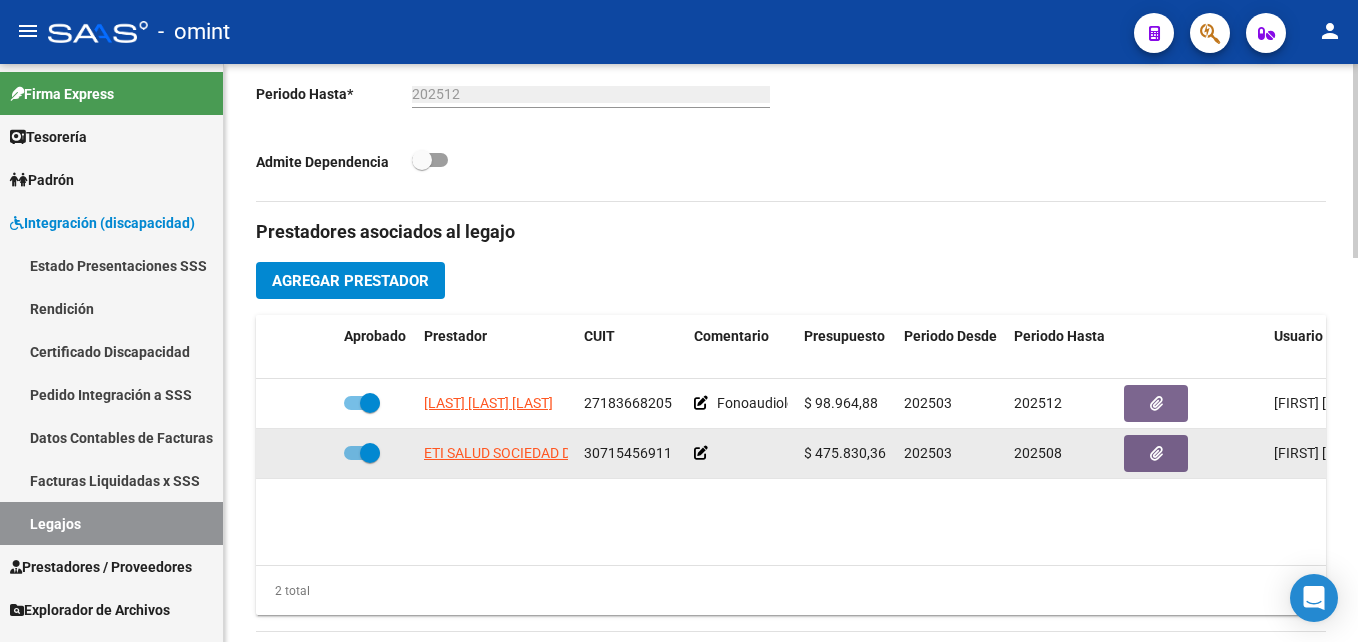 click 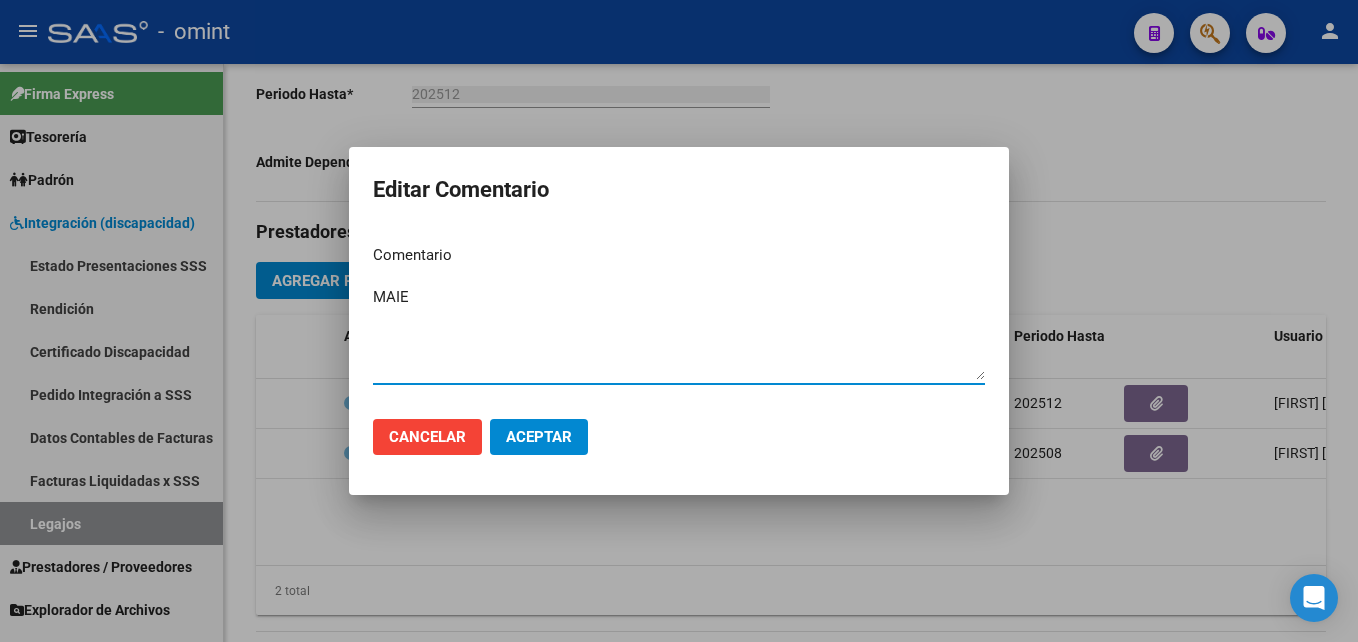 type on "MAIE" 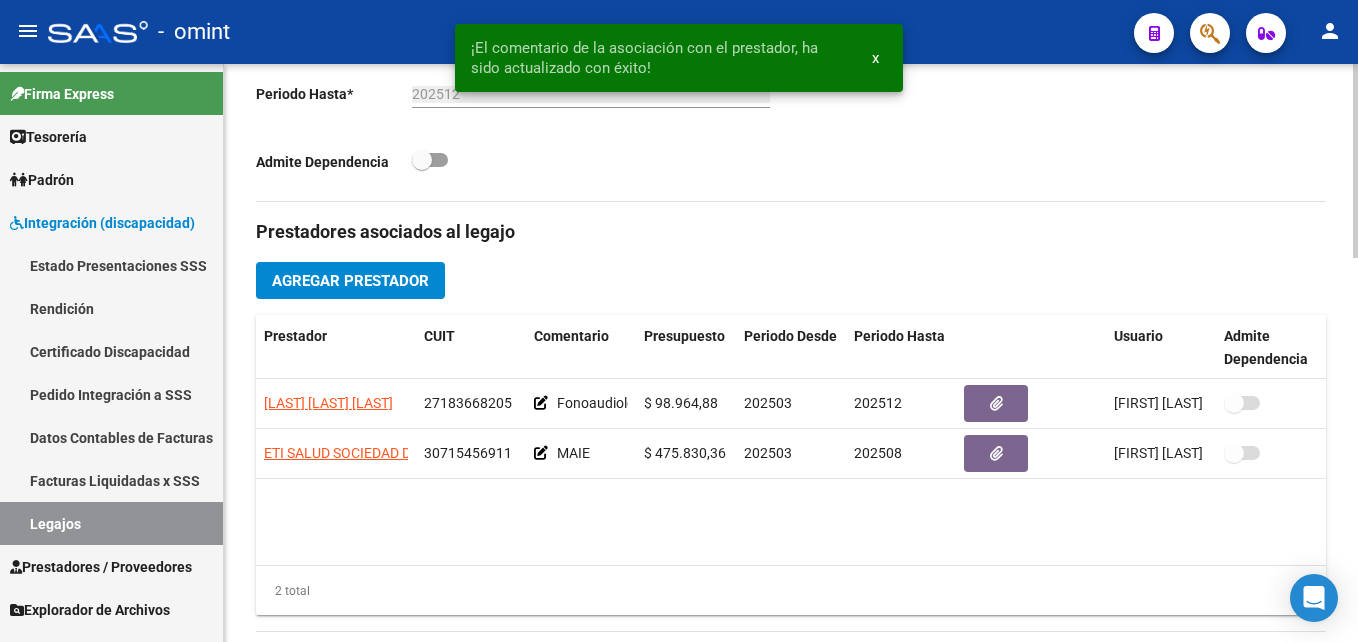 scroll, scrollTop: 0, scrollLeft: 0, axis: both 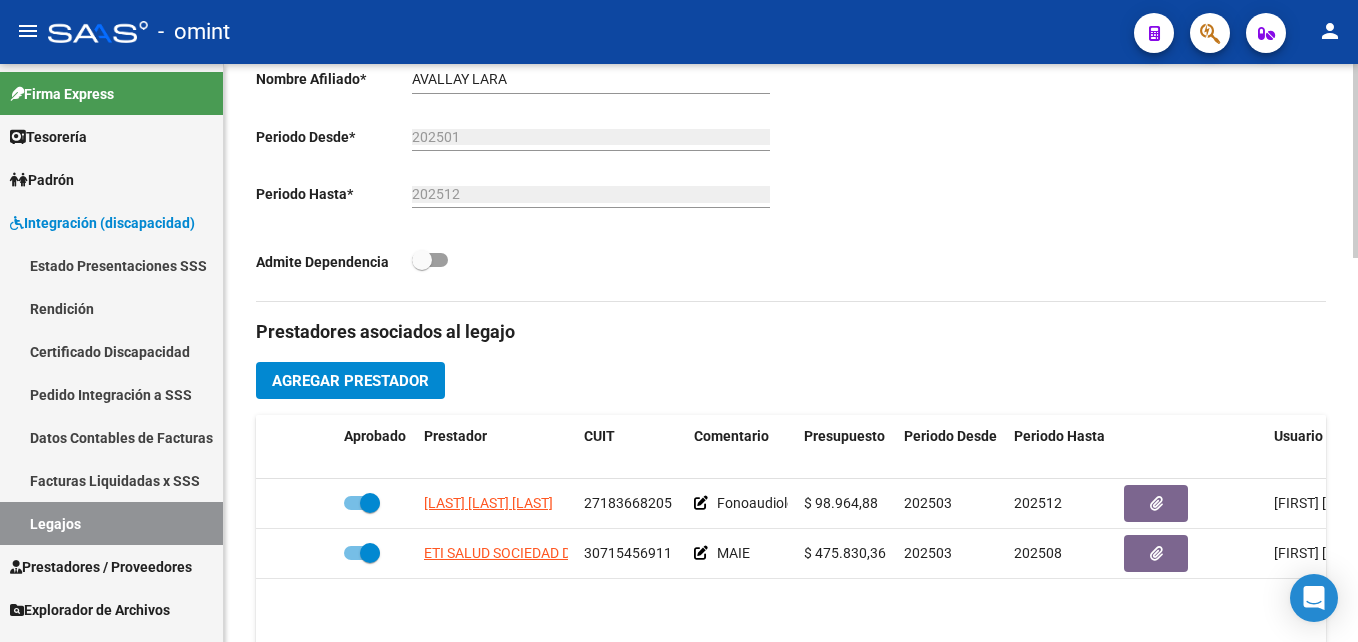 click on "Agregar Prestador" 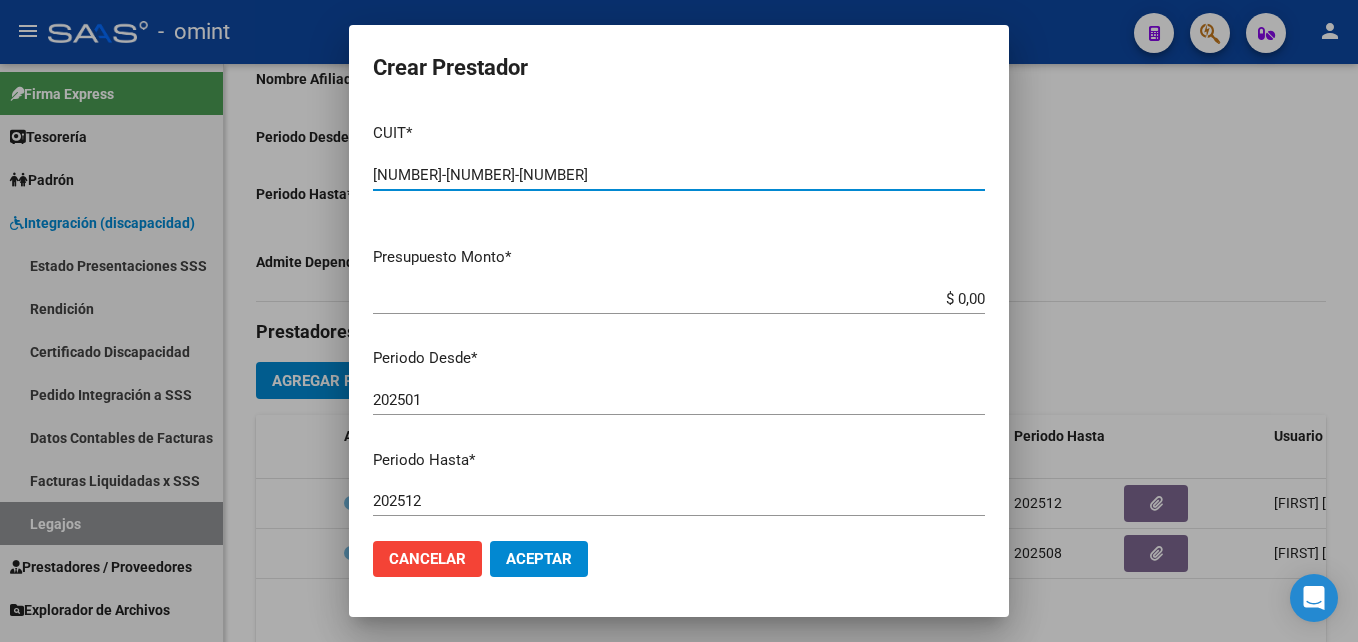 type on "[NUMBER]-[NUMBER]-[NUMBER]" 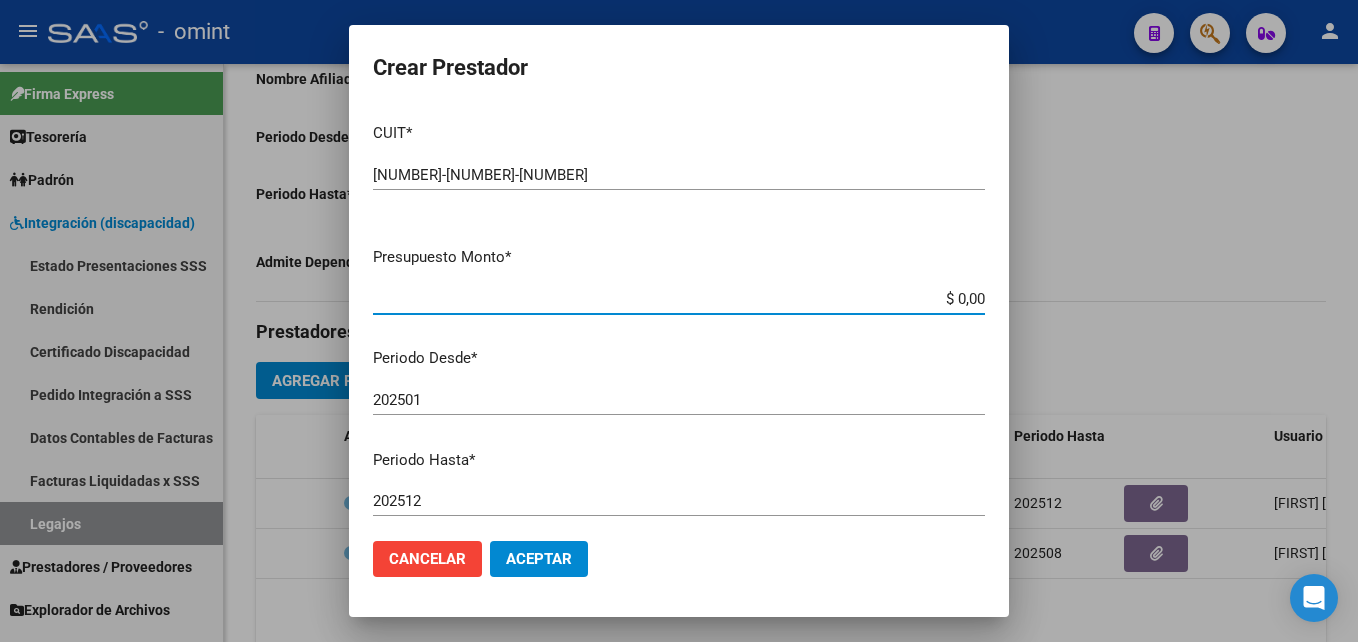 paste on "49.482,44" 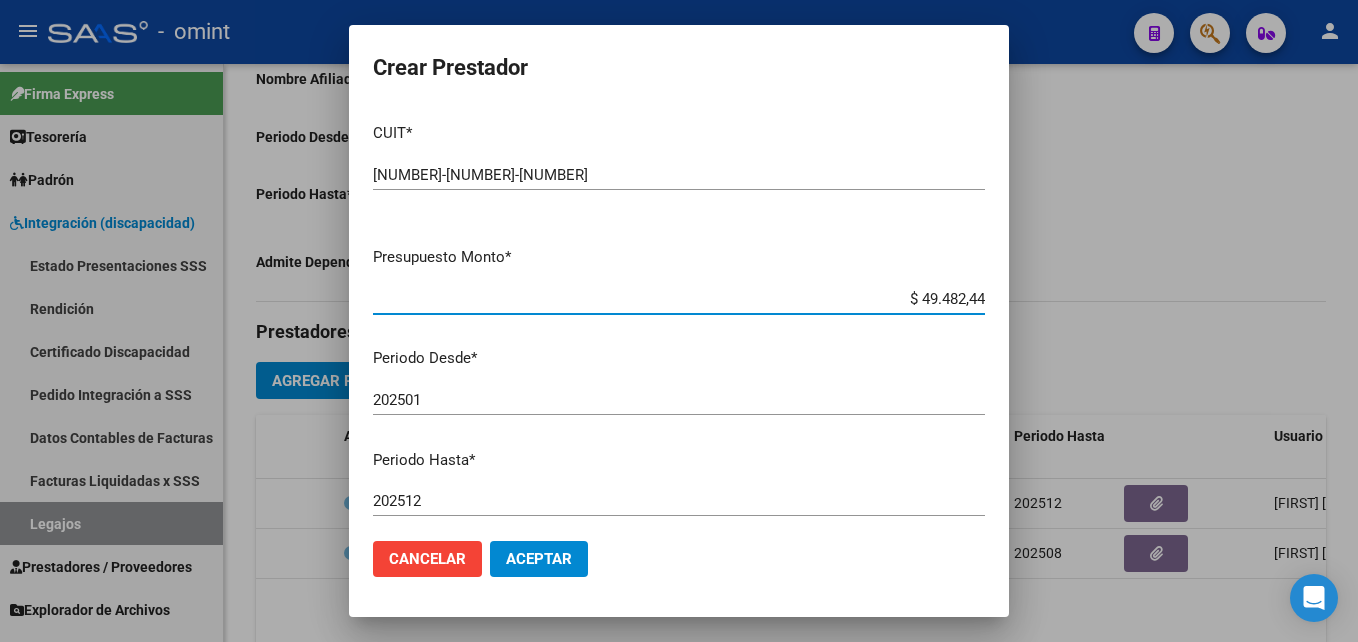 type on "$ 49.482,44" 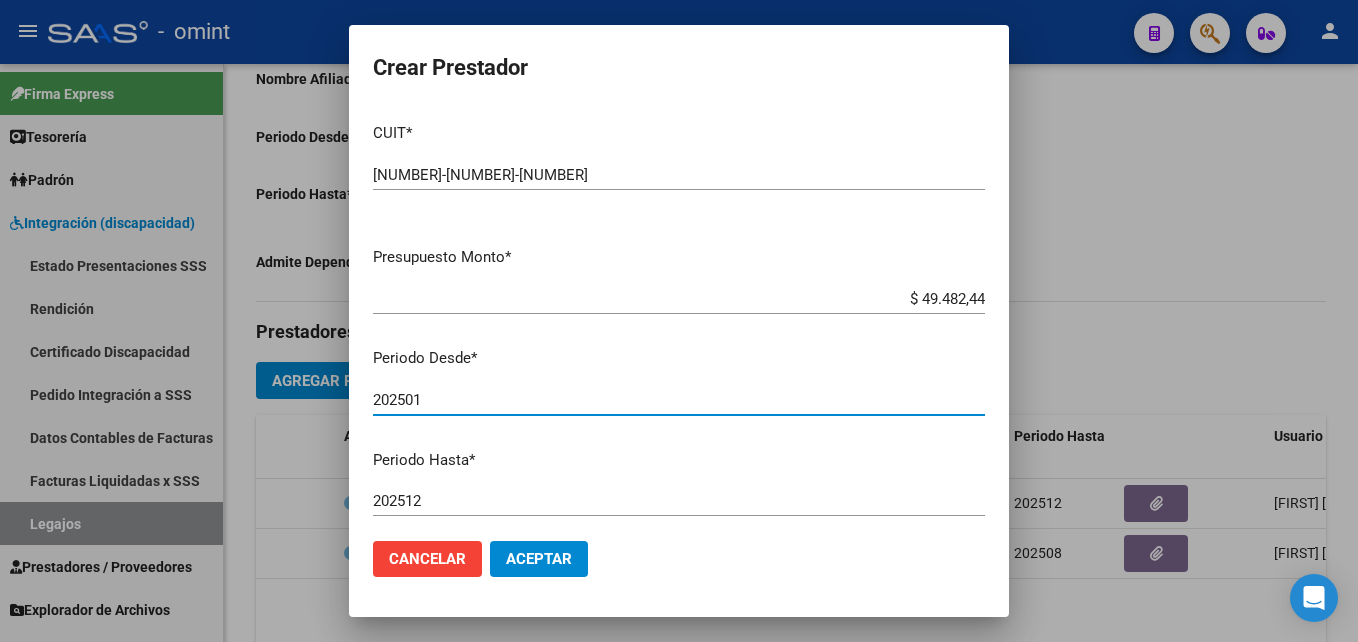 click on "202501" at bounding box center [679, 400] 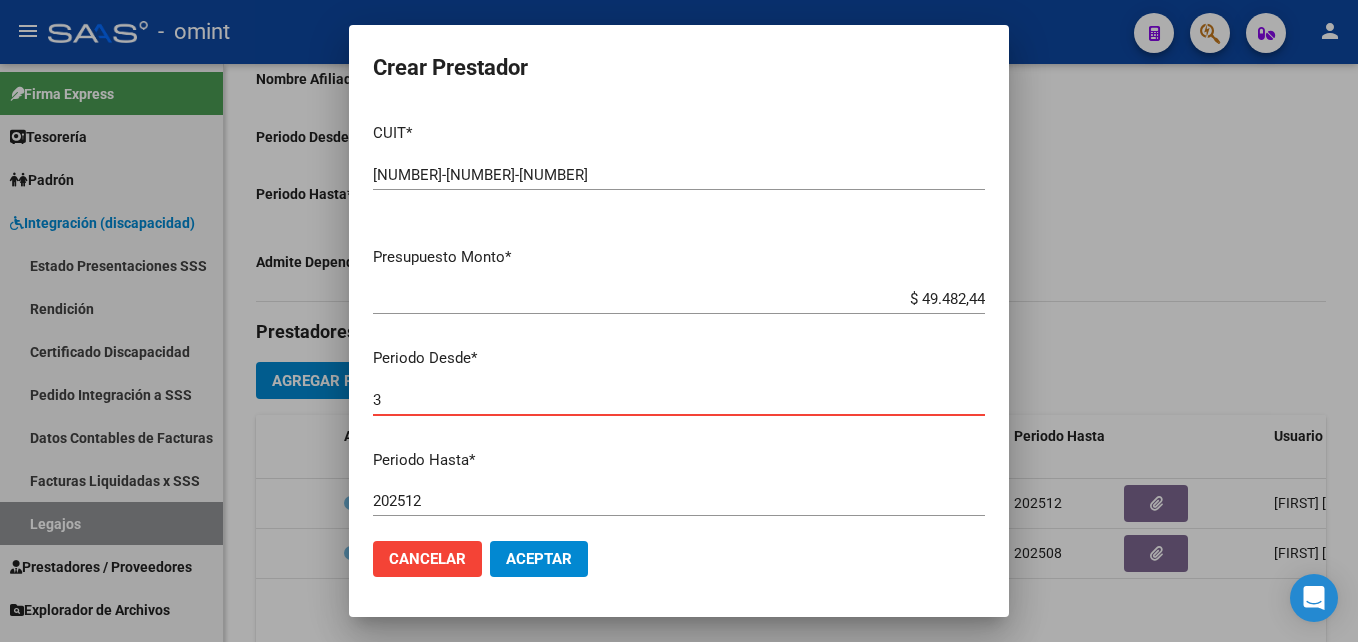 click on "3" at bounding box center (679, 400) 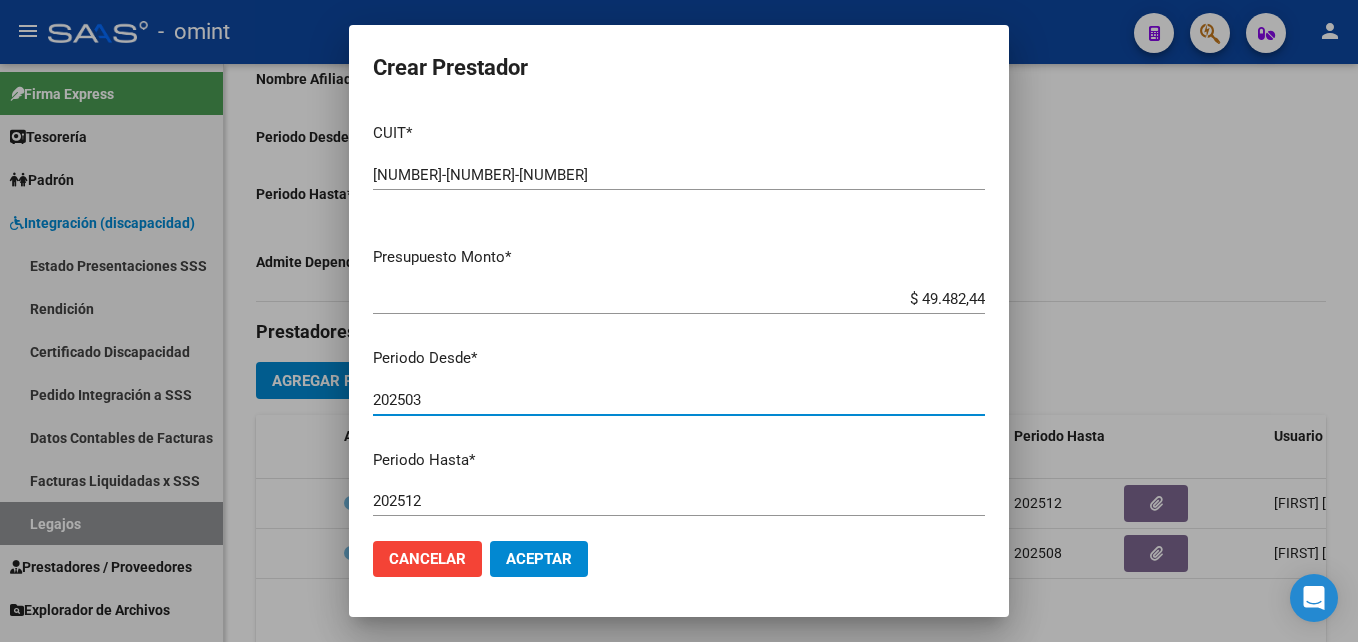 type on "202503" 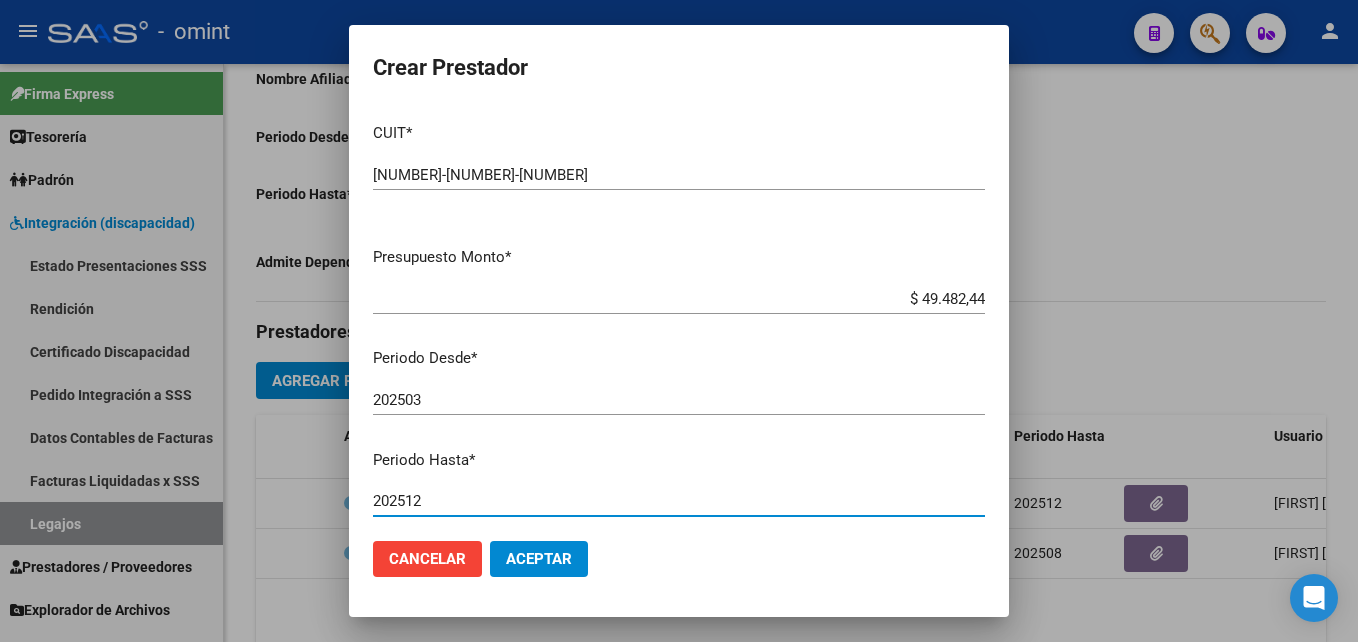 click on "202512" at bounding box center (679, 501) 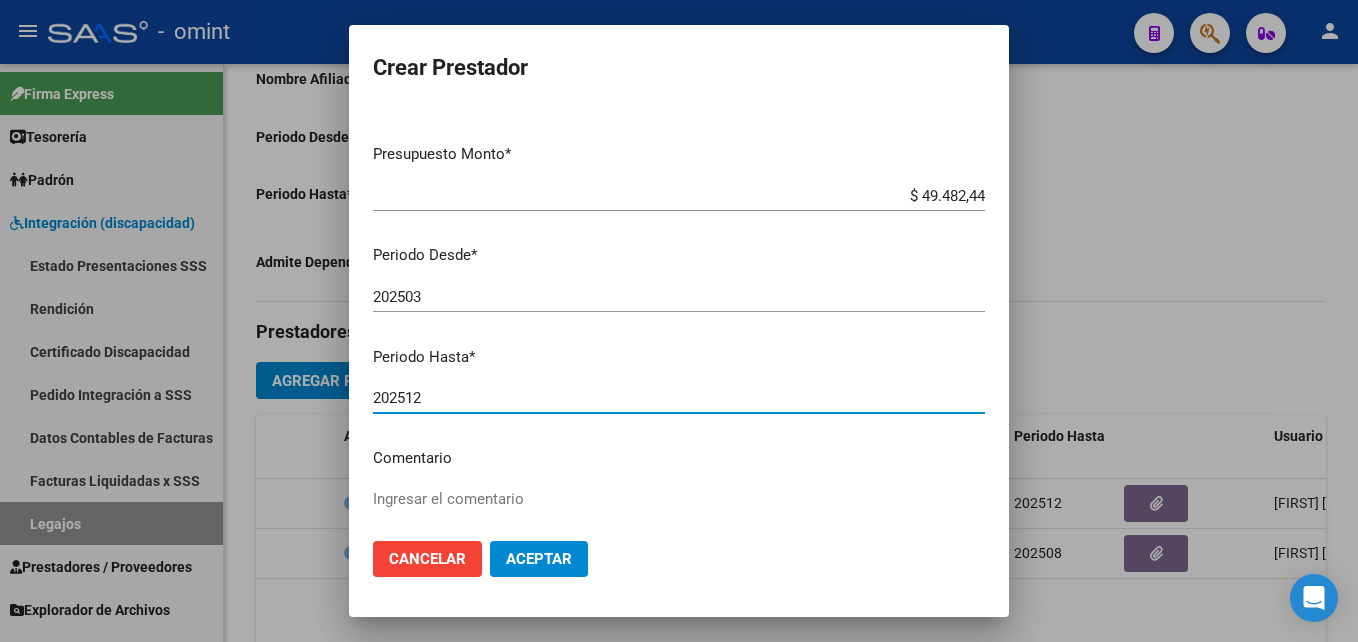 scroll, scrollTop: 268, scrollLeft: 0, axis: vertical 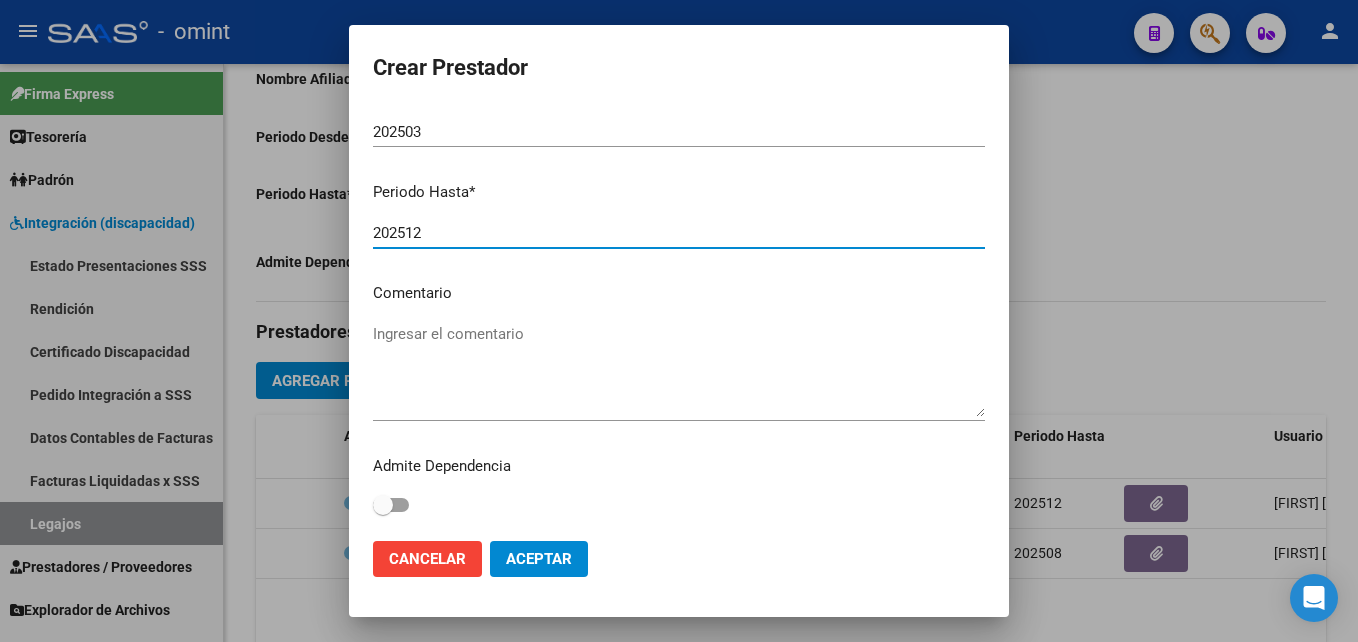 click on "Aceptar" 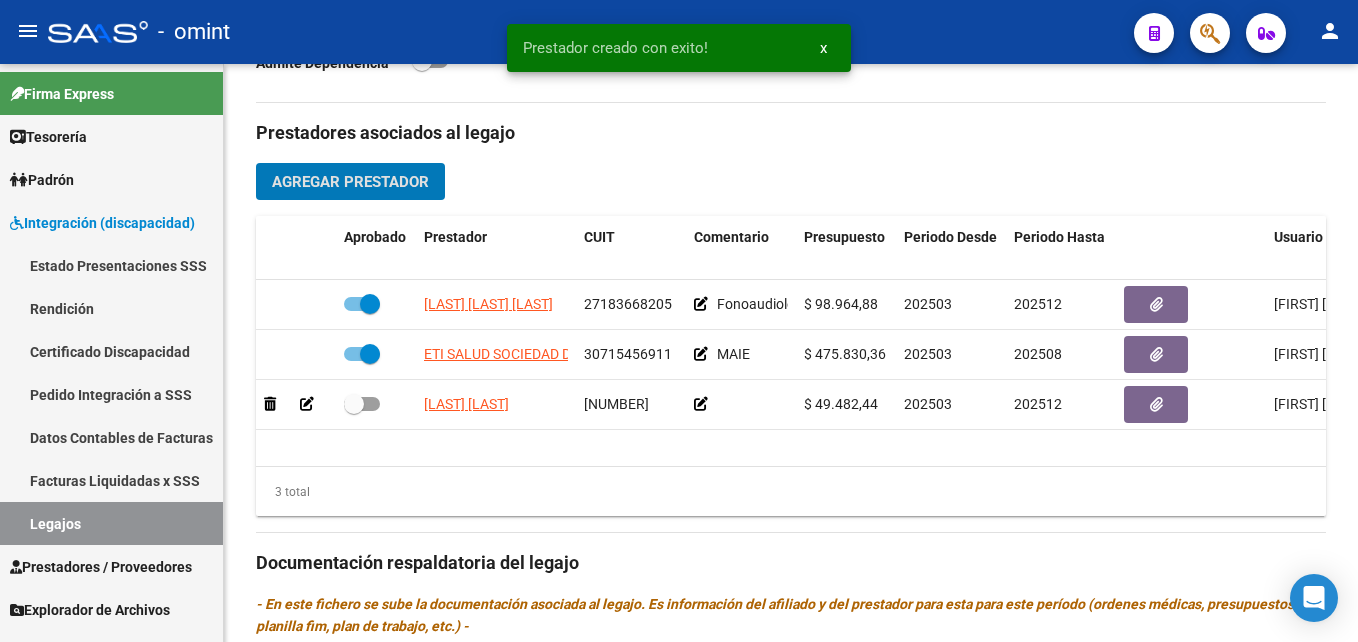 scroll, scrollTop: 717, scrollLeft: 0, axis: vertical 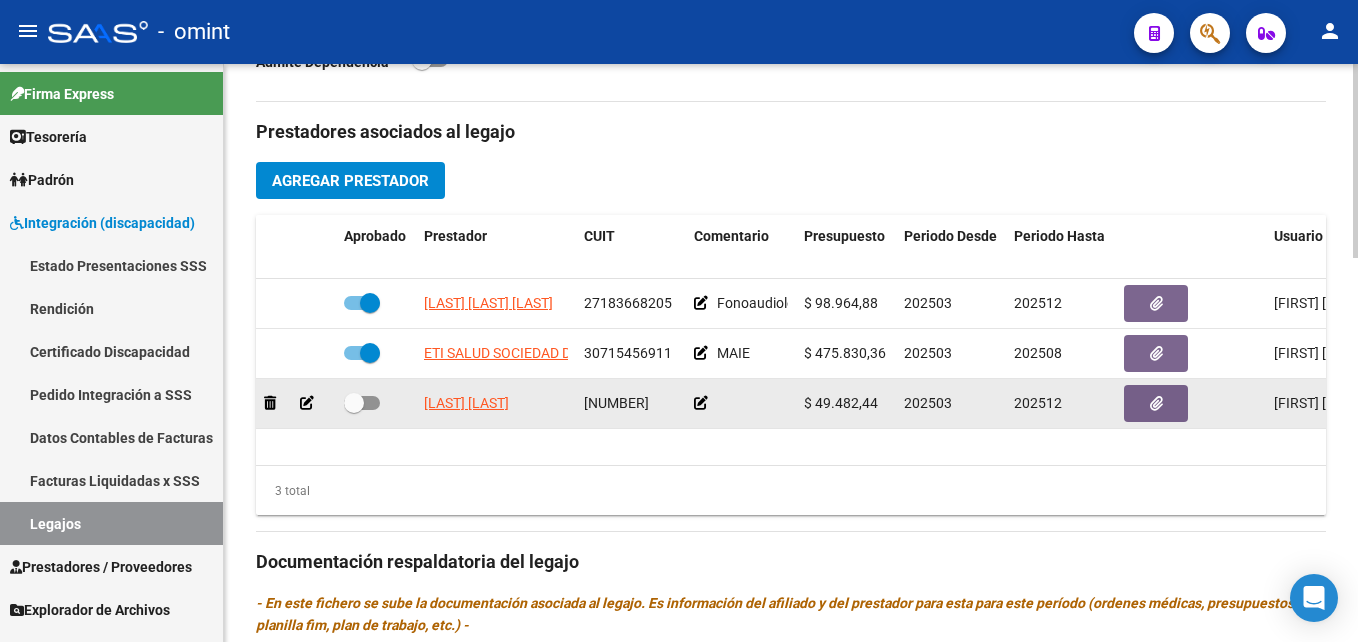 click 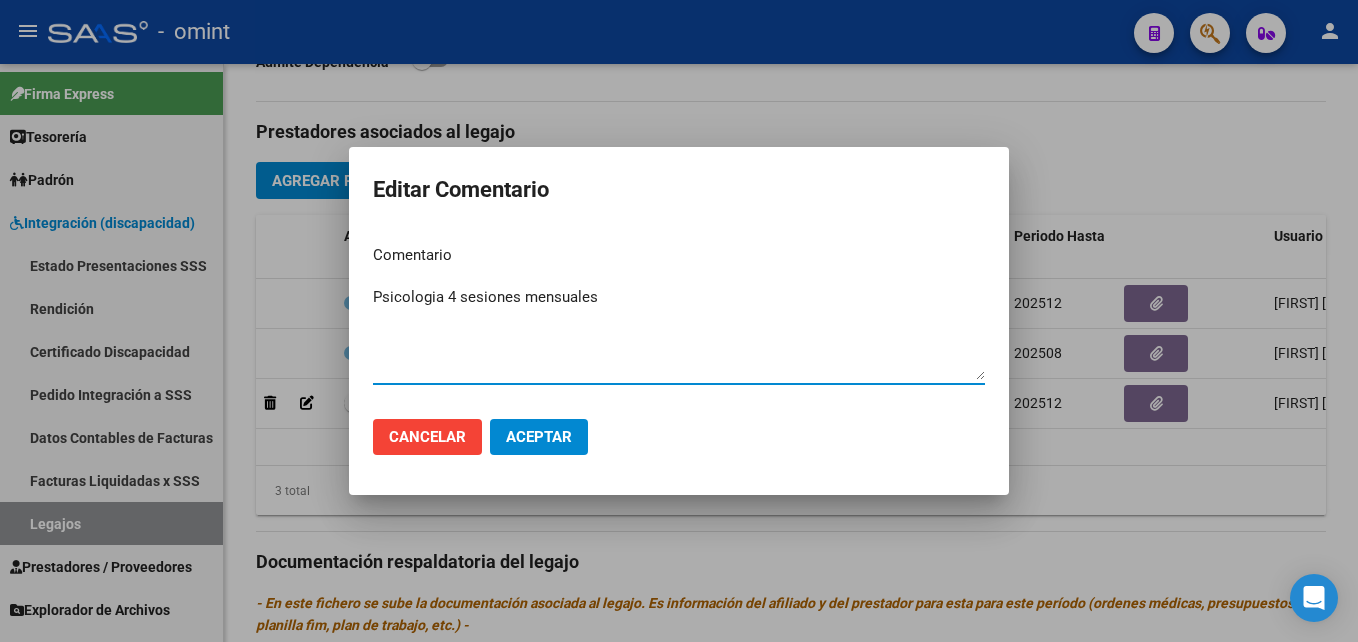 type on "Psicologia 4 sesiones mensuales" 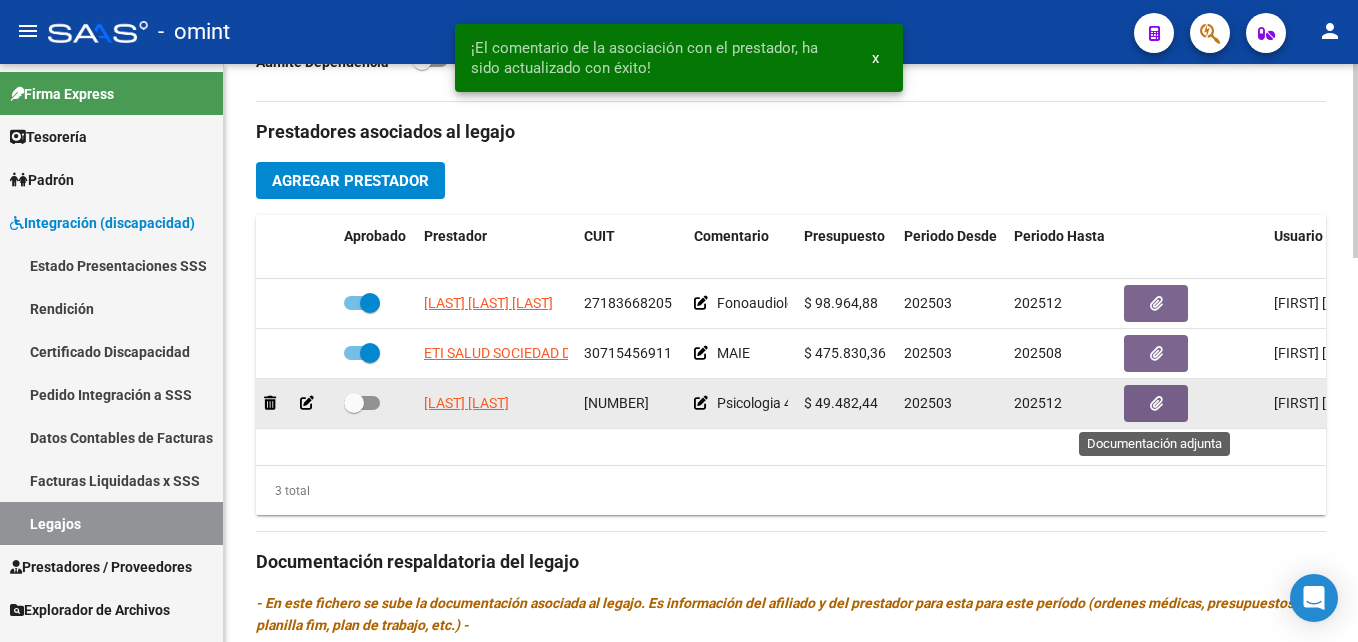 click 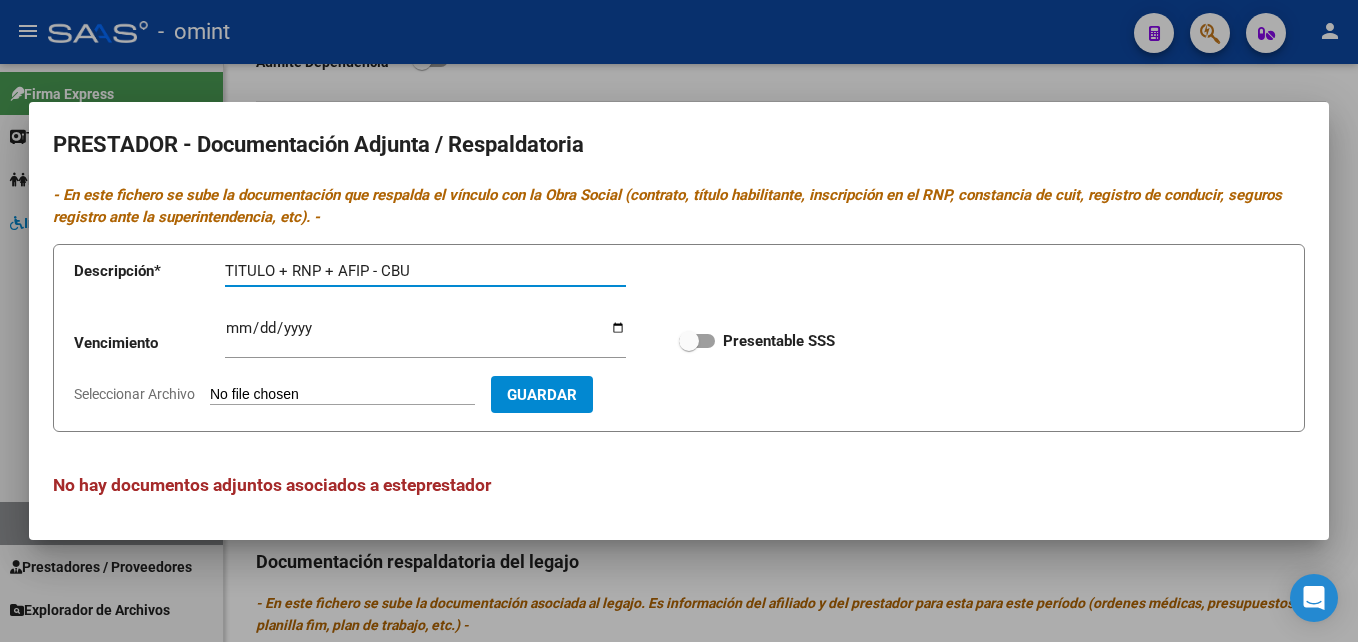 type on "TITULO + RNP + AFIP - CBU" 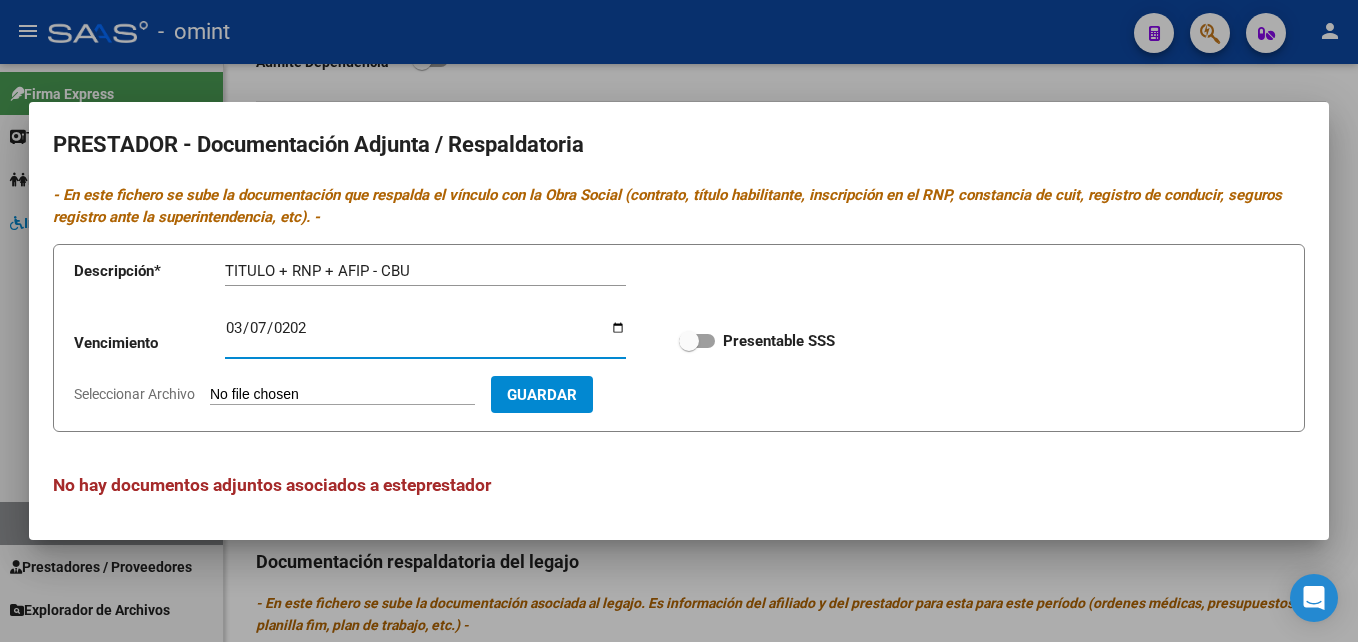 type on "2028-03-07" 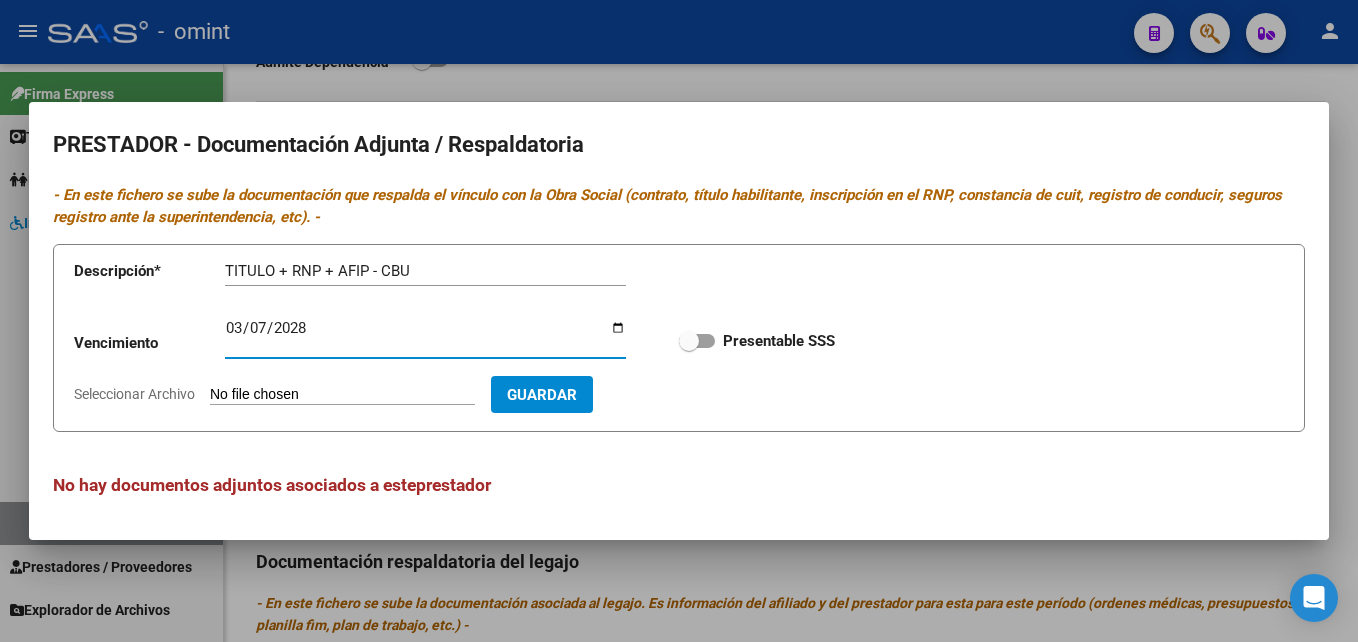 click at bounding box center [689, 341] 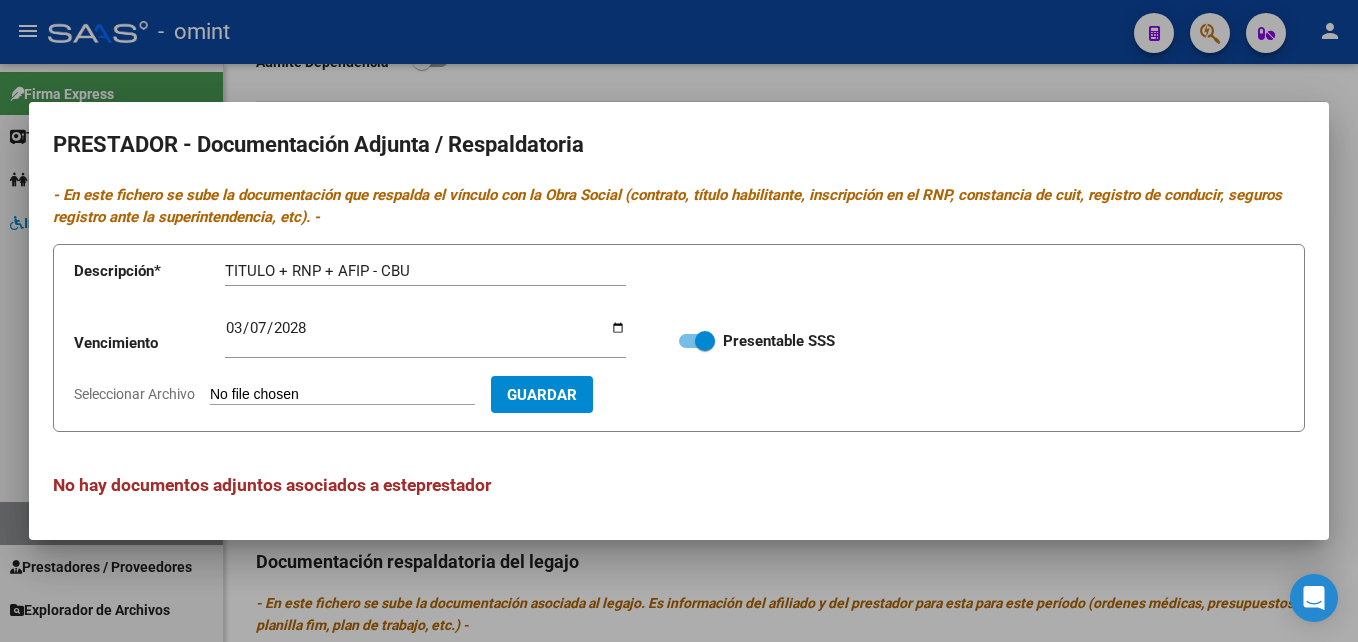 click on "Guardar" at bounding box center (542, 395) 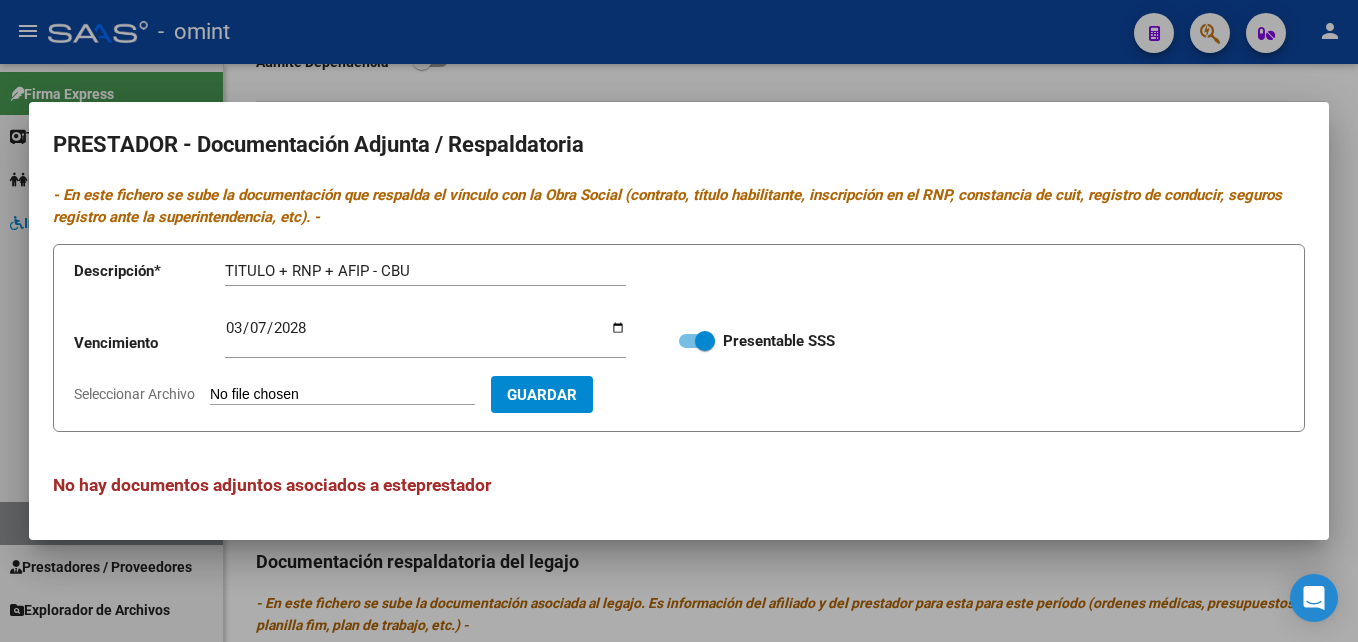 type on "C:\fakepath\Documentacion del prestador.pdf" 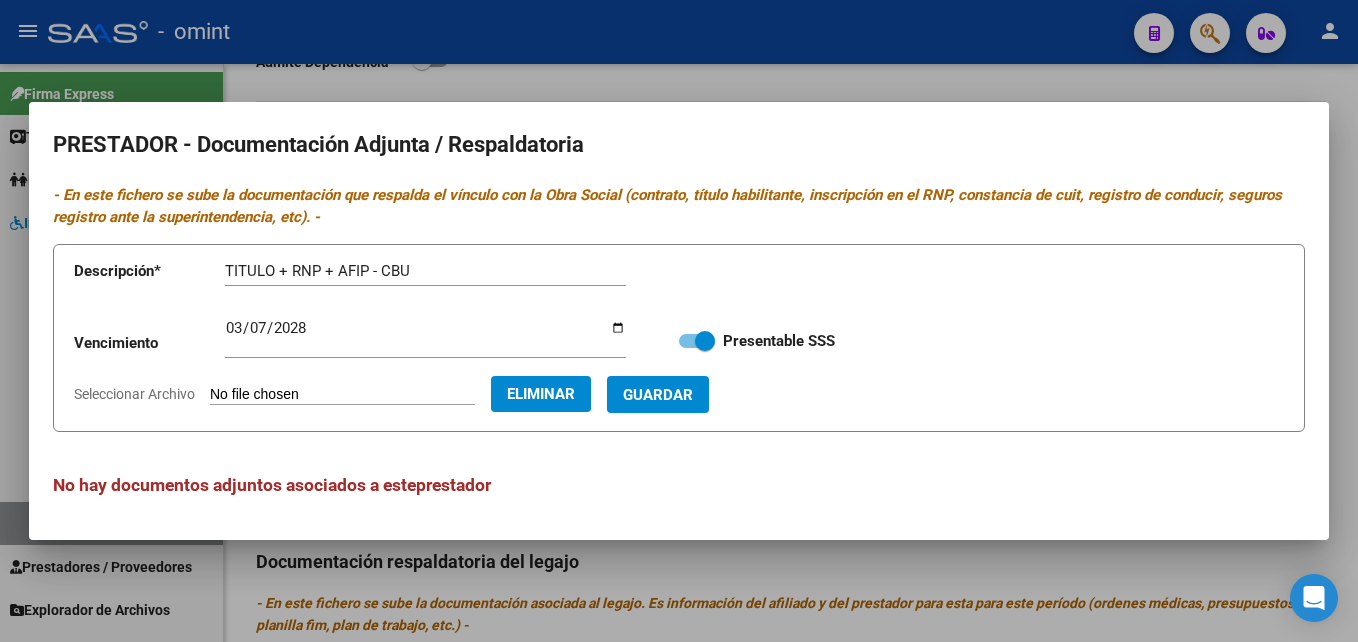 click on "Guardar" at bounding box center [658, 395] 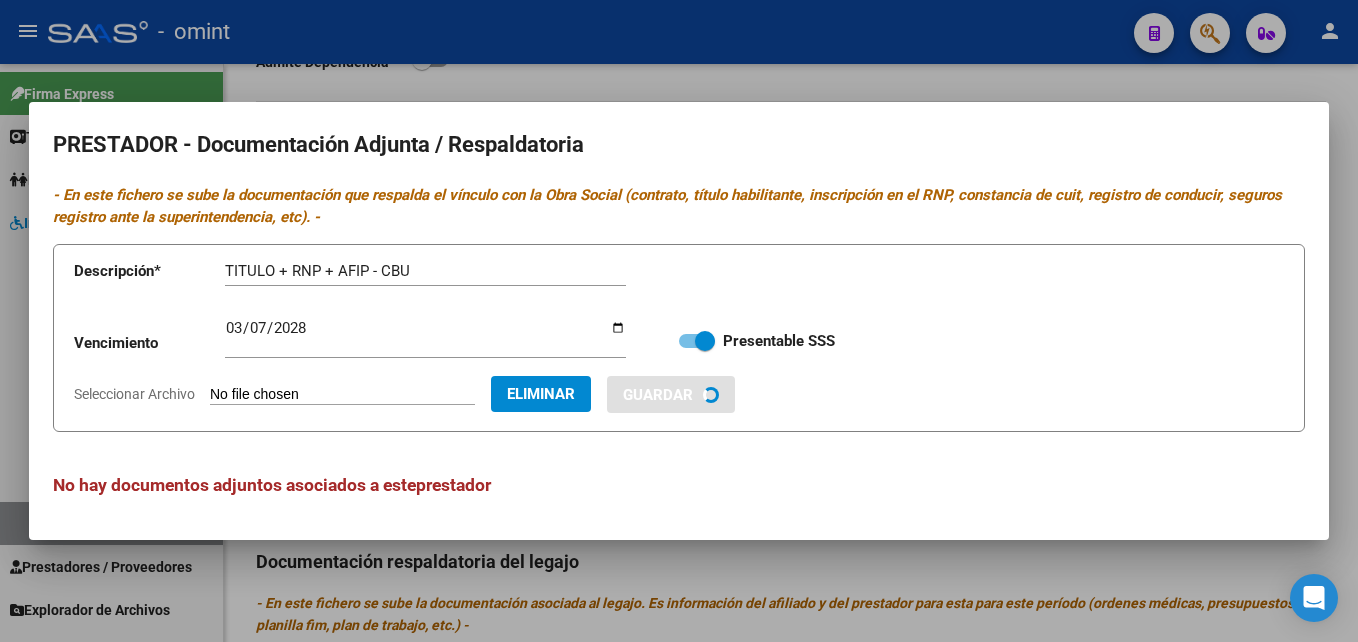 type 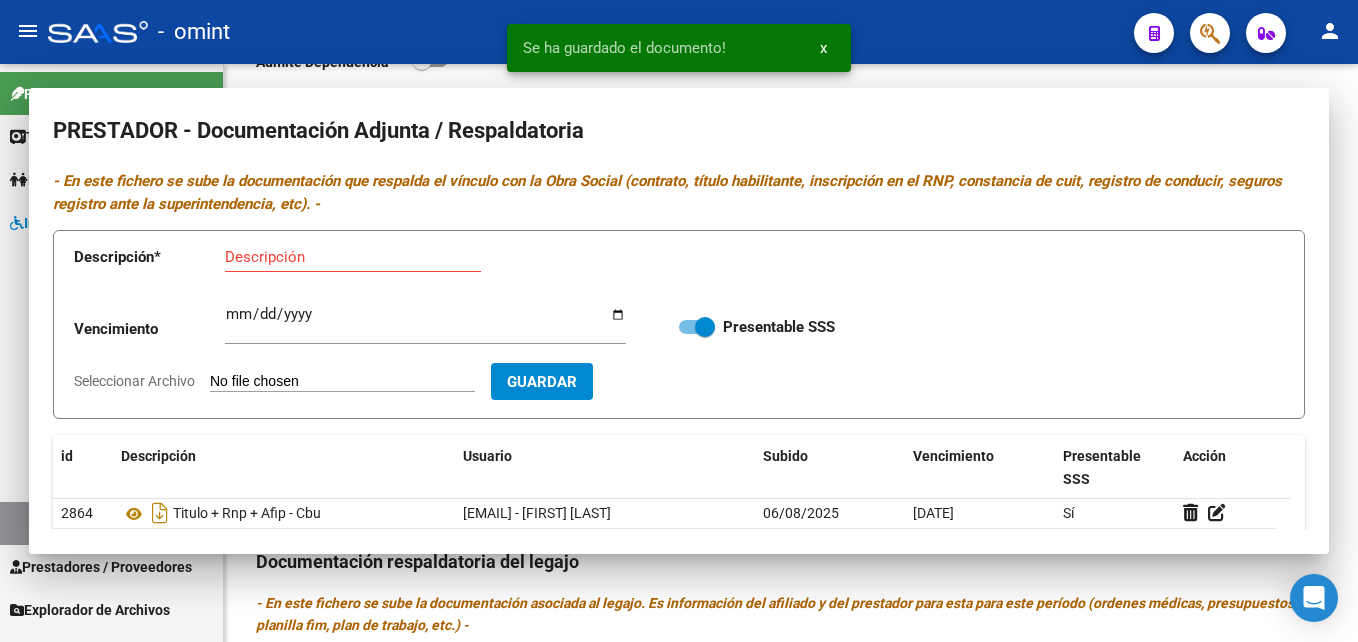 type 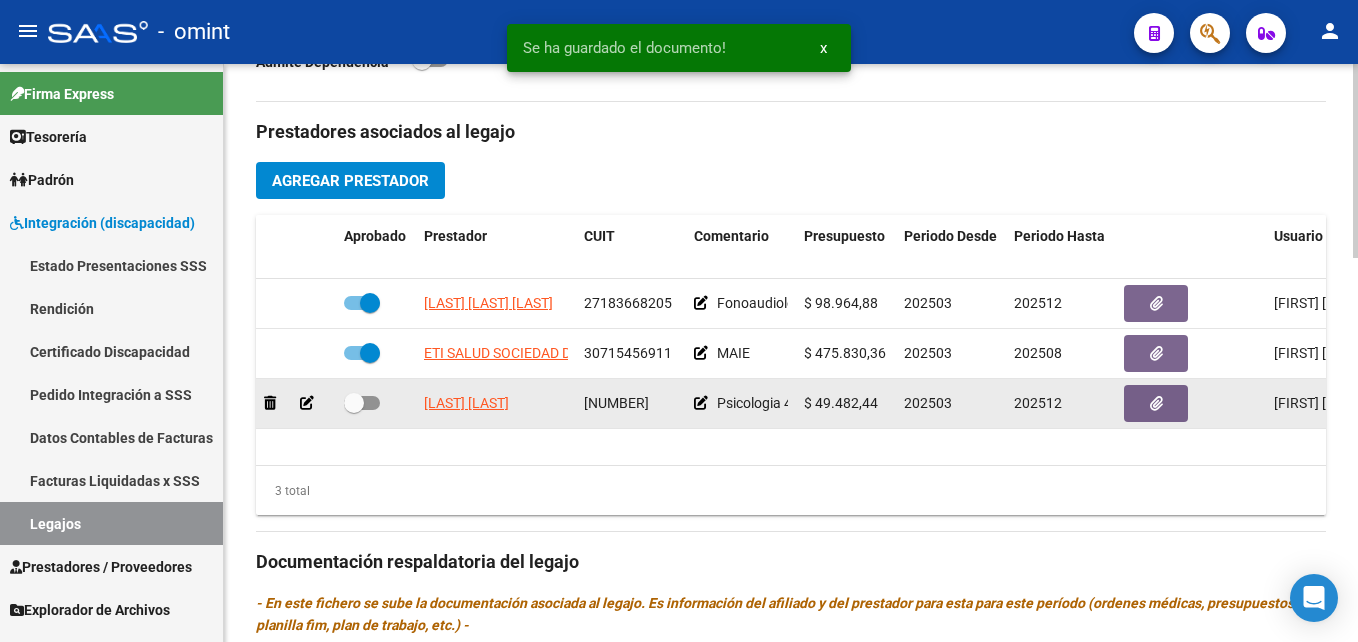 click at bounding box center [354, 403] 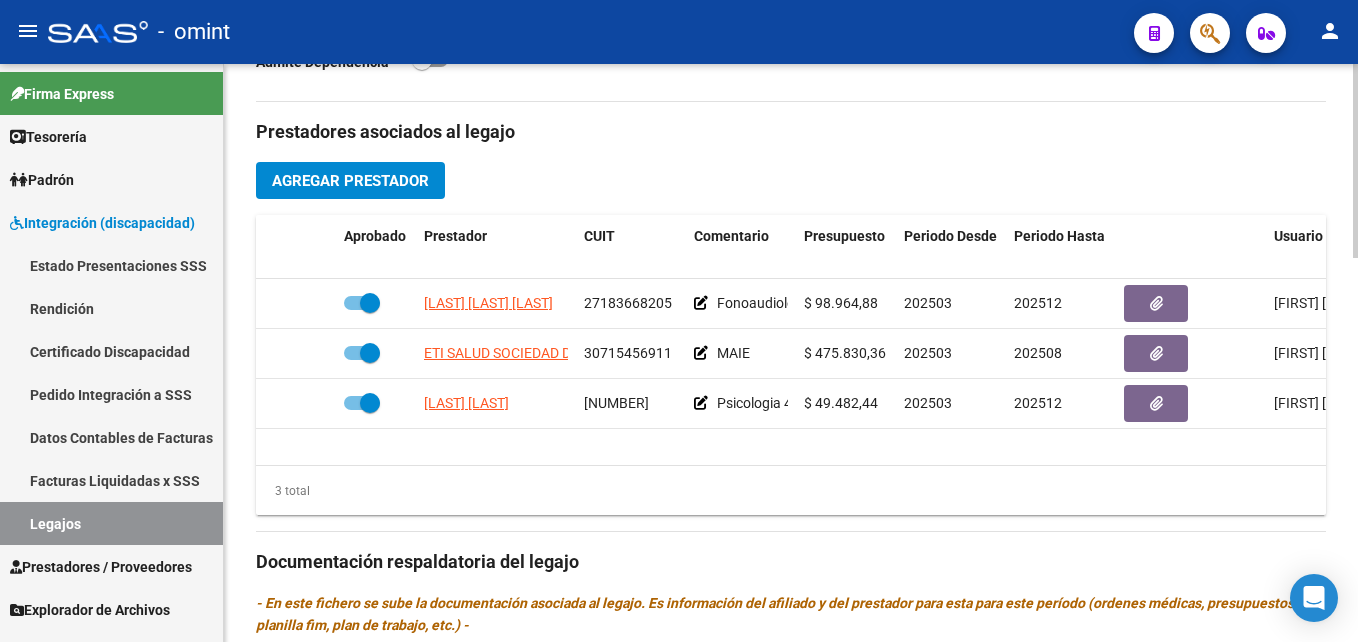 click on "Agregar Prestador" 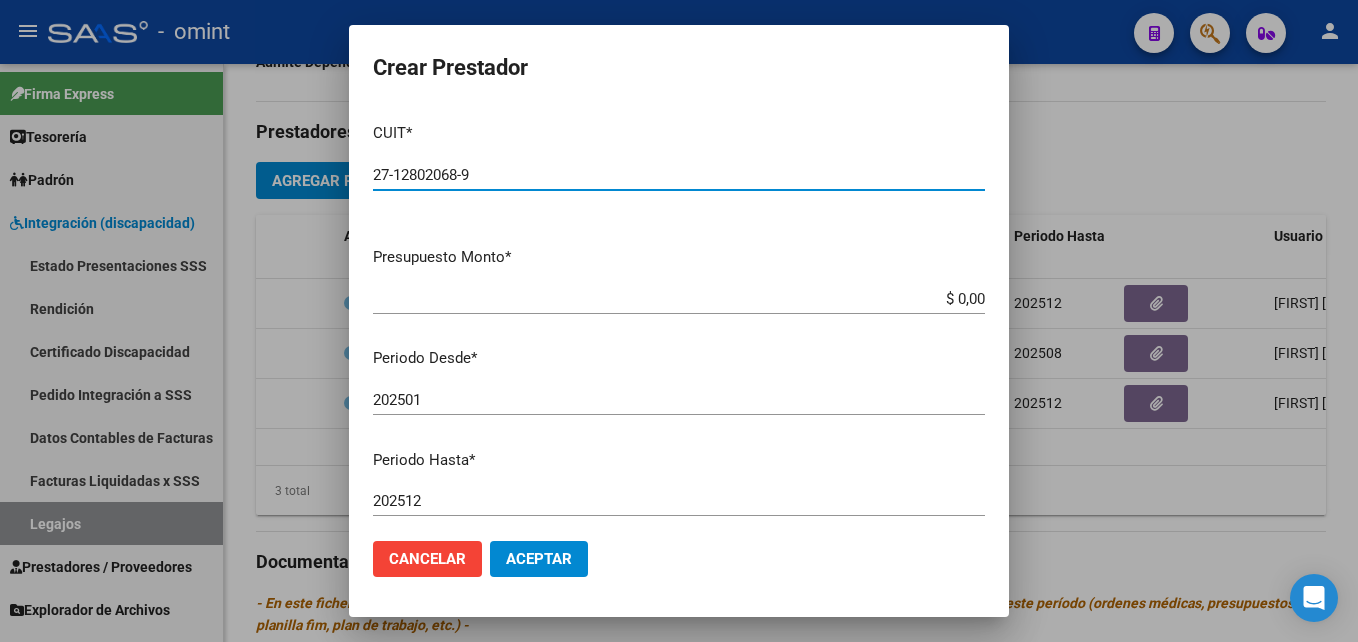 type on "27-12802068-9" 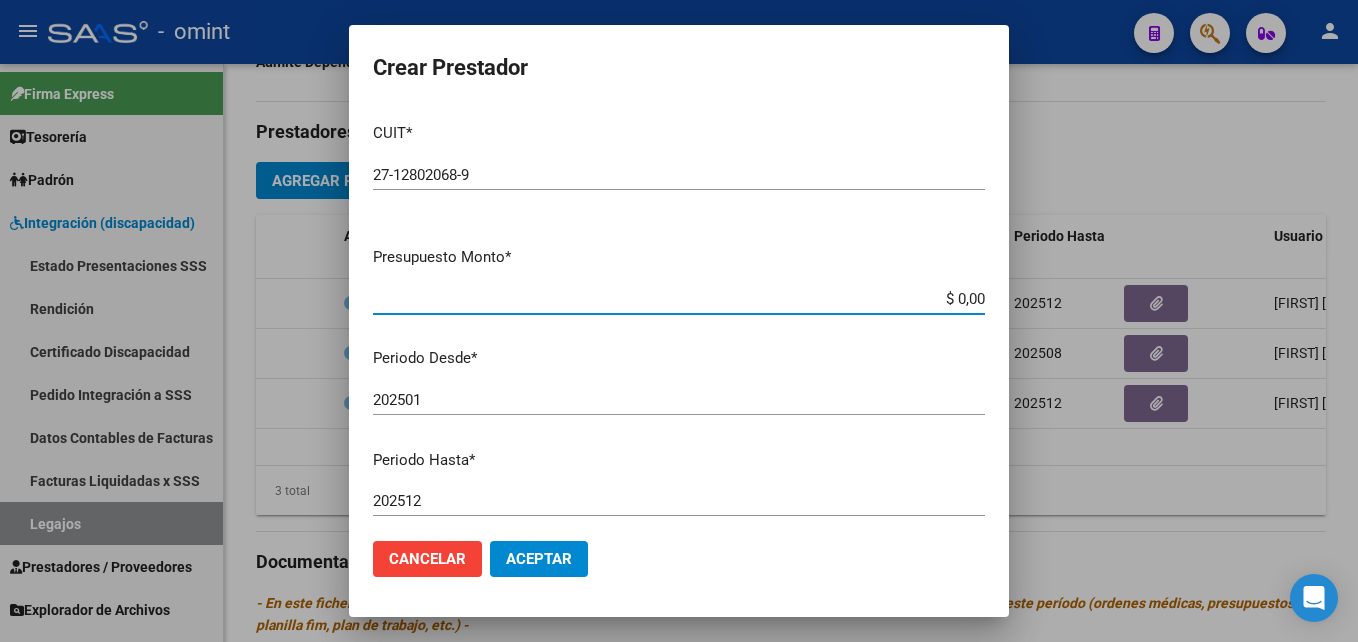 click on "$ 0,00" at bounding box center [679, 299] 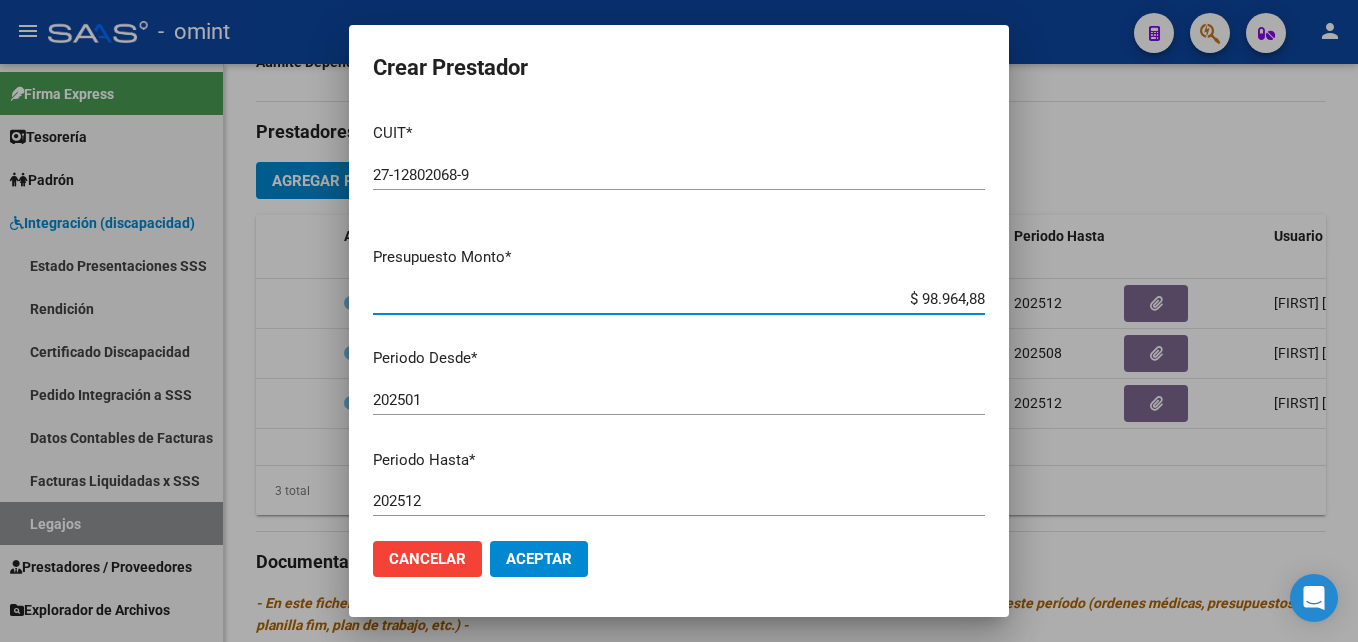 type on "$ 98.964,88" 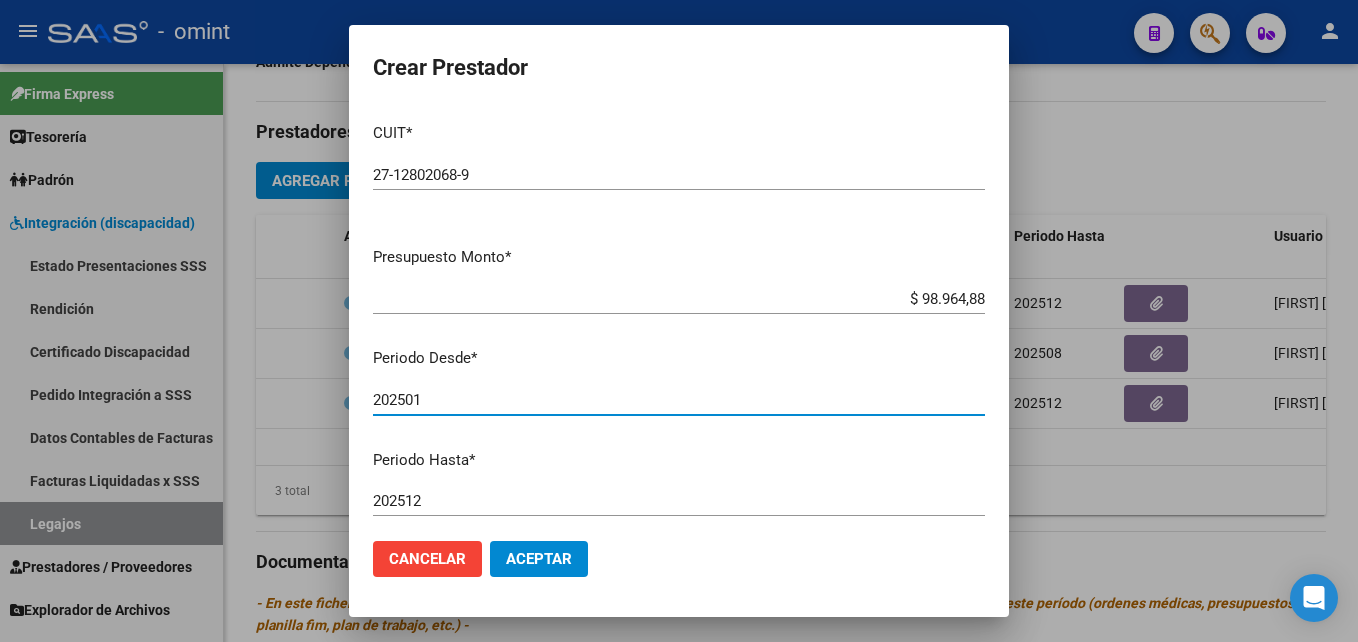 click on "202501" at bounding box center [679, 400] 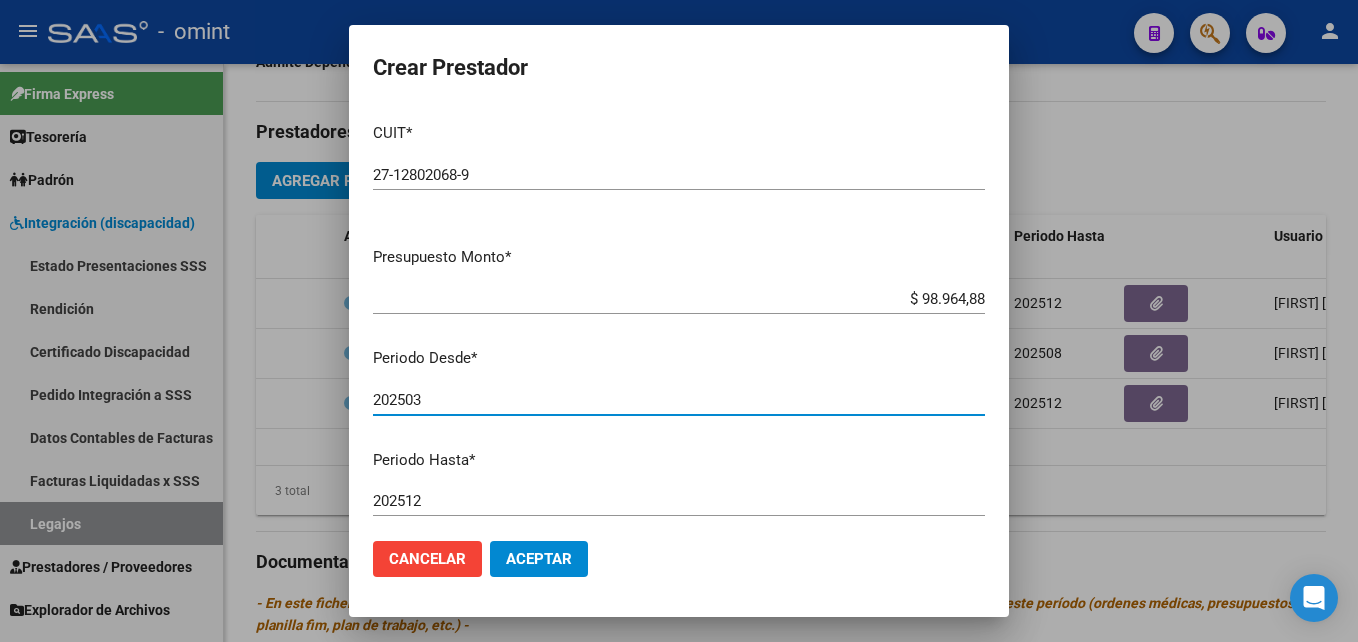 type on "202503" 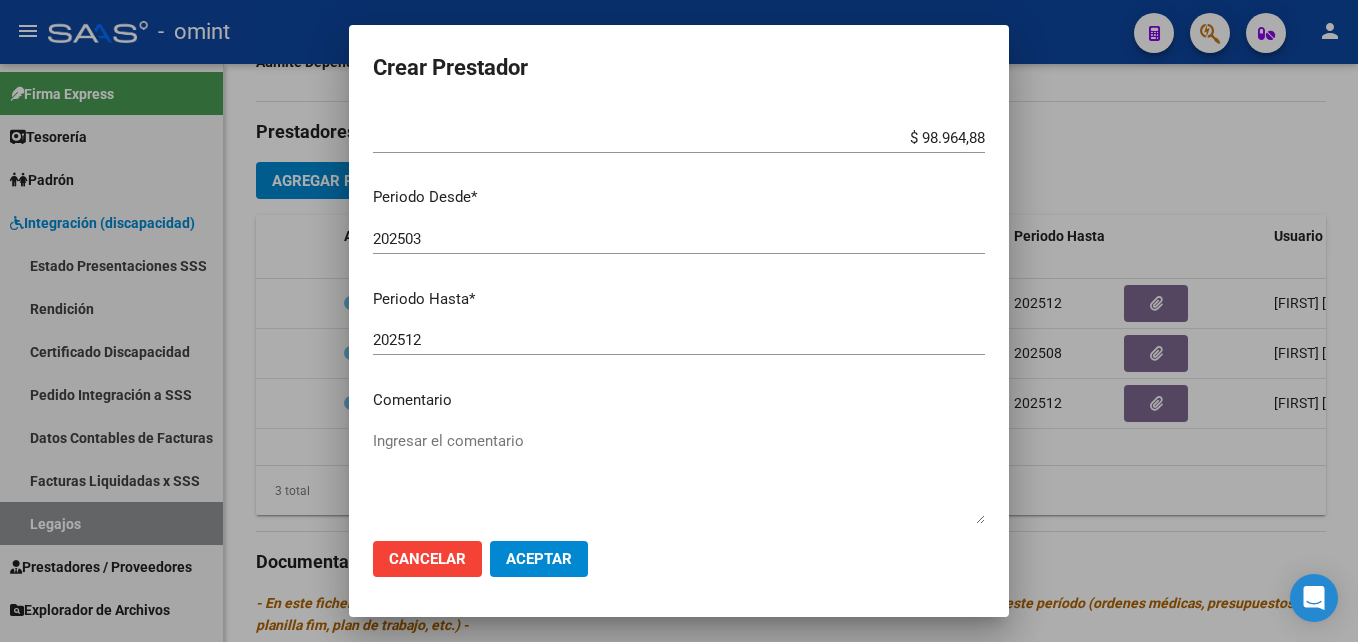 scroll, scrollTop: 268, scrollLeft: 0, axis: vertical 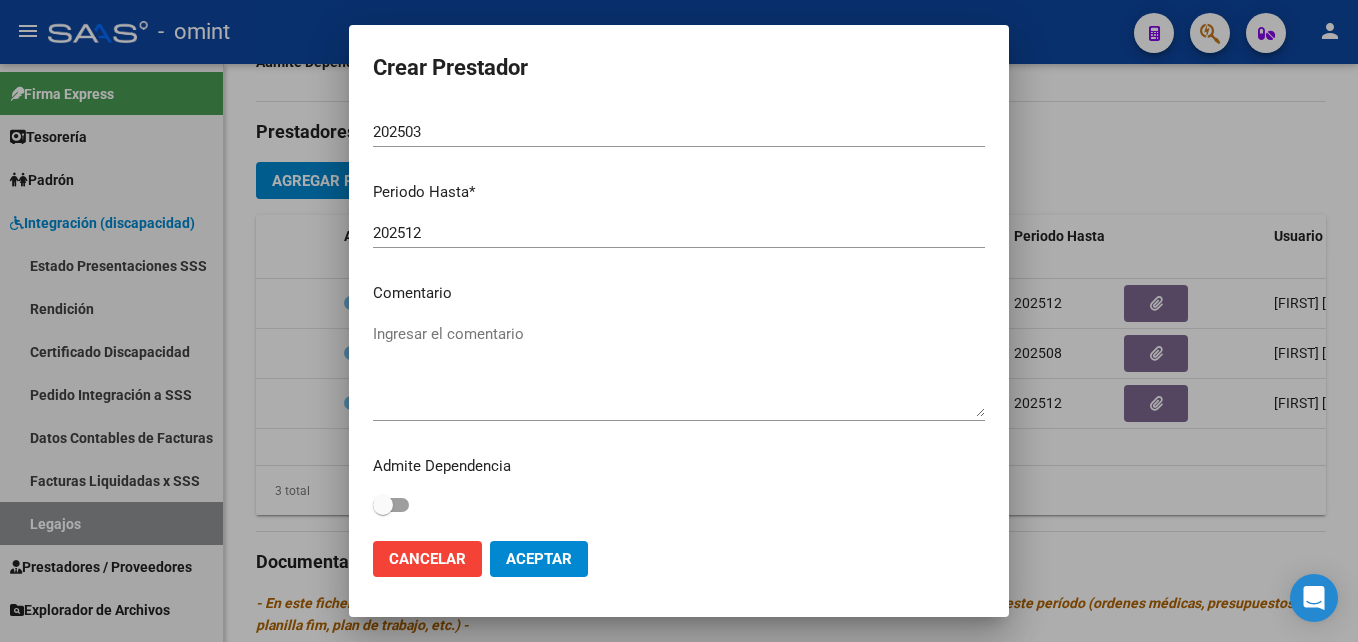 drag, startPoint x: 549, startPoint y: 557, endPoint x: 560, endPoint y: 554, distance: 11.401754 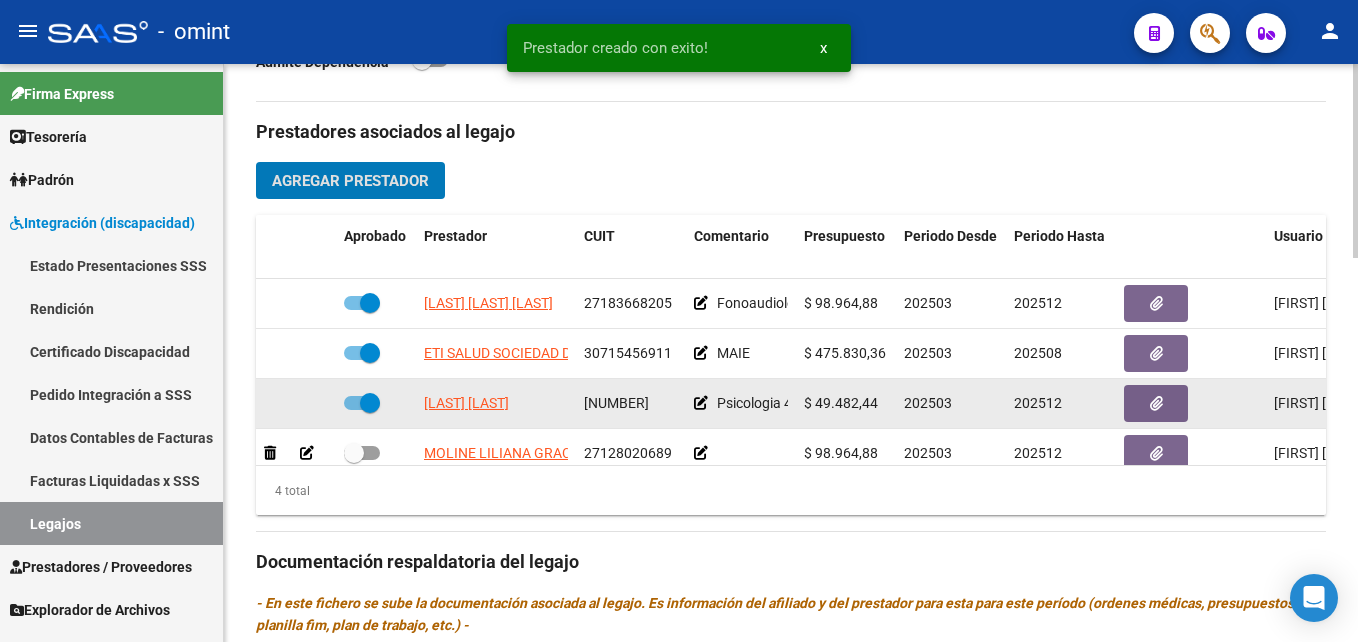 scroll, scrollTop: 36, scrollLeft: 0, axis: vertical 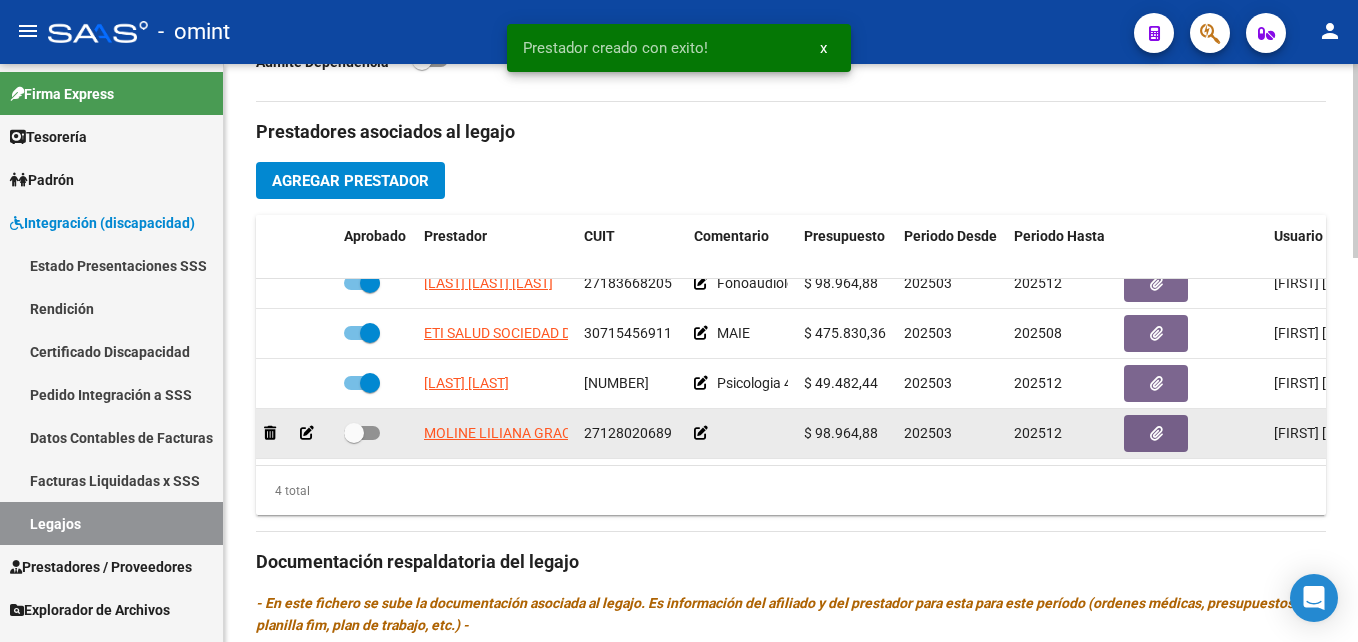 click 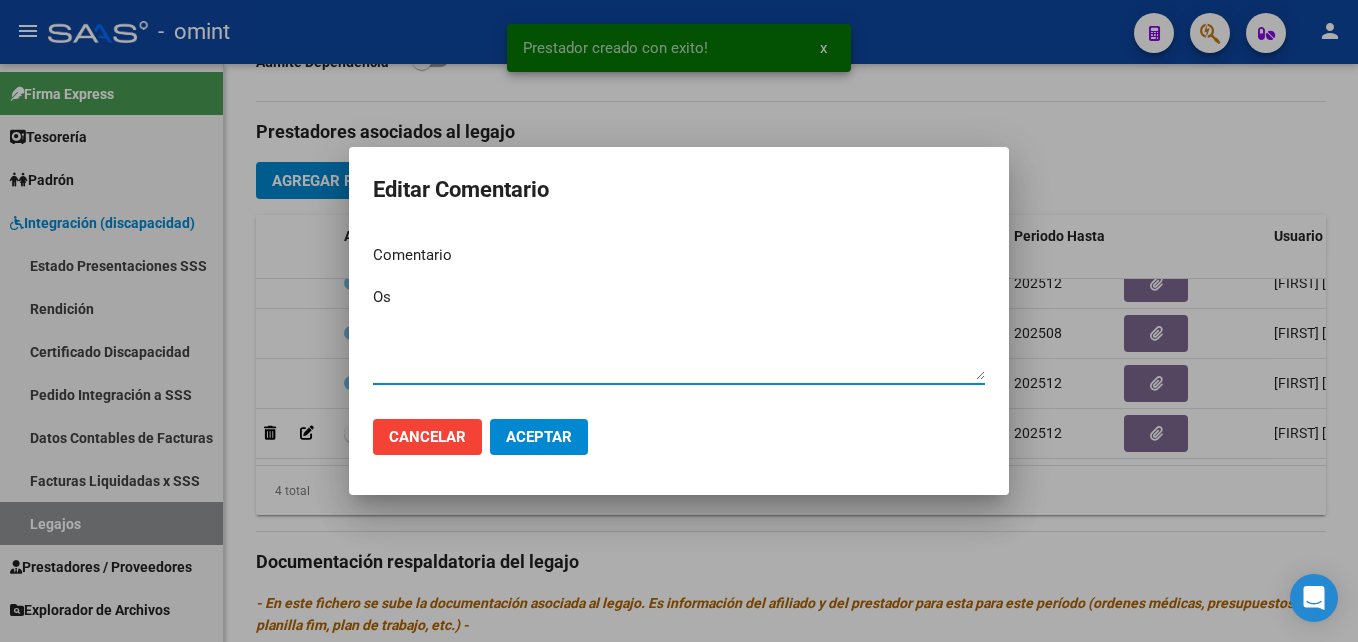 type on "O" 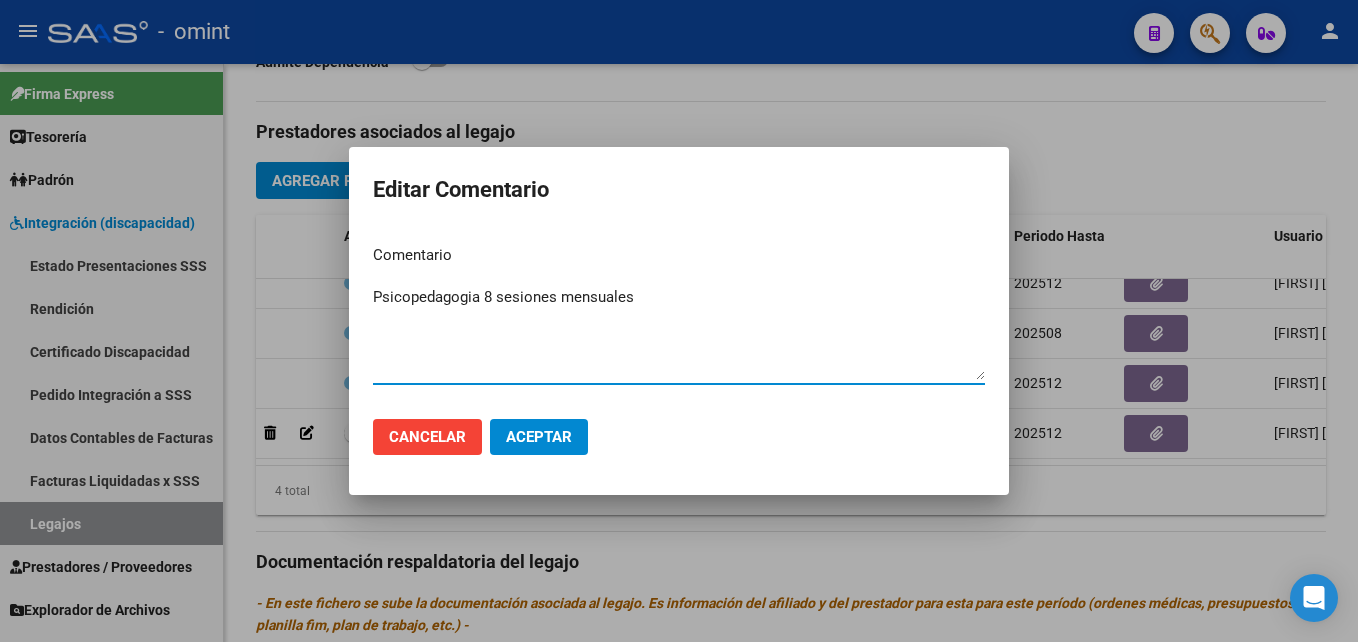 type on "Psicopedagogia 8 sesiones mensuales" 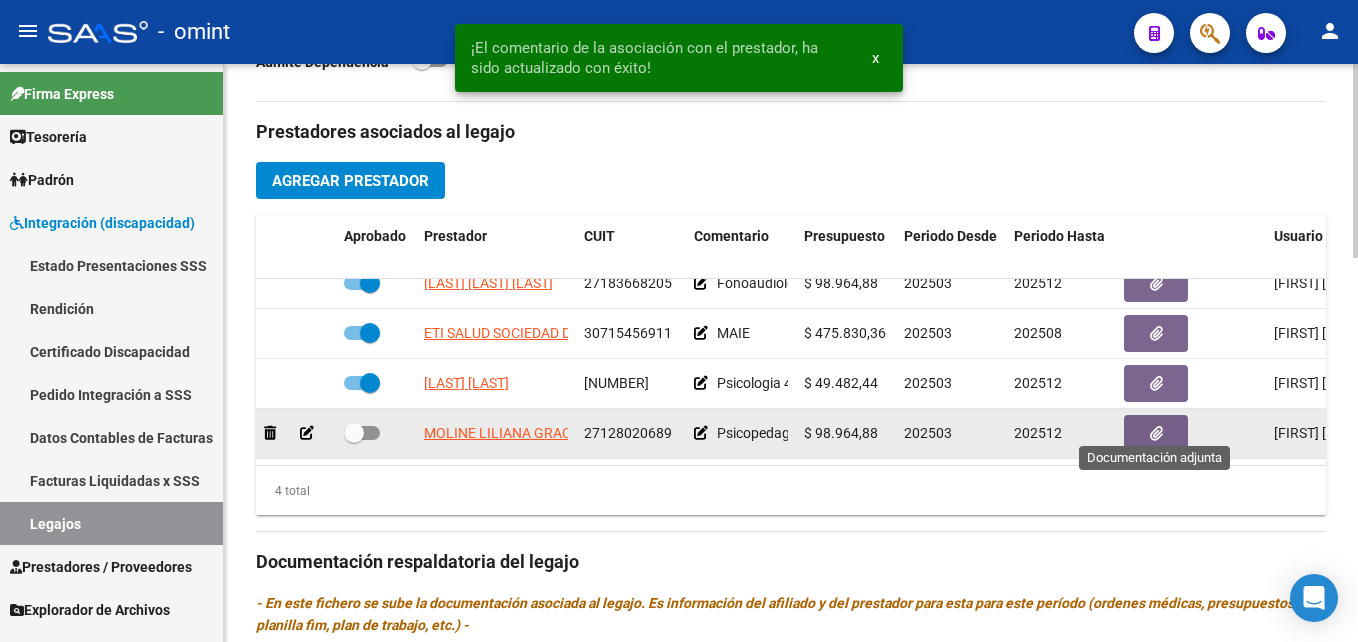 click 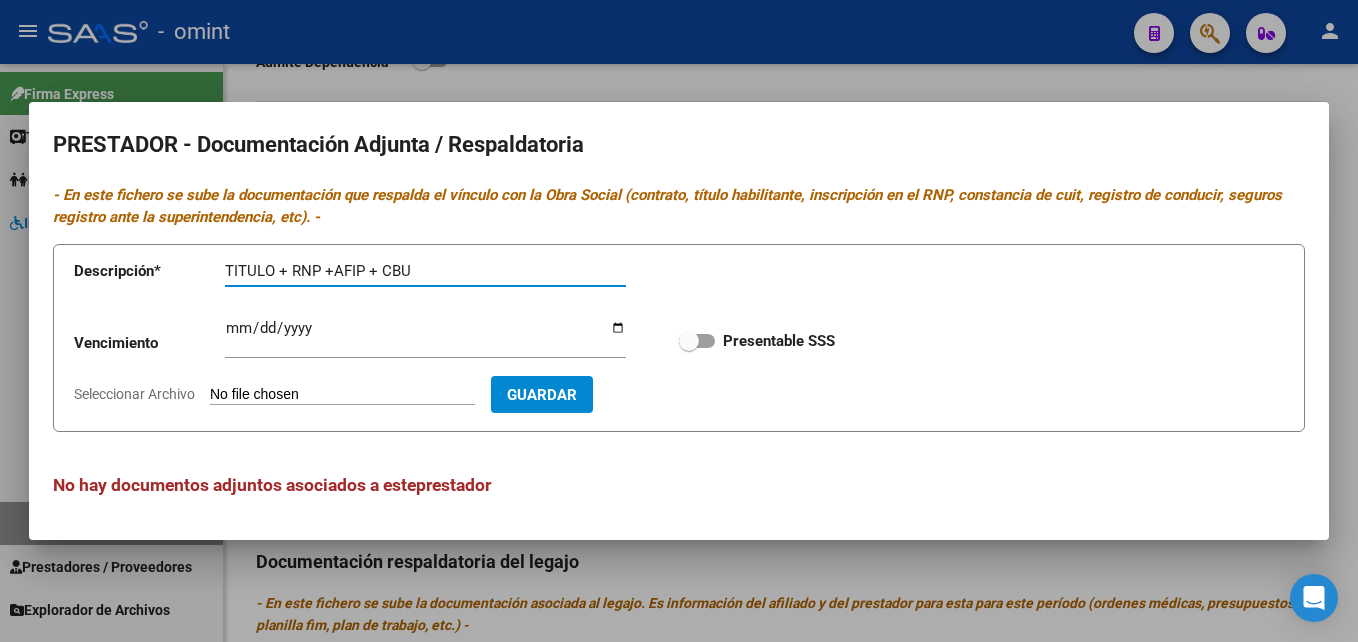 type on "TITULO + RNP +AFIP + CBU" 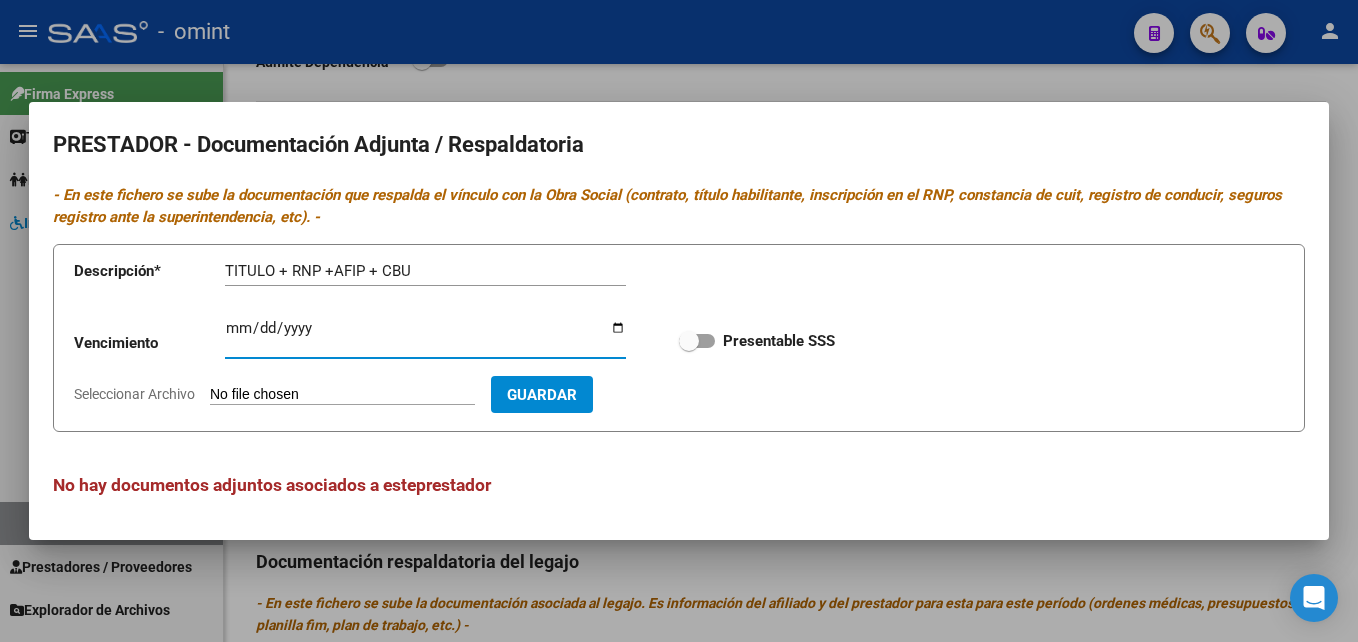 type on "[DATE]" 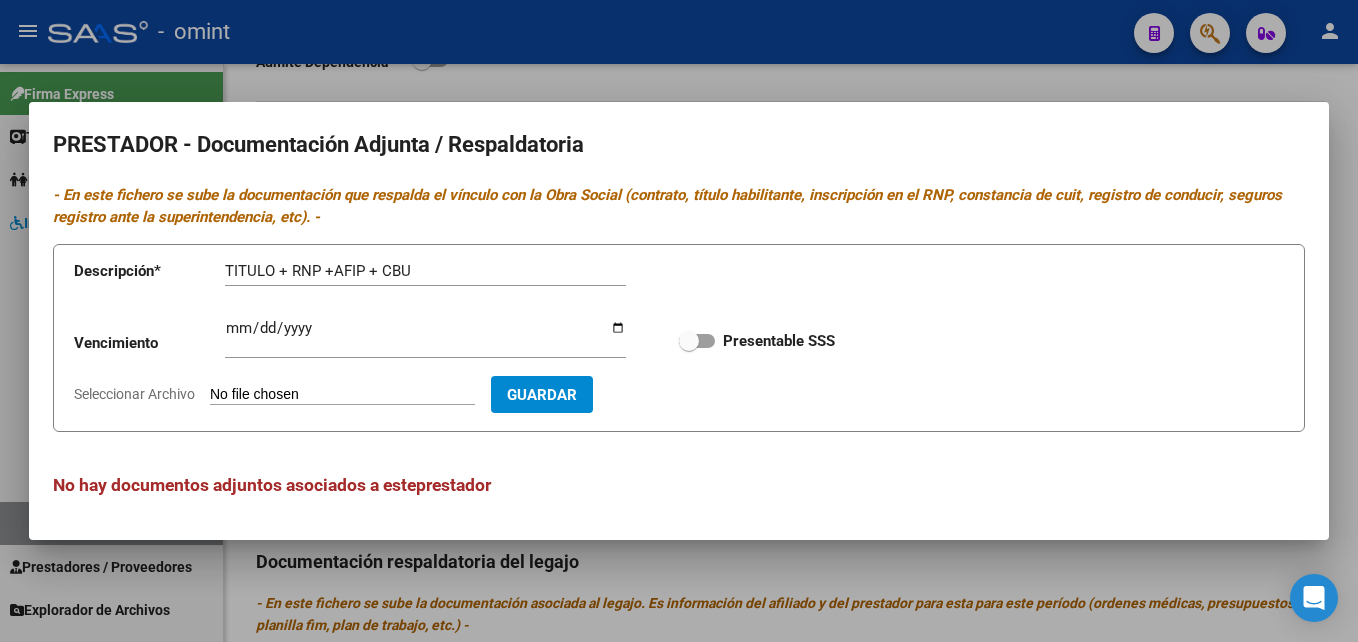 click on "Seleccionar Archivo" at bounding box center [342, 395] 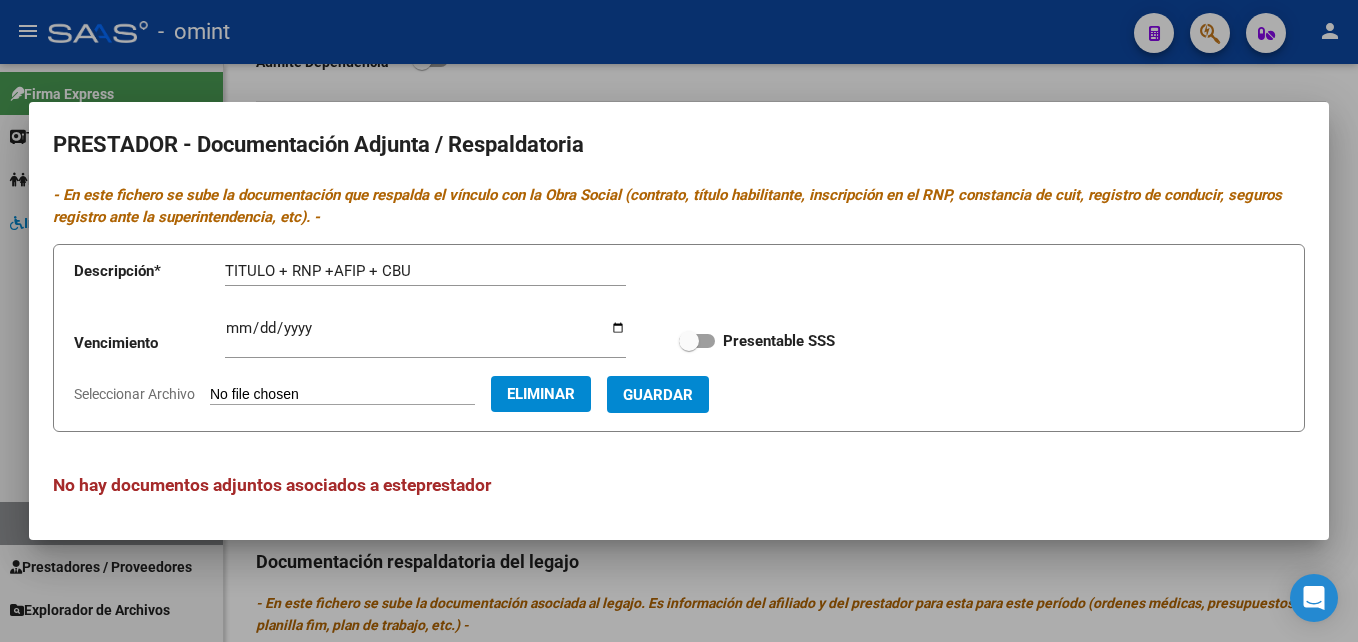 click at bounding box center [689, 341] 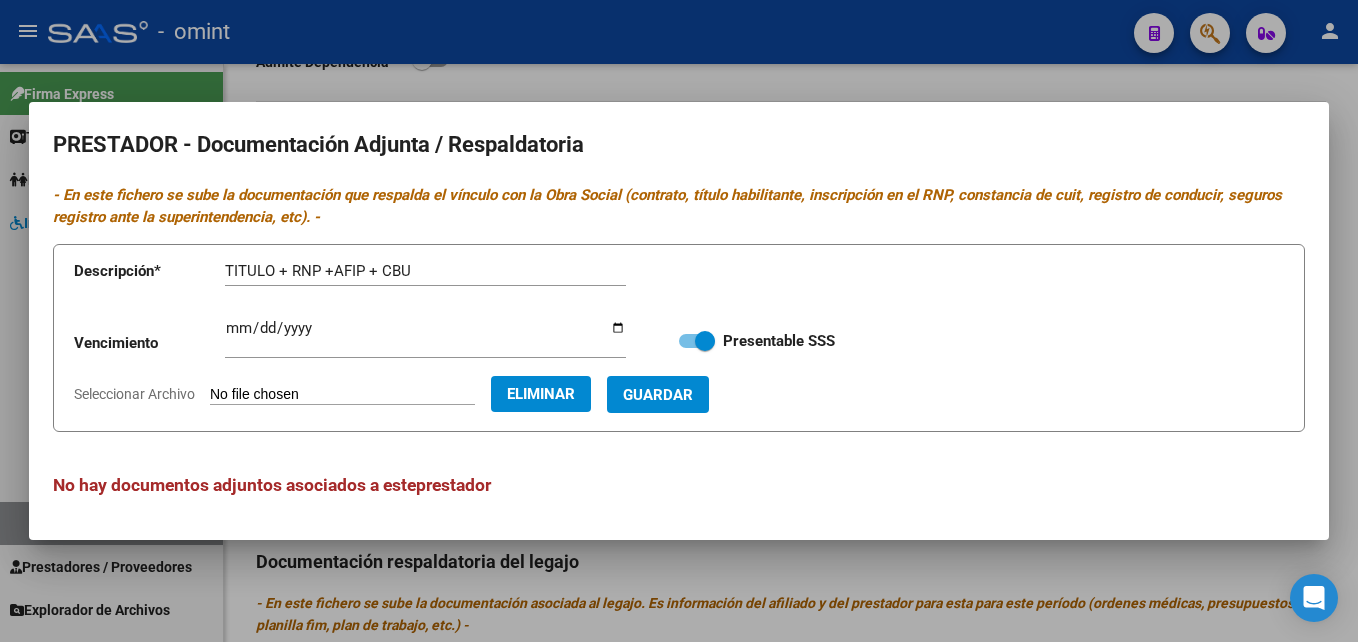 click on "Guardar" at bounding box center (658, 395) 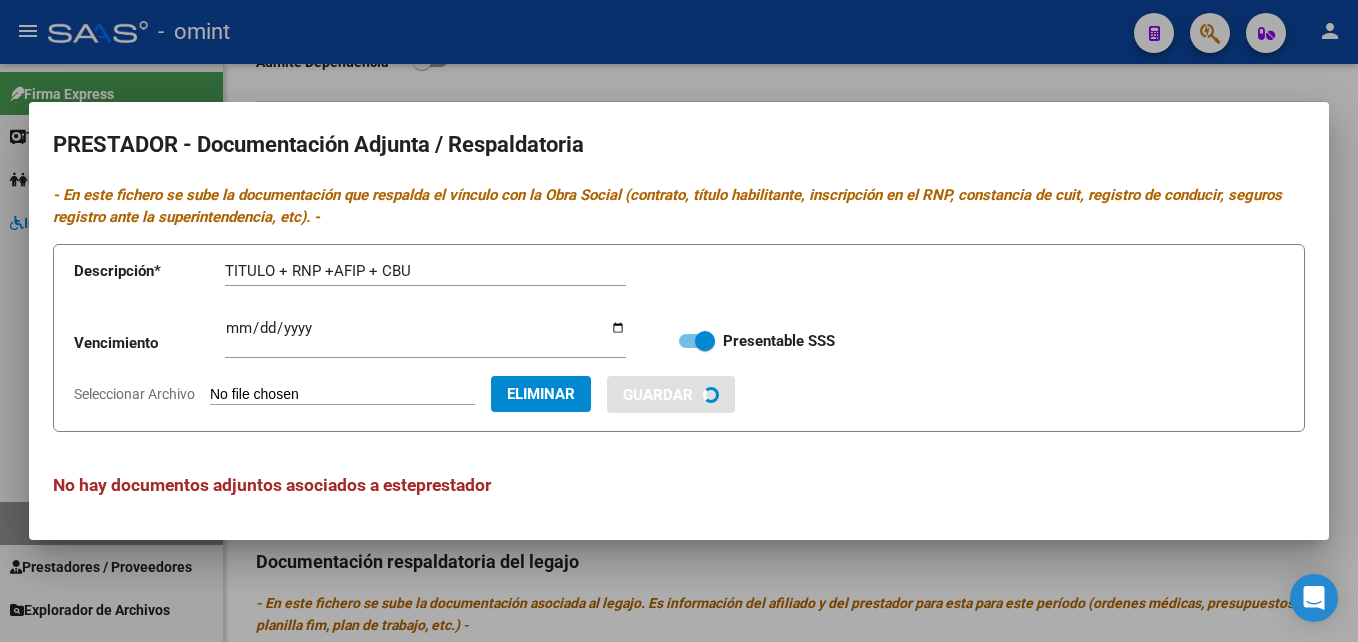 type 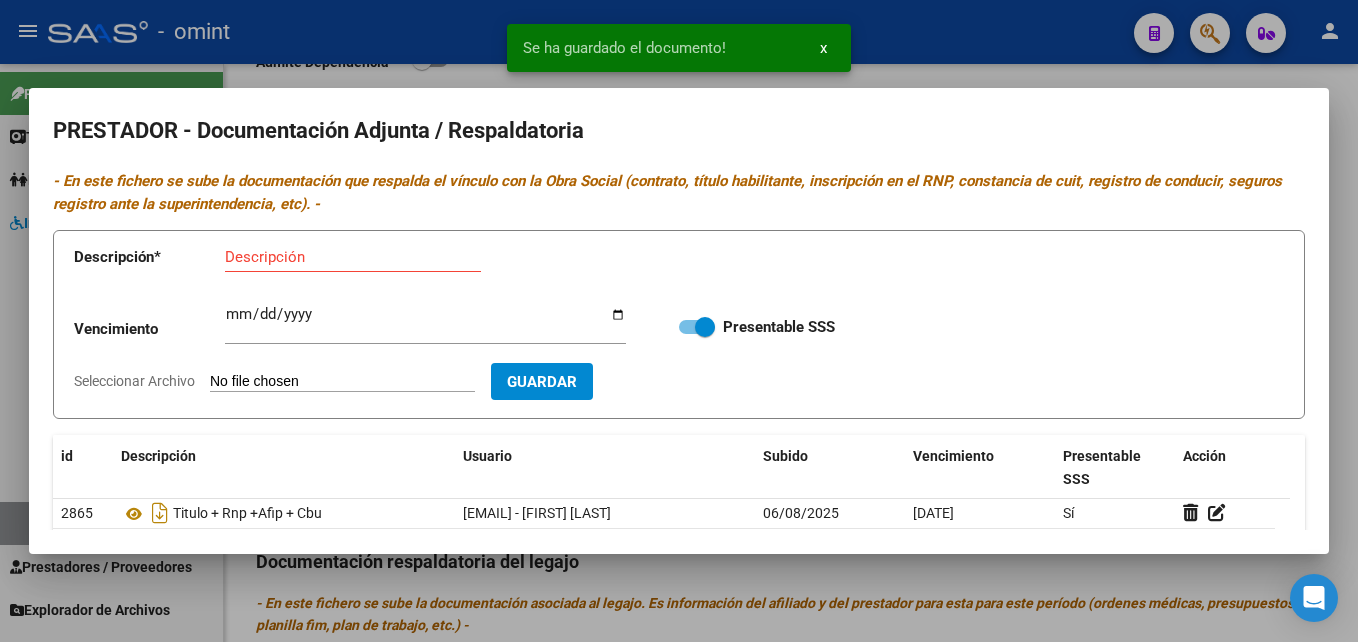 click at bounding box center (679, 321) 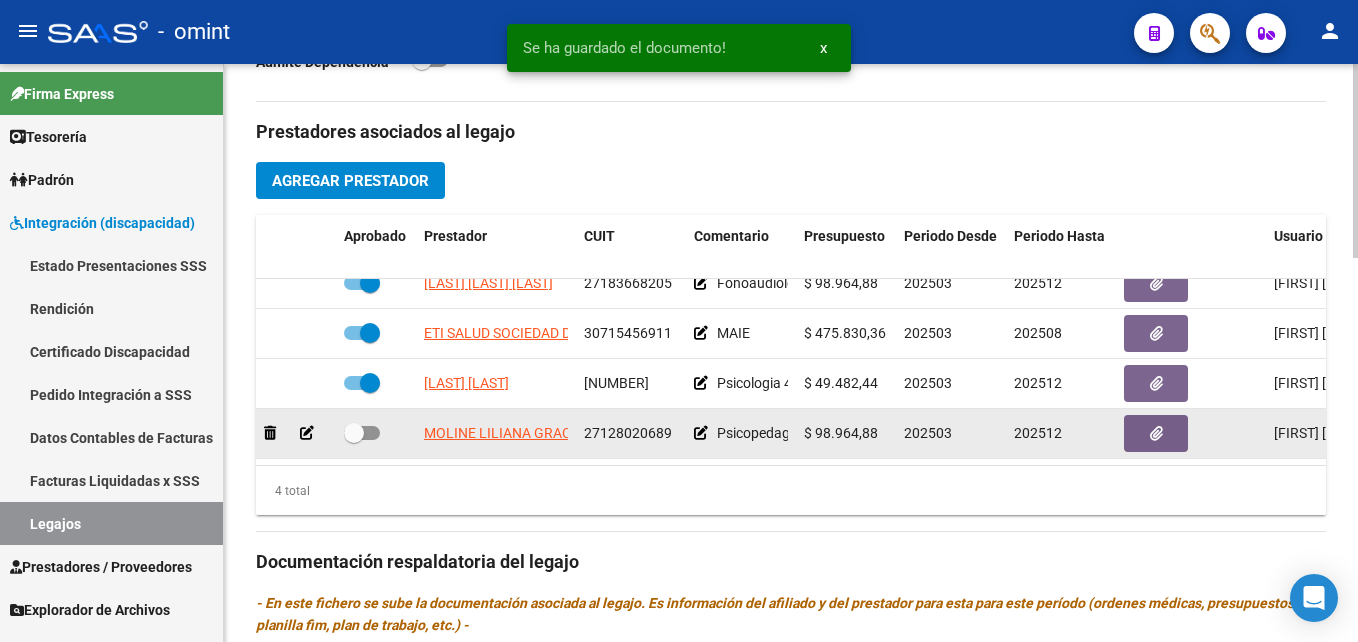 click at bounding box center [354, 433] 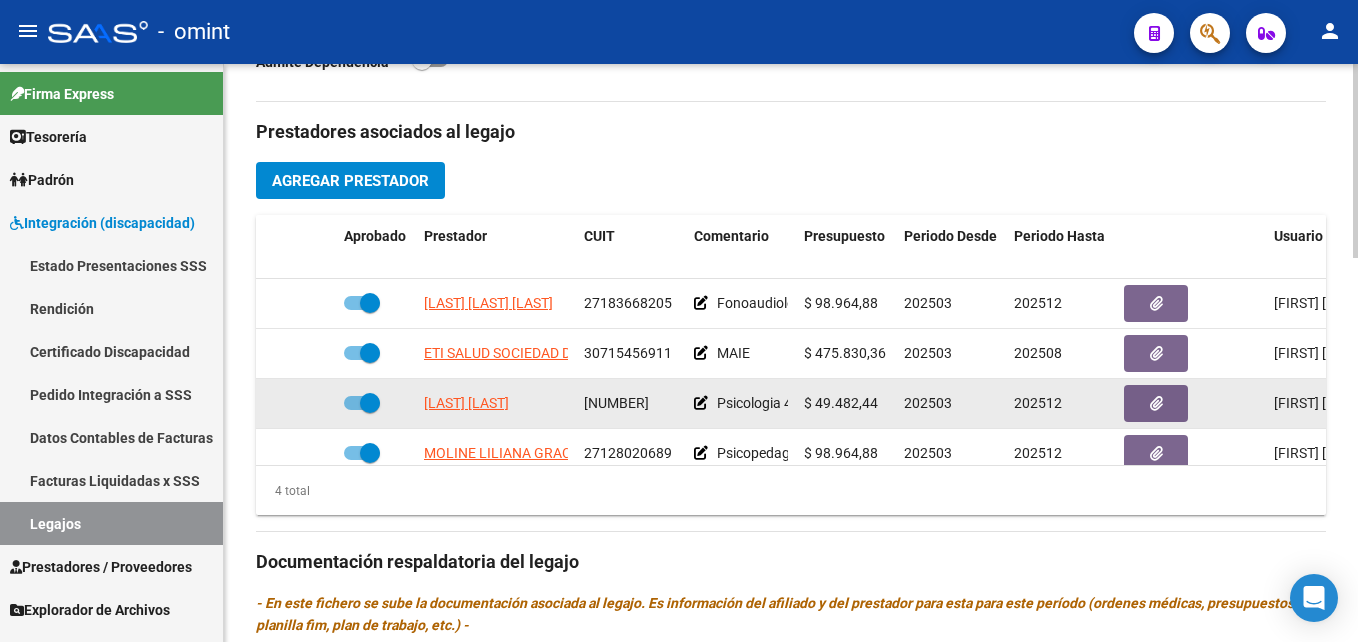 scroll, scrollTop: 36, scrollLeft: 0, axis: vertical 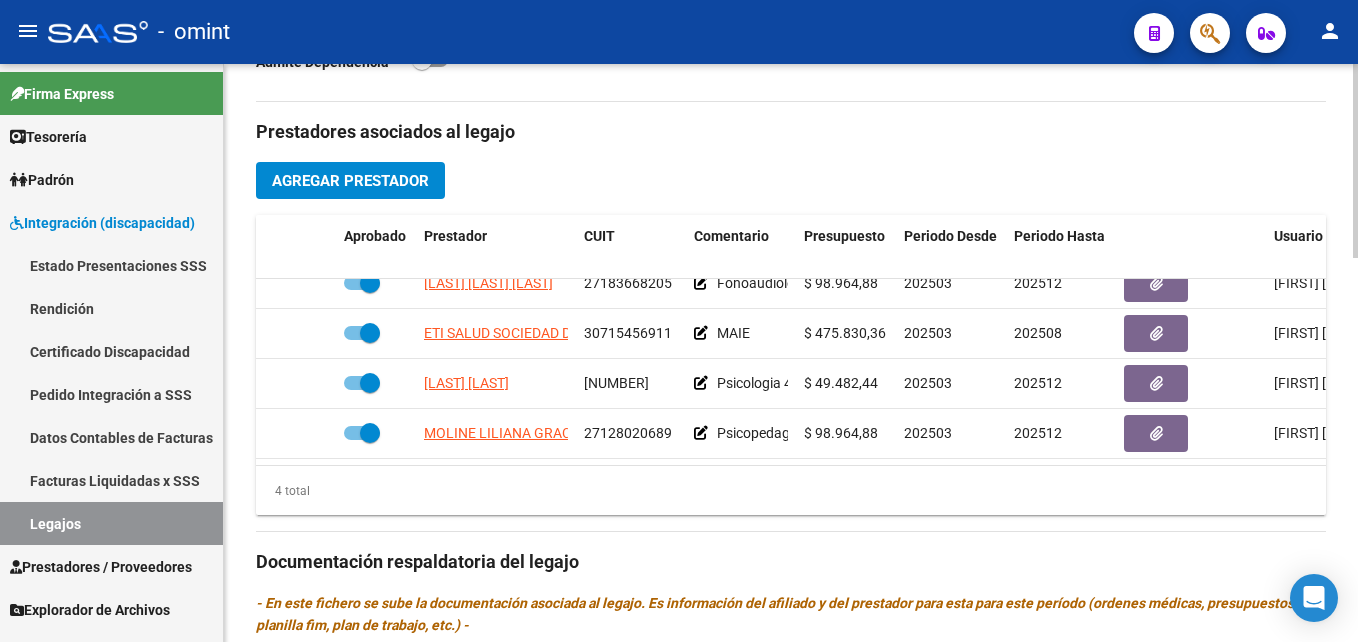 click on "Prestadores asociados al legajo Agregar Prestador Aprobado Prestador CUIT Comentario Presupuesto Periodo Desde Periodo Hasta Usuario Admite Dependencia   [LAST] [LAST] [LAST] [NUMBER]     Fonoaudiología 8 sesiones mensuales  $ 98.964,88  202503 202512 Christian Rivero   [DATE]      ETI SALUD SOCIEDAD DE HECHO [NUMBER]     MAIE  $ 475.830,36  202503 202508 Christian Rivero   [DATE]      [LAST] [LAST] [NUMBER]     Psicologia 4 sesiones mensuales  $ 49.482,44  202503 202512 Christian Rivero   [DATE]      [LAST] [LAST] [LAST] [NUMBER]     Psicopedagogia 8 sesiones mensuales  $ 98.964,88  202503 202512 Christian Rivero   [DATE]    4 total Documentación respaldatoria del legajo - En este fichero se sube la documentación asociada al legajo. Es información del afiliado y del prestador para esta para este período (ordenes médicas, presupuestos, planilla fim, plan de trabajo, etc.) - Agregar Documentacion Aprobado Descripción Comentario Comentario Administrador" 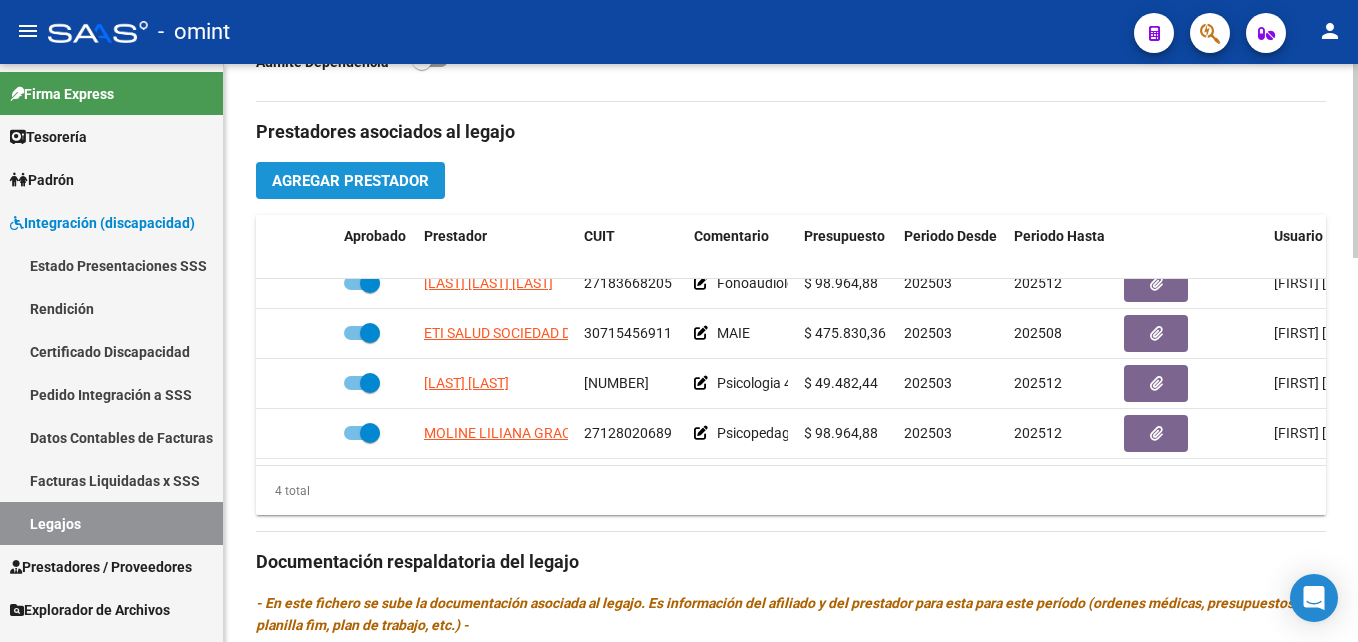 click on "Agregar Prestador" 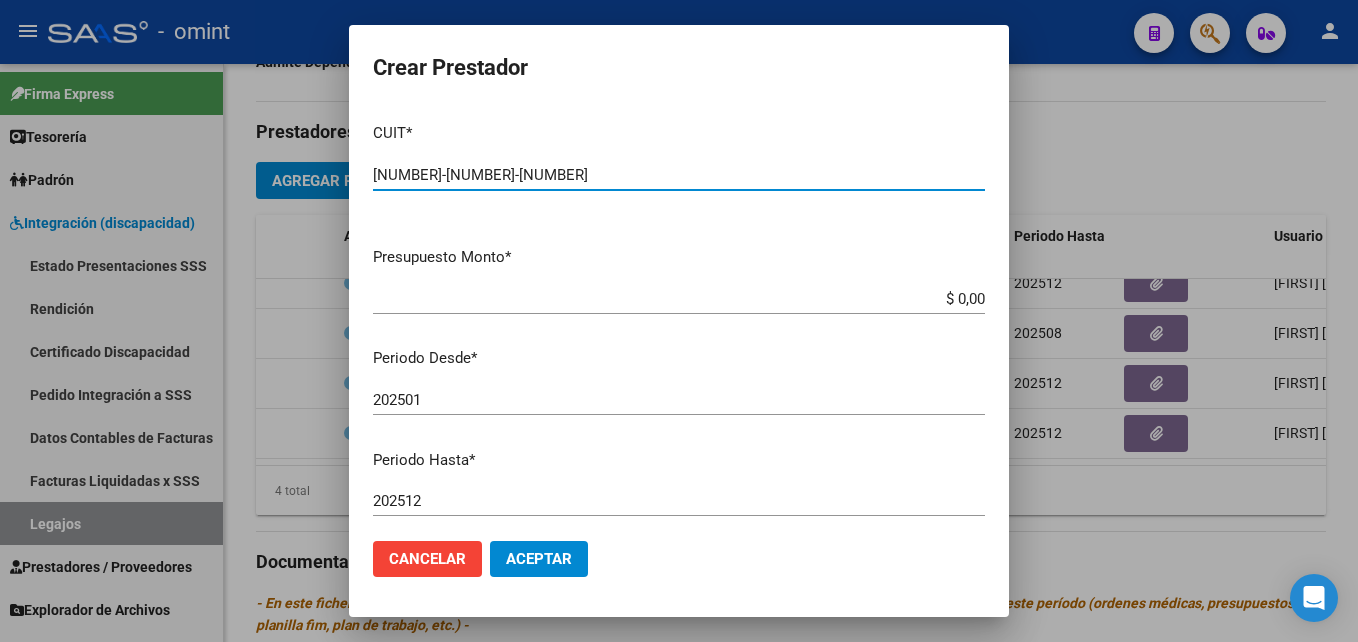 type on "[NUMBER]-[NUMBER]-[NUMBER]" 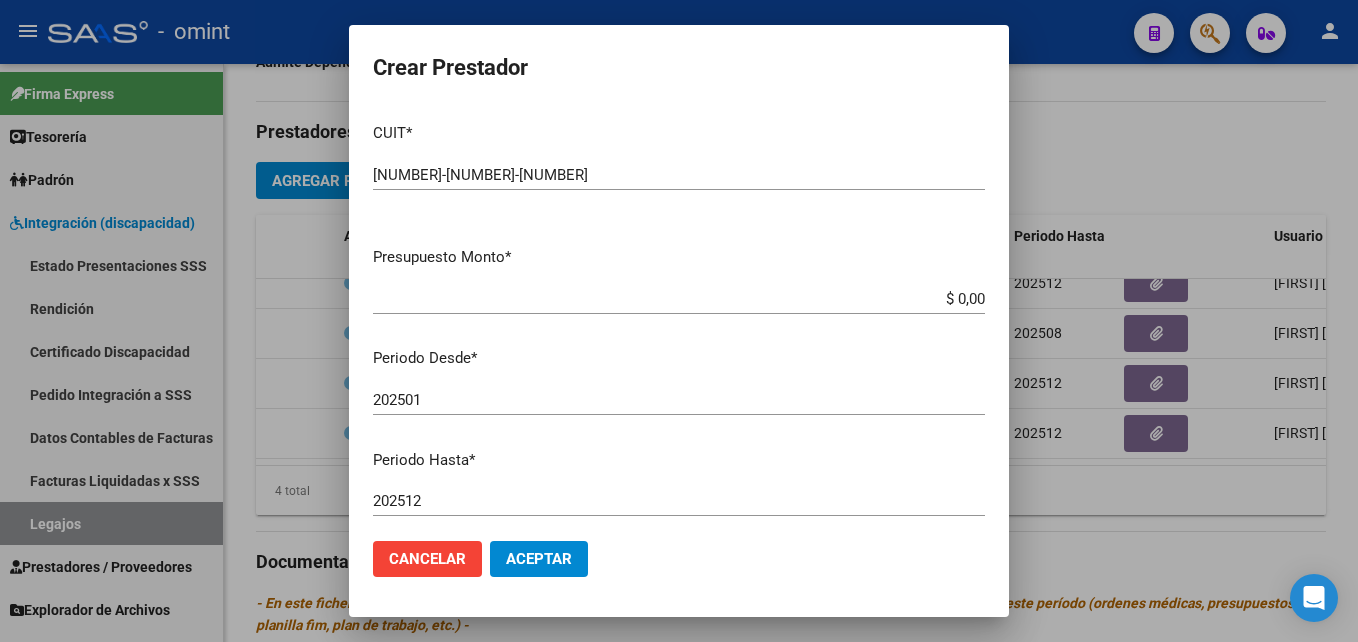 click on "$ 0,00" at bounding box center (679, 299) 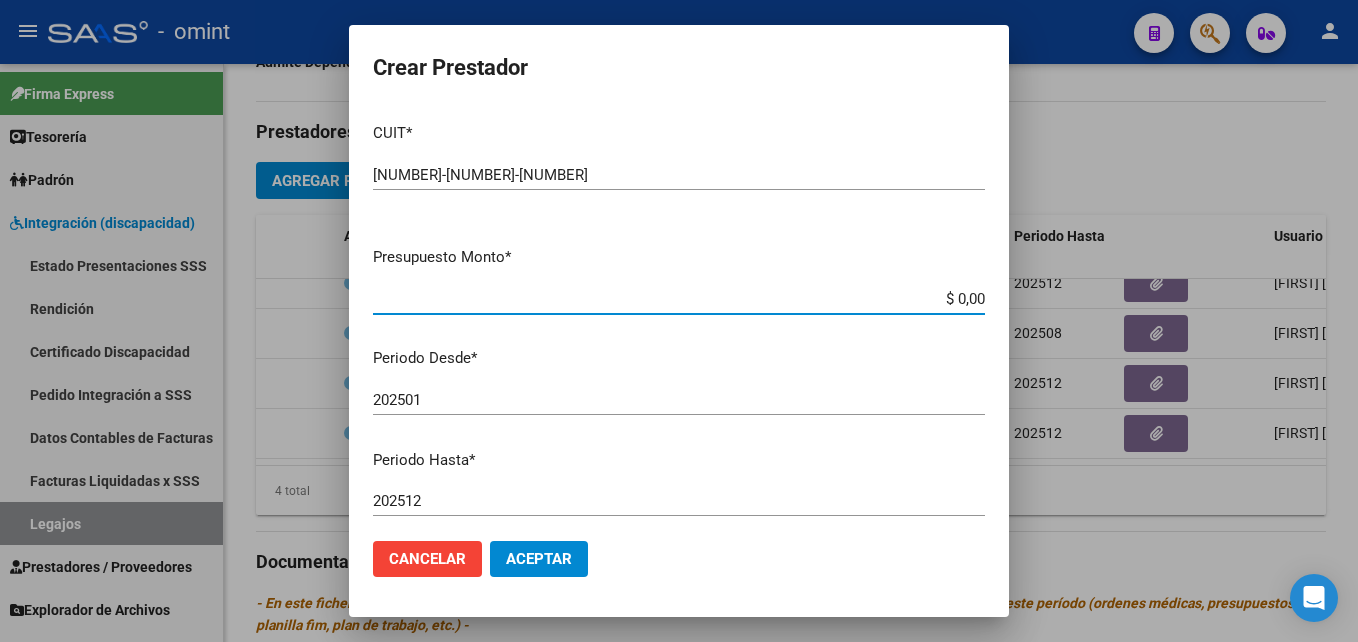 click on "$ 0,00" at bounding box center [679, 299] 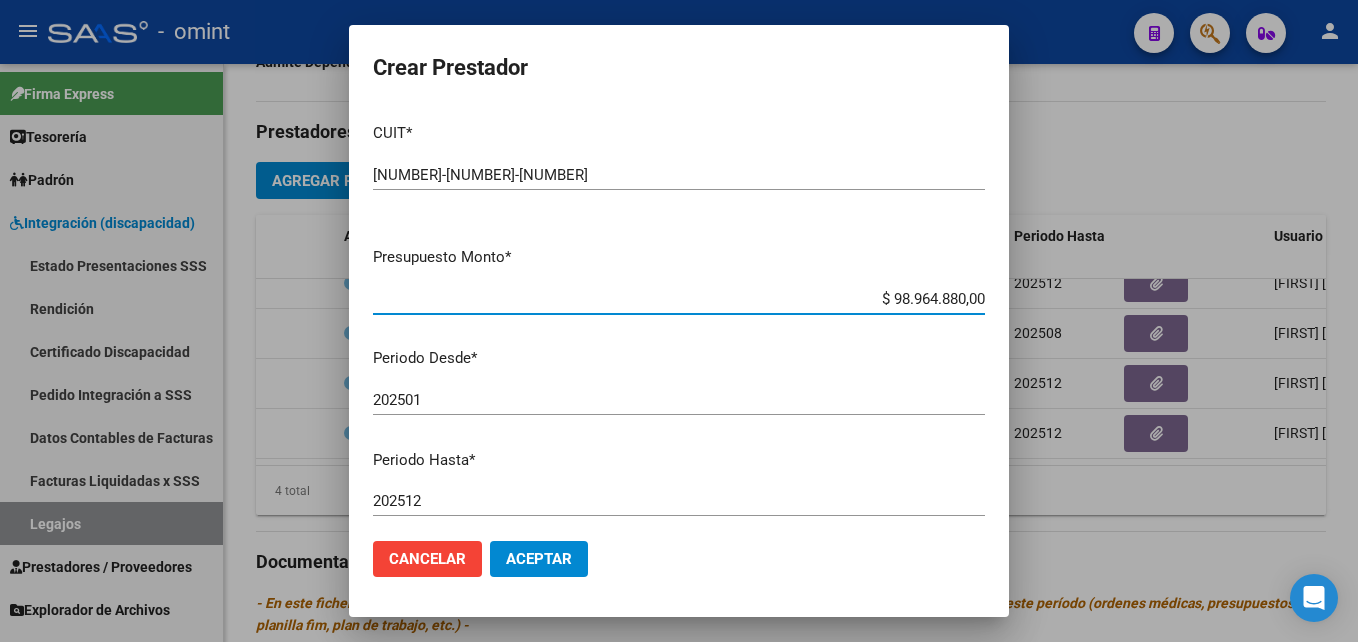click on "$ 98.964.880,00" at bounding box center (679, 299) 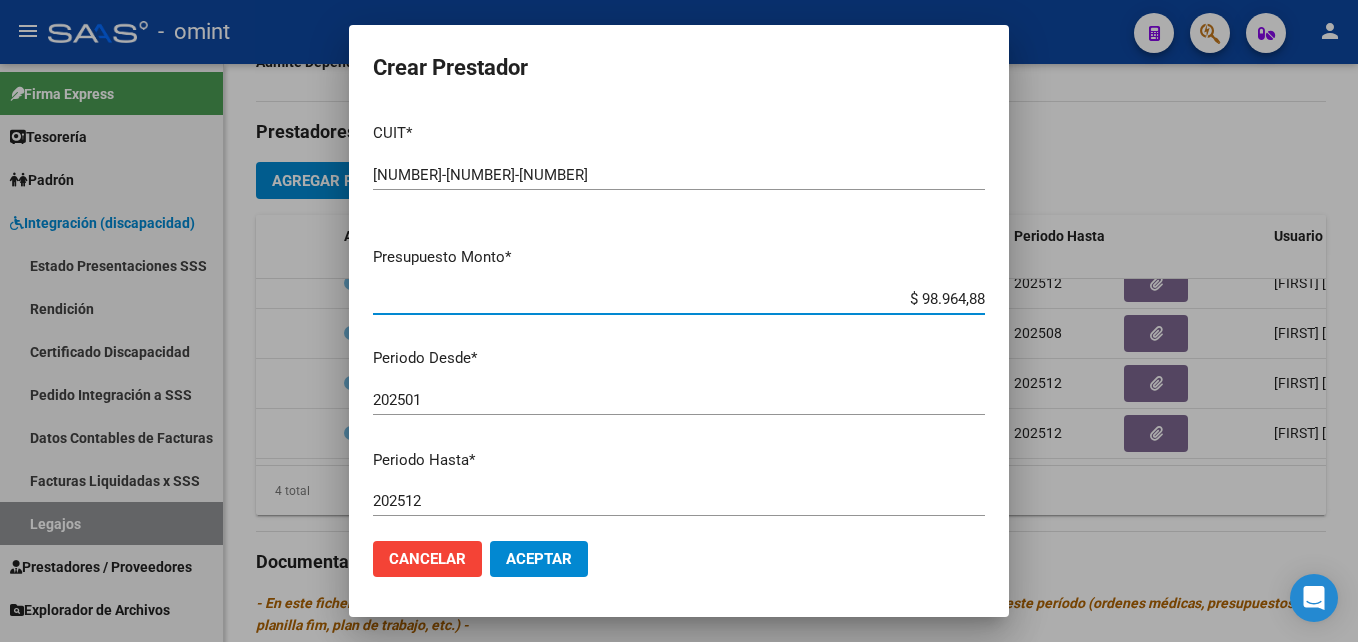 type on "$ 98.964,88" 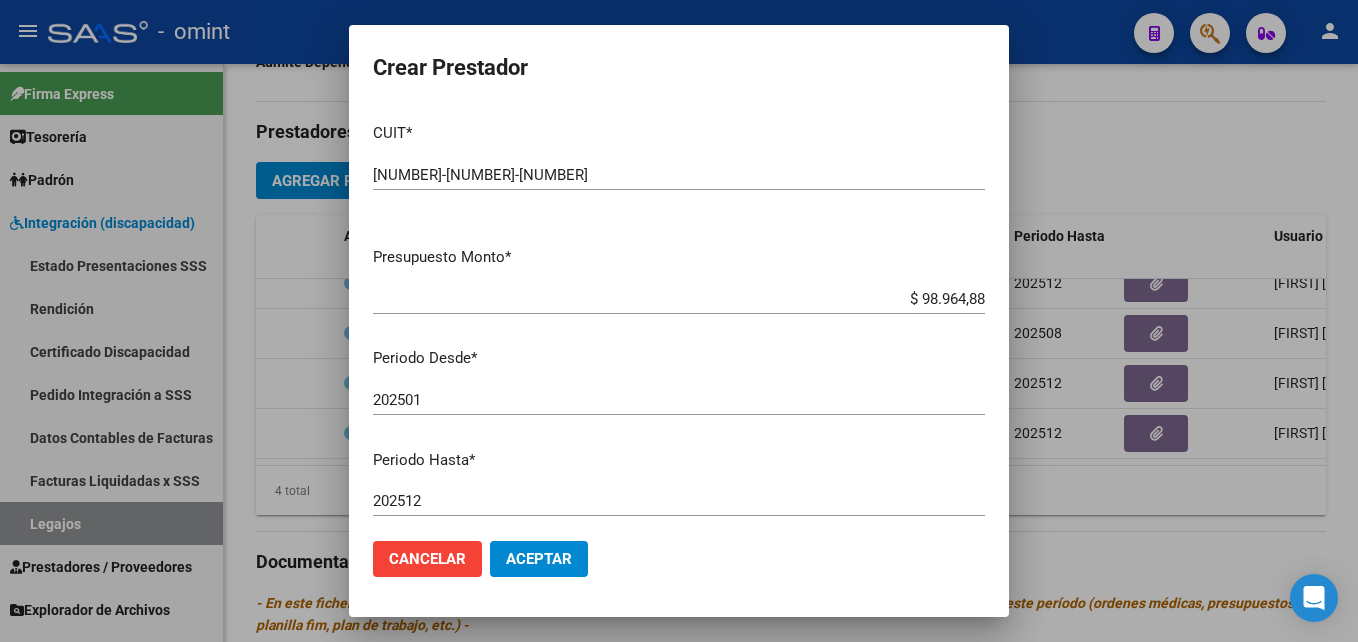 click on "202501 Ingresar el periodo" at bounding box center [679, 400] 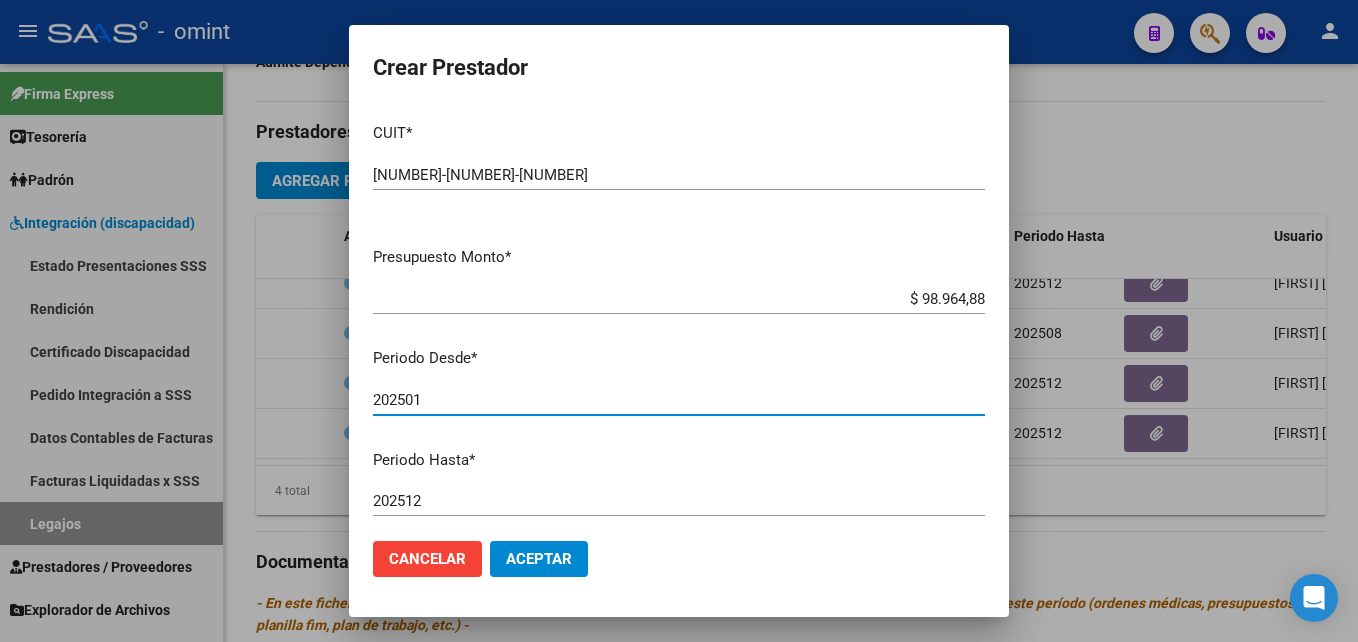 click on "202501" at bounding box center [679, 400] 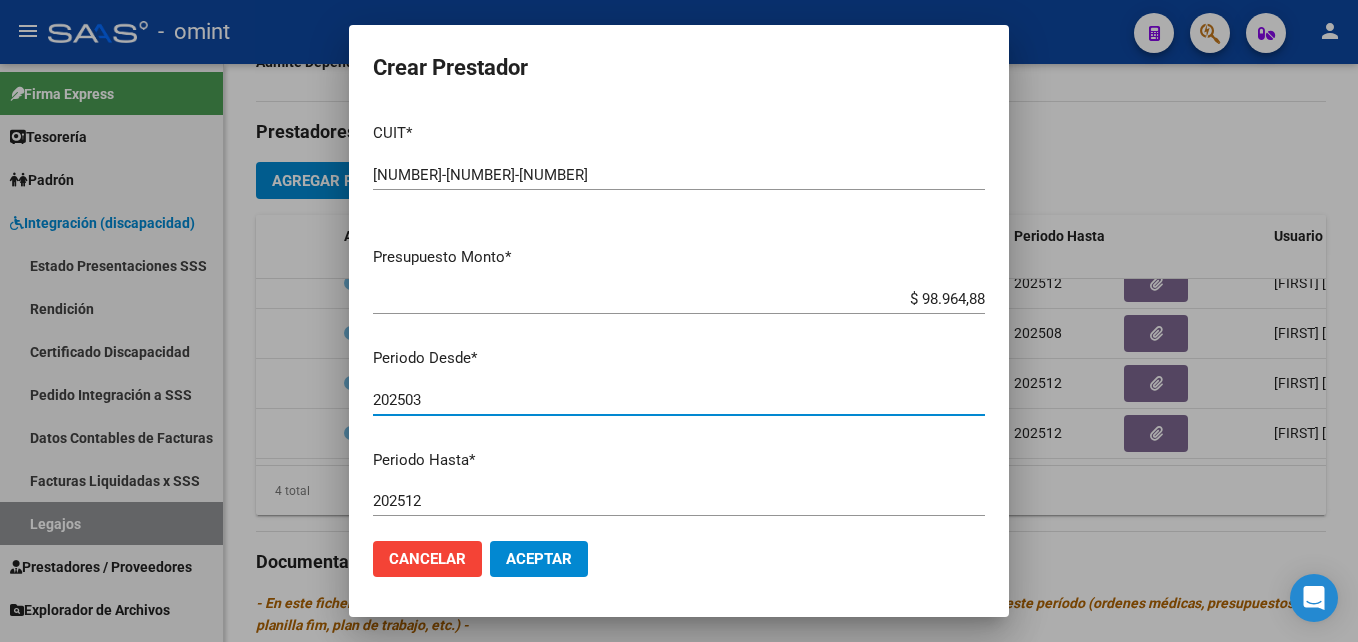 type on "202503" 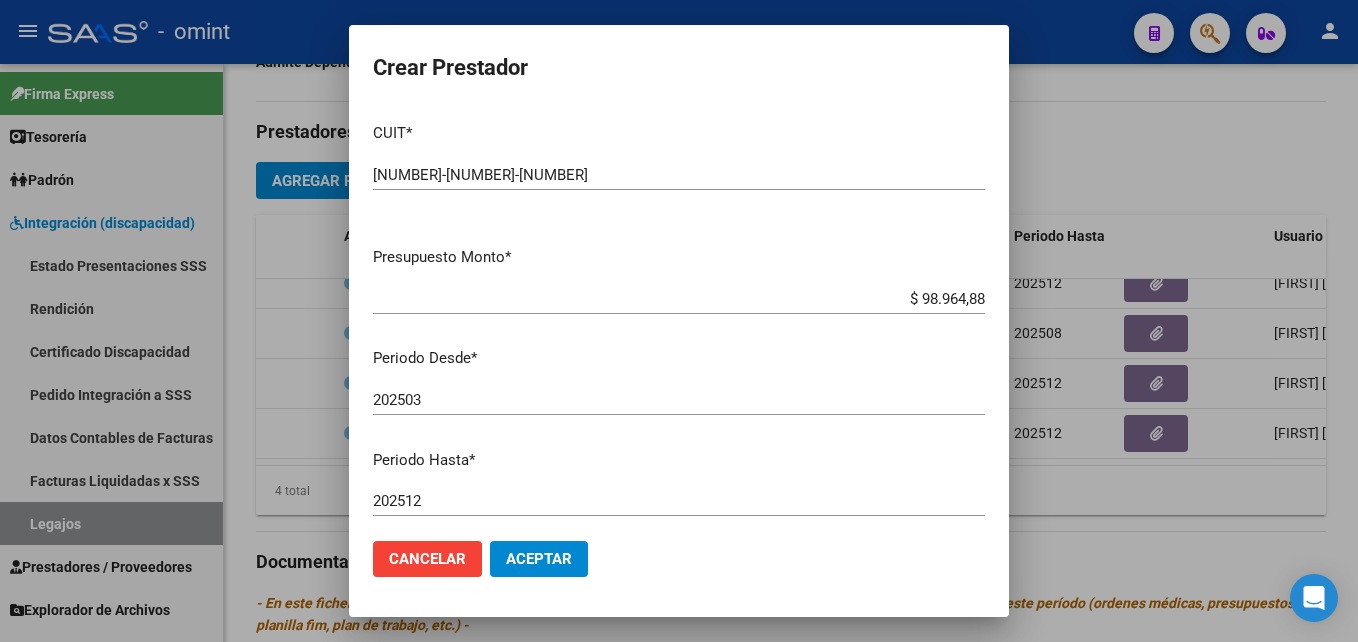 click on "202512 Ingresar el periodo" at bounding box center [679, 501] 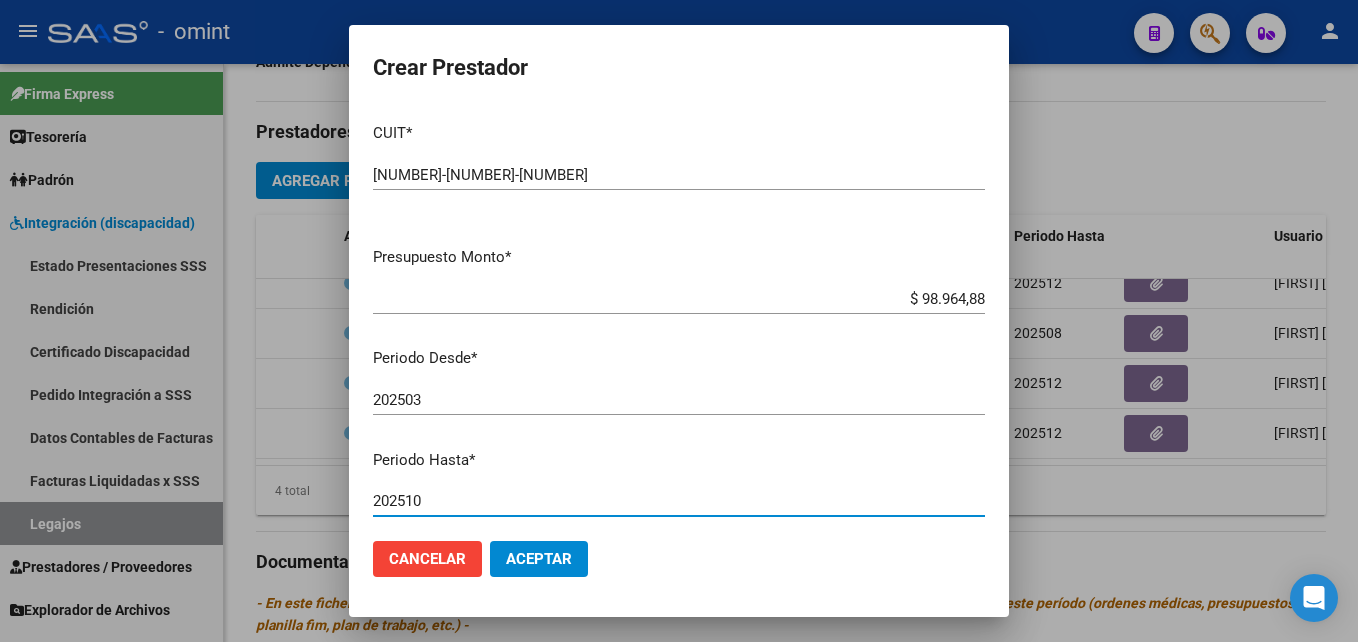 type on "202510" 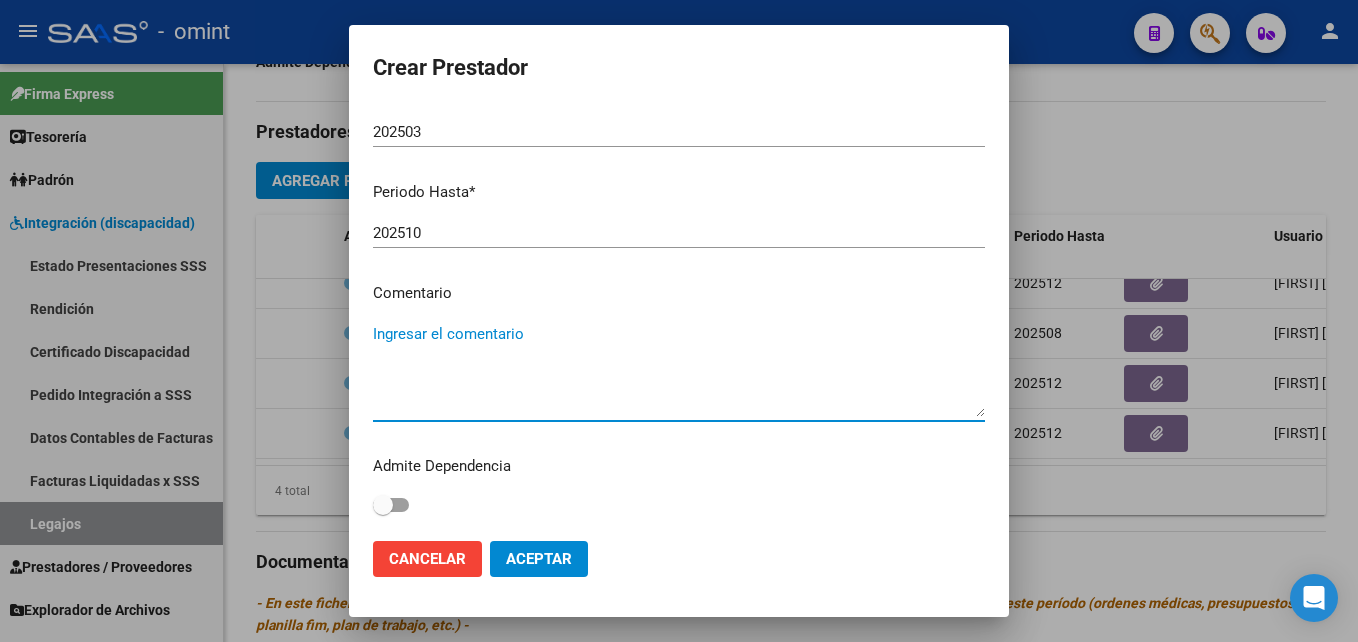 click on "Aceptar" 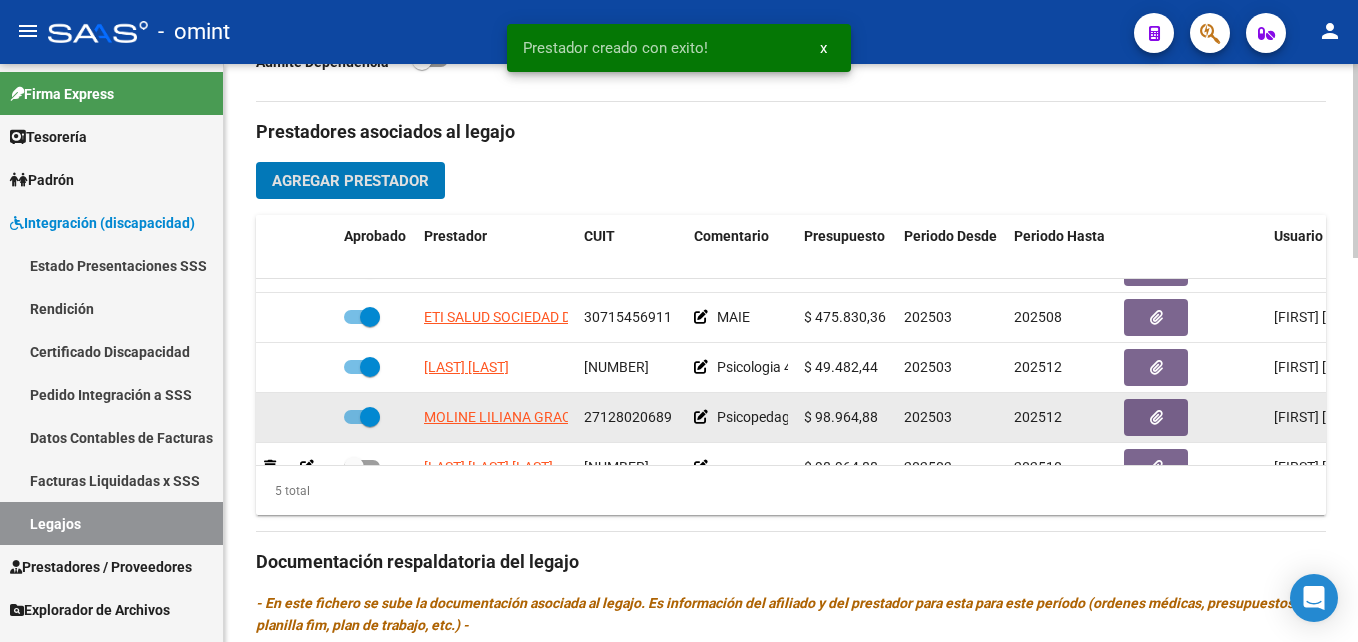 scroll, scrollTop: 86, scrollLeft: 0, axis: vertical 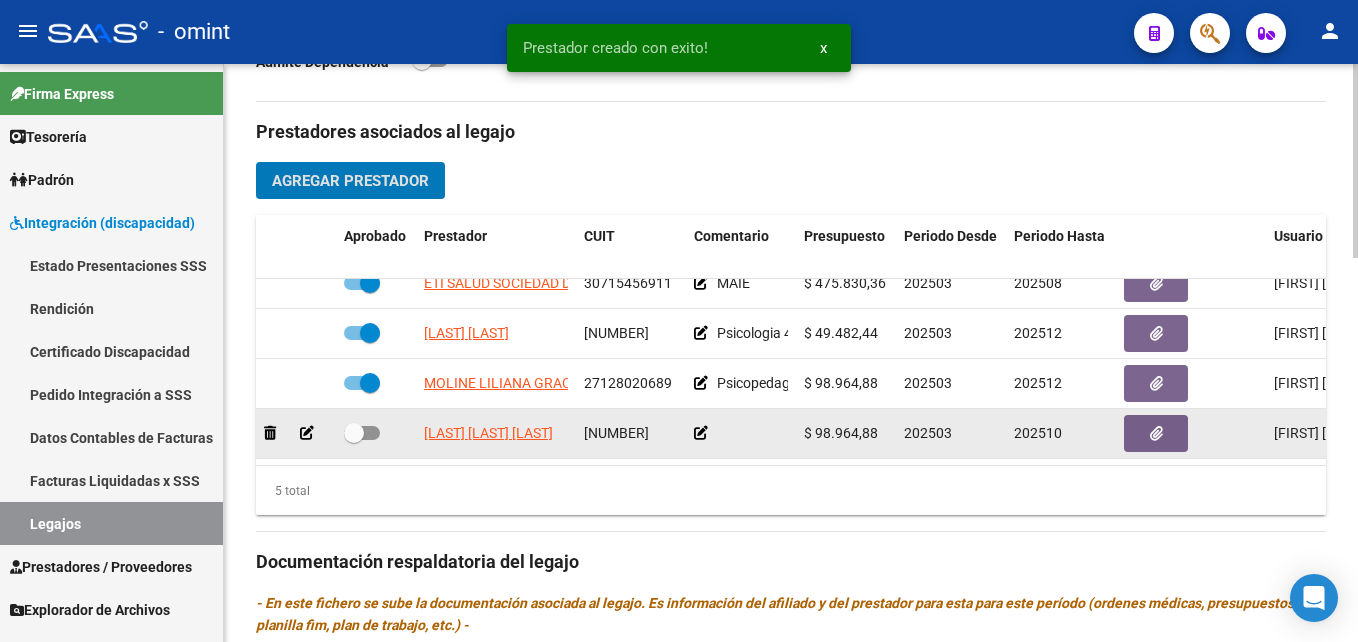 click 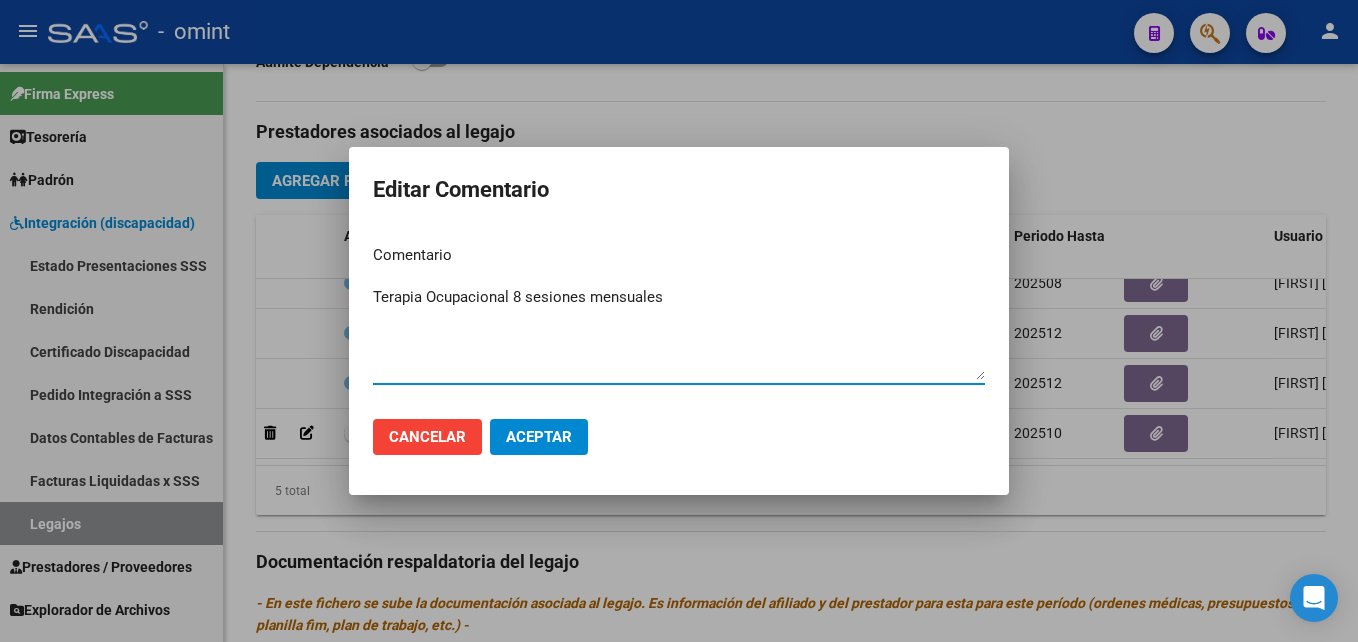 type on "Terapia Ocupacional 8 sesiones mensuales" 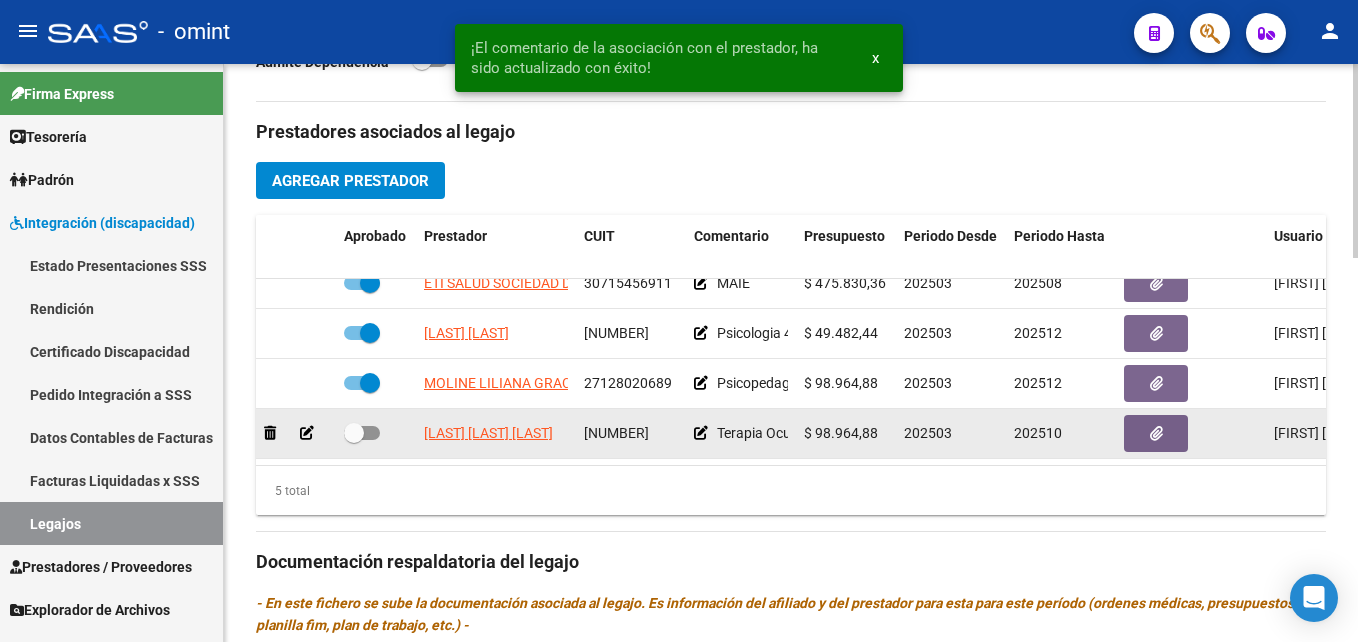 click 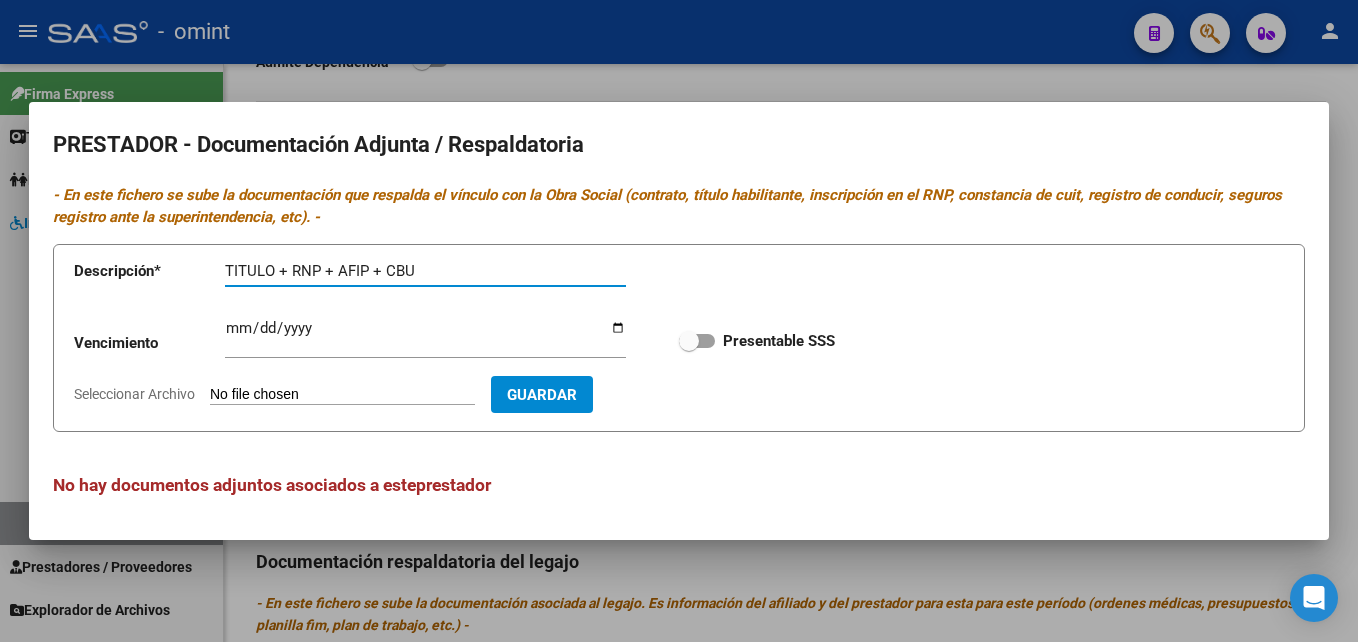 type on "TITULO + RNP + AFIP + CBU" 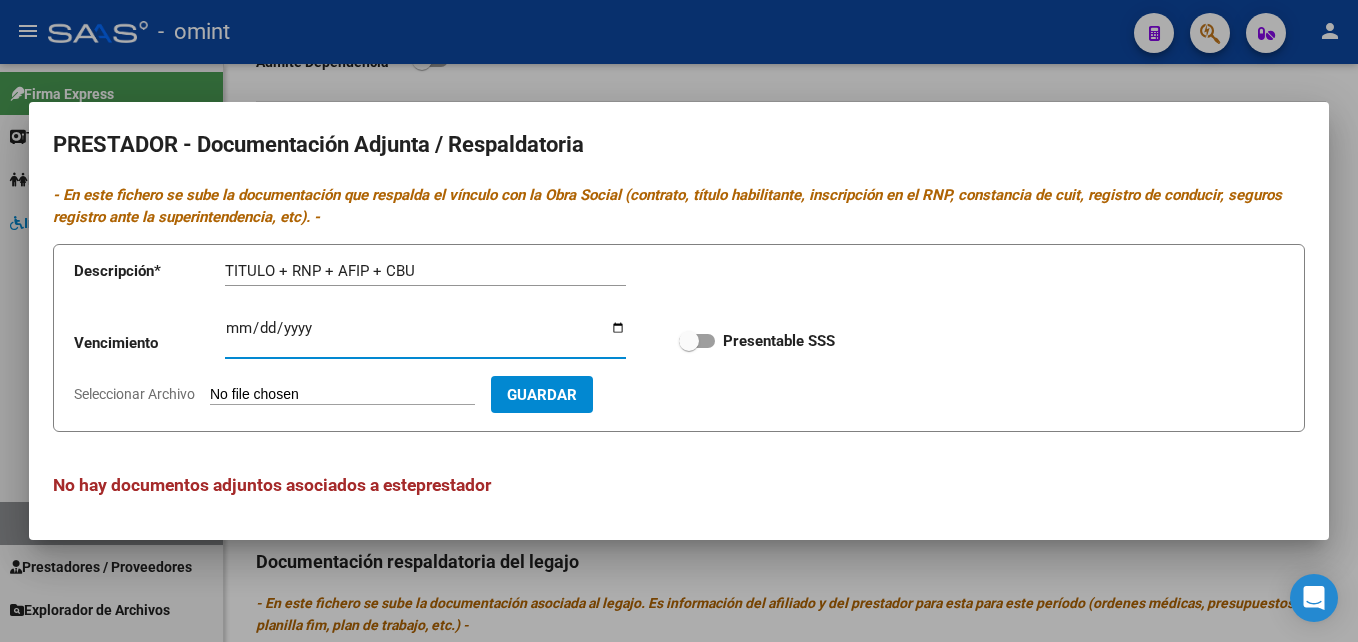 type on "[DATE]" 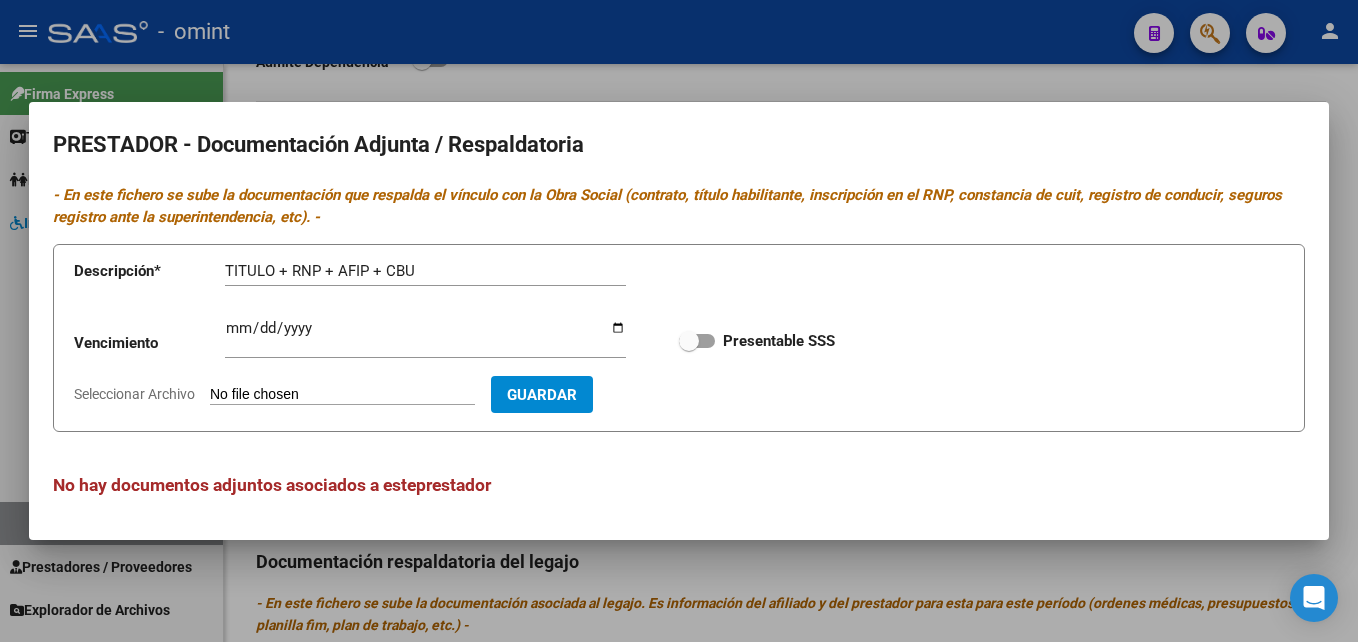 type on "C:\fakepath\Documentacion del prestador.pdf" 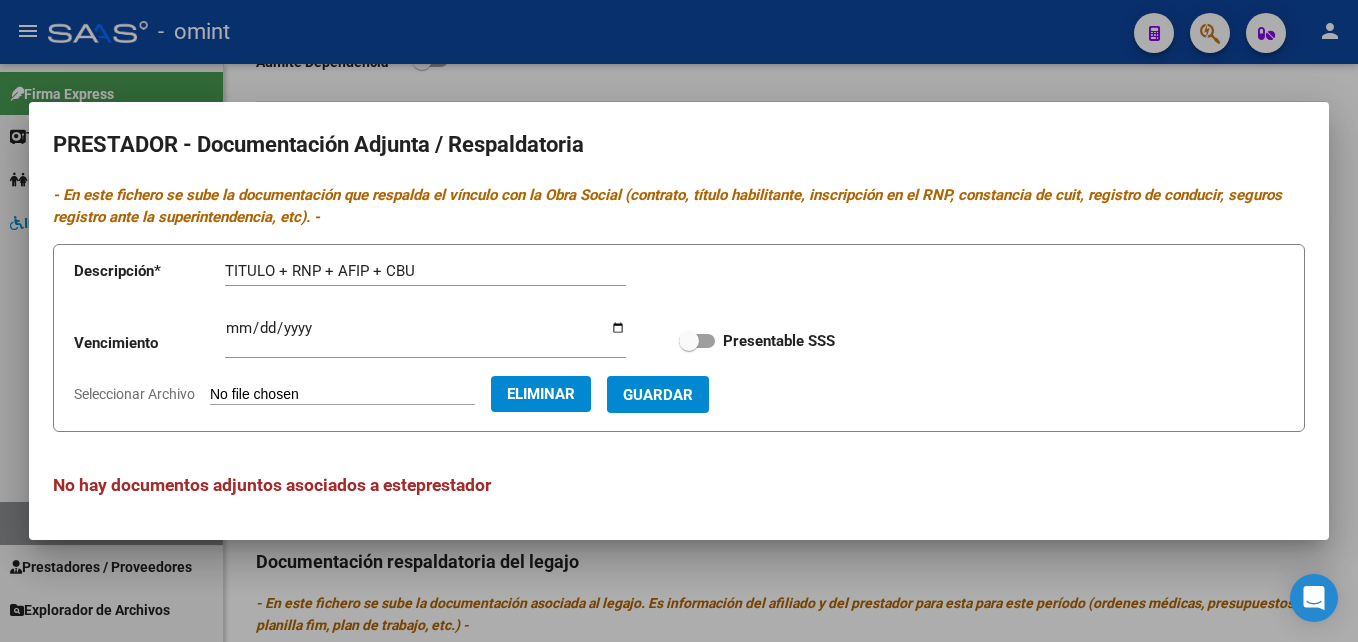 click at bounding box center (689, 341) 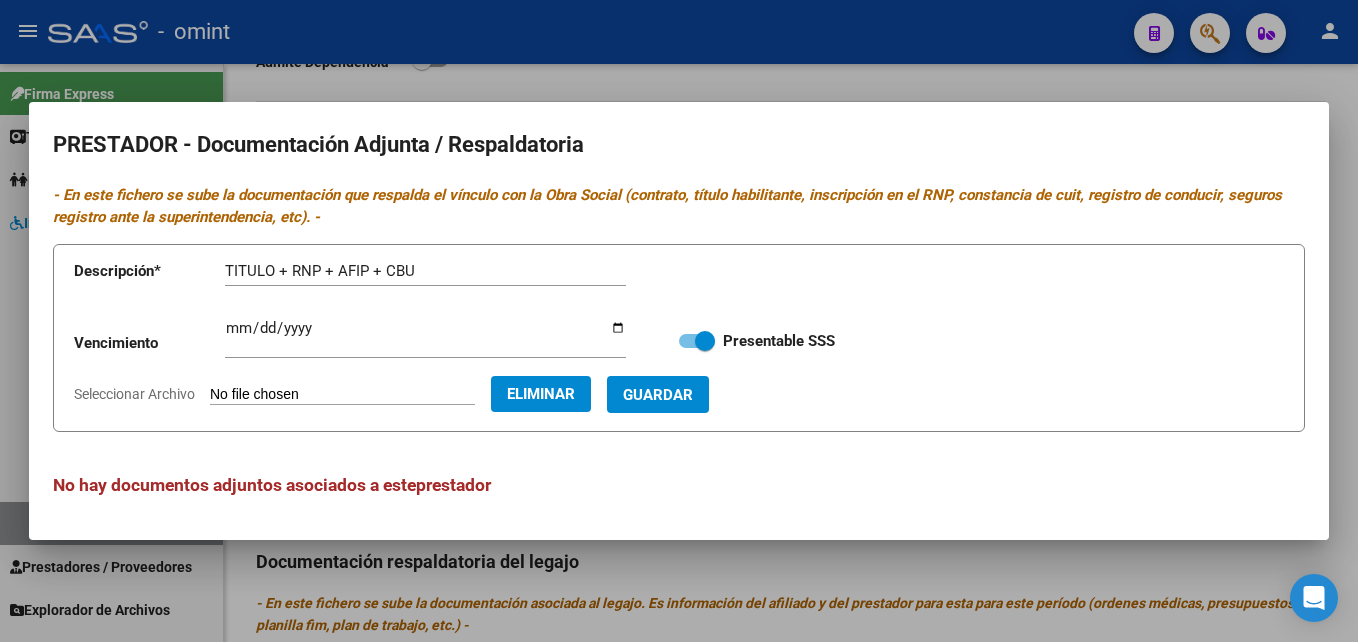 click on "Guardar" at bounding box center [658, 395] 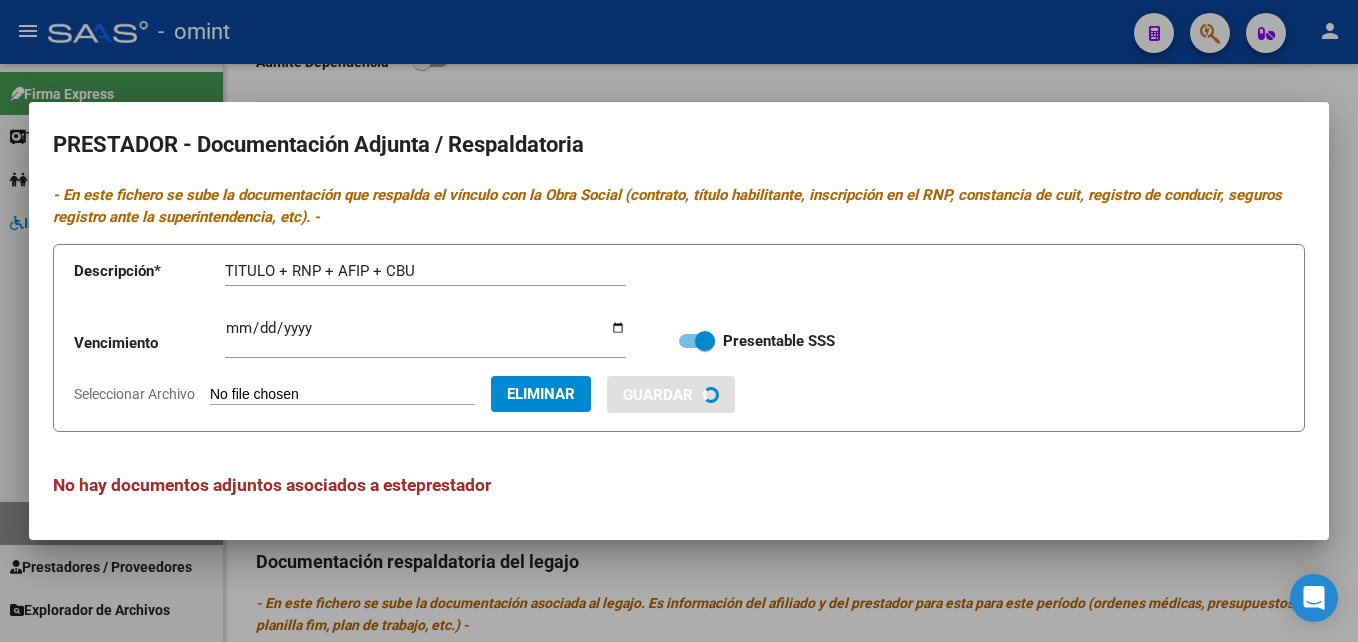 type 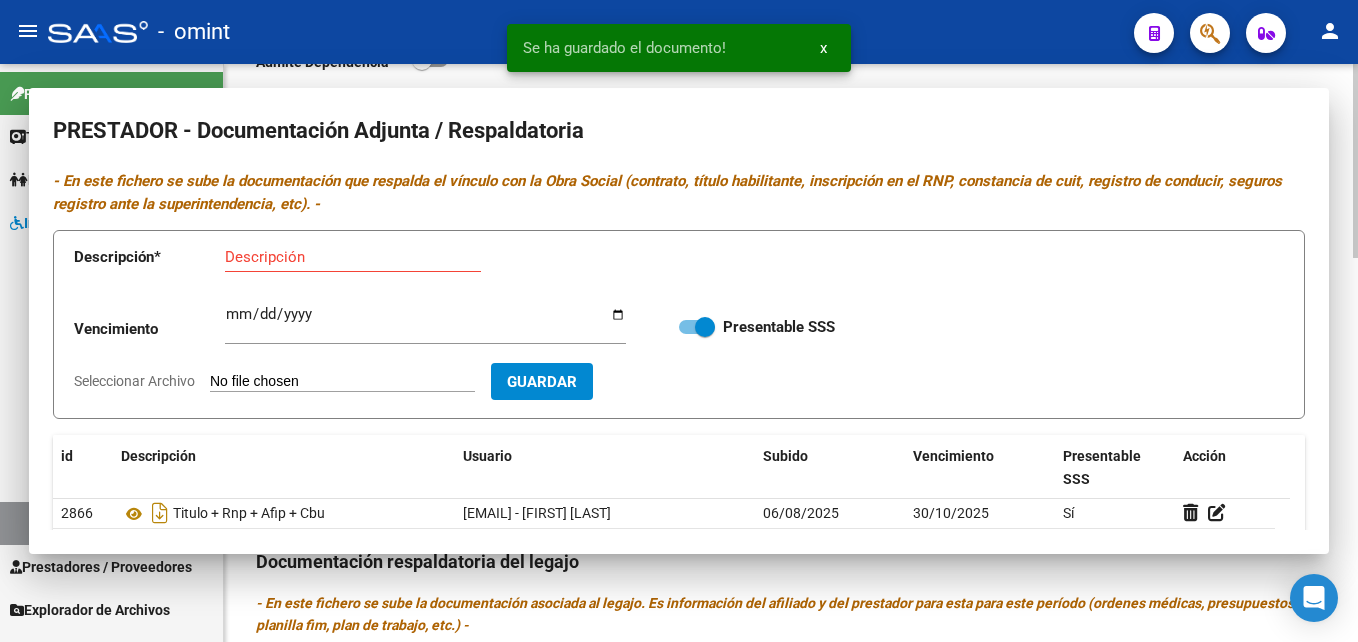 type 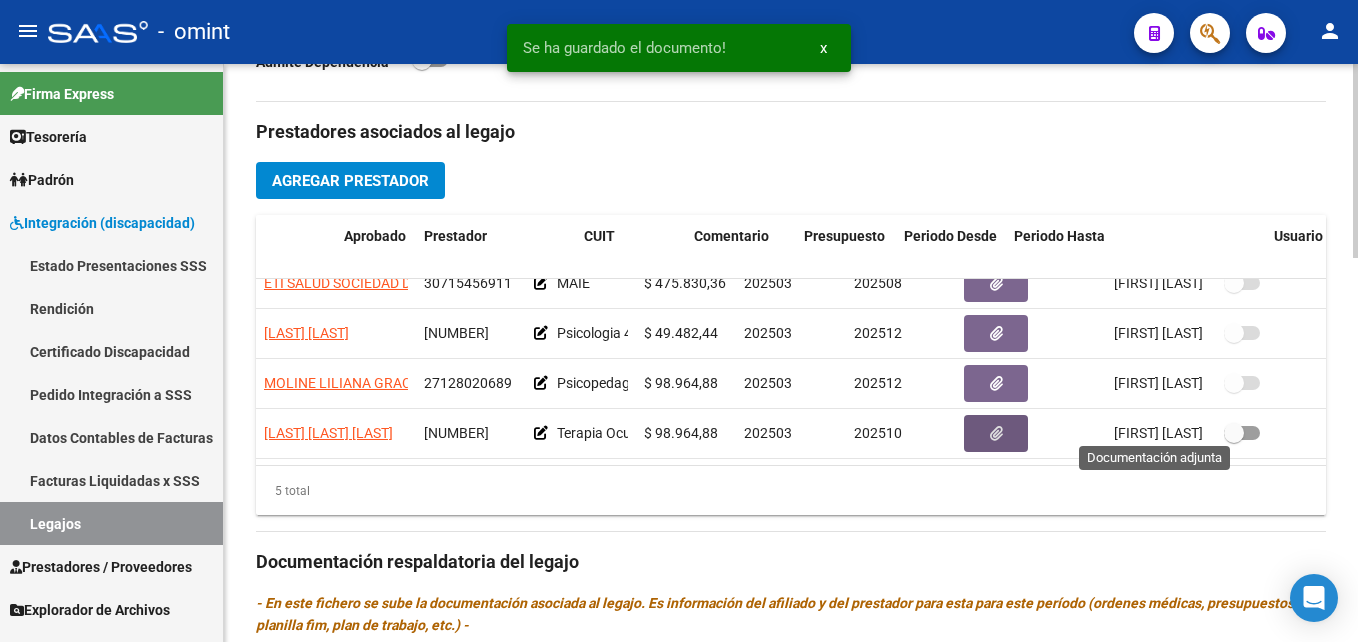scroll, scrollTop: 86, scrollLeft: 0, axis: vertical 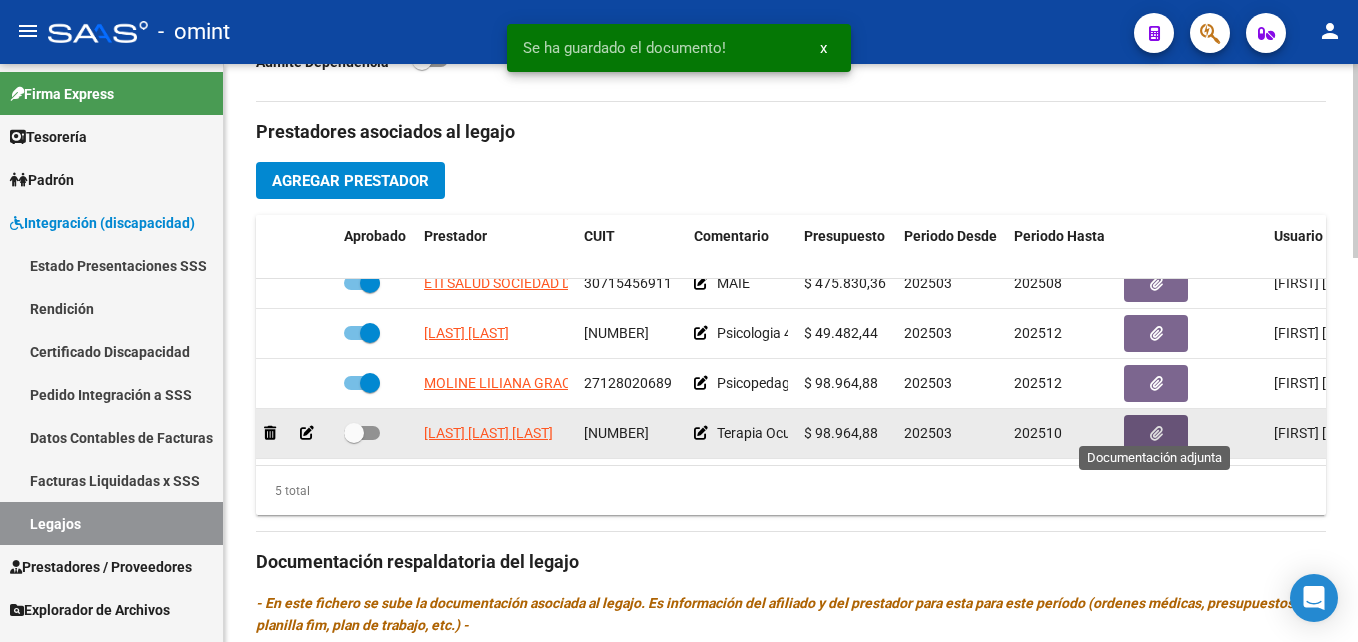 click at bounding box center [354, 433] 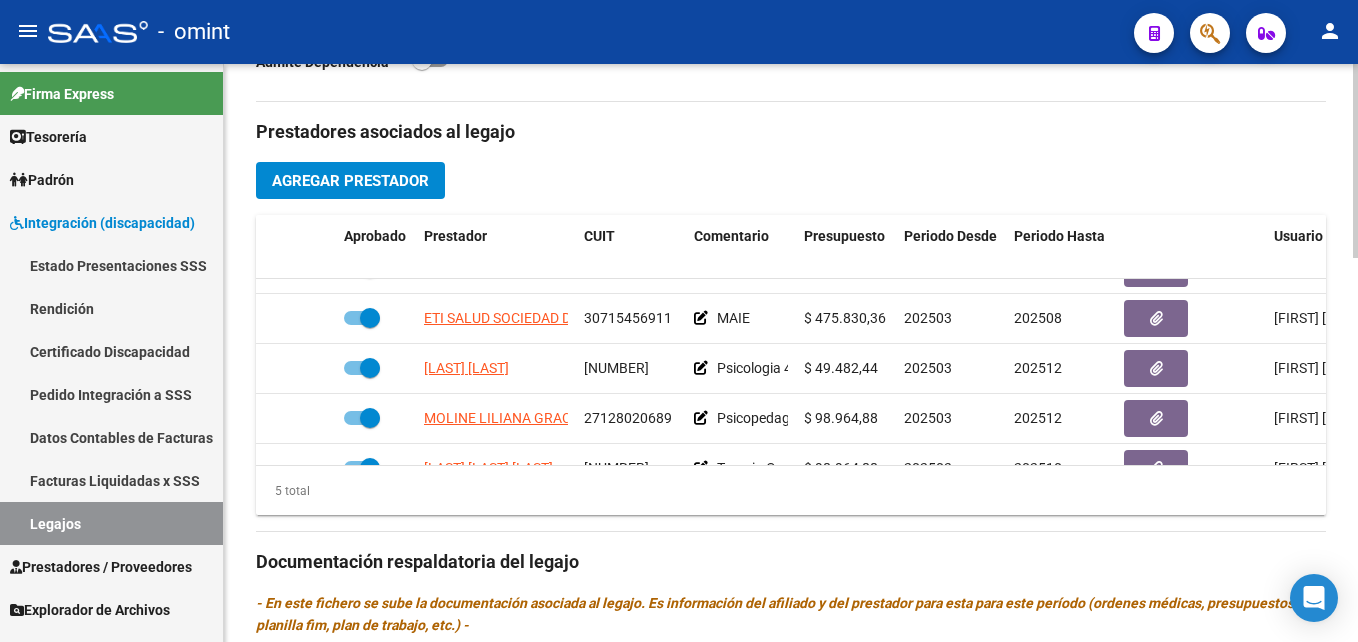 scroll, scrollTop: 86, scrollLeft: 0, axis: vertical 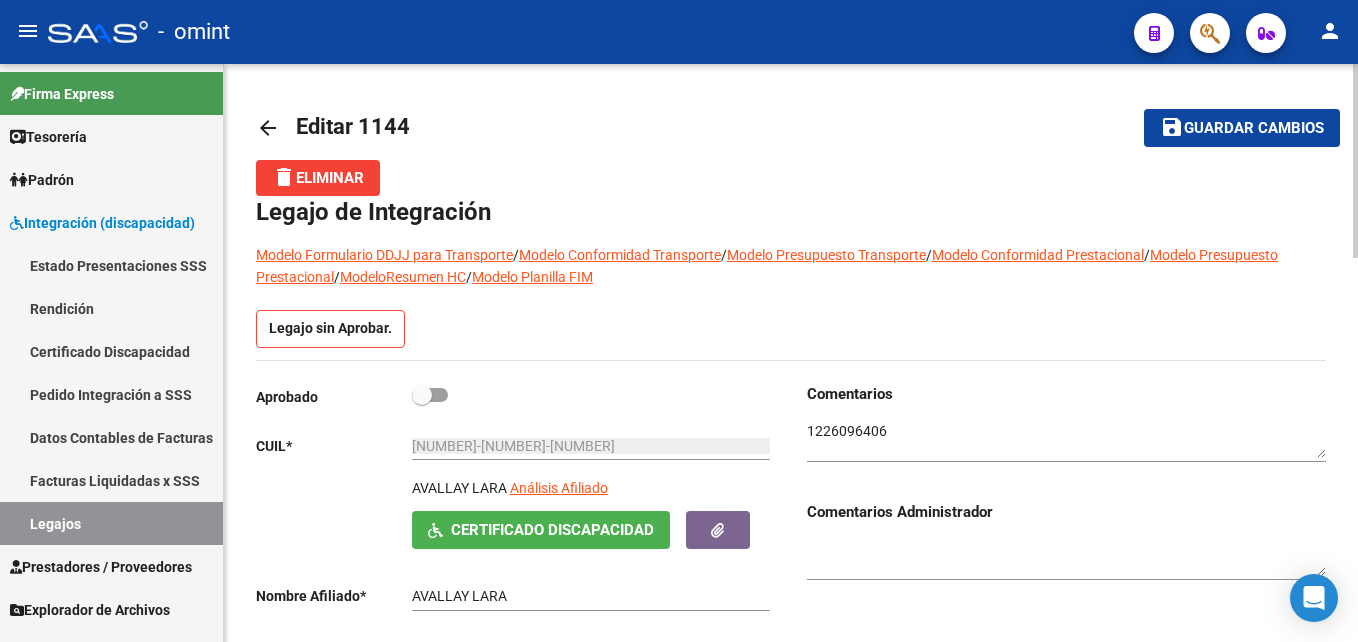 click on "save" 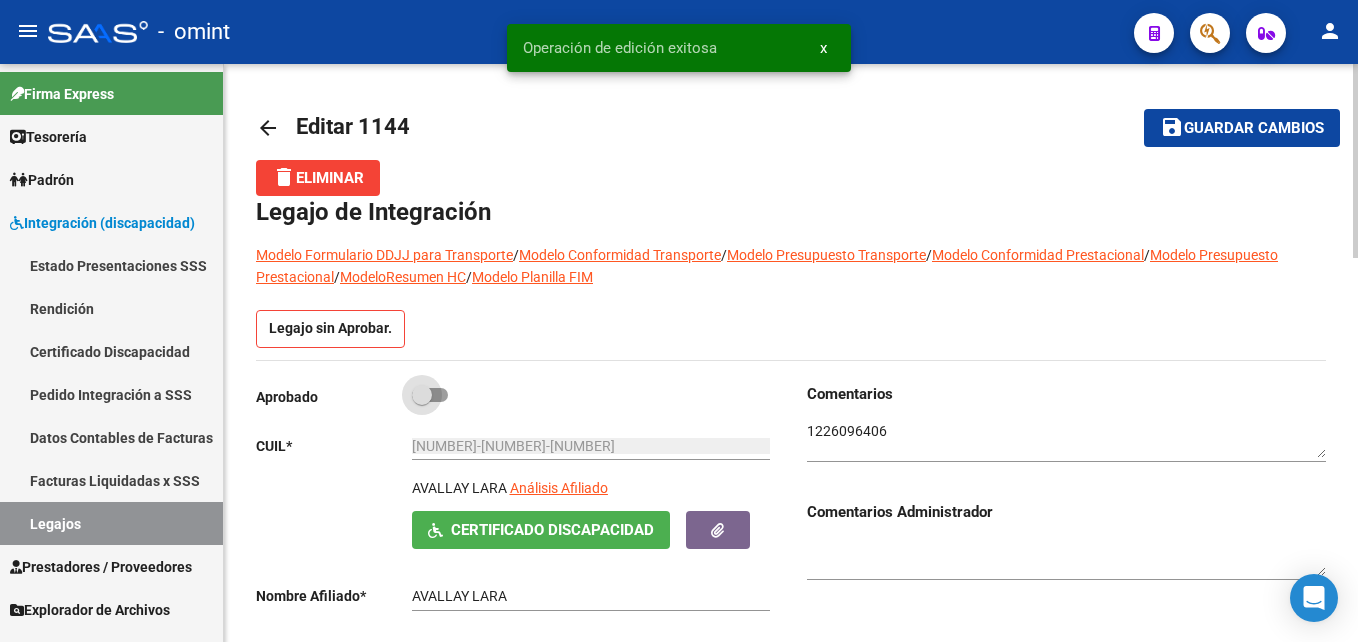 click at bounding box center [422, 395] 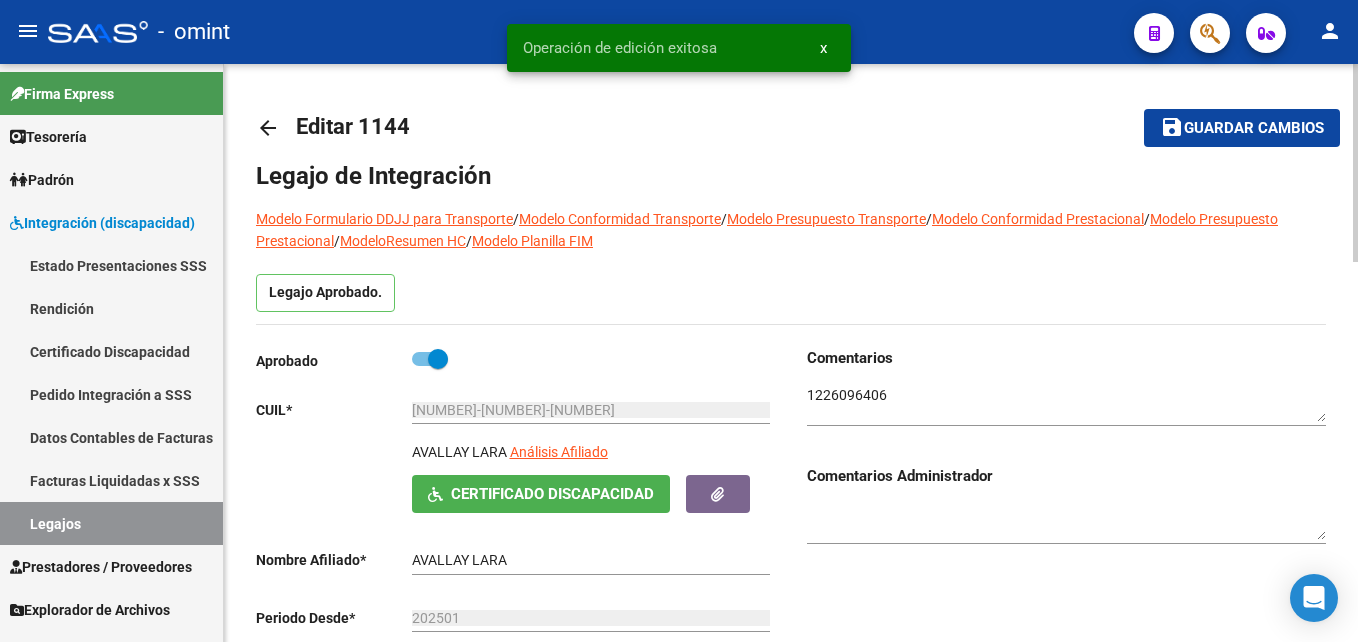 click on "Guardar cambios" 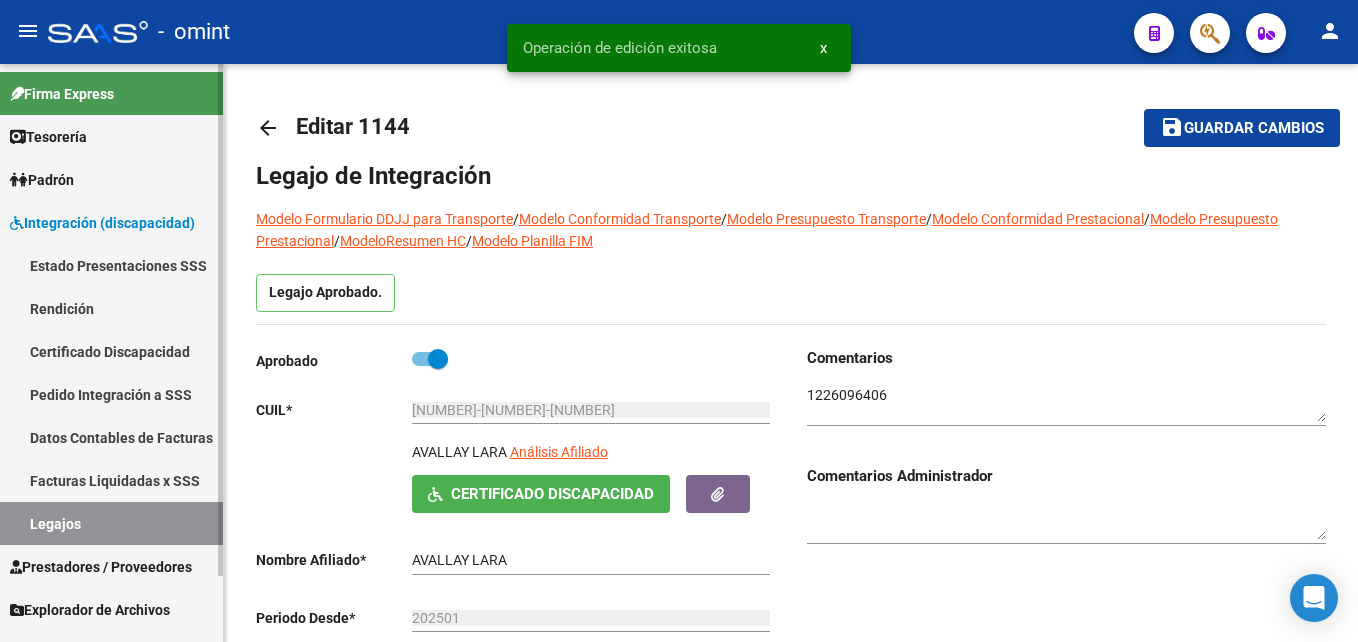 click on "Legajos" at bounding box center [111, 523] 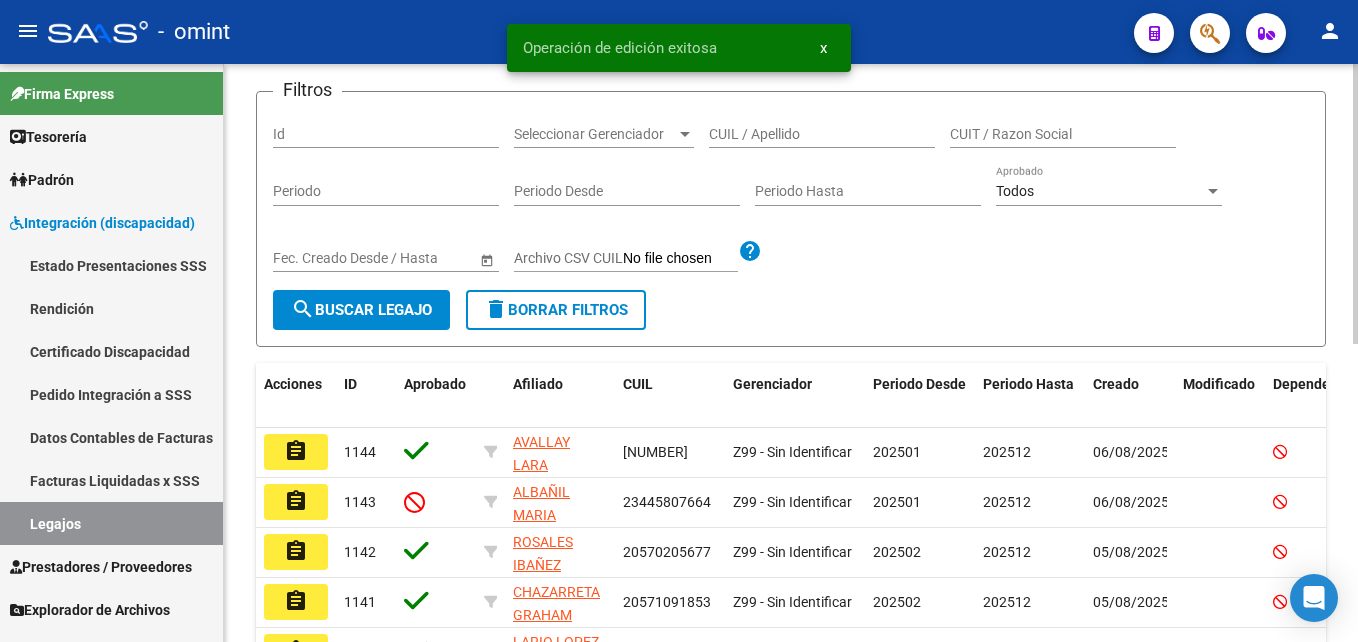 scroll, scrollTop: 300, scrollLeft: 0, axis: vertical 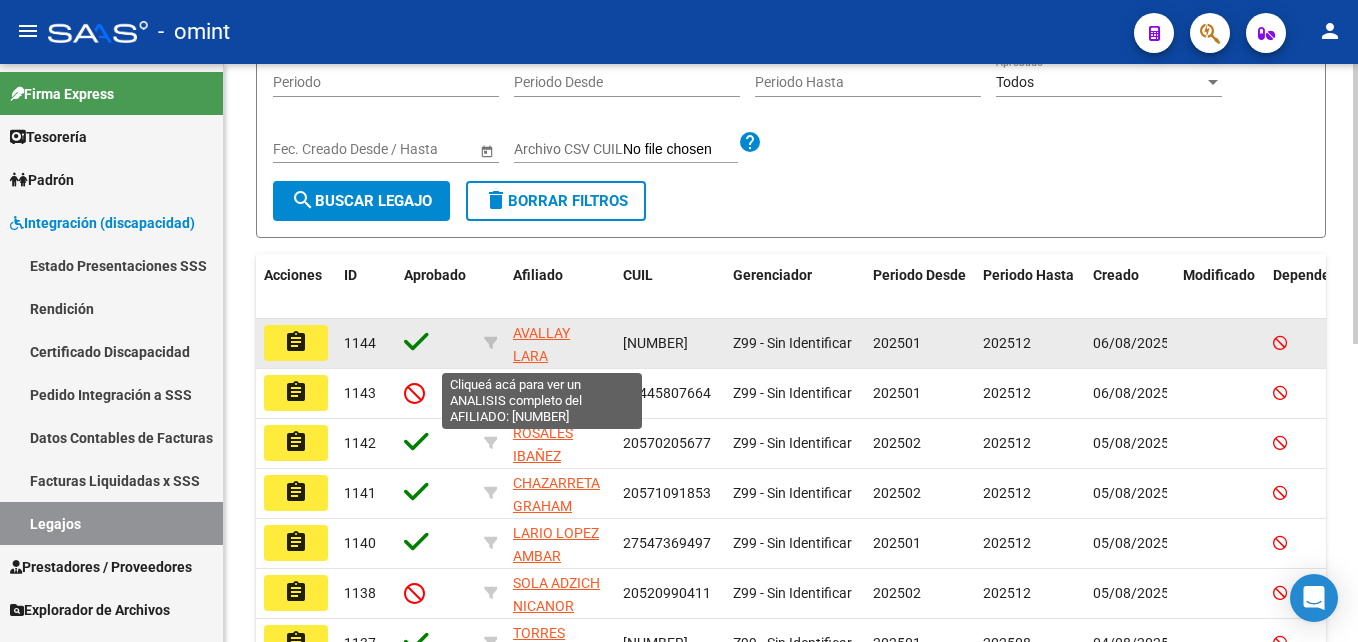 click on "AVALLAY LARA" 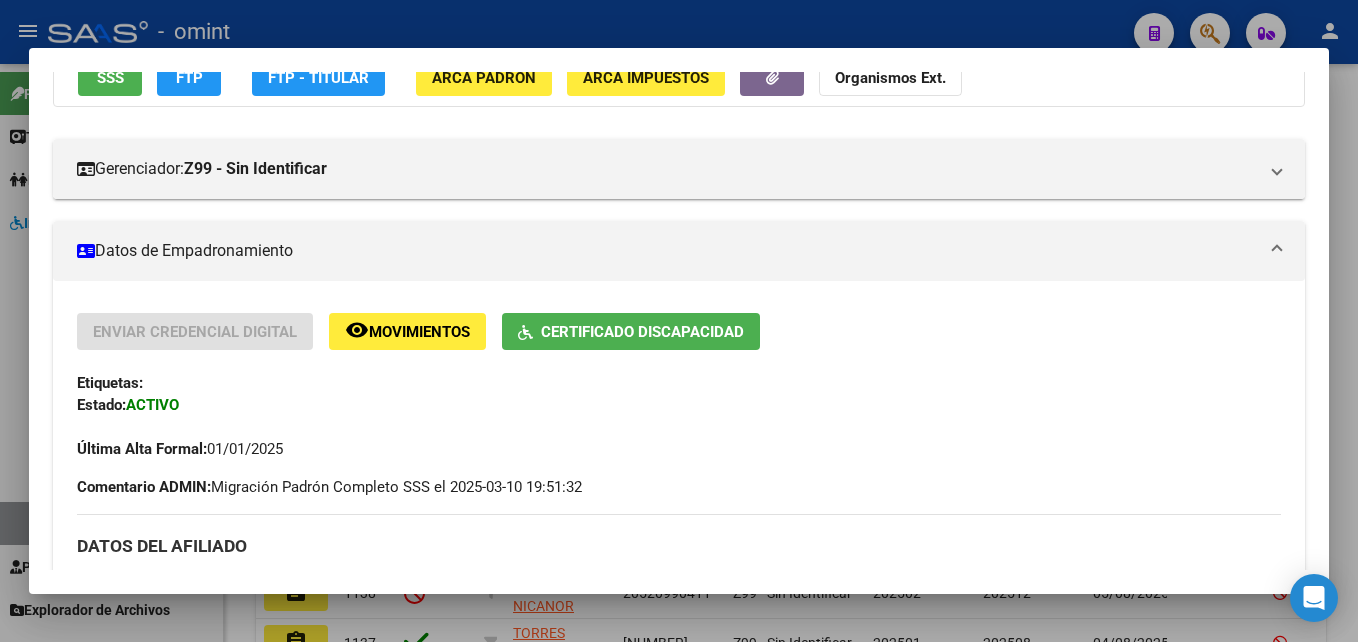 scroll, scrollTop: 0, scrollLeft: 0, axis: both 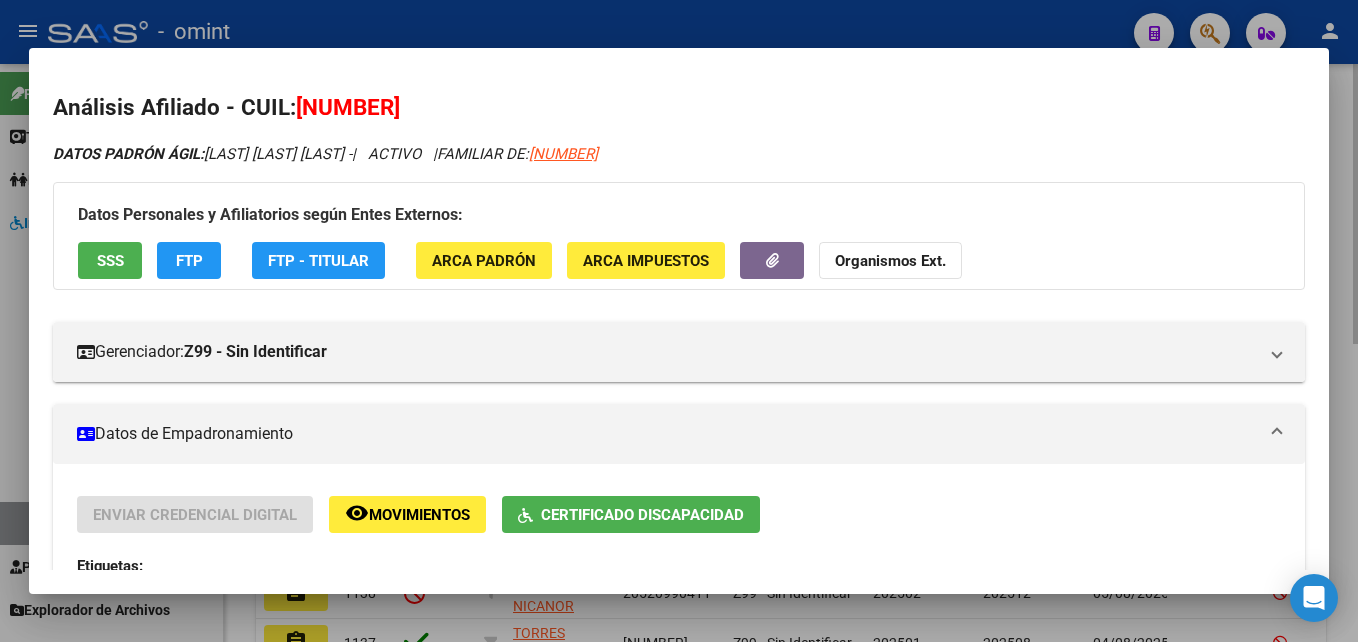 click at bounding box center [679, 321] 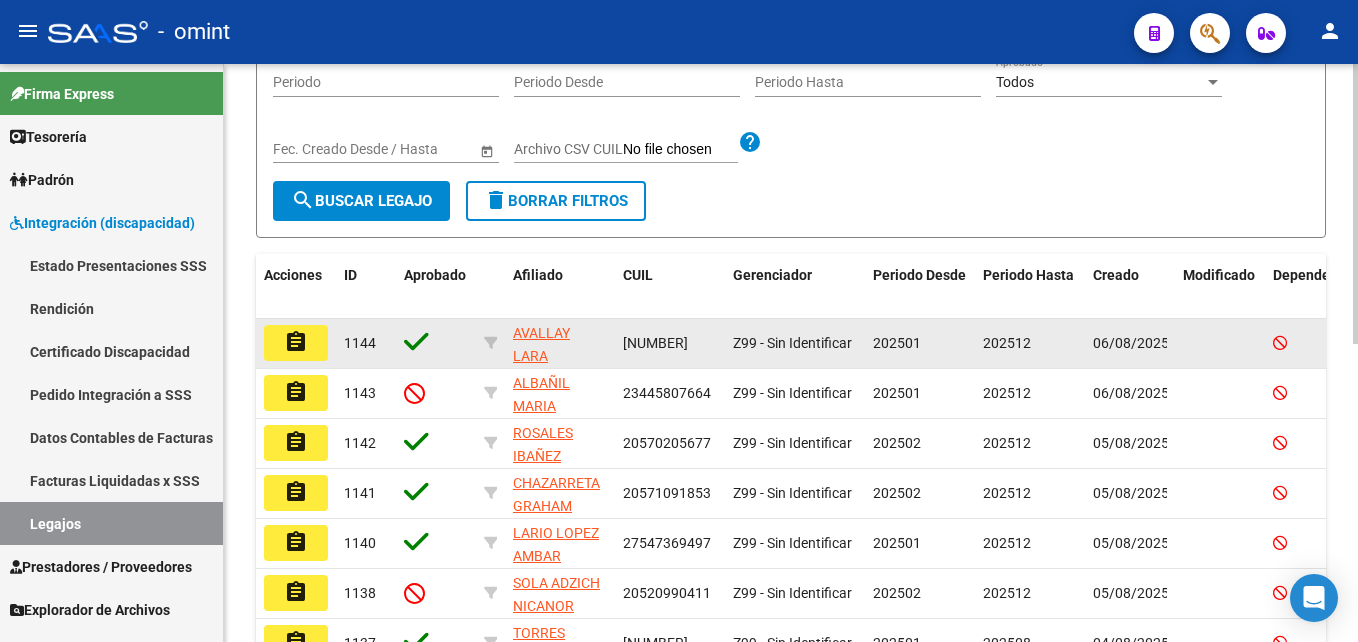 click on "assignment" 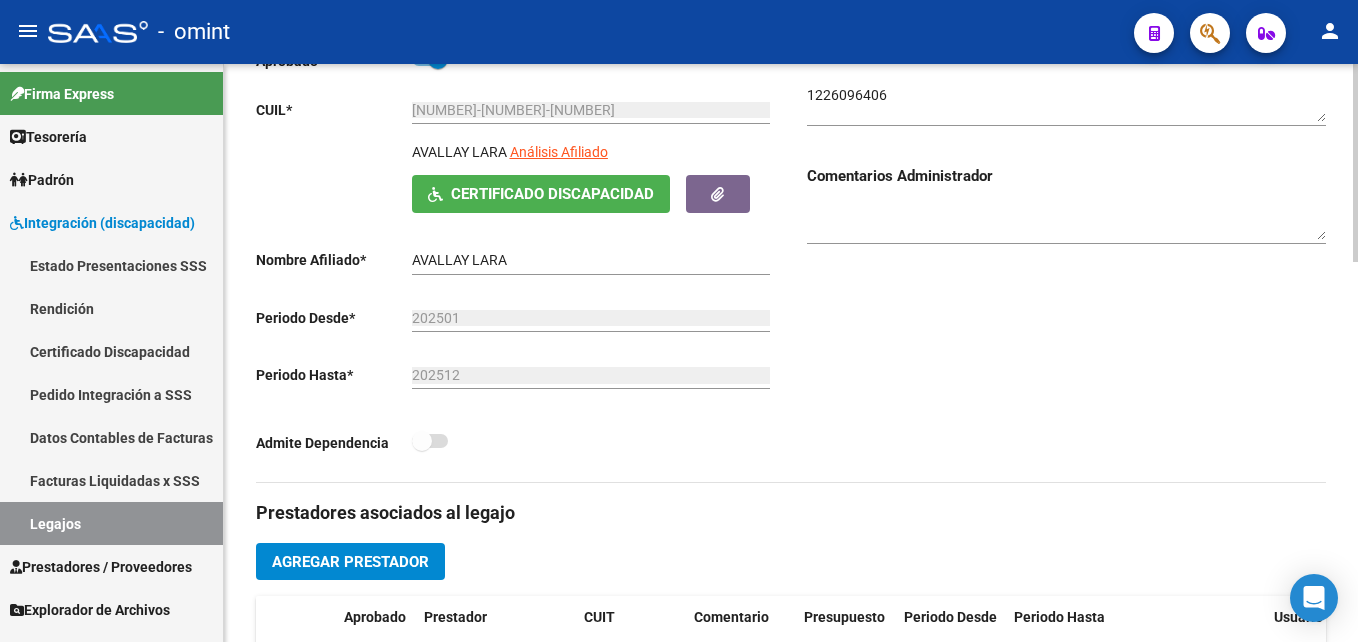 scroll, scrollTop: 500, scrollLeft: 0, axis: vertical 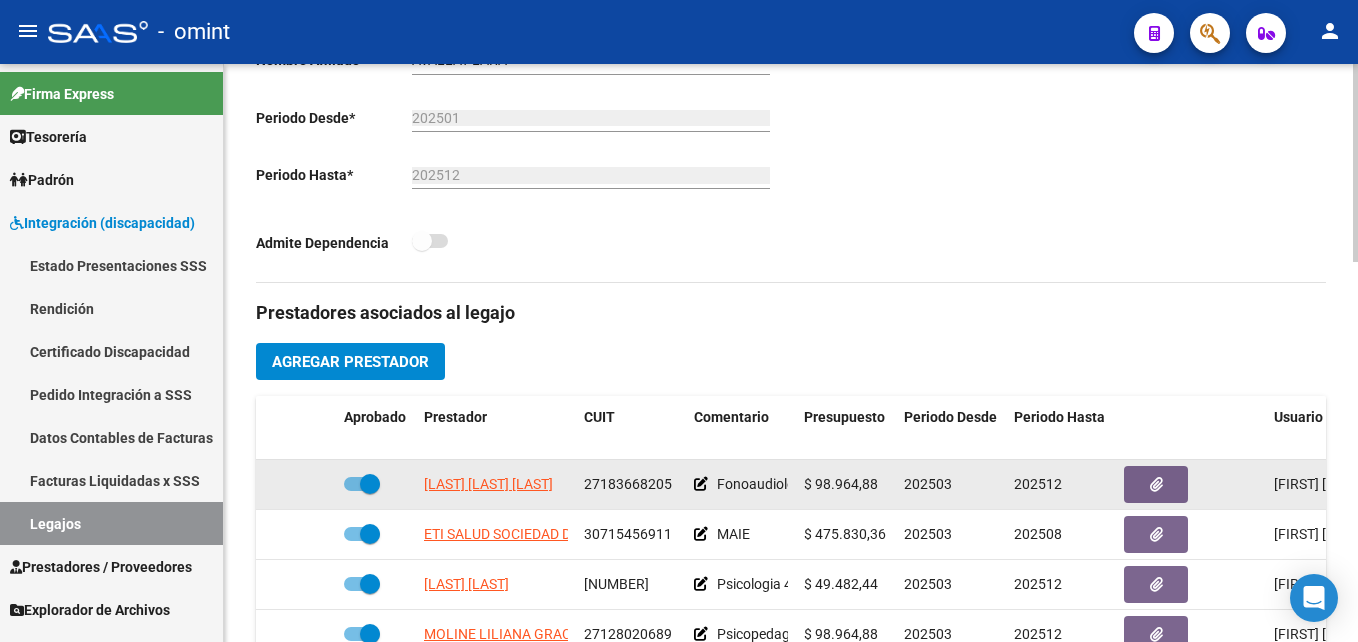 click on "[LAST] [LAST] [LAST]" 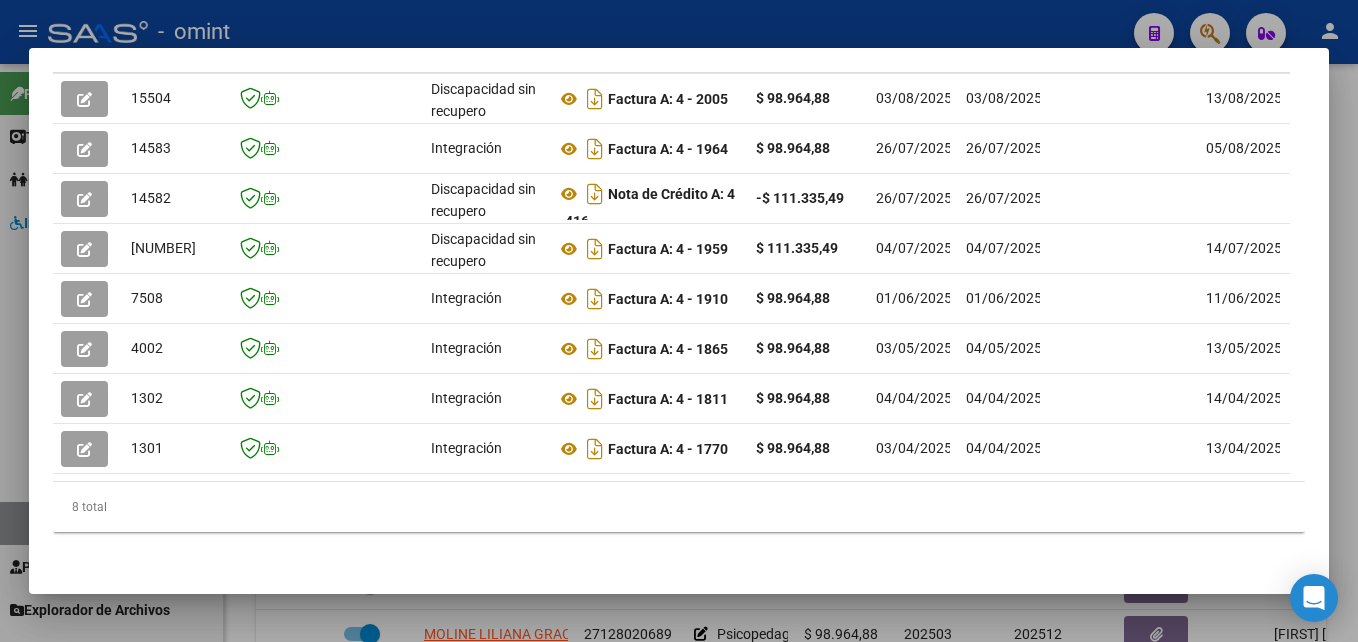 scroll, scrollTop: 571, scrollLeft: 0, axis: vertical 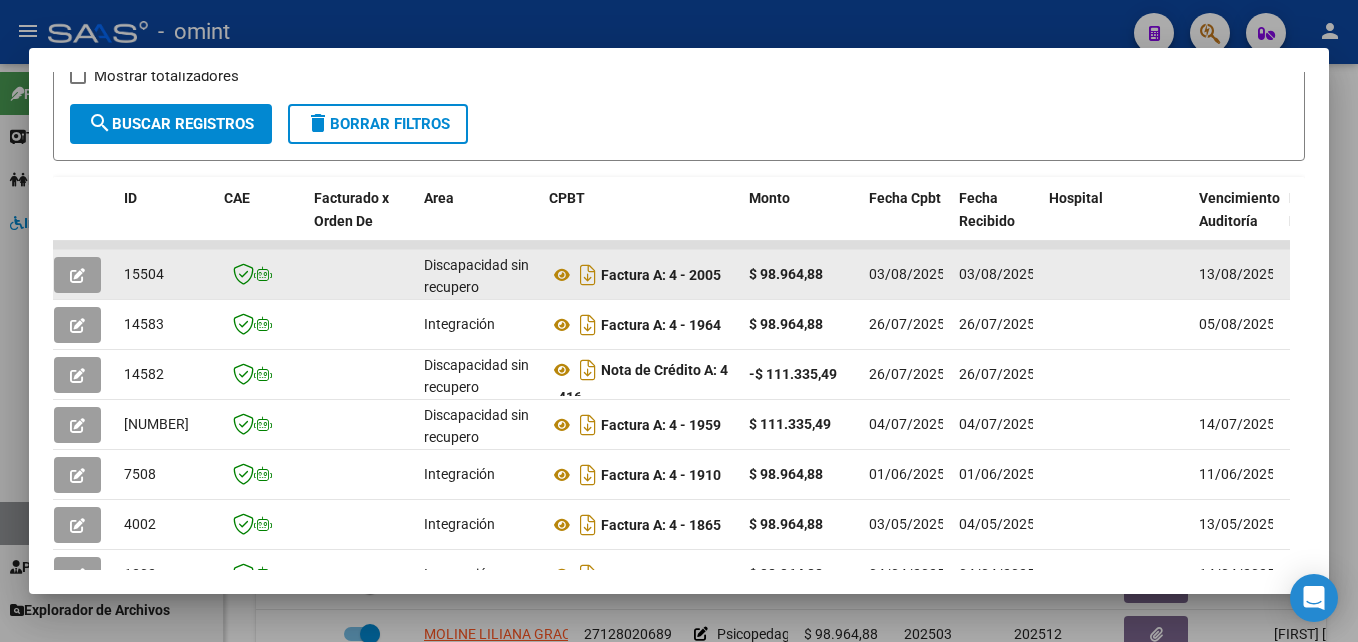 click 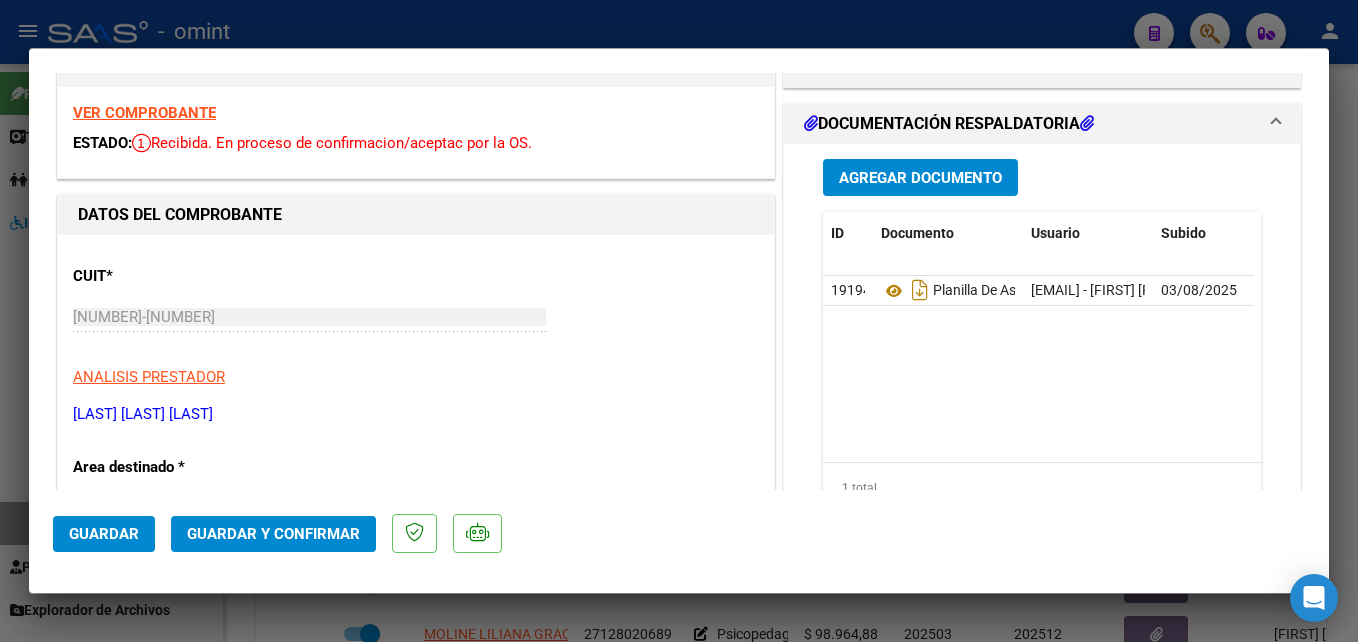 scroll, scrollTop: 0, scrollLeft: 0, axis: both 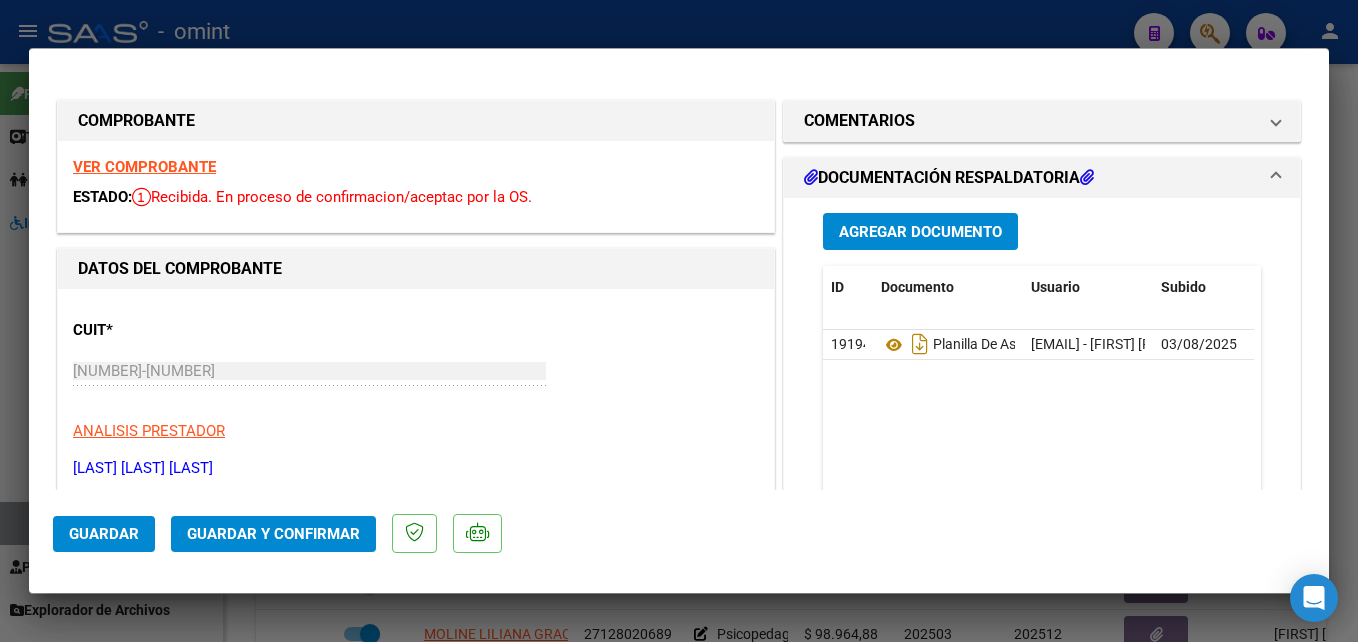 click on "VER COMPROBANTE" at bounding box center (144, 167) 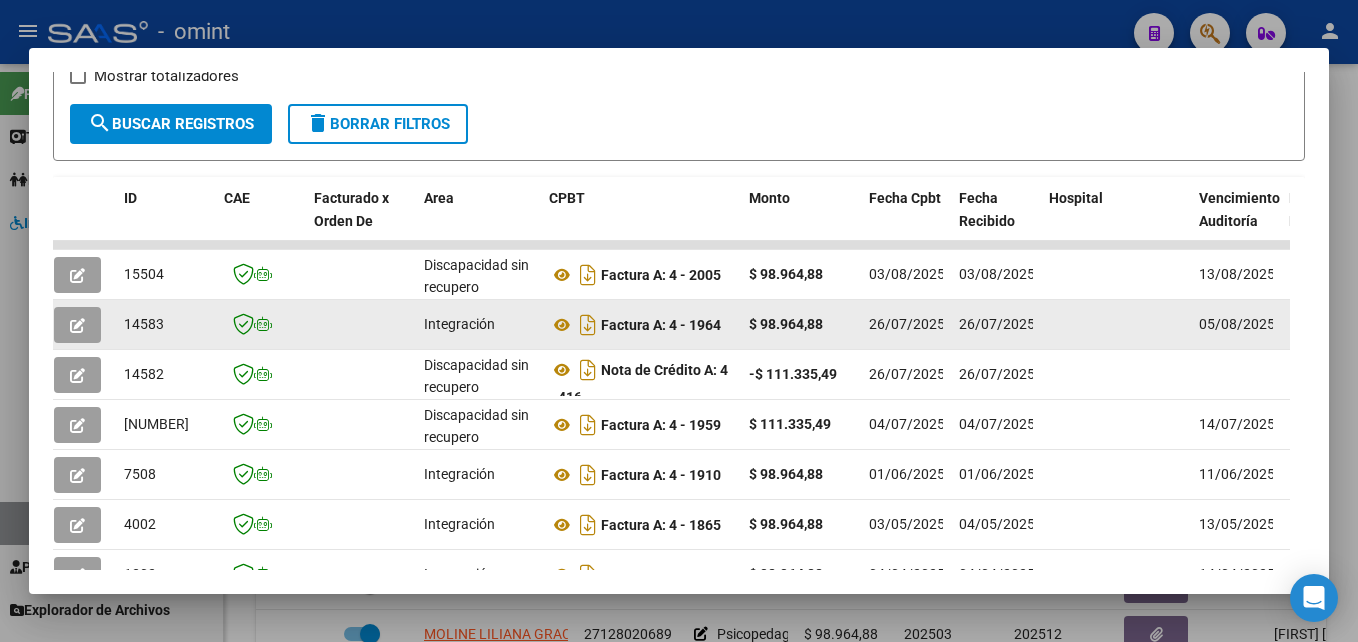 click 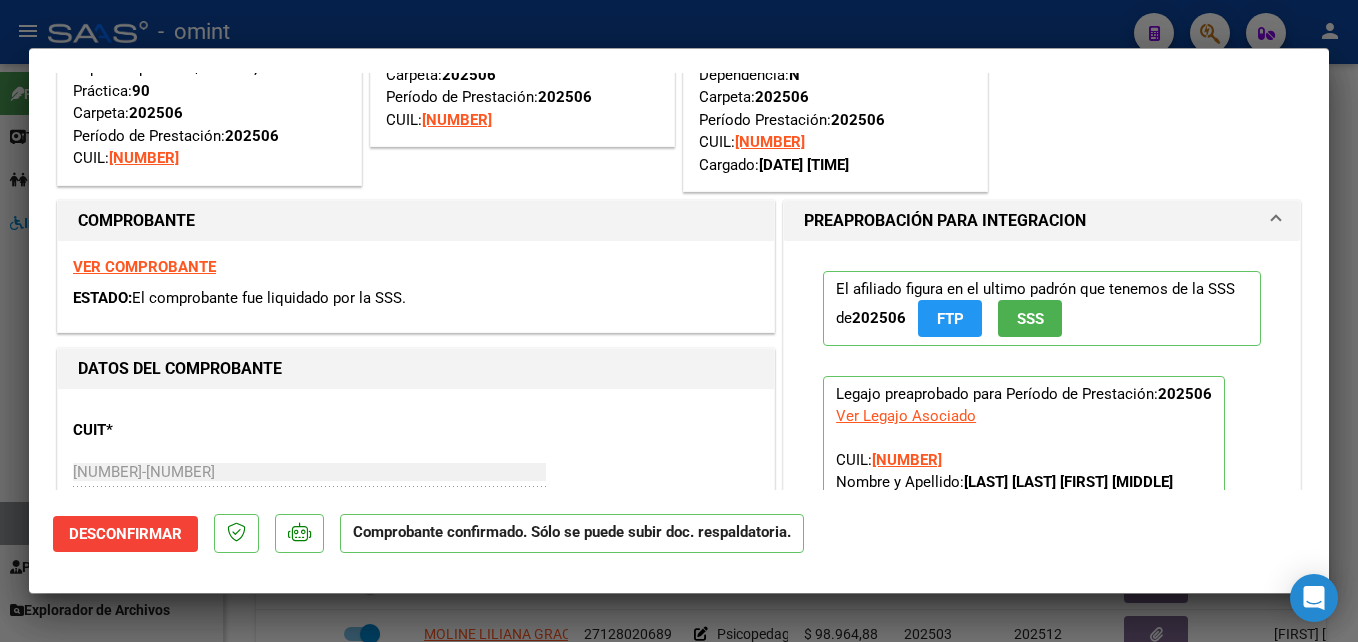 scroll, scrollTop: 0, scrollLeft: 0, axis: both 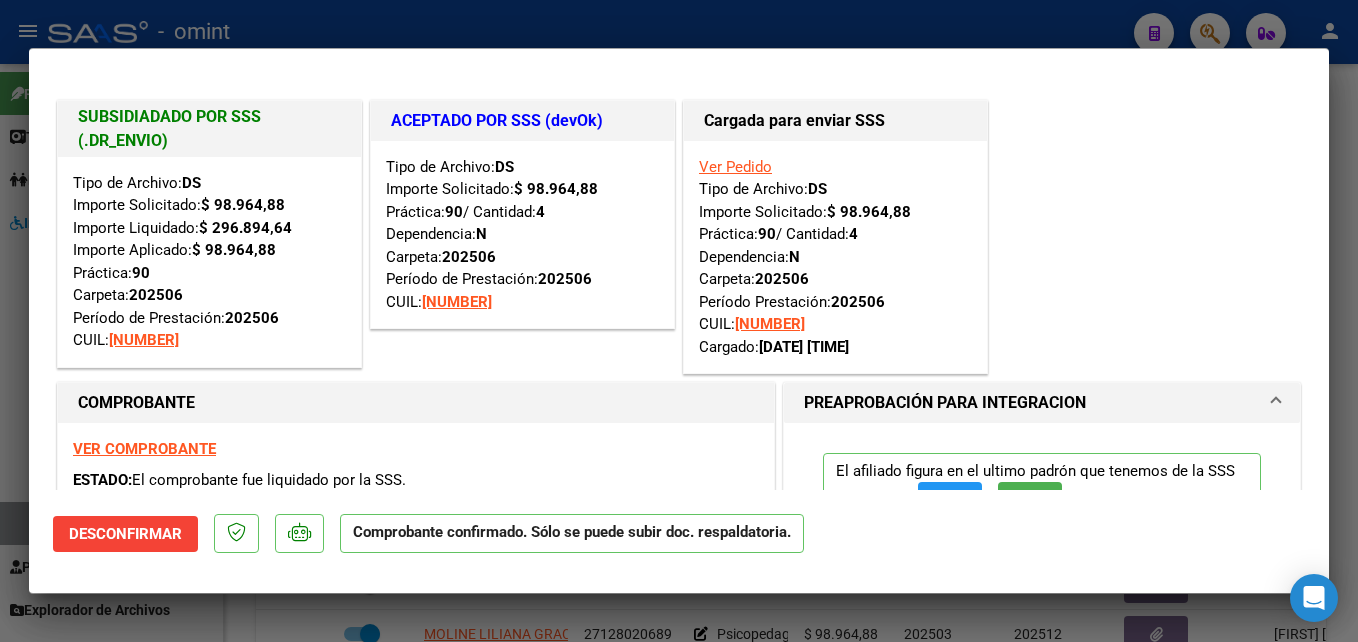 click at bounding box center [679, 321] 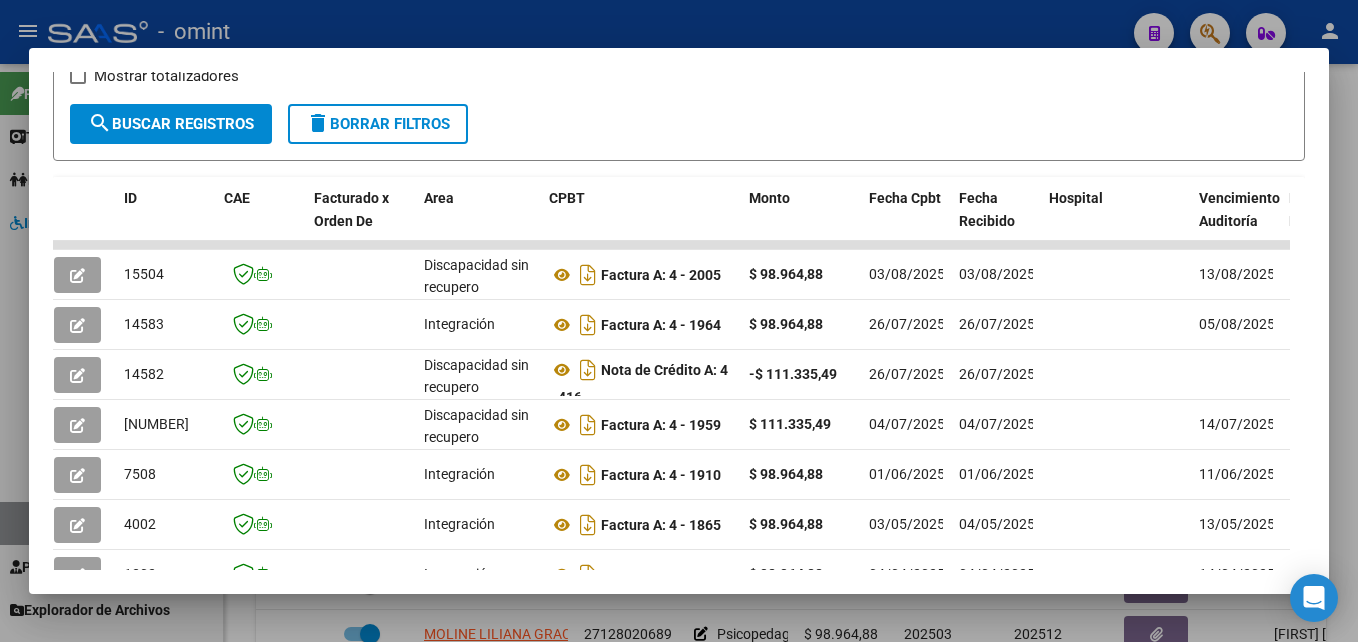 click on "Análisis Prestador - CUIT: [NUMBER] cloud_download  Exportar CSV   ABM  ARCA Impuestos ARCA Padrón Ver Usuarios Buscar en Integración  CUIT: [NUMBER] - [LAST] [FIRST]  Es Prestador Discapacidad:  Si Activo:  Si Comprobantes Recibidos Filtros Id Start date – End date Fec. Rec. Desde / Hasta Pto. Venta Nro. Comprobante Hospital   Mostrar totalizadores  search  Buscar Registros  delete  Borrar Filtros  ID CAE Facturado x Orden De Area CPBT Monto Fecha Cpbt Fecha Recibido Hospital Vencimiento Auditoría Doc Respaldatoria Doc Trazabilidad Expediente SUR Asociado Auditoria Retencion IIBB Retención Ganancias OP Fecha Transferido Monto Transferido Comprobante Creado Usuario Email Integracion Tipo Archivo Integracion Periodo Presentacion Integracion Importe Sol. Integracion Importe Liq. Legajo CUIL Nombre Afiliado Periodo Prestacion Comentario Prestador / Gerenciador Comentario Obra Social Fecha Confimado Codigo SSS
15504  Discapacidad sin recupero  Factura A: 4 - 2005  $ 98.964,88 [DATE]" at bounding box center (679, 321) 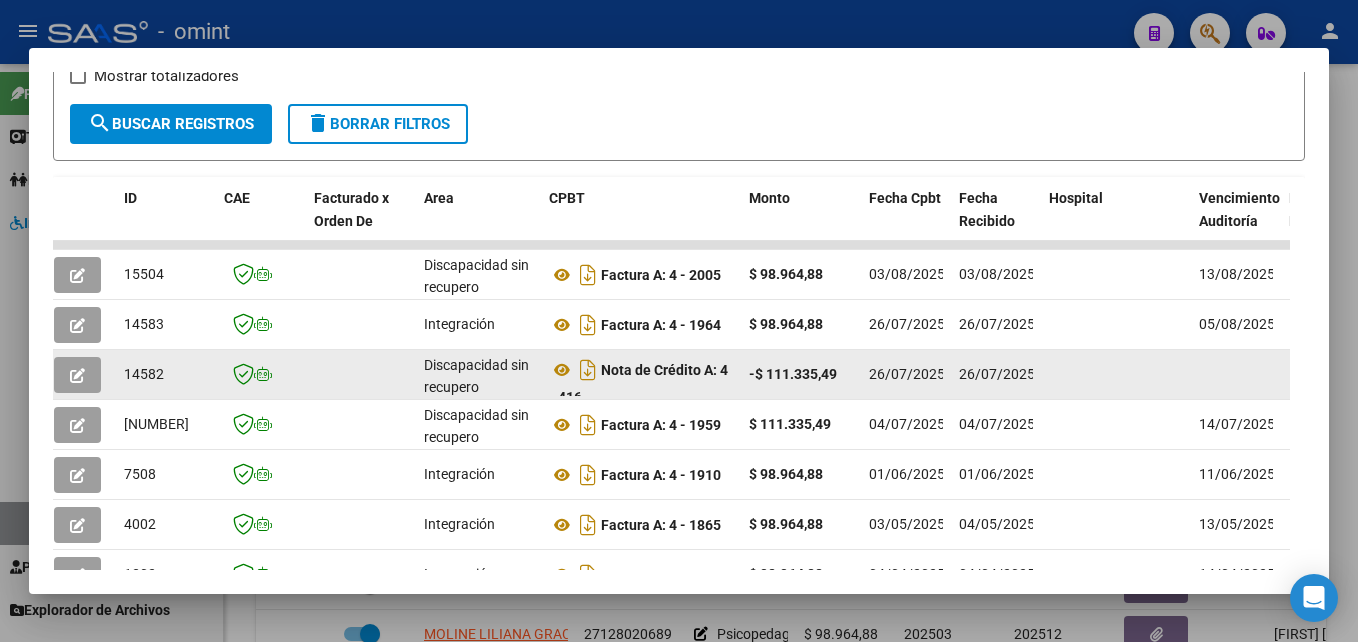 click 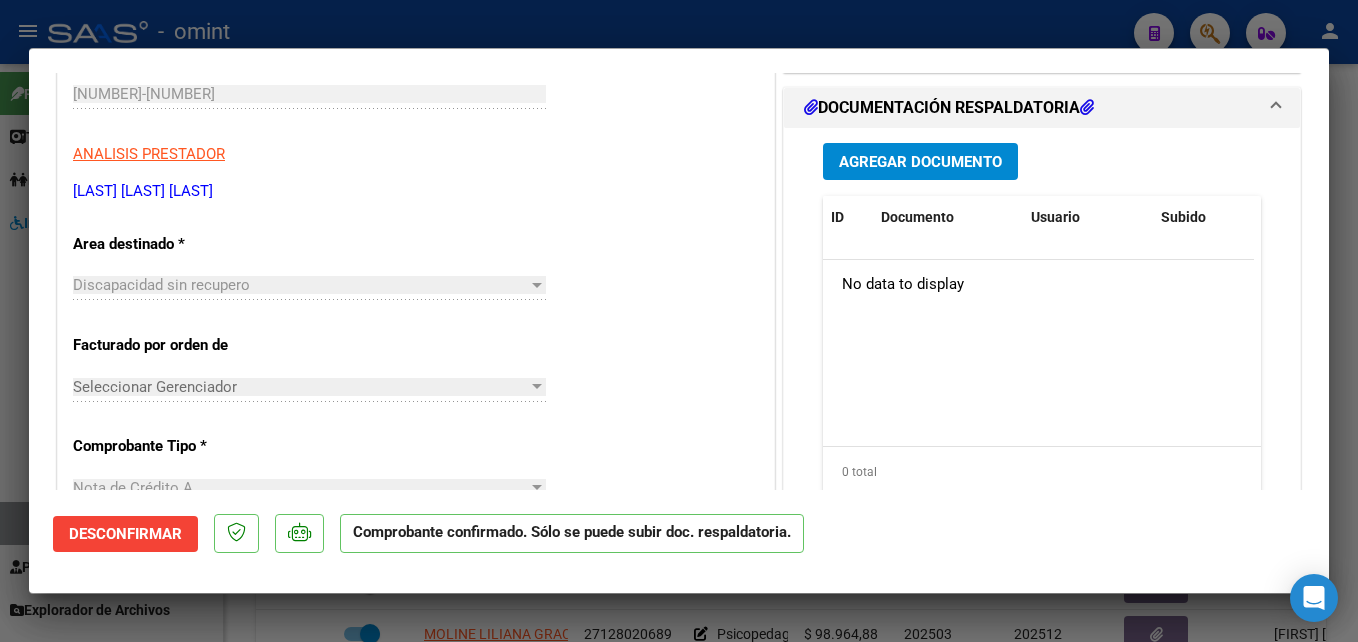 scroll, scrollTop: 0, scrollLeft: 0, axis: both 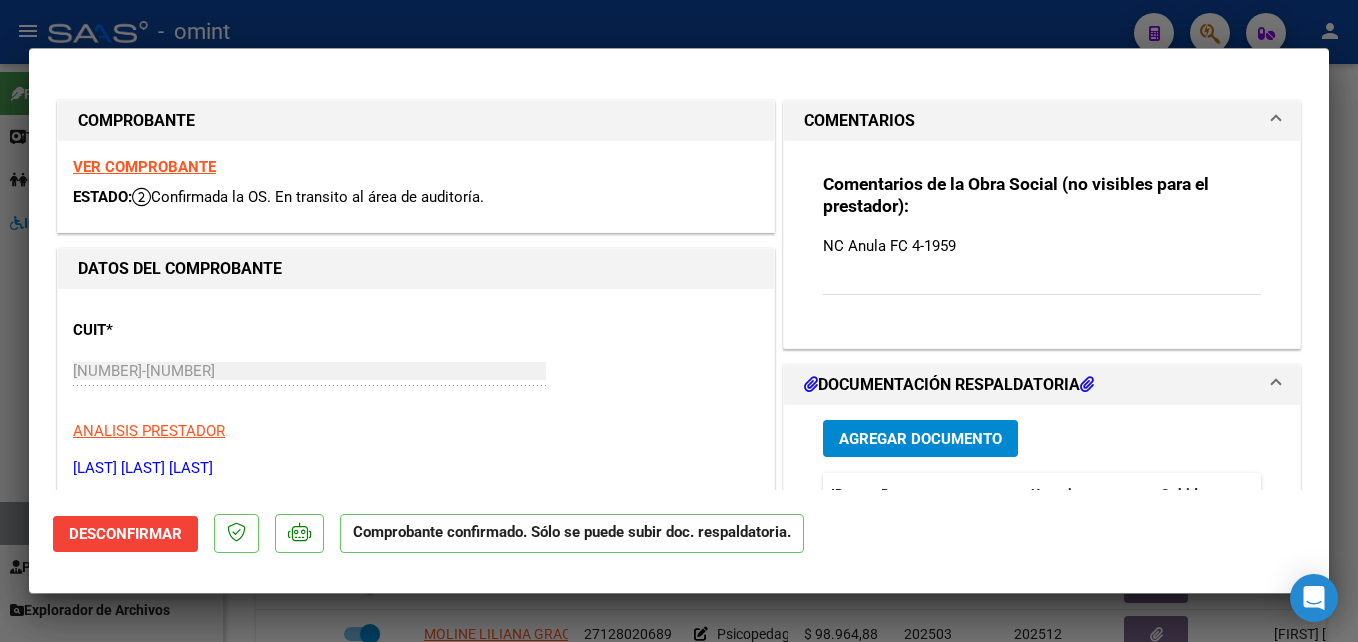 click on "VER COMPROBANTE       ESTADO:   Confirmada la OS. En transito al área de auditoría." at bounding box center [416, 186] 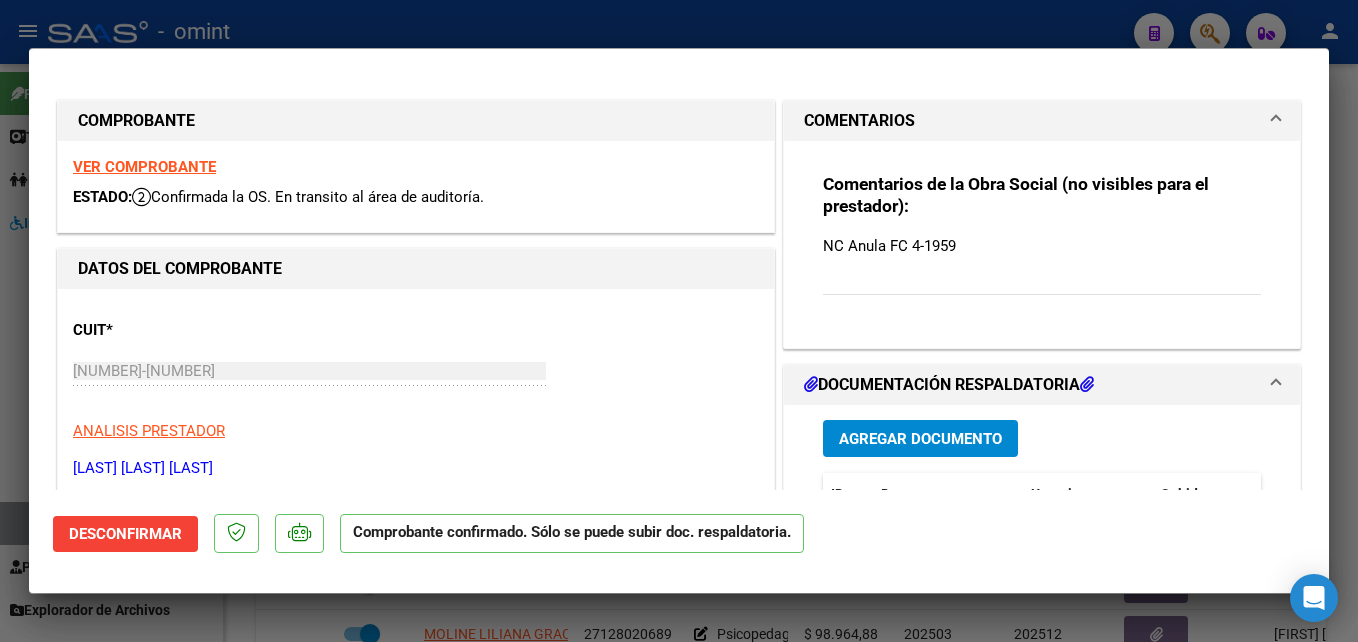 click on "VER COMPROBANTE" at bounding box center [144, 167] 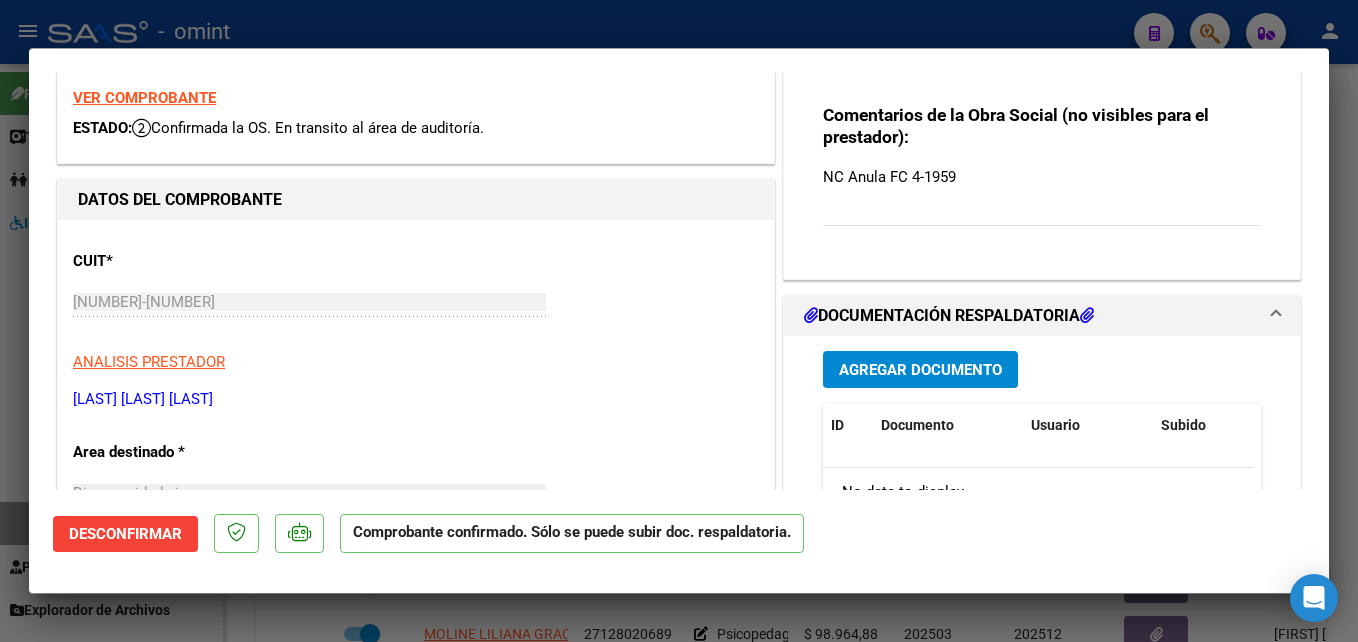 scroll, scrollTop: 100, scrollLeft: 0, axis: vertical 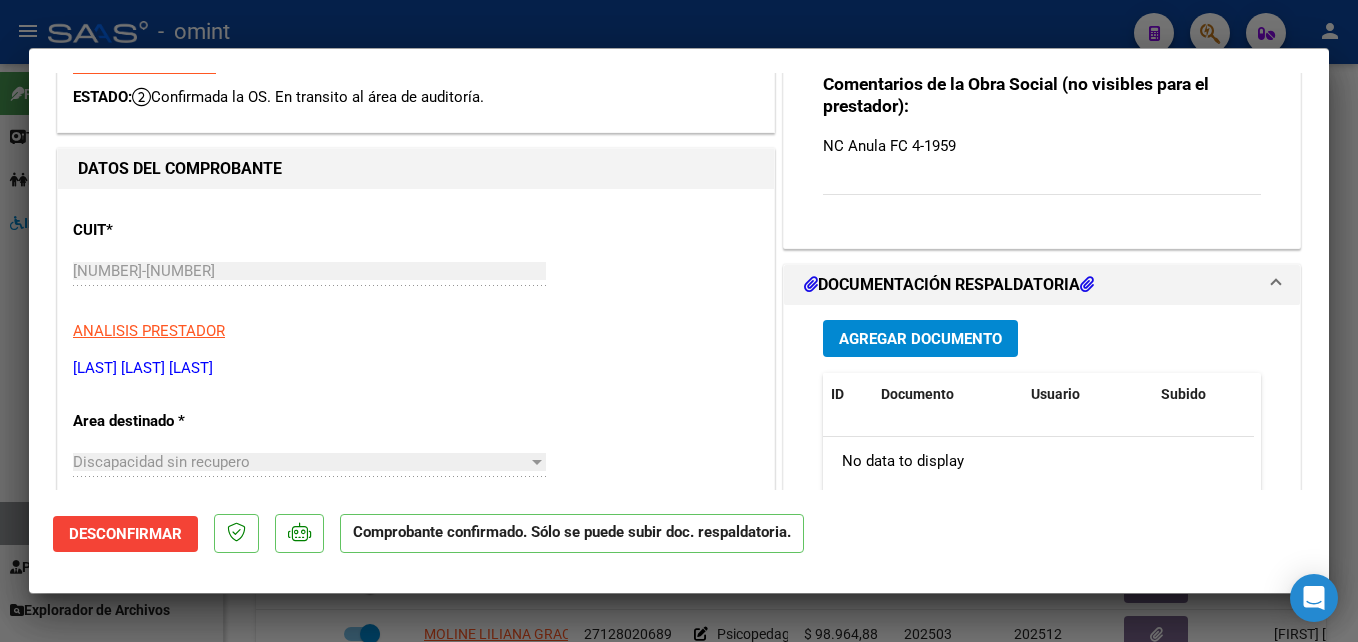 click at bounding box center (679, 321) 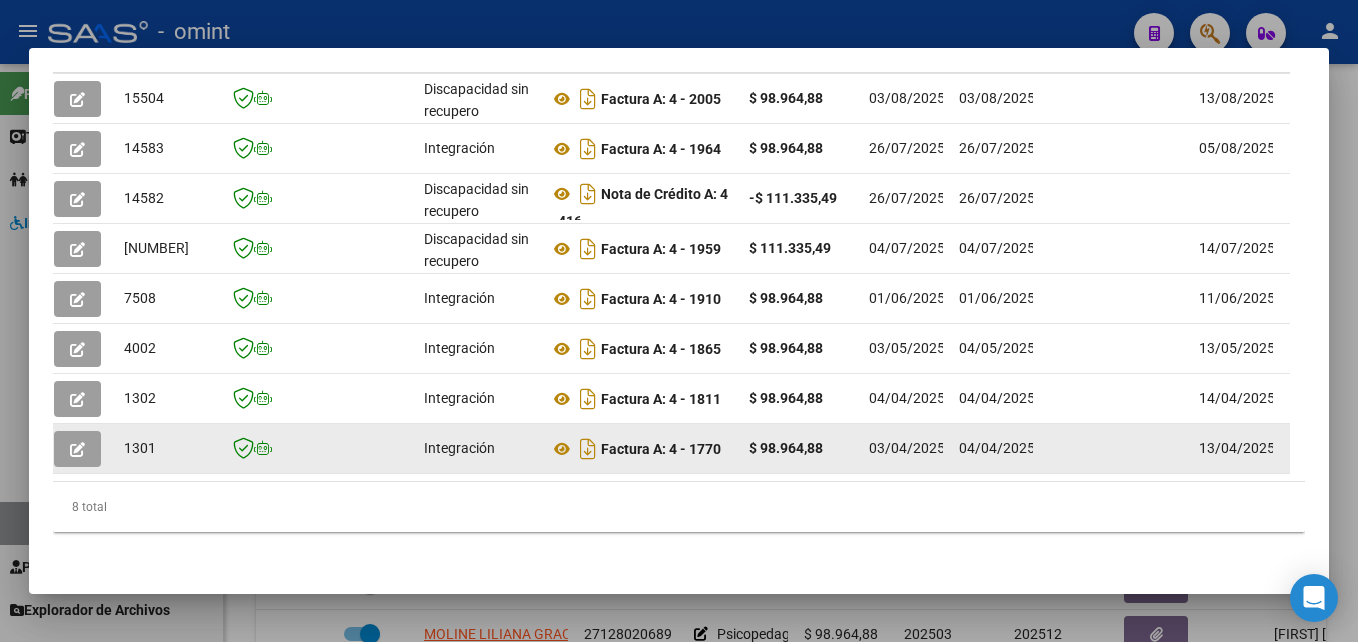 scroll, scrollTop: 571, scrollLeft: 0, axis: vertical 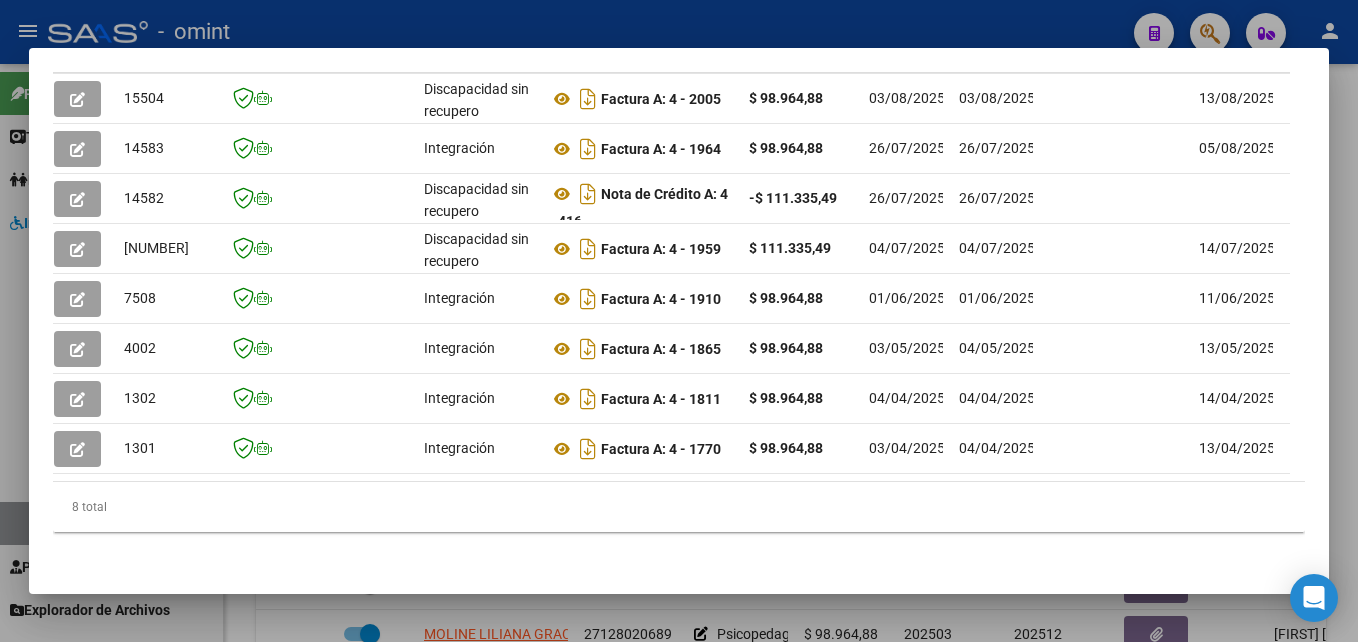 click at bounding box center (679, 321) 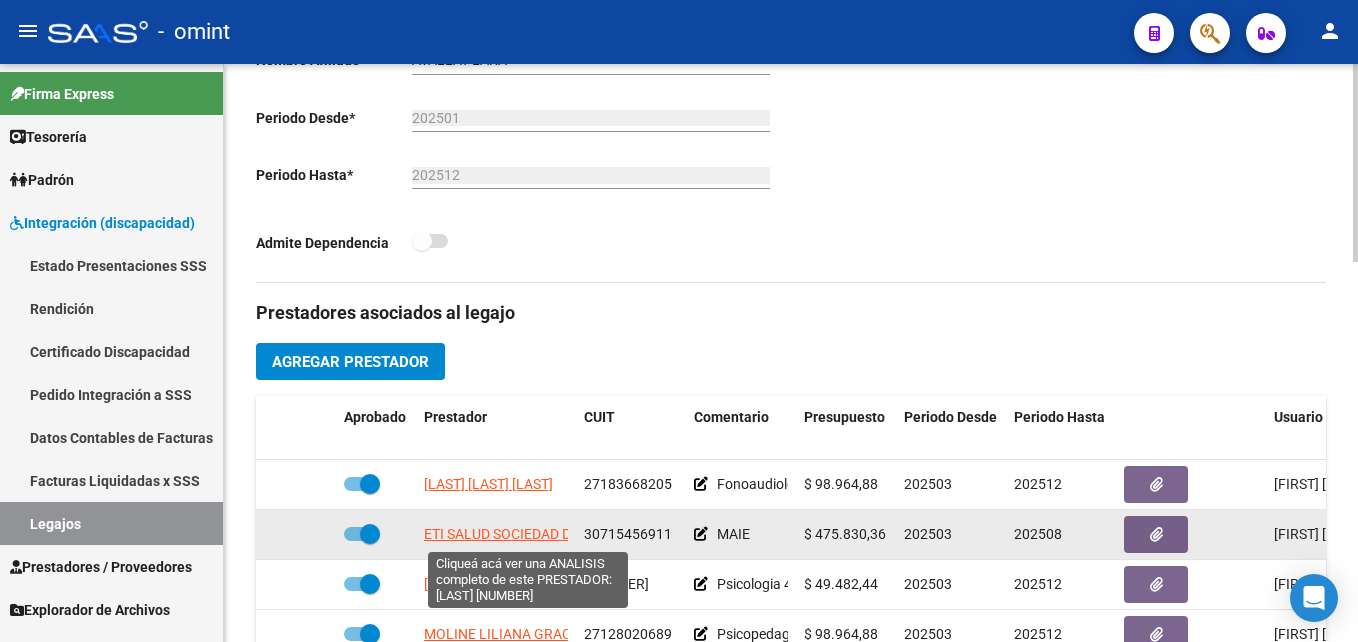 click on "ETI SALUD SOCIEDAD DE HECHO" 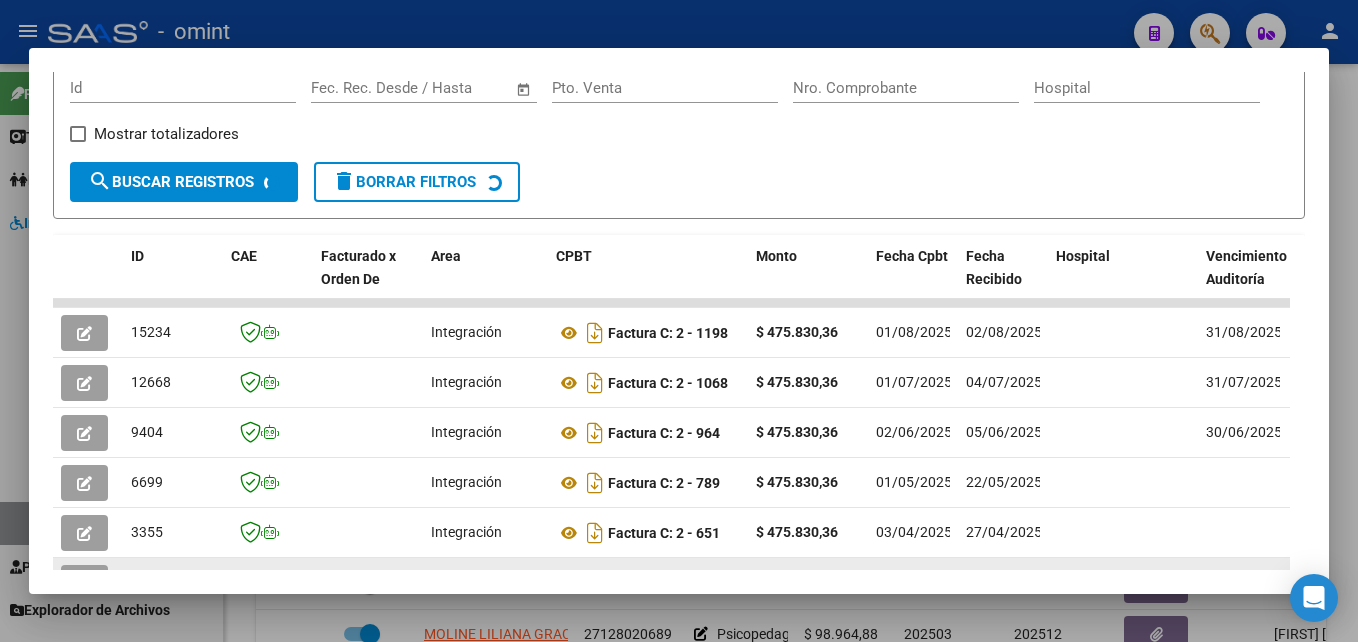scroll, scrollTop: 471, scrollLeft: 0, axis: vertical 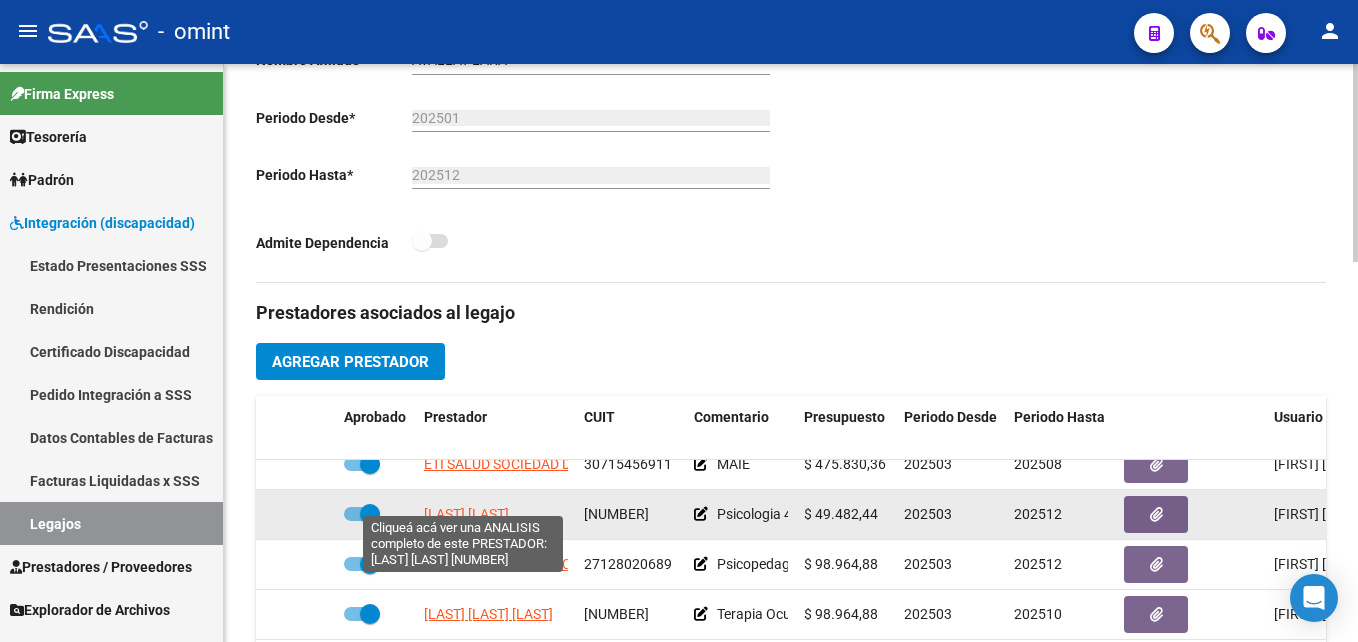 click on "[LAST] [LAST]" 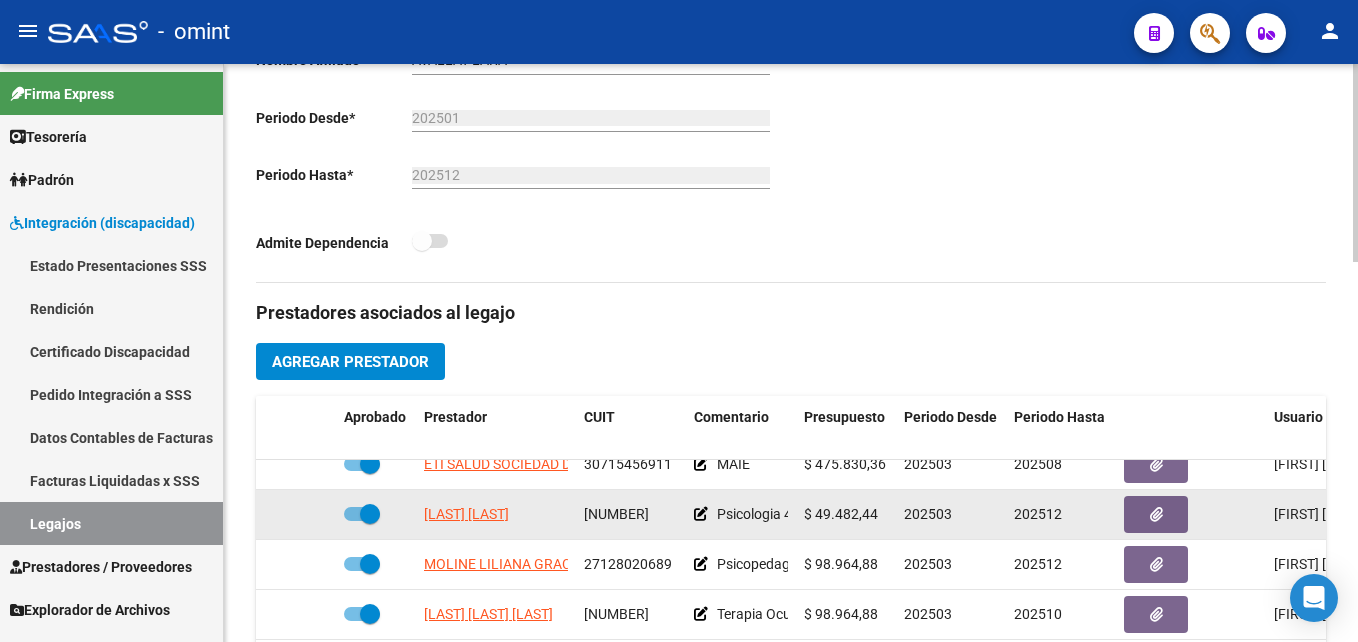 scroll, scrollTop: 700, scrollLeft: 0, axis: vertical 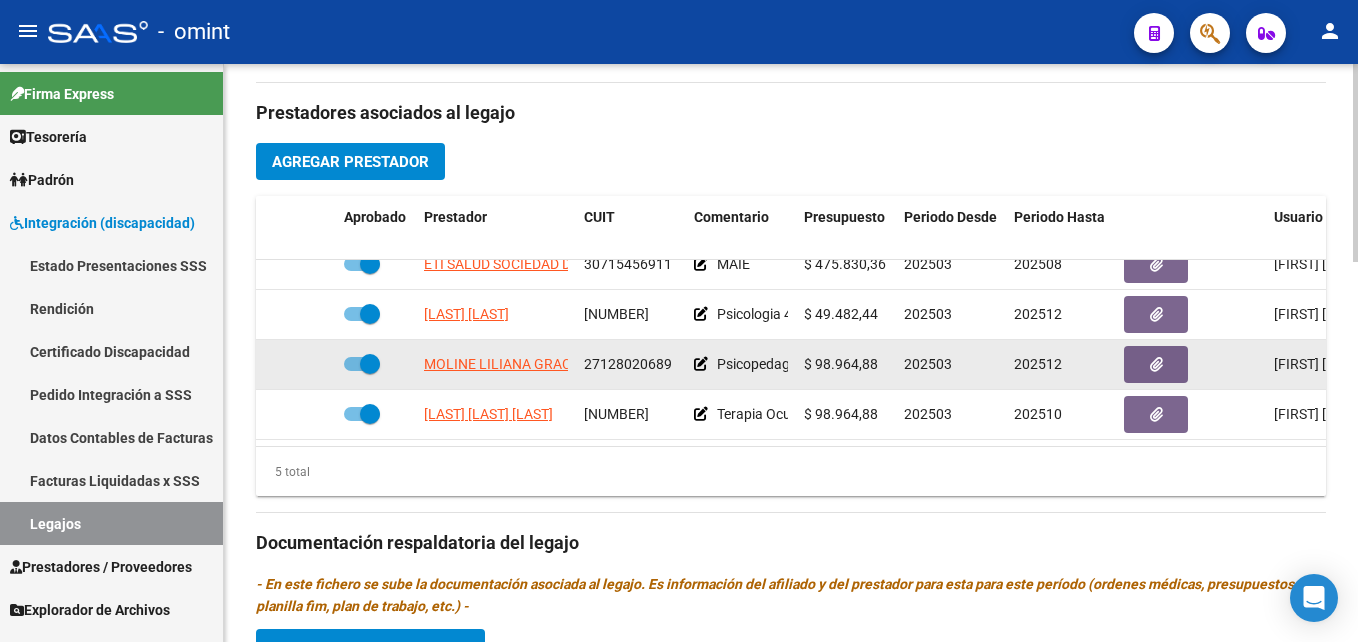 click on "MOLINE LILIANA GRACIELA" 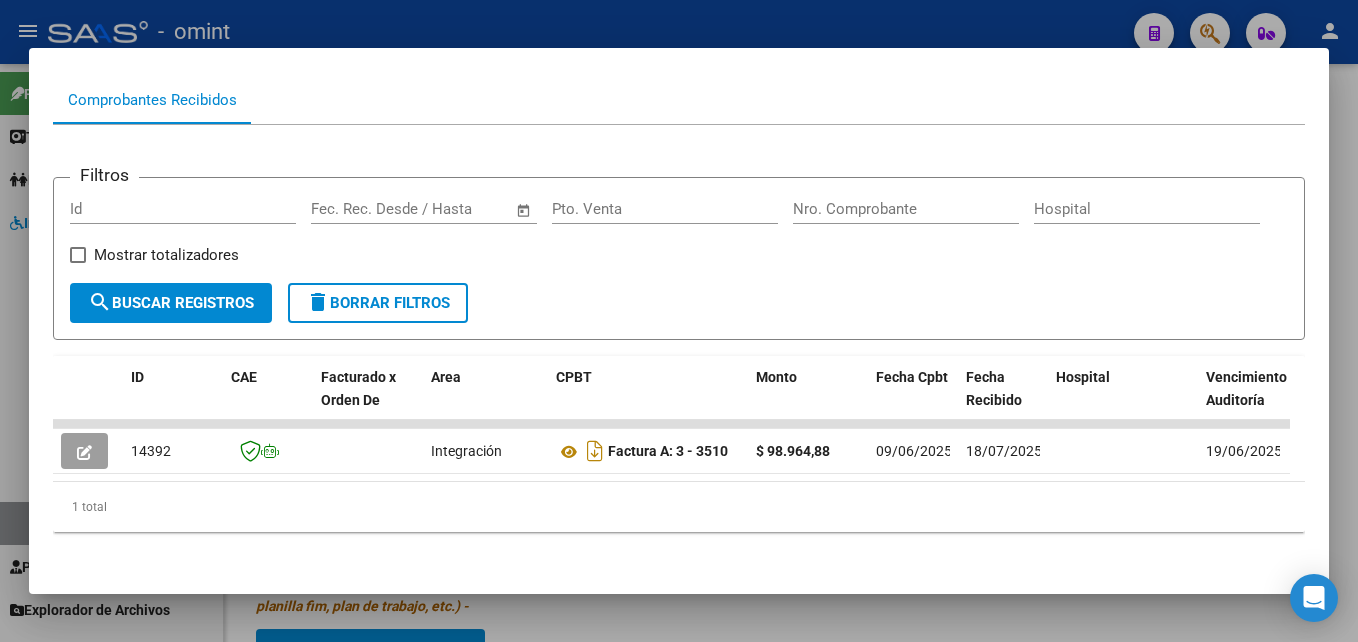 scroll, scrollTop: 216, scrollLeft: 0, axis: vertical 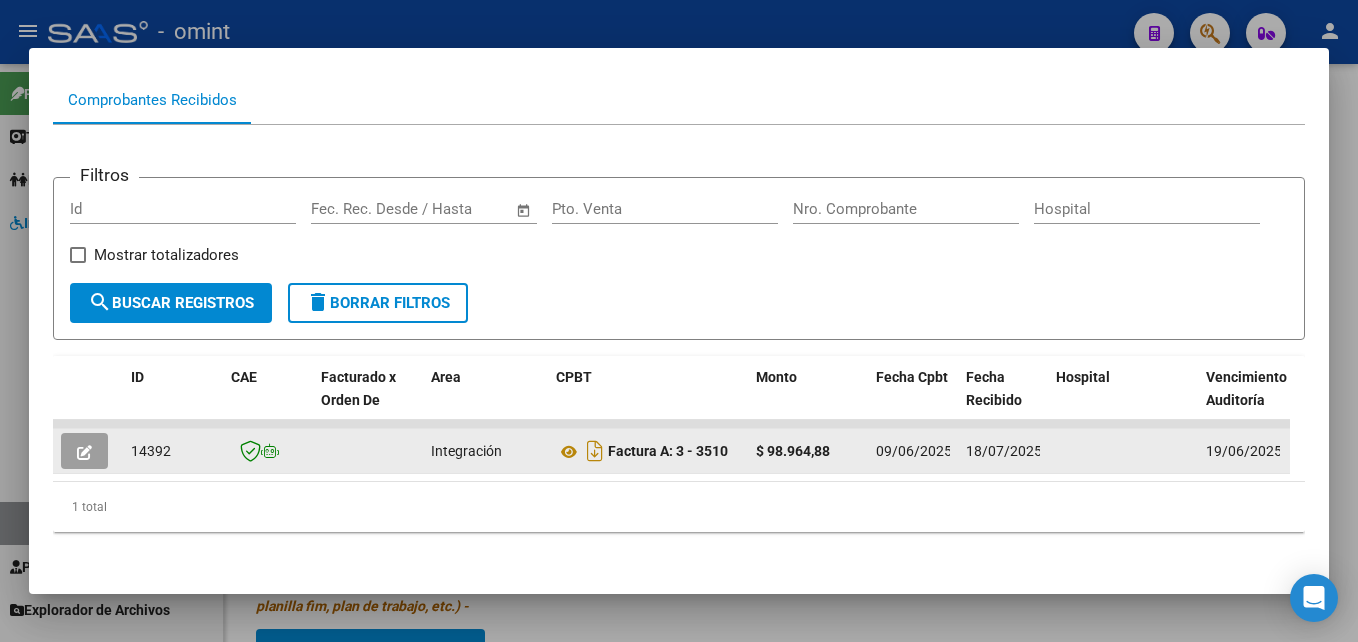 click 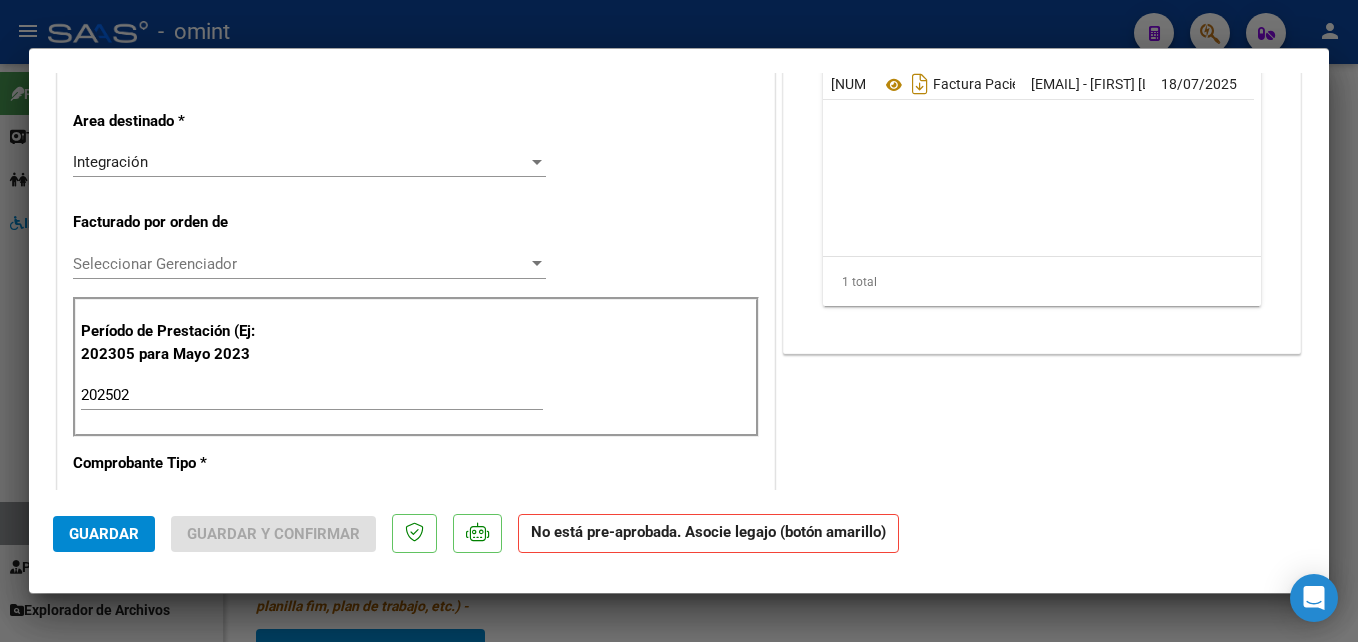 scroll, scrollTop: 0, scrollLeft: 0, axis: both 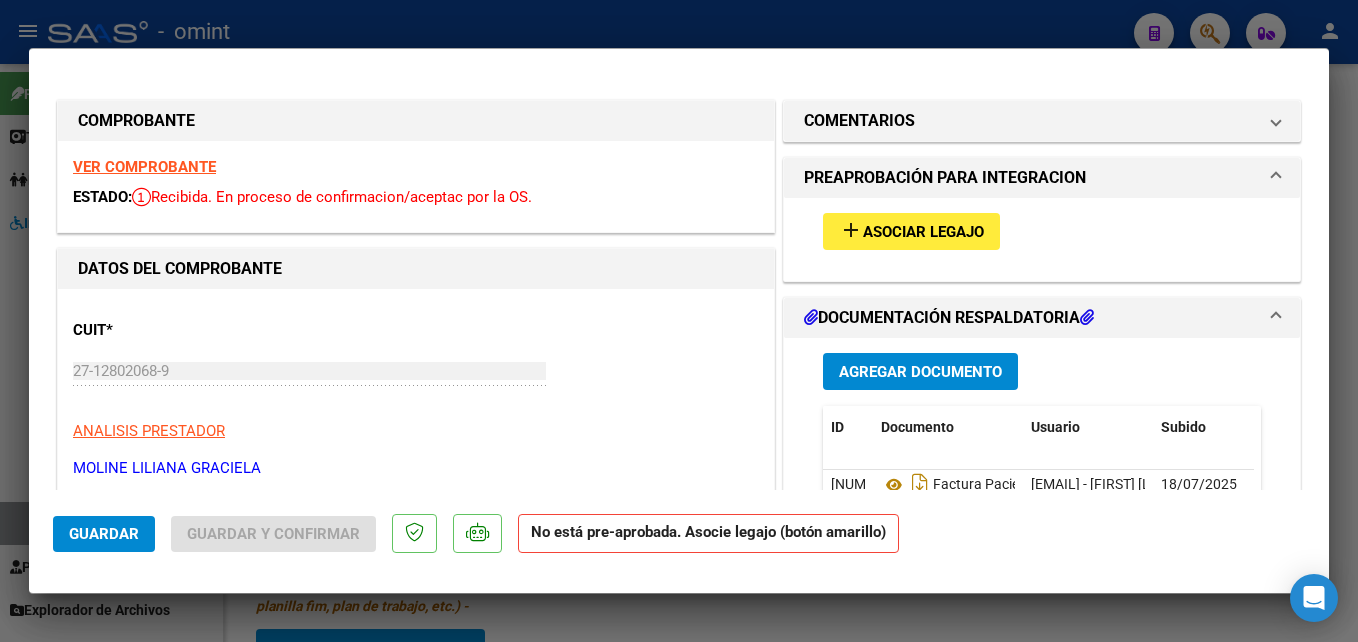 click on "VER COMPROBANTE" at bounding box center (144, 167) 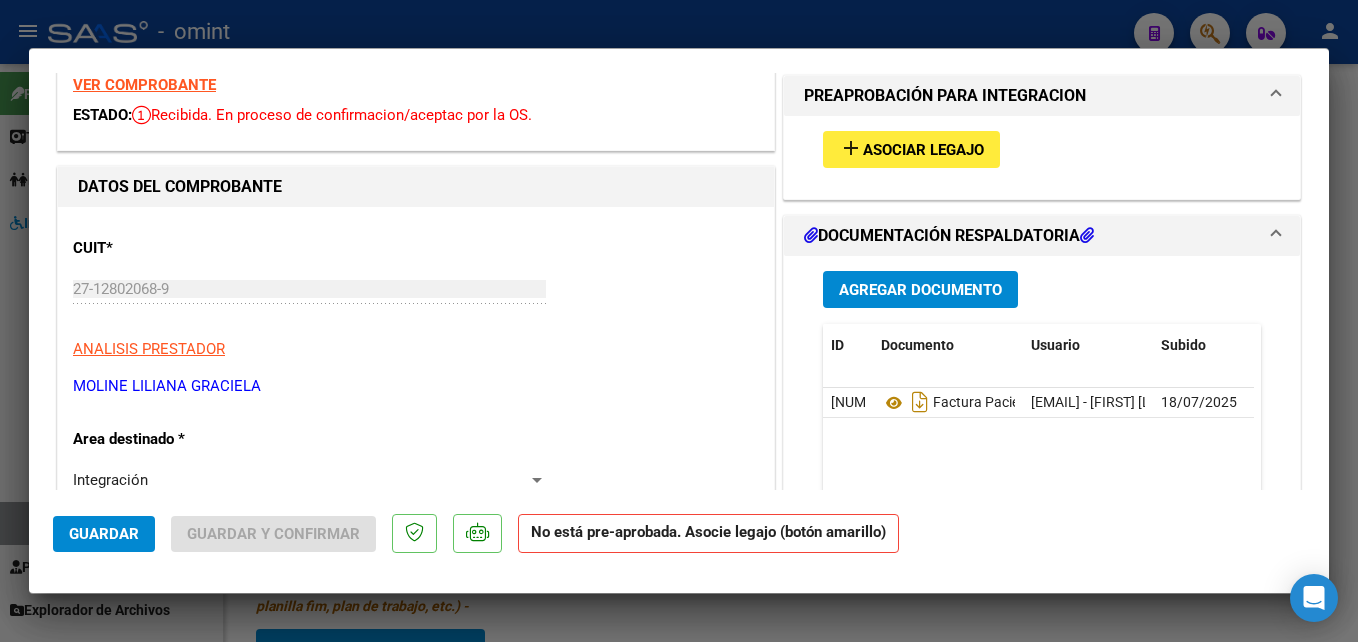 scroll, scrollTop: 0, scrollLeft: 0, axis: both 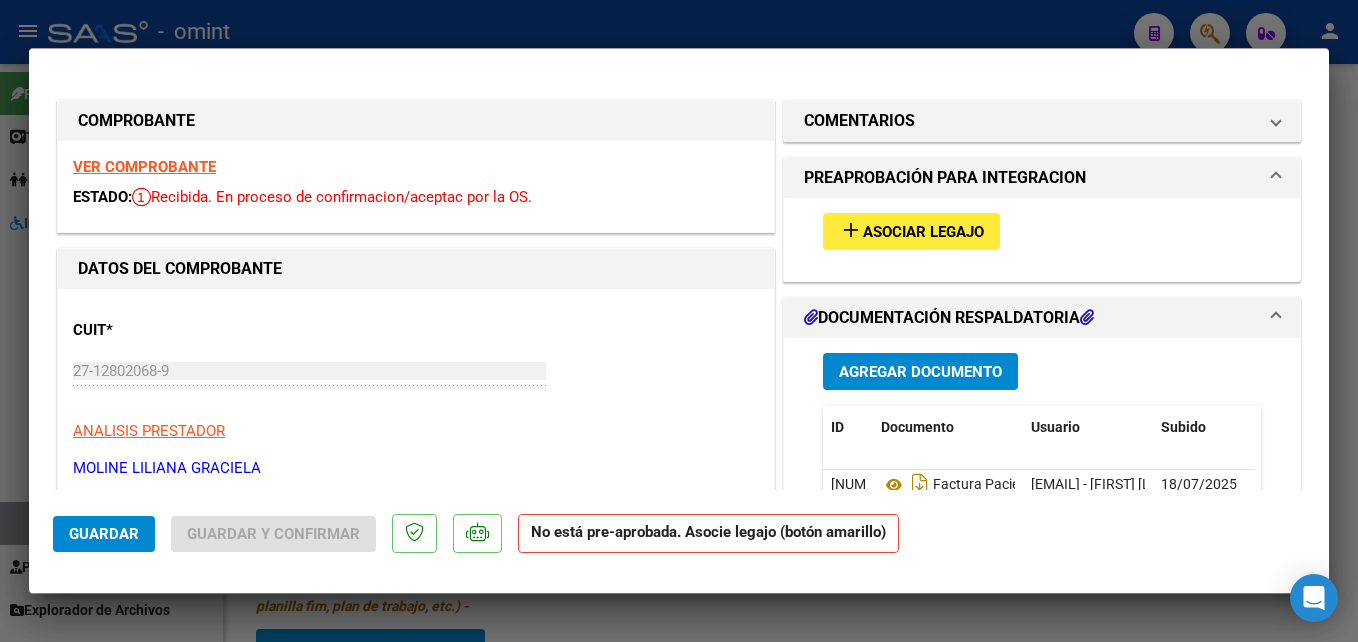 click on "VER COMPROBANTE" at bounding box center [144, 167] 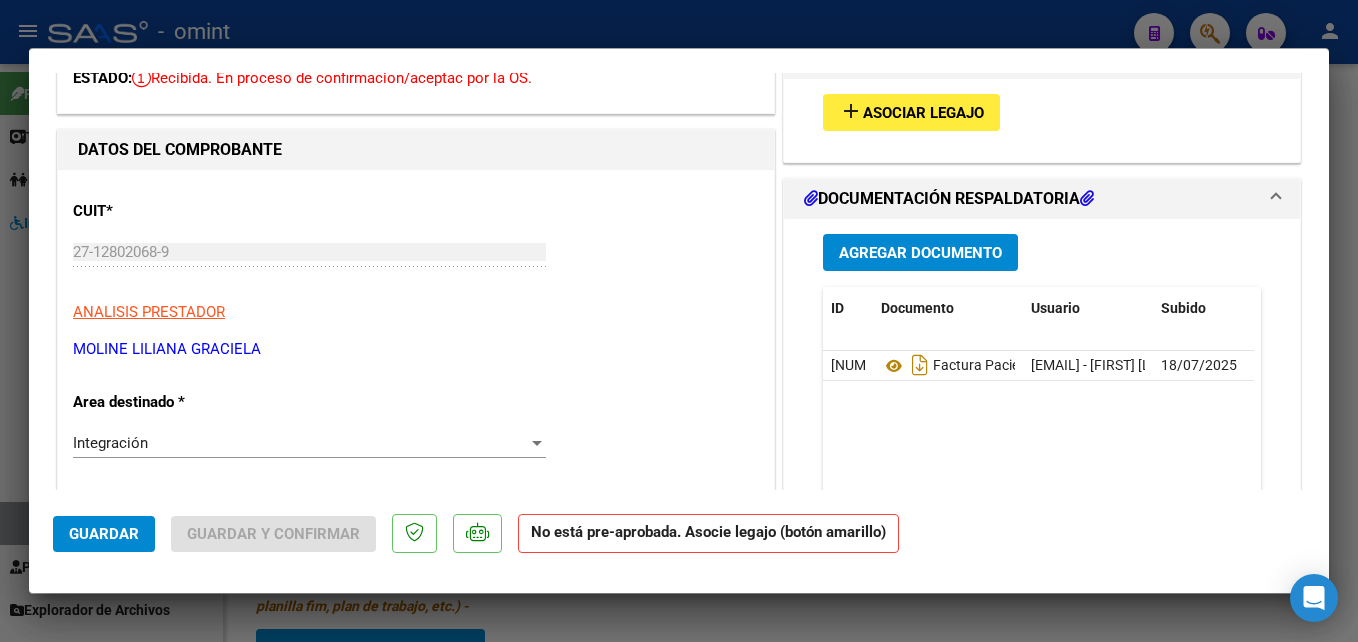 scroll, scrollTop: 0, scrollLeft: 0, axis: both 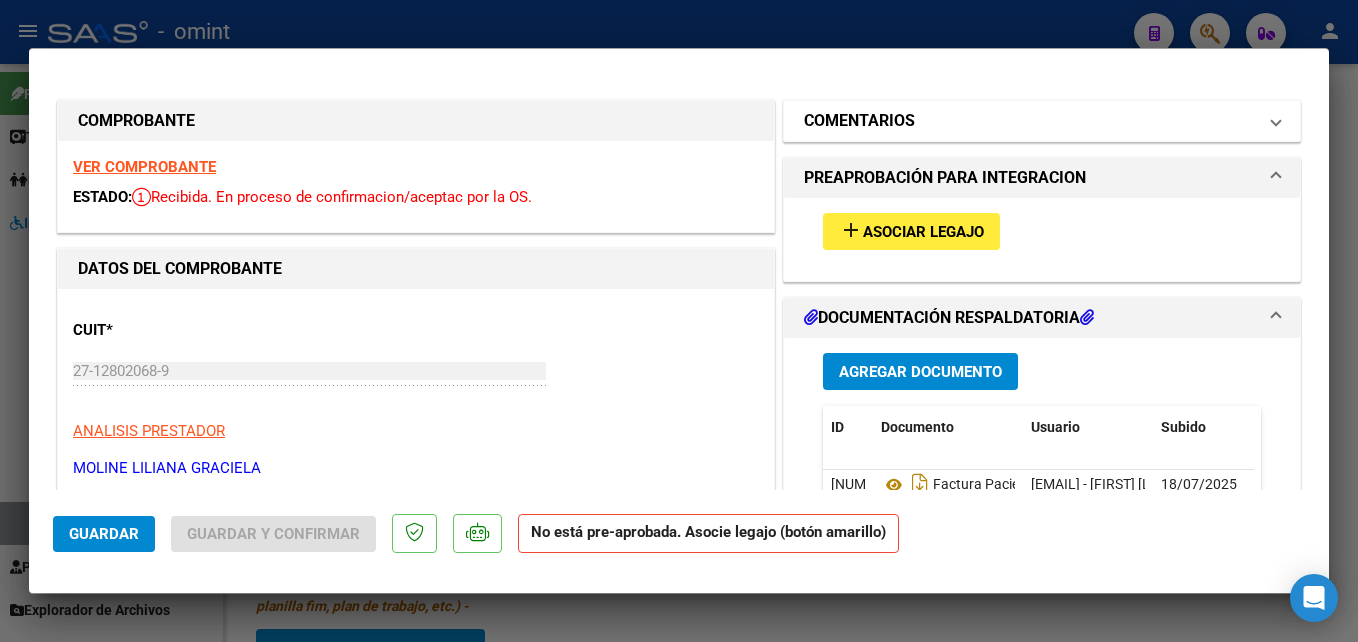 click on "COMENTARIOS" at bounding box center (859, 121) 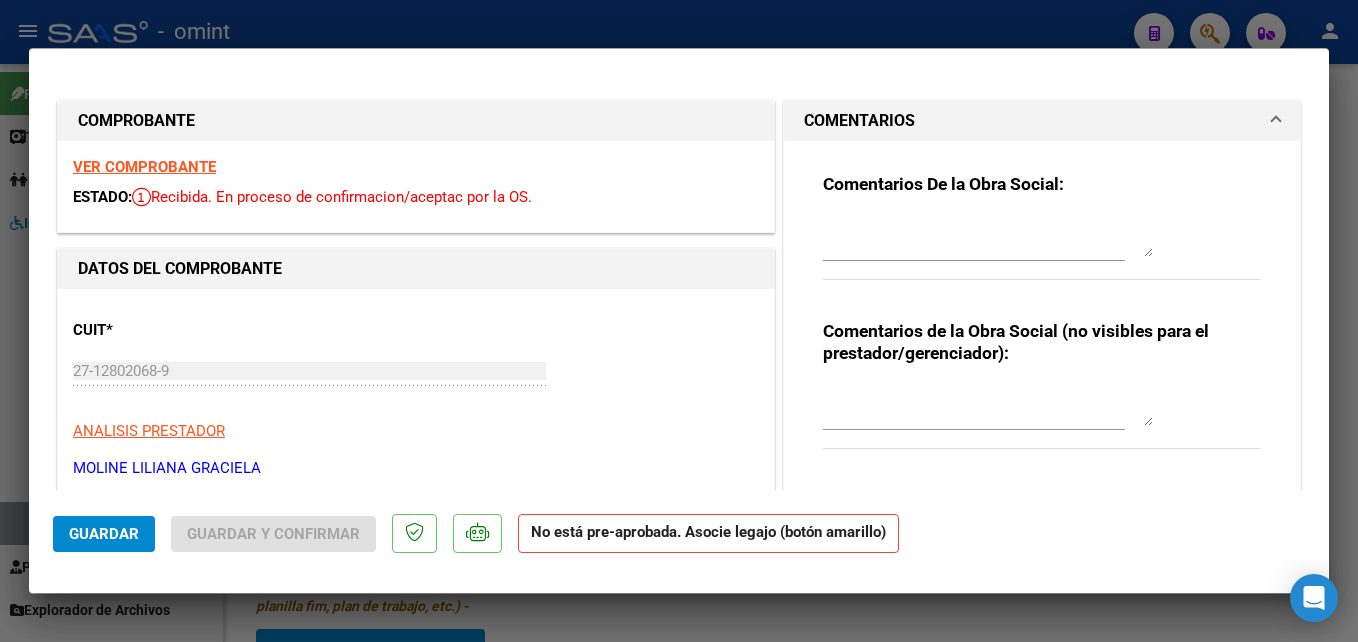 click at bounding box center (988, 237) 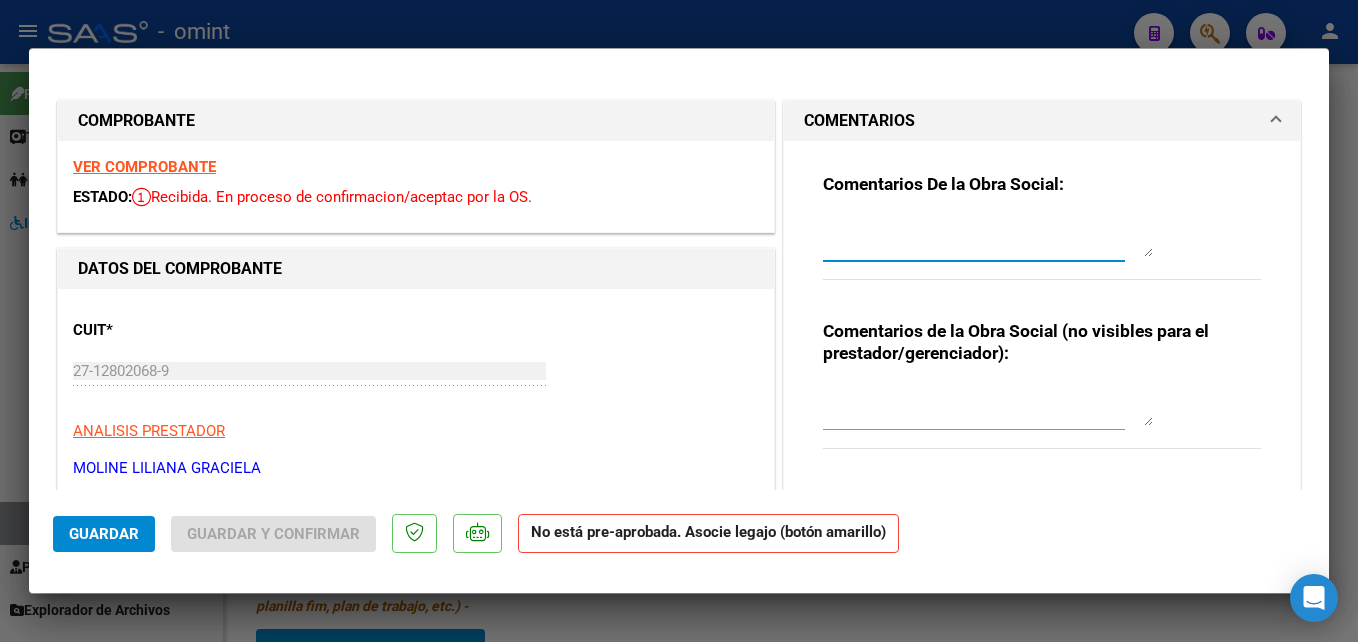 type on "F" 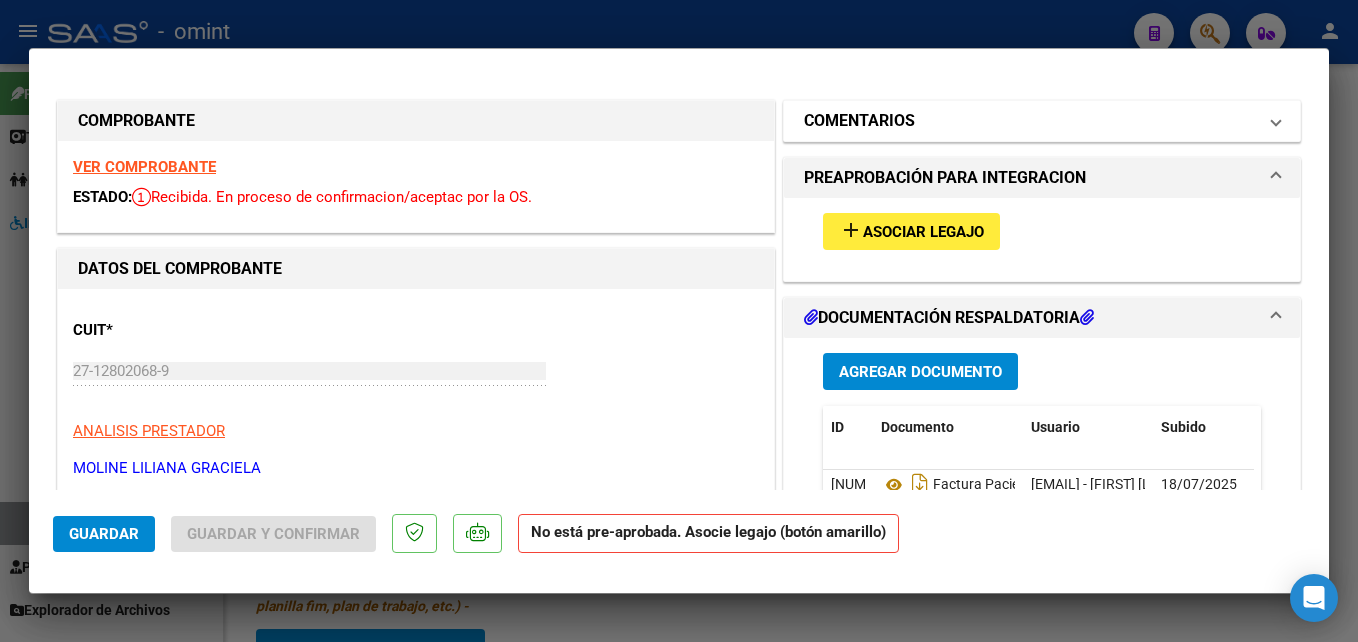 click on "COMENTARIOS" at bounding box center (1042, 121) 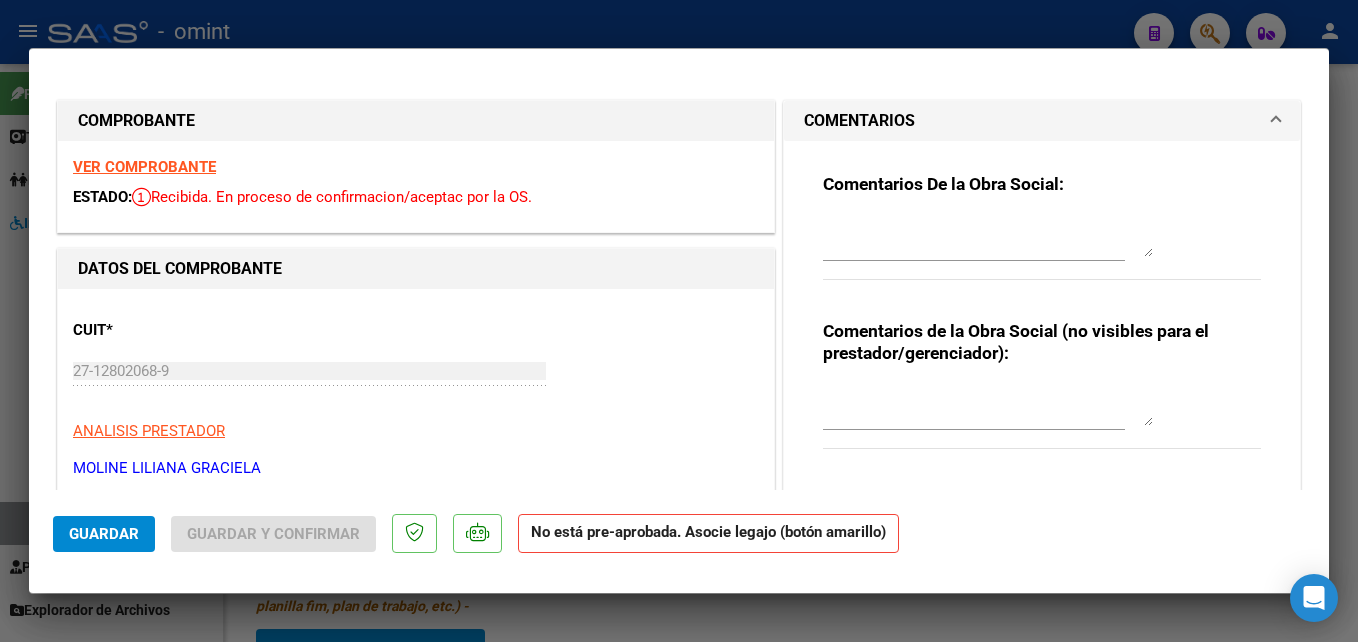 click at bounding box center (988, 237) 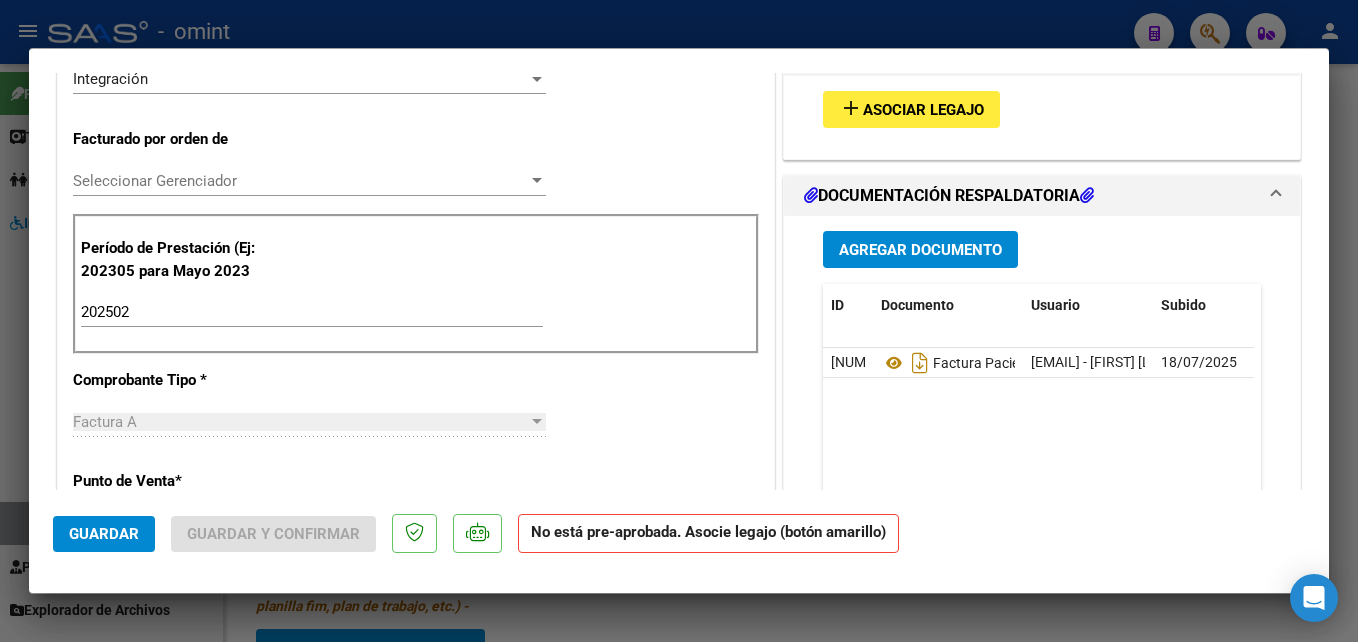 scroll, scrollTop: 500, scrollLeft: 0, axis: vertical 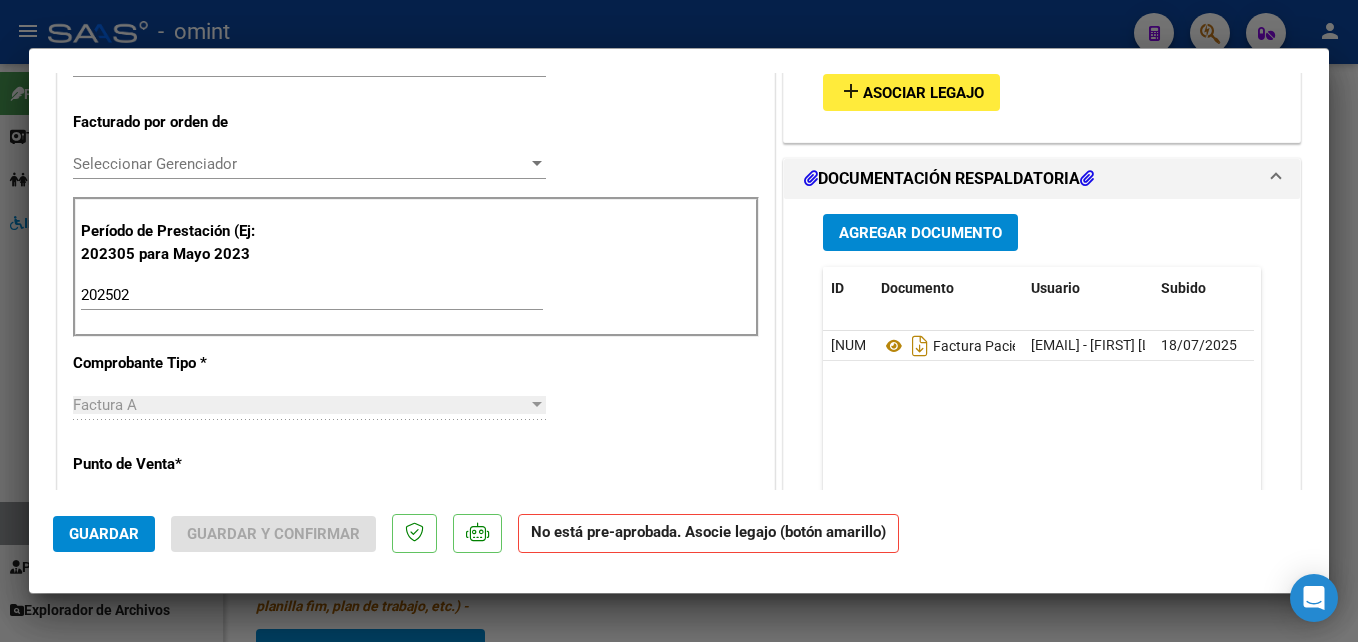 type on "Factura vencida por los plazos de presentacion por INTEGRACION." 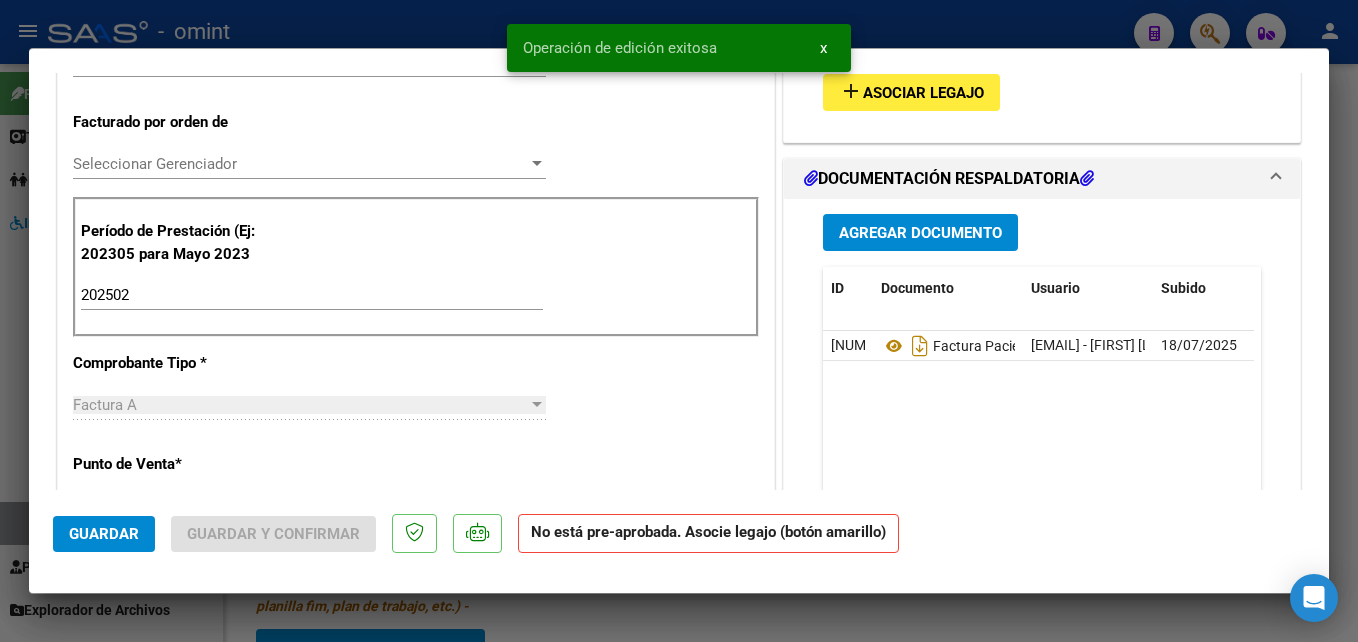 type 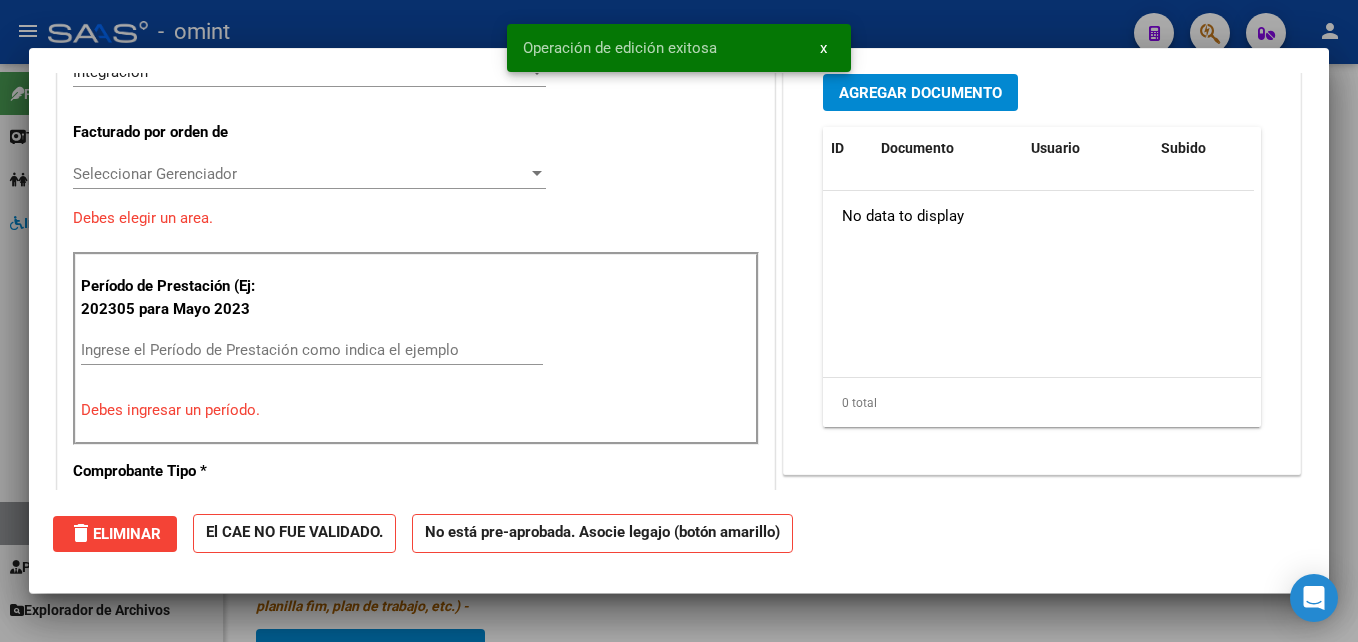 scroll, scrollTop: 0, scrollLeft: 0, axis: both 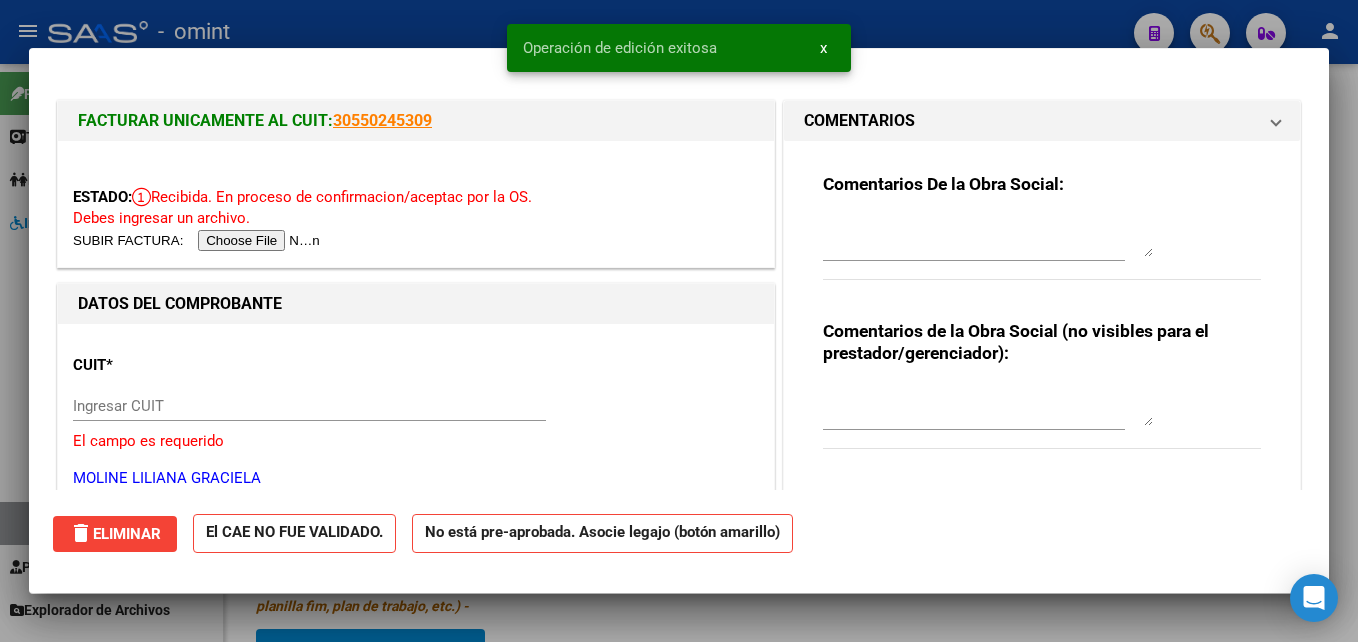 type 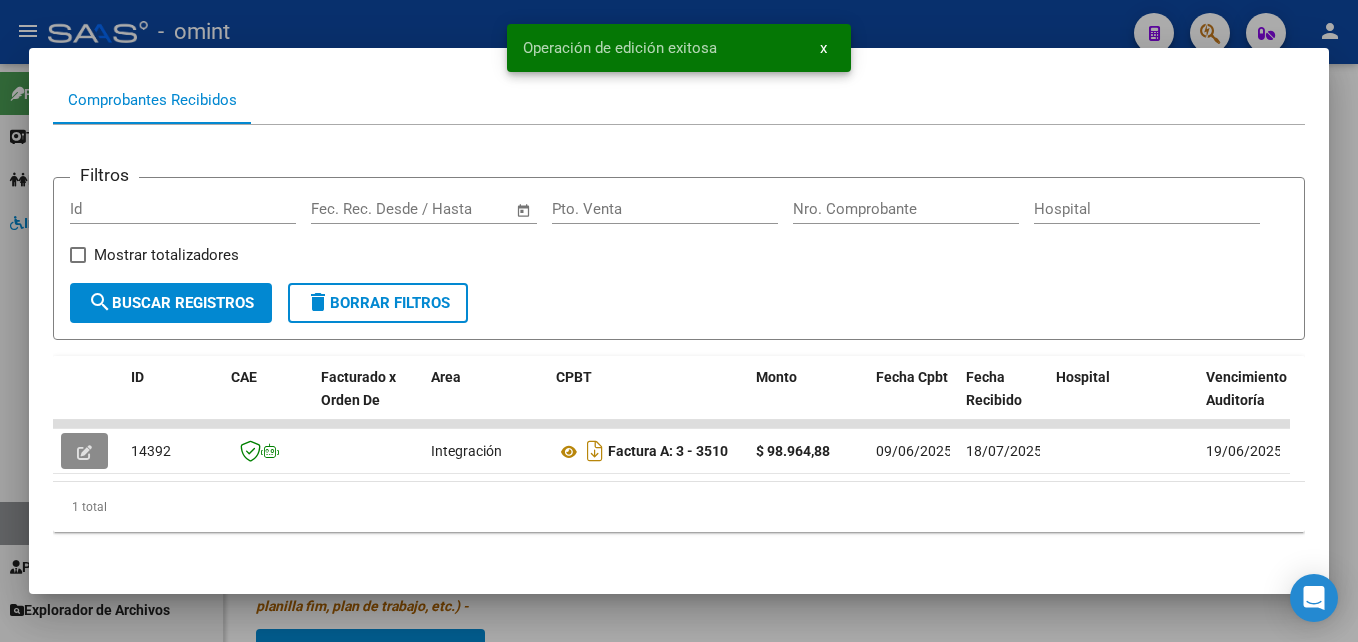 click at bounding box center (679, 321) 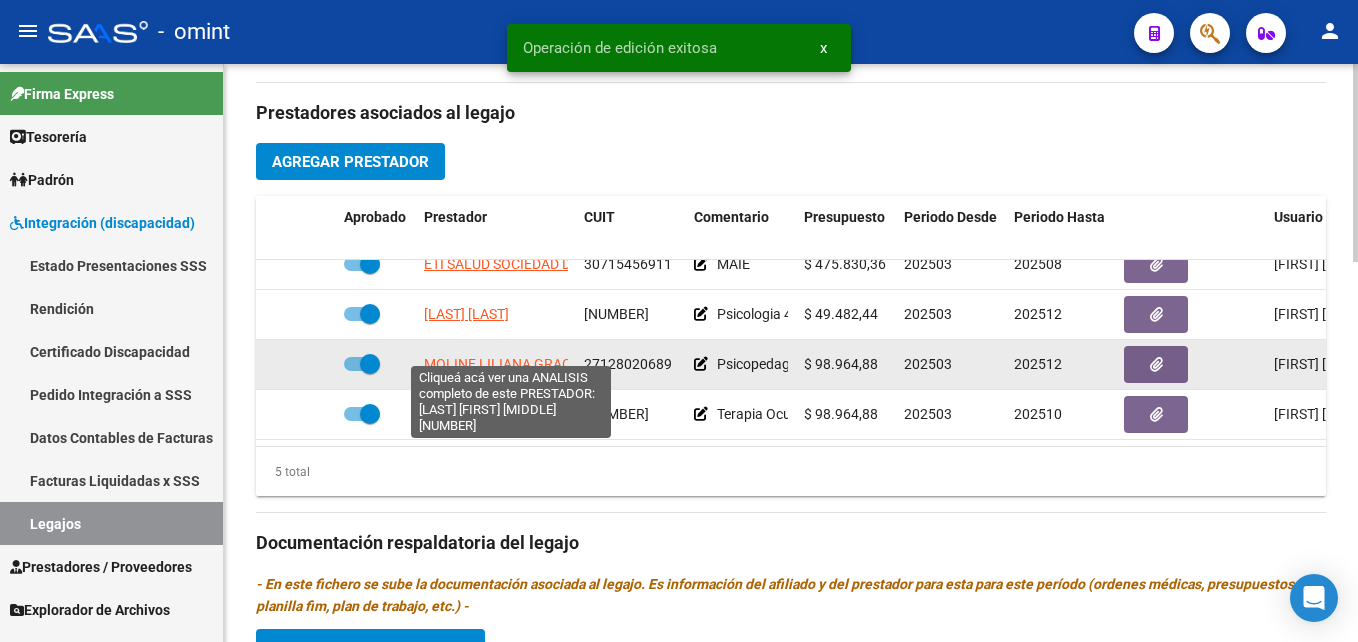 click on "MOLINE LILIANA GRACIELA" 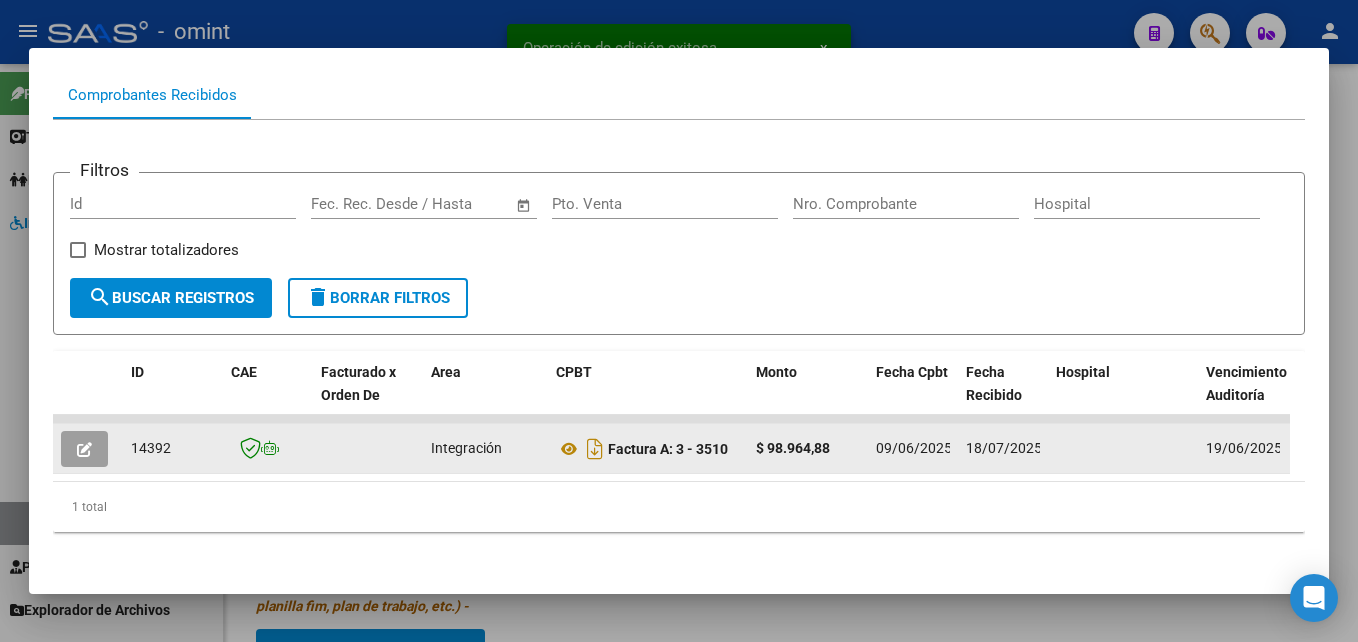 scroll, scrollTop: 221, scrollLeft: 0, axis: vertical 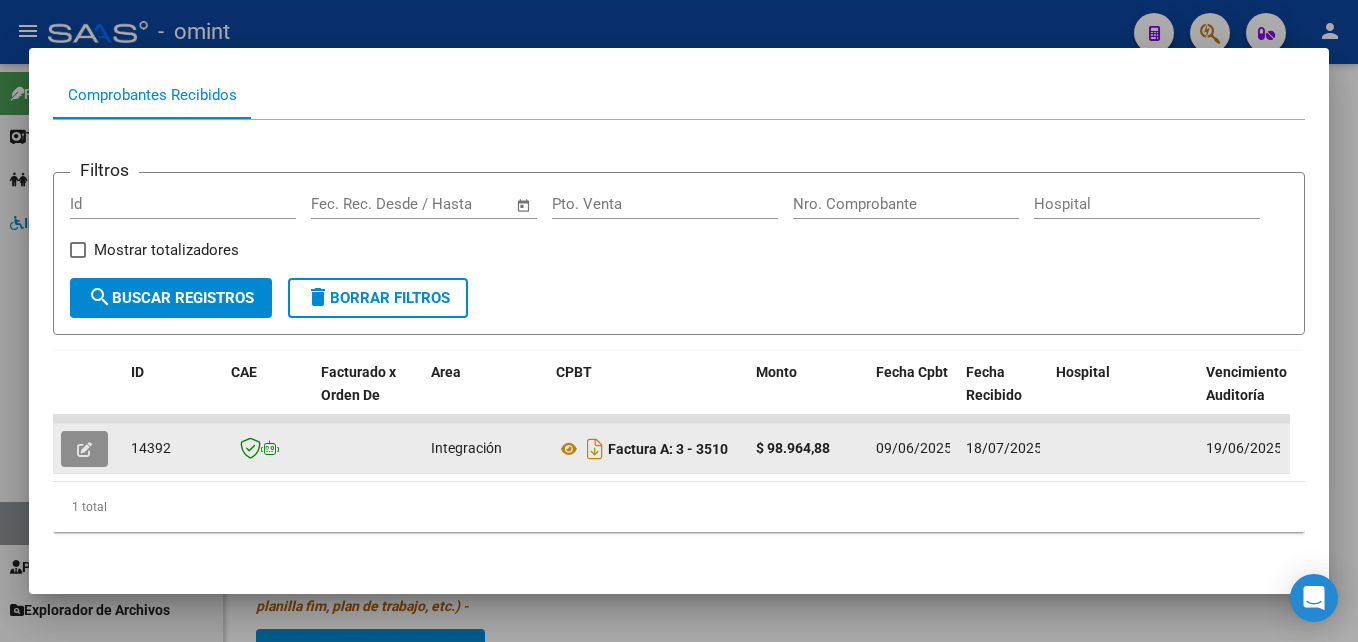 click 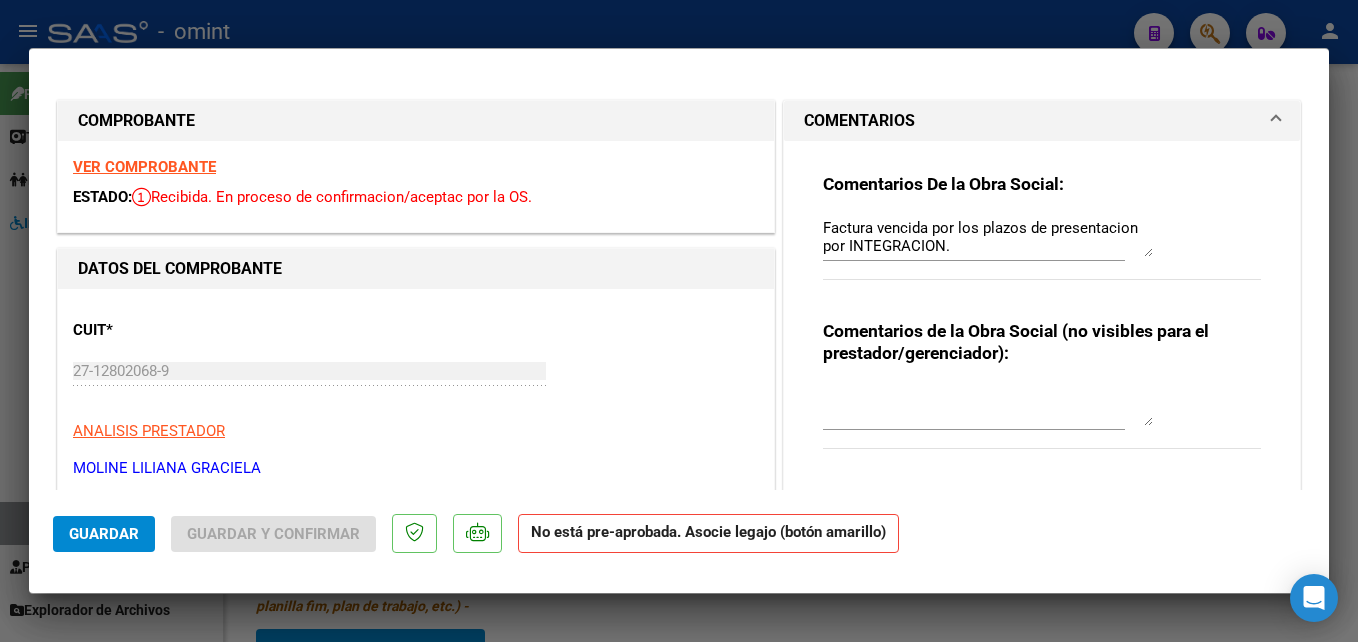type 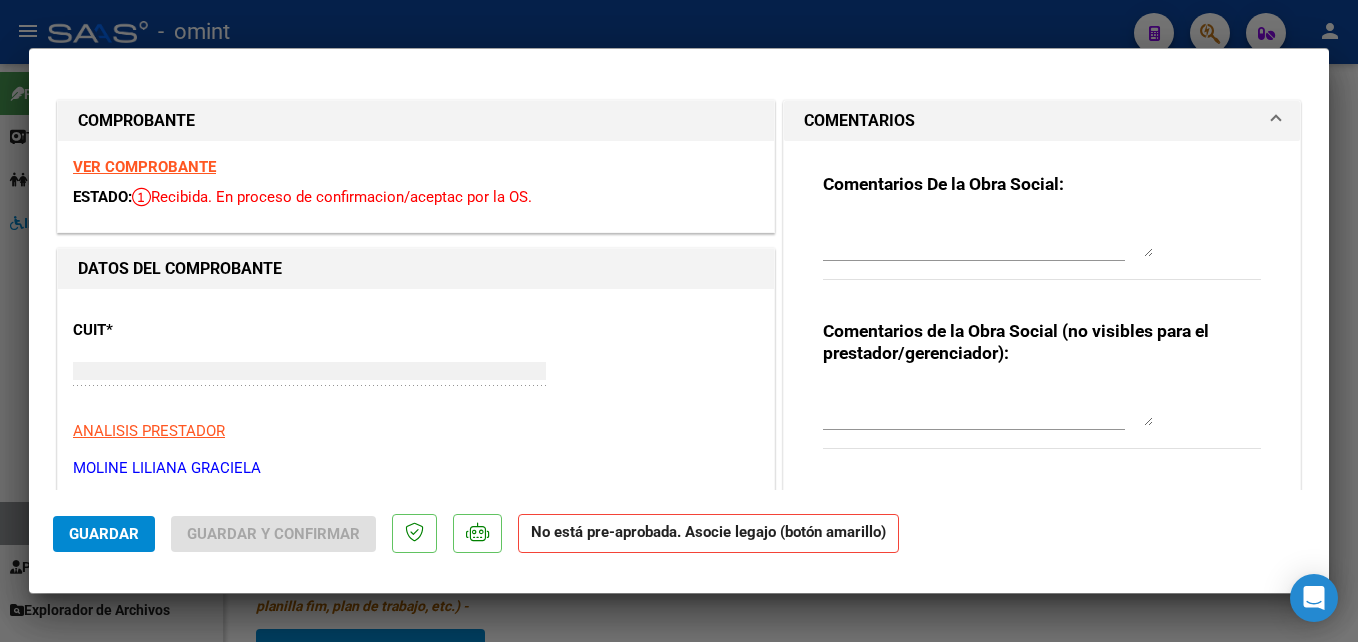 type 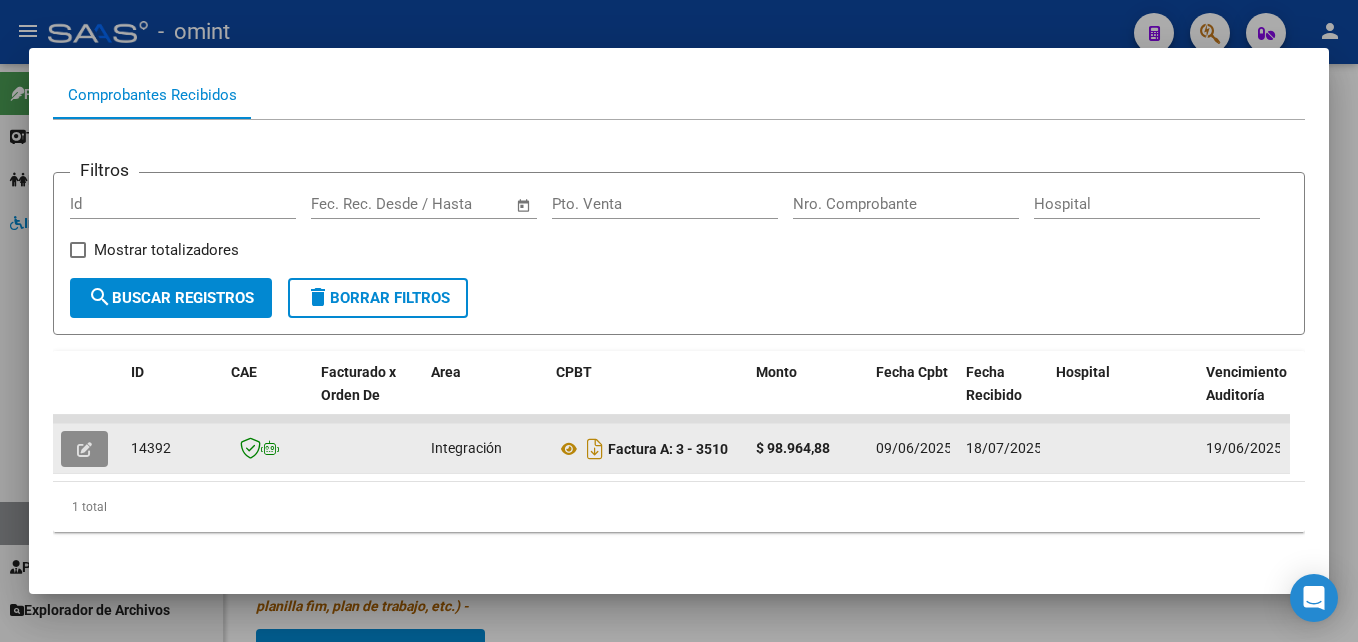 click 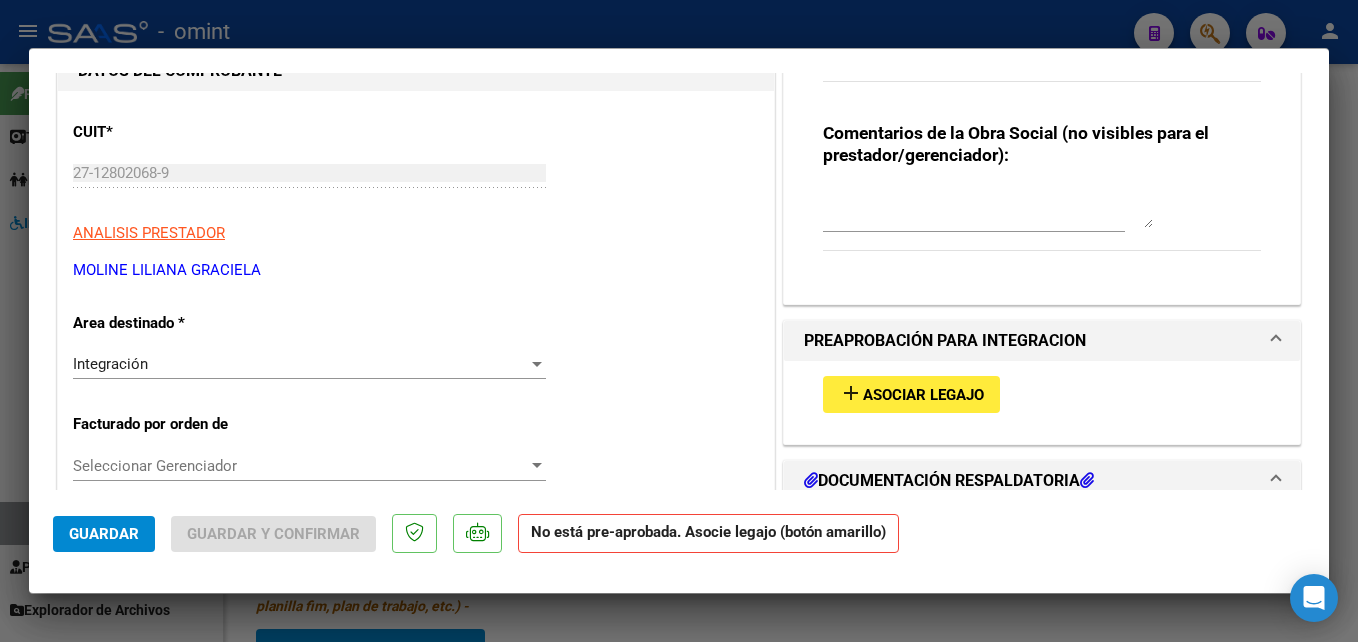 scroll, scrollTop: 200, scrollLeft: 0, axis: vertical 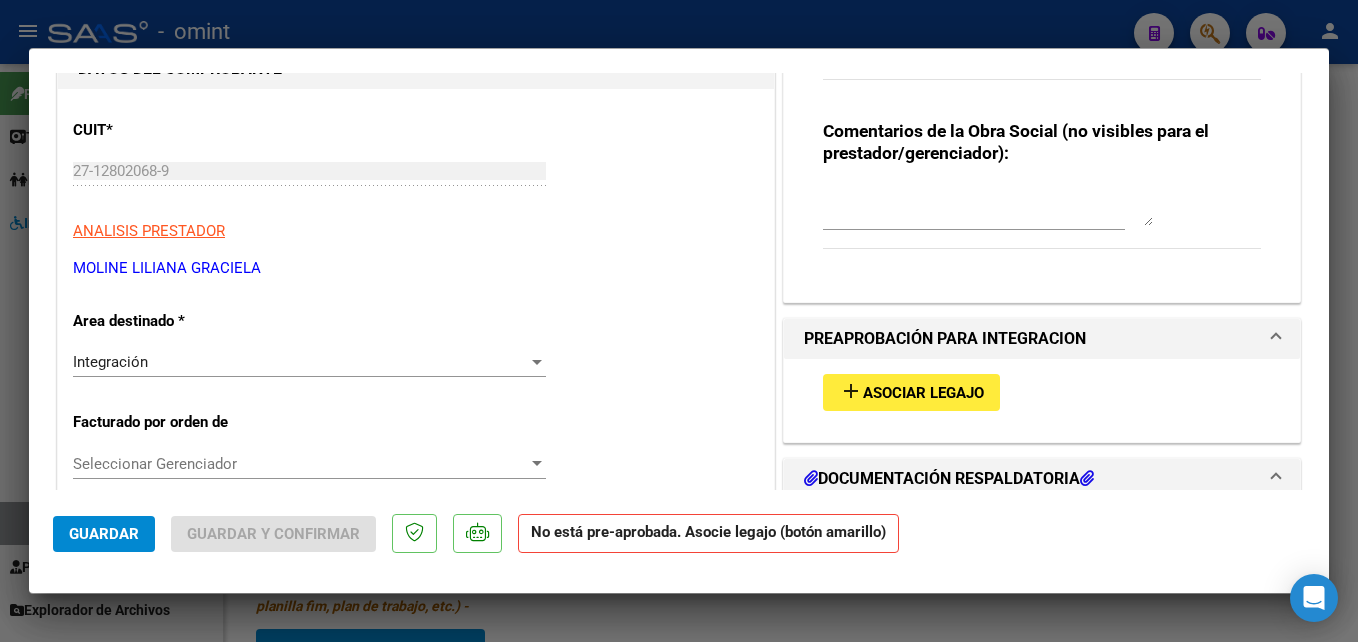 click on "Integración" at bounding box center (300, 362) 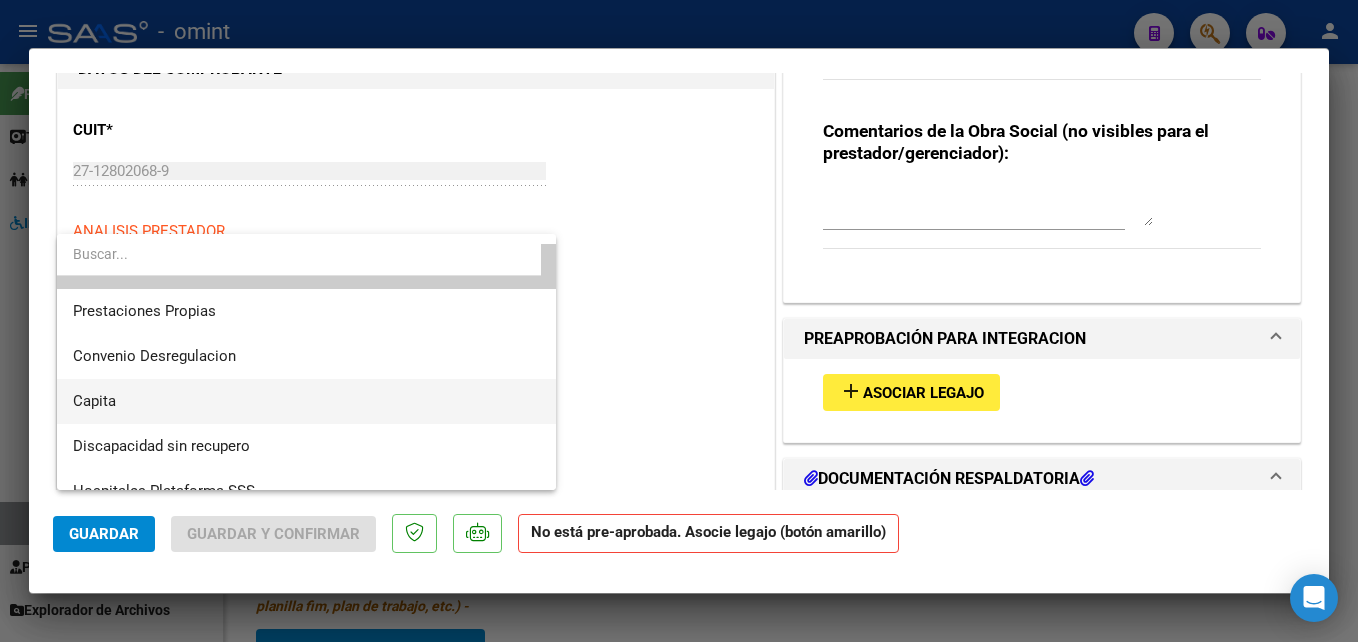 scroll, scrollTop: 194, scrollLeft: 0, axis: vertical 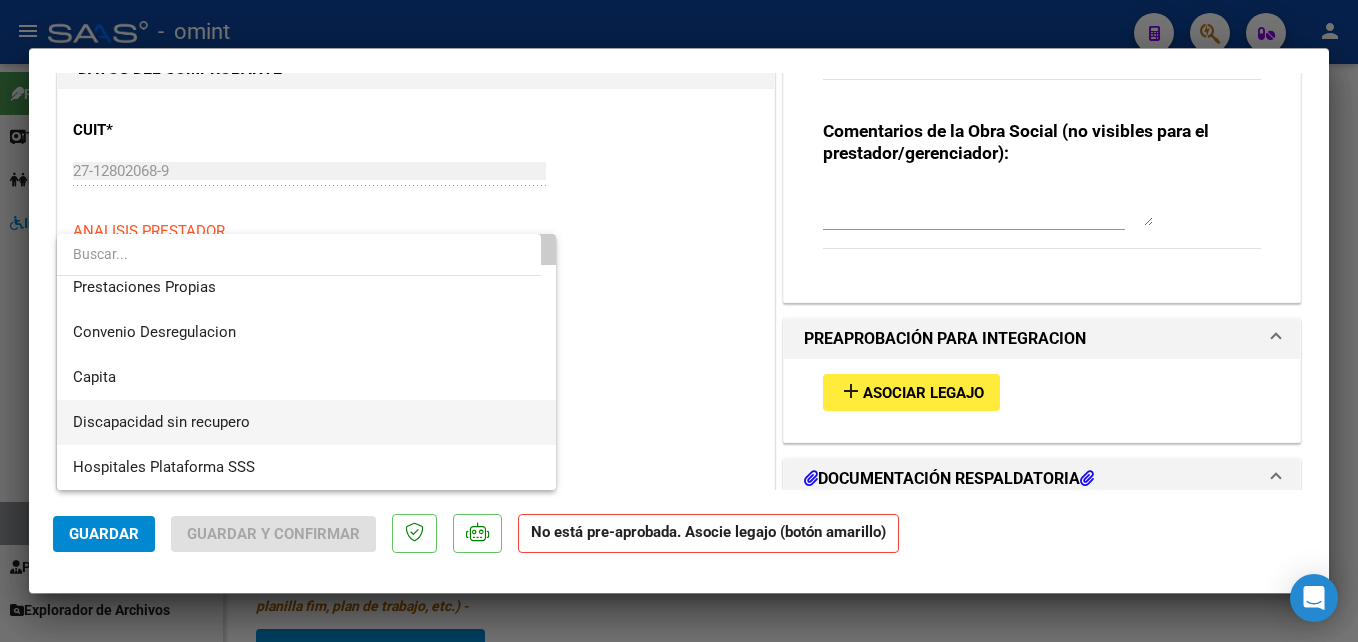 click on "Discapacidad sin recupero" at bounding box center (306, 422) 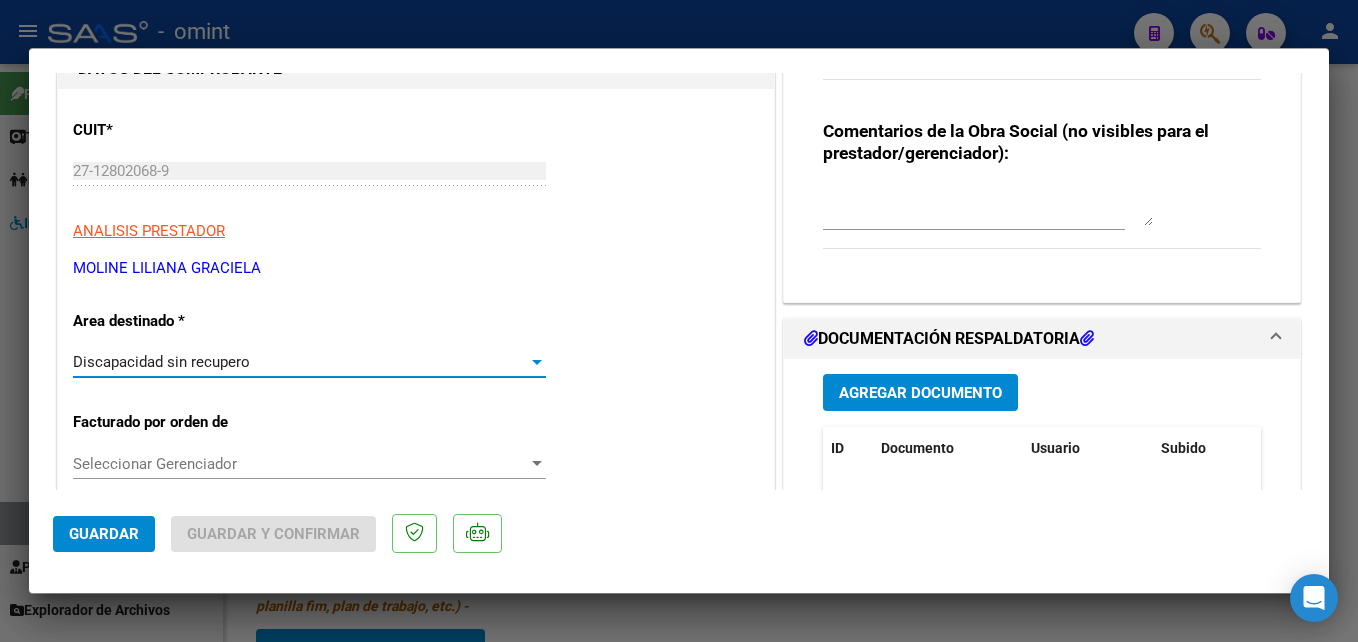 click on "Guardar" 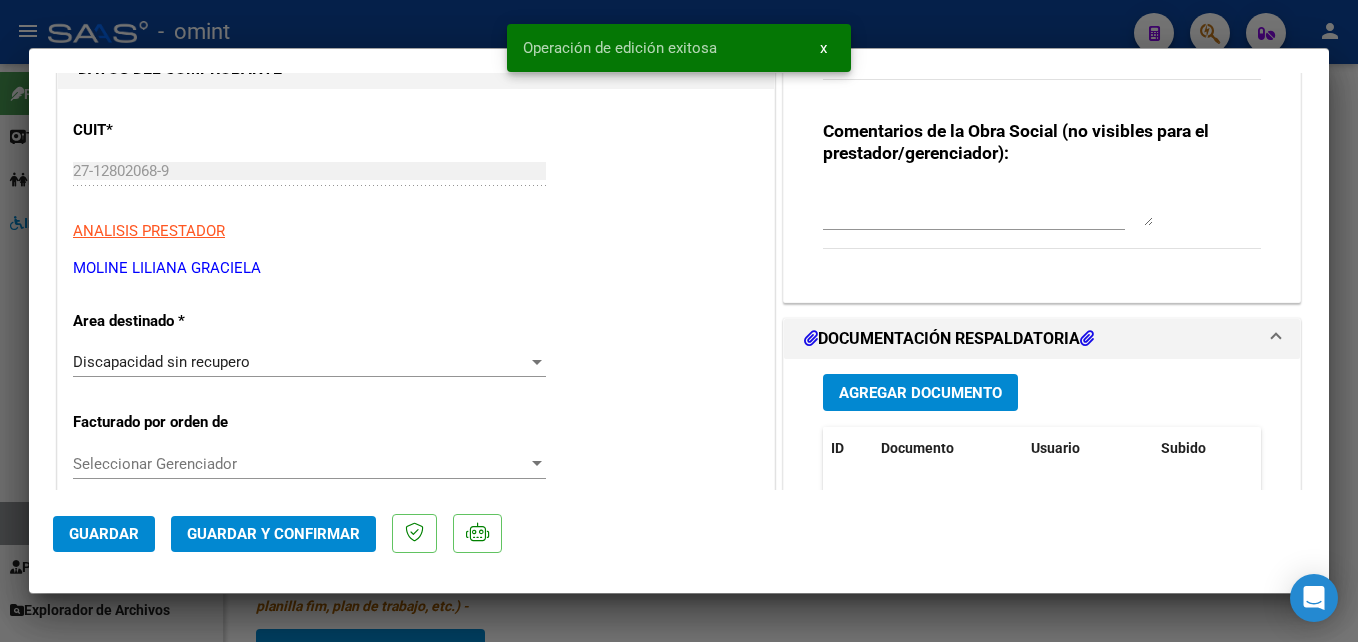 click at bounding box center (679, 321) 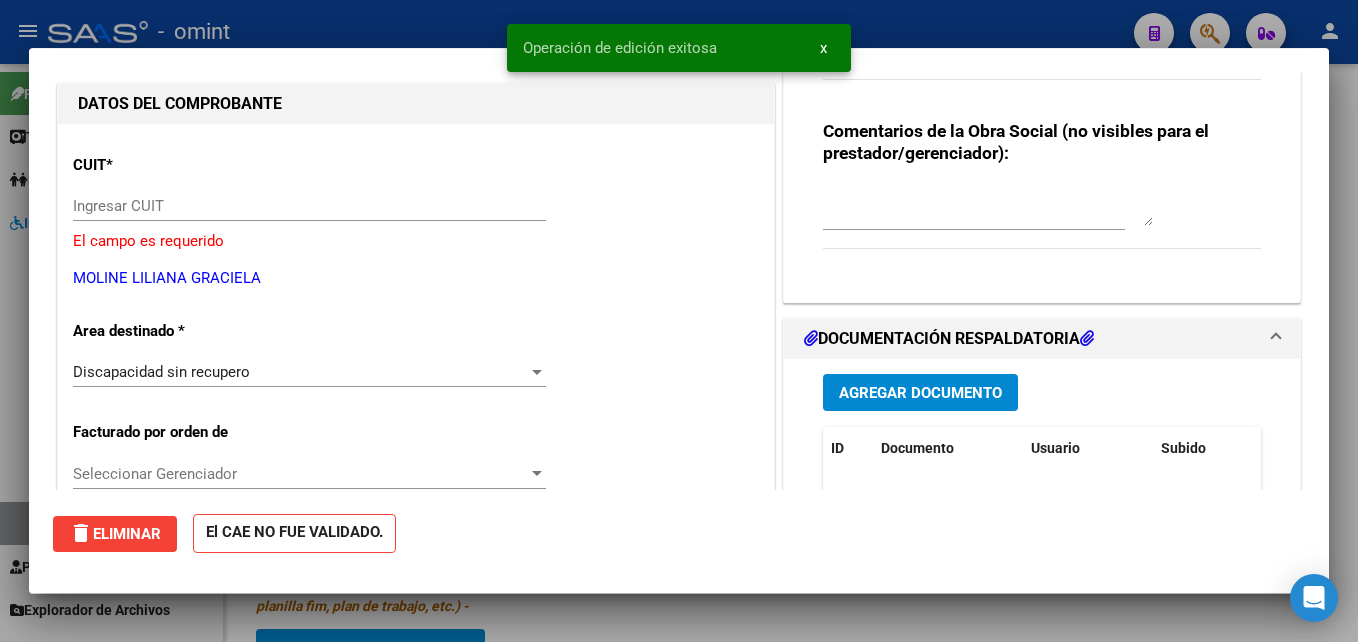 scroll, scrollTop: 0, scrollLeft: 0, axis: both 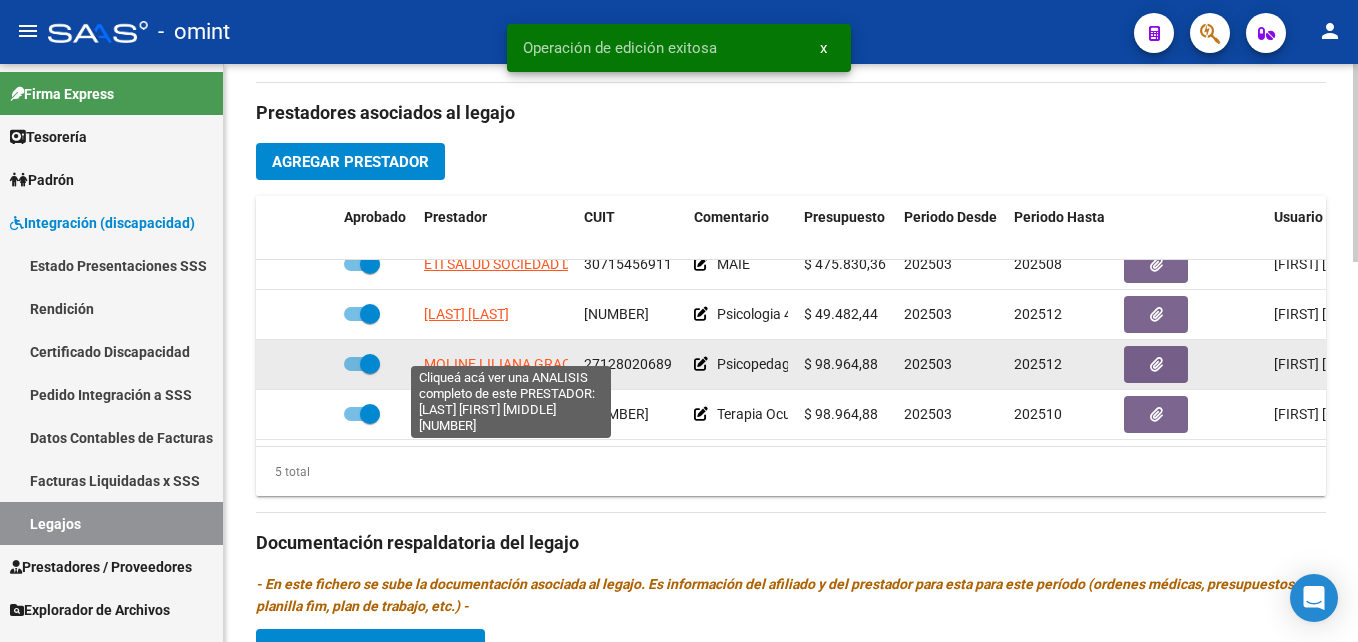 click on "MOLINE LILIANA GRACIELA" 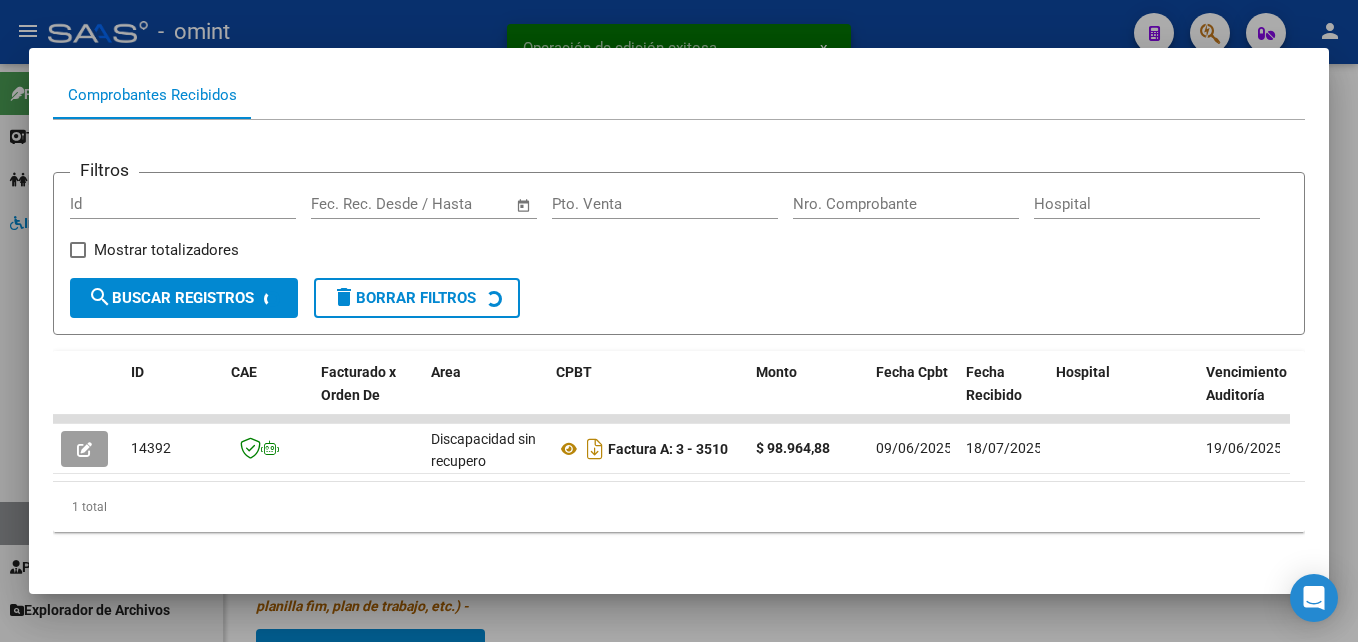 scroll, scrollTop: 221, scrollLeft: 0, axis: vertical 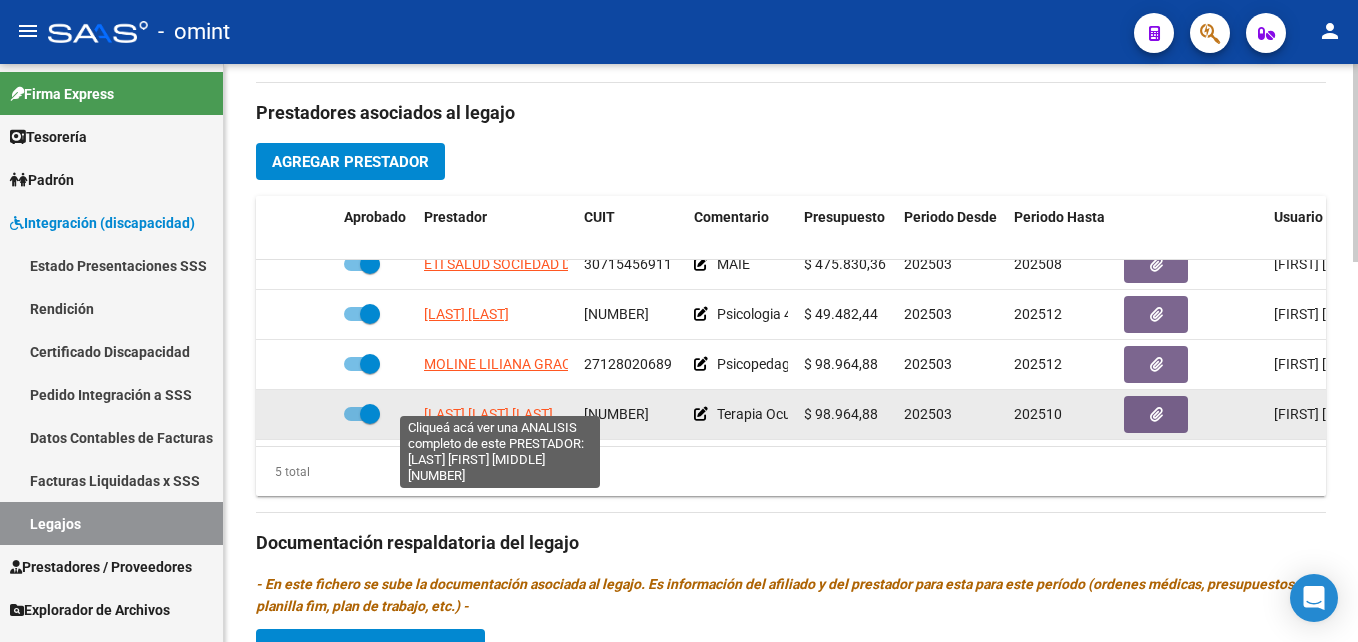 click on "[LAST] [LAST] [LAST]" 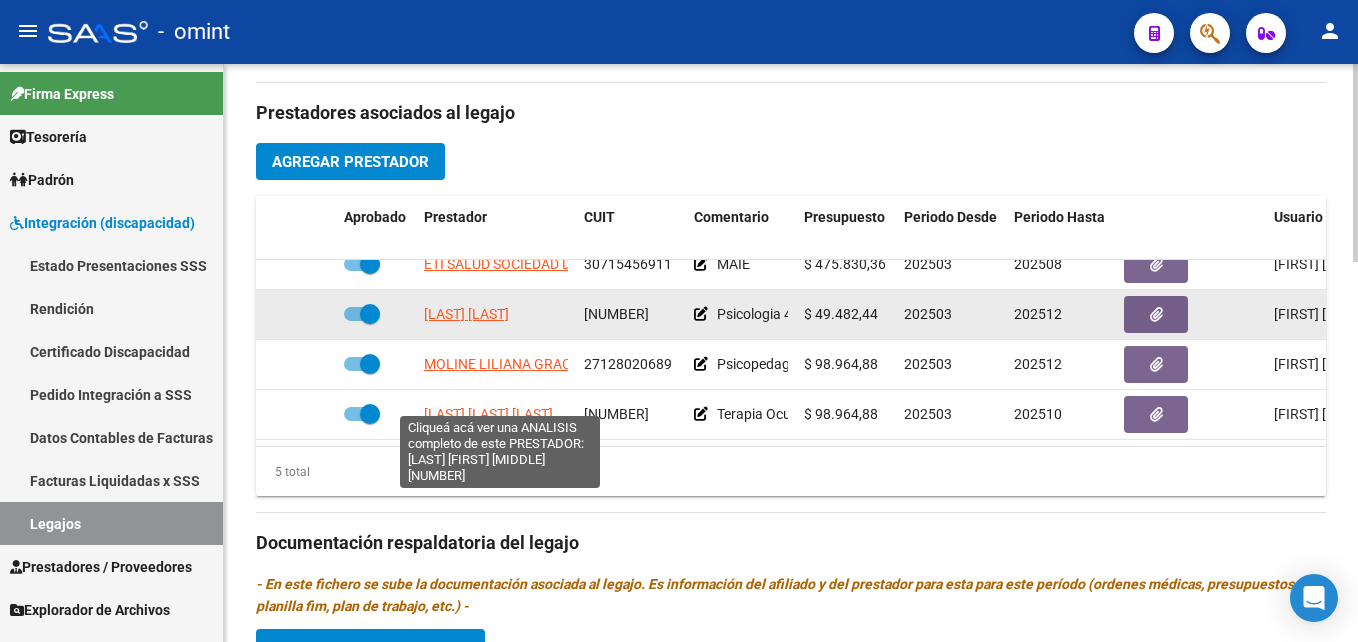 scroll, scrollTop: 0, scrollLeft: 0, axis: both 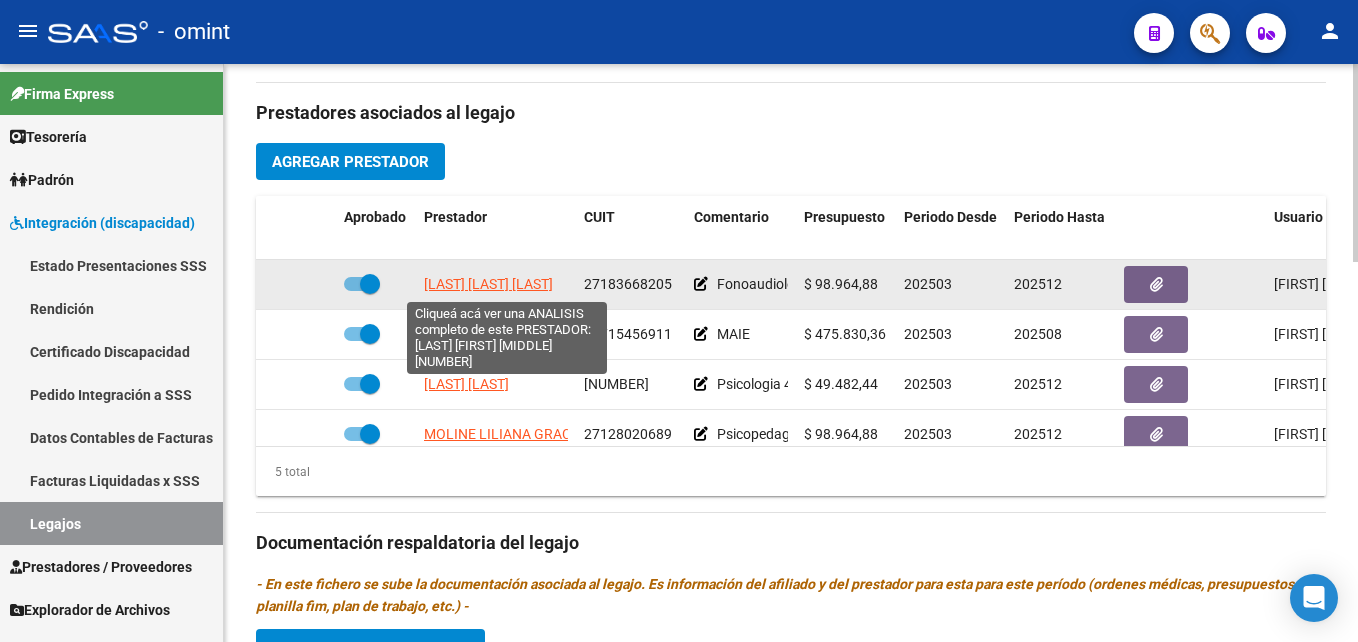click on "[LAST] [LAST] [LAST]" 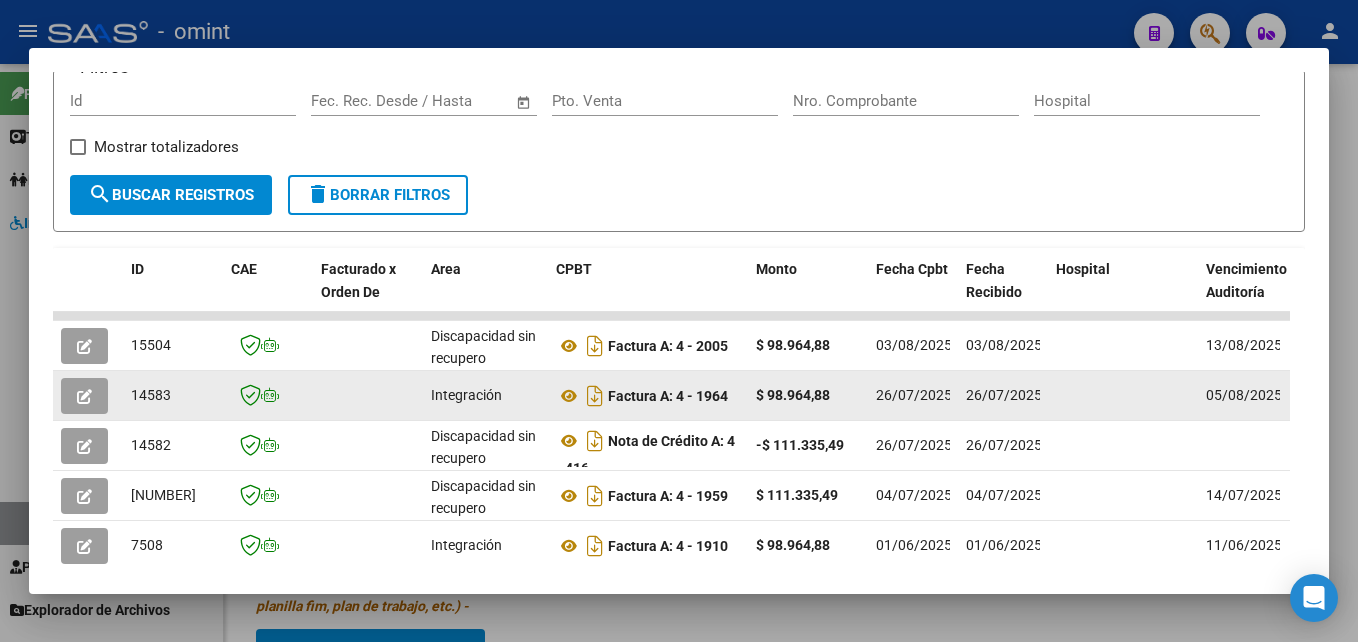 scroll, scrollTop: 571, scrollLeft: 0, axis: vertical 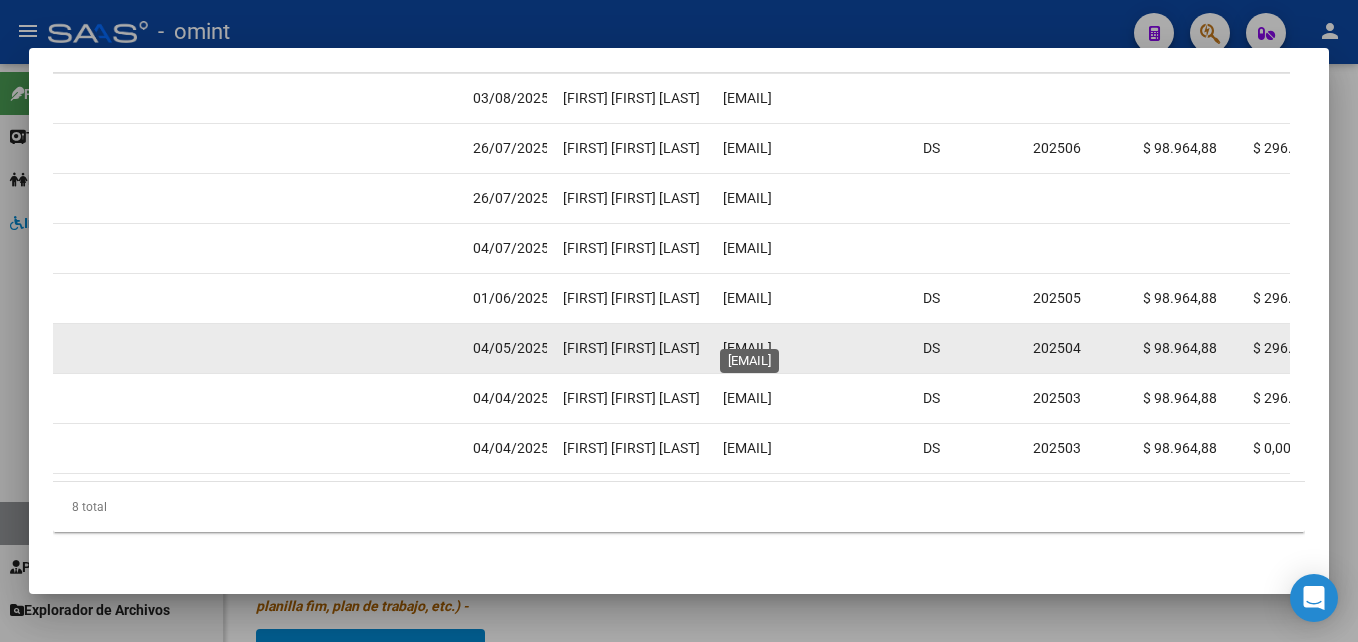click on "[EMAIL]" 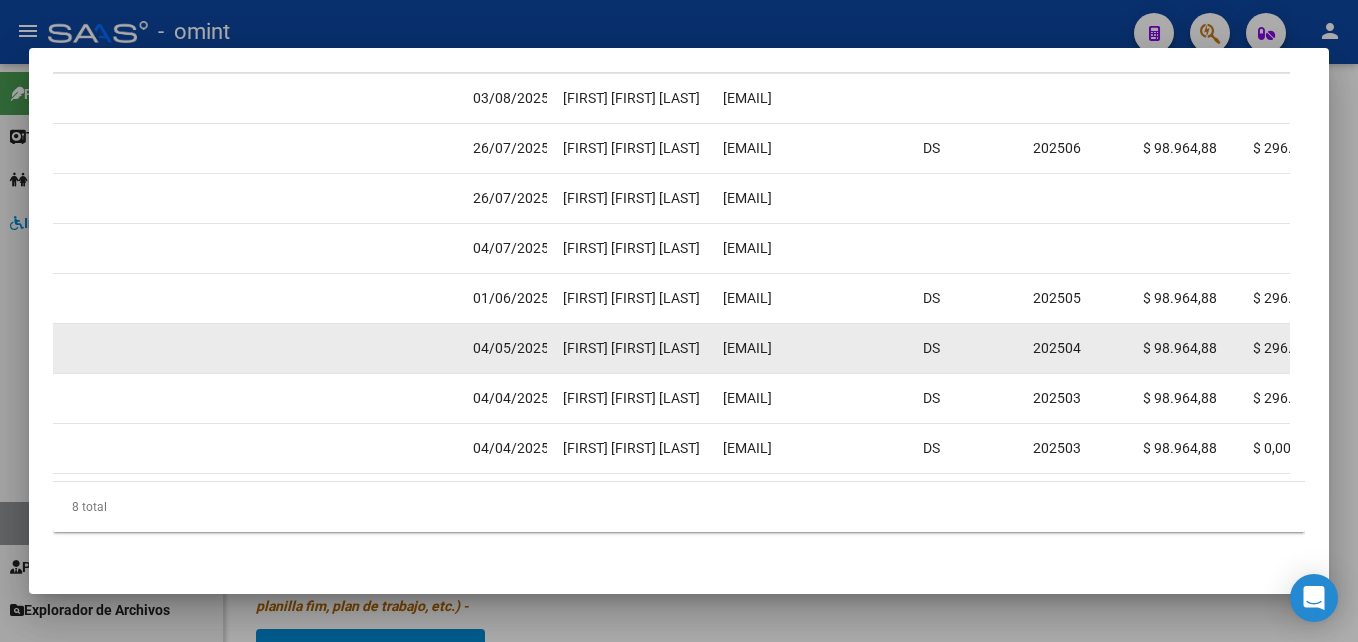 click on "[EMAIL]" 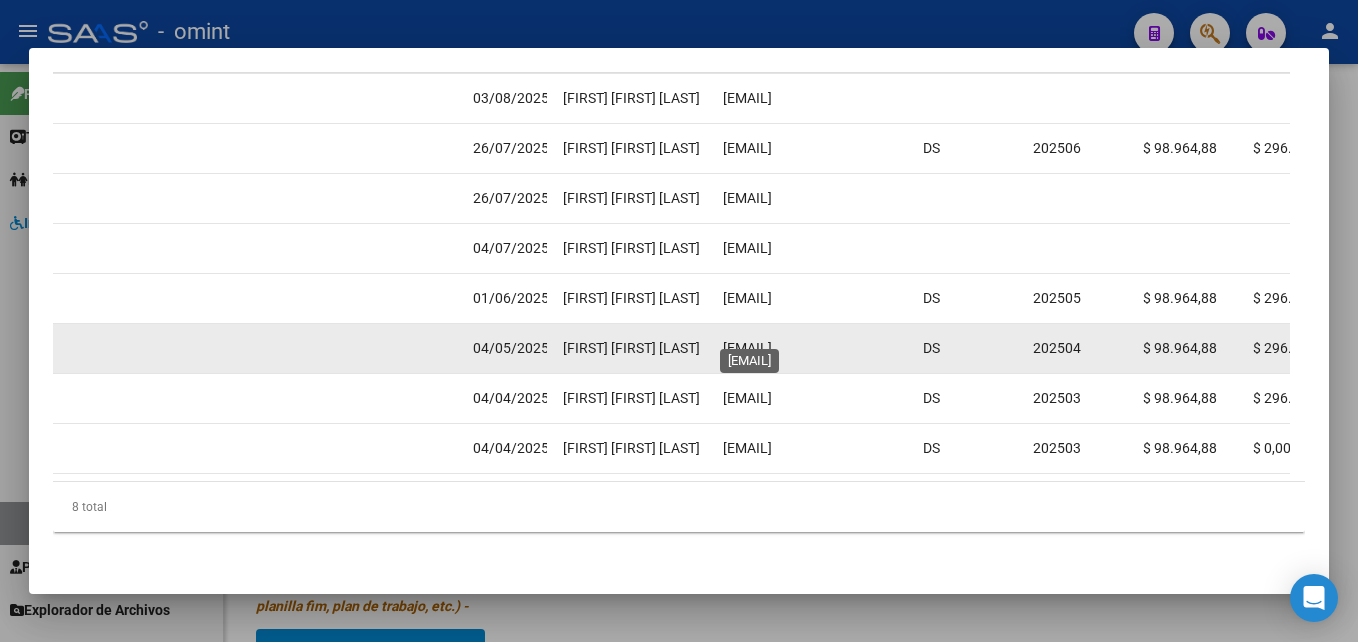 copy on "[EMAIL]" 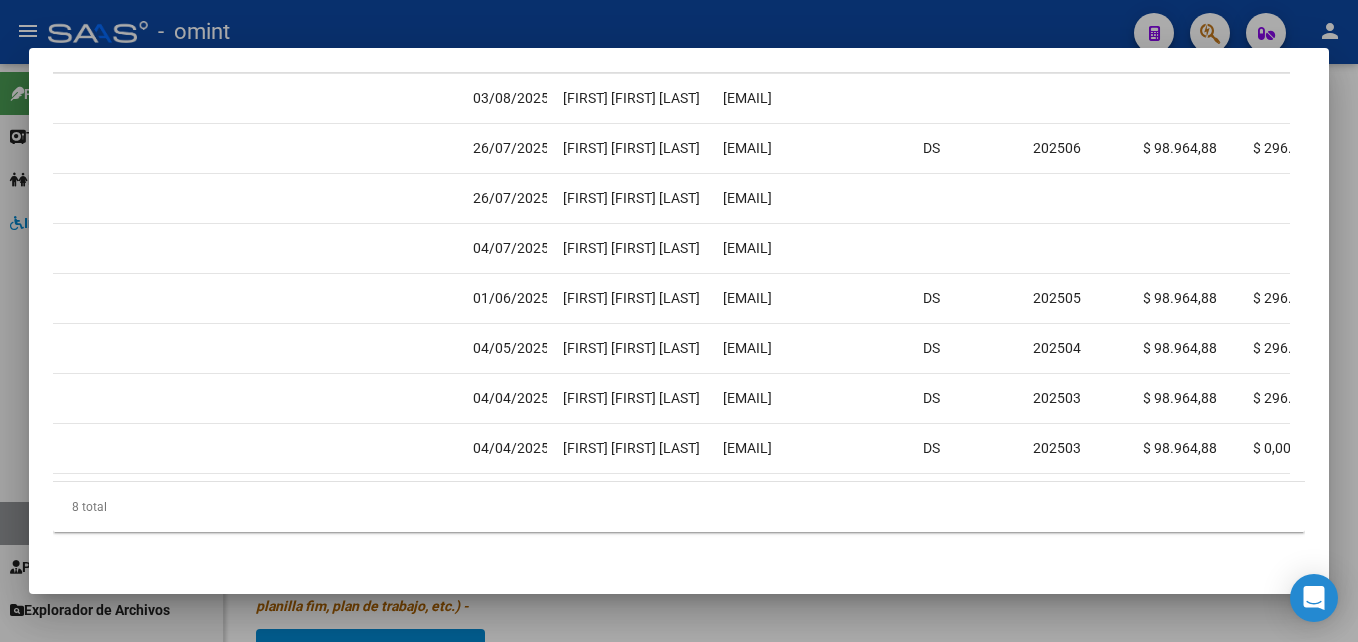 click at bounding box center (679, 321) 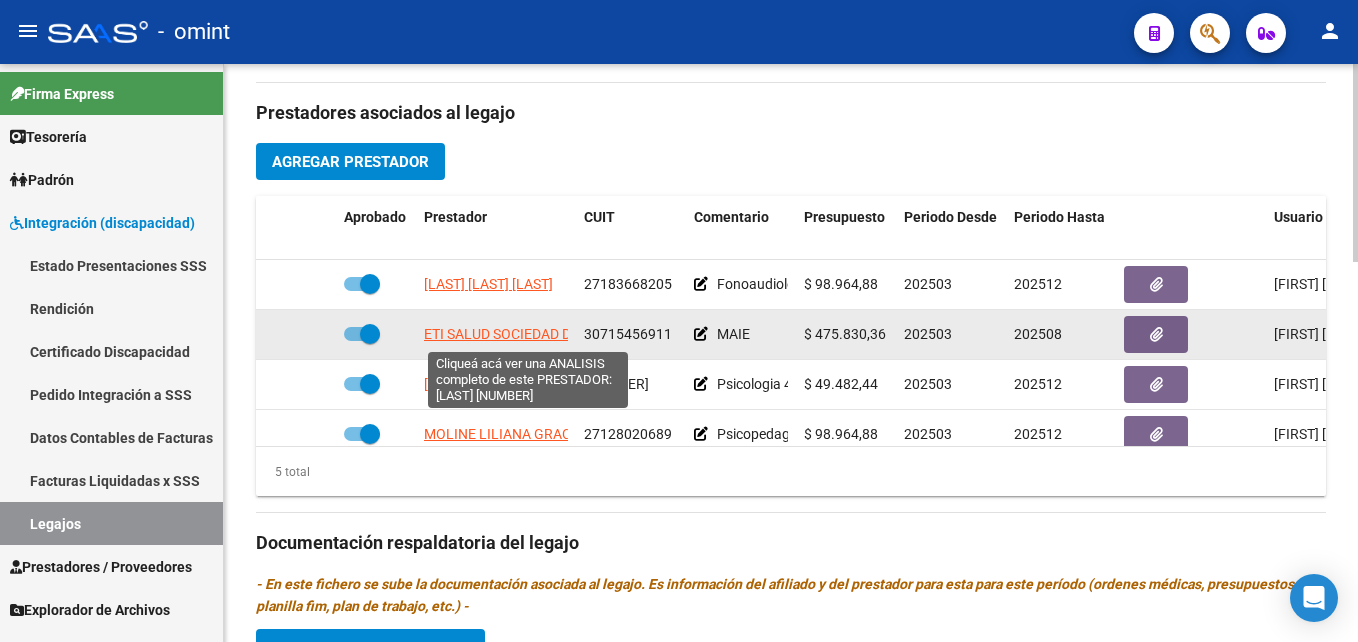 click on "ETI SALUD SOCIEDAD DE HECHO" 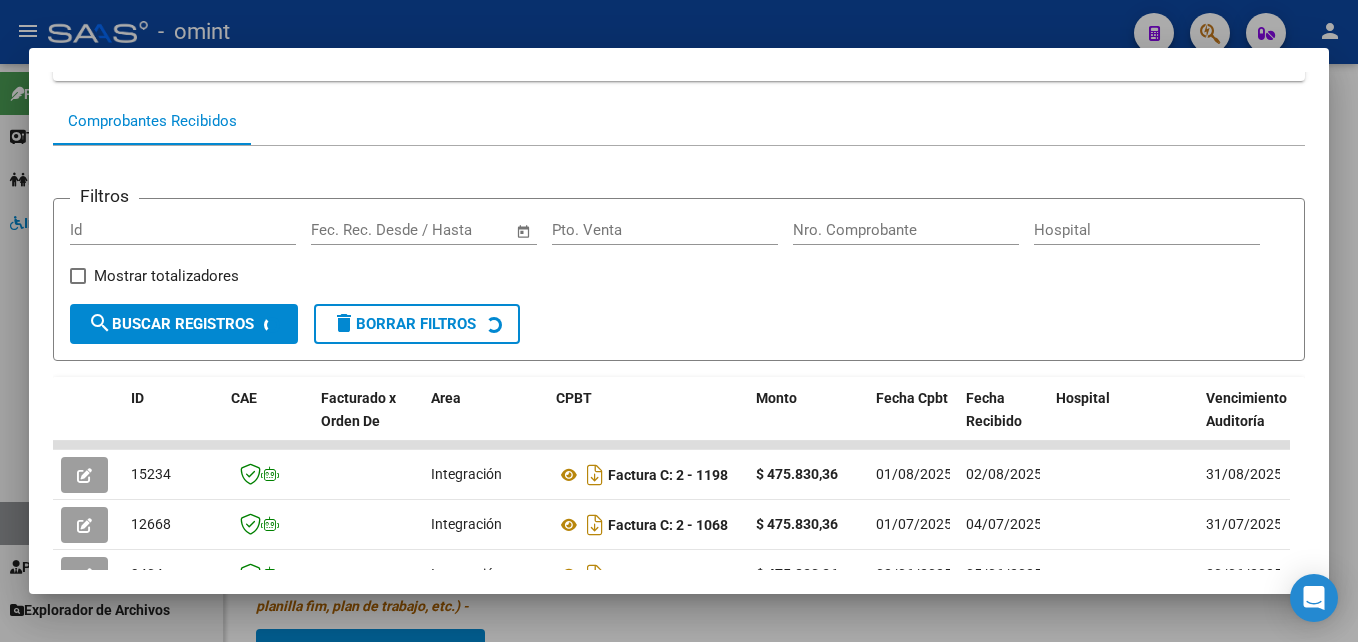scroll, scrollTop: 471, scrollLeft: 0, axis: vertical 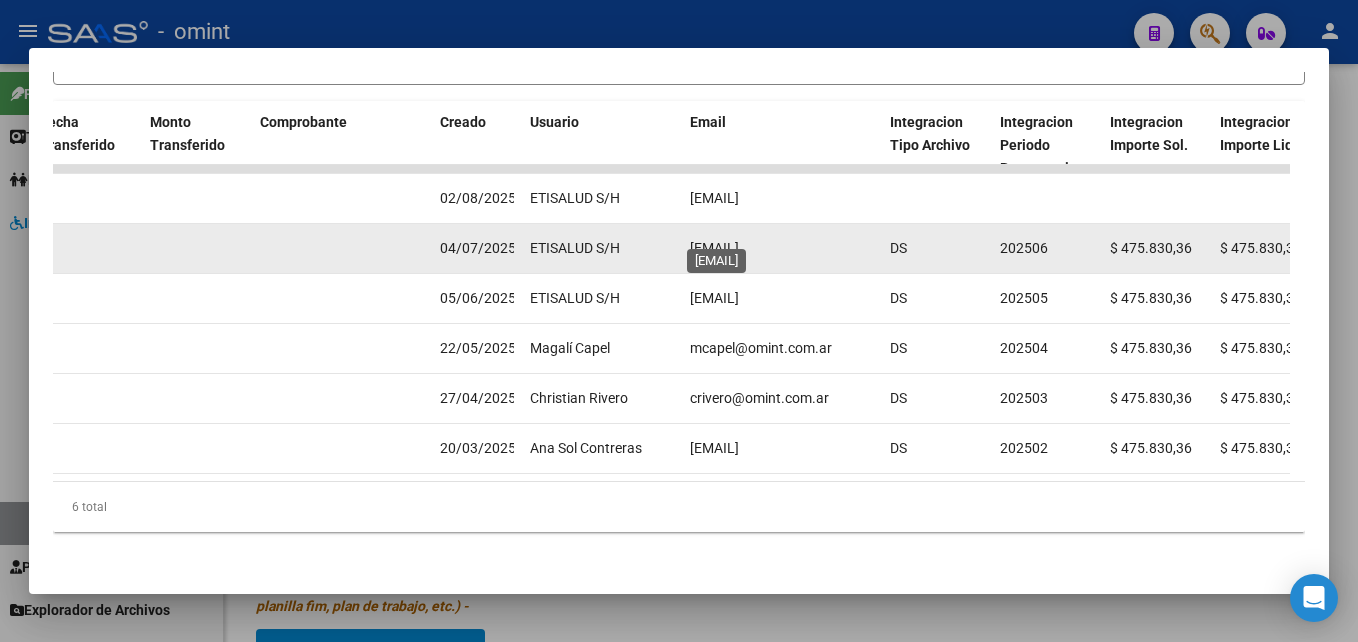 click on "[EMAIL]" 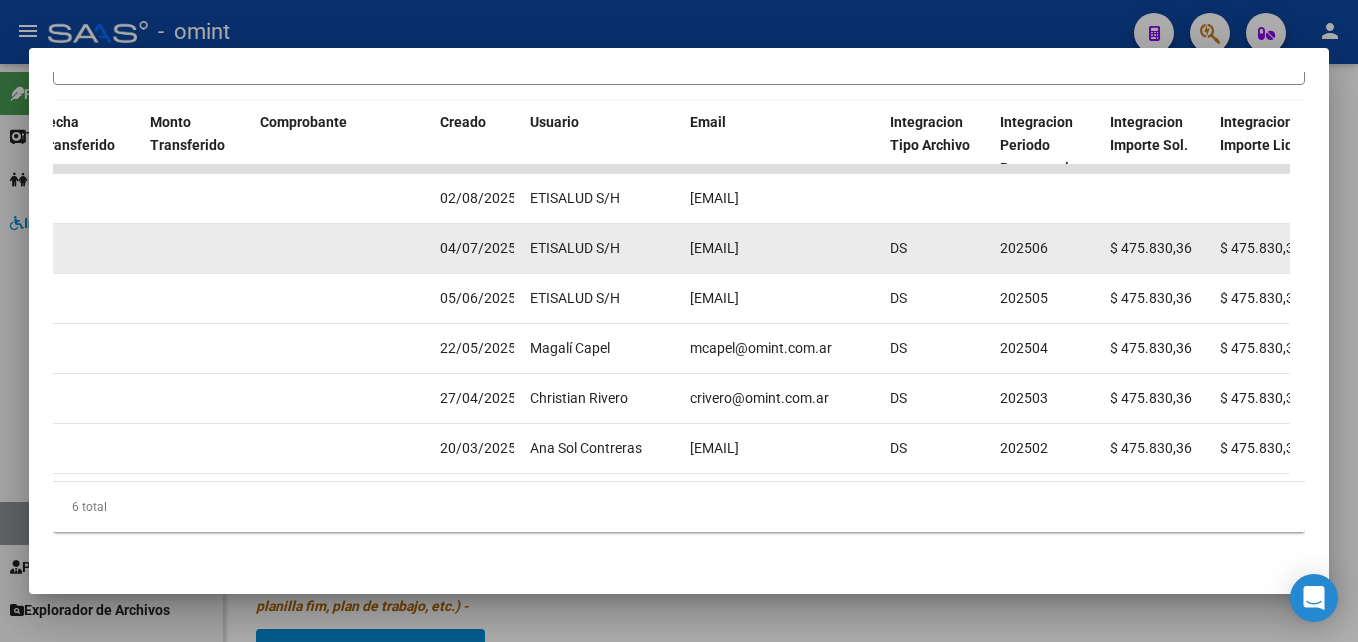 click on "[EMAIL]" 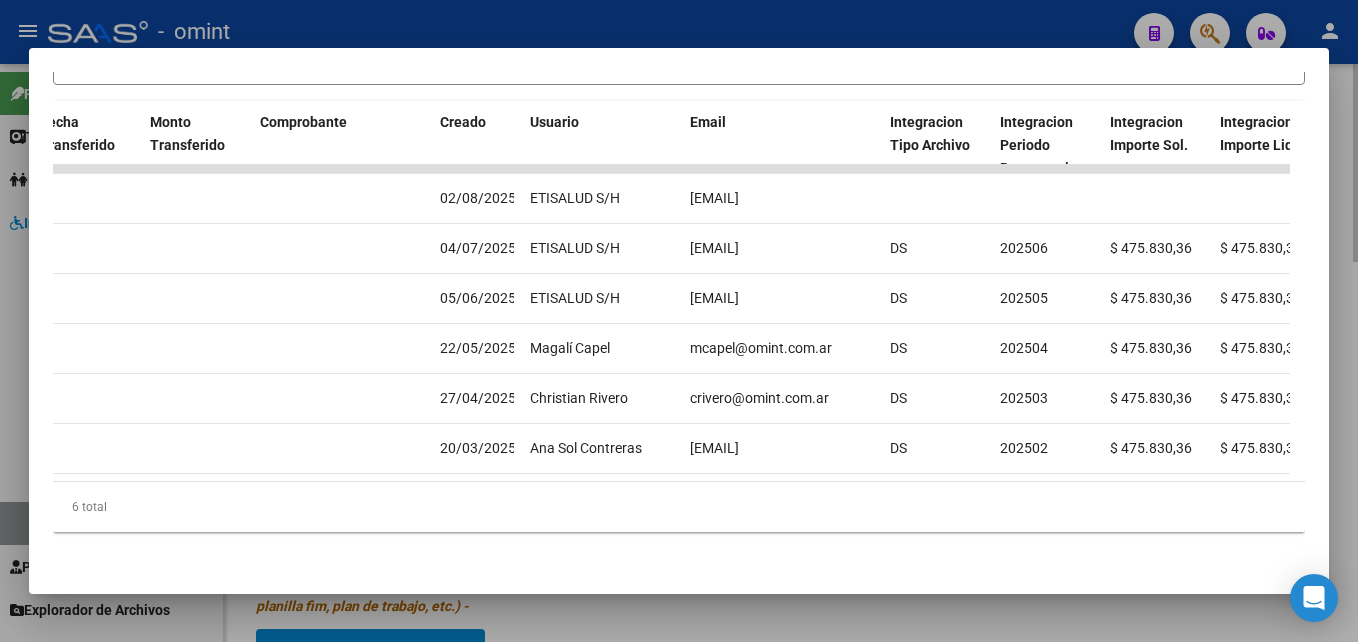 click at bounding box center [679, 321] 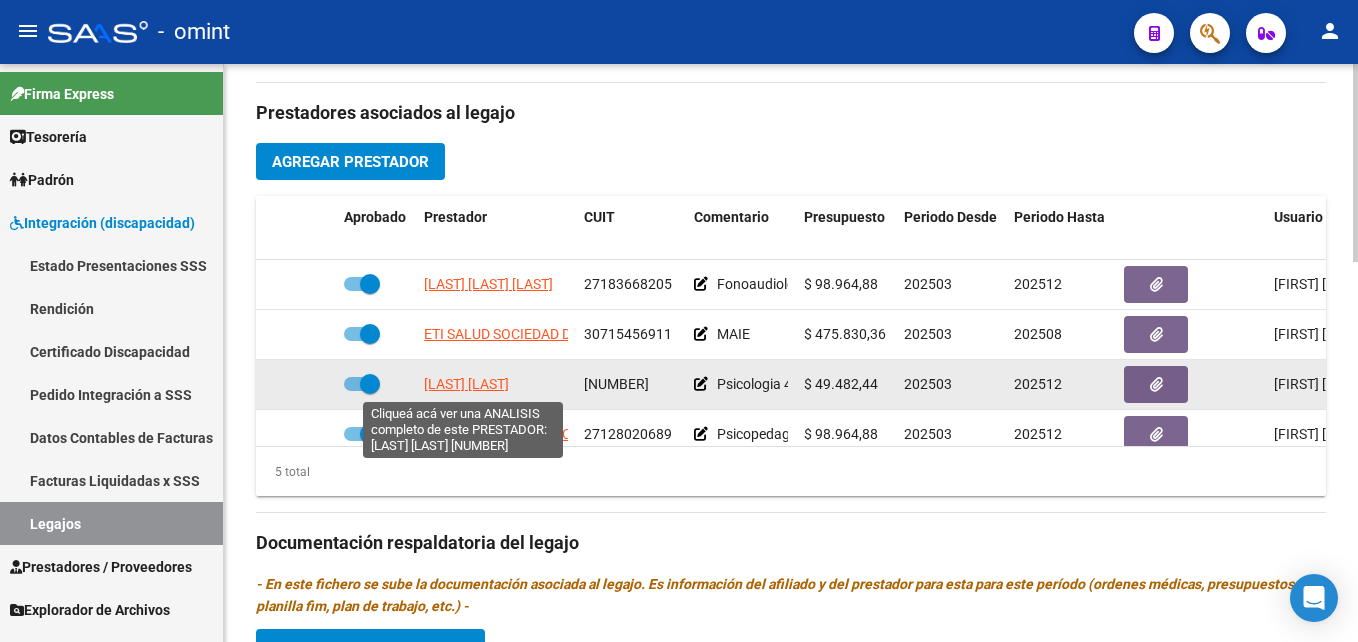 click on "[LAST] [LAST]" 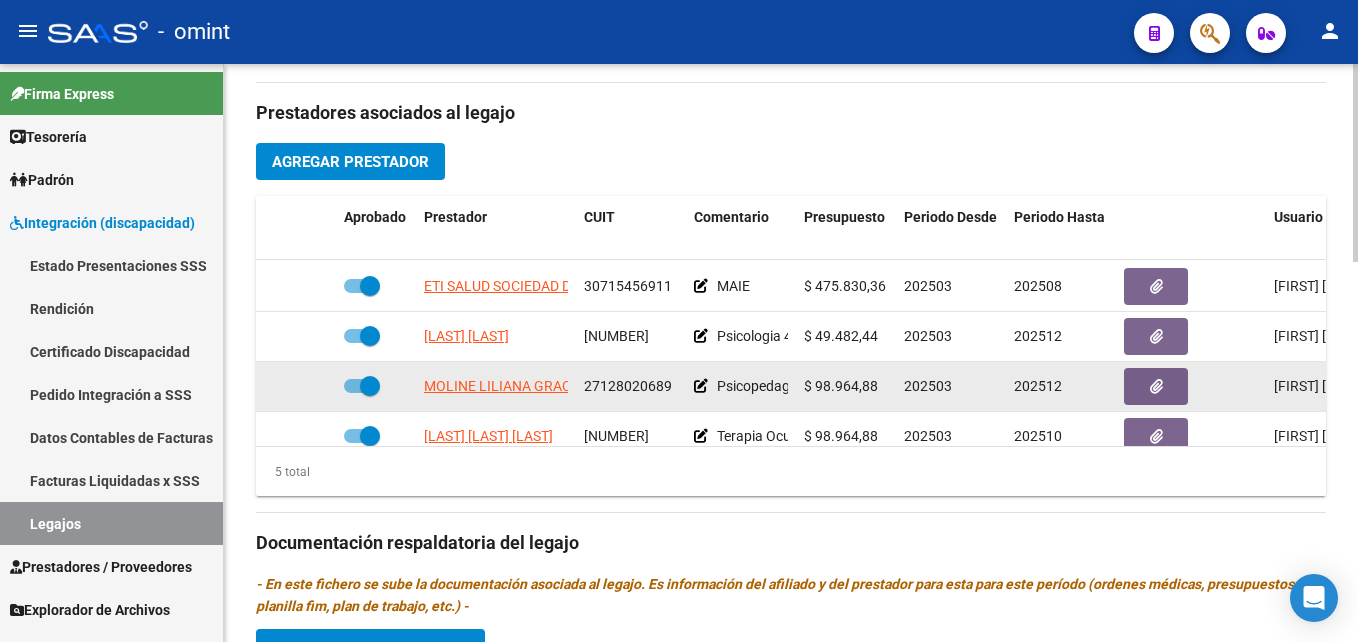 scroll, scrollTop: 86, scrollLeft: 0, axis: vertical 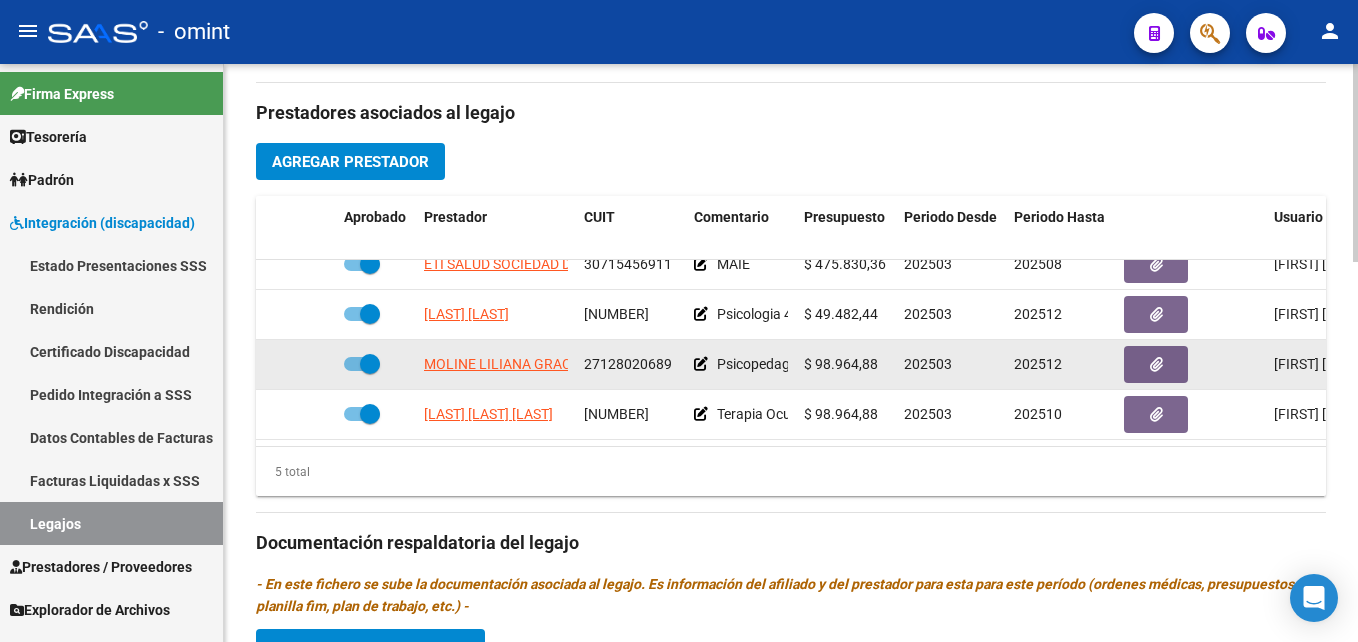 click on "MOLINE LILIANA GRACIELA" 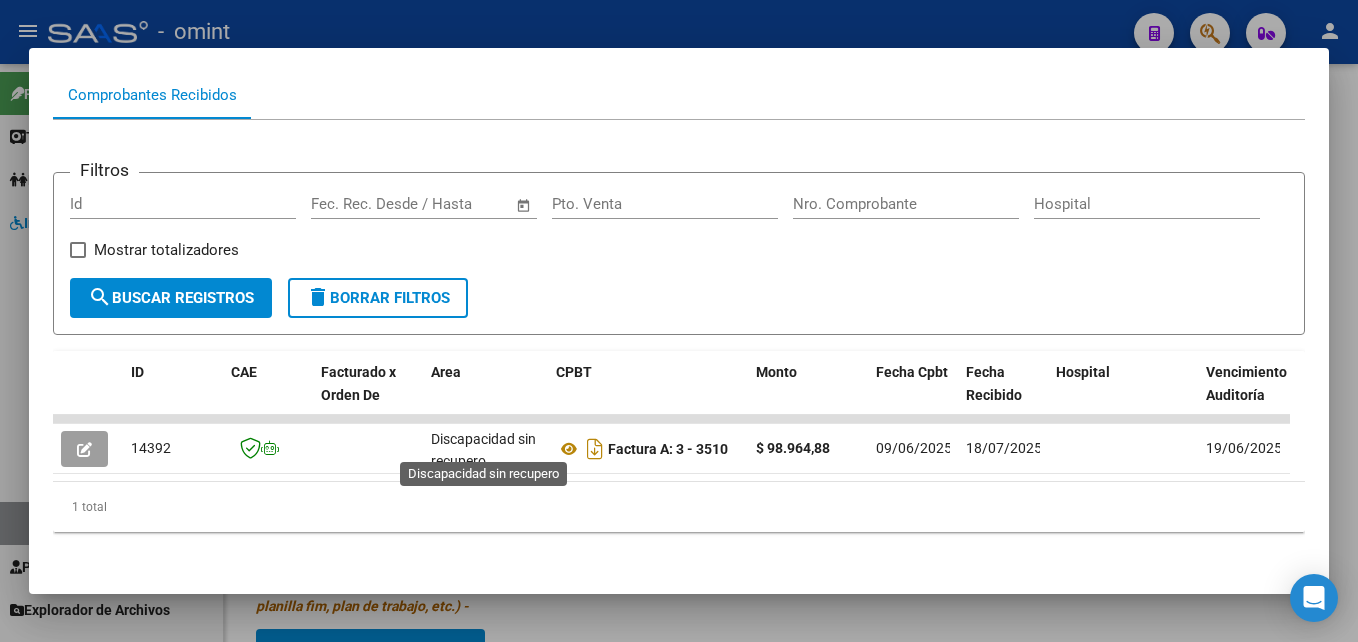 scroll, scrollTop: 221, scrollLeft: 0, axis: vertical 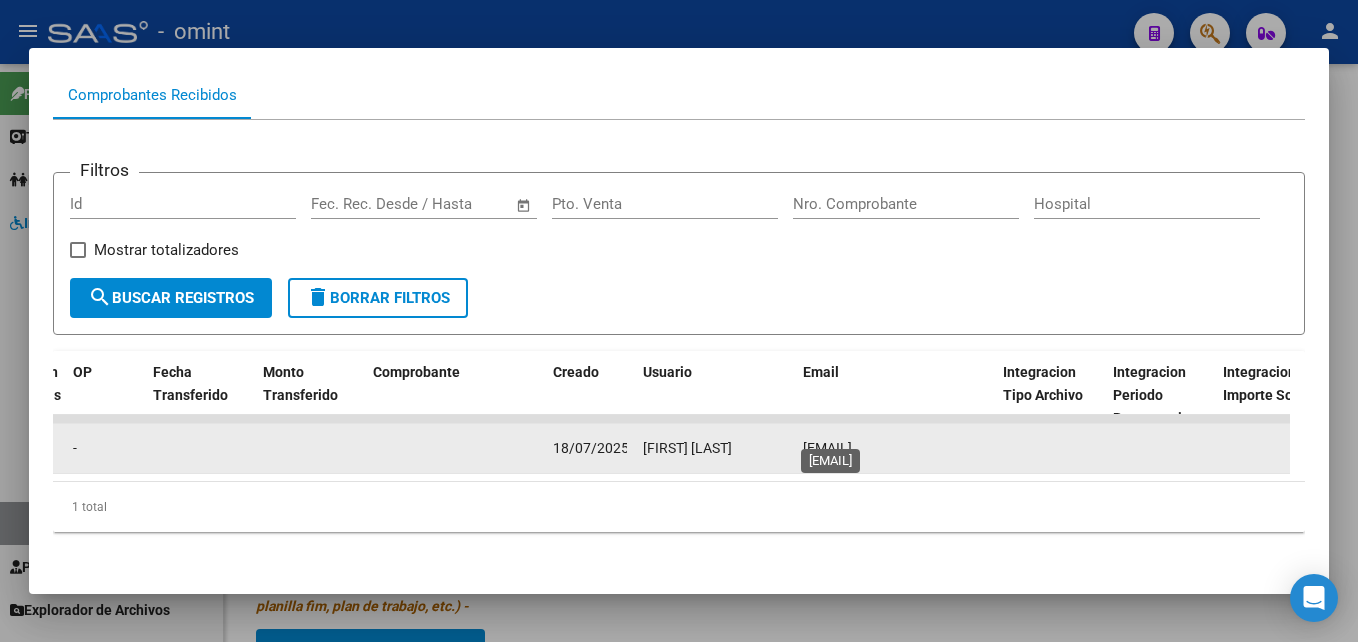 click on "[EMAIL]" 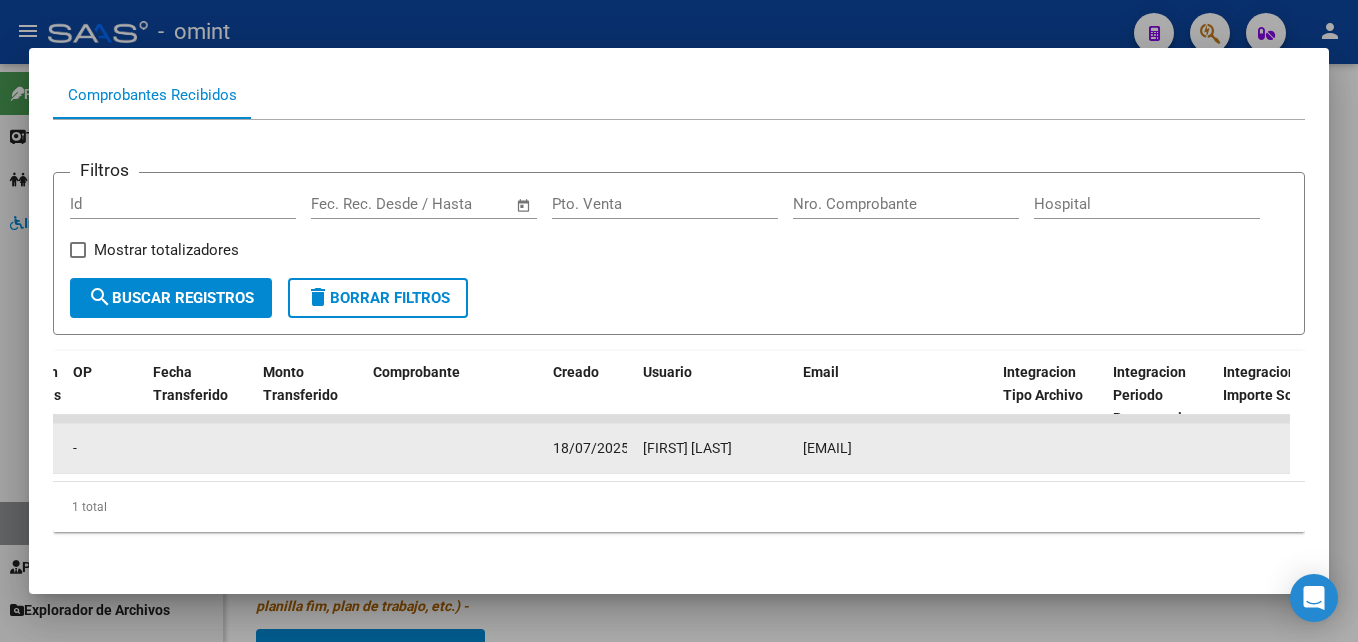 click on "[EMAIL]" 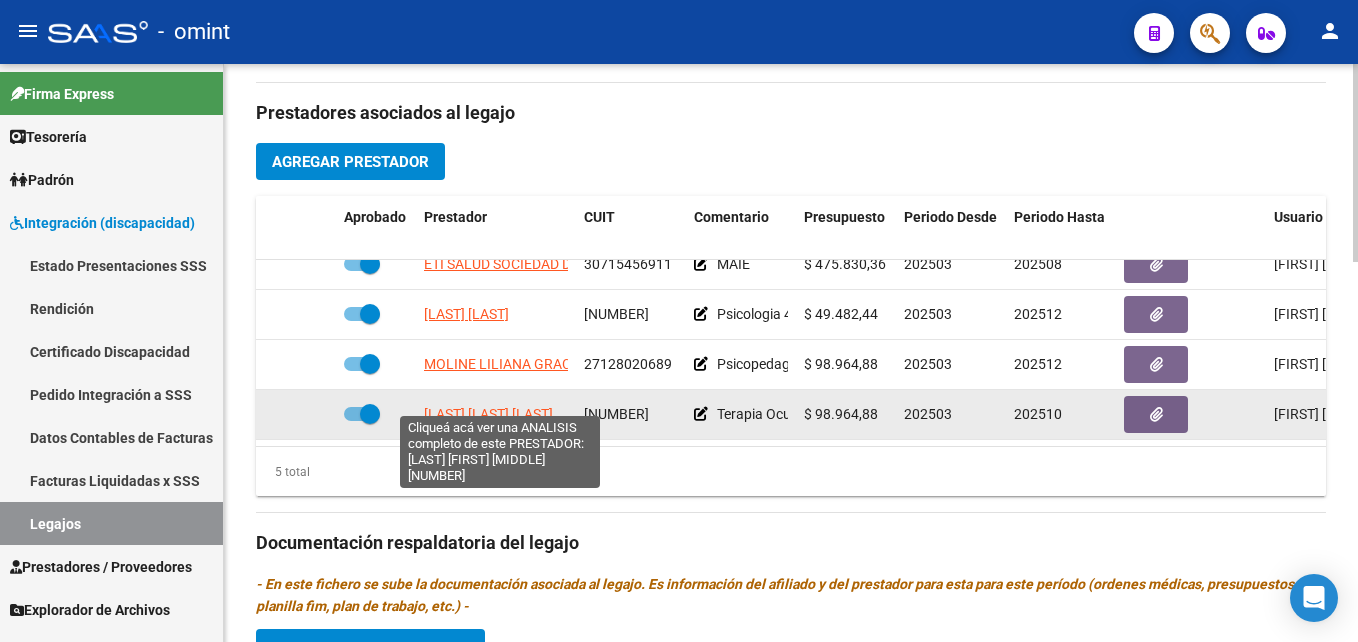 click on "[LAST] [LAST] [LAST]" 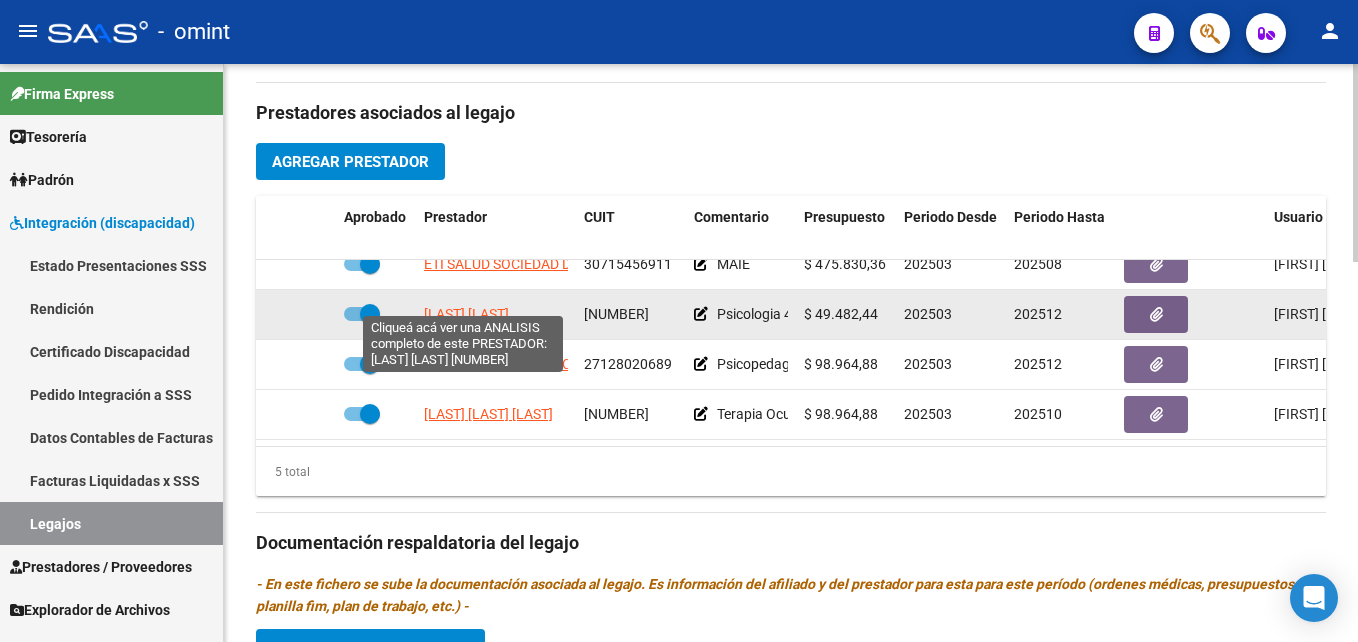 click on "[LAST] [LAST]" 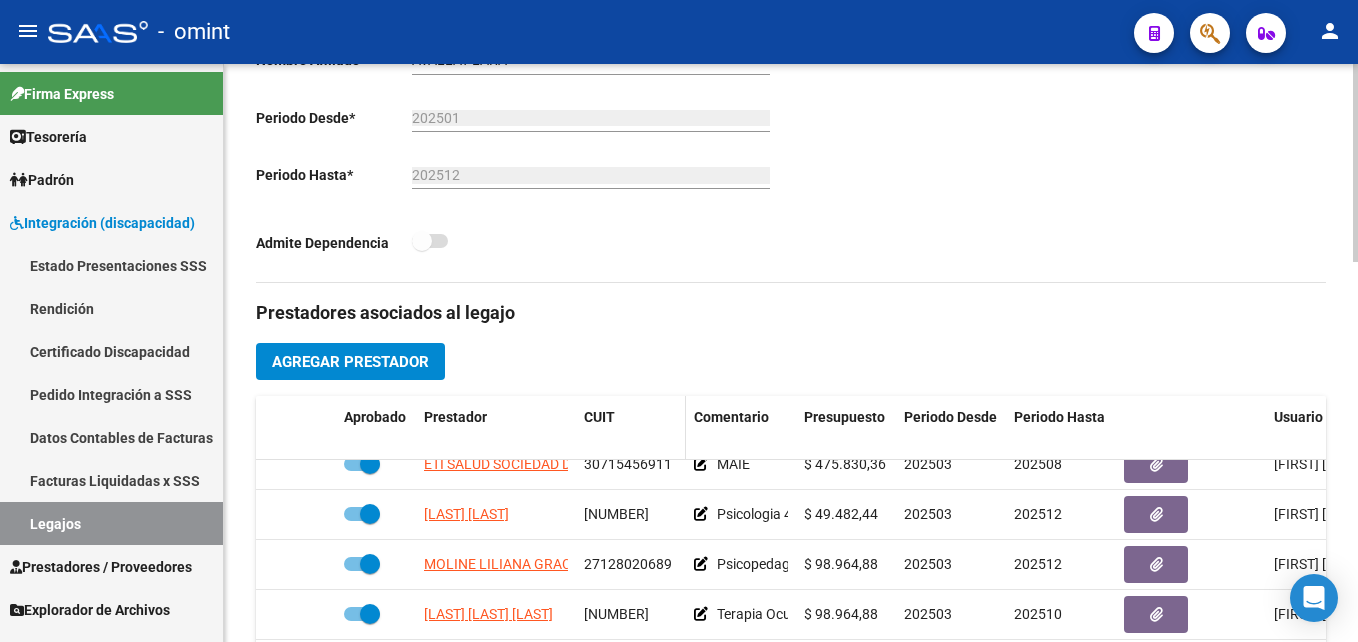 scroll, scrollTop: 1100, scrollLeft: 0, axis: vertical 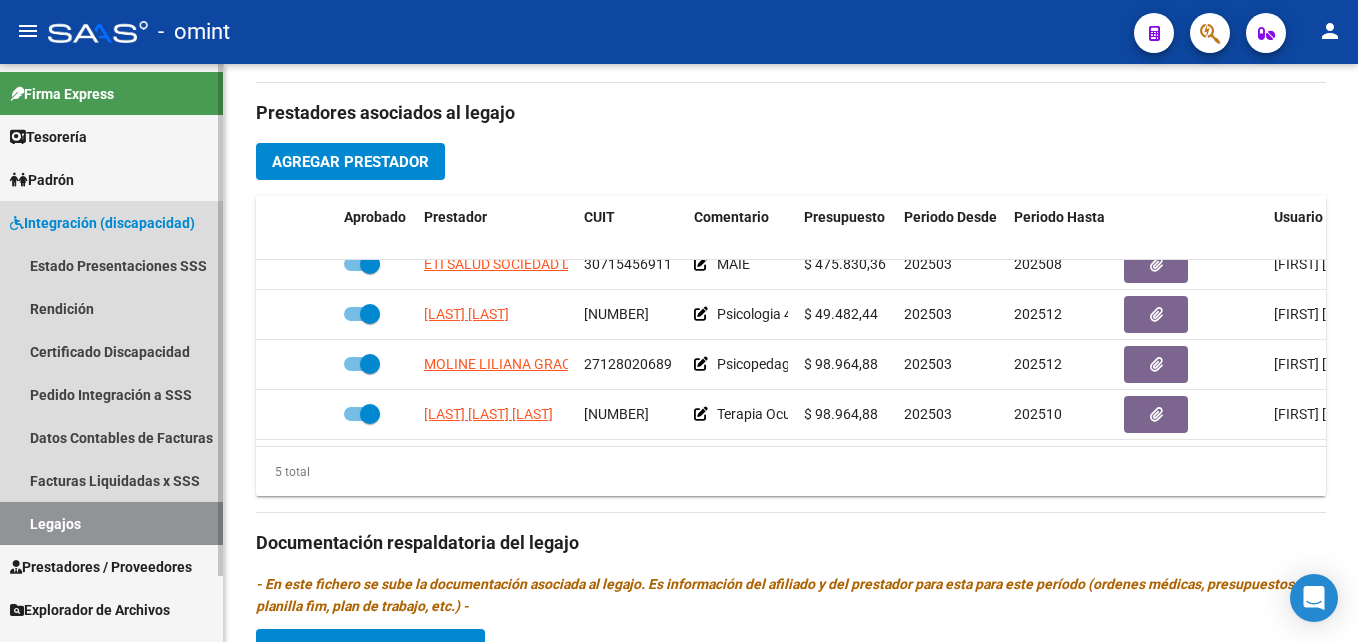 drag, startPoint x: 105, startPoint y: 517, endPoint x: 127, endPoint y: 510, distance: 23.086792 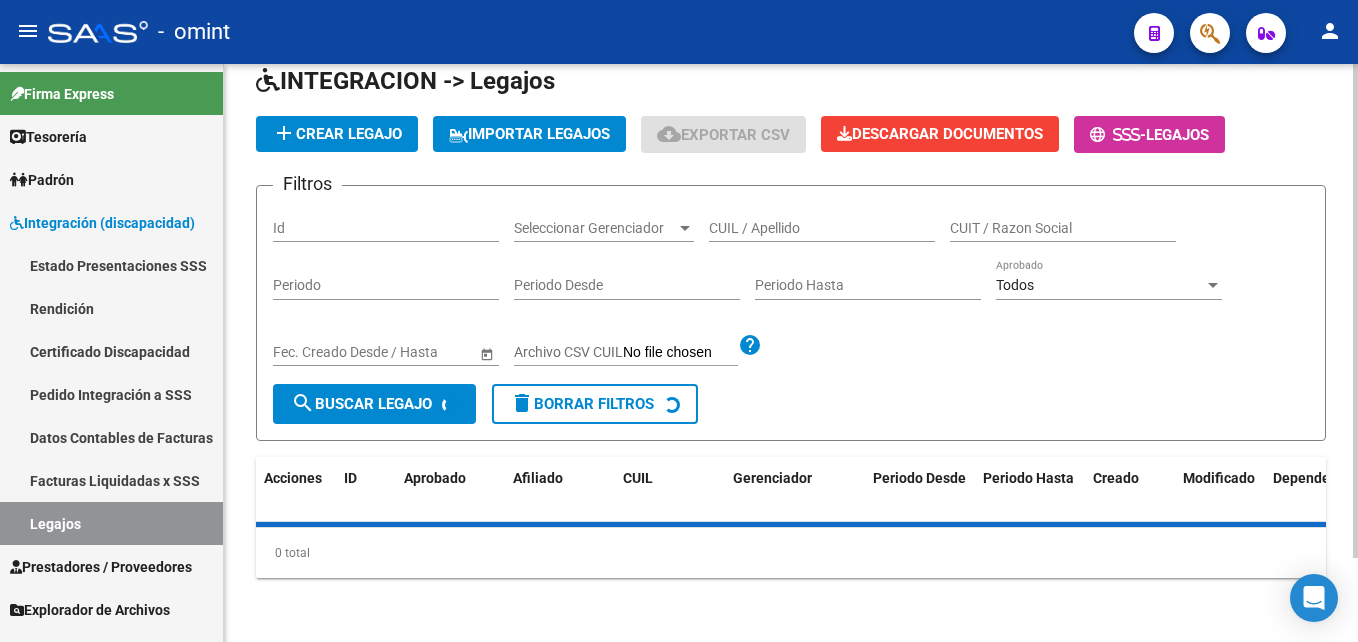 click on "CUIL / Apellido" at bounding box center [822, 228] 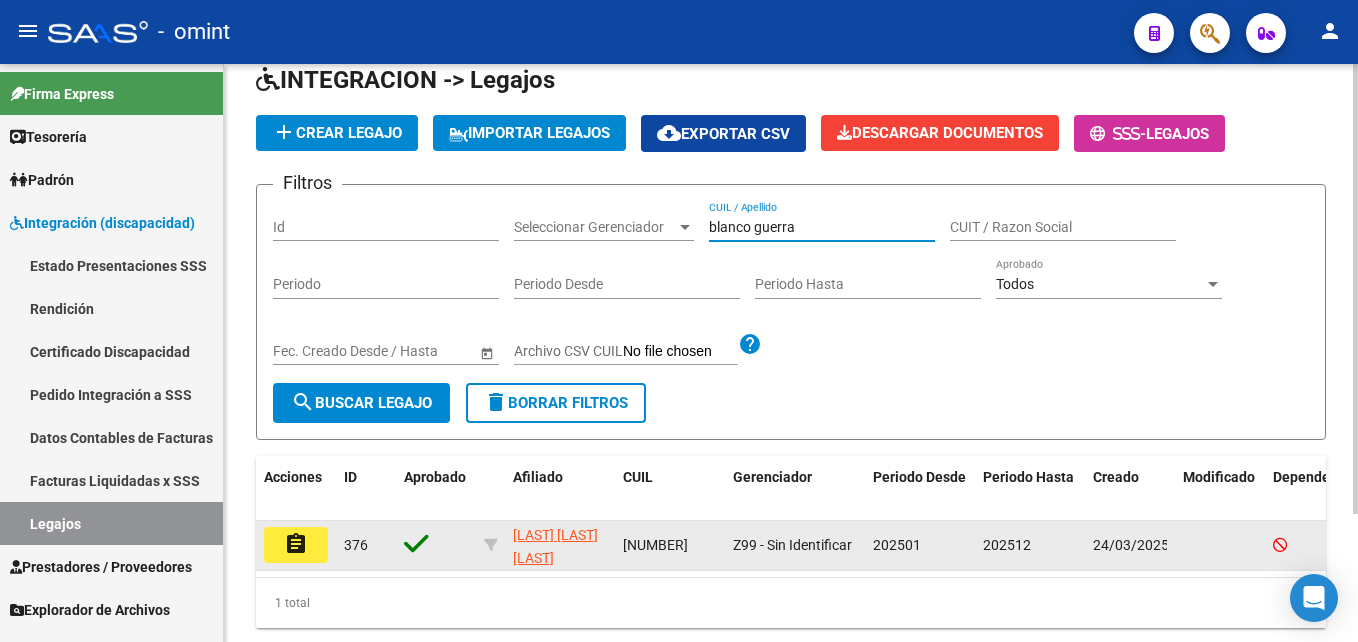 type on "blanco guerra" 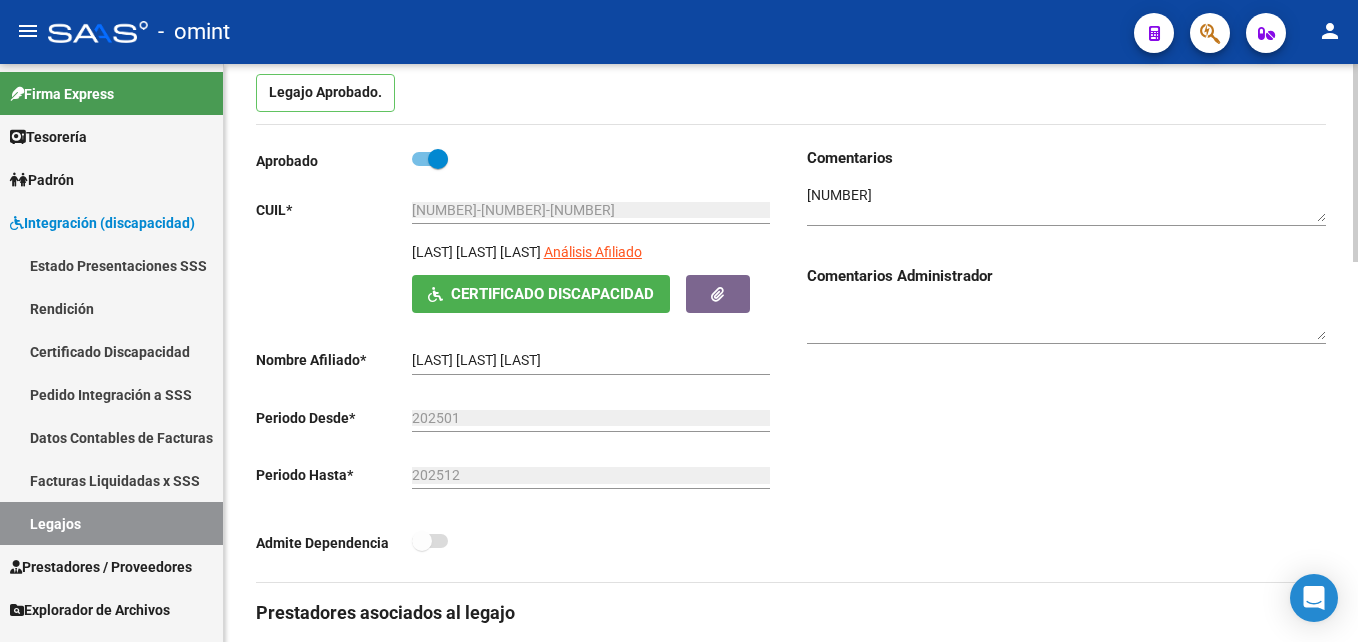 scroll, scrollTop: 800, scrollLeft: 0, axis: vertical 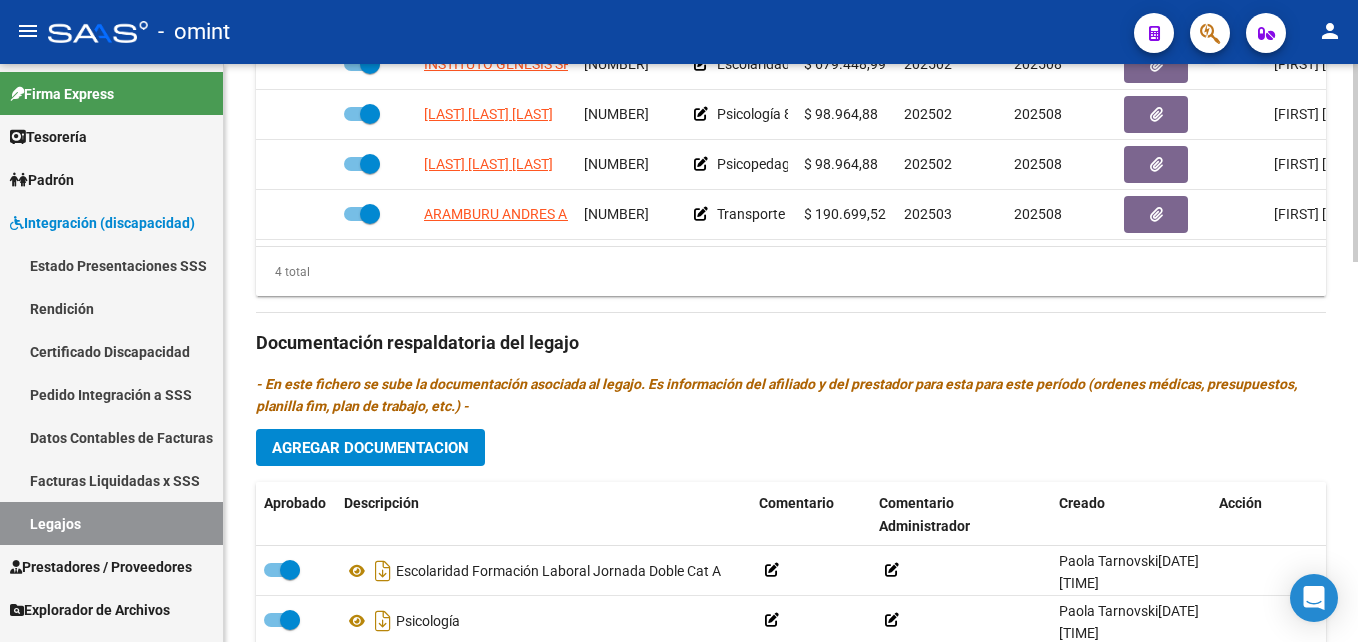 click on "Agregar Documentacion" 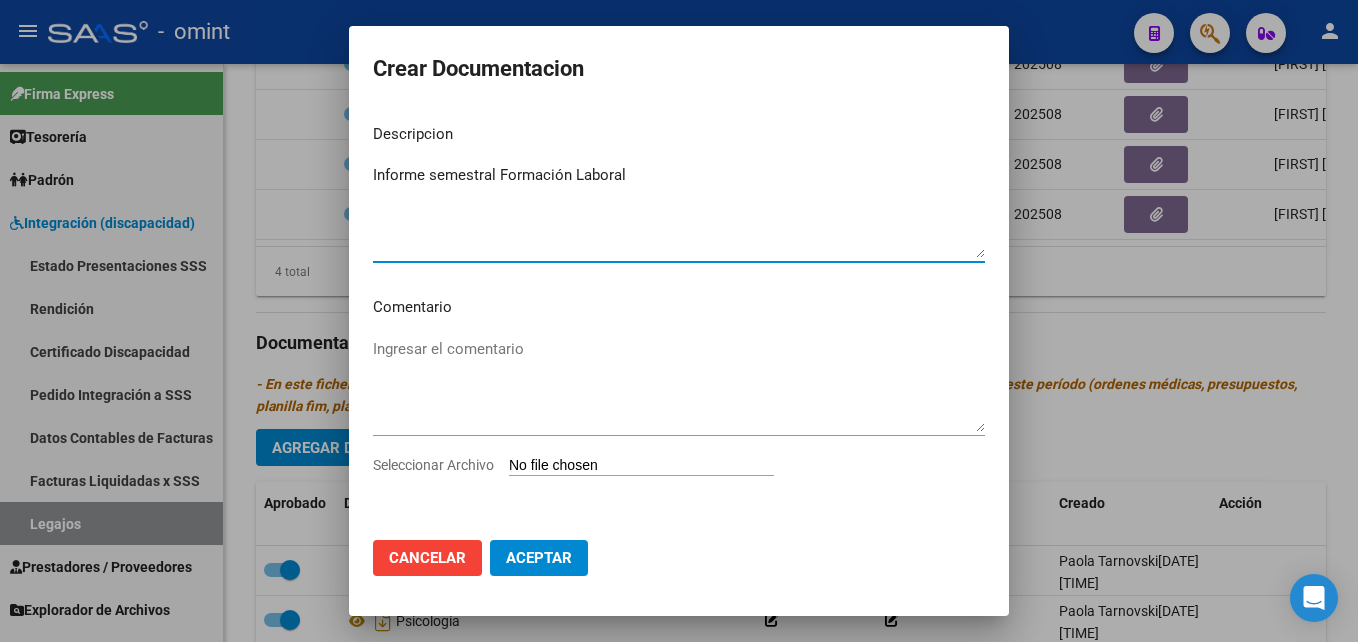 type on "Informe semestral Formación Laboral" 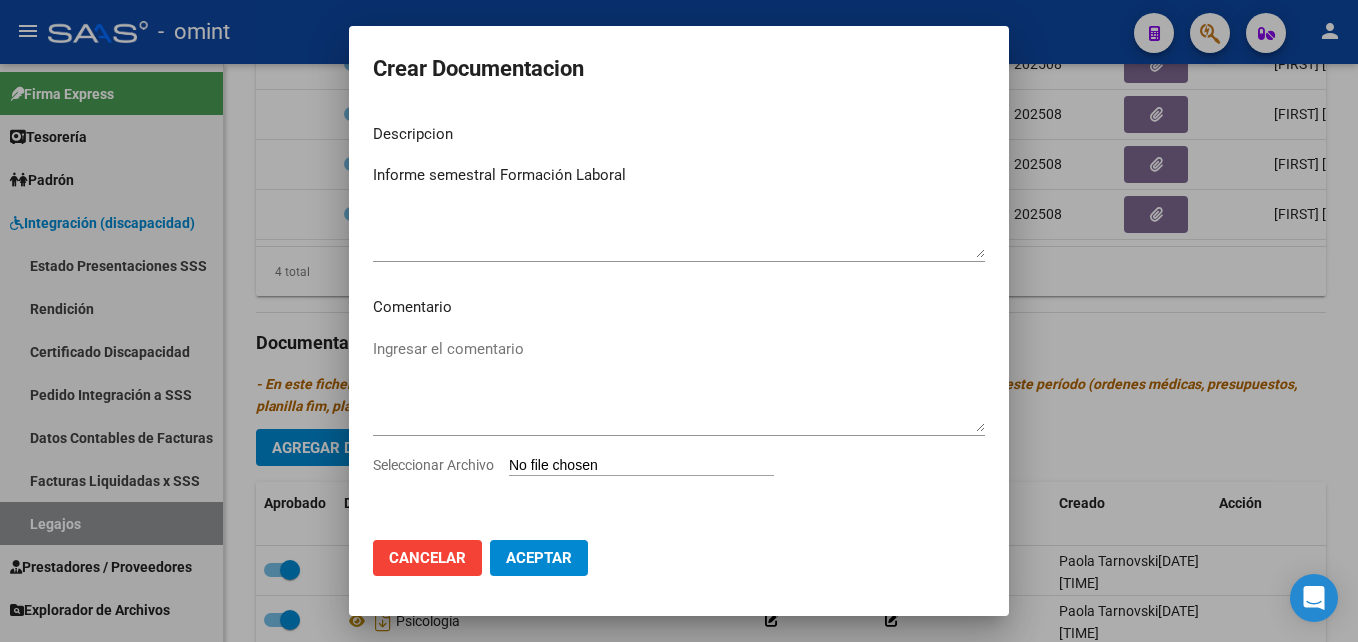 click on "Seleccionar Archivo" at bounding box center (641, 466) 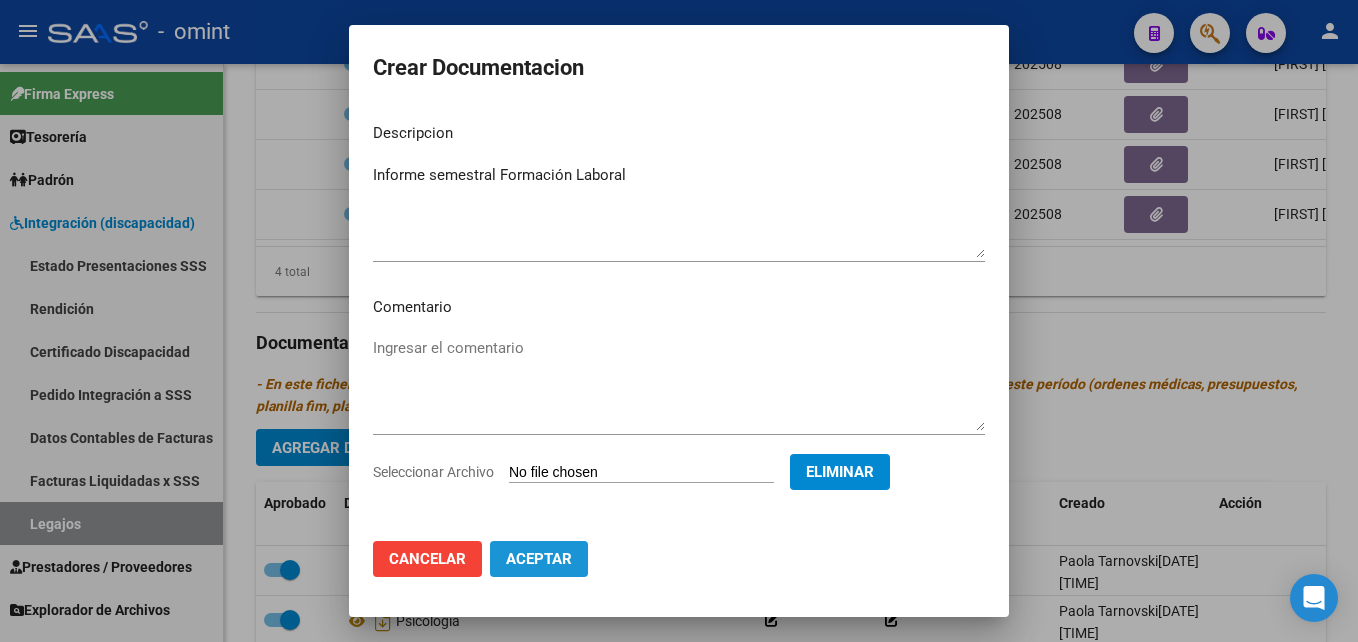 click on "Aceptar" 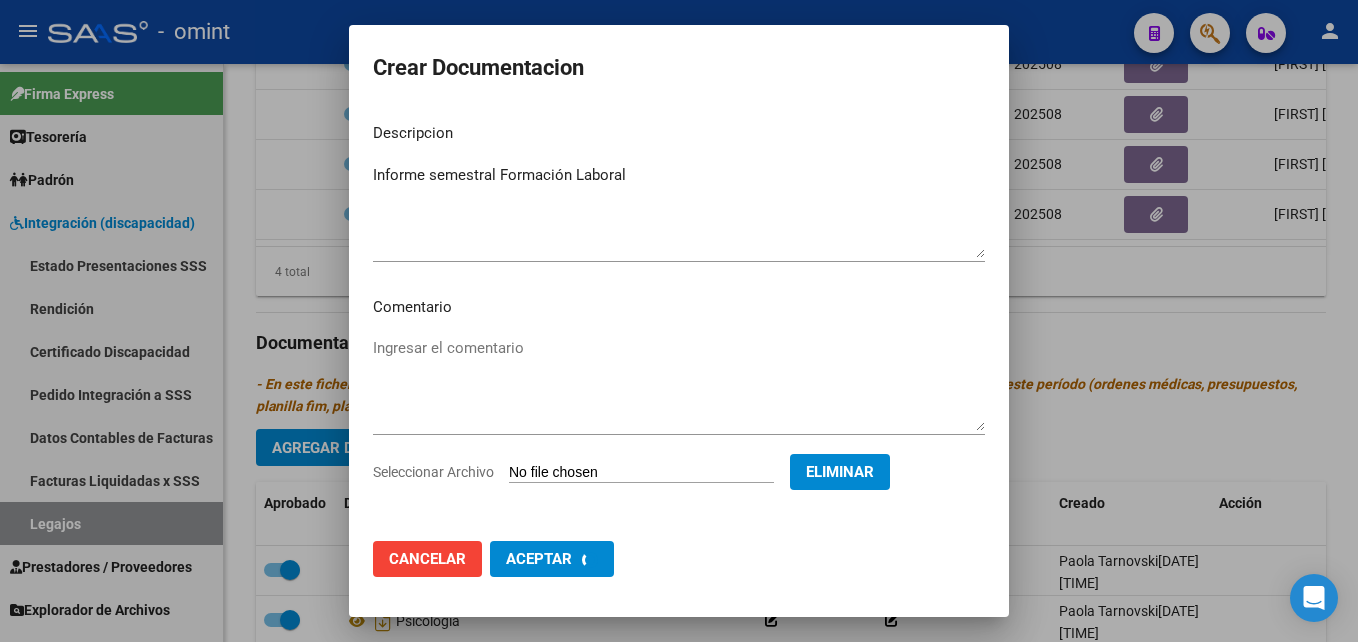 checkbox on "false" 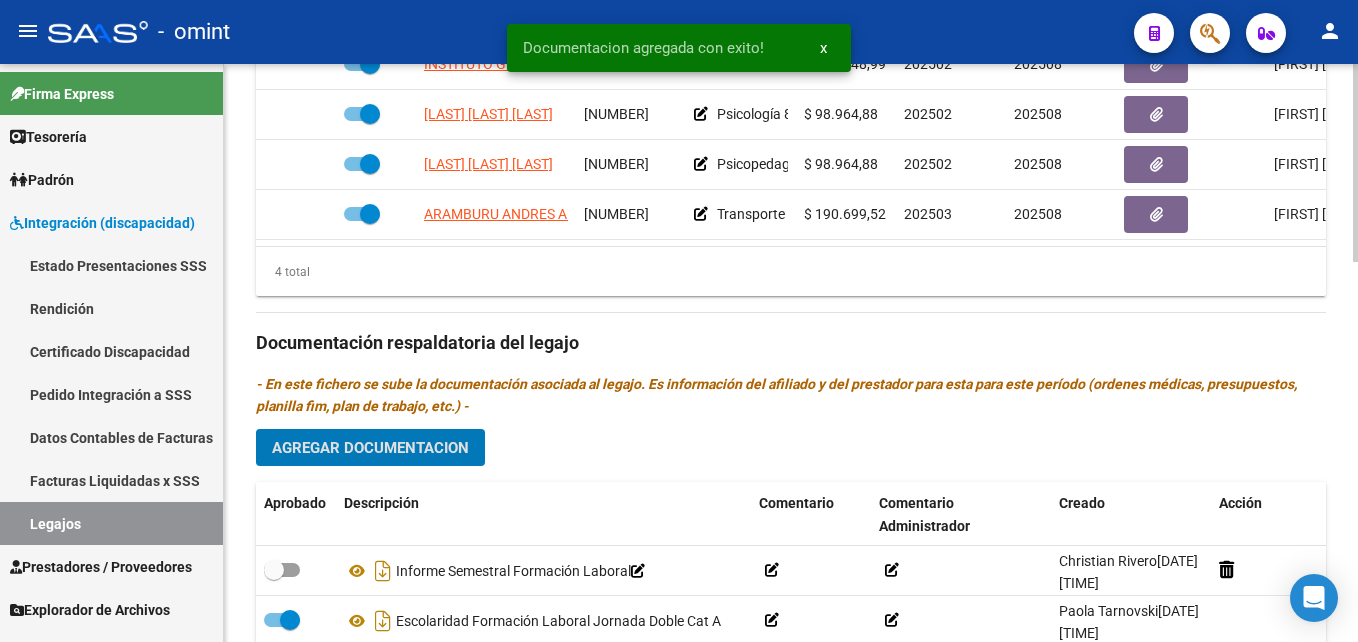 click on "Agregar Documentacion" 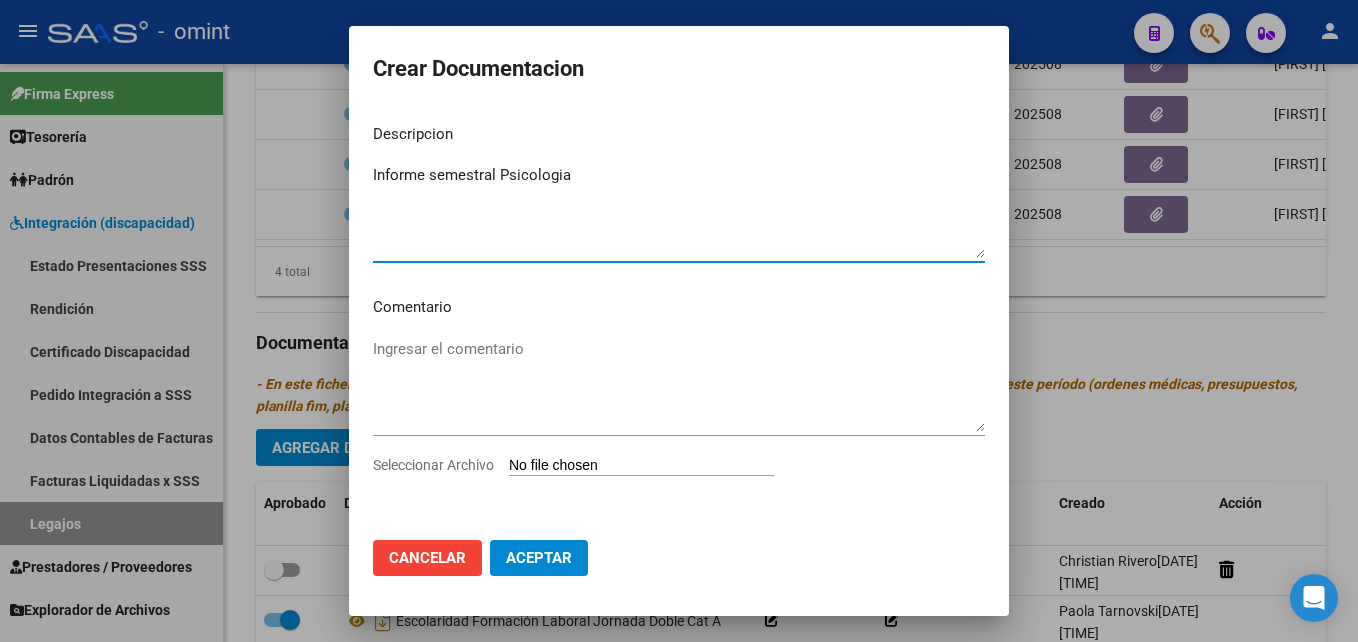 type on "Informe semestral Psicologia" 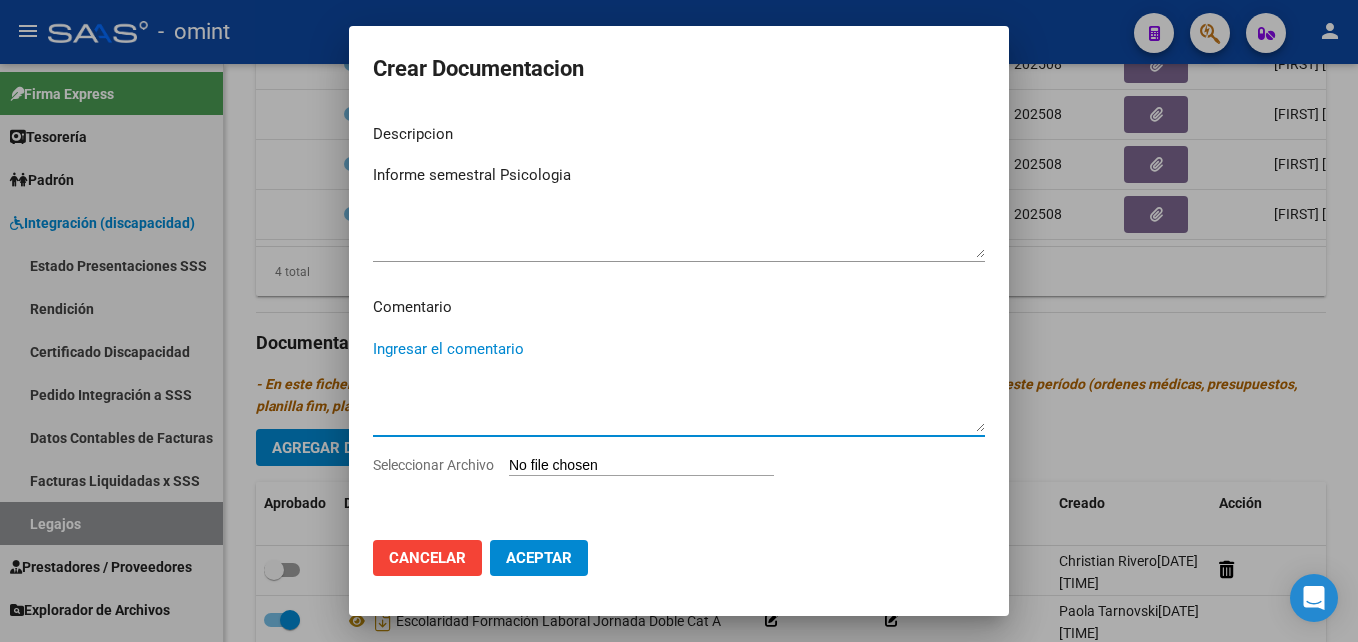 click on "Seleccionar Archivo" at bounding box center [641, 466] 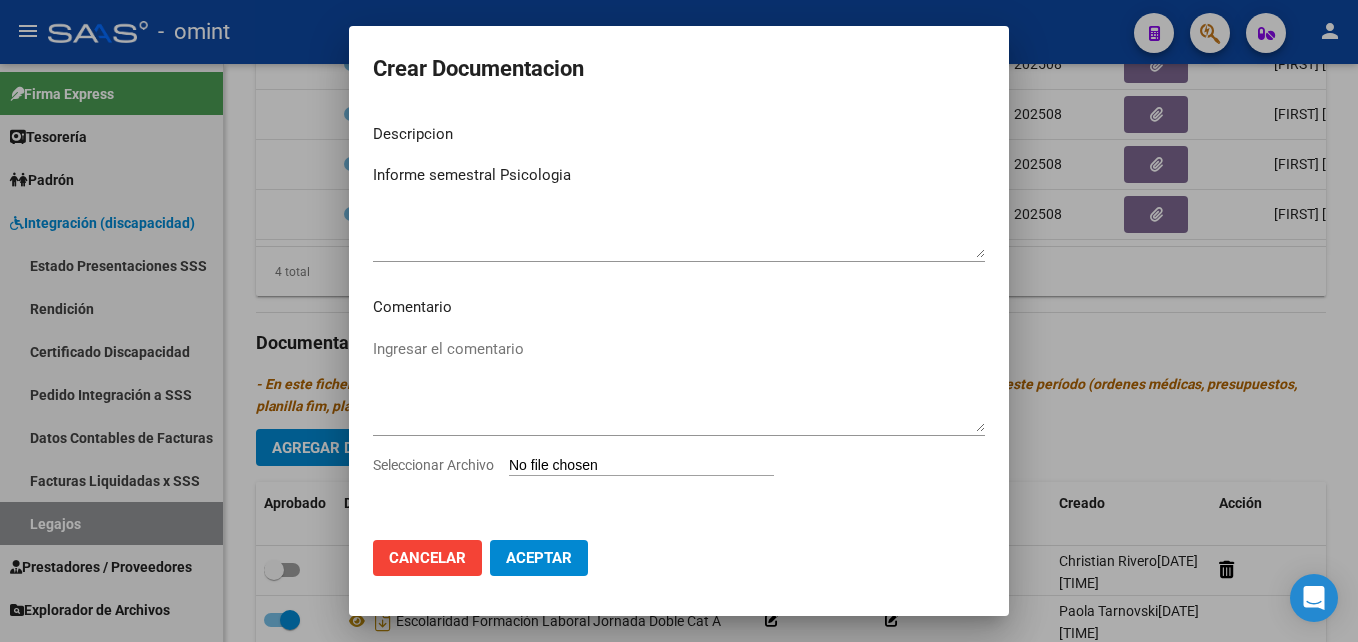 type on "C:\fakepath\Informe semestral Psicologia.pdf" 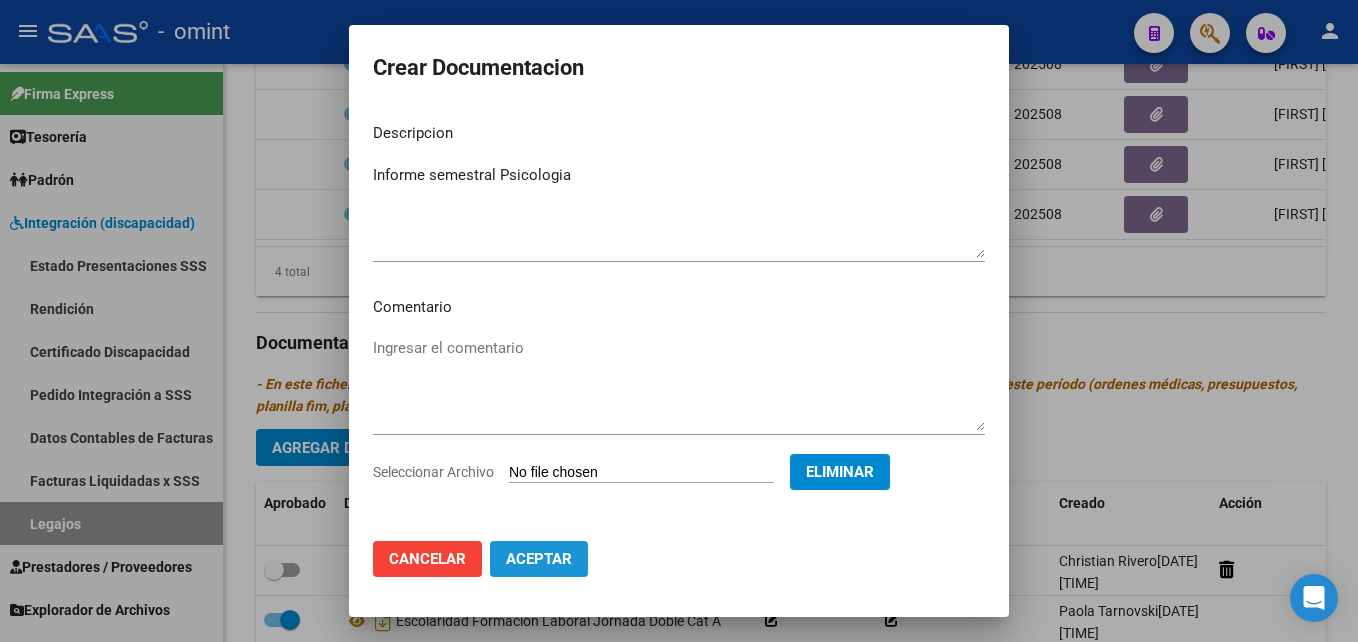 click on "Aceptar" 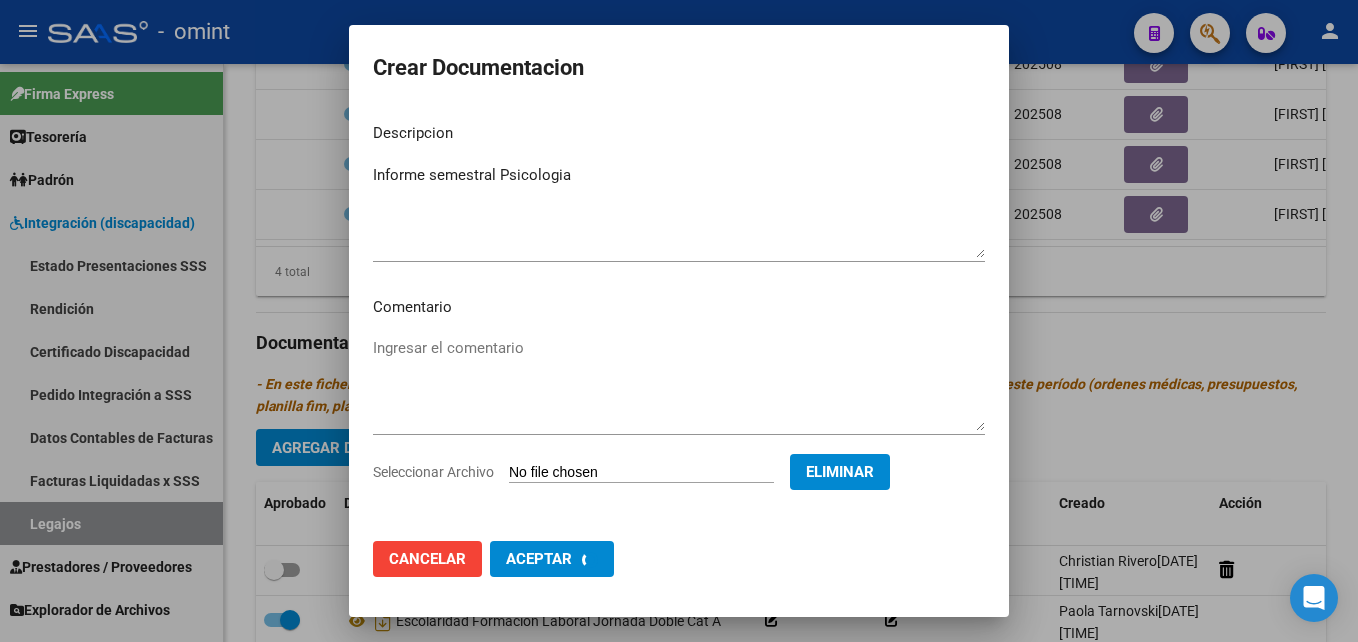 checkbox on "false" 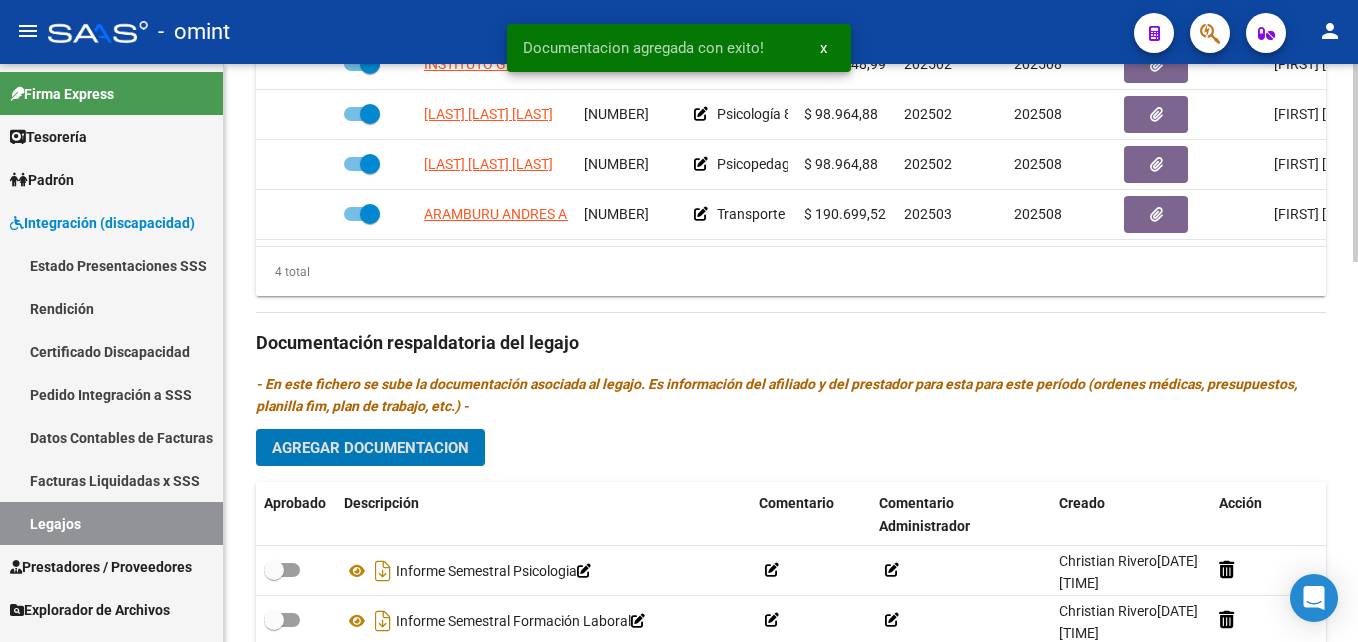 click on "Agregar Documentacion" 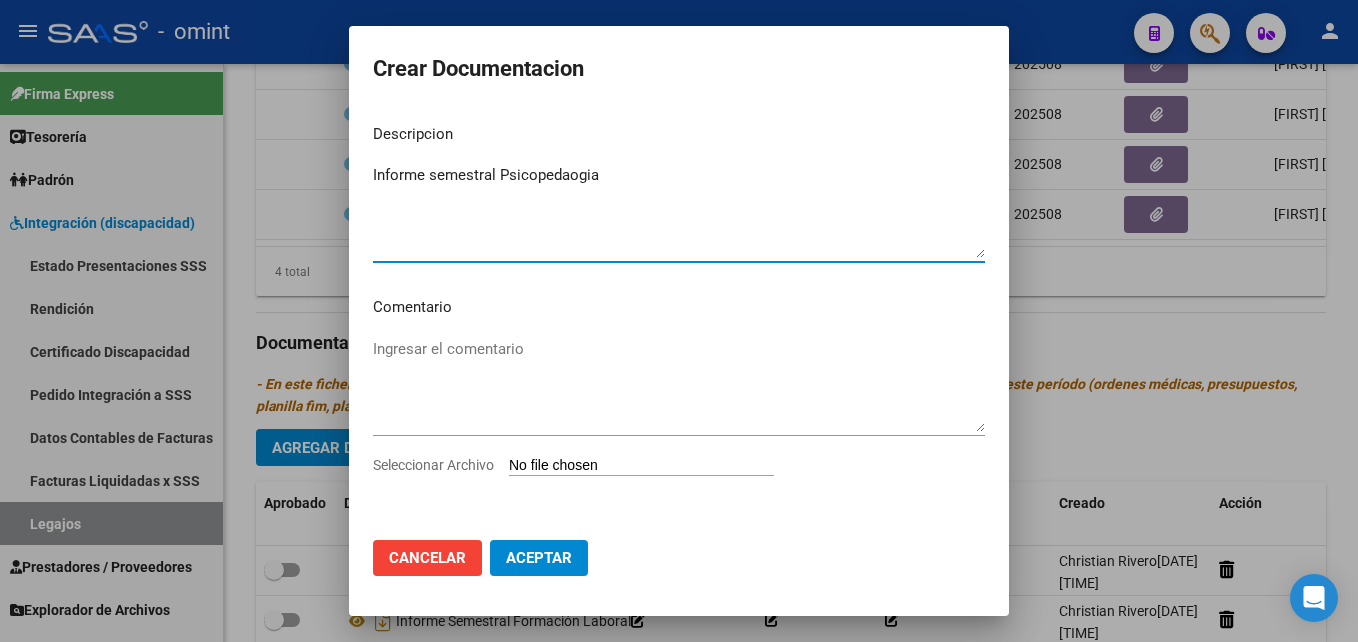 type on "Informe semestral Psicopedaogia" 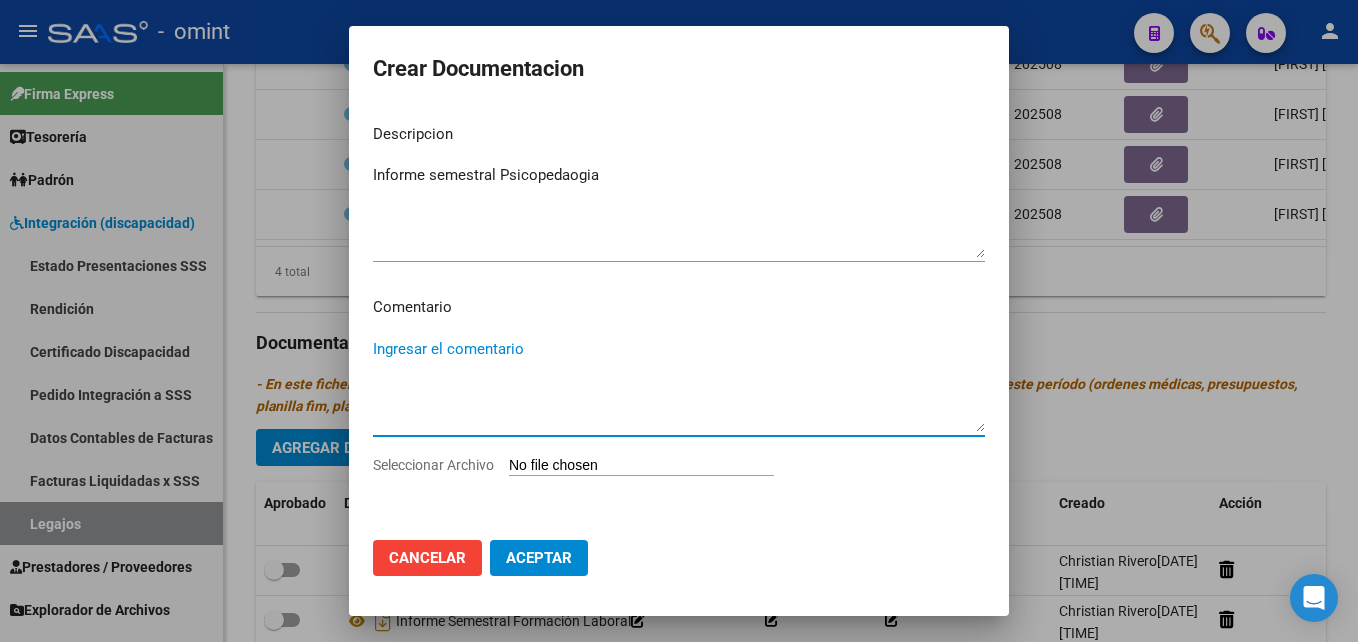 click on "Seleccionar Archivo" at bounding box center (641, 466) 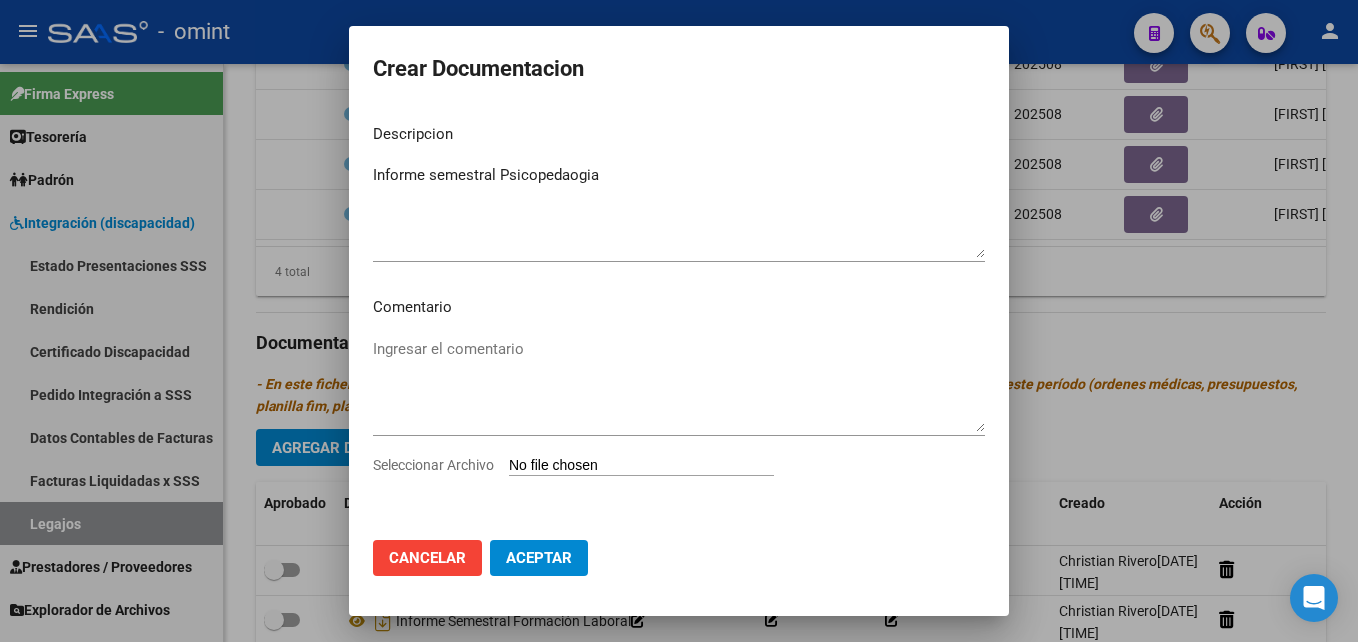 type on "C:\fakepath\Informe semestral Psicopedagogia.pdf" 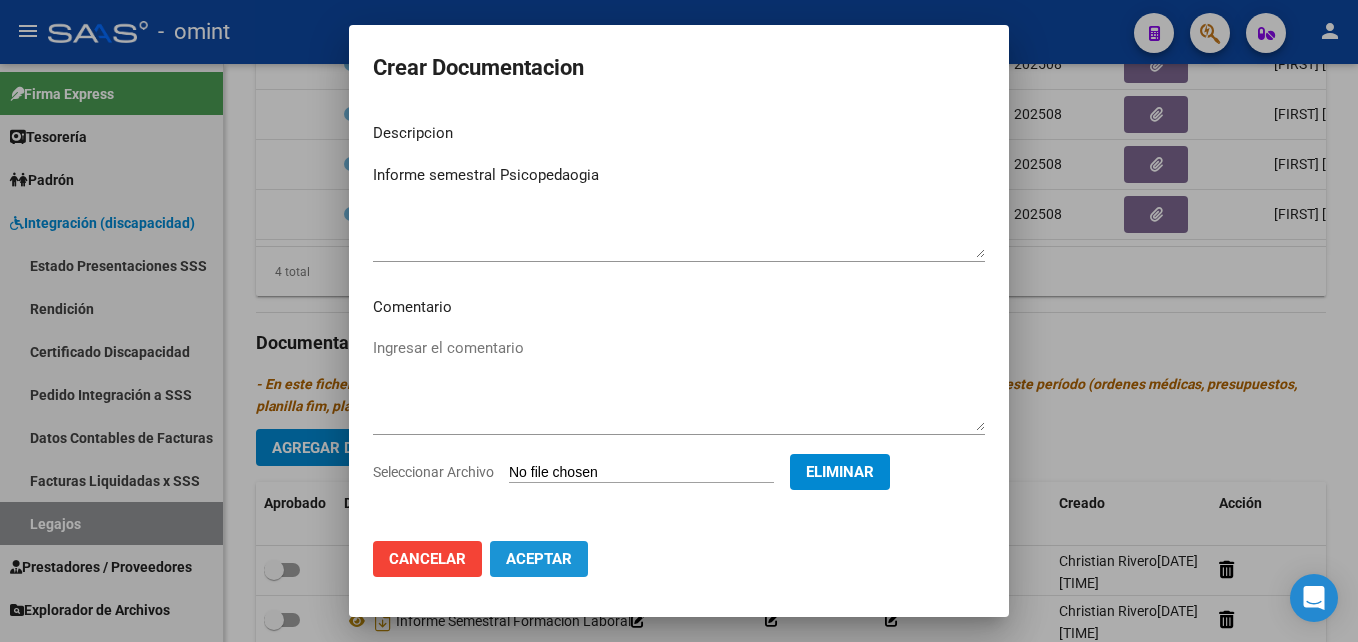 click on "Aceptar" 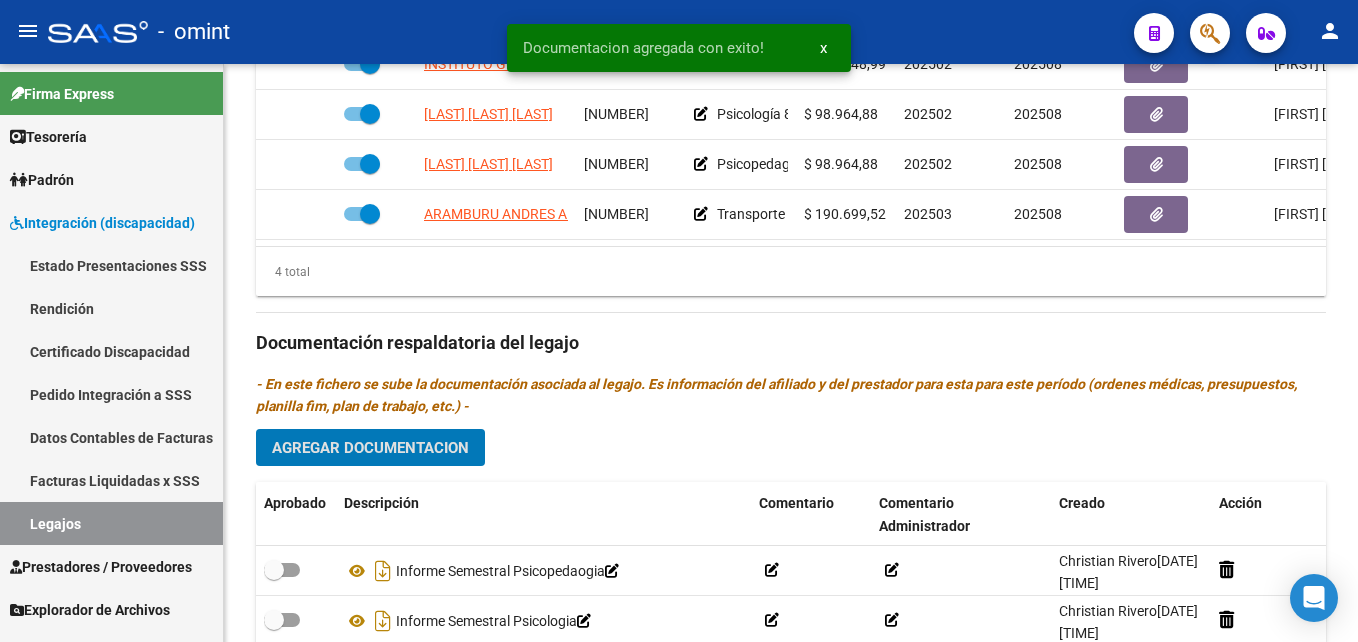 scroll, scrollTop: 1100, scrollLeft: 0, axis: vertical 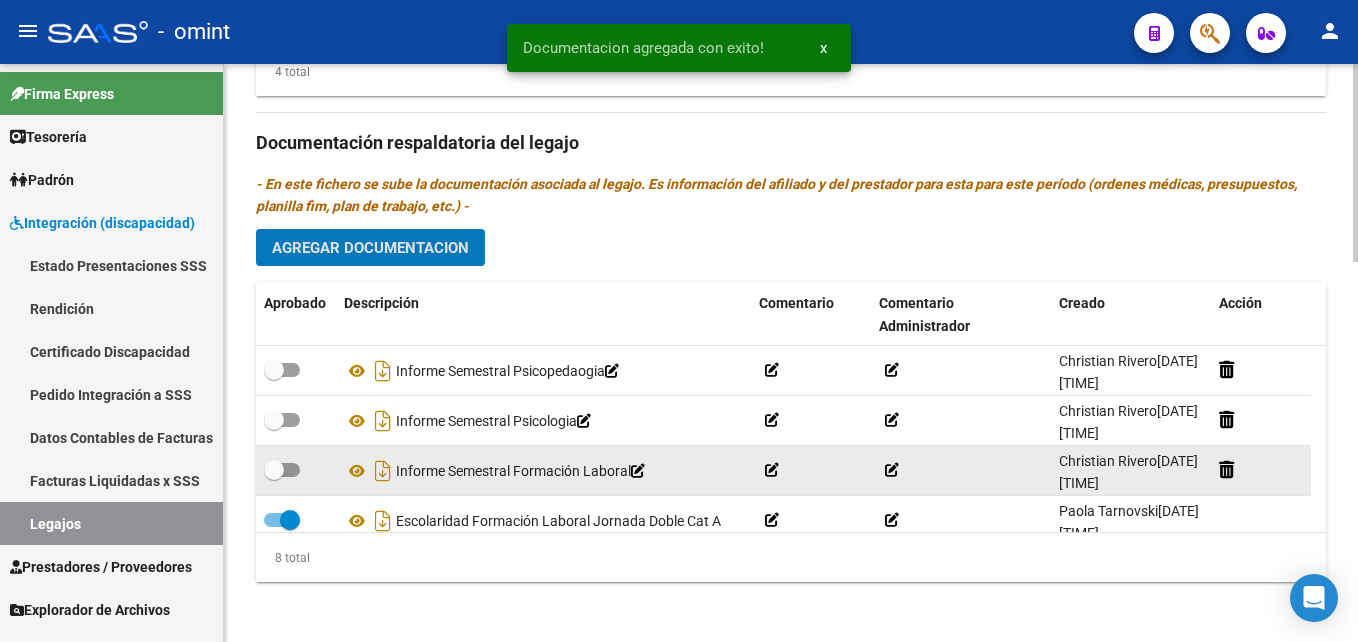 click at bounding box center (274, 470) 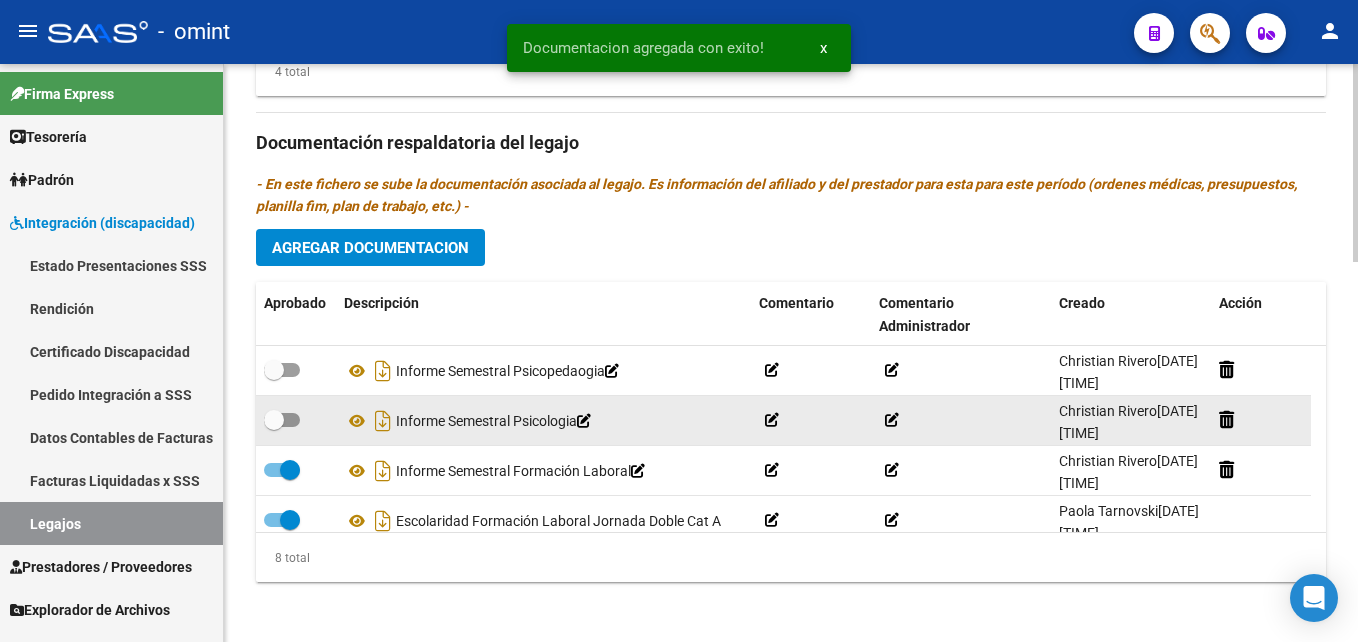 click at bounding box center [282, 420] 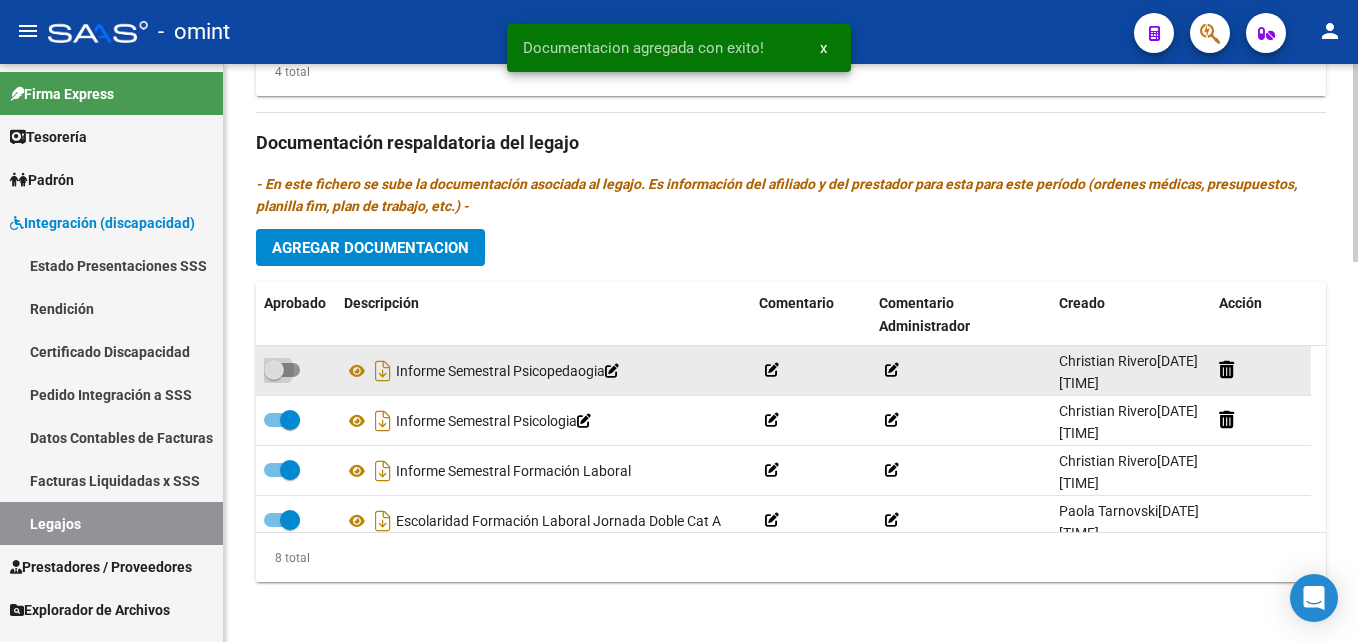 click at bounding box center (282, 370) 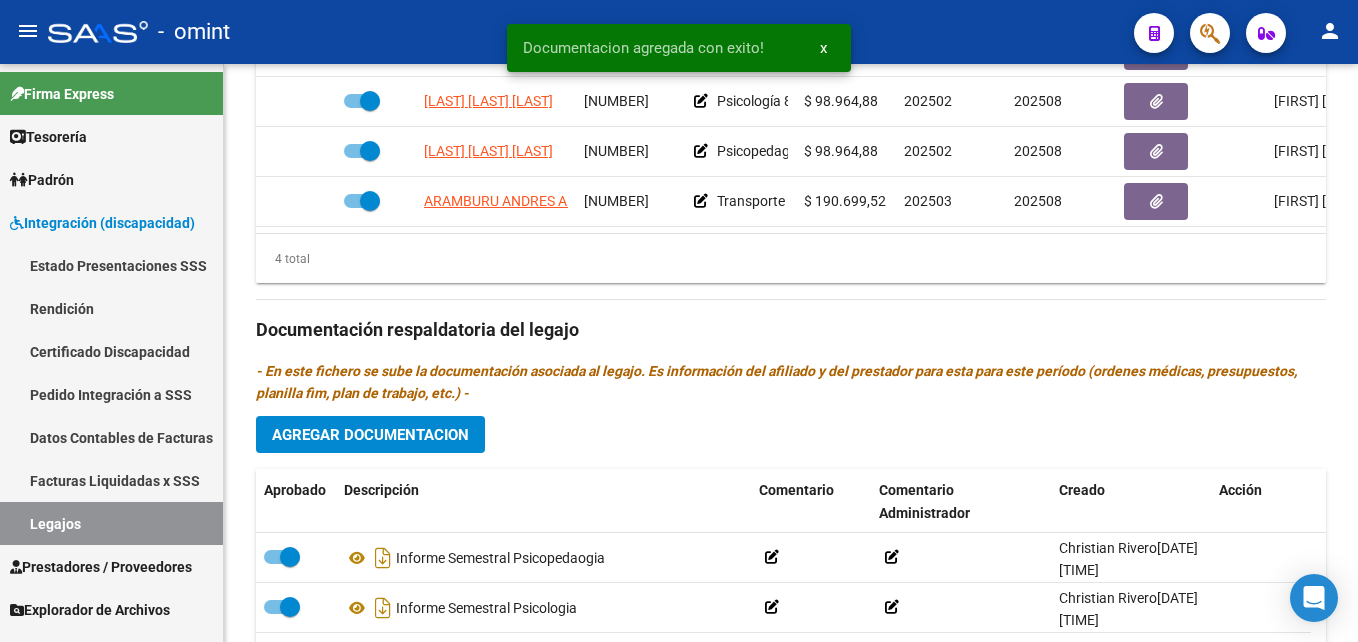 scroll, scrollTop: 800, scrollLeft: 0, axis: vertical 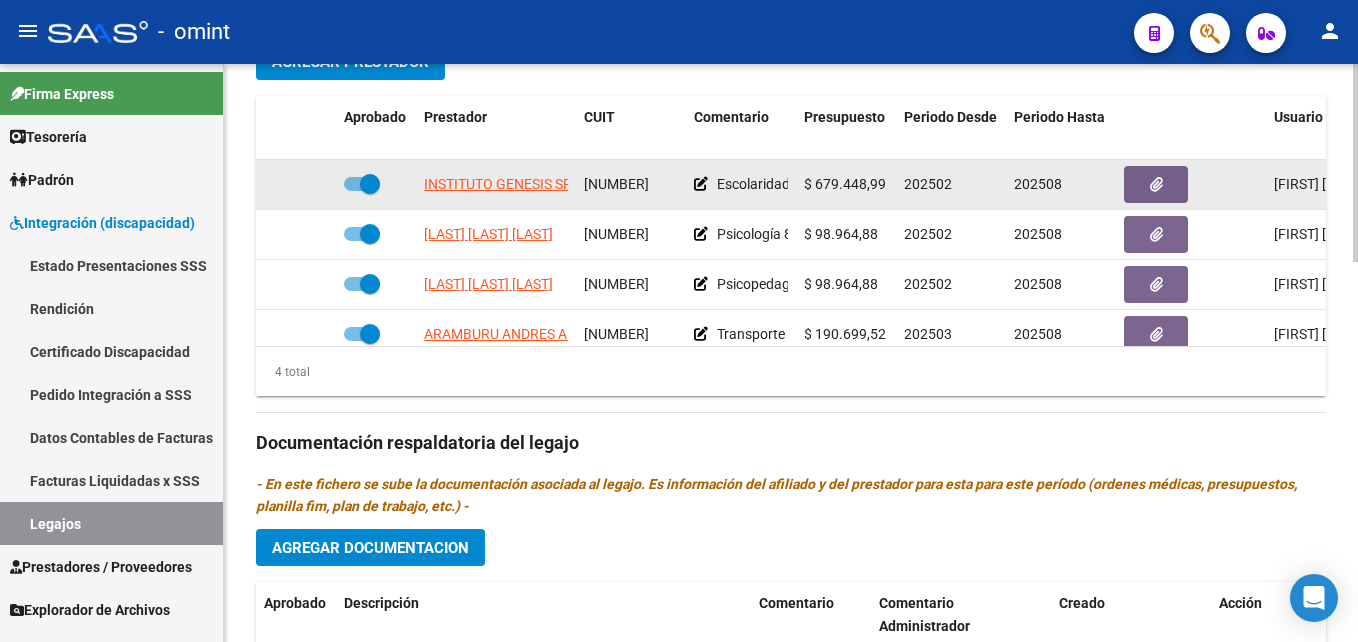 click at bounding box center [370, 184] 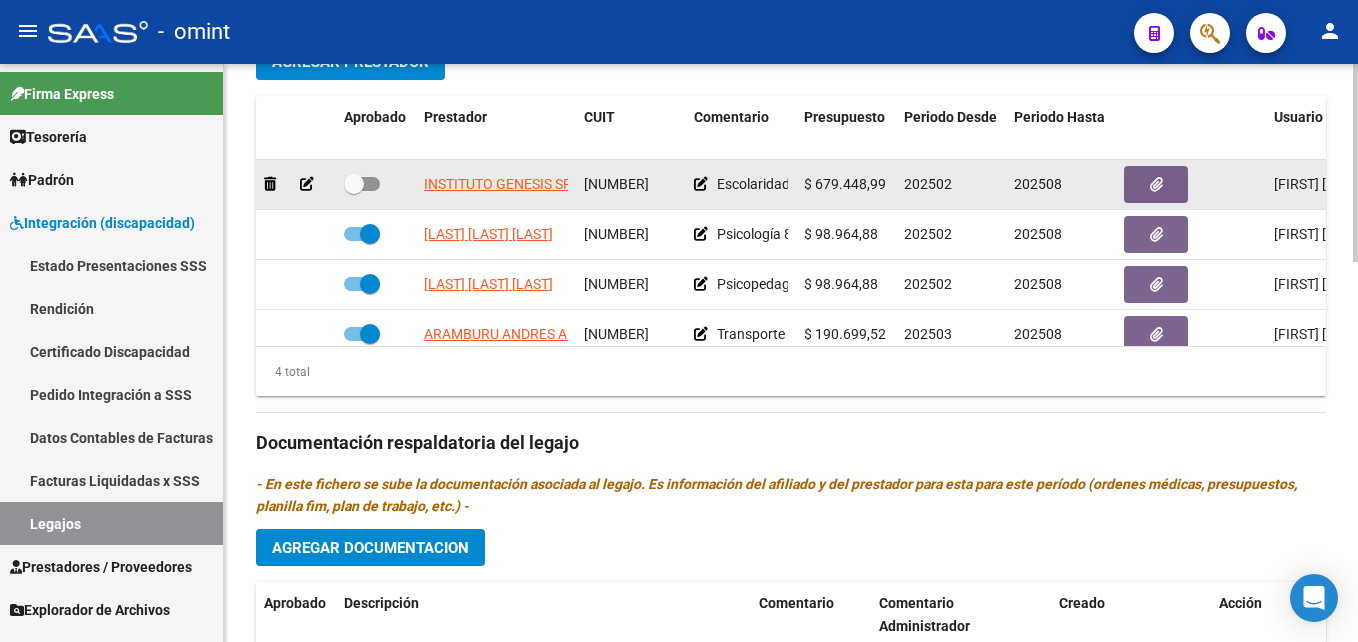 click 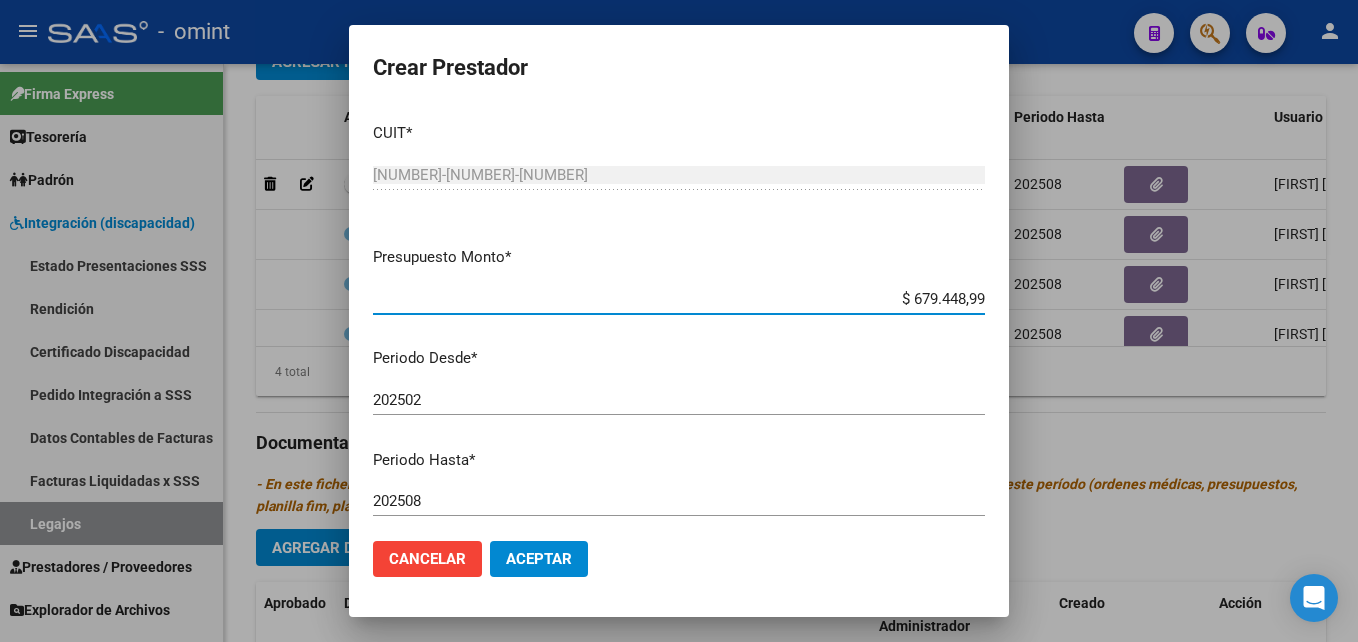 click on "202508" at bounding box center (679, 501) 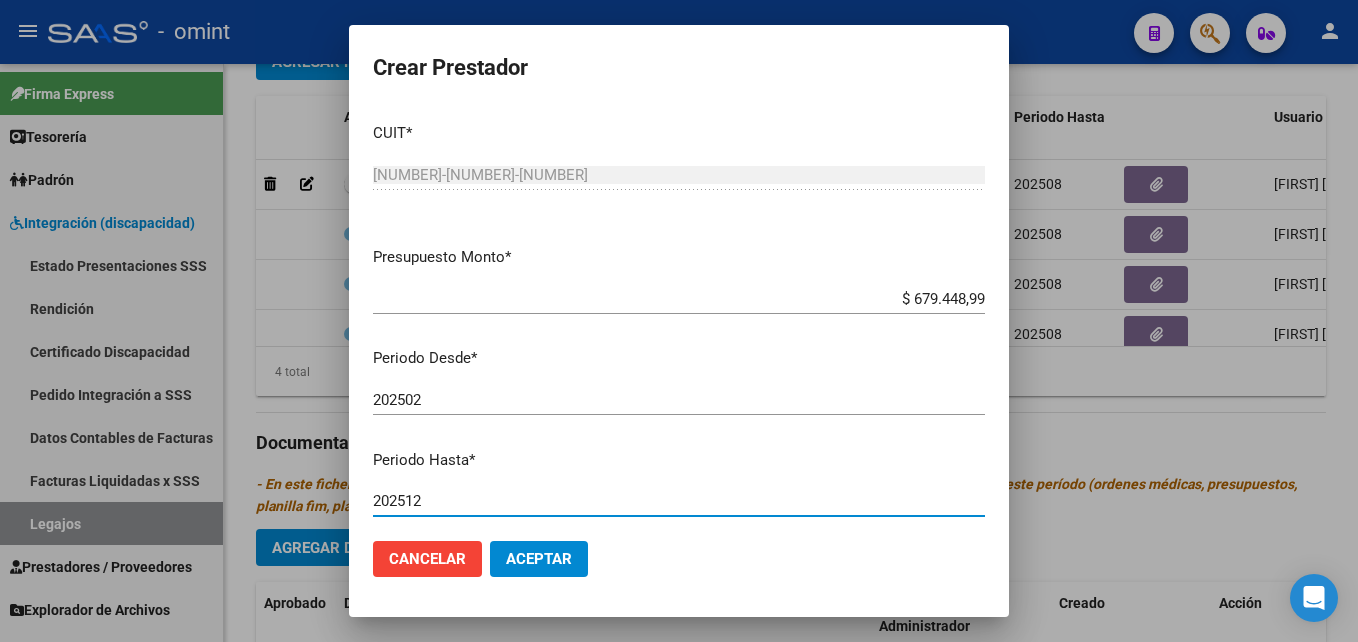 type on "202512" 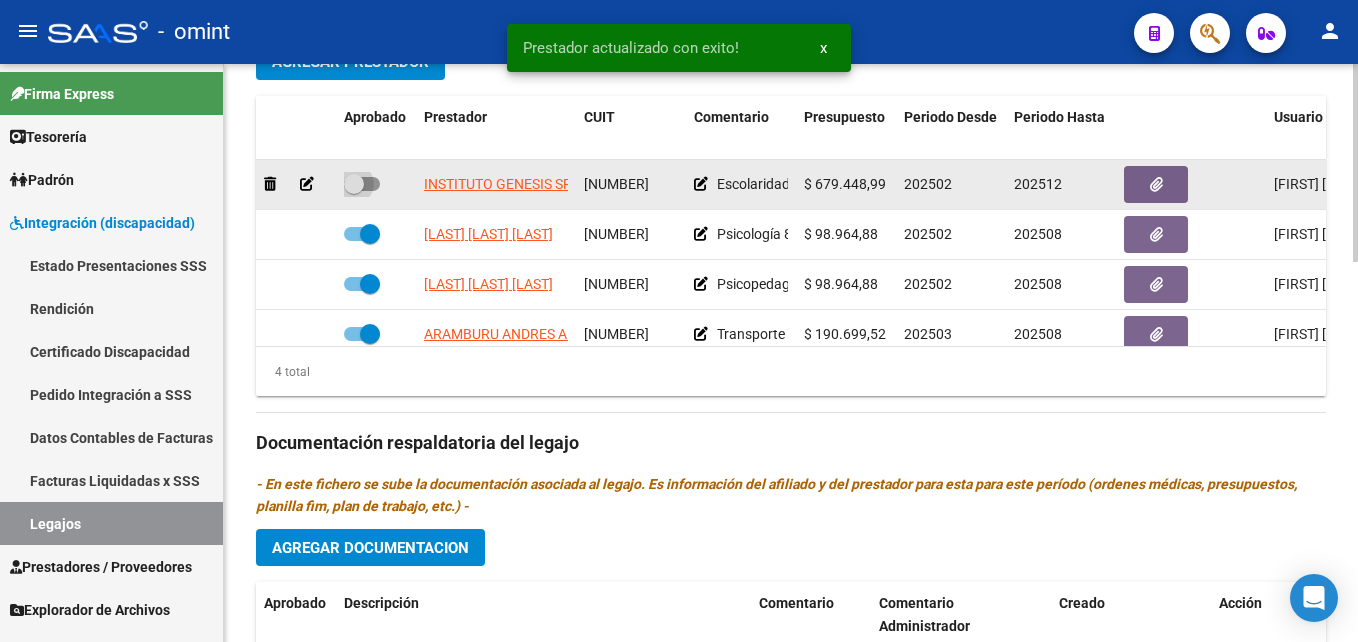 click at bounding box center (354, 184) 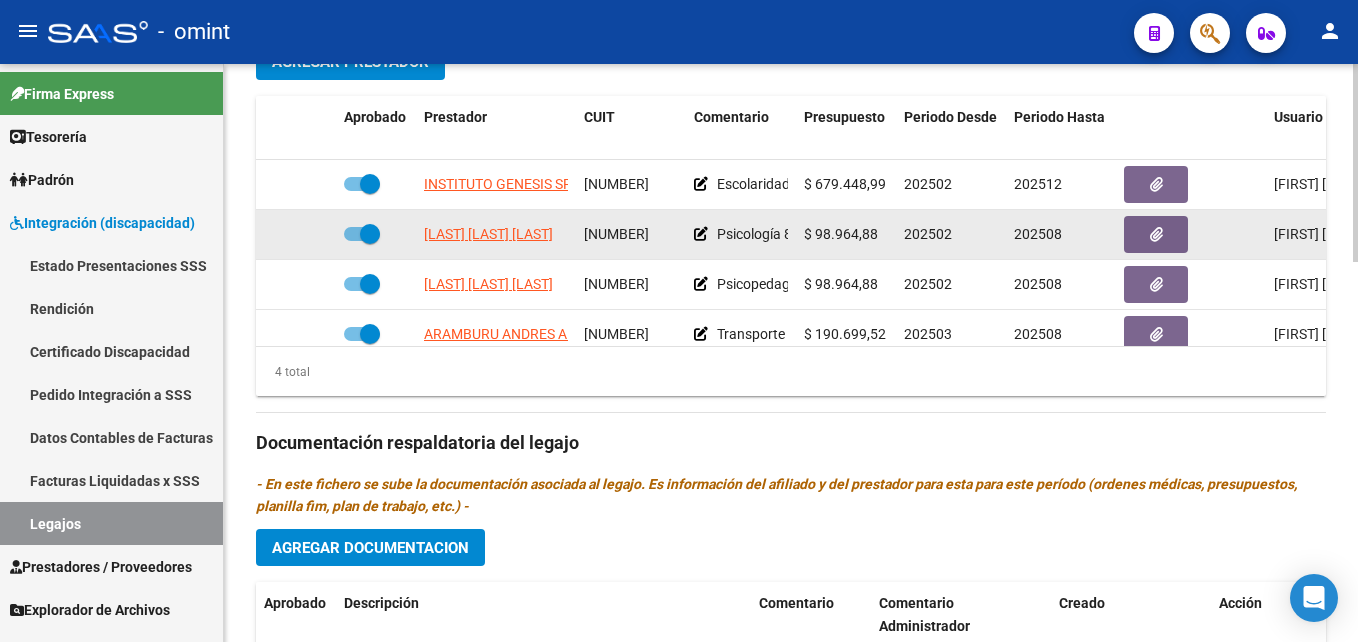 click at bounding box center (370, 234) 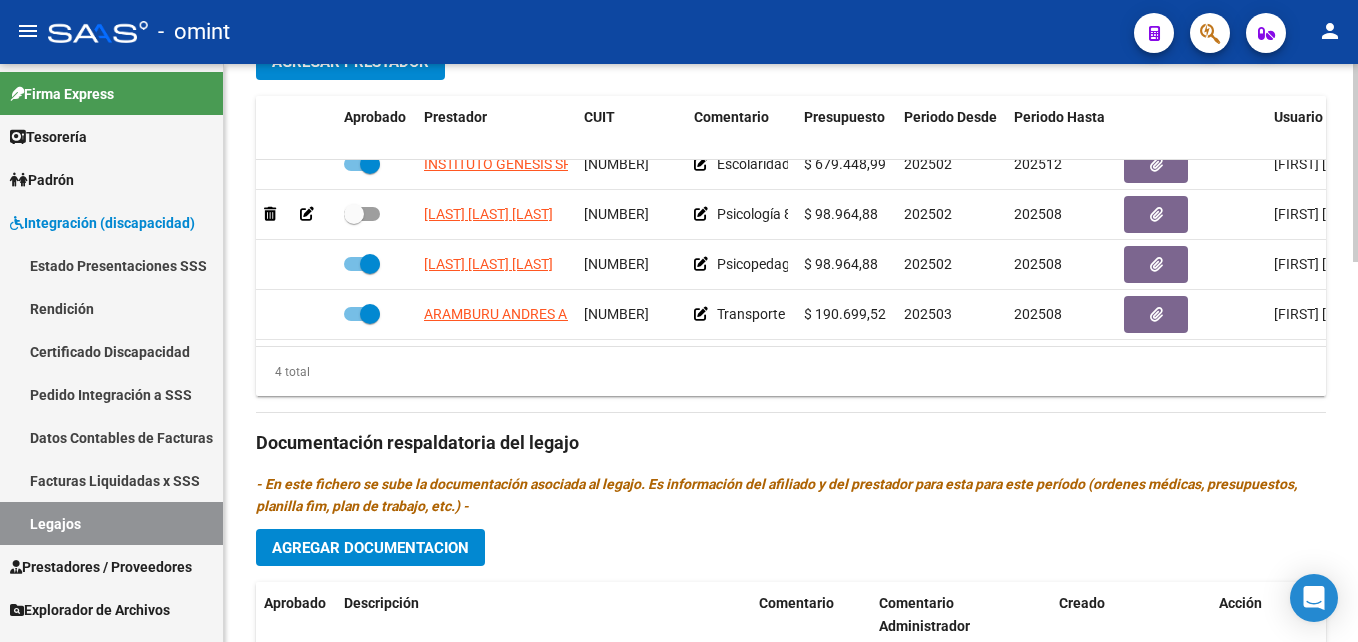 scroll, scrollTop: 0, scrollLeft: 0, axis: both 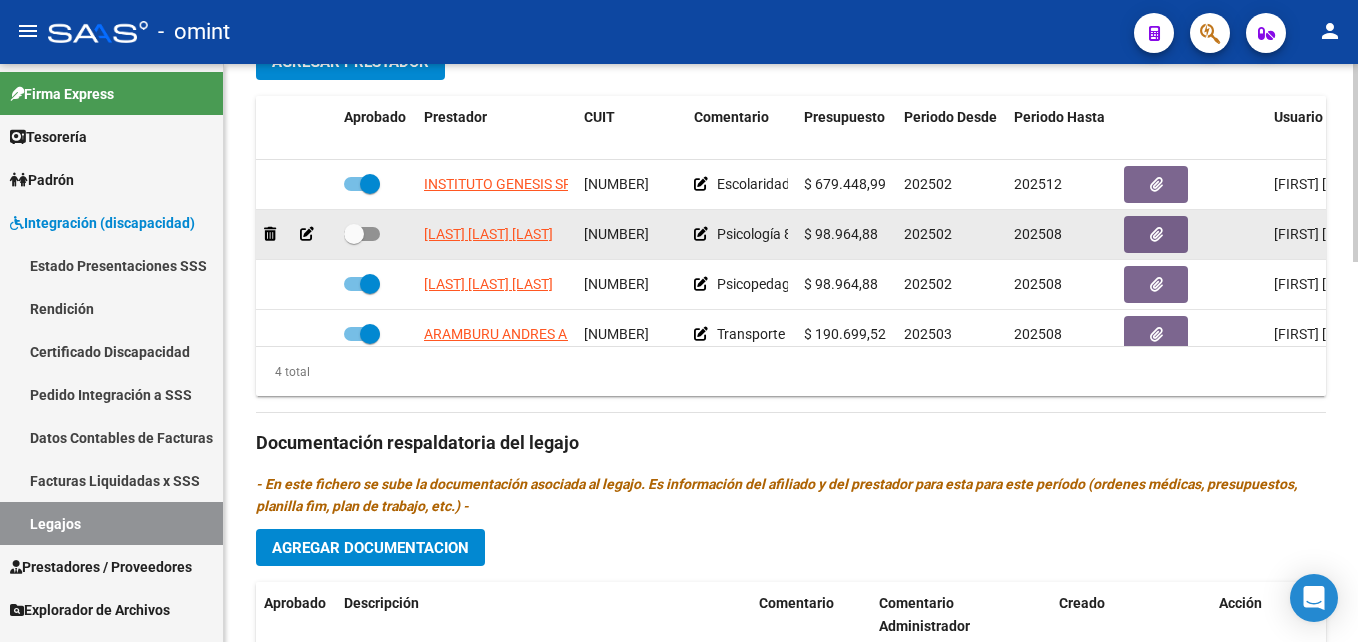 click 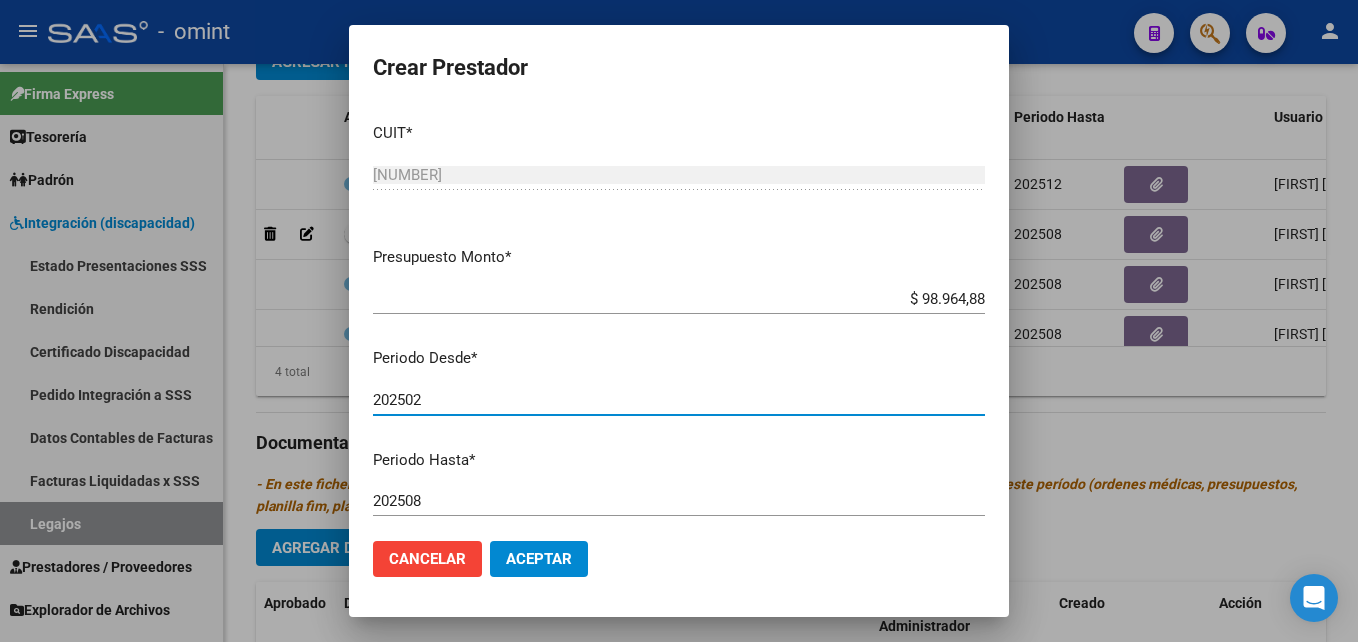 click on "202508" at bounding box center [679, 501] 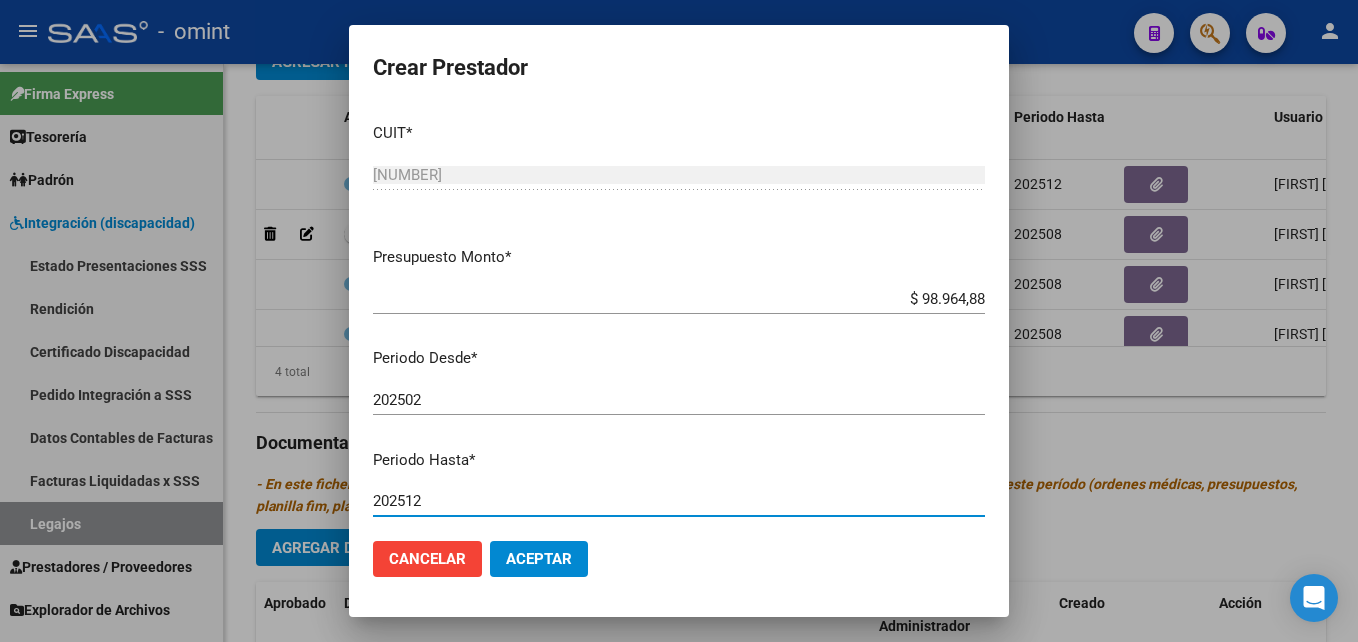type on "202512" 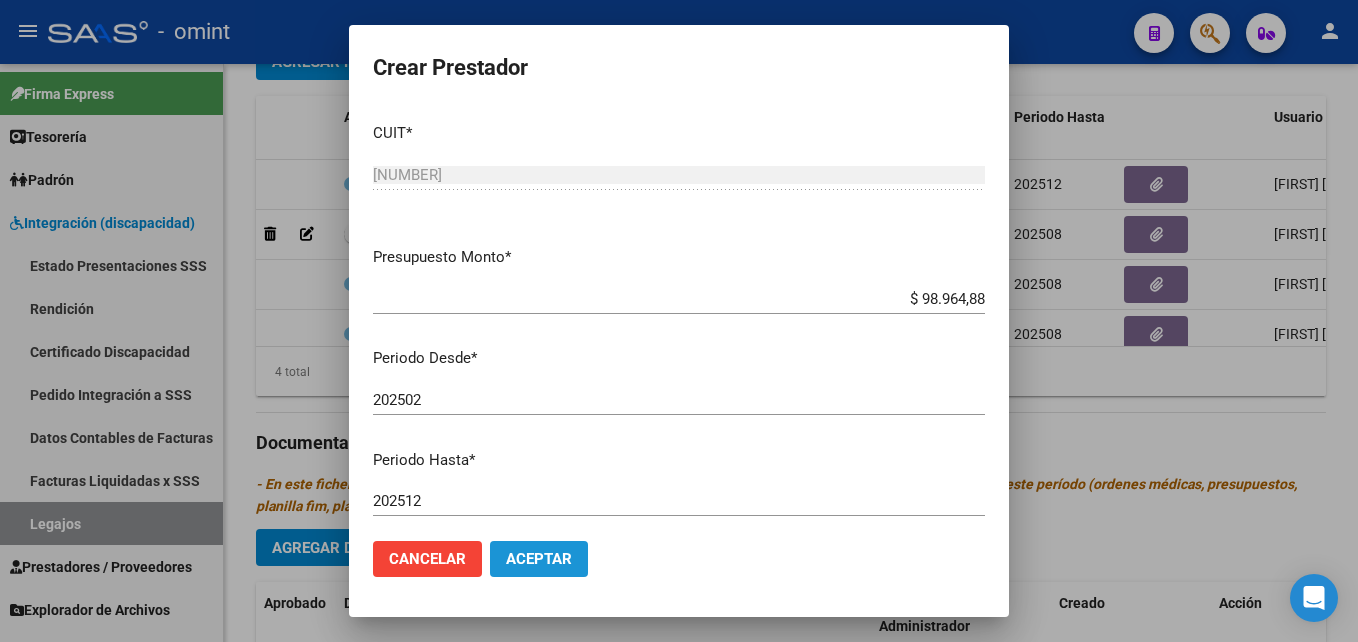 click on "Aceptar" 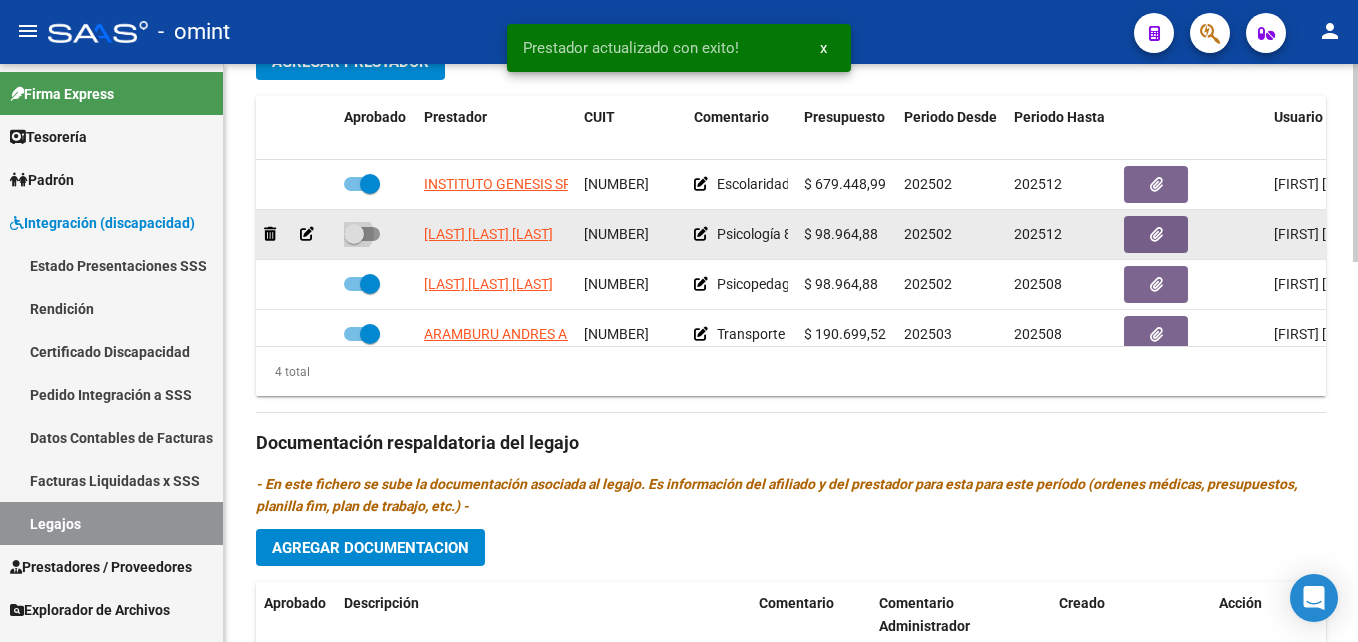 click at bounding box center (354, 234) 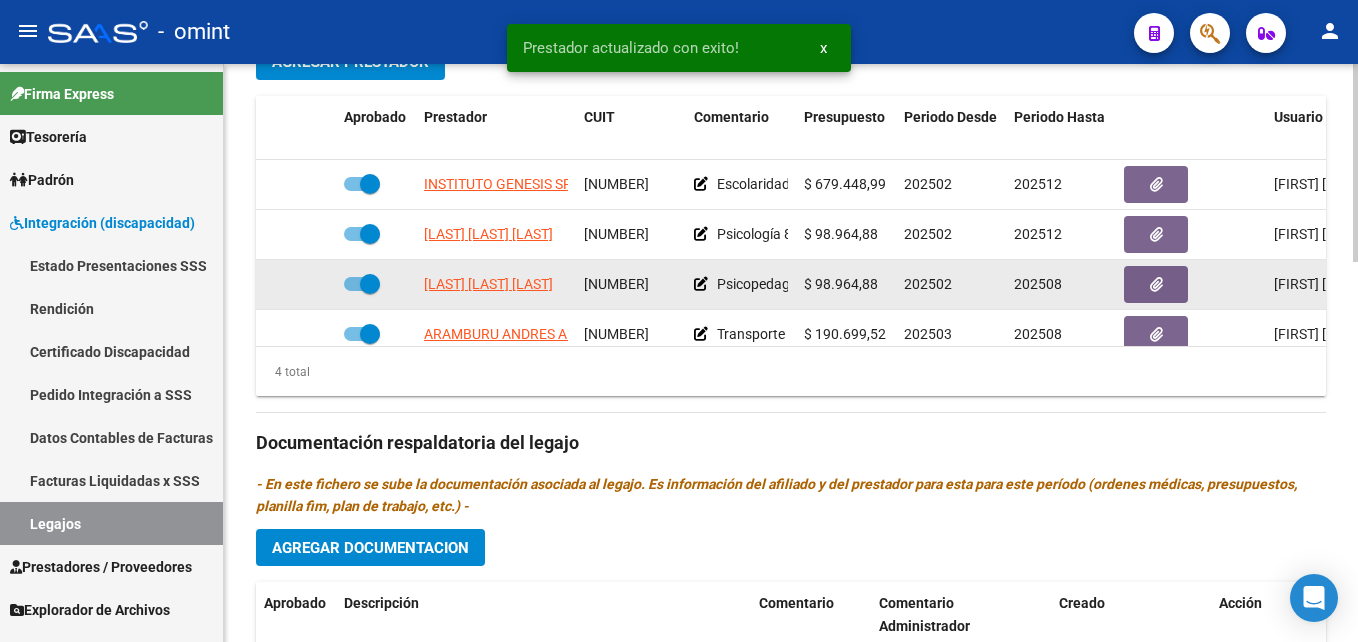 click at bounding box center [370, 284] 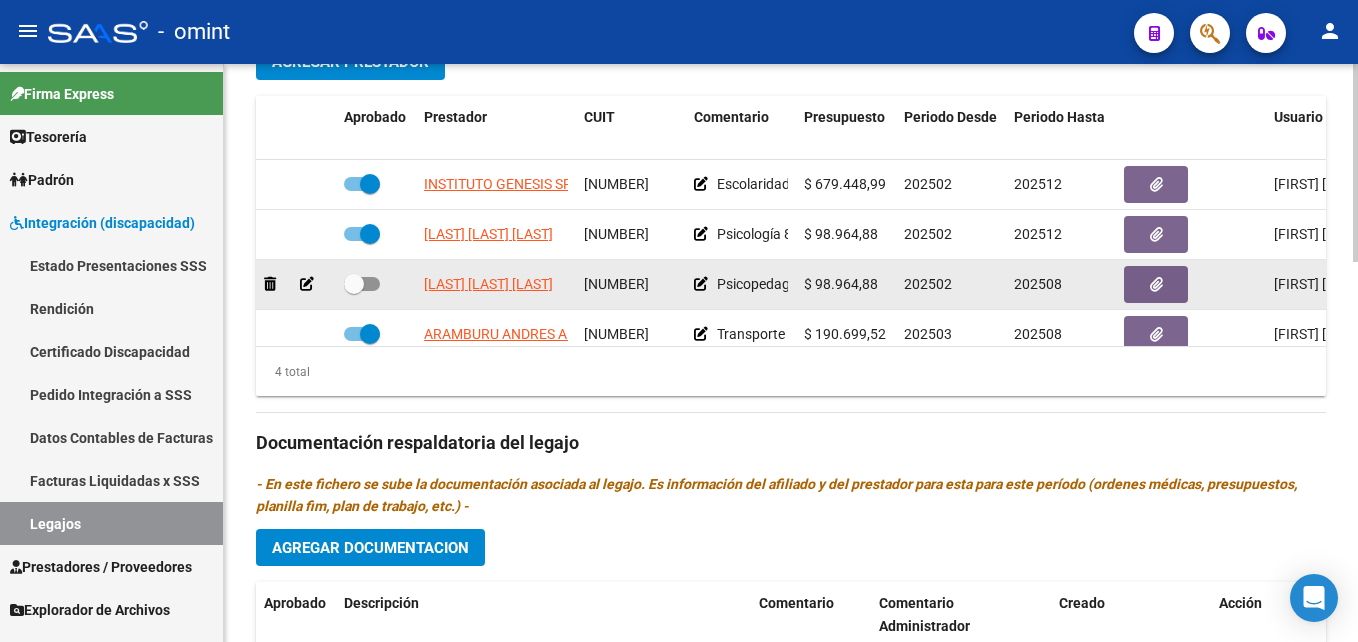 click 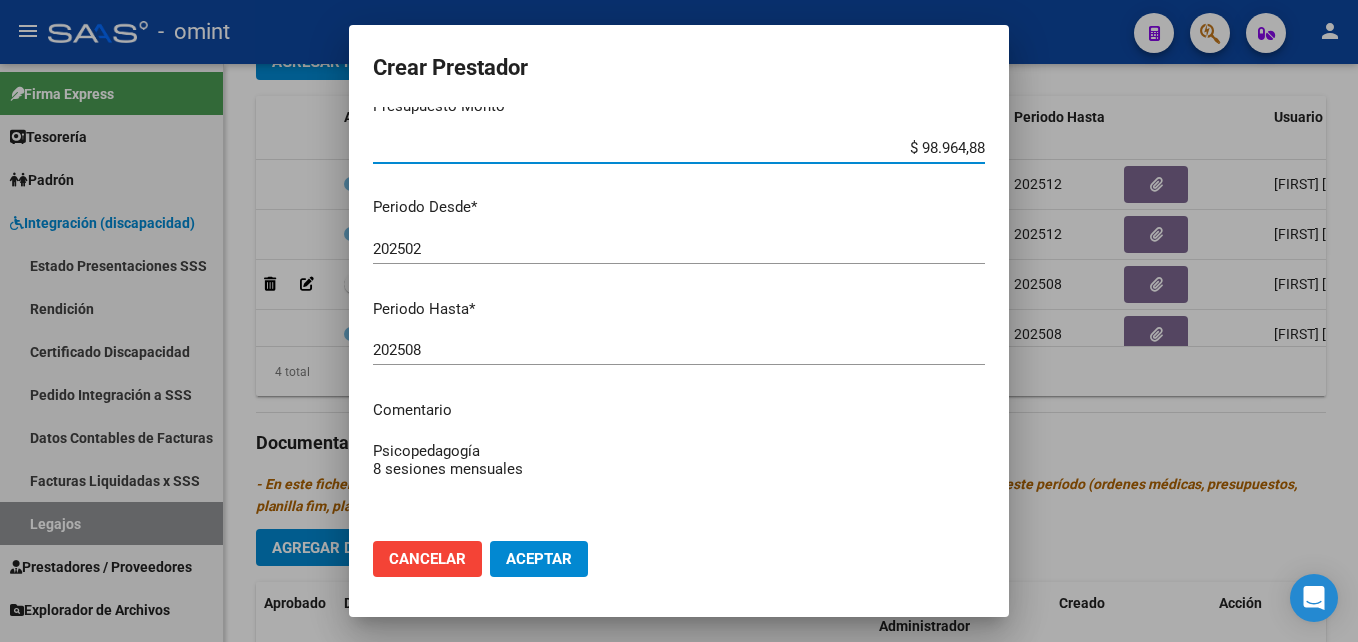 scroll, scrollTop: 200, scrollLeft: 0, axis: vertical 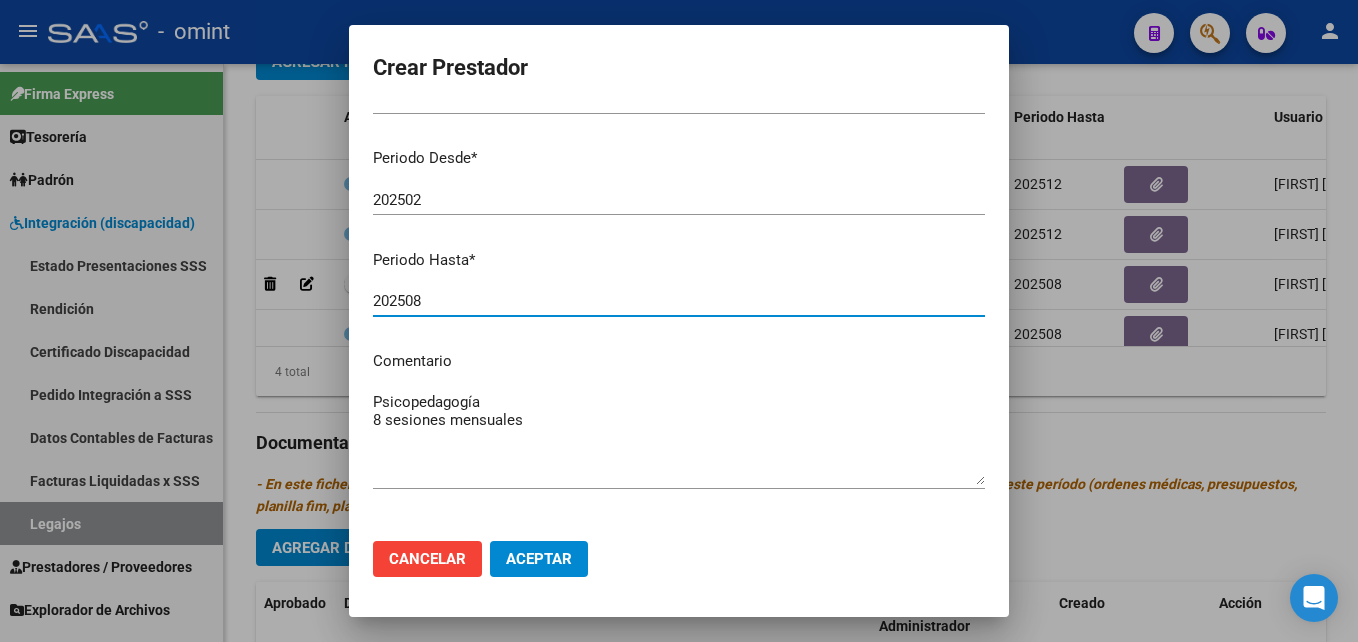 click on "202508" at bounding box center [679, 301] 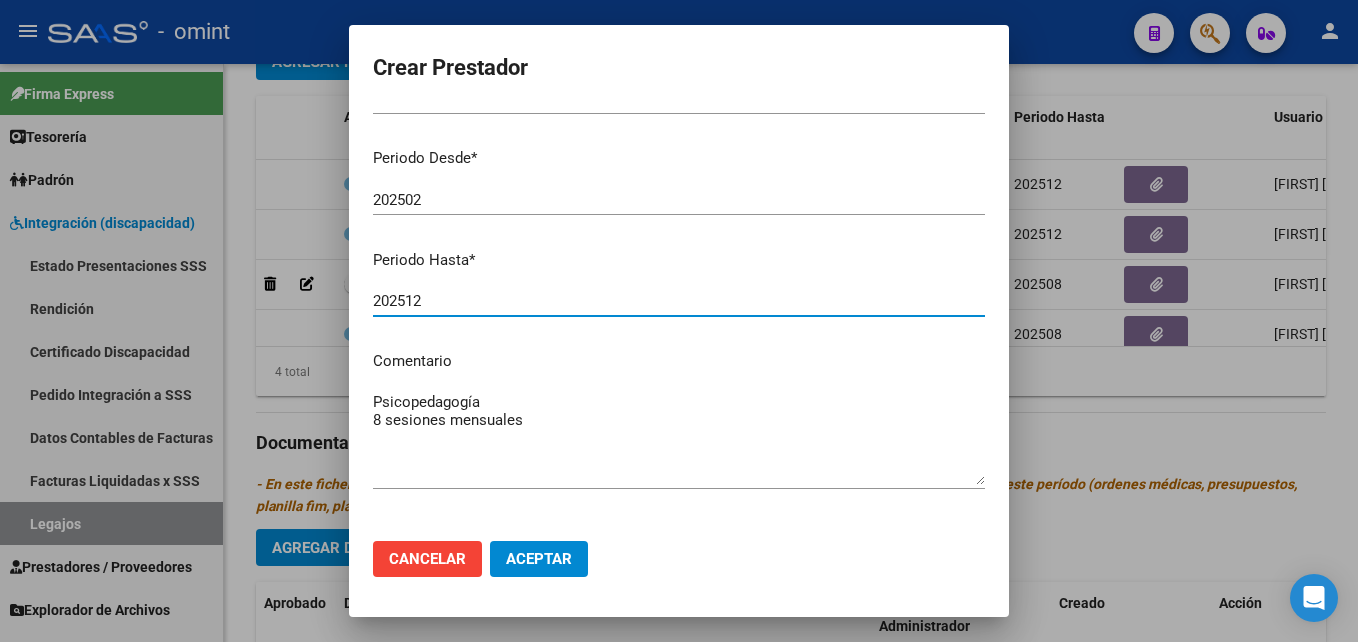 type on "202512" 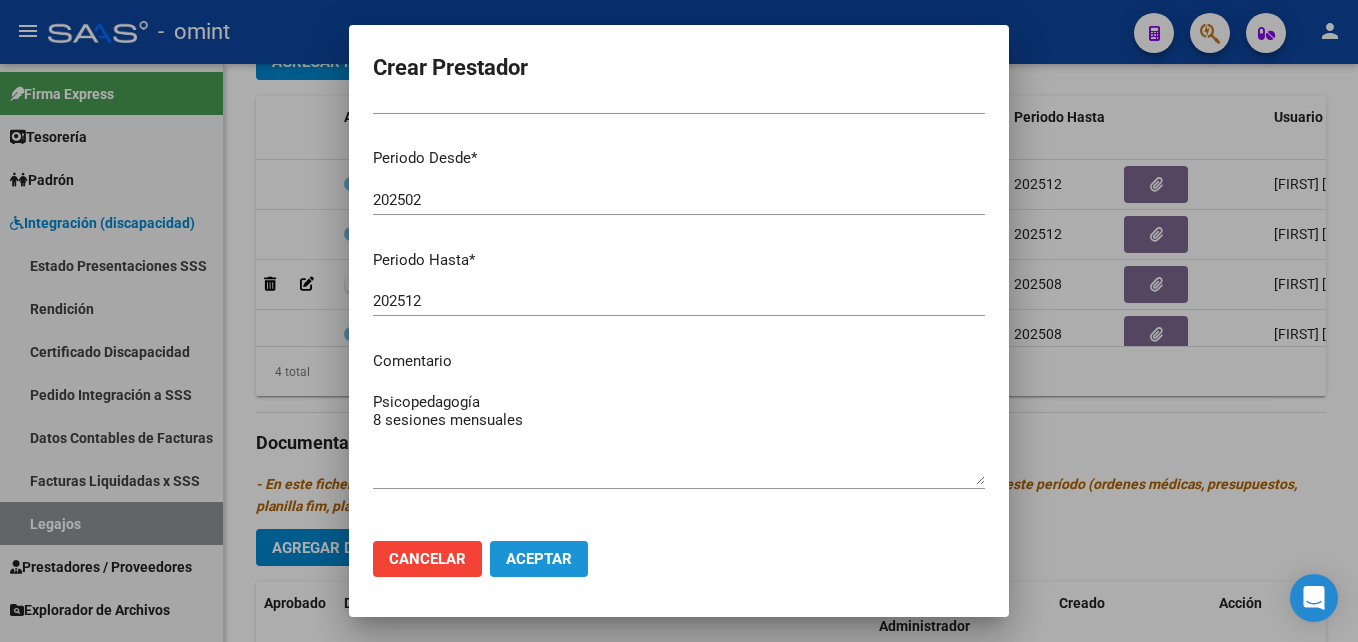 click on "Aceptar" 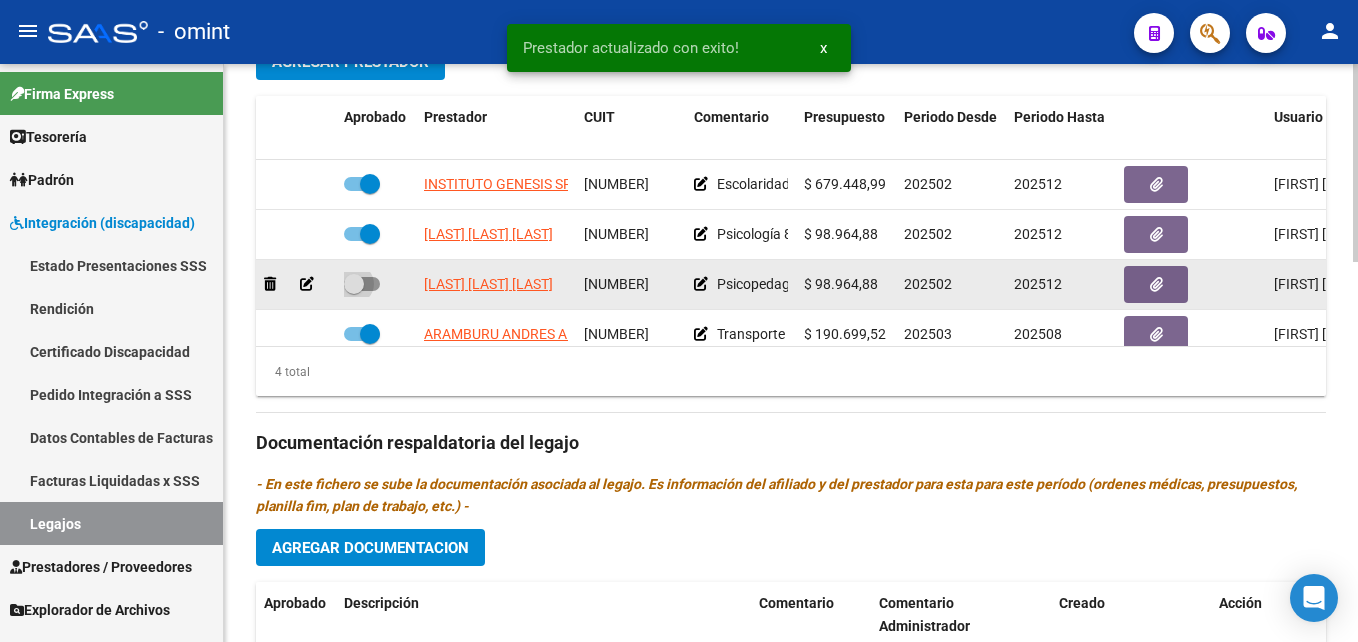 click at bounding box center (362, 284) 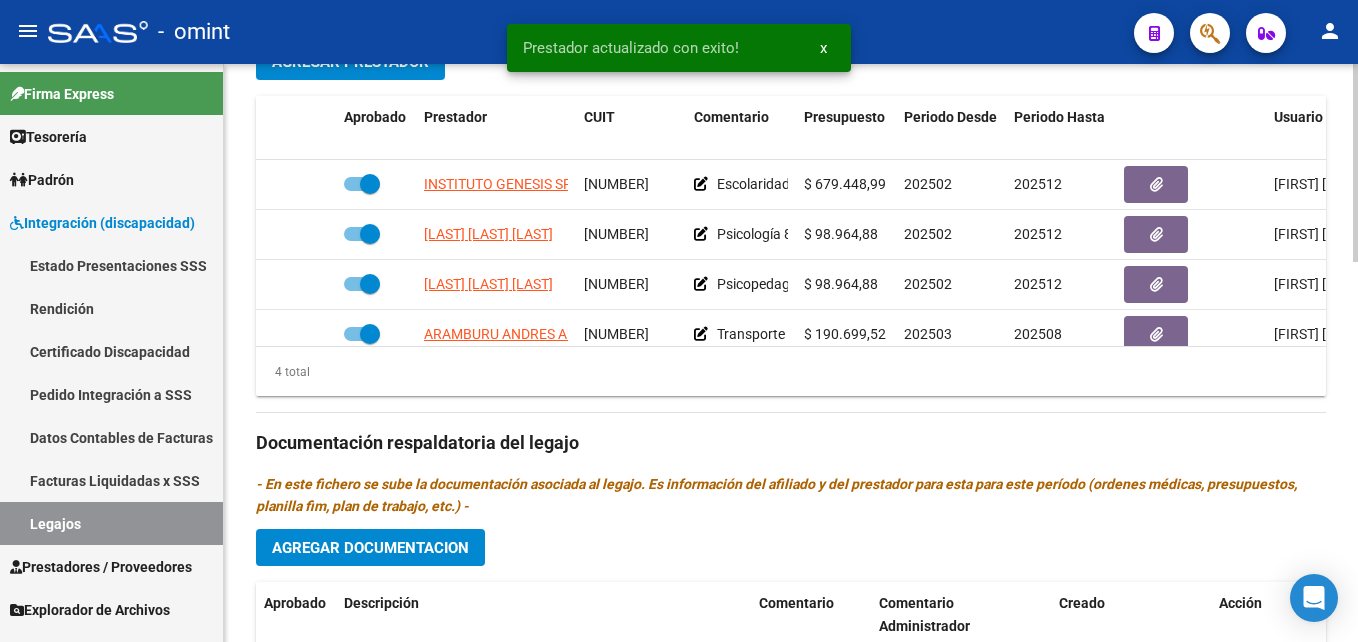 scroll, scrollTop: 36, scrollLeft: 0, axis: vertical 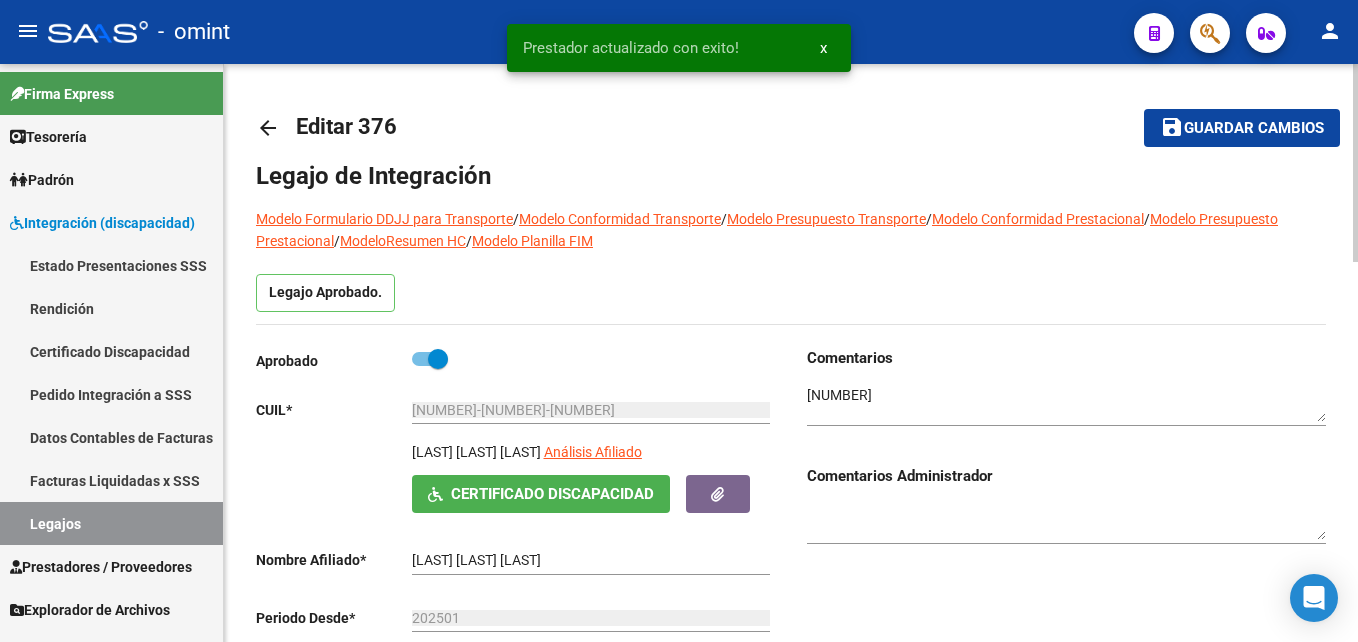 click on "save" 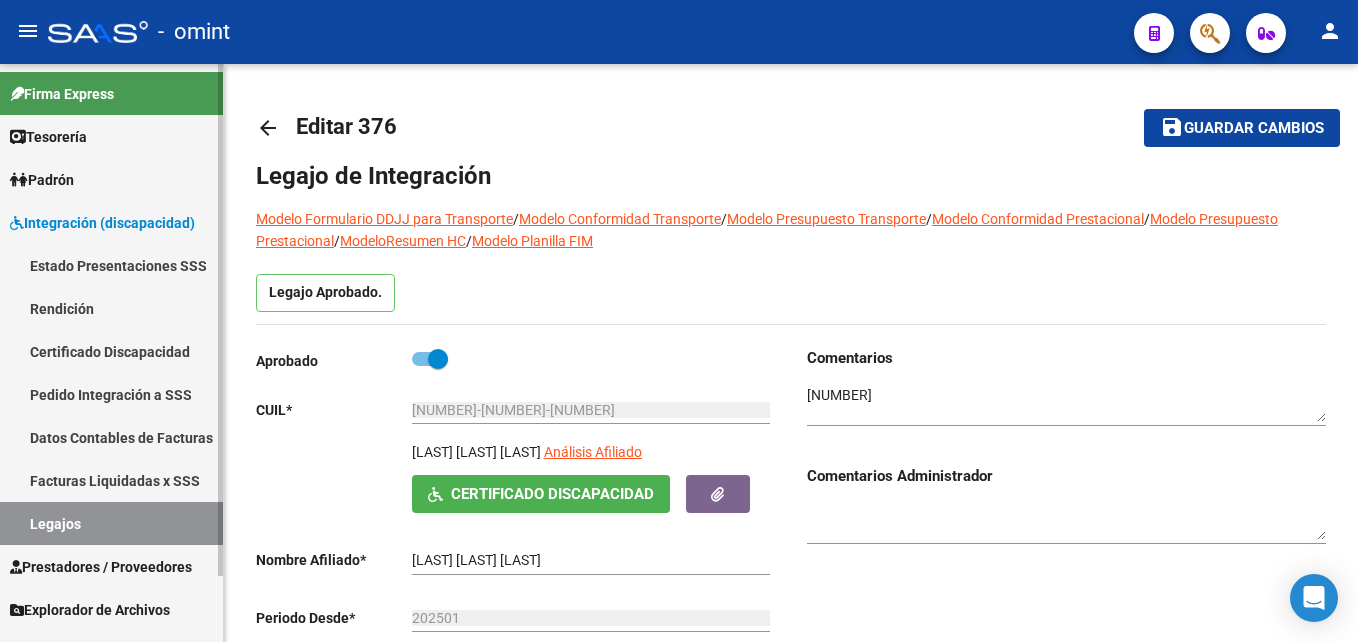 click on "Legajos" at bounding box center (111, 523) 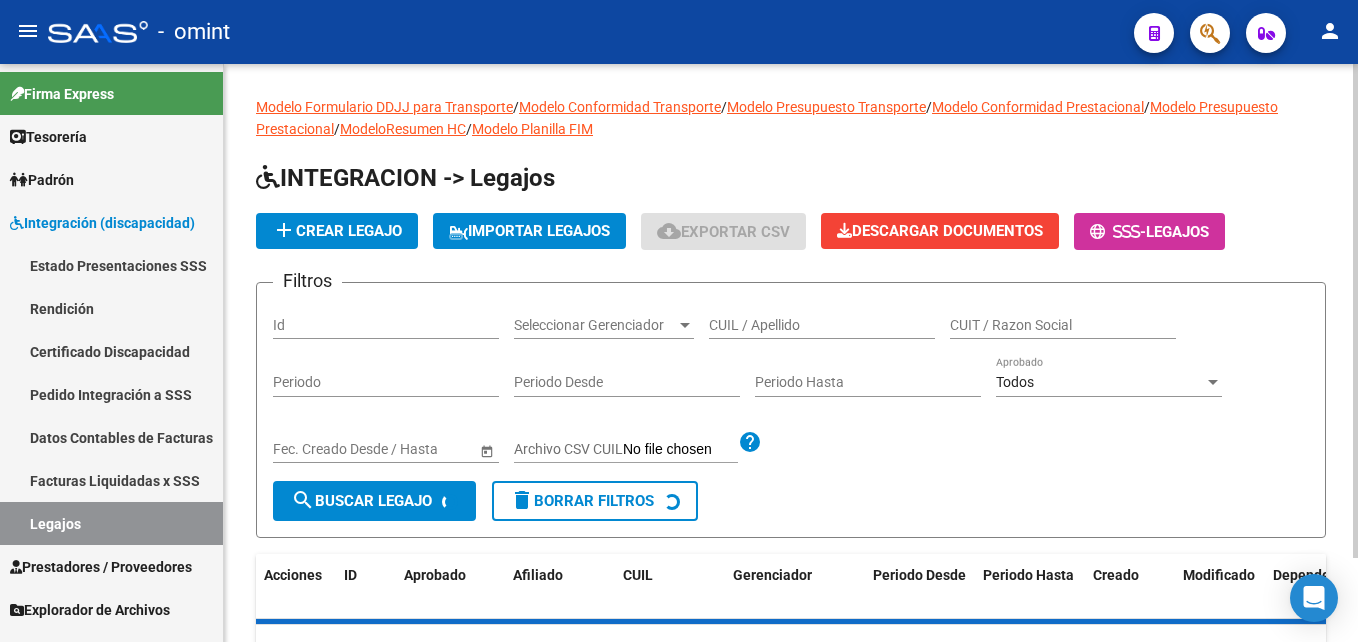 click on "CUIL / Apellido" at bounding box center [822, 325] 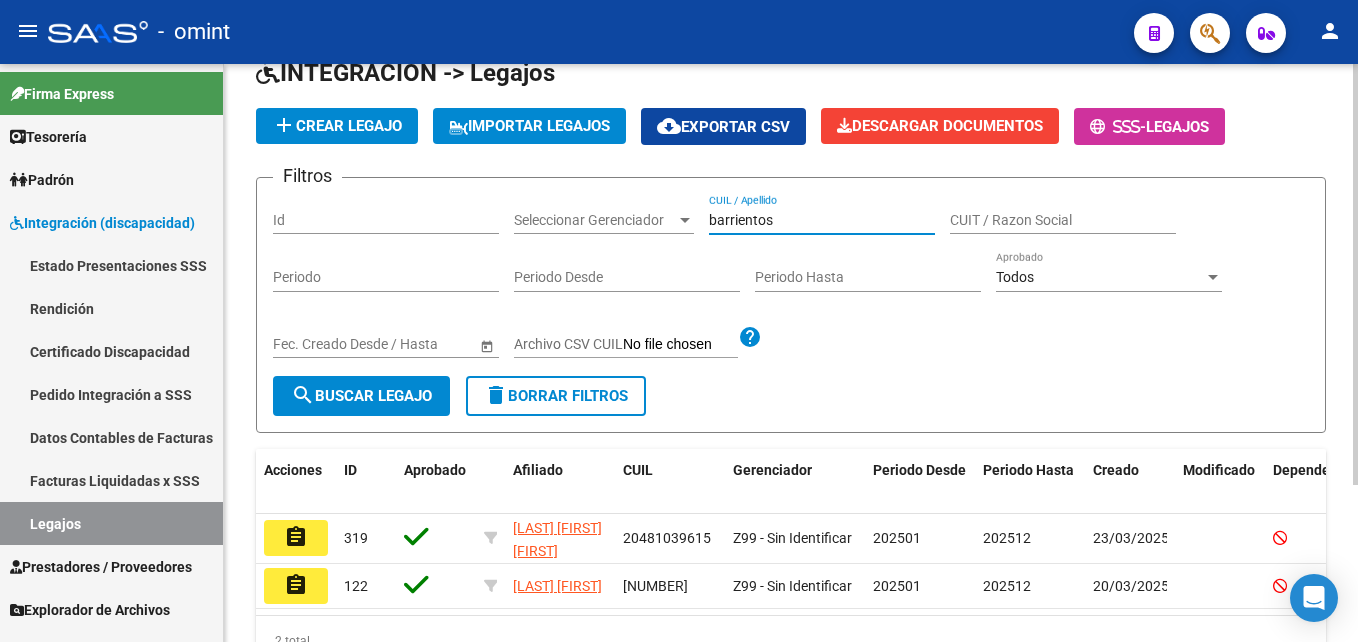 scroll, scrollTop: 215, scrollLeft: 0, axis: vertical 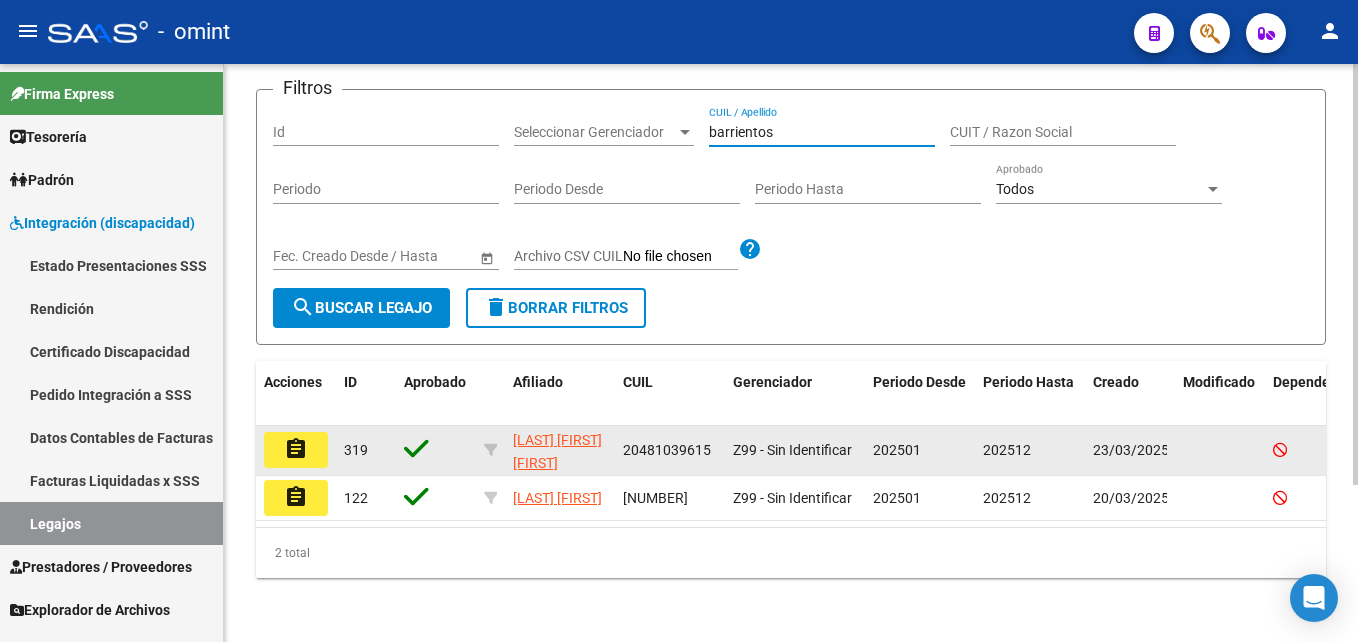 type on "barrientos" 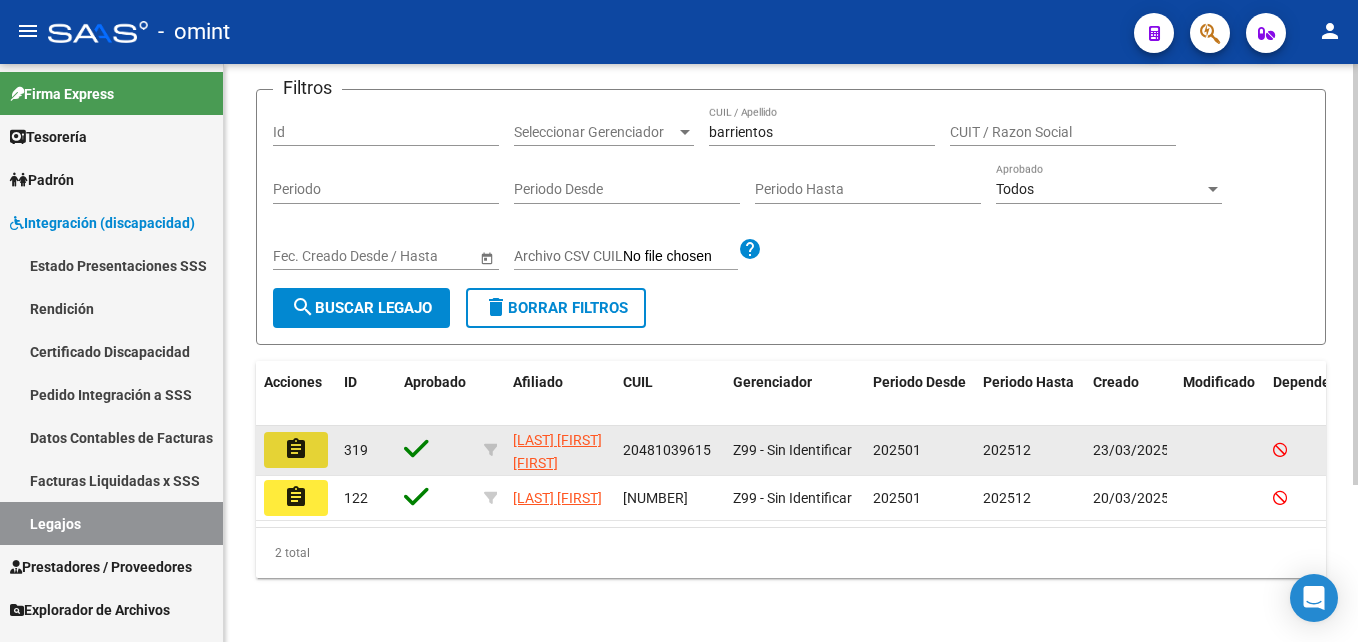click on "assignment" 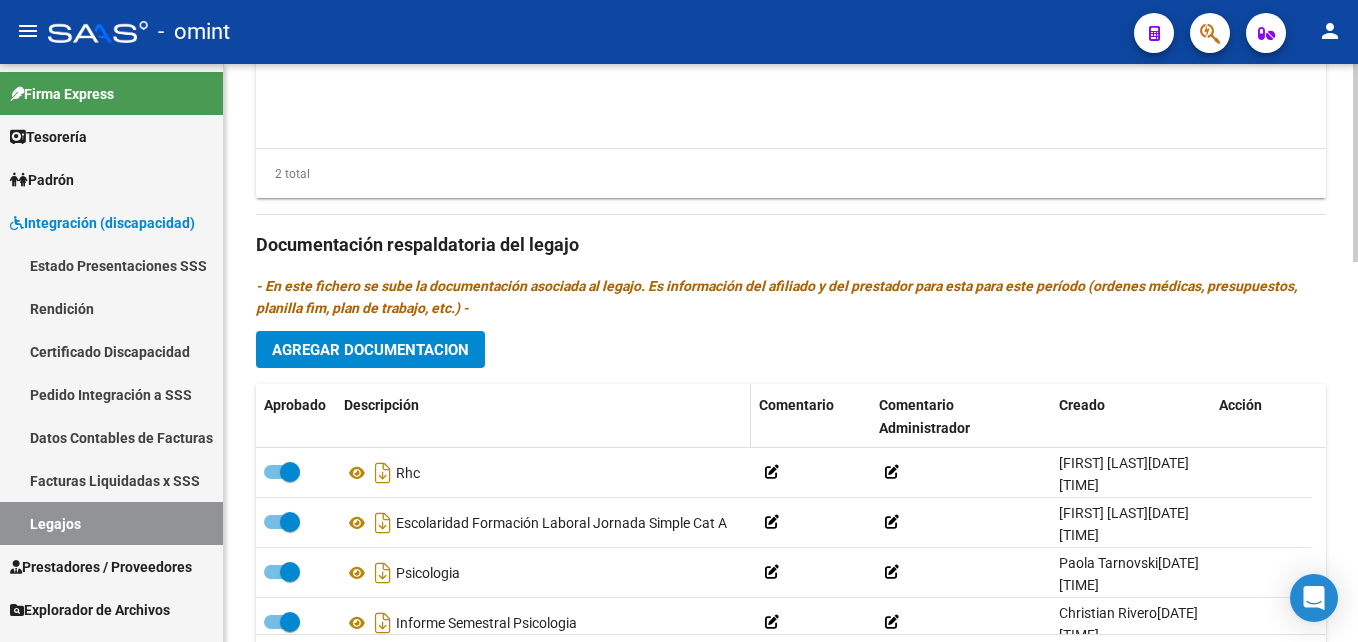 scroll, scrollTop: 1000, scrollLeft: 0, axis: vertical 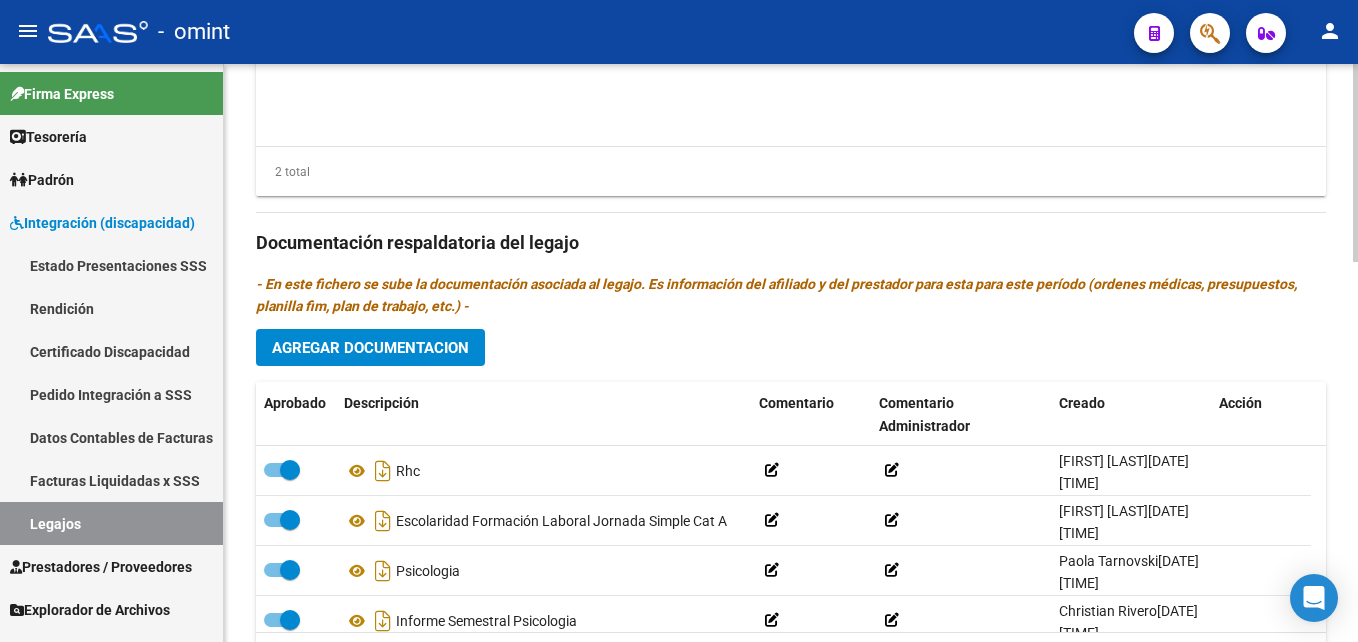click on "Agregar Documentacion" 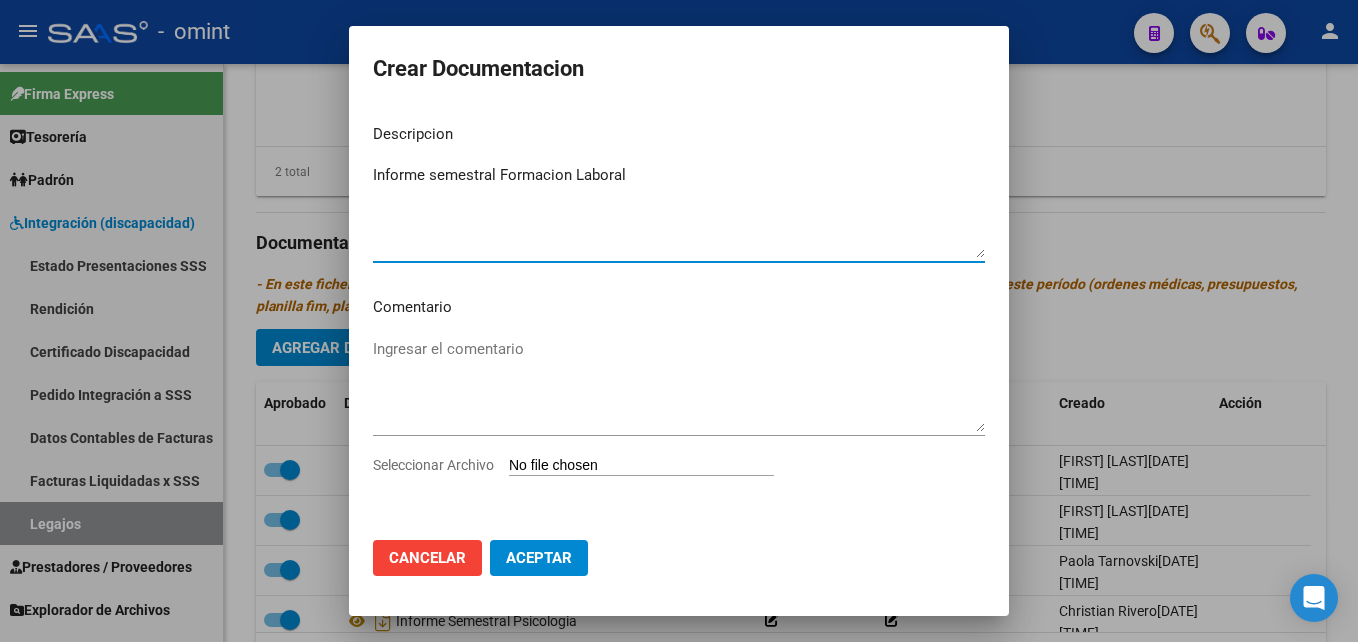 type on "Informe semestral Formacion Laboral" 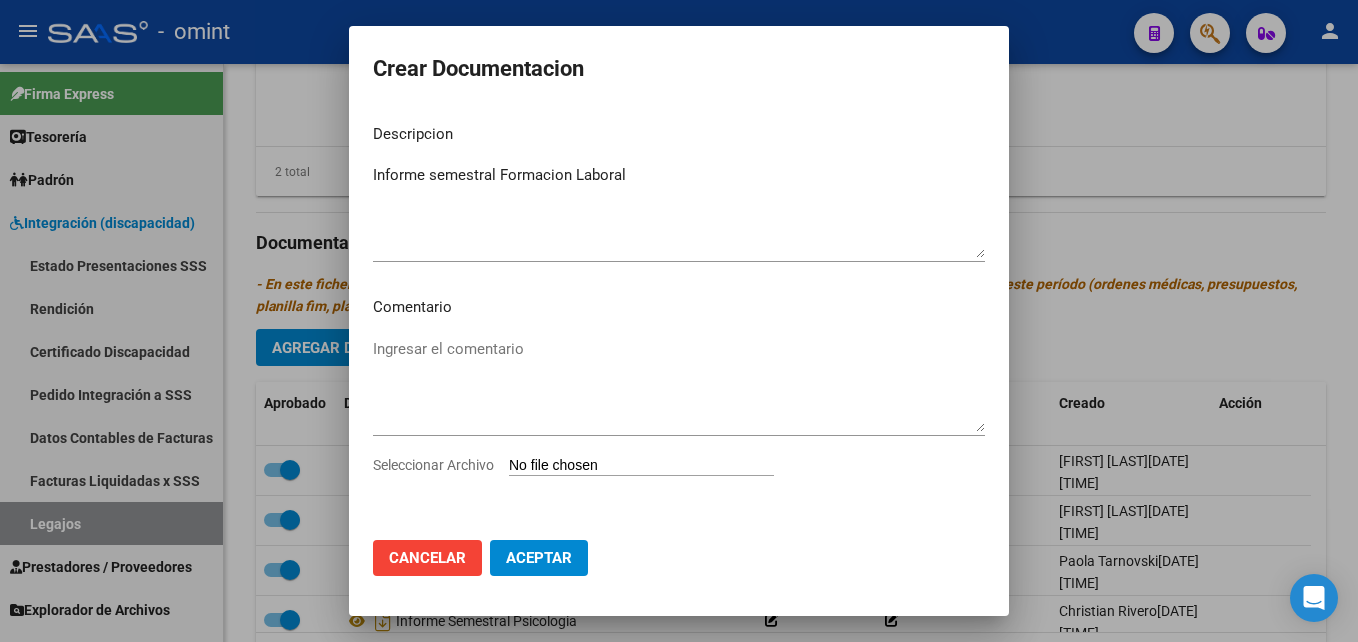 type on "C:\fakepath\Informe semestral Formacion Laboral.pdf" 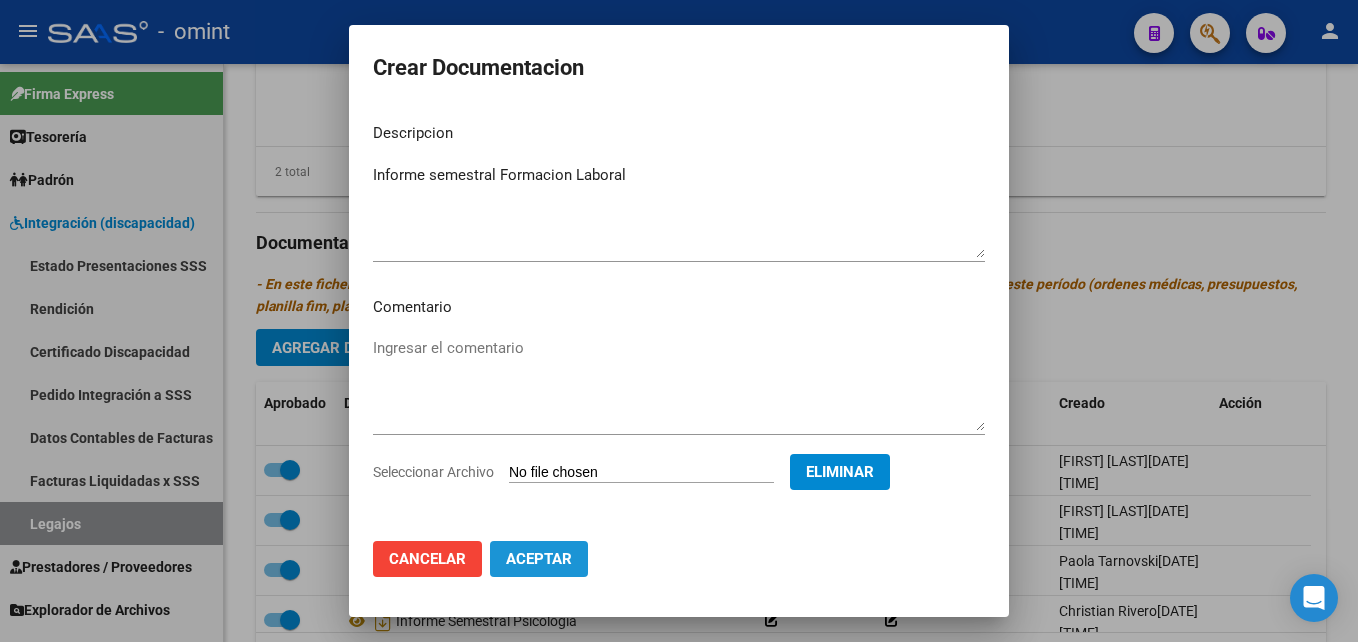 click on "Aceptar" 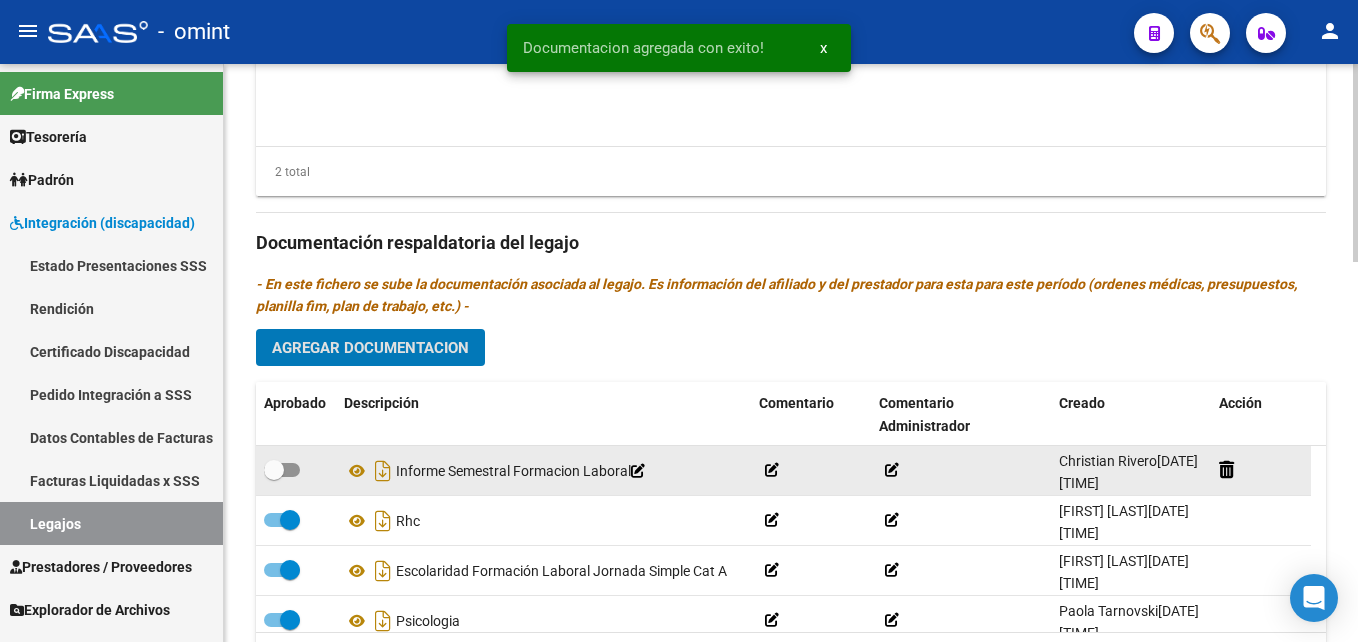 click at bounding box center [282, 470] 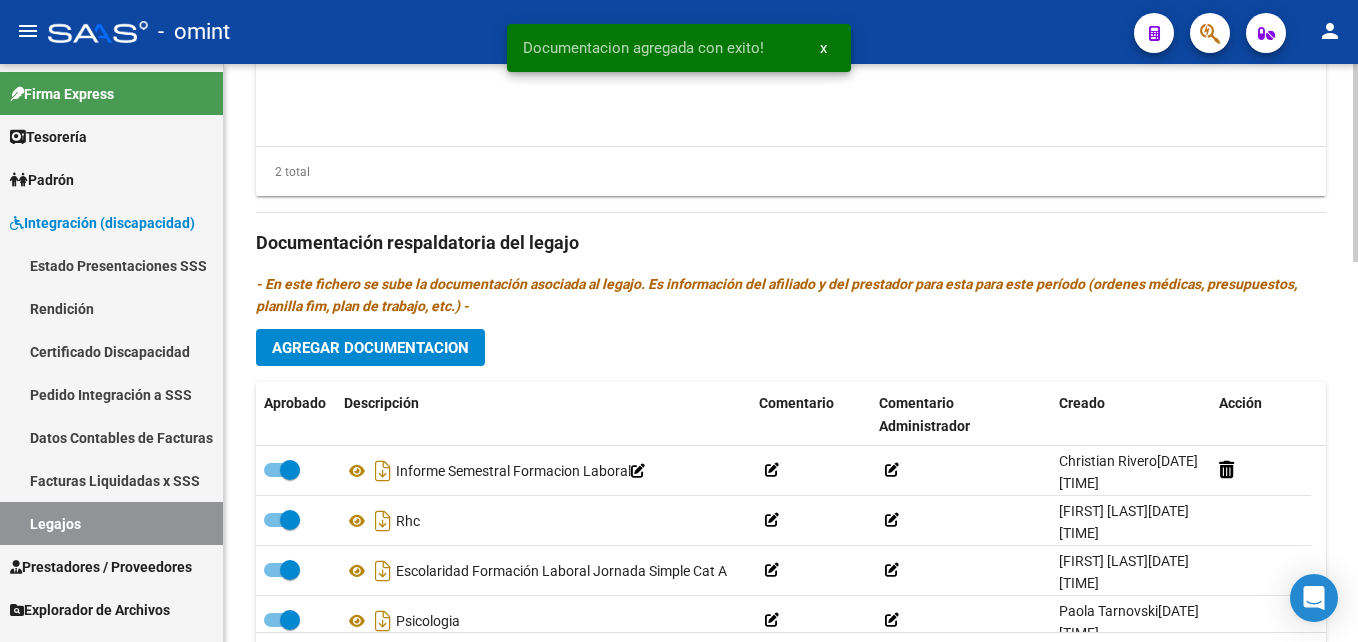 scroll, scrollTop: 800, scrollLeft: 0, axis: vertical 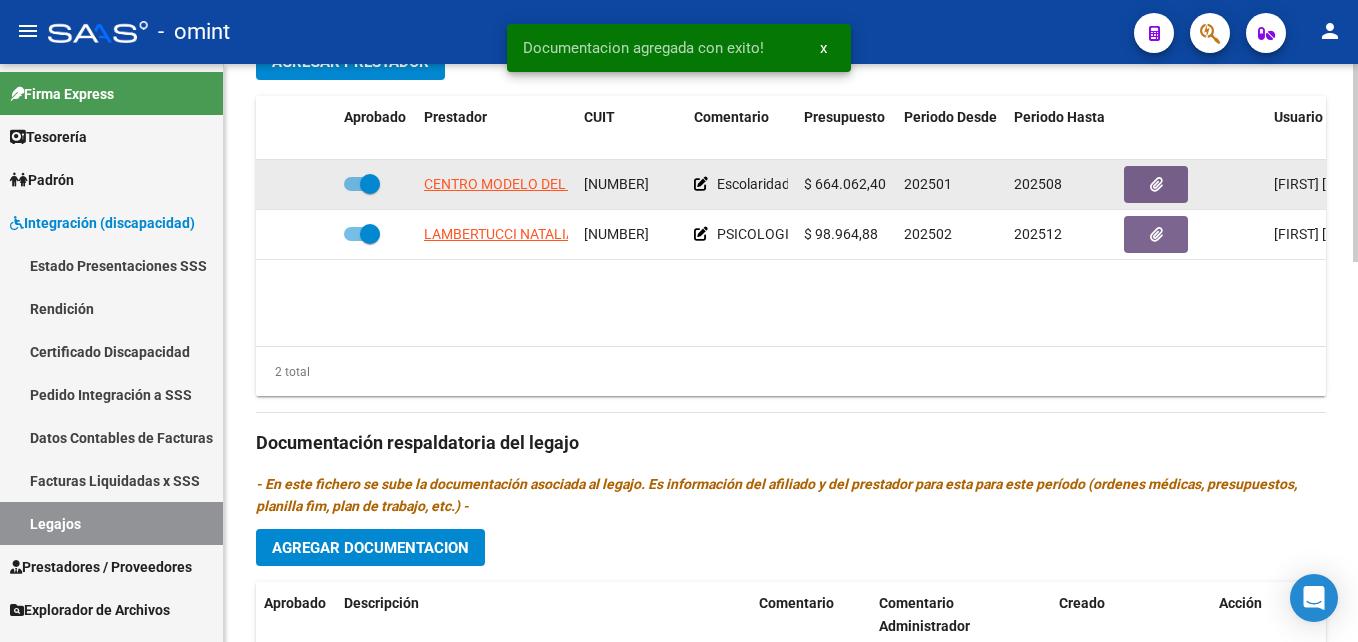 click at bounding box center (370, 184) 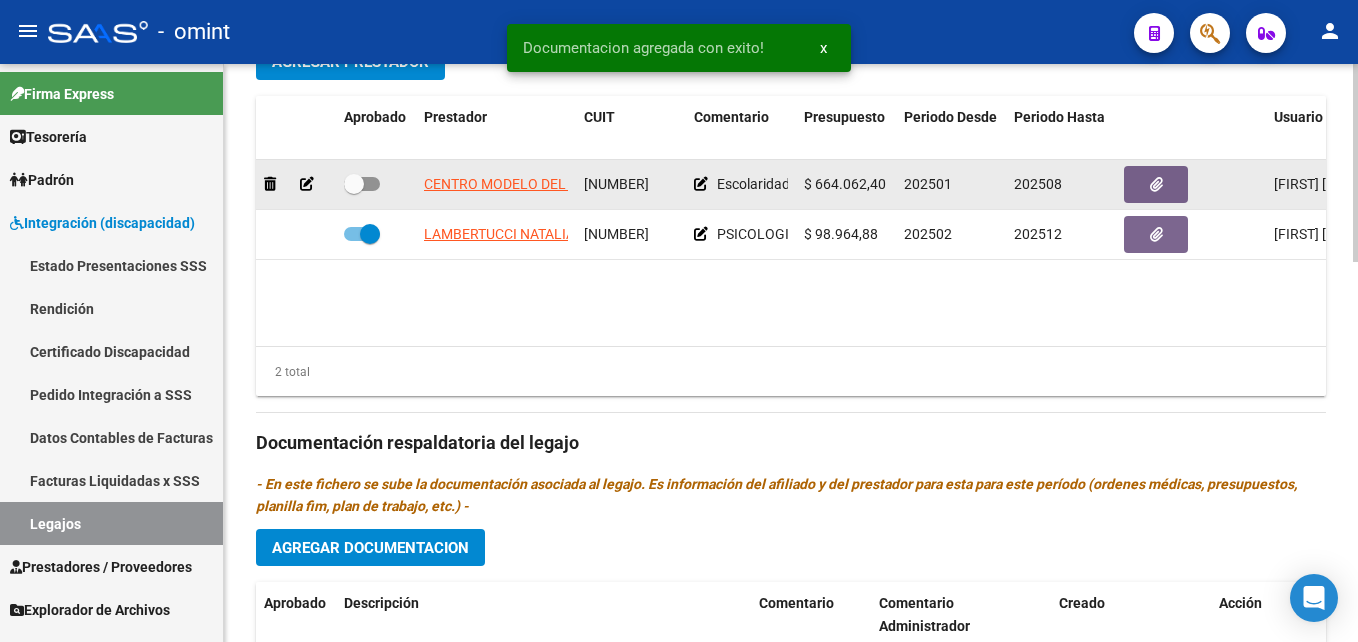 click 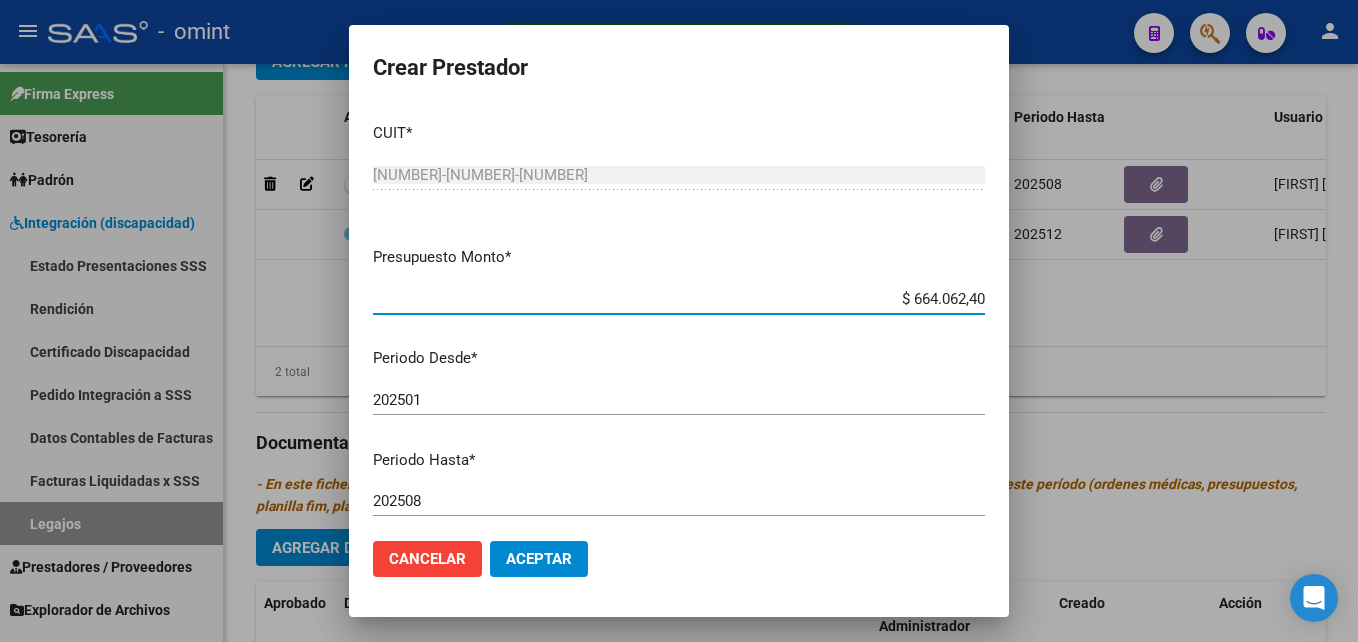 click on "202508" at bounding box center (679, 501) 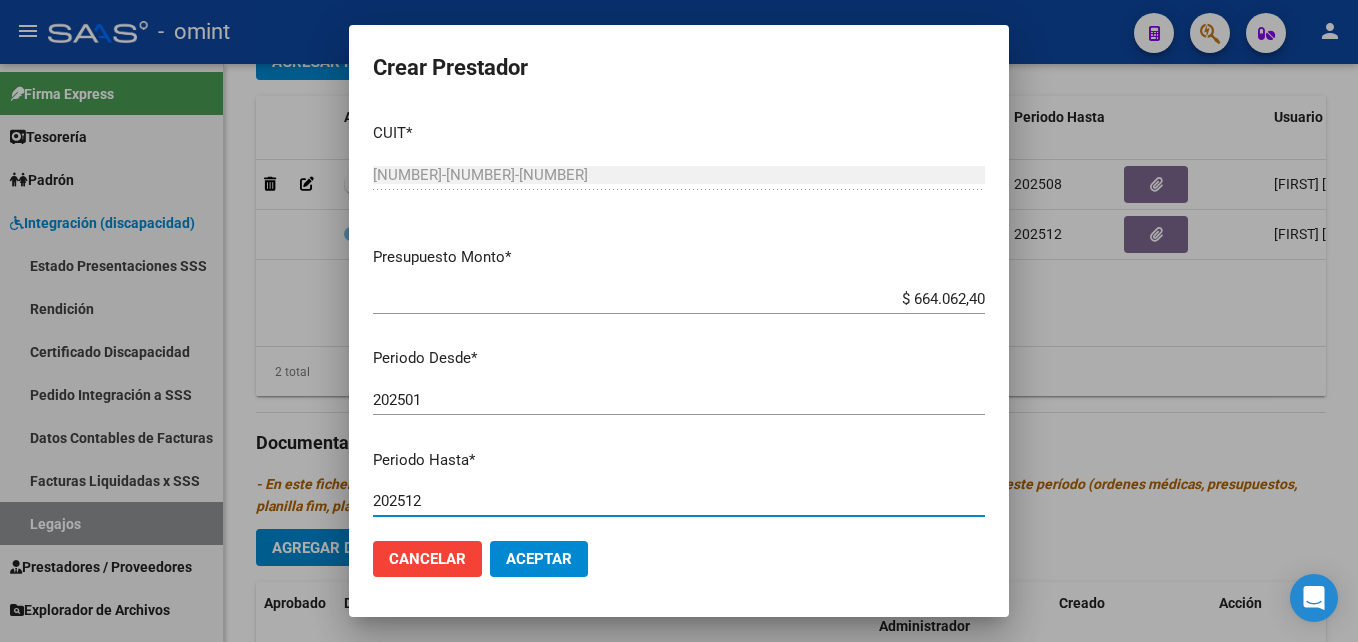 click on "Aceptar" 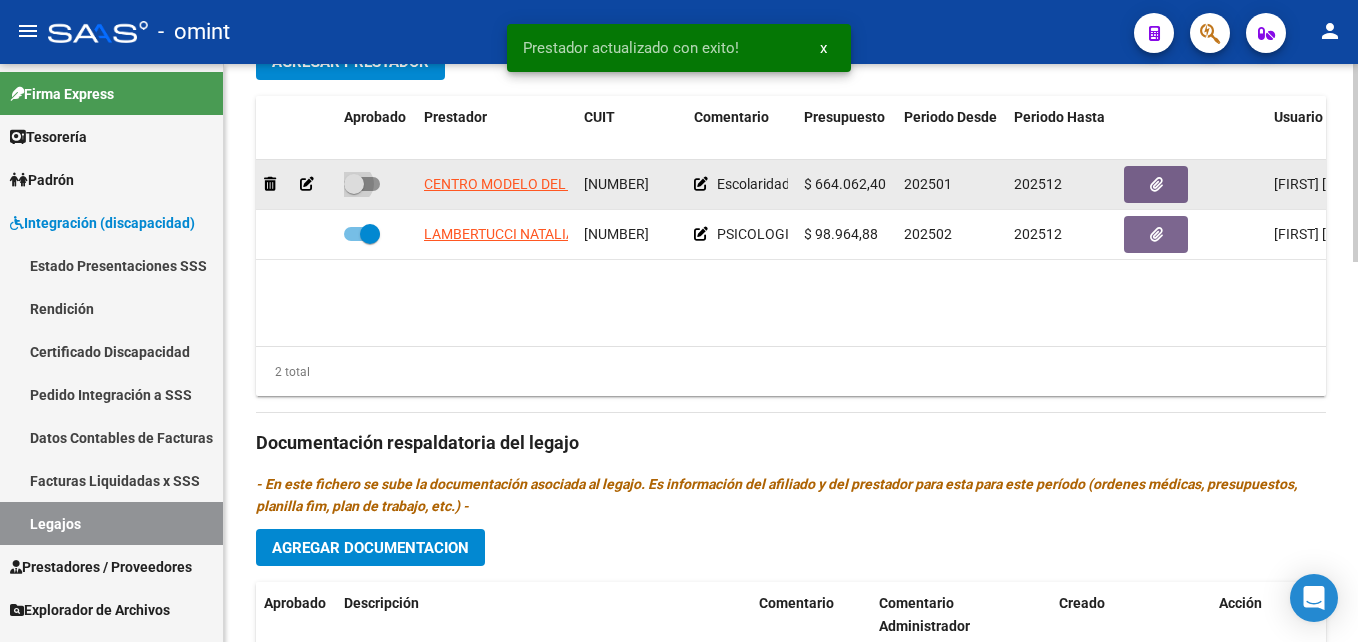 click at bounding box center [354, 184] 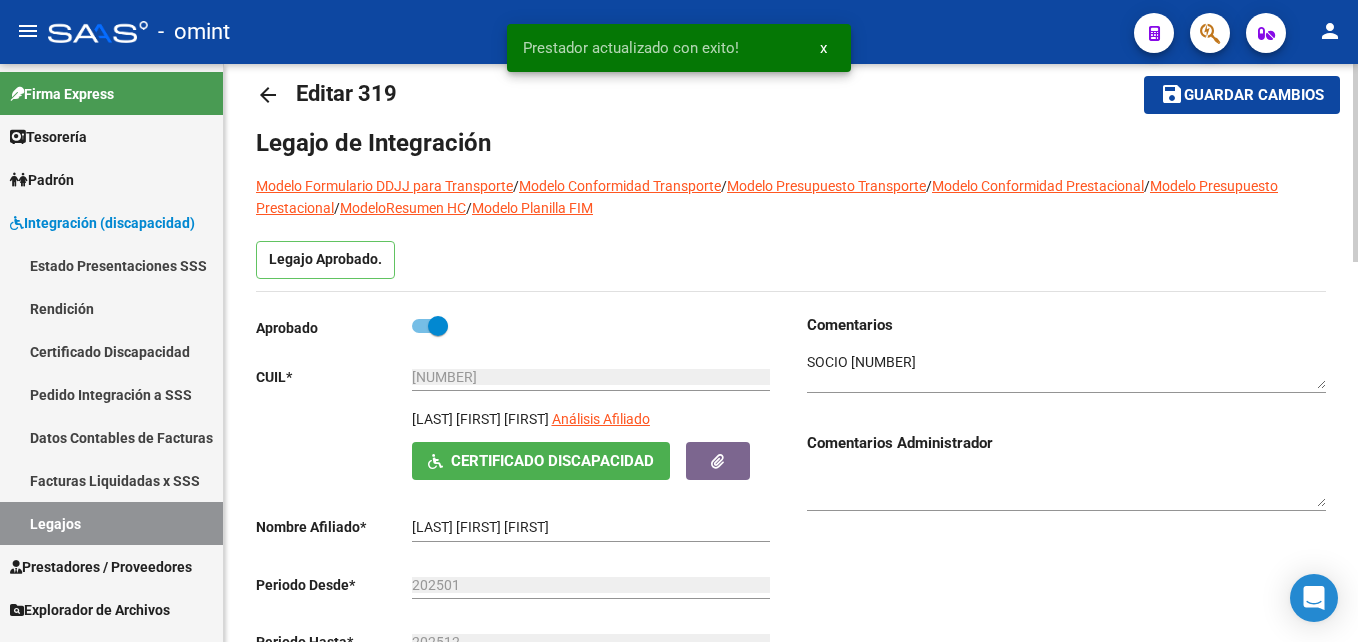 scroll, scrollTop: 0, scrollLeft: 0, axis: both 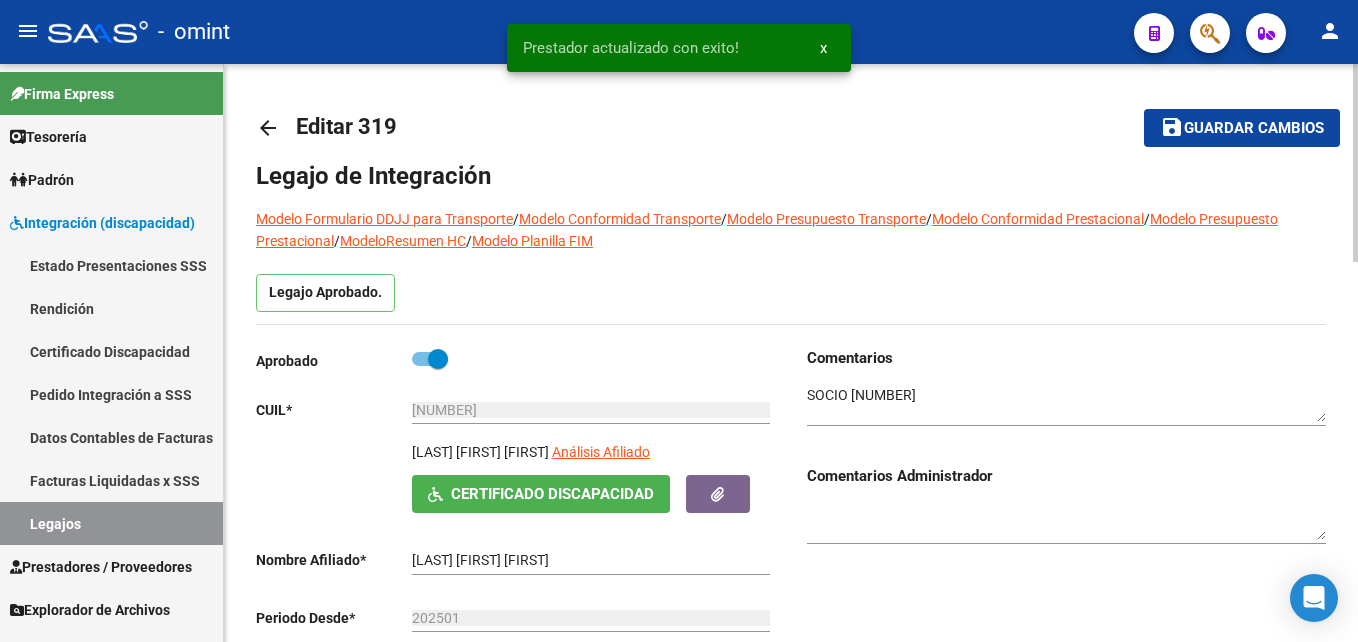 click on "Guardar cambios" 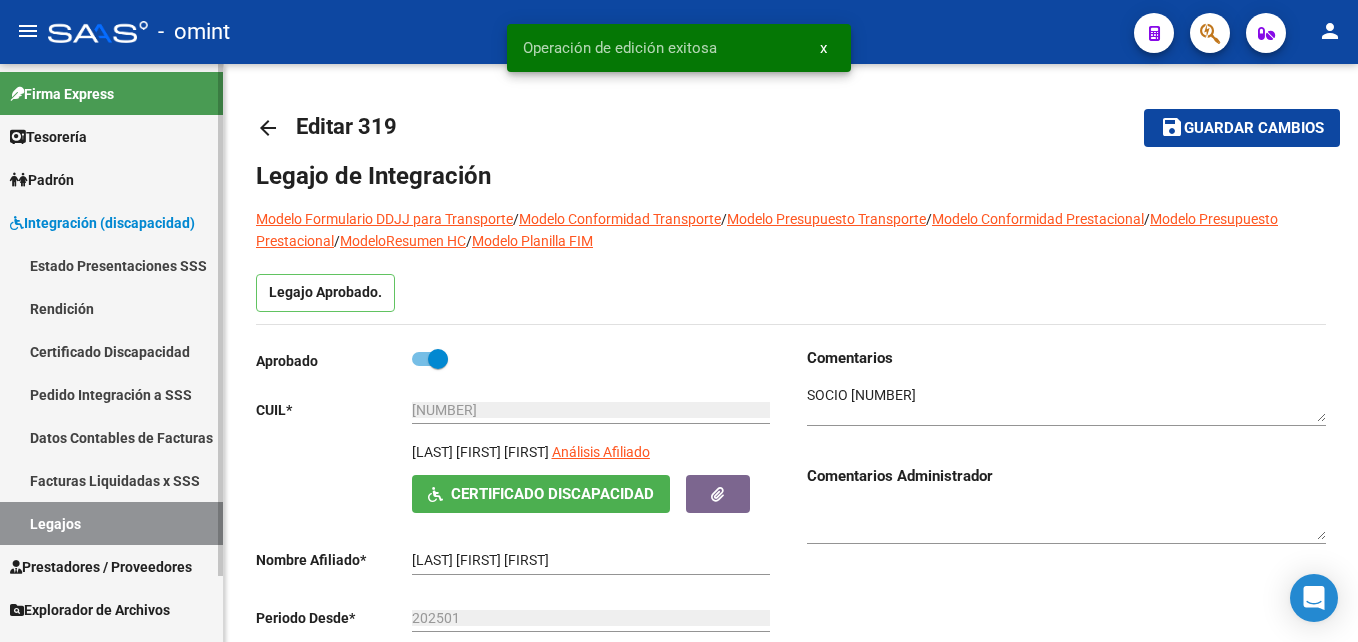 click on "Legajos" at bounding box center (111, 523) 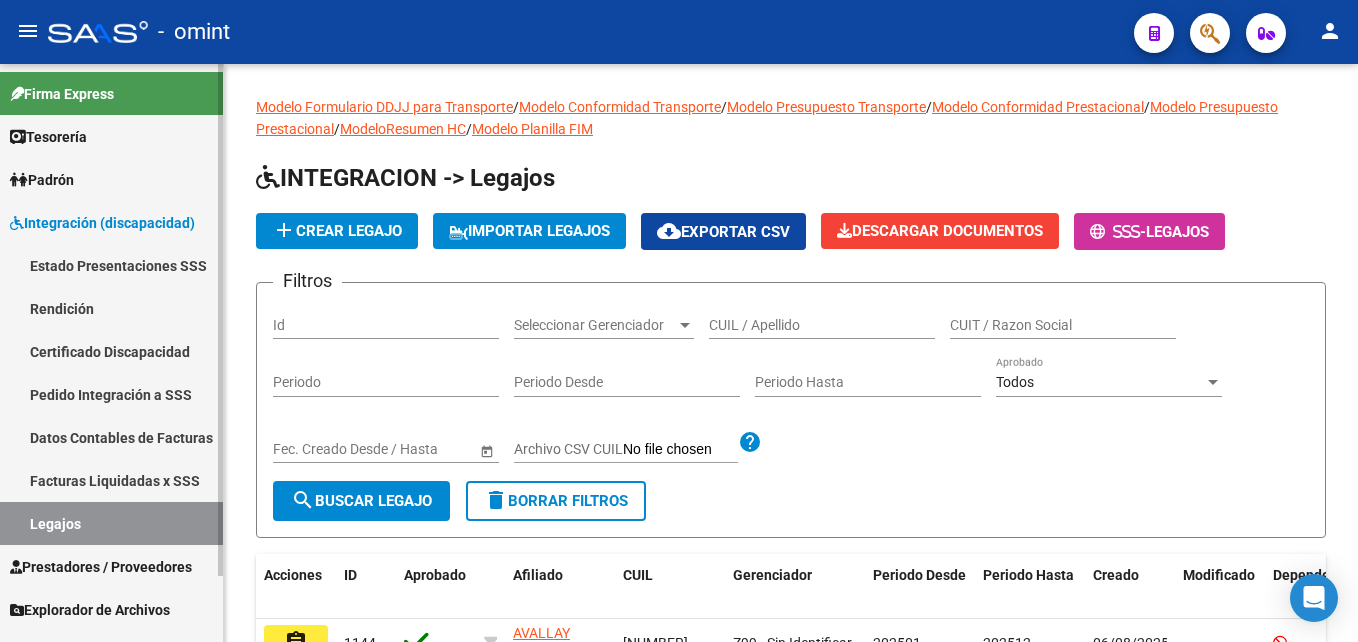click on "Legajos" at bounding box center (111, 523) 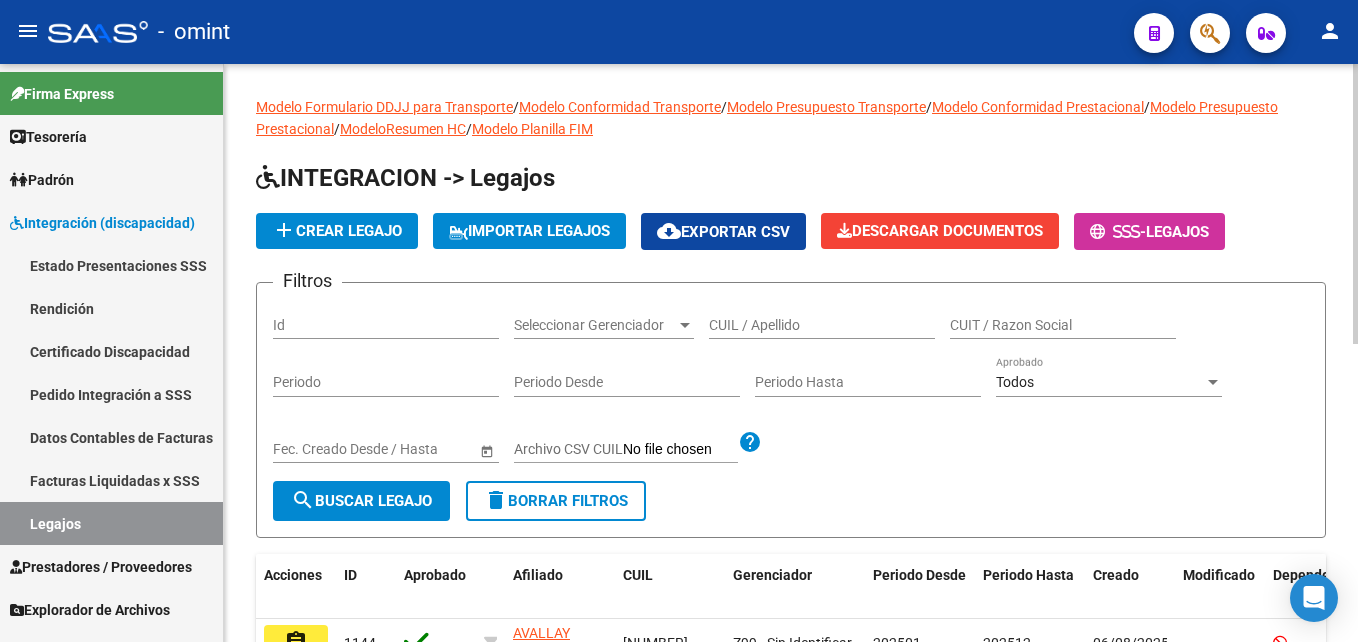 click on "CUIL / Apellido" at bounding box center [822, 325] 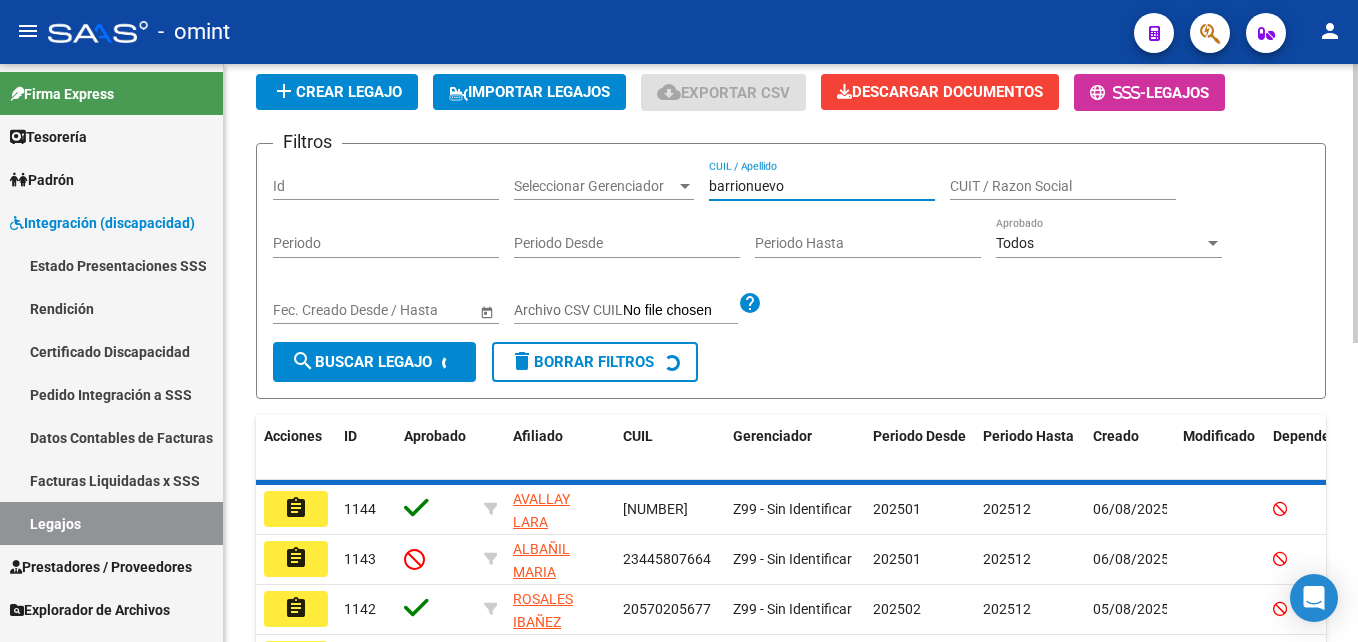 scroll, scrollTop: 315, scrollLeft: 0, axis: vertical 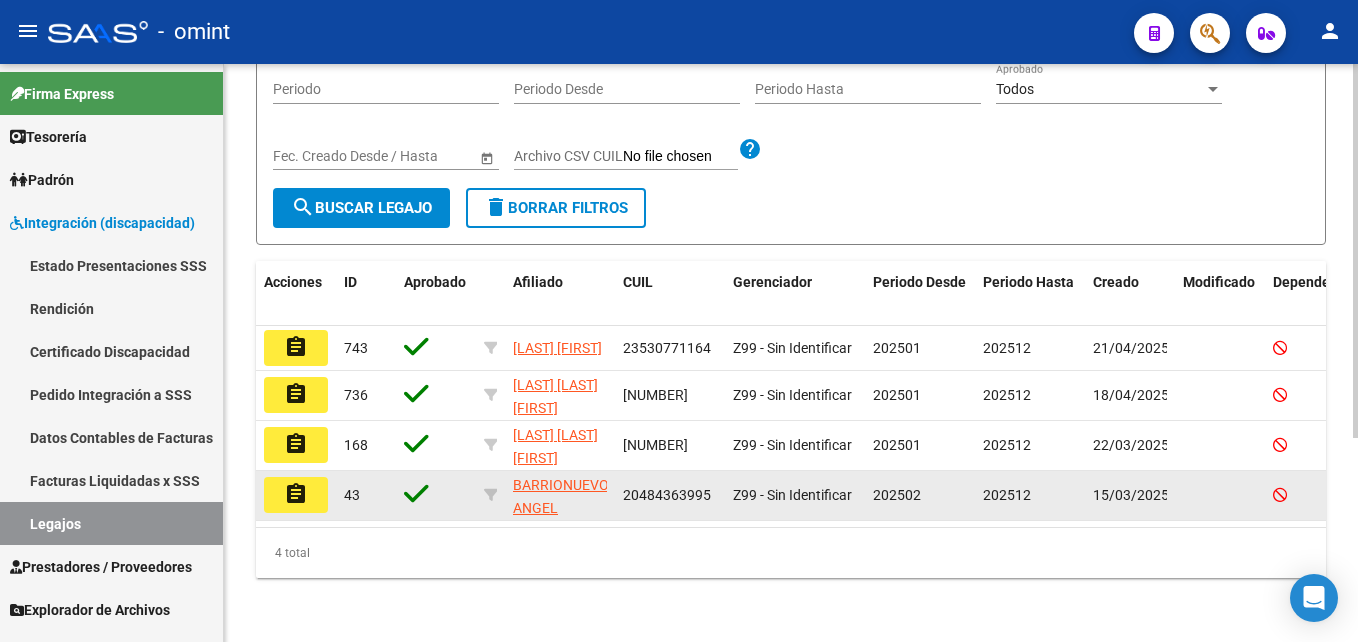click on "assignment" 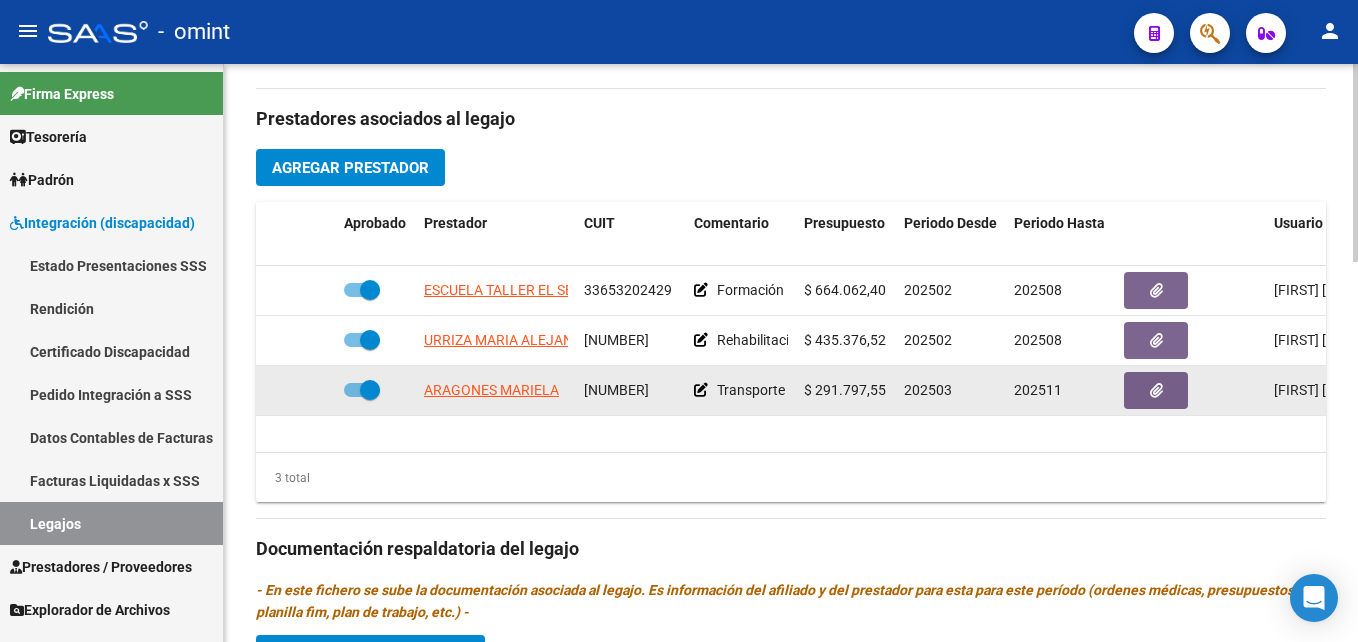 scroll, scrollTop: 700, scrollLeft: 0, axis: vertical 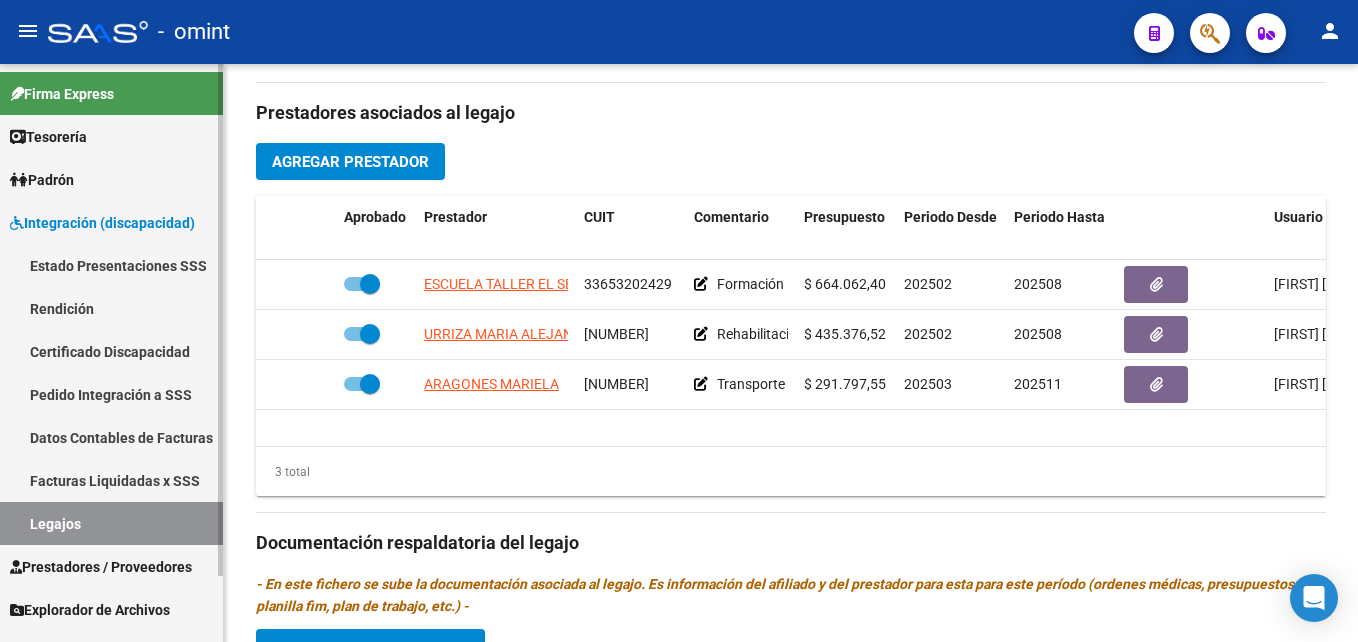 drag, startPoint x: 118, startPoint y: 520, endPoint x: 198, endPoint y: 528, distance: 80.399 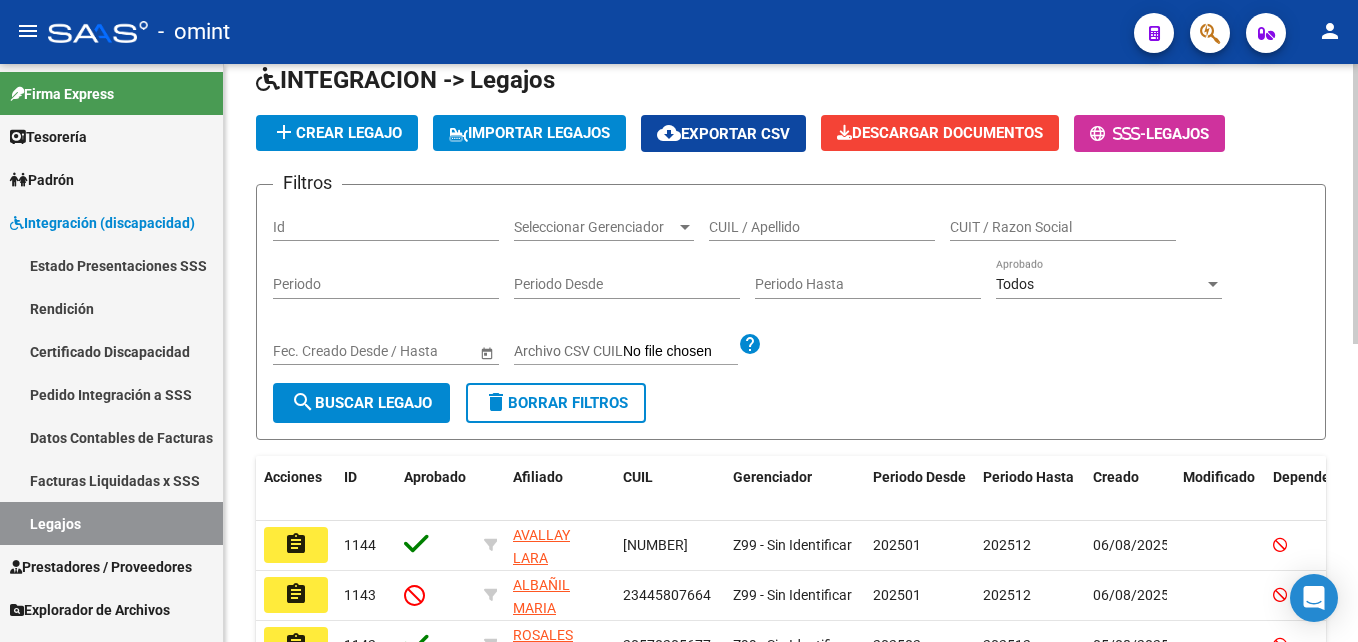 scroll, scrollTop: 615, scrollLeft: 0, axis: vertical 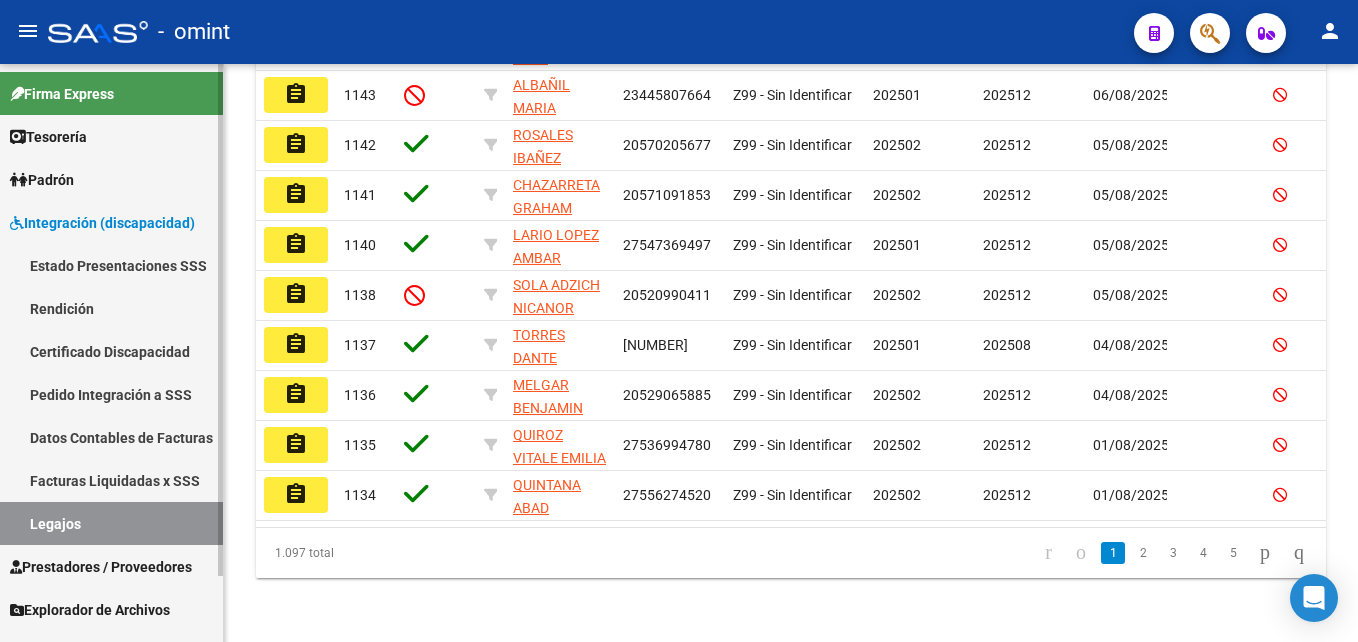 click on "Legajos" at bounding box center (111, 523) 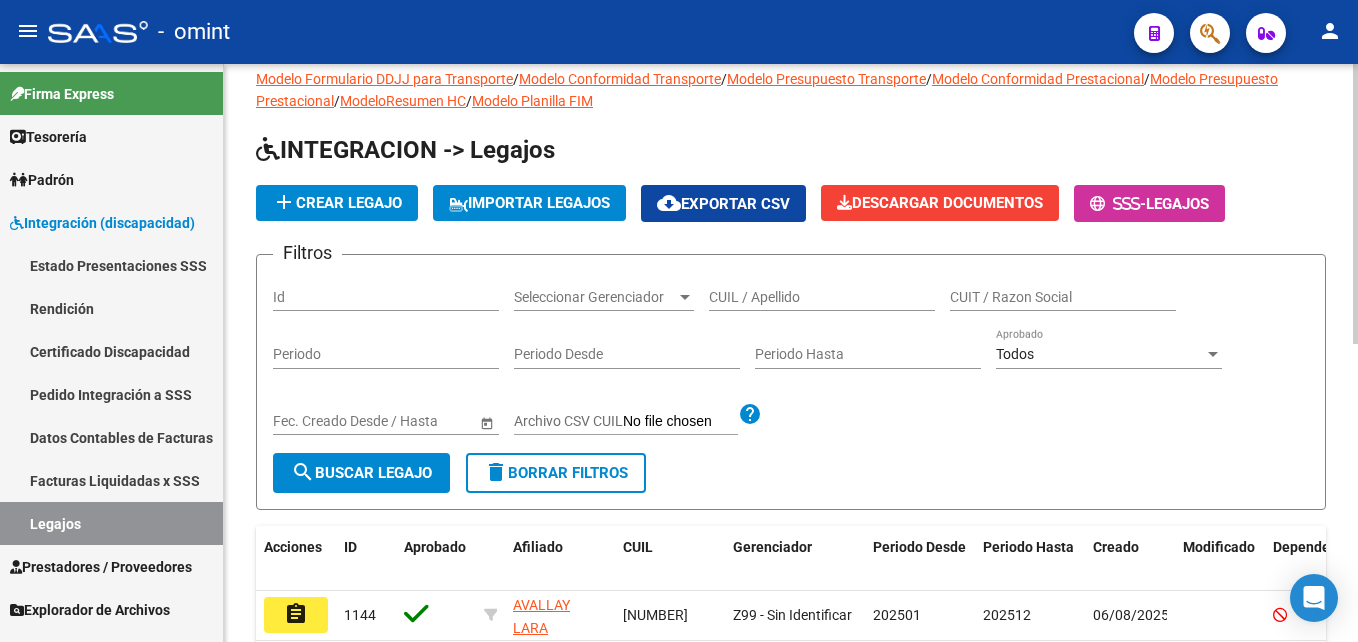 scroll, scrollTop: 0, scrollLeft: 0, axis: both 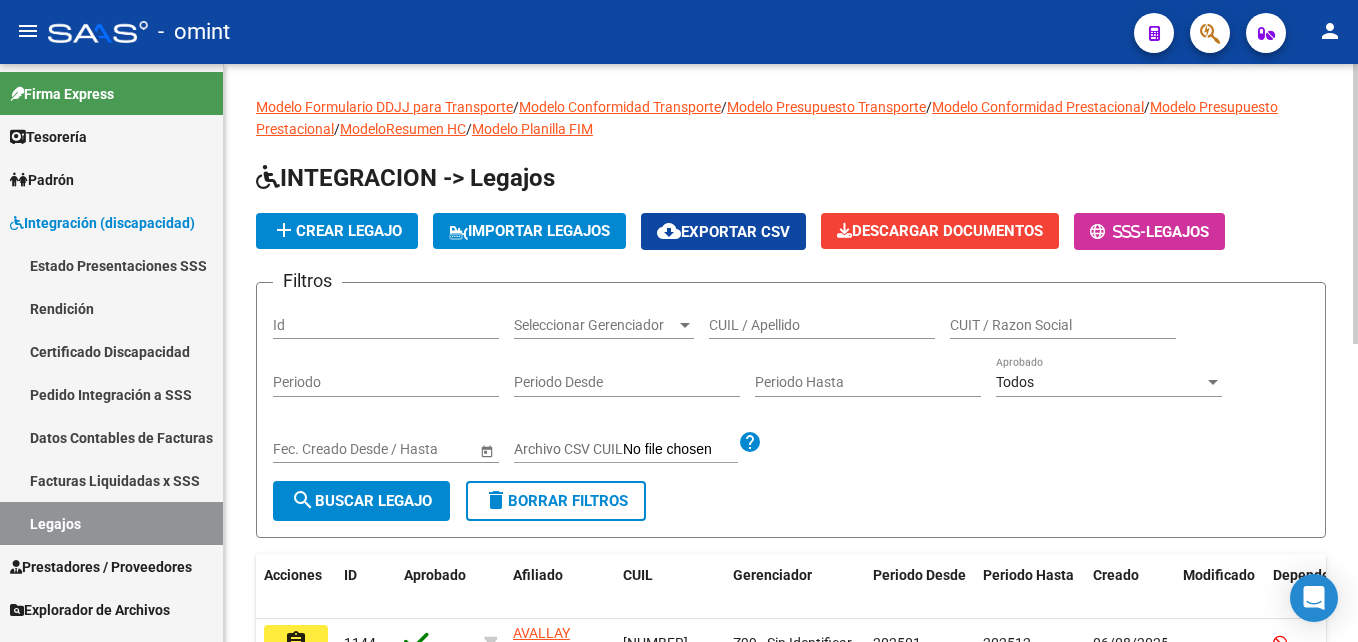 click on "CUIL / Apellido" at bounding box center (822, 325) 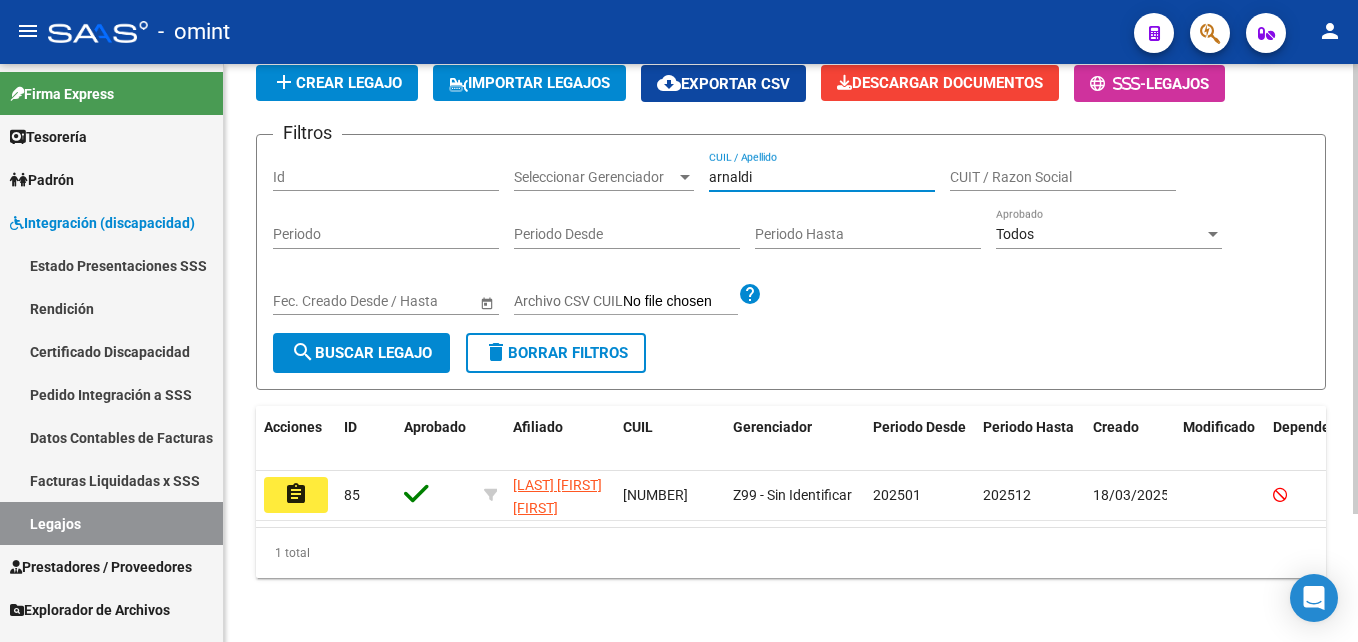 scroll, scrollTop: 165, scrollLeft: 0, axis: vertical 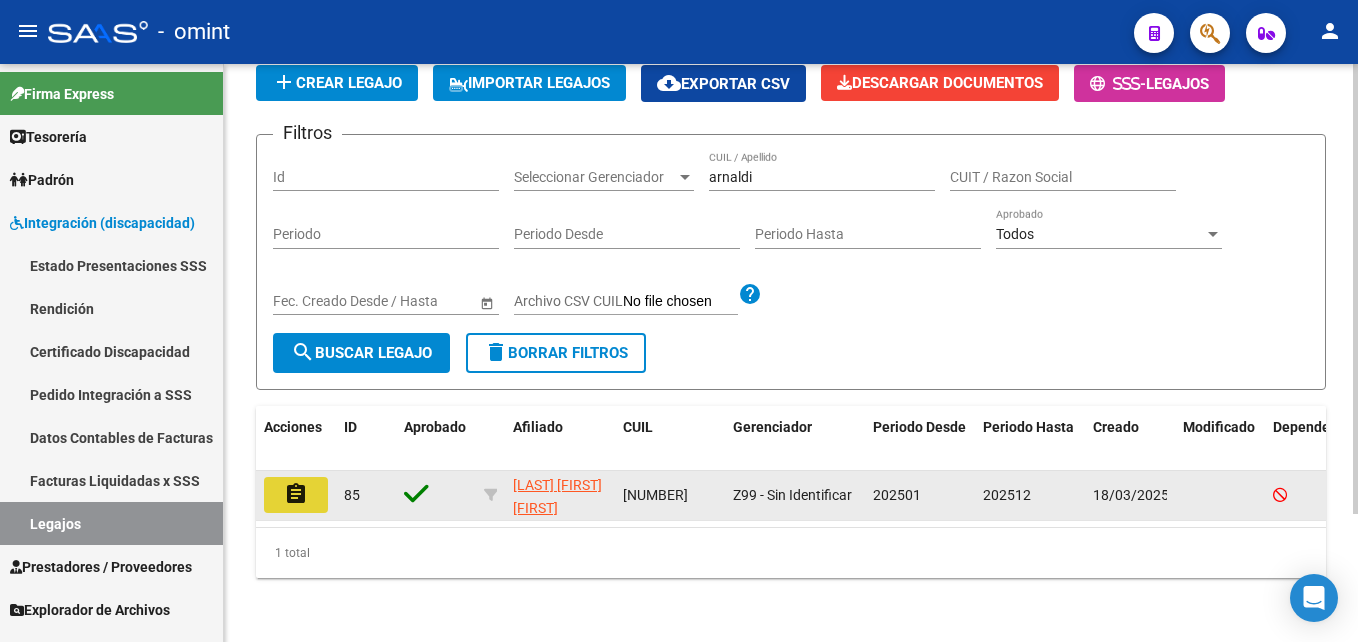 click on "assignment" 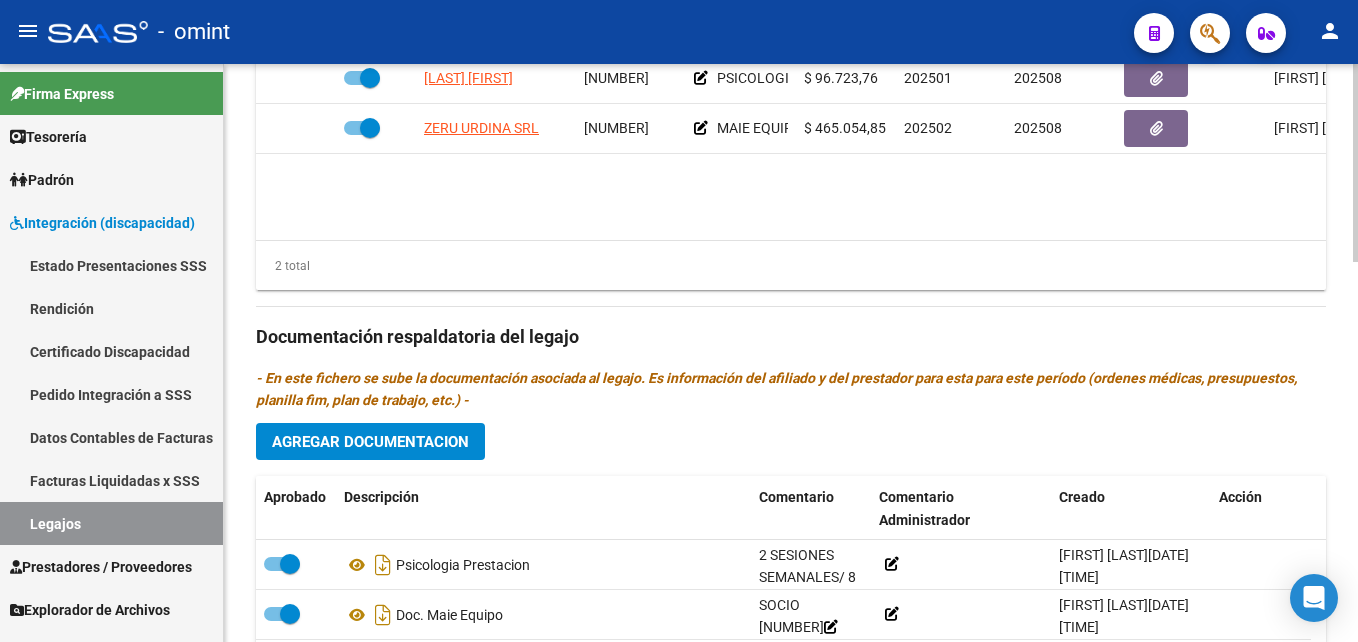scroll, scrollTop: 900, scrollLeft: 0, axis: vertical 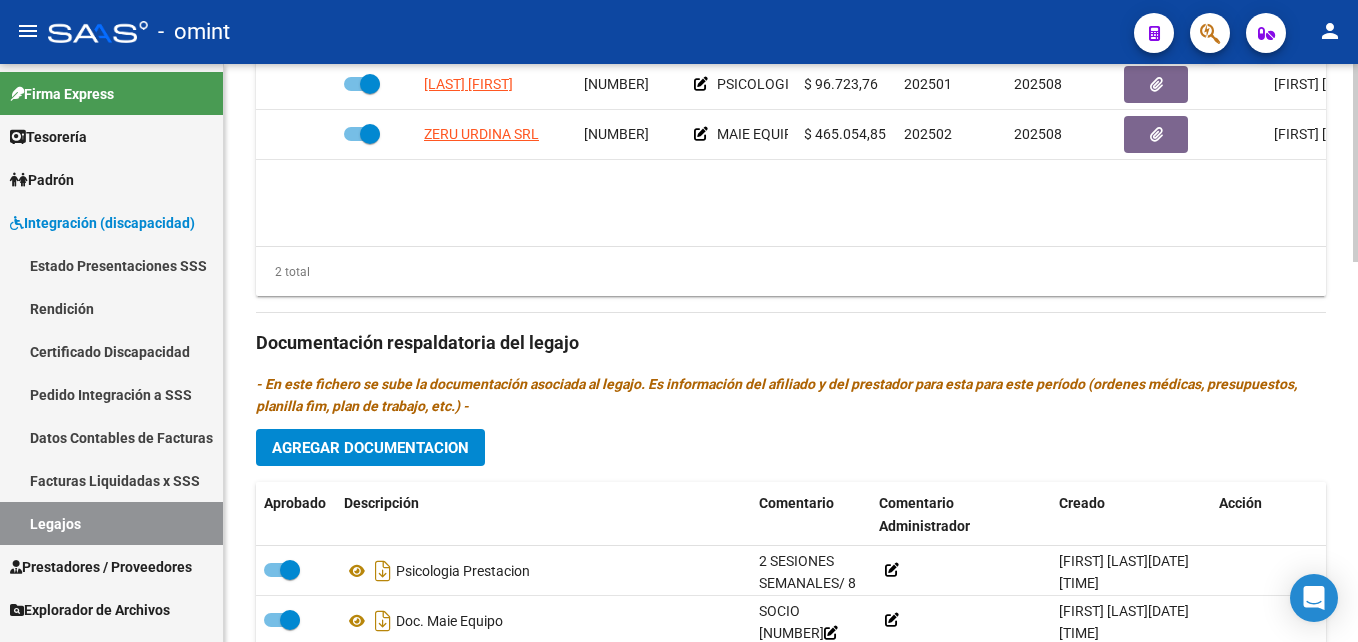 click on "Agregar Documentacion" 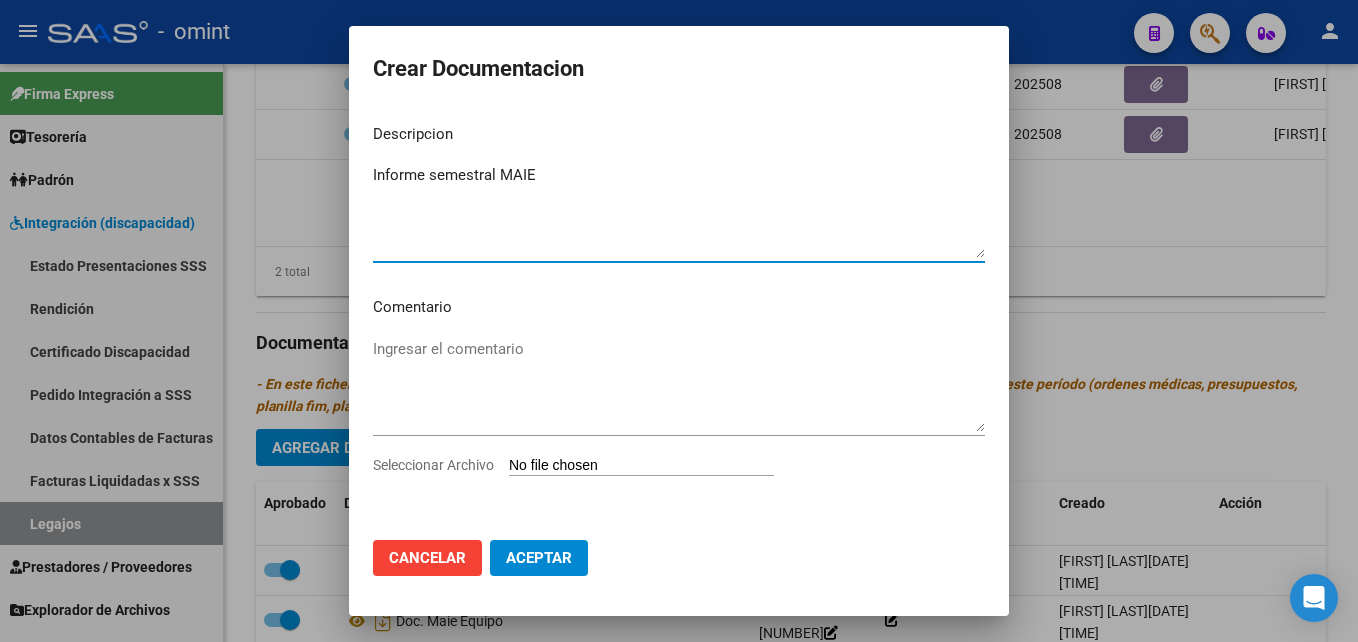 click on "Seleccionar Archivo" at bounding box center (641, 466) 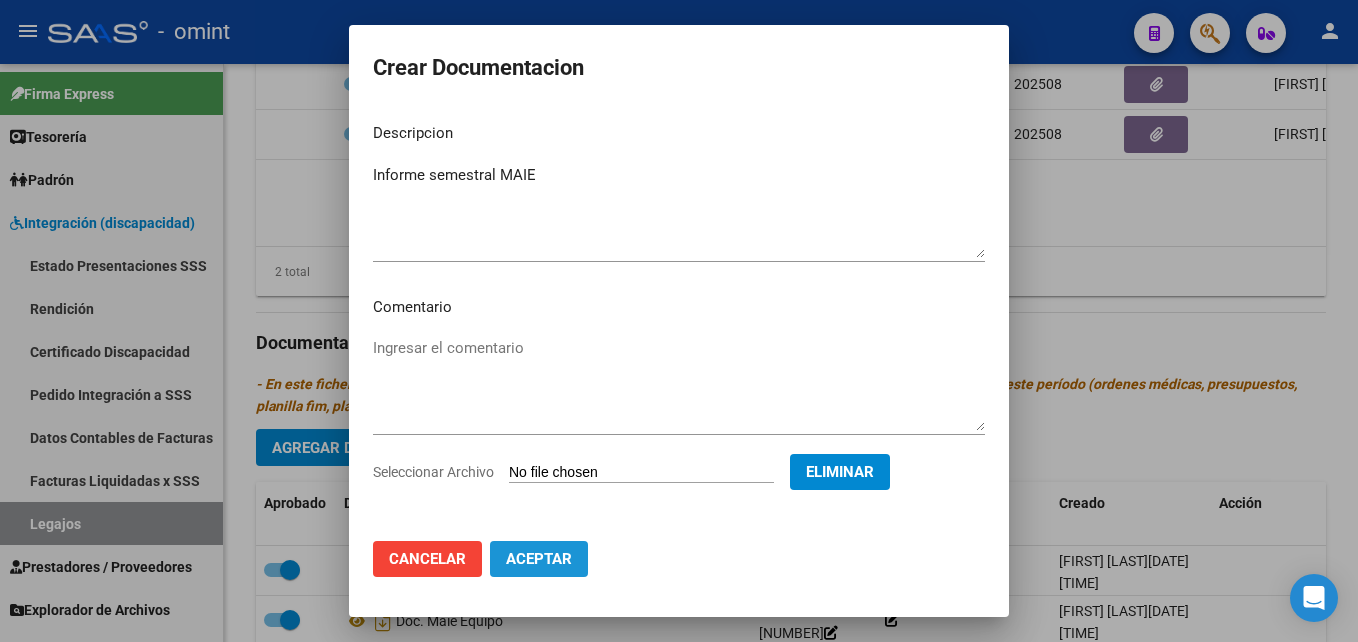 click on "Aceptar" 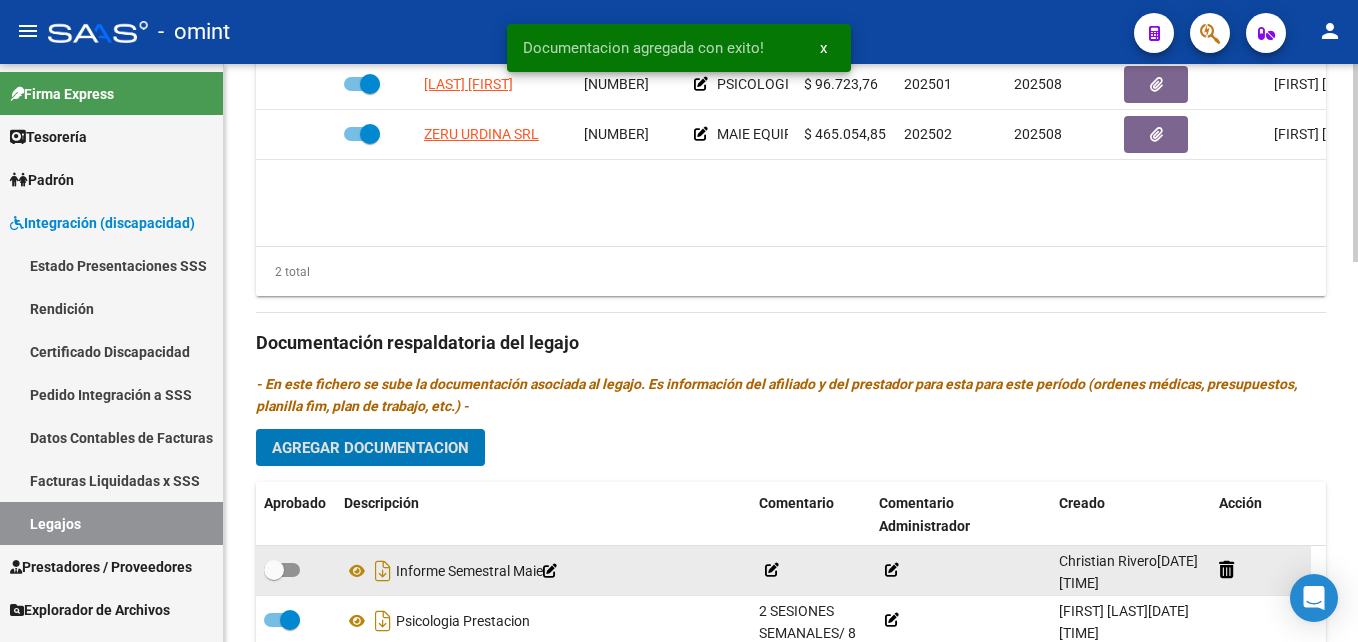 click at bounding box center (282, 570) 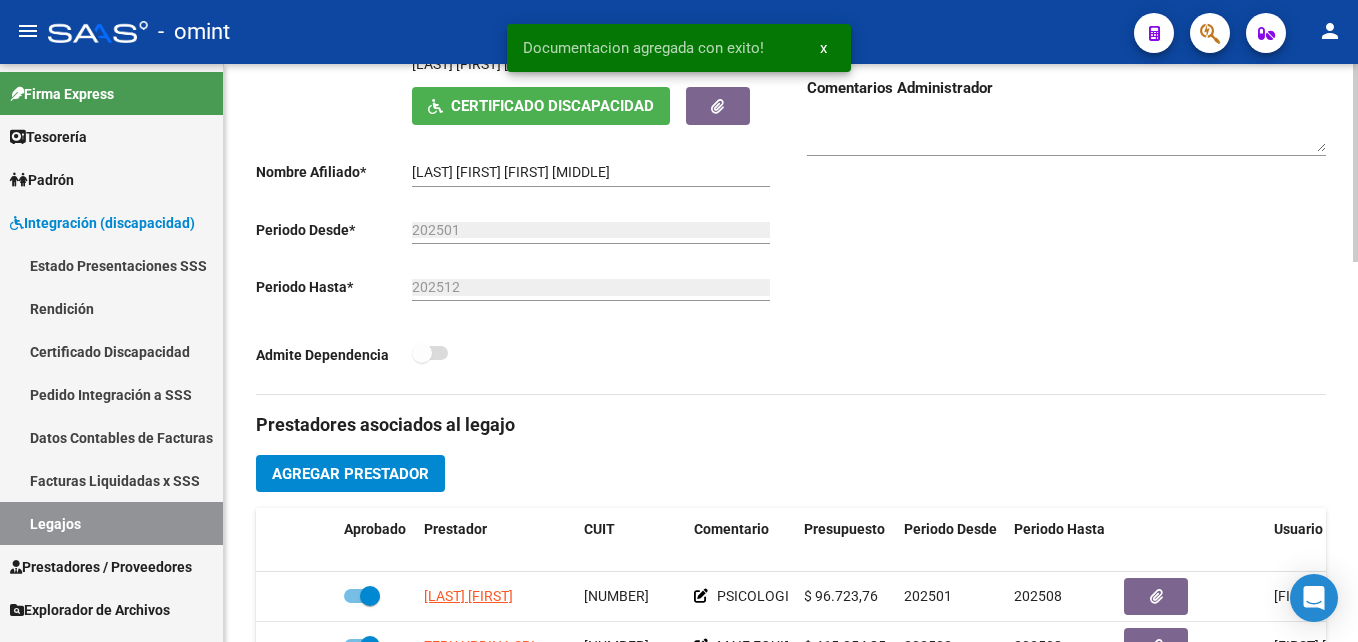 scroll, scrollTop: 300, scrollLeft: 0, axis: vertical 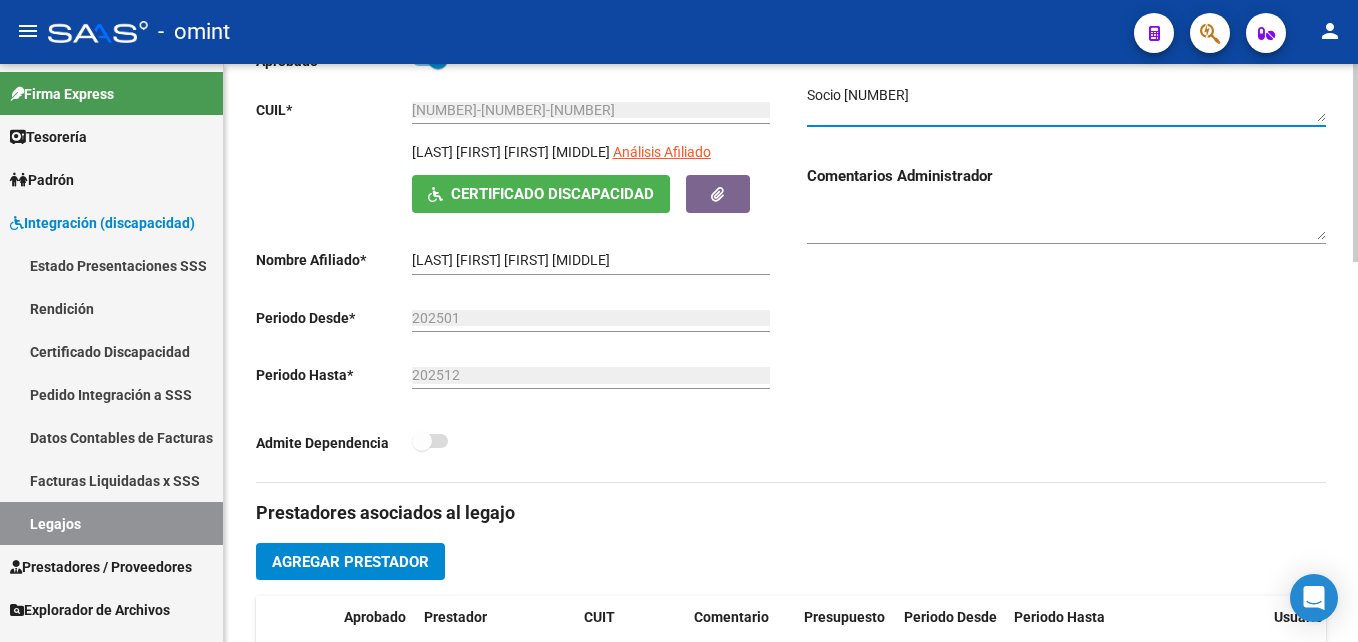 click at bounding box center (1066, 104) 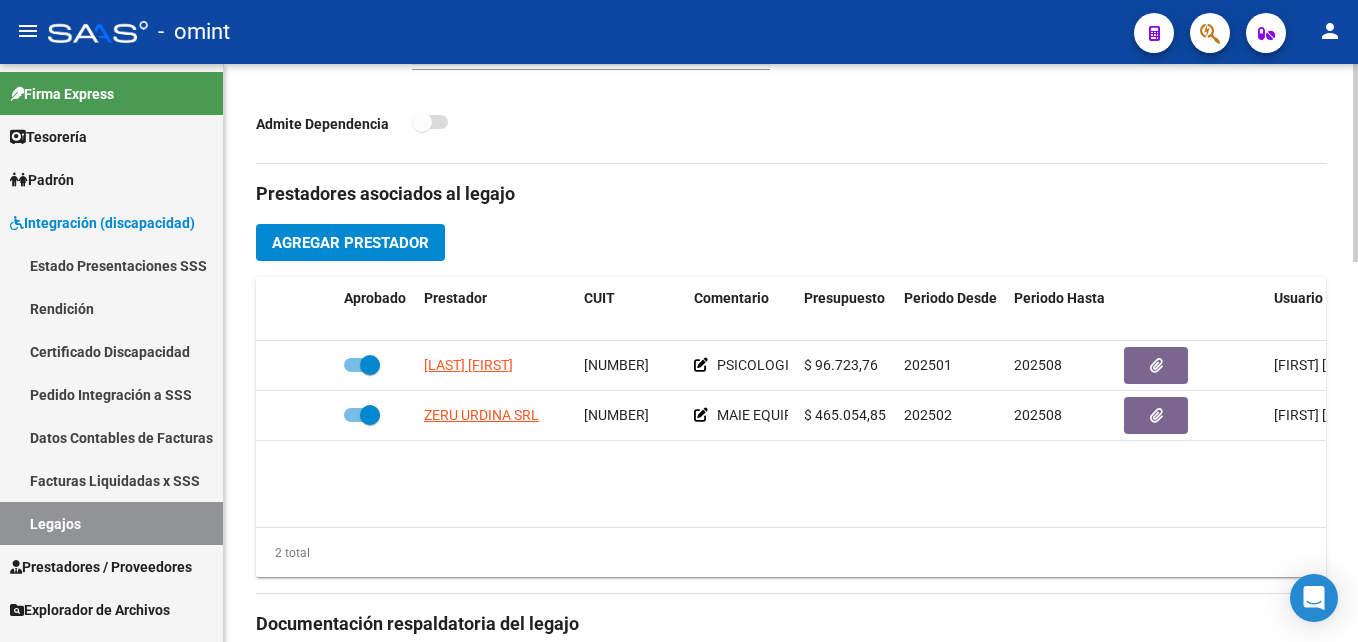 scroll, scrollTop: 700, scrollLeft: 0, axis: vertical 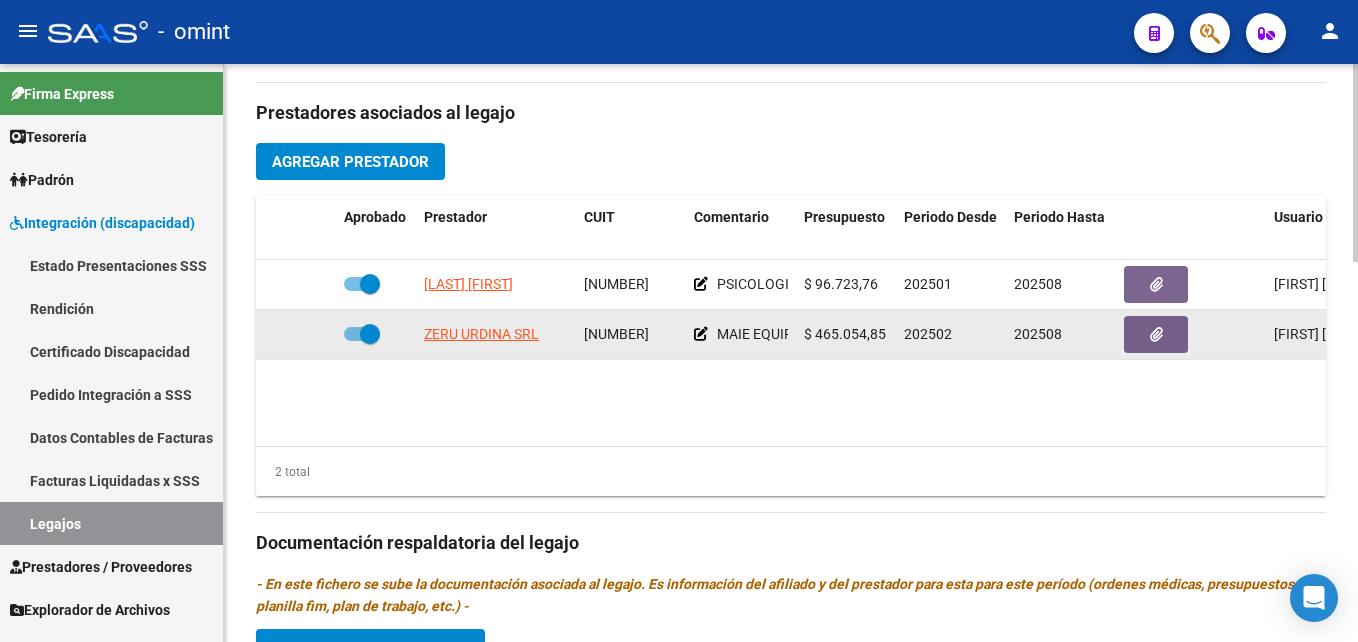 click at bounding box center (370, 334) 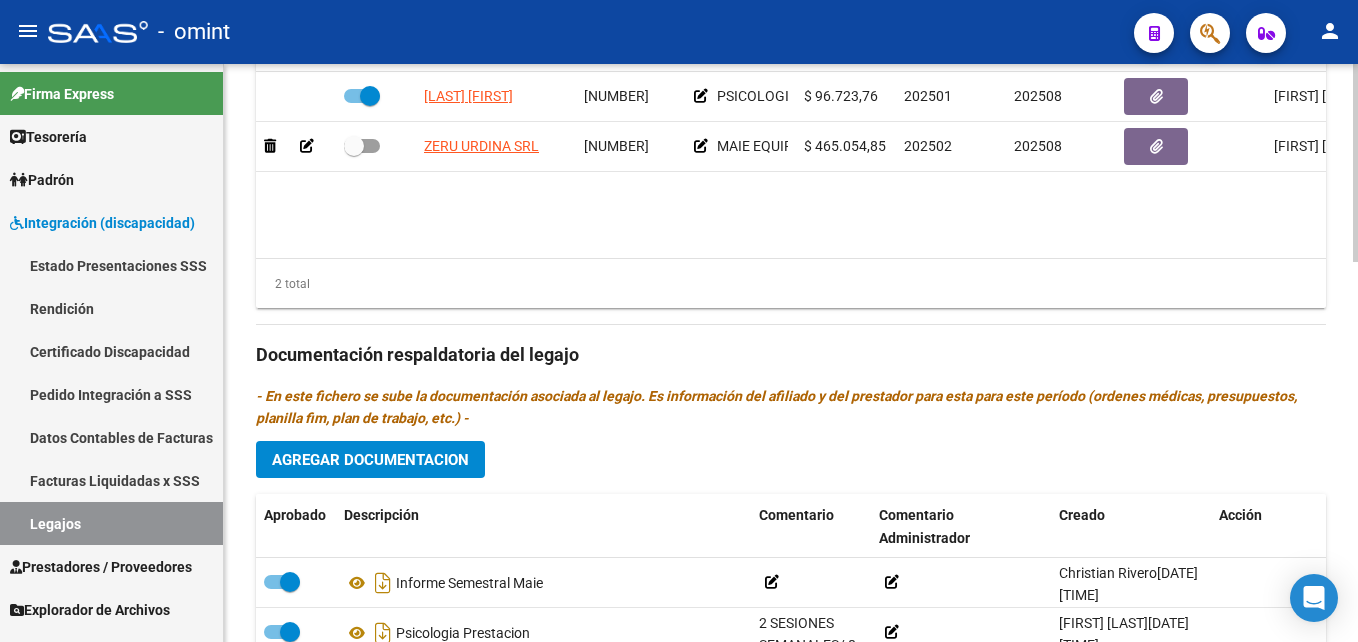 scroll, scrollTop: 700, scrollLeft: 0, axis: vertical 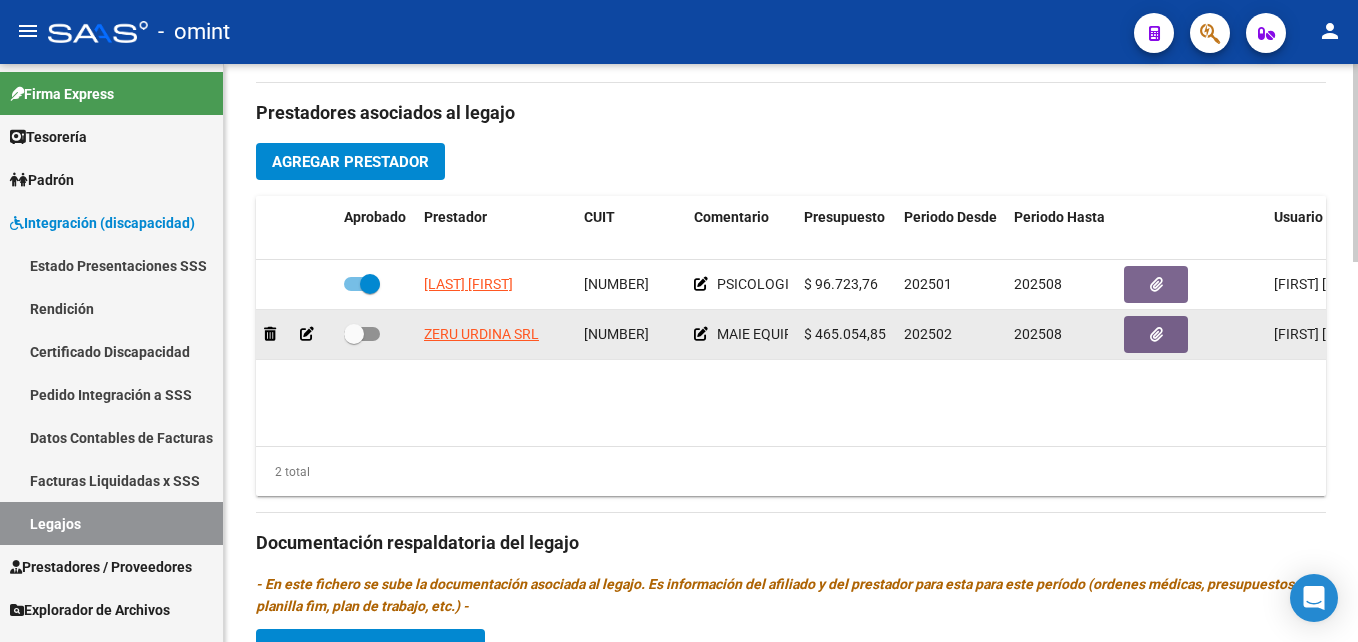 click 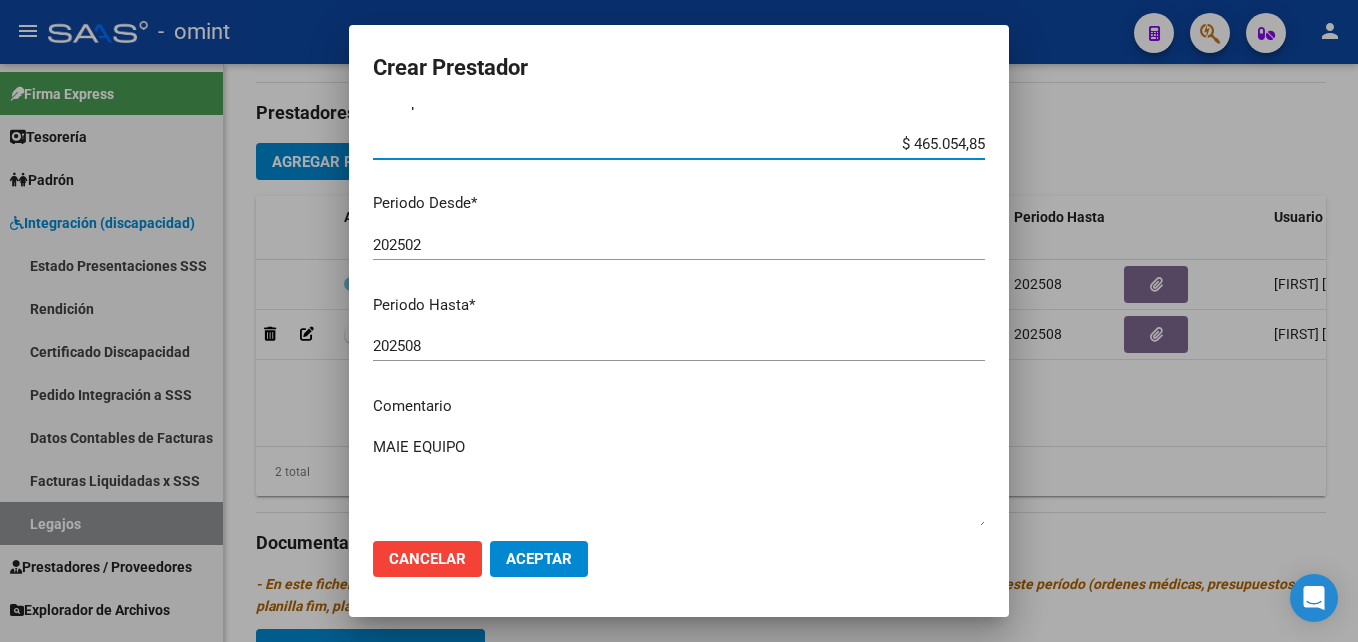 scroll, scrollTop: 200, scrollLeft: 0, axis: vertical 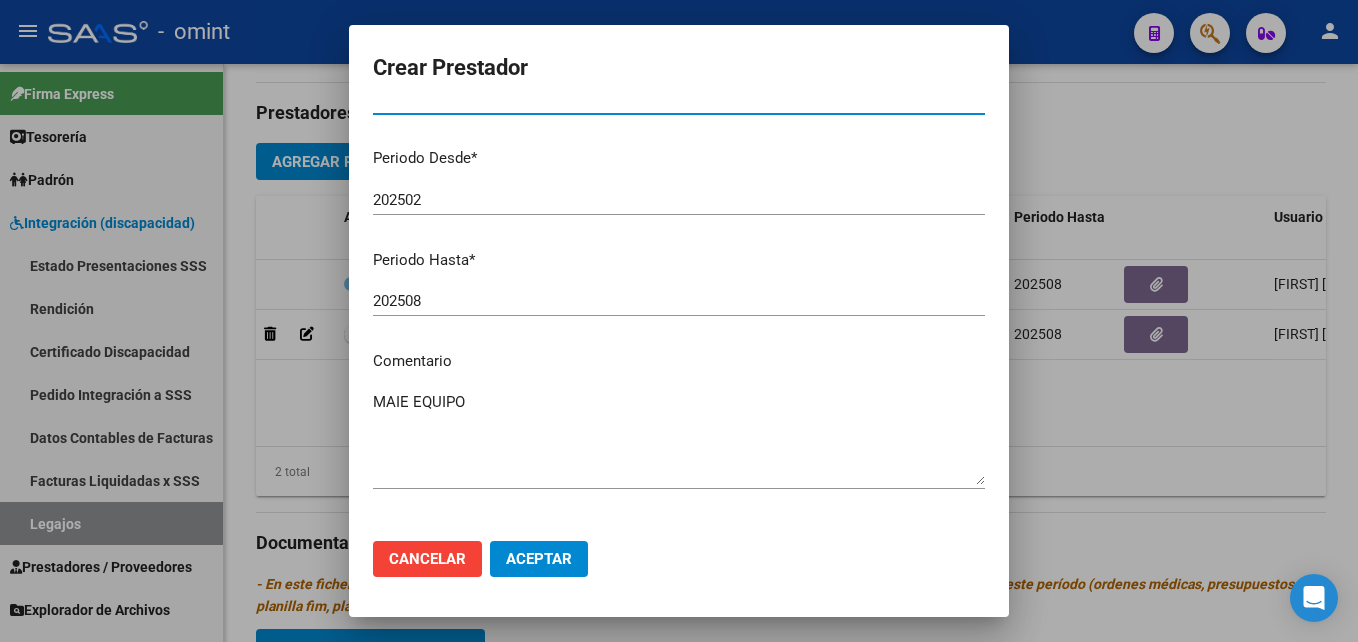 click on "202508" at bounding box center [679, 301] 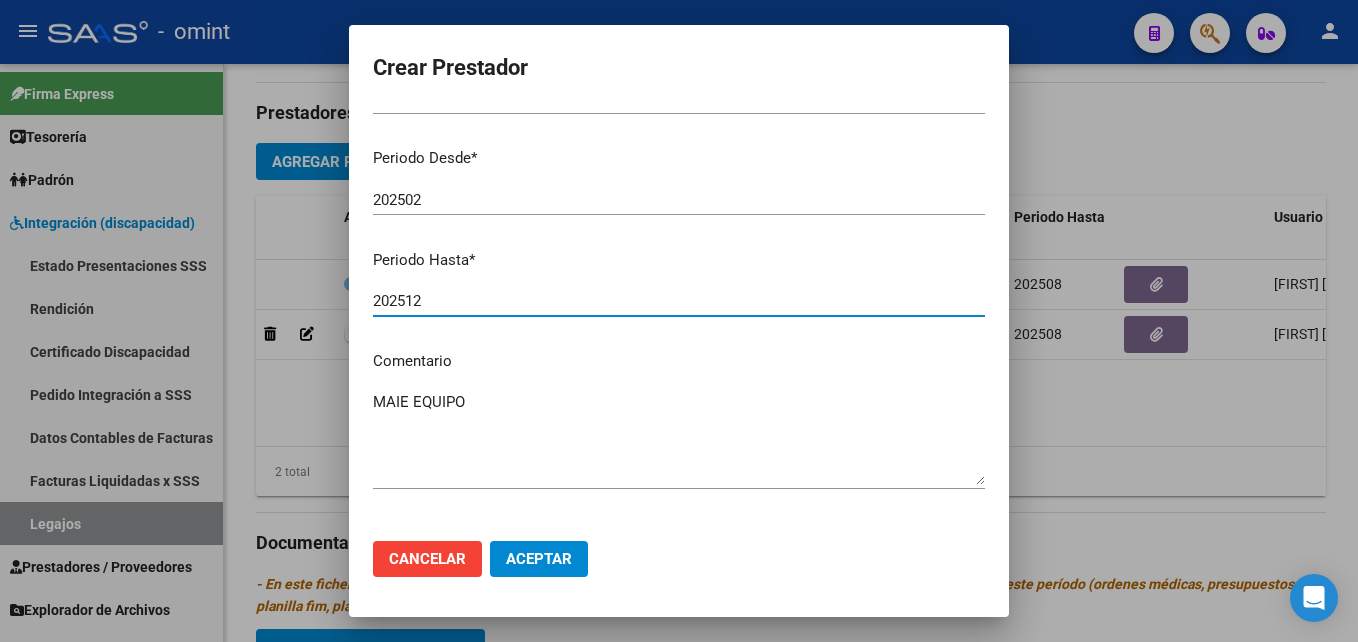 click on "Aceptar" 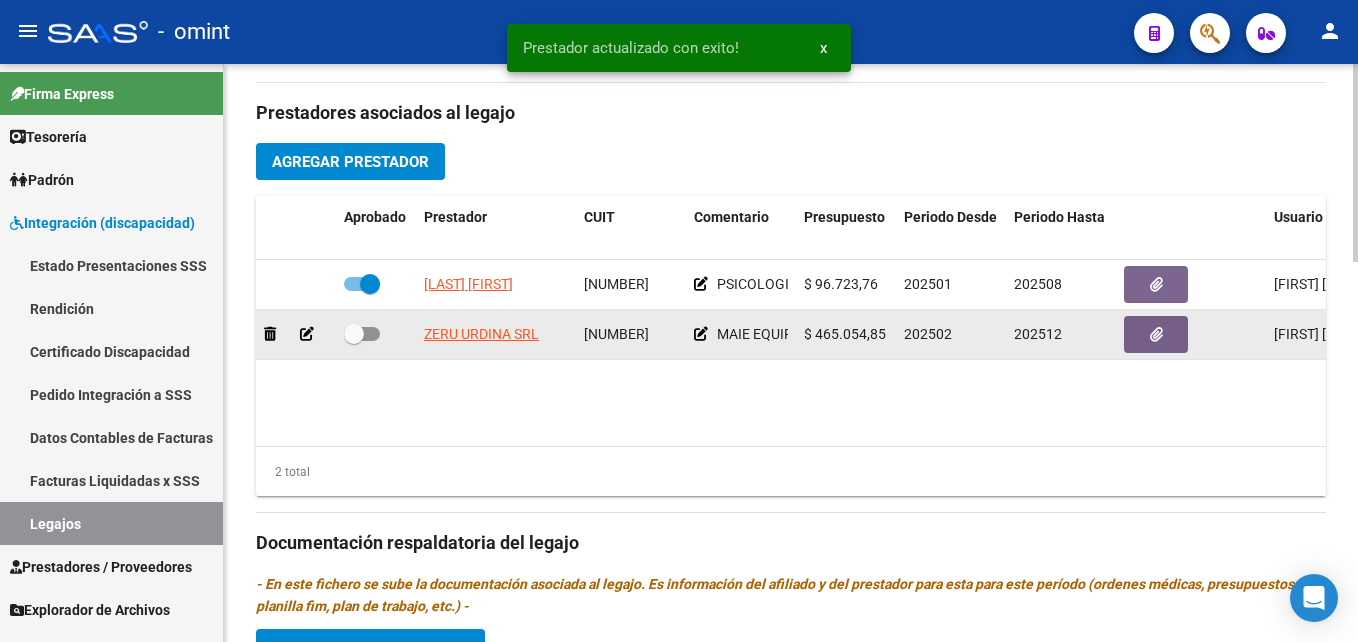 click at bounding box center [362, 334] 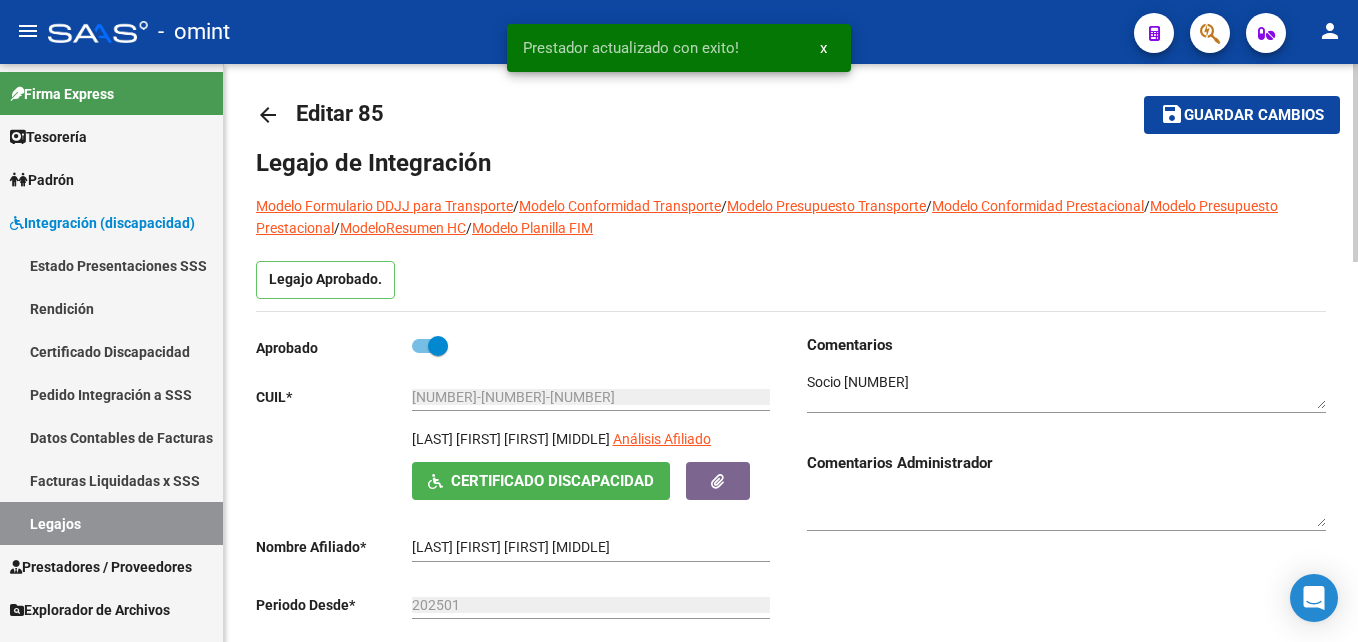 scroll, scrollTop: 0, scrollLeft: 0, axis: both 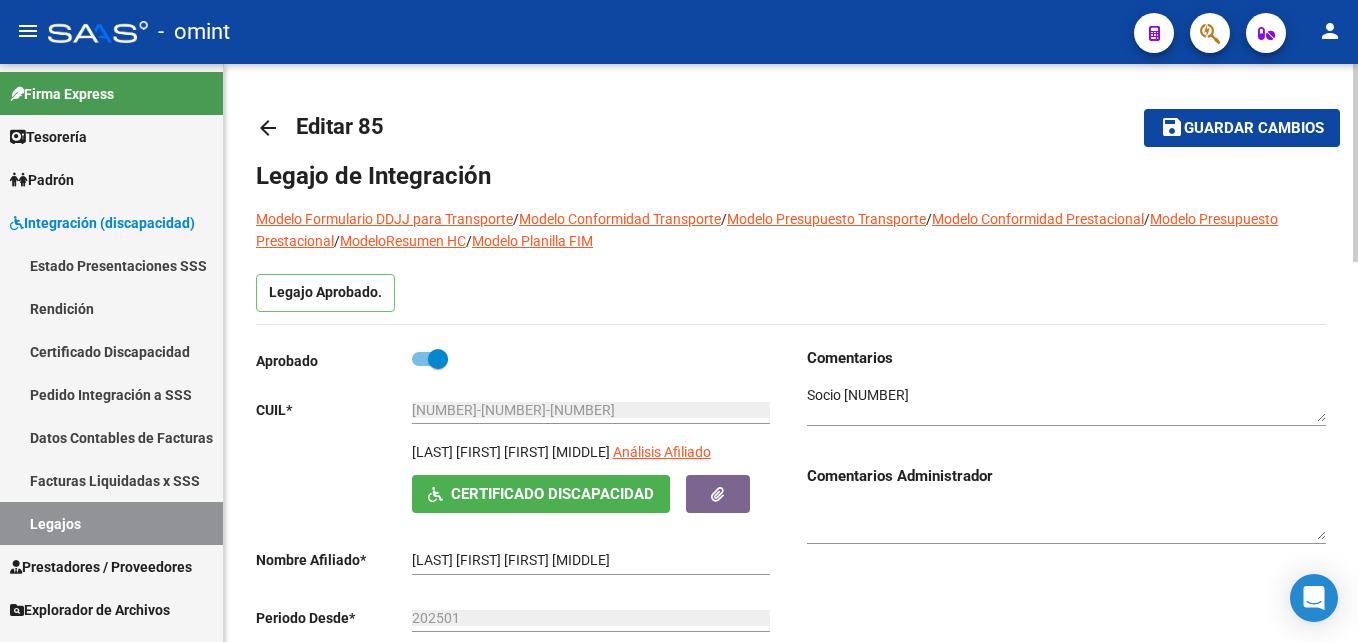 click on "save" 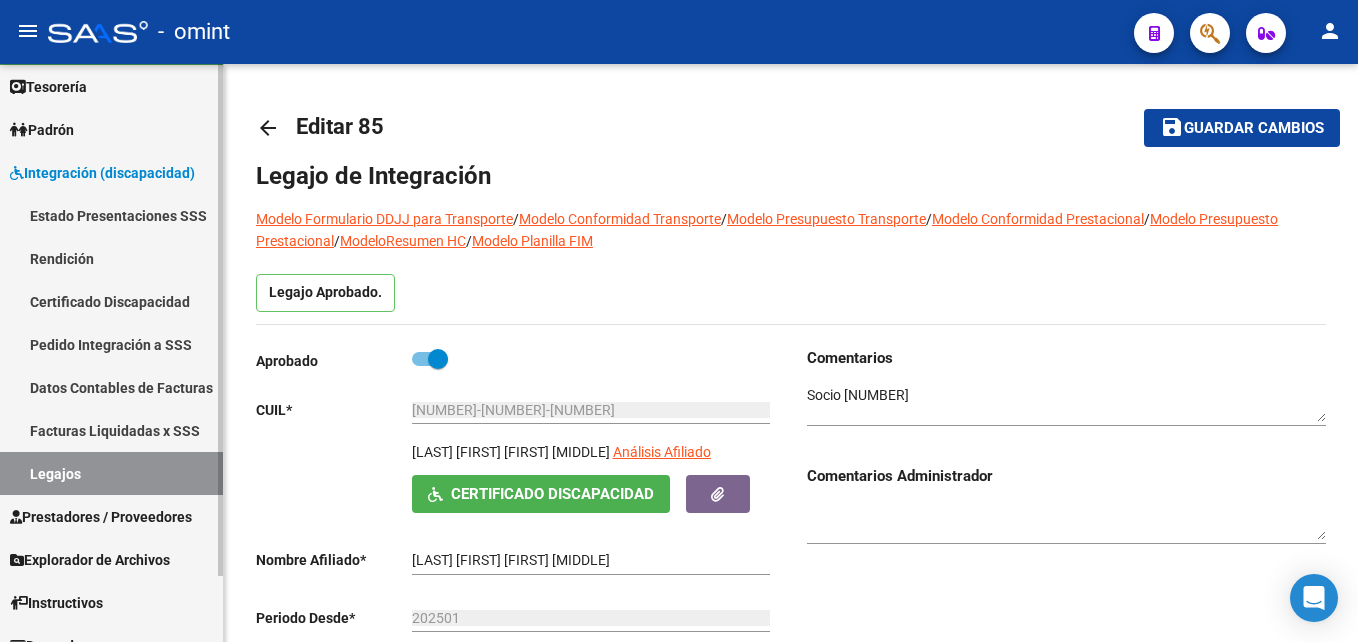 scroll, scrollTop: 75, scrollLeft: 0, axis: vertical 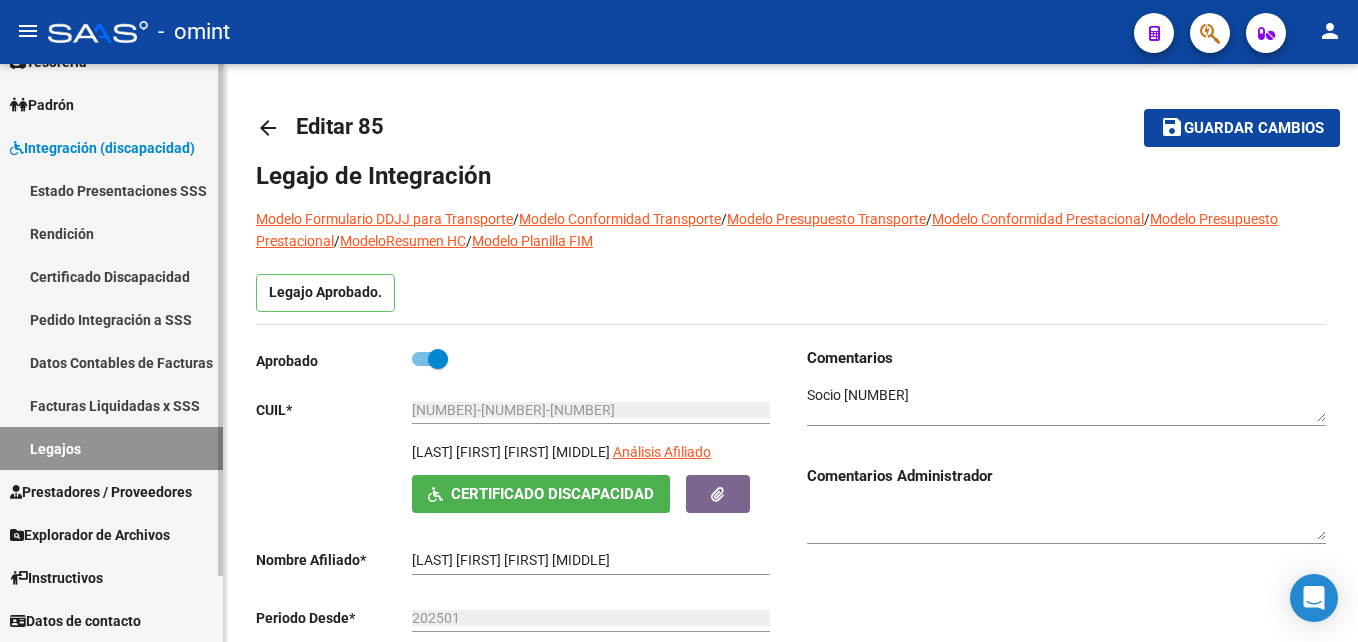 click on "Legajos" at bounding box center (111, 448) 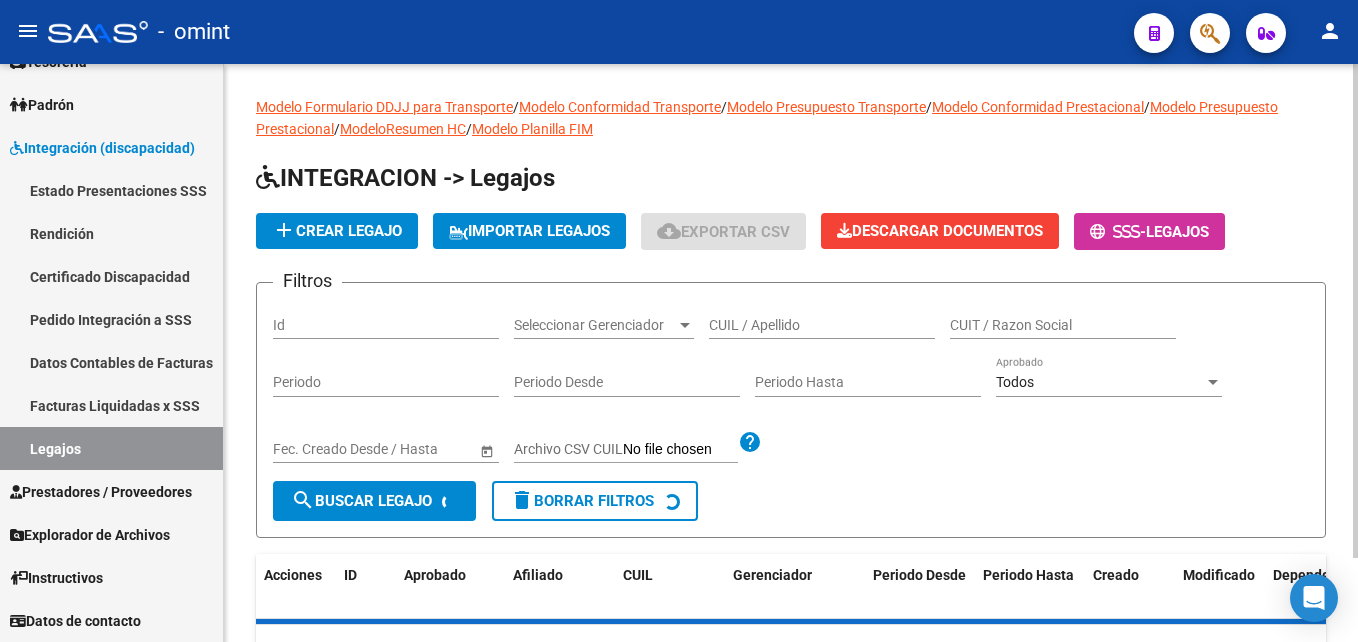click on "CUIL / Apellido" 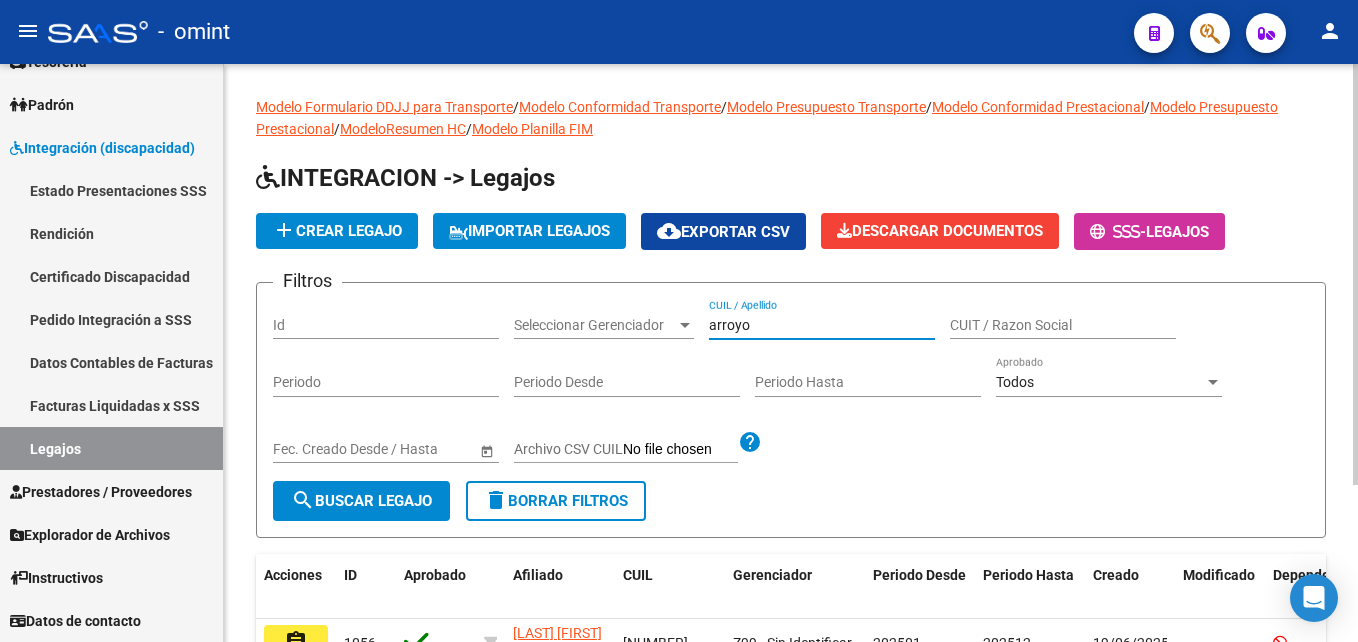 scroll, scrollTop: 215, scrollLeft: 0, axis: vertical 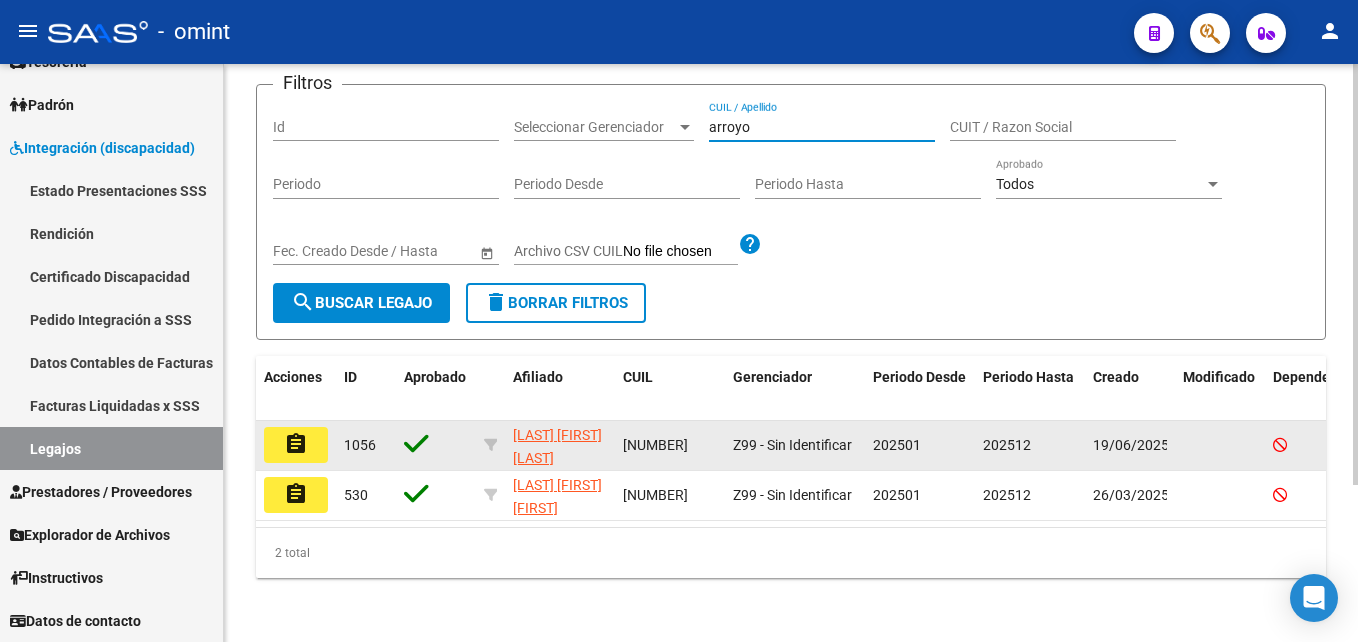 click on "assignment" 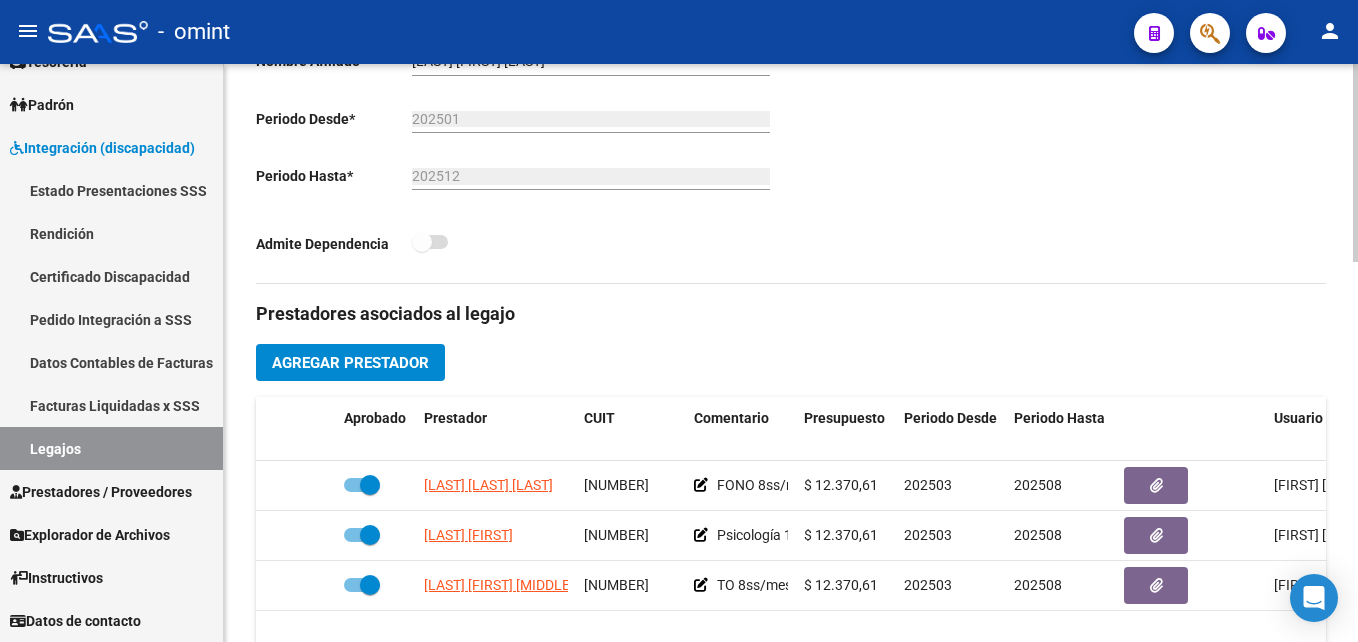 scroll, scrollTop: 700, scrollLeft: 0, axis: vertical 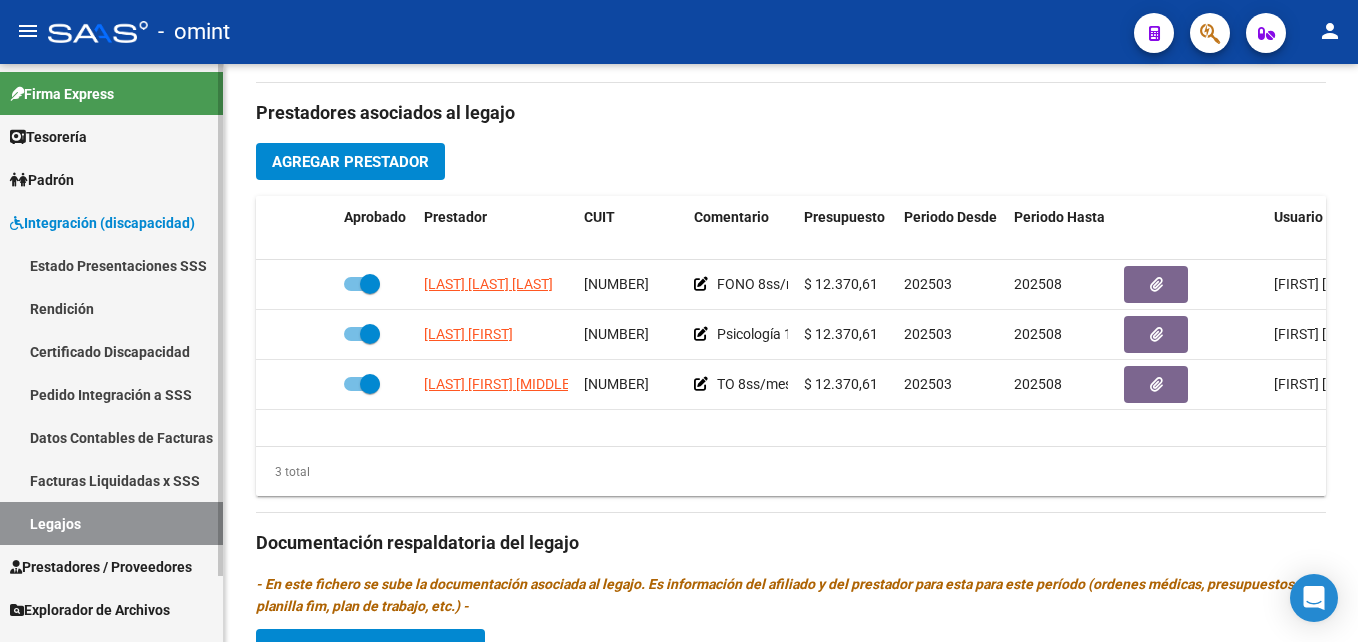 click on "Legajos" at bounding box center (111, 523) 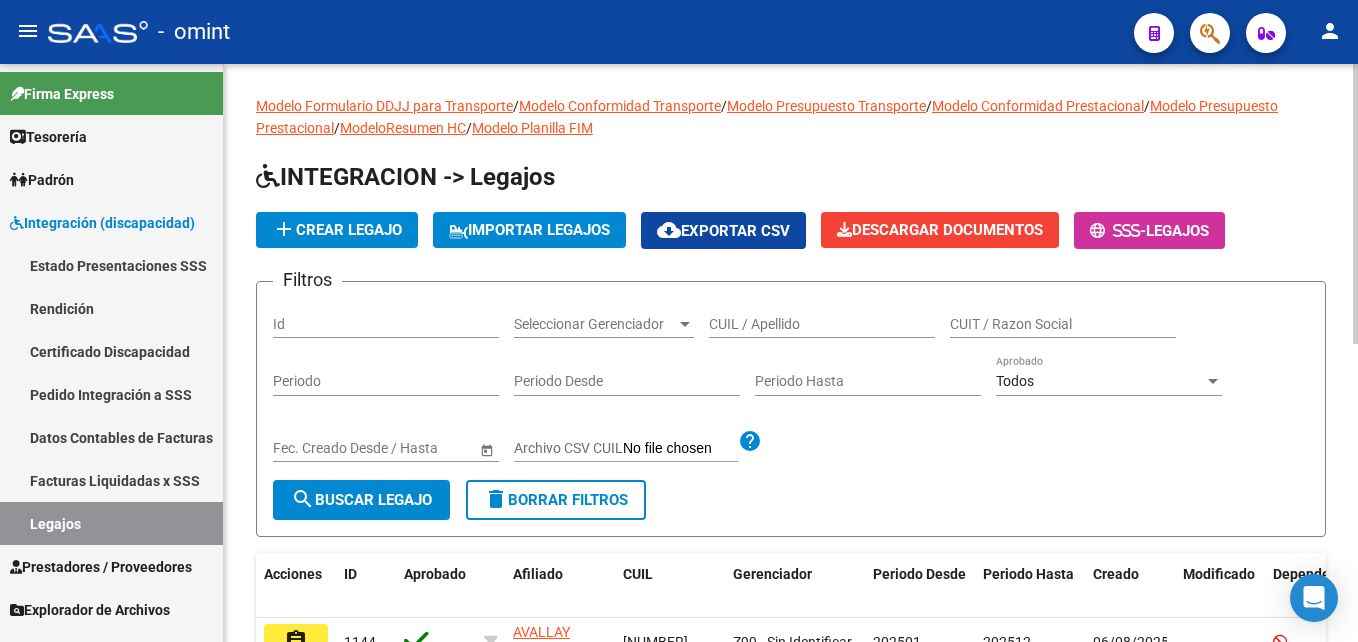 scroll, scrollTop: 0, scrollLeft: 0, axis: both 